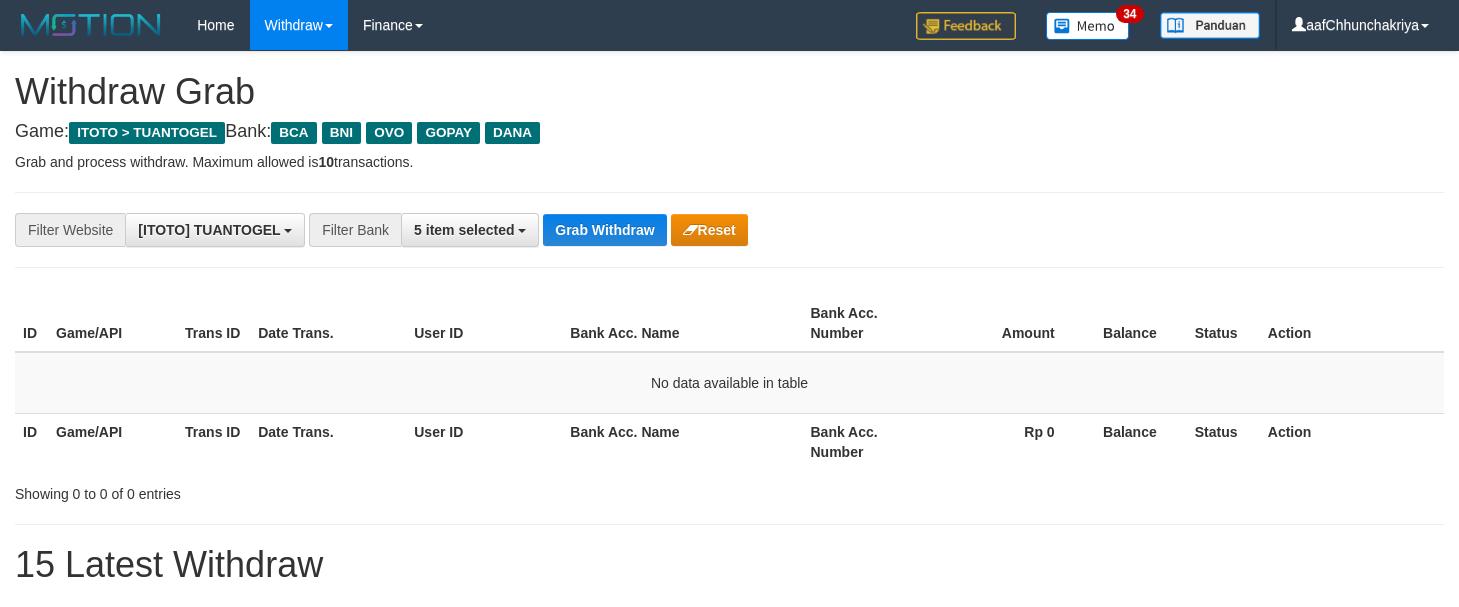 scroll, scrollTop: 0, scrollLeft: 0, axis: both 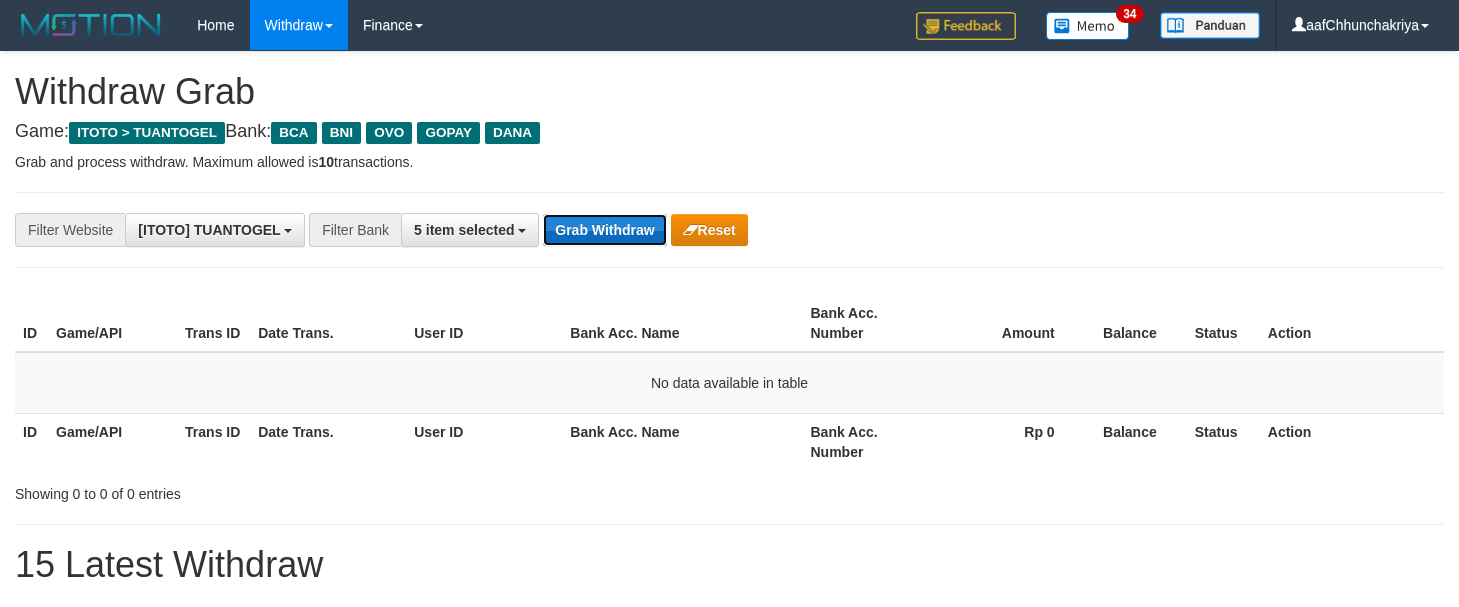 click on "Grab Withdraw" at bounding box center [604, 230] 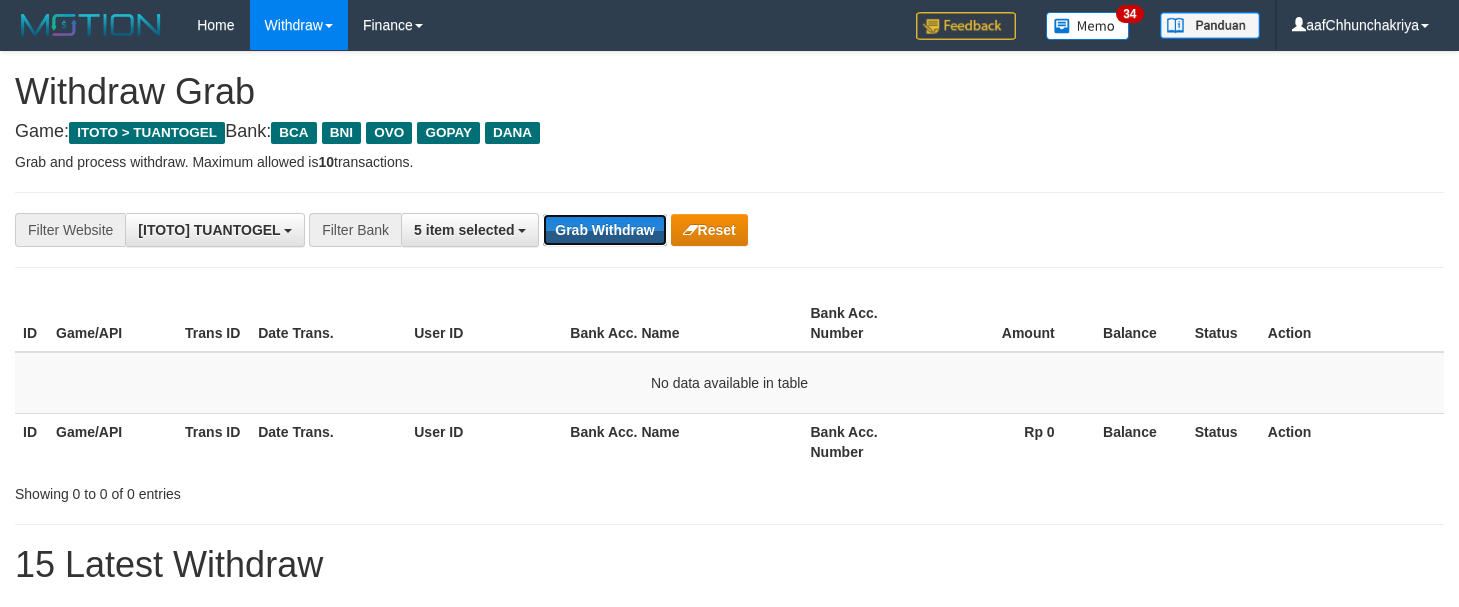 drag, startPoint x: 580, startPoint y: 217, endPoint x: 835, endPoint y: 542, distance: 413.09805 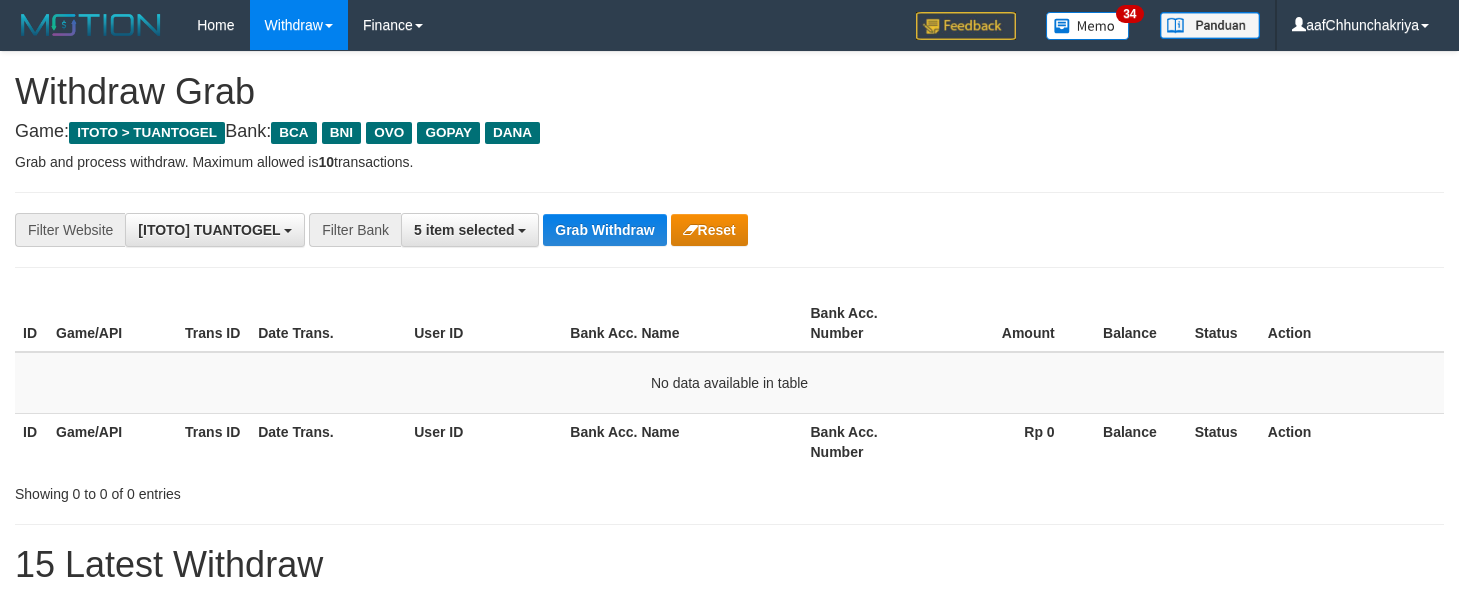 scroll, scrollTop: 0, scrollLeft: 0, axis: both 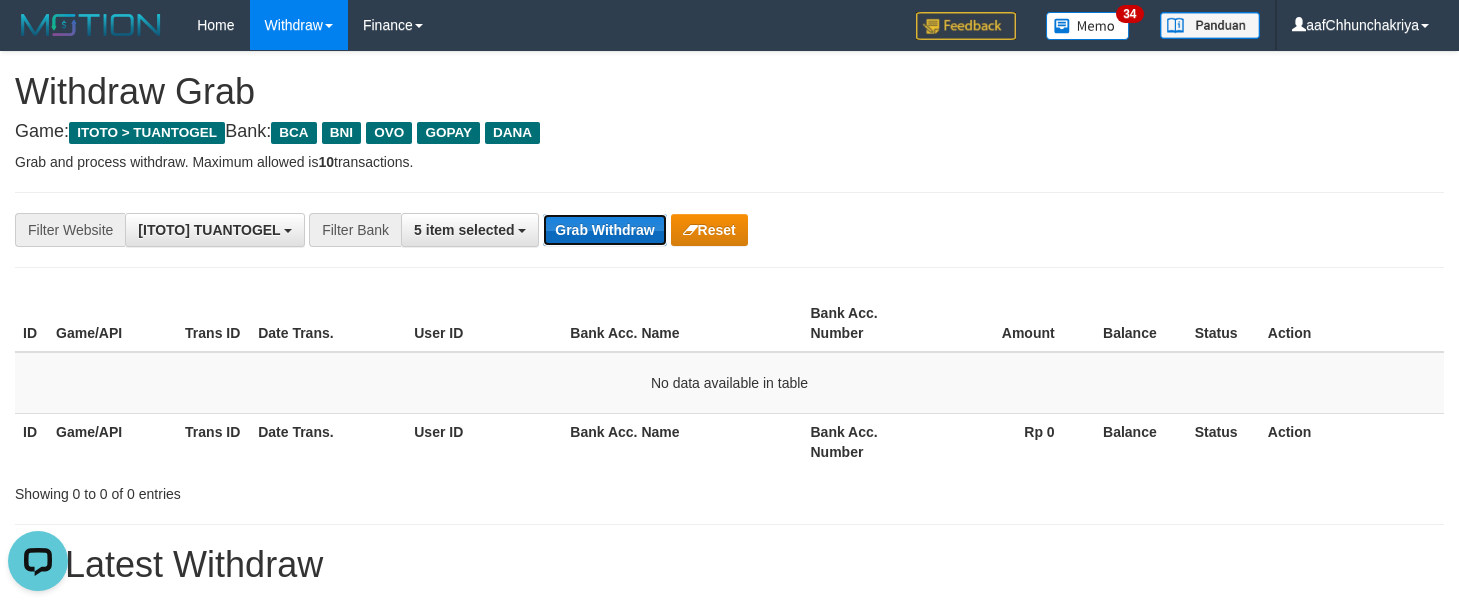 drag, startPoint x: 619, startPoint y: 214, endPoint x: 620, endPoint y: 229, distance: 15.033297 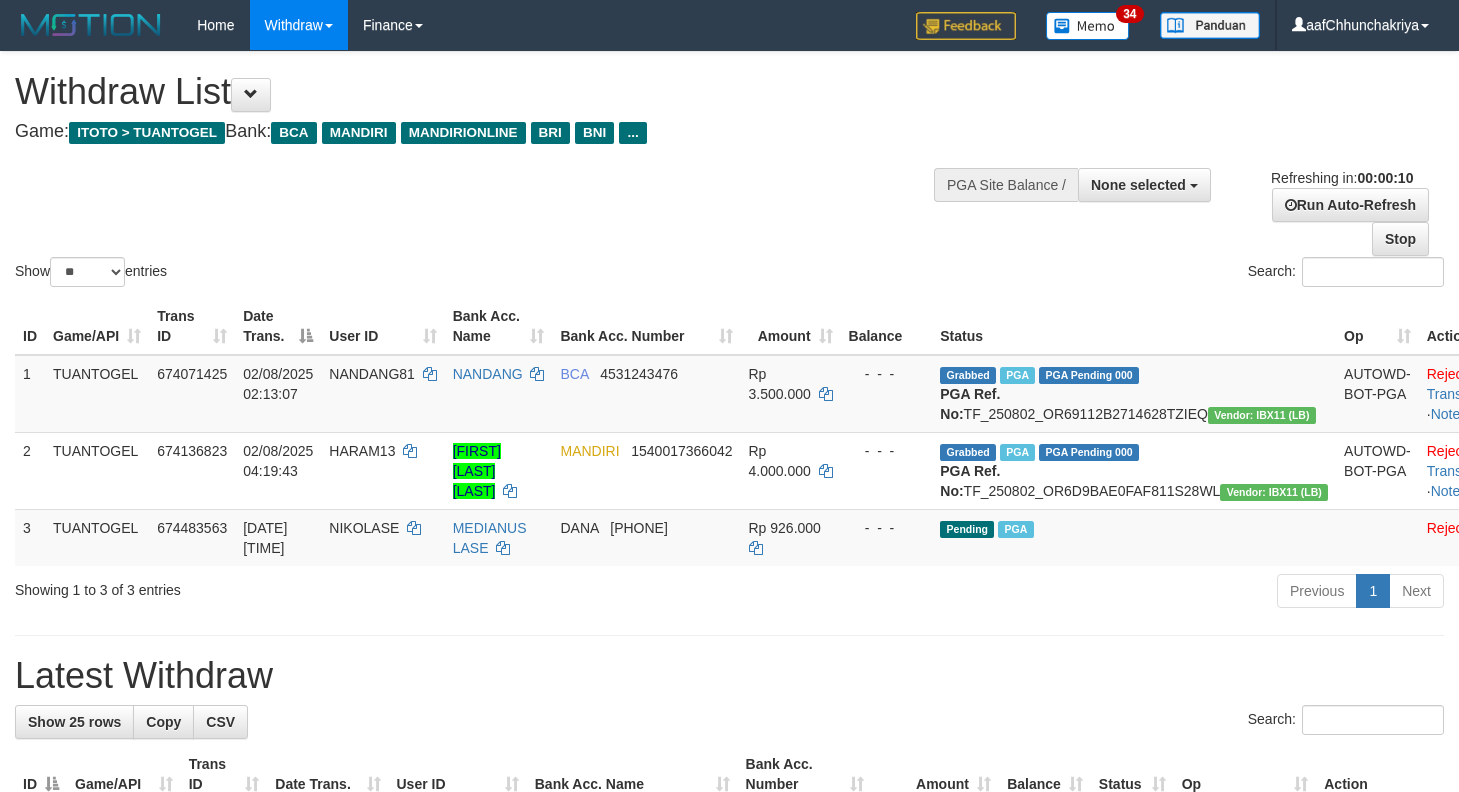 select 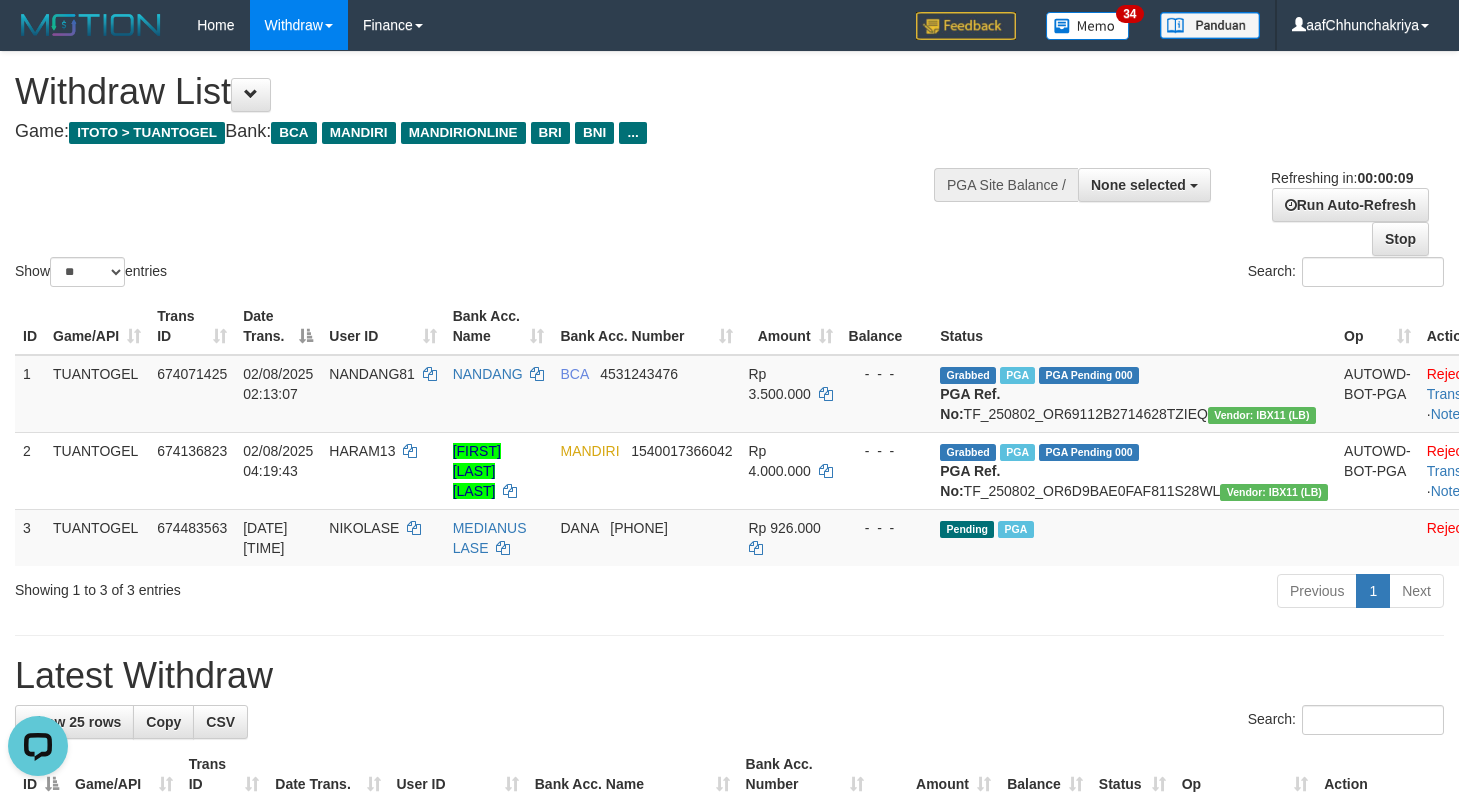 scroll, scrollTop: 0, scrollLeft: 0, axis: both 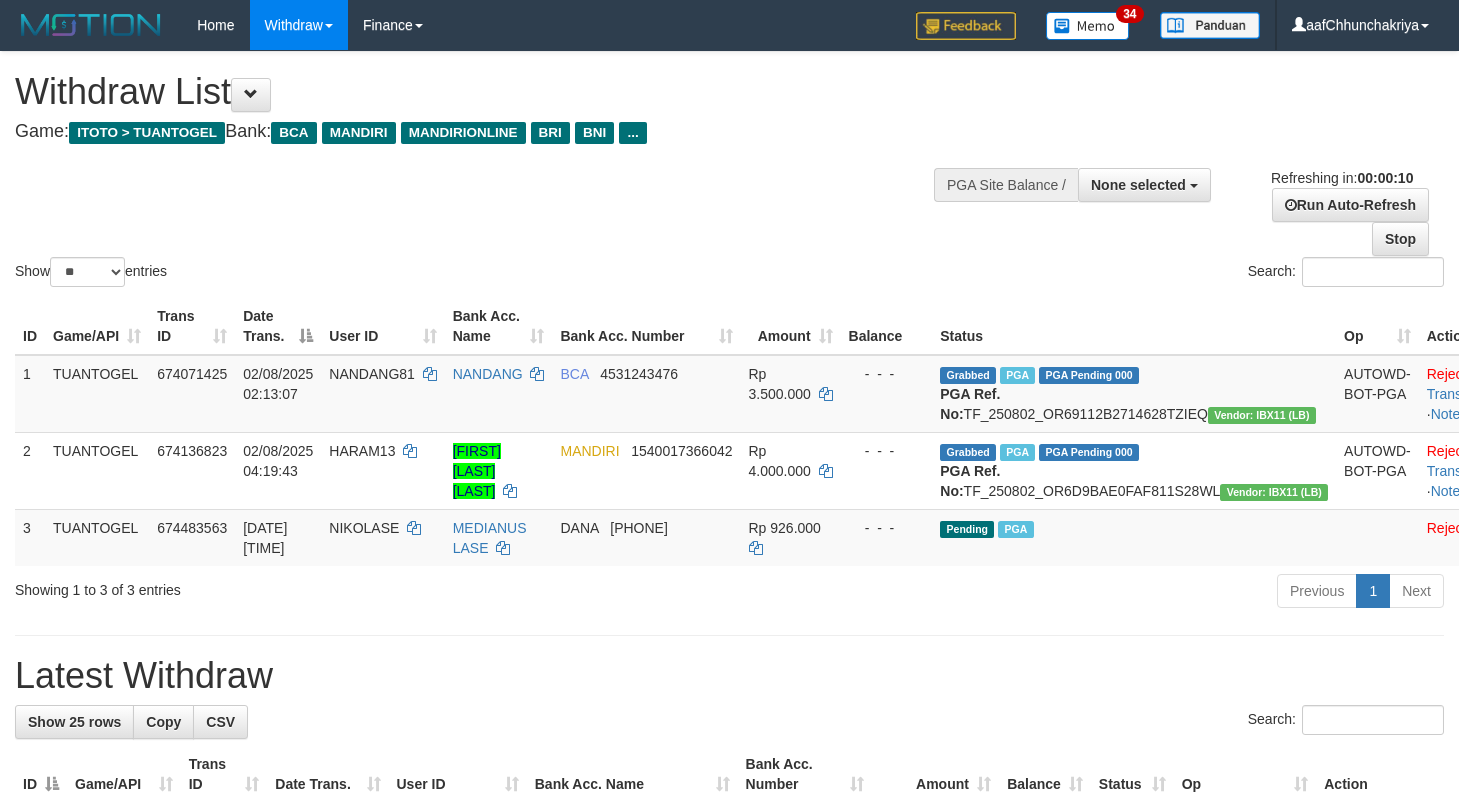 select 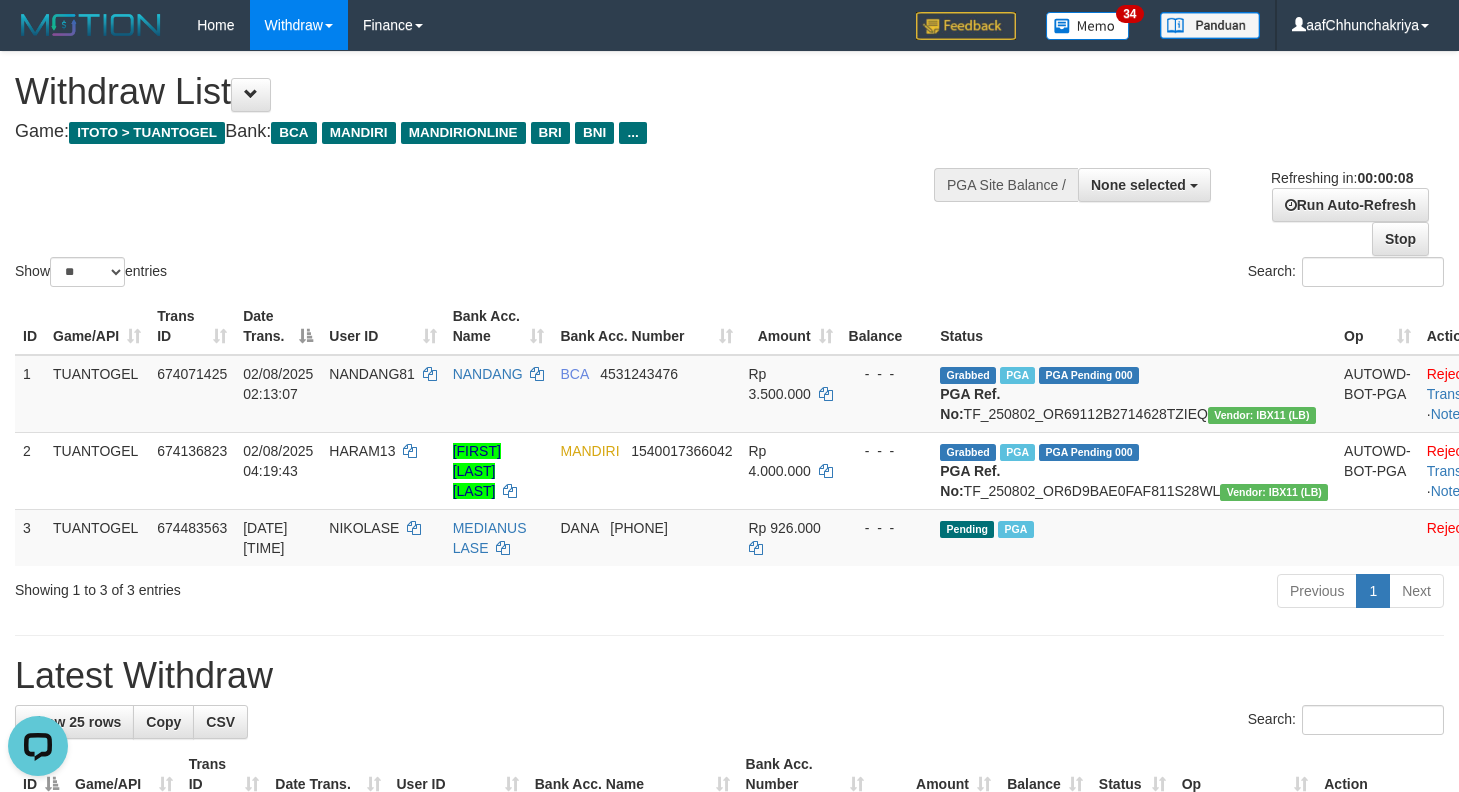 scroll, scrollTop: 0, scrollLeft: 0, axis: both 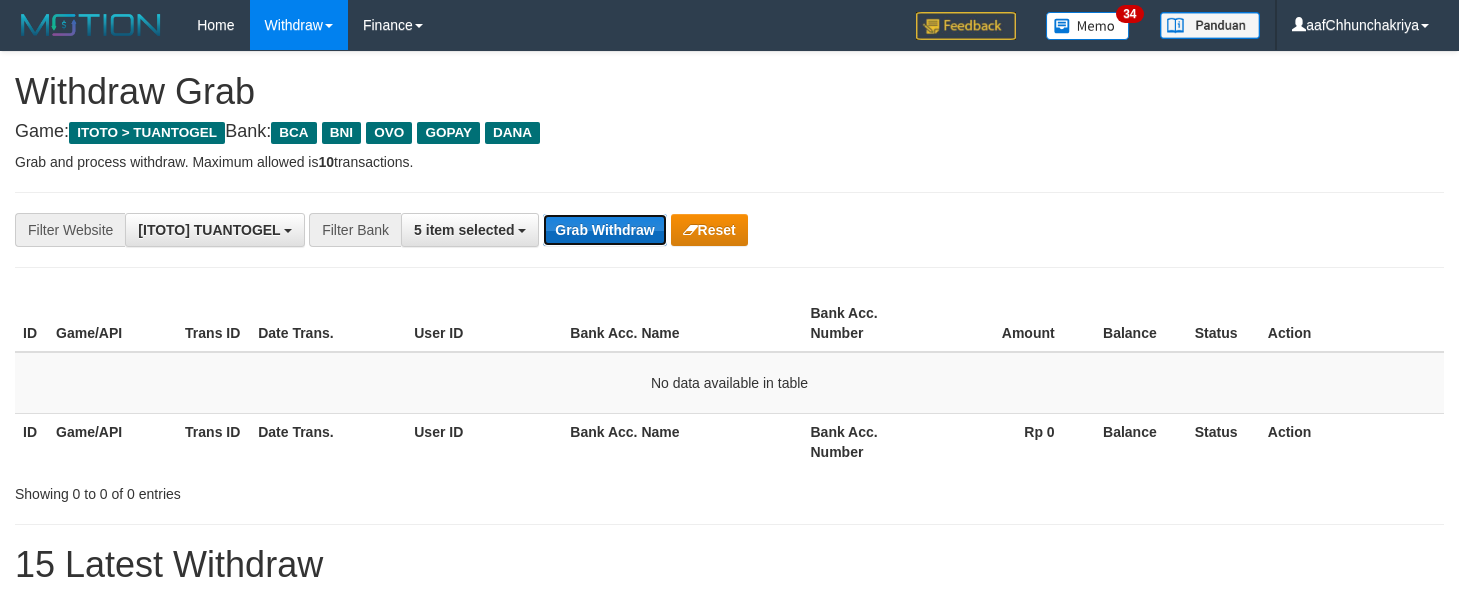 click on "Grab Withdraw" at bounding box center [604, 230] 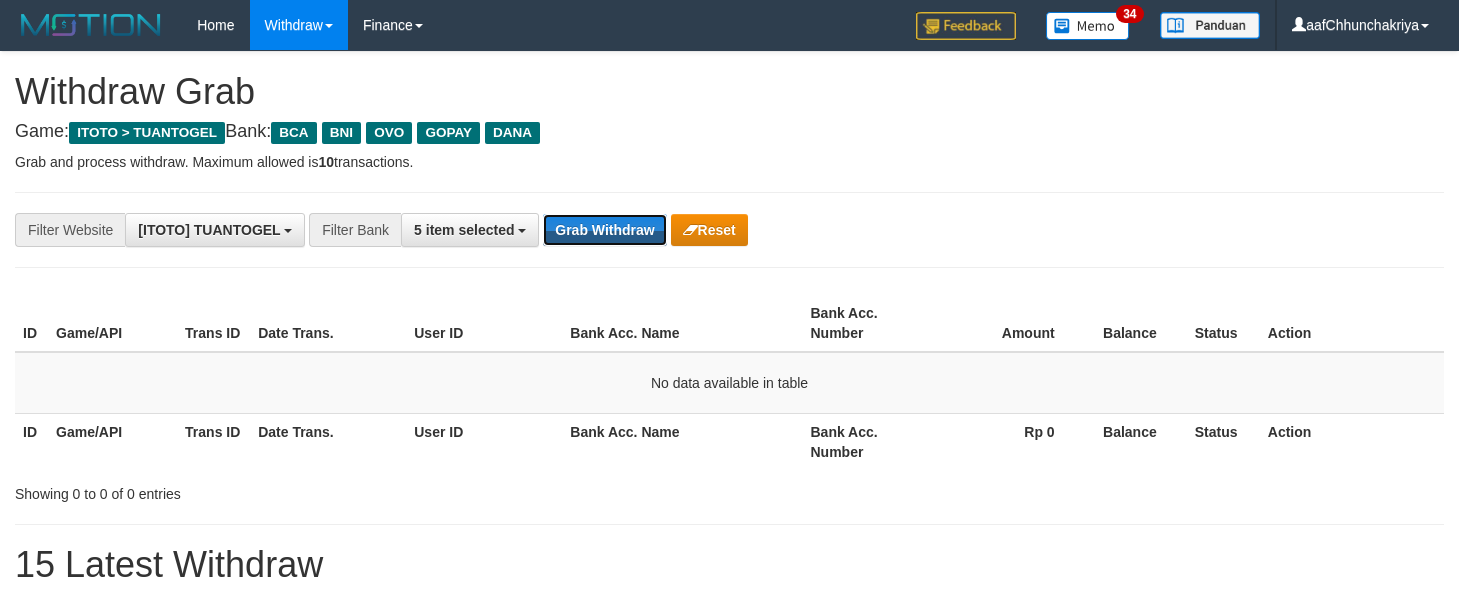 drag, startPoint x: 564, startPoint y: 231, endPoint x: 574, endPoint y: 246, distance: 18.027756 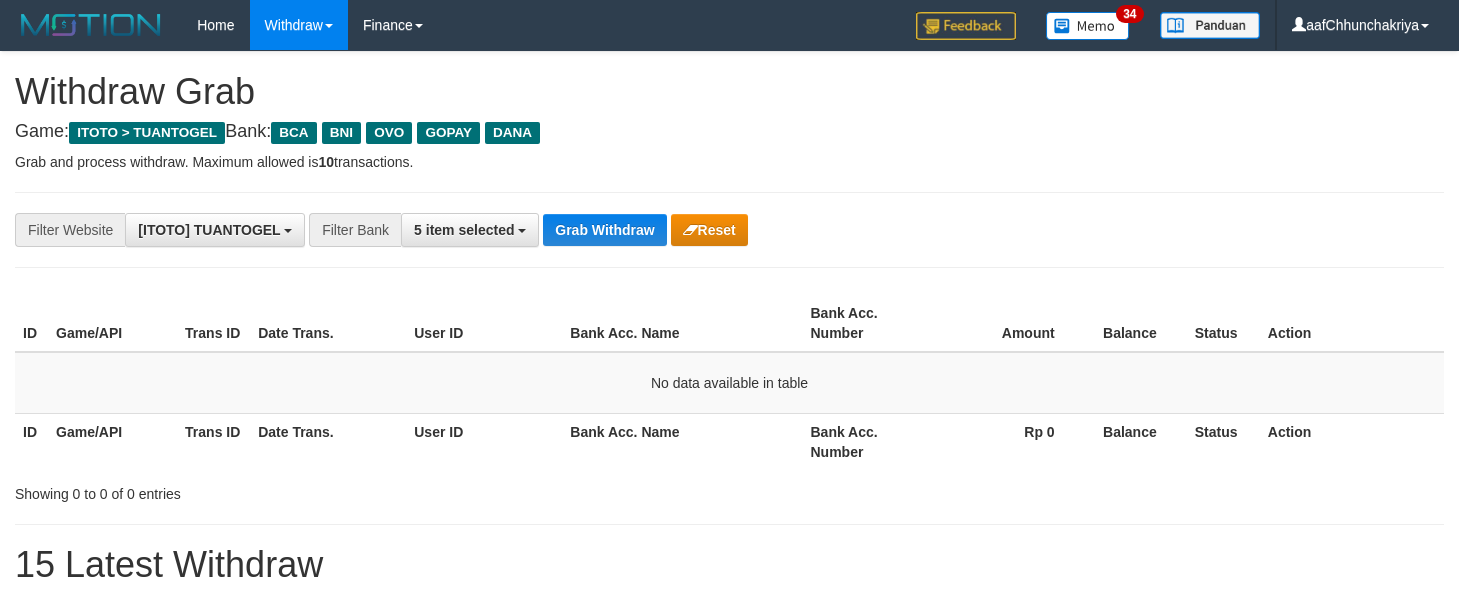 scroll, scrollTop: 0, scrollLeft: 0, axis: both 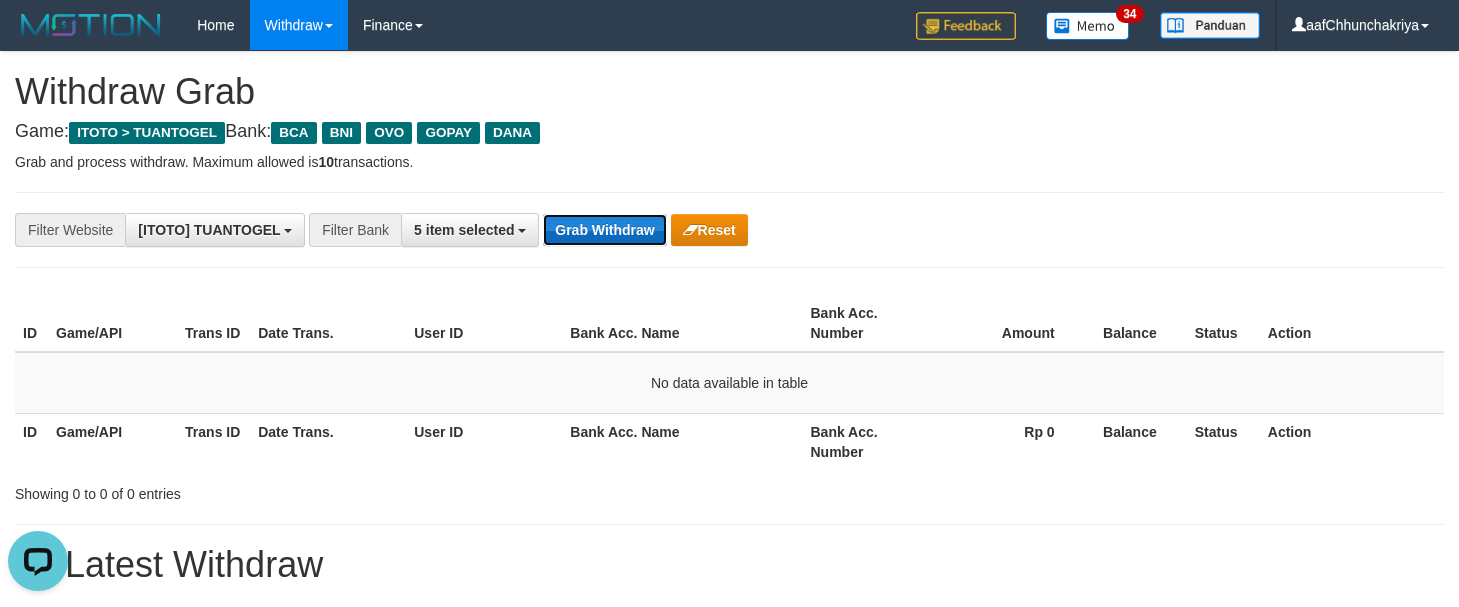 click on "Grab Withdraw" at bounding box center [604, 230] 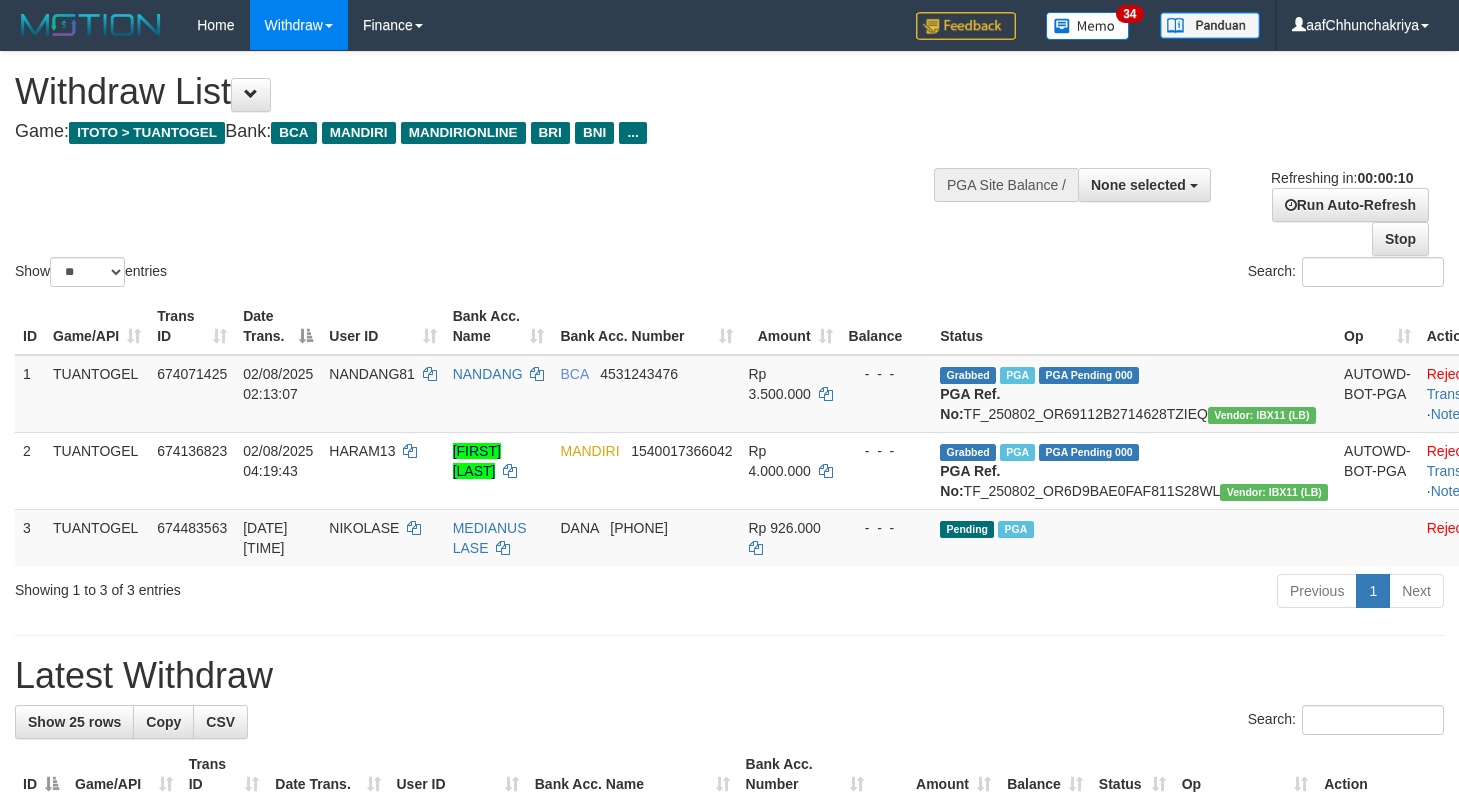 select 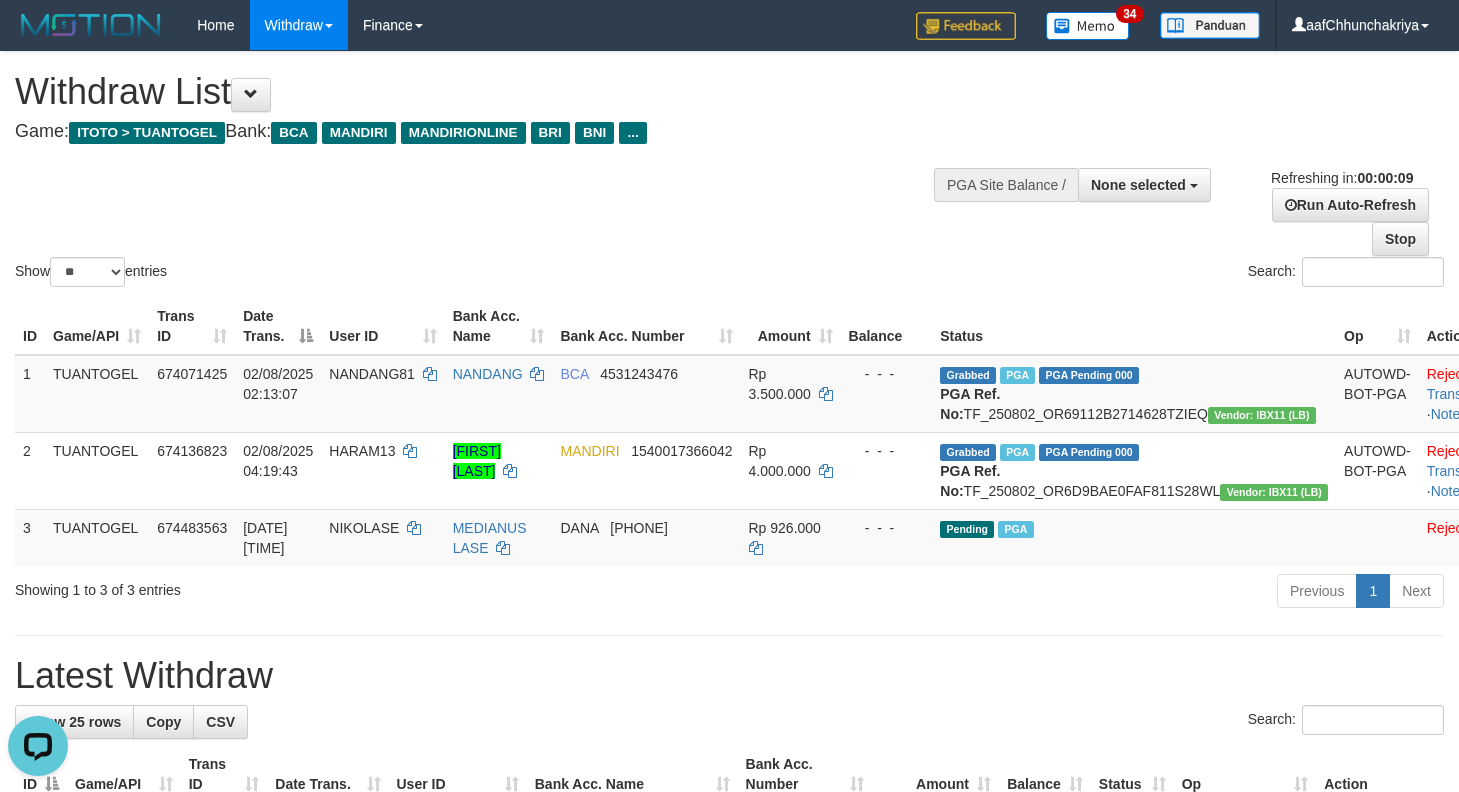 scroll, scrollTop: 0, scrollLeft: 0, axis: both 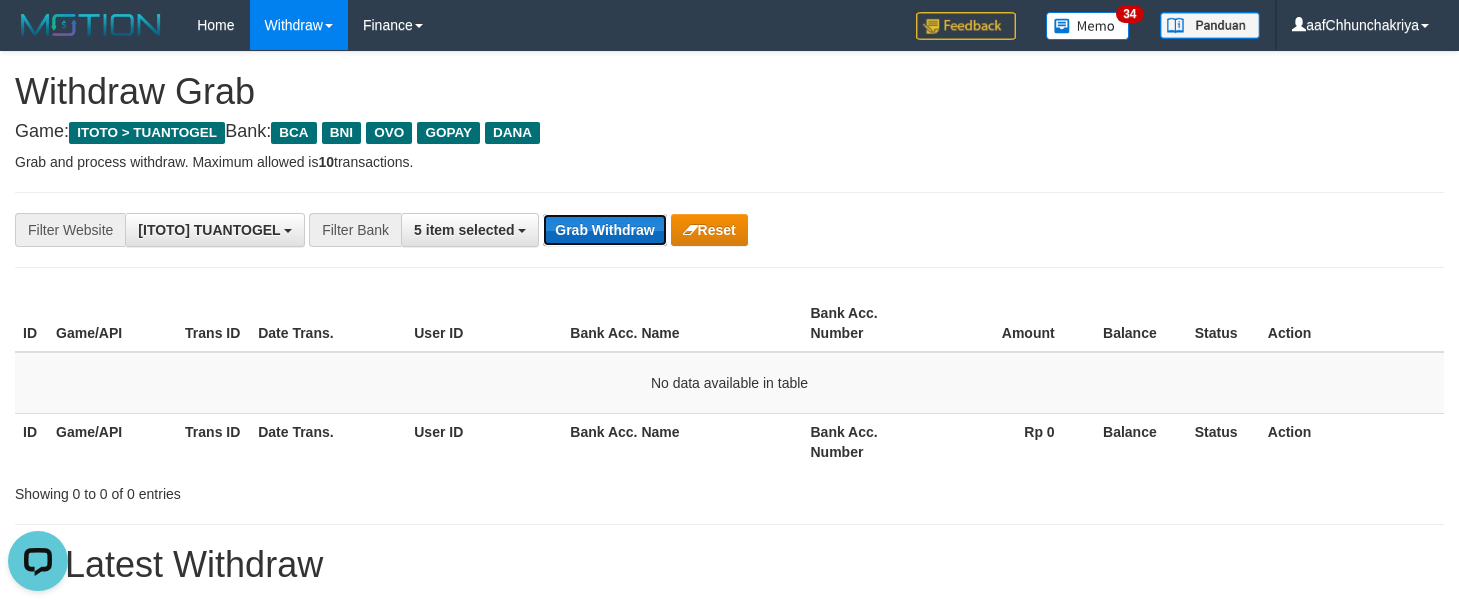 click on "Grab Withdraw" at bounding box center (604, 230) 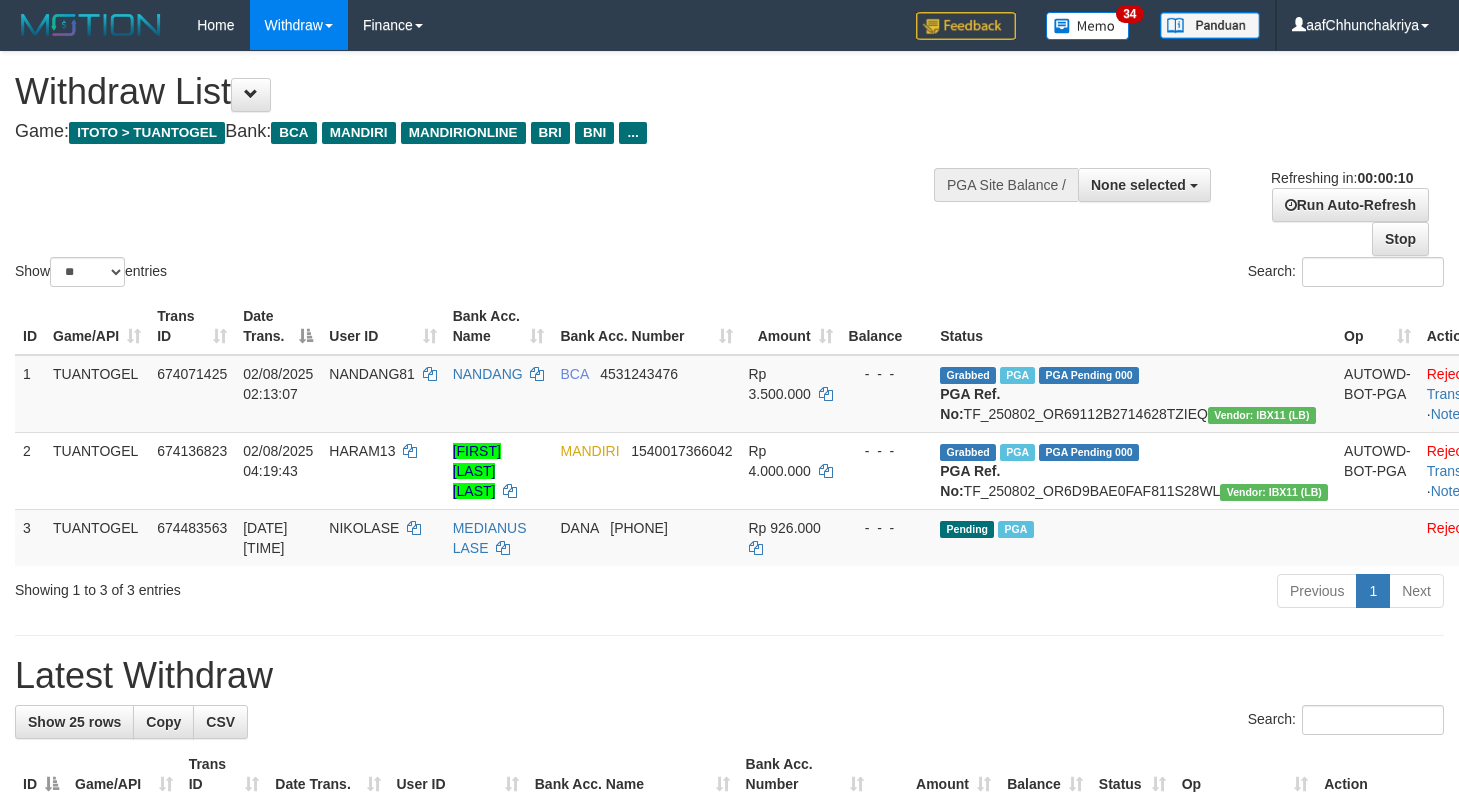 select 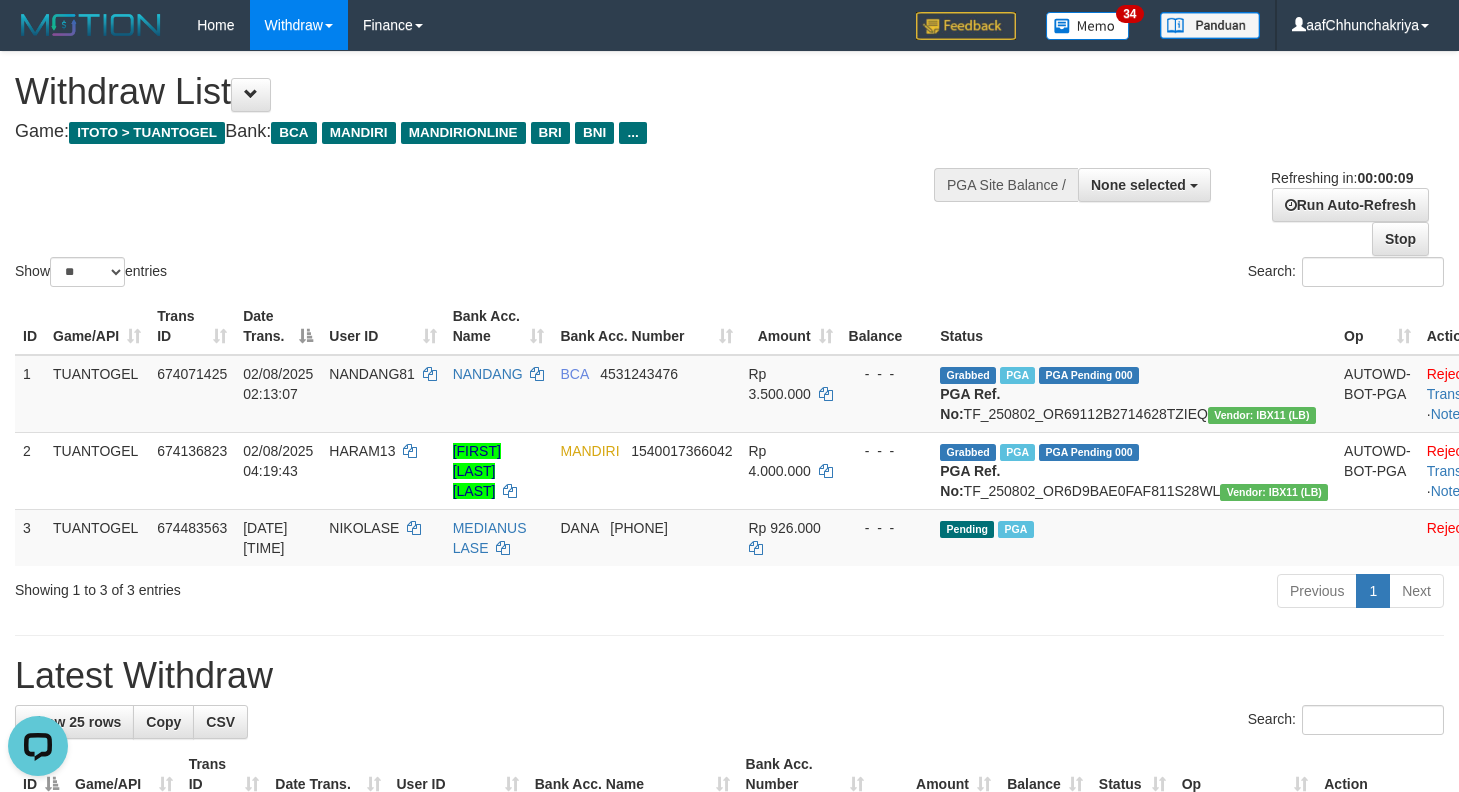 scroll, scrollTop: 0, scrollLeft: 0, axis: both 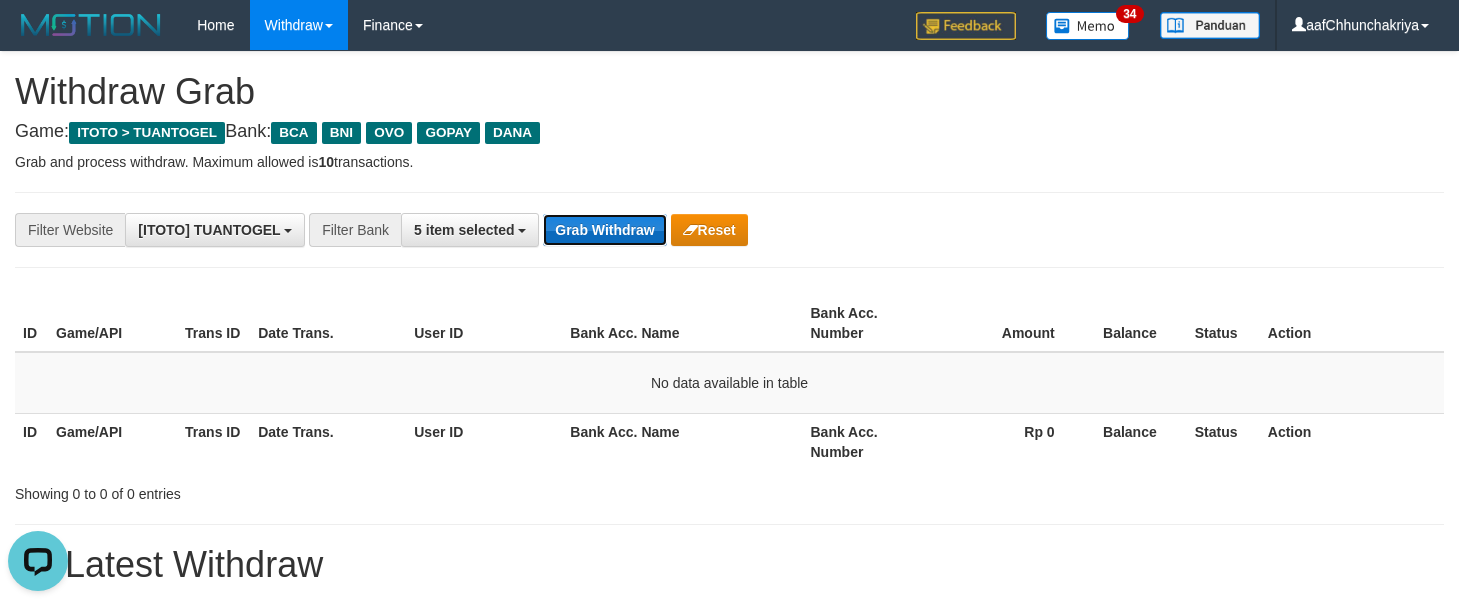 click on "Grab Withdraw" at bounding box center (604, 230) 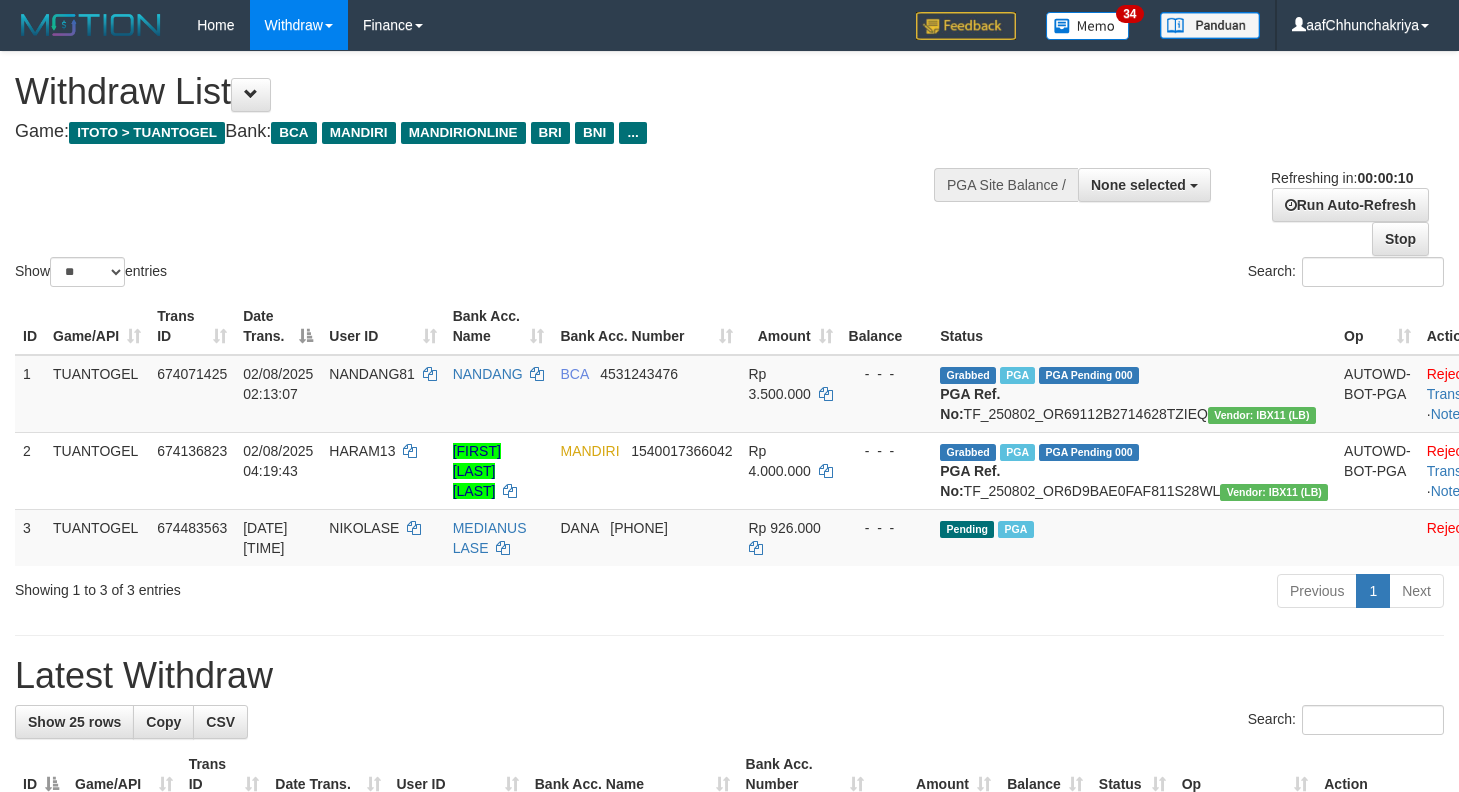 select 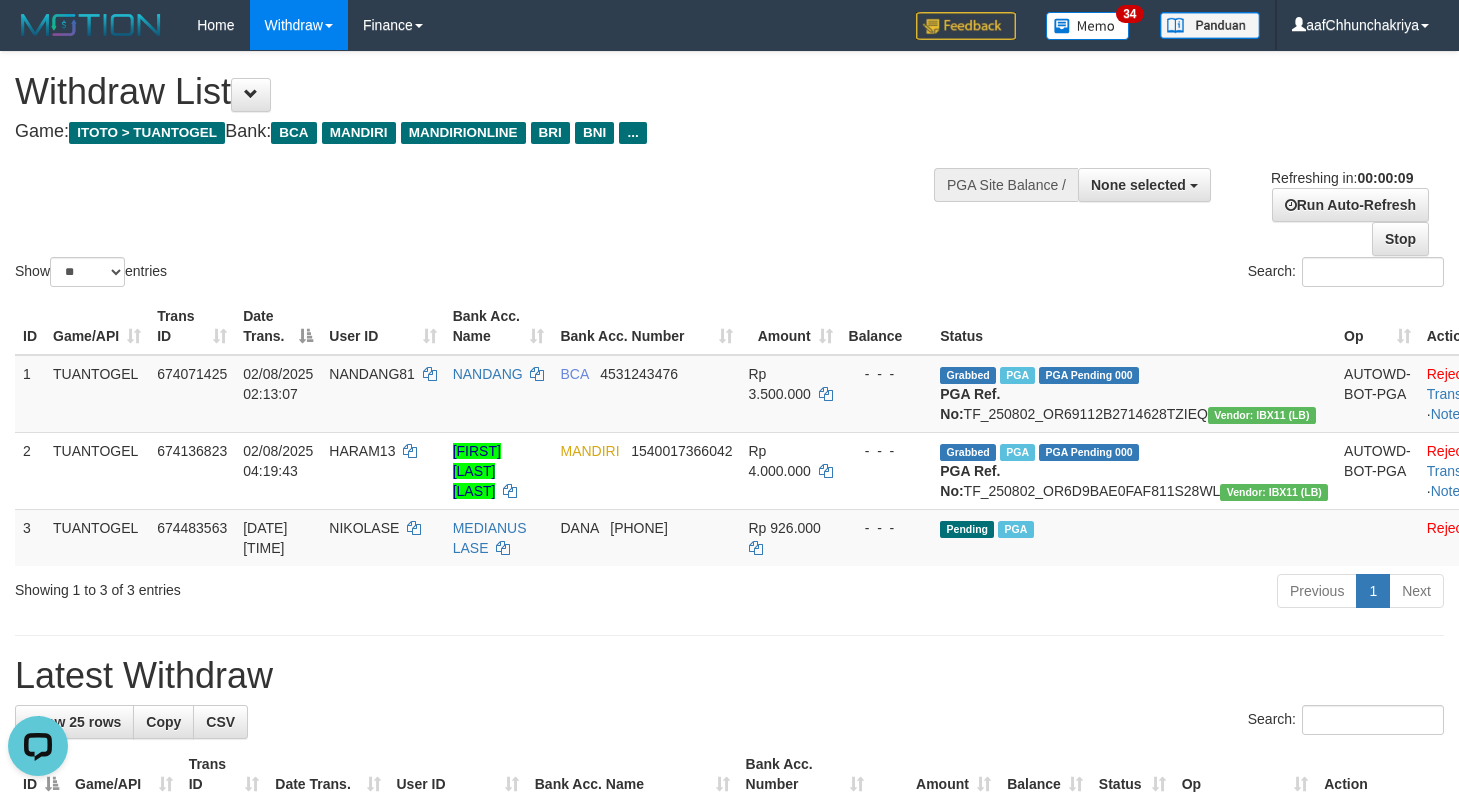 scroll, scrollTop: 0, scrollLeft: 0, axis: both 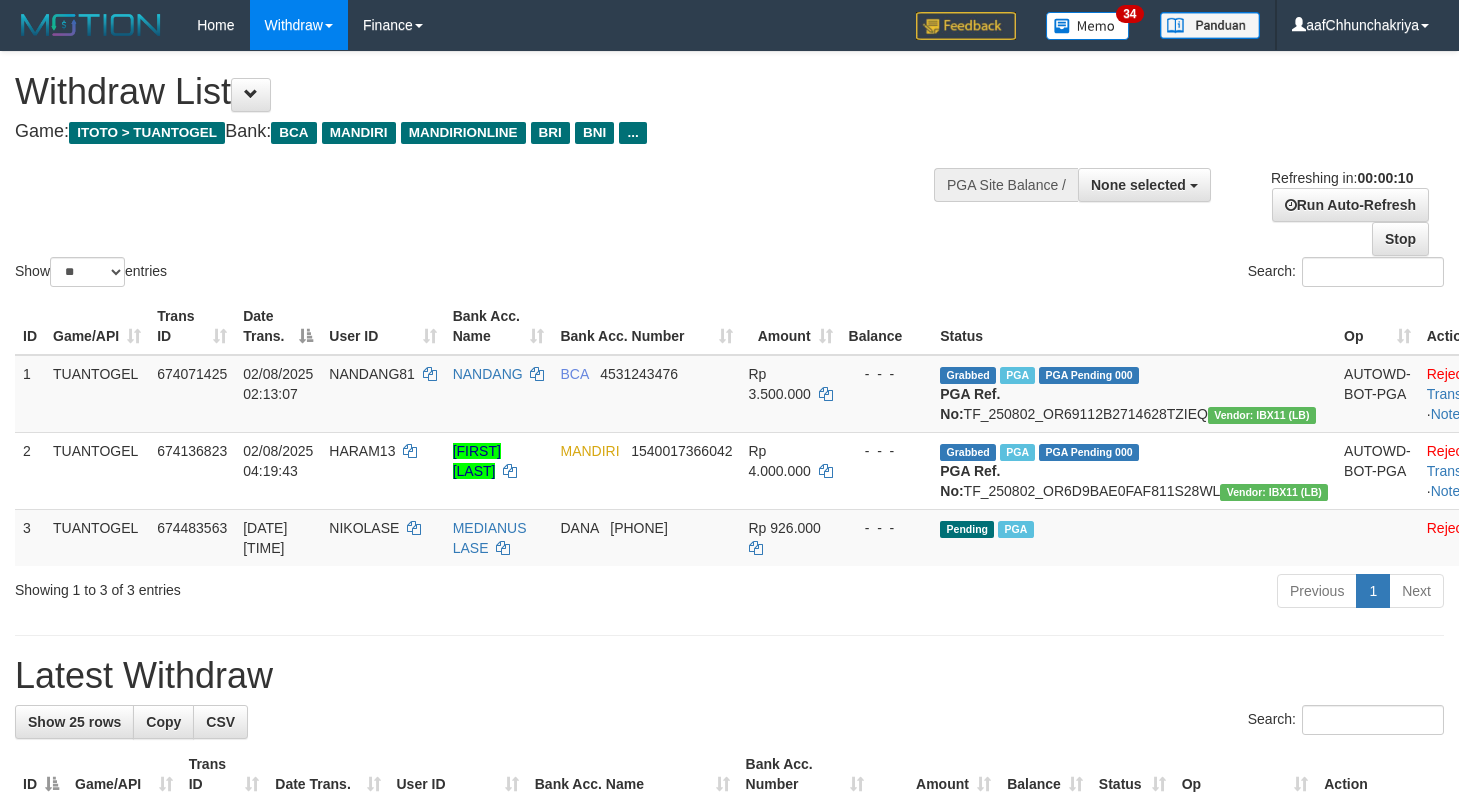 select 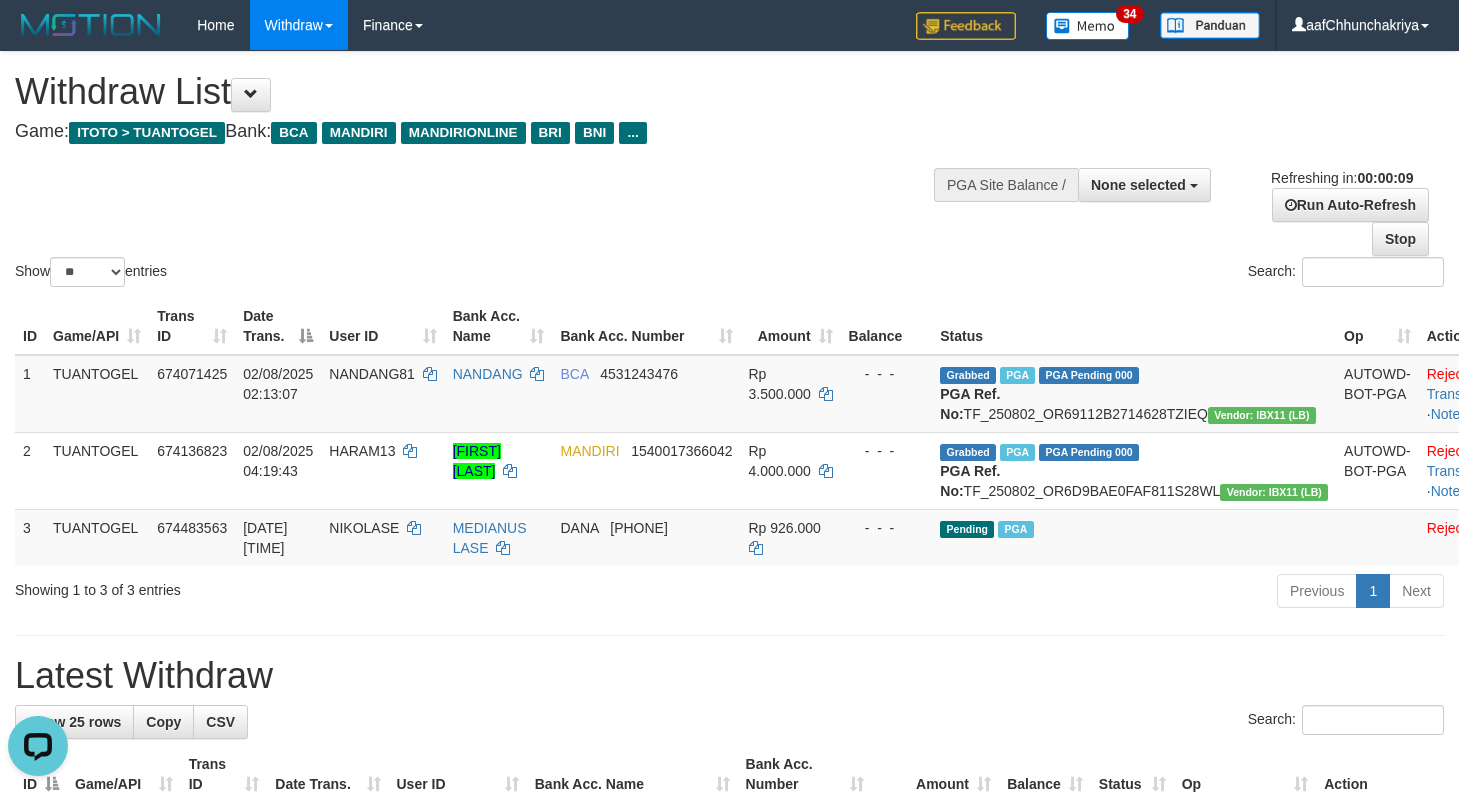 scroll, scrollTop: 0, scrollLeft: 0, axis: both 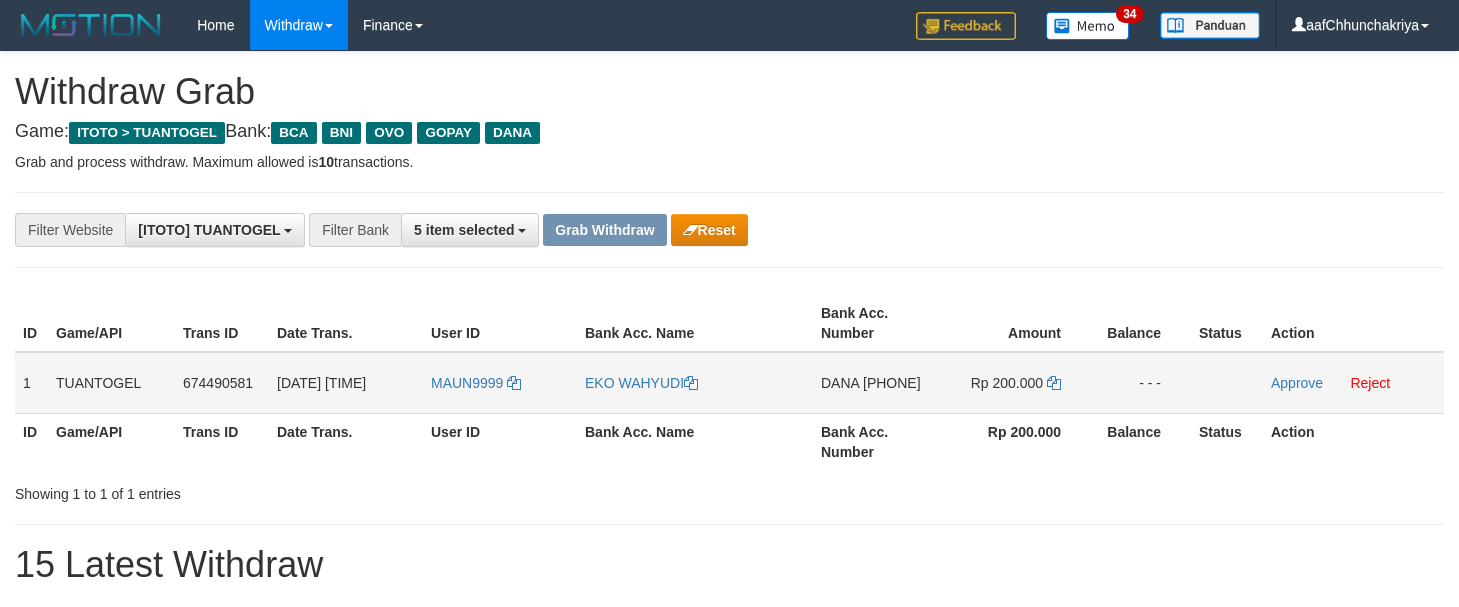 click on "MAUN9999" at bounding box center [500, 383] 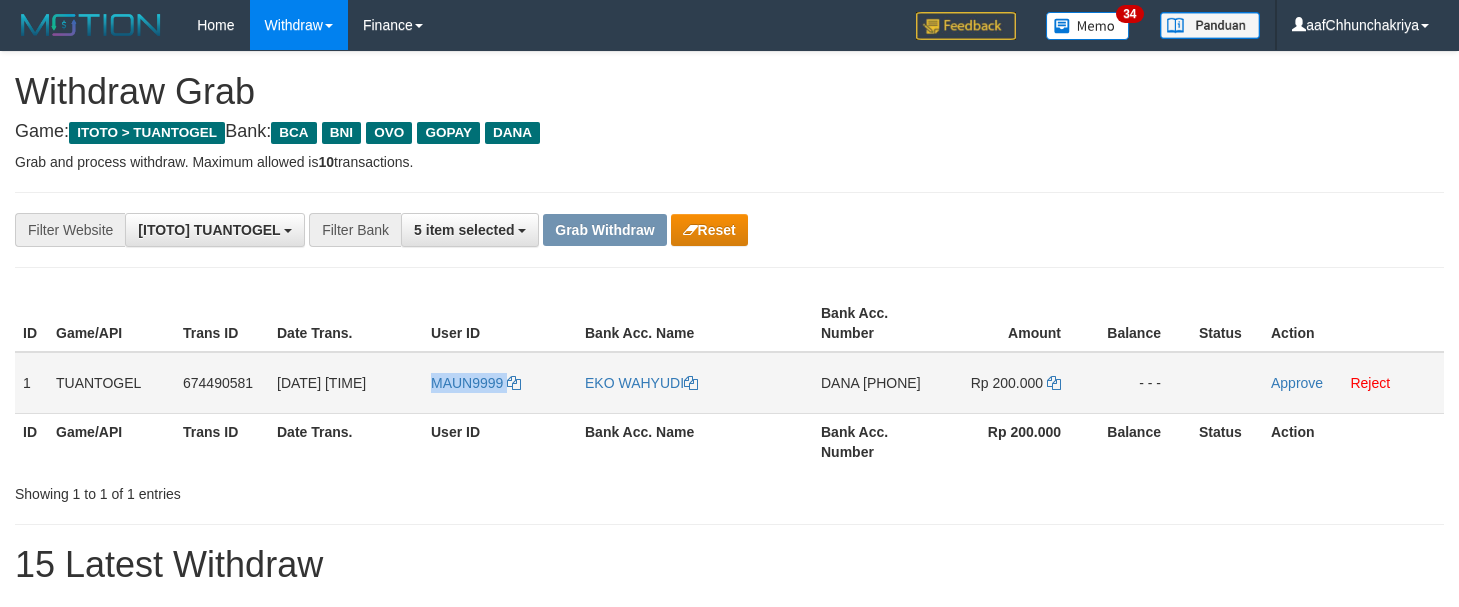 click on "MAUN9999" at bounding box center (500, 383) 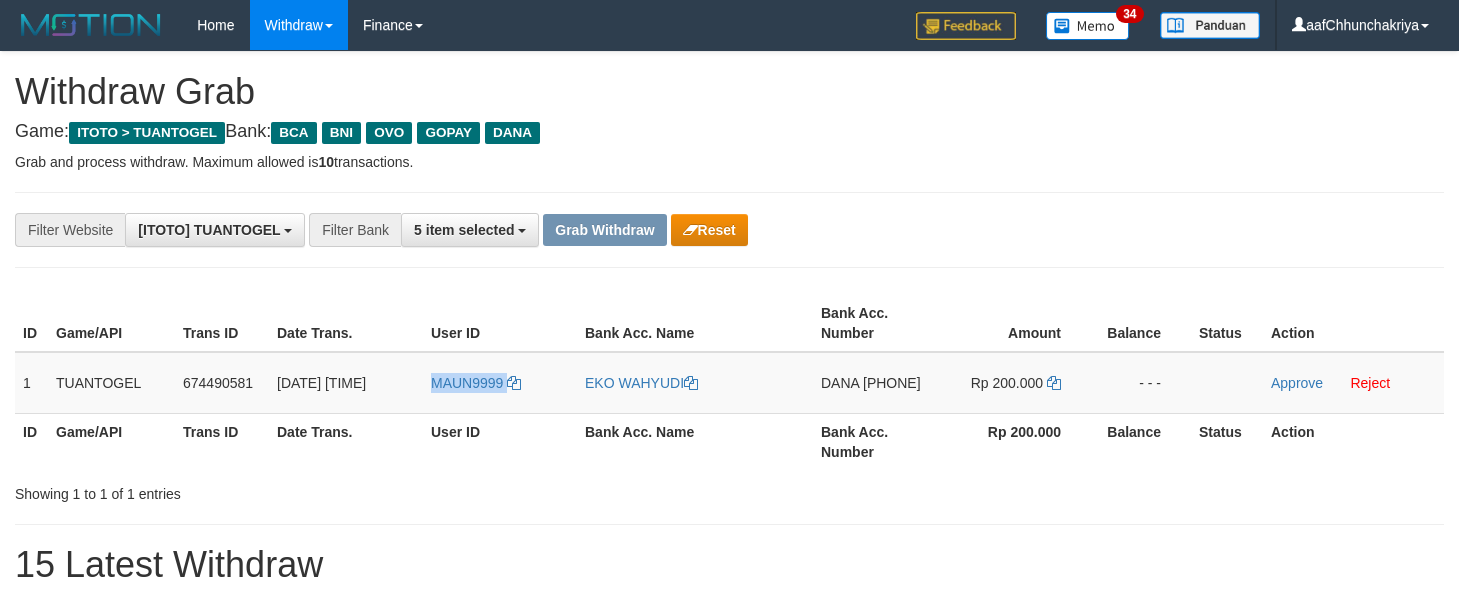 copy on "MAUN9999" 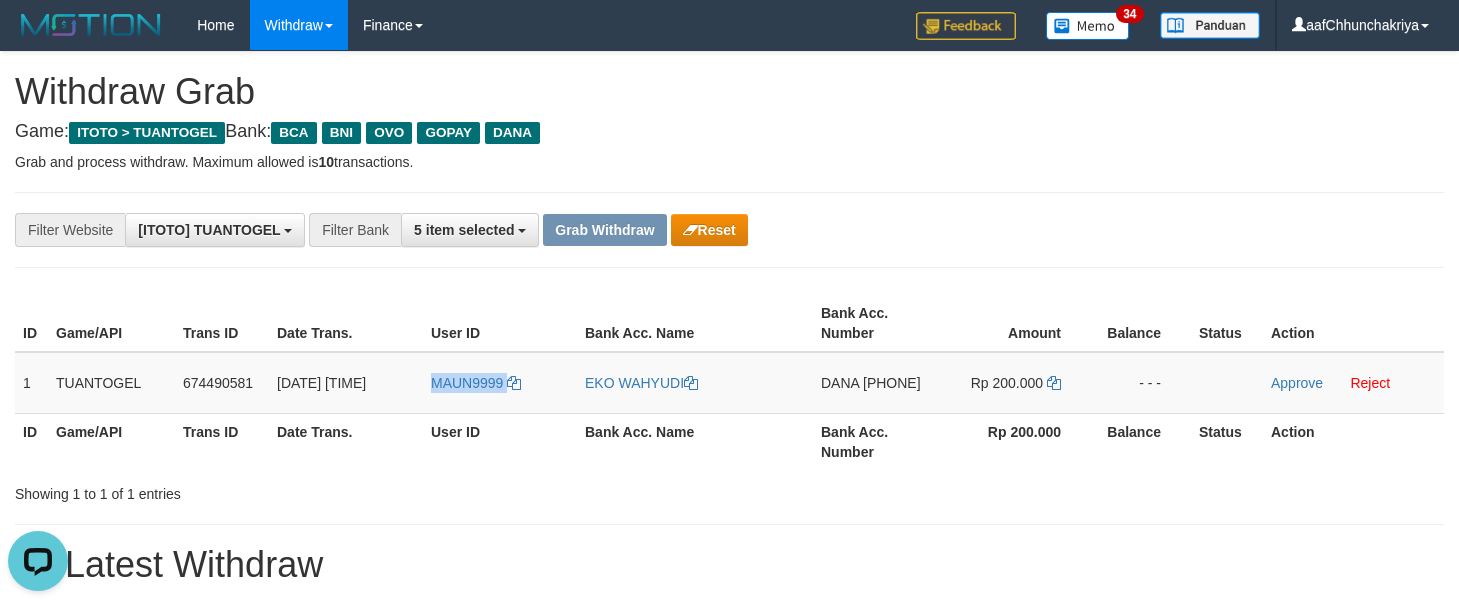 scroll, scrollTop: 0, scrollLeft: 0, axis: both 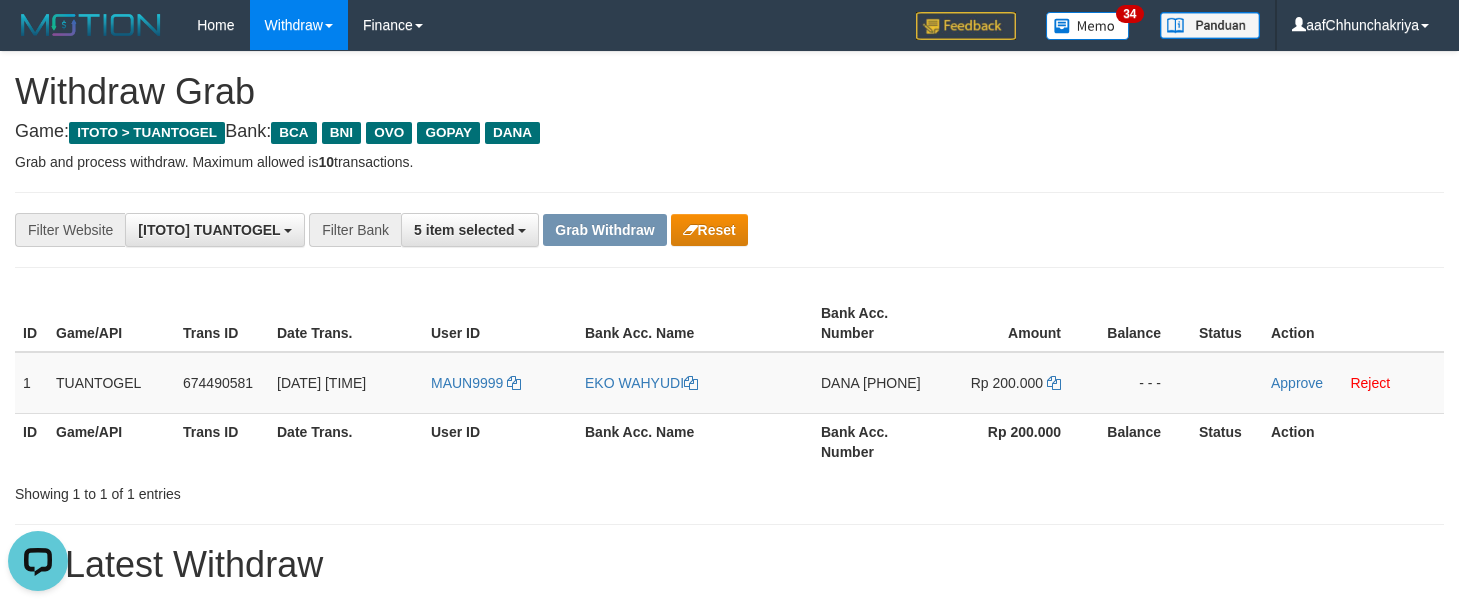 drag, startPoint x: 593, startPoint y: 492, endPoint x: 678, endPoint y: 495, distance: 85.052925 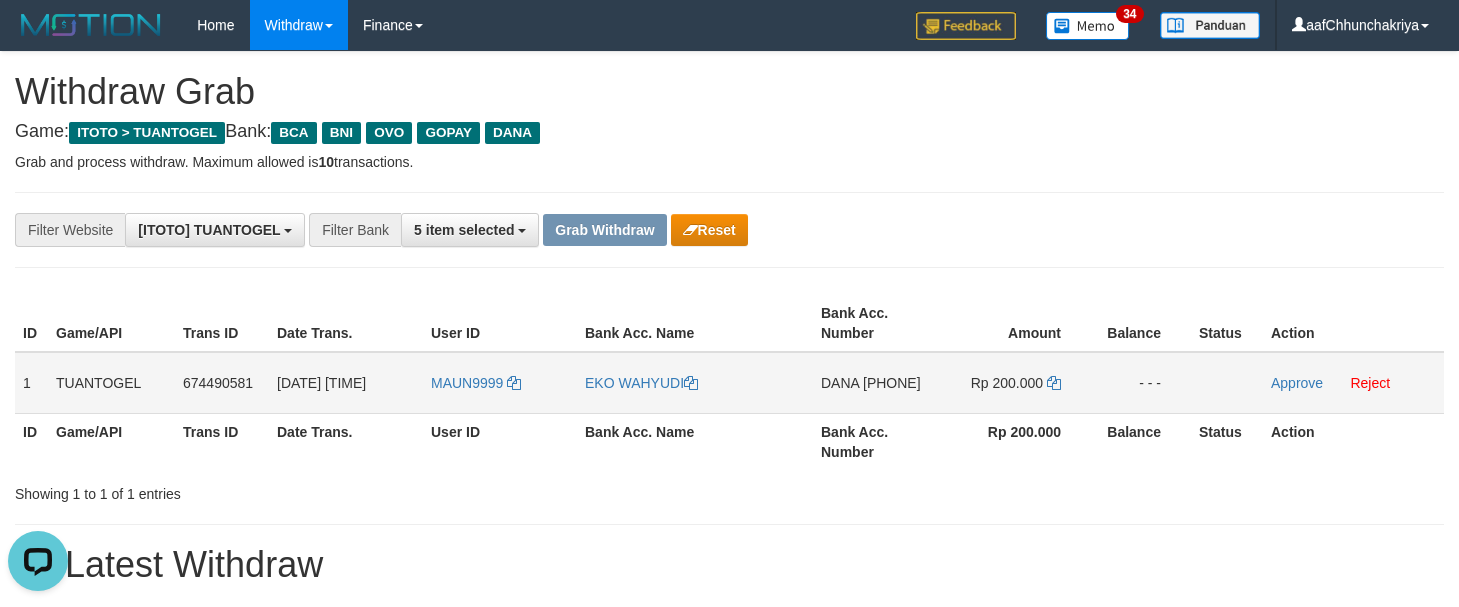 click on "MAUN9999" at bounding box center (500, 383) 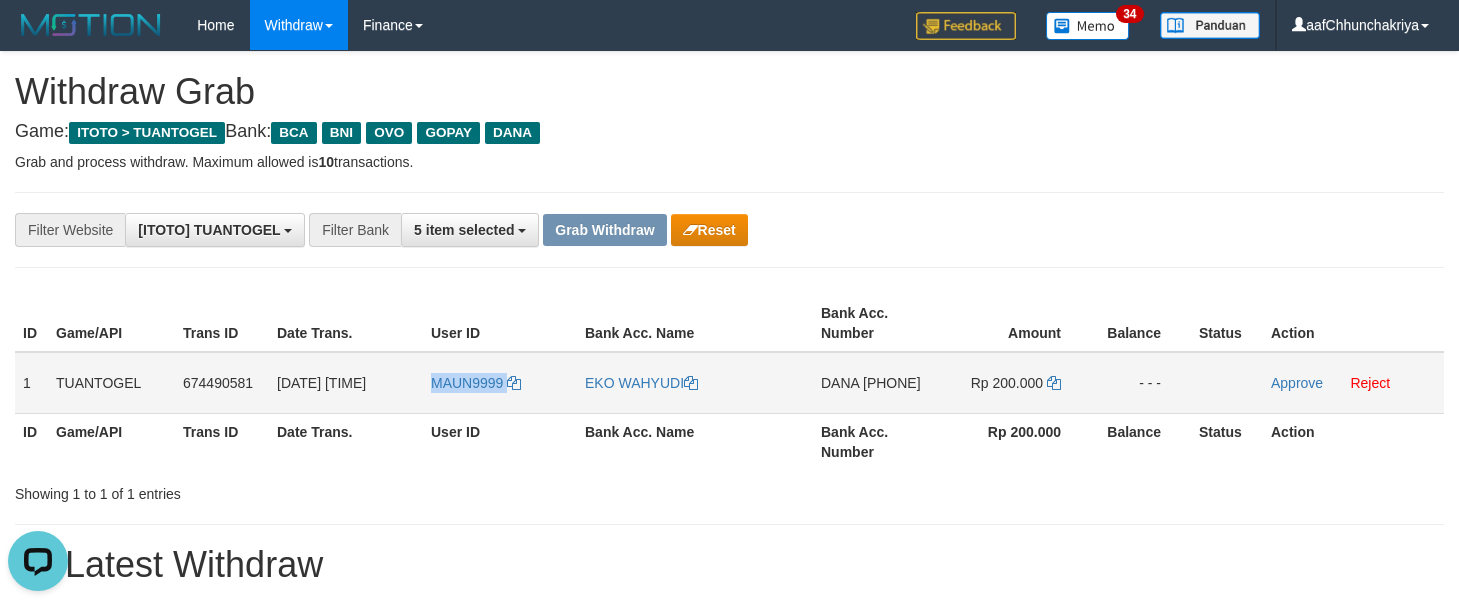 click on "MAUN9999" at bounding box center (500, 383) 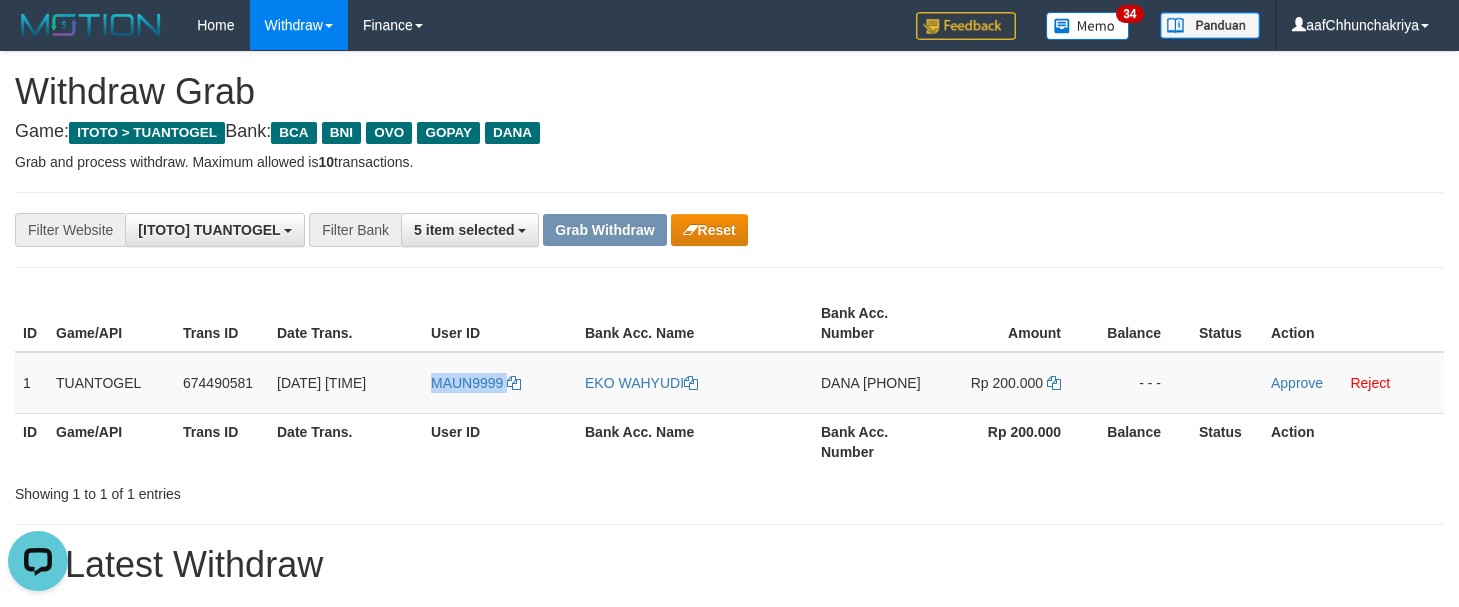copy on "MAUN9999" 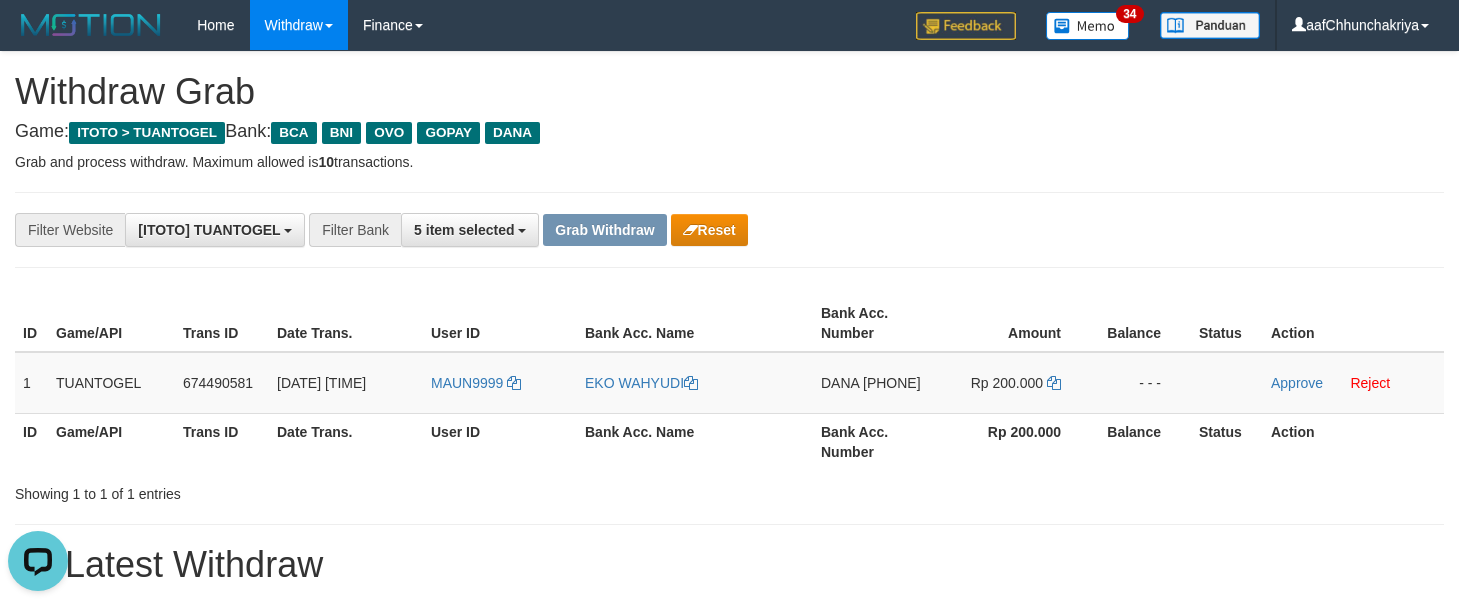 drag, startPoint x: 1179, startPoint y: 151, endPoint x: 1081, endPoint y: 305, distance: 182.53767 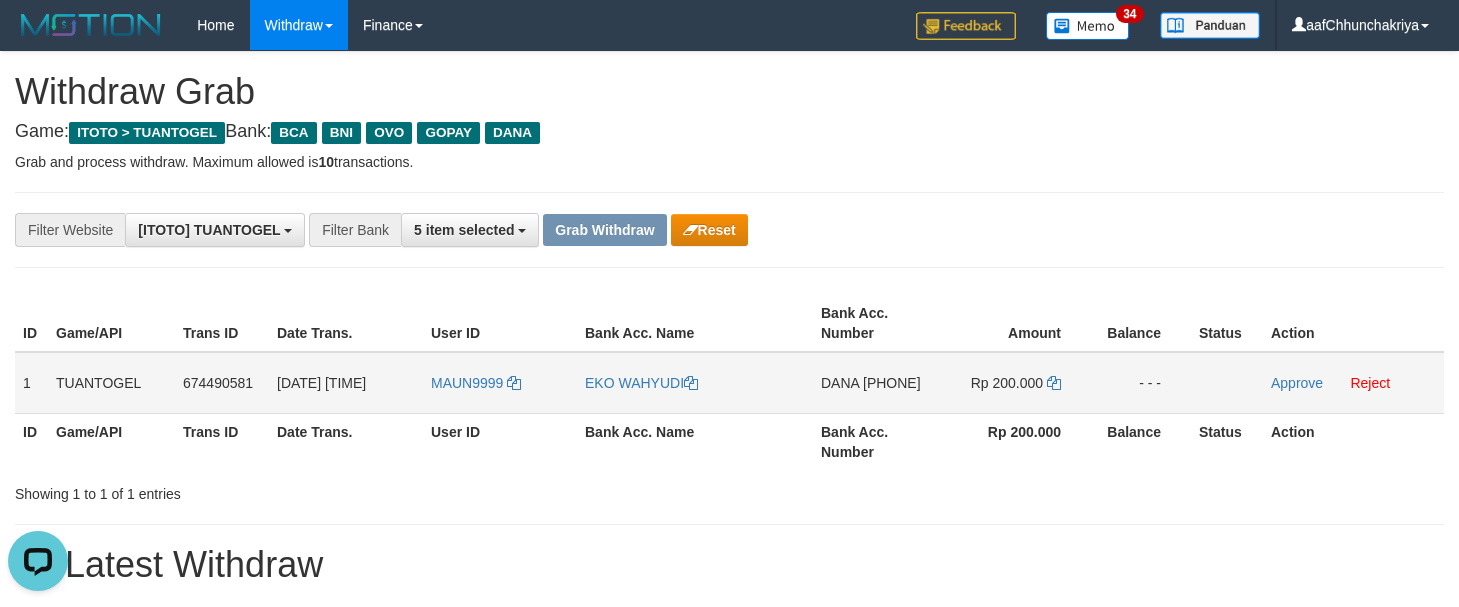 click on "DANA
[PHONE]" at bounding box center [876, 383] 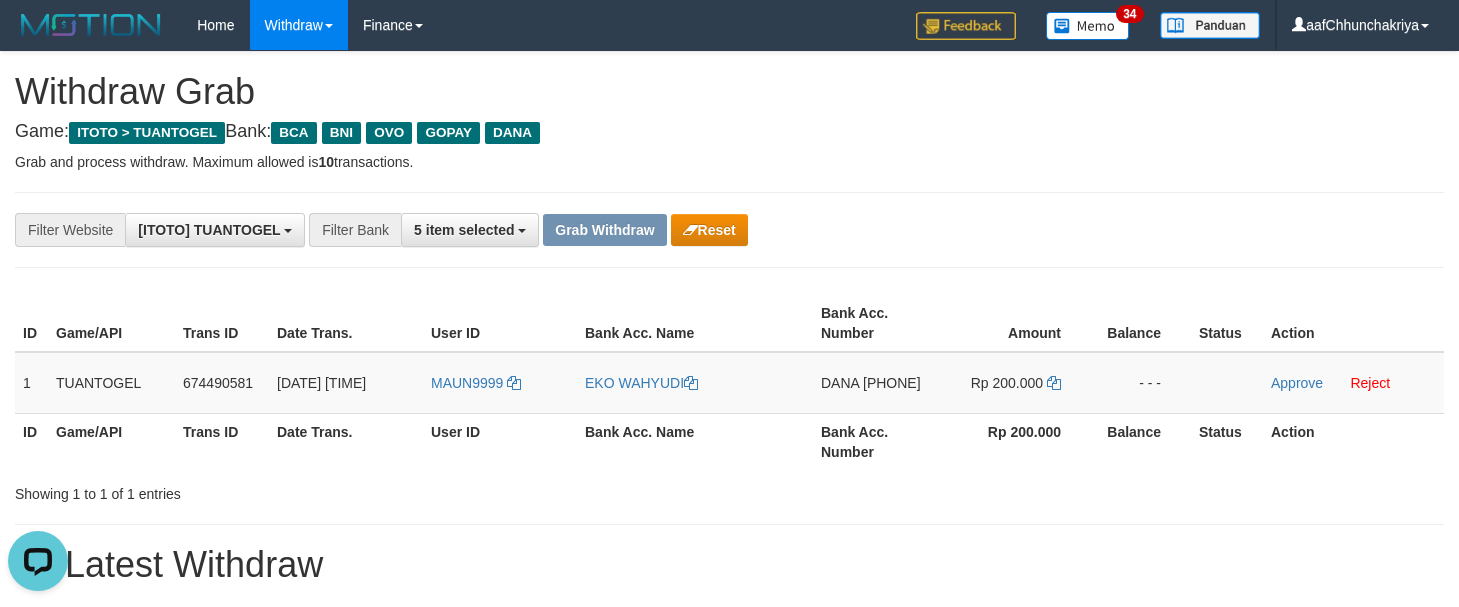 copy on "[PHONE]" 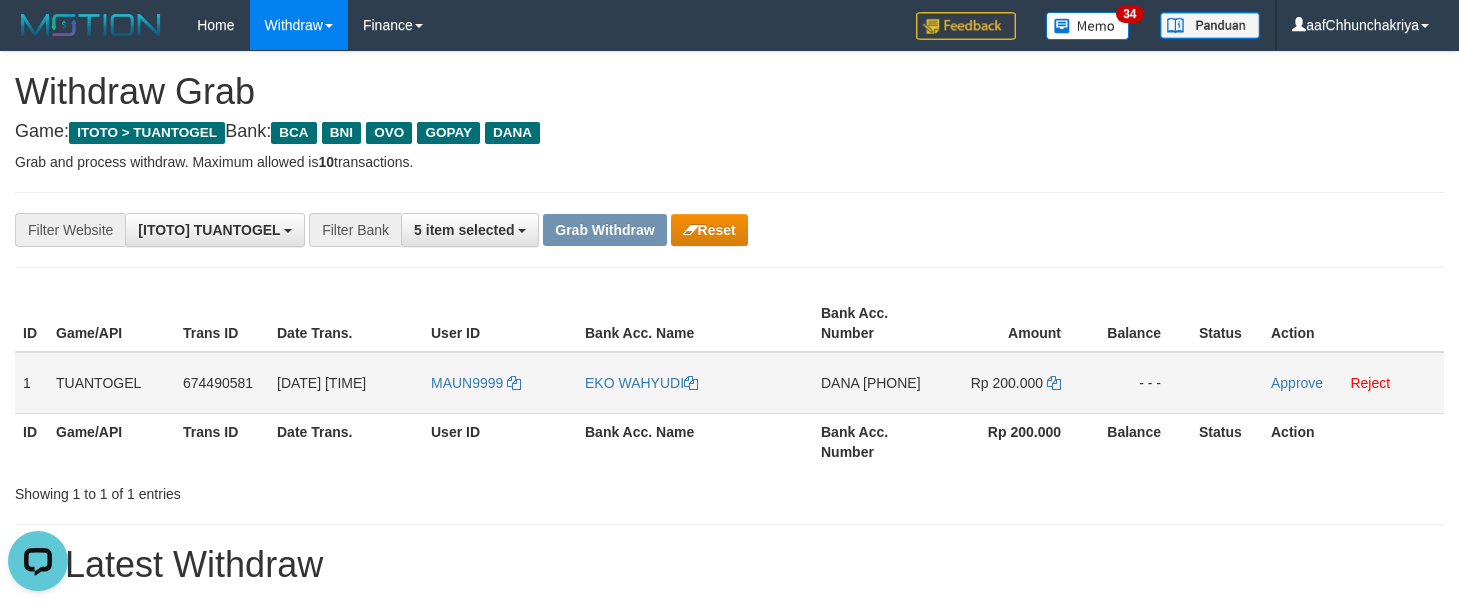 click on "Rp 200.000" at bounding box center (1015, 383) 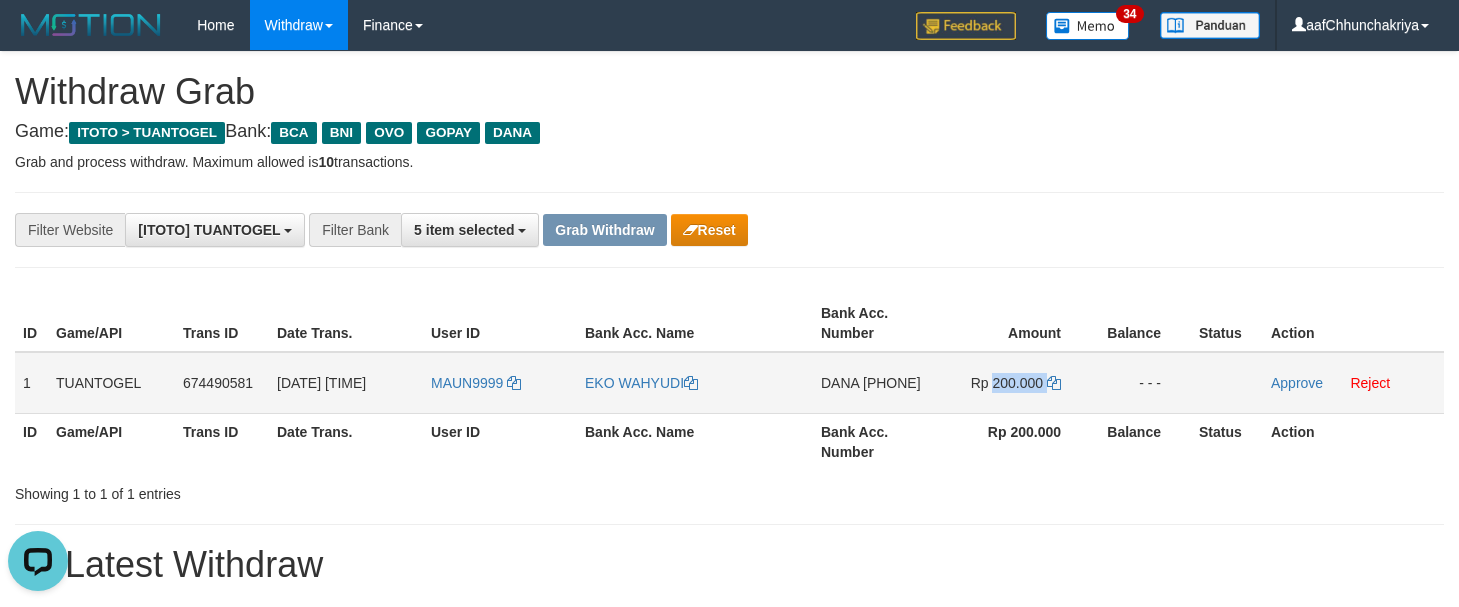 click on "Rp 200.000" at bounding box center (1015, 383) 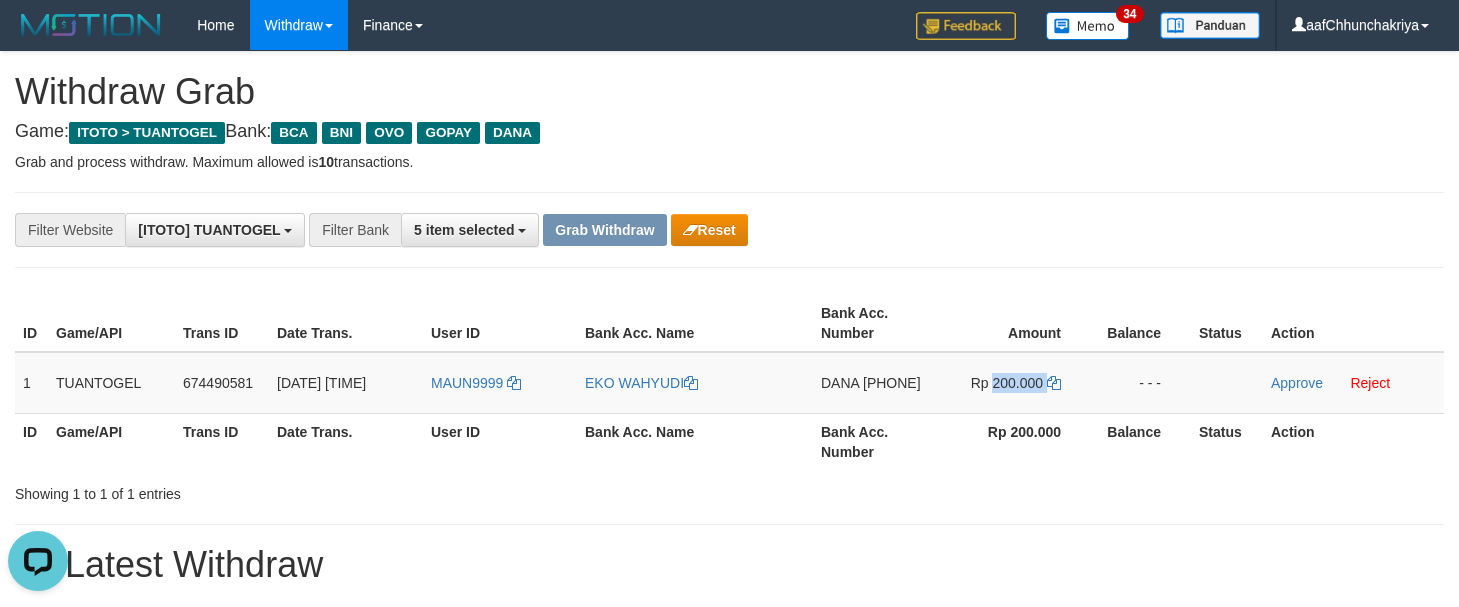 copy on "200.000" 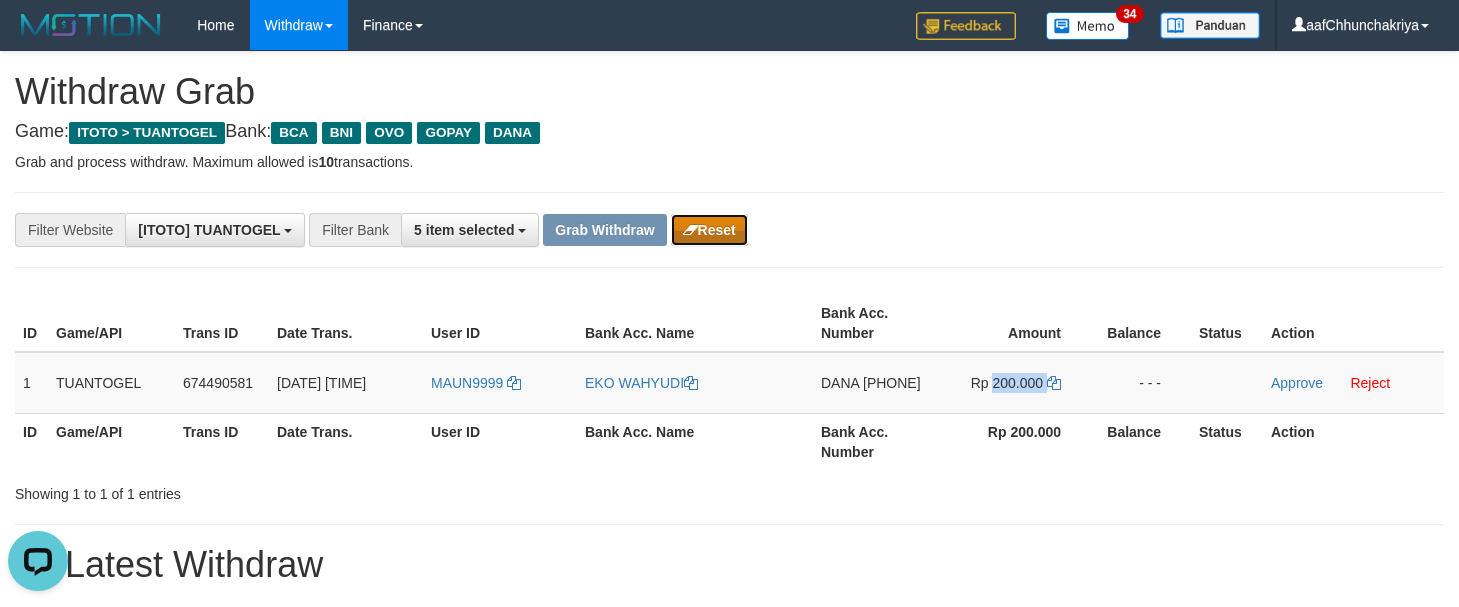 click on "Reset" at bounding box center [709, 230] 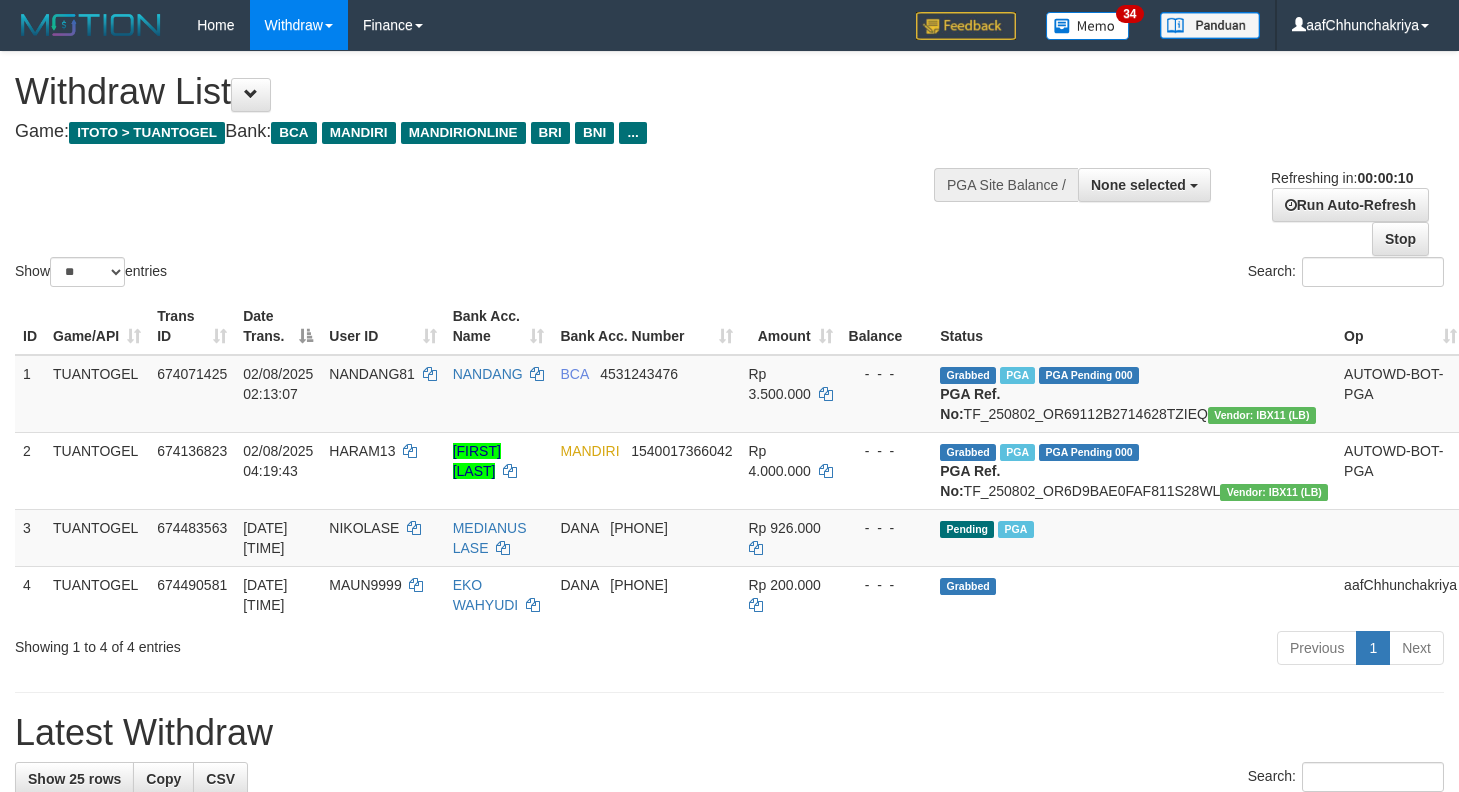 select 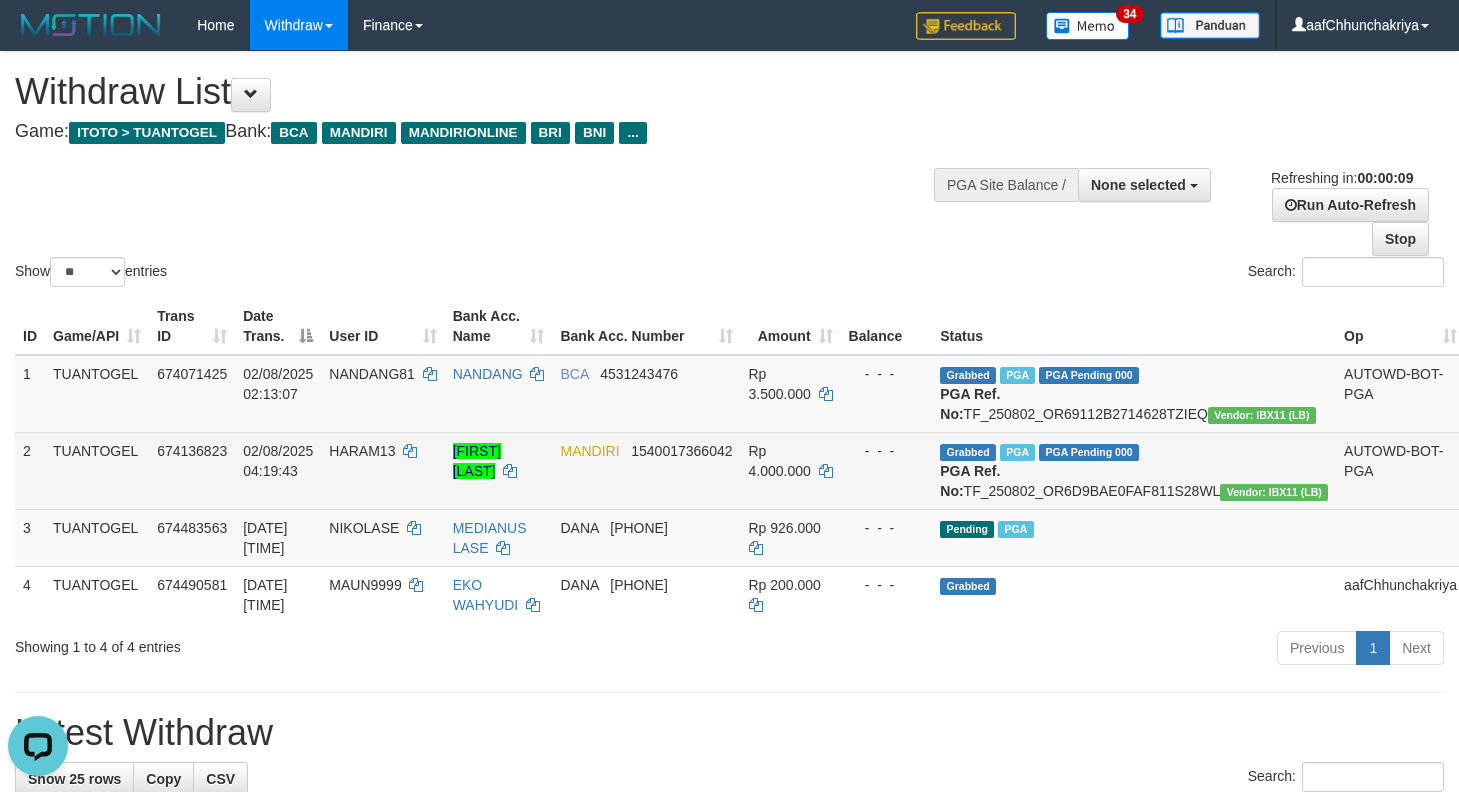 scroll, scrollTop: 0, scrollLeft: 0, axis: both 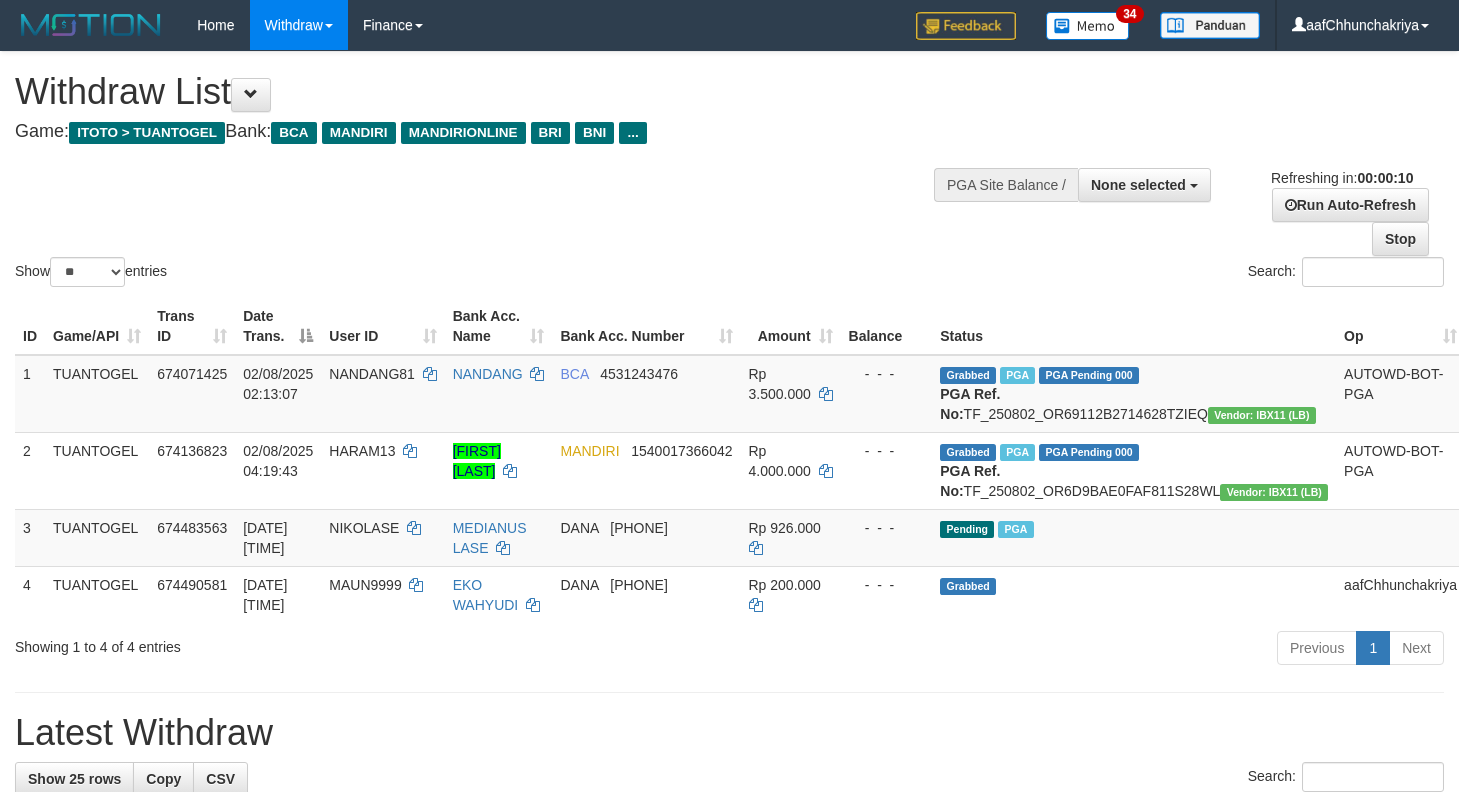select 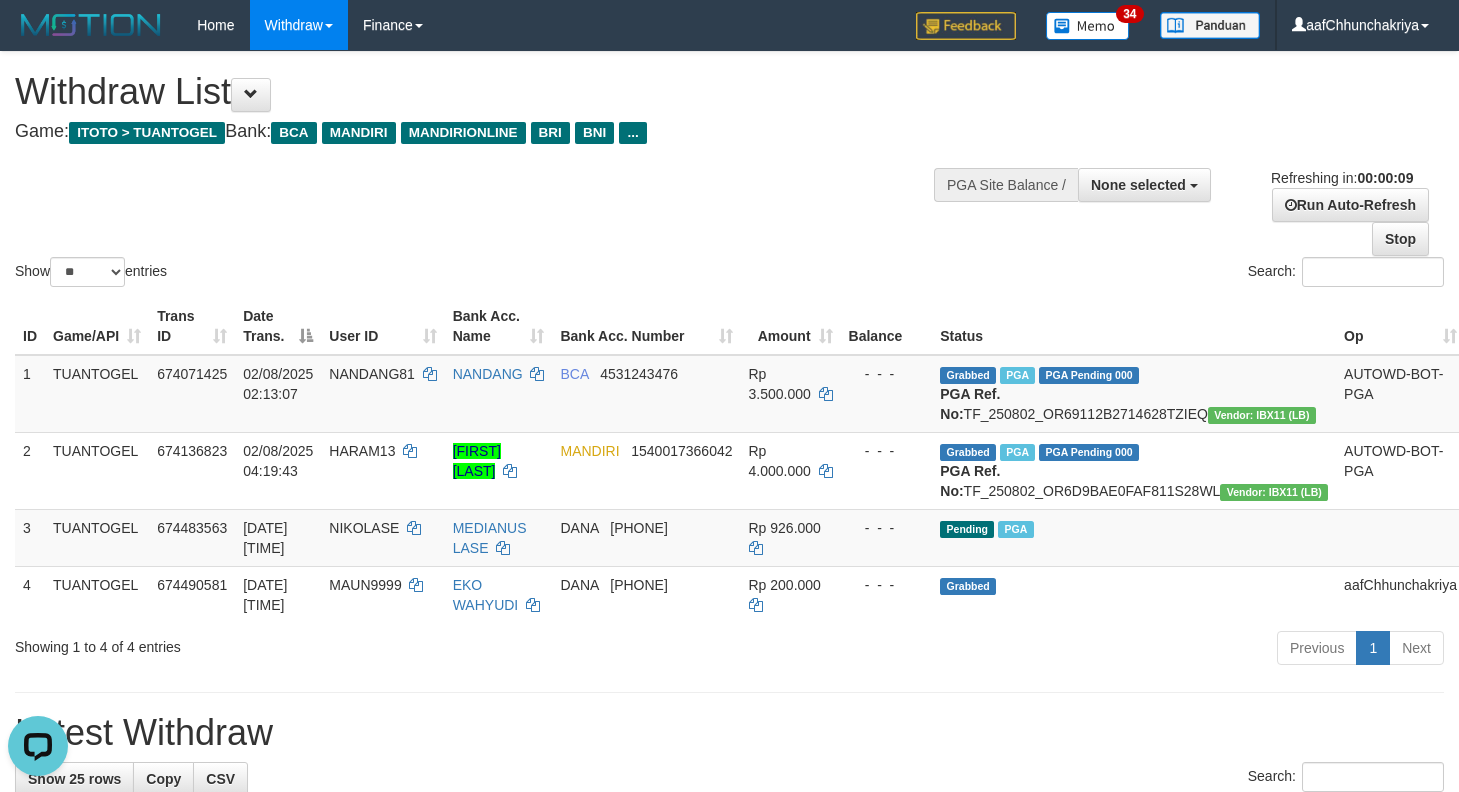 scroll, scrollTop: 0, scrollLeft: 0, axis: both 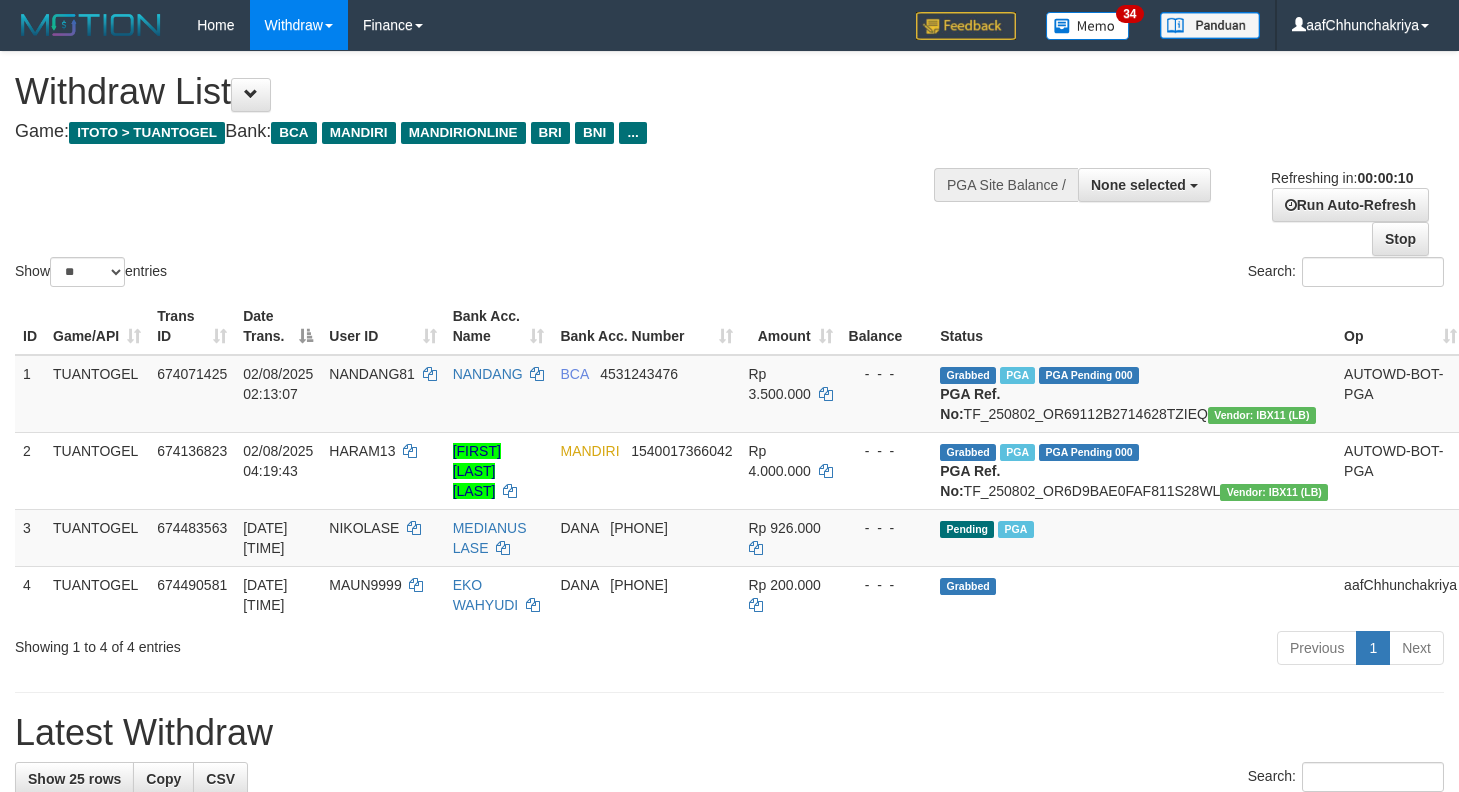 select 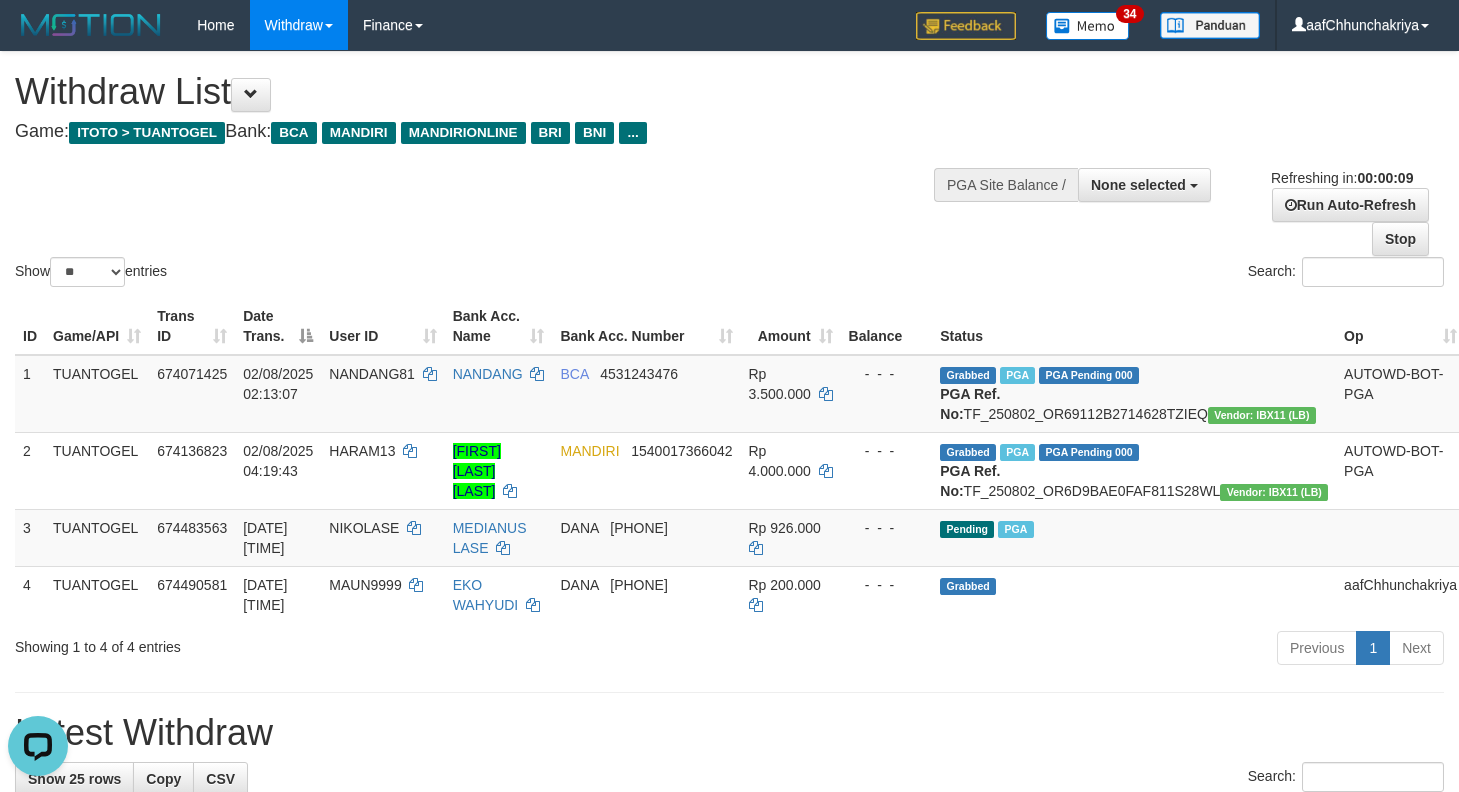 scroll, scrollTop: 0, scrollLeft: 0, axis: both 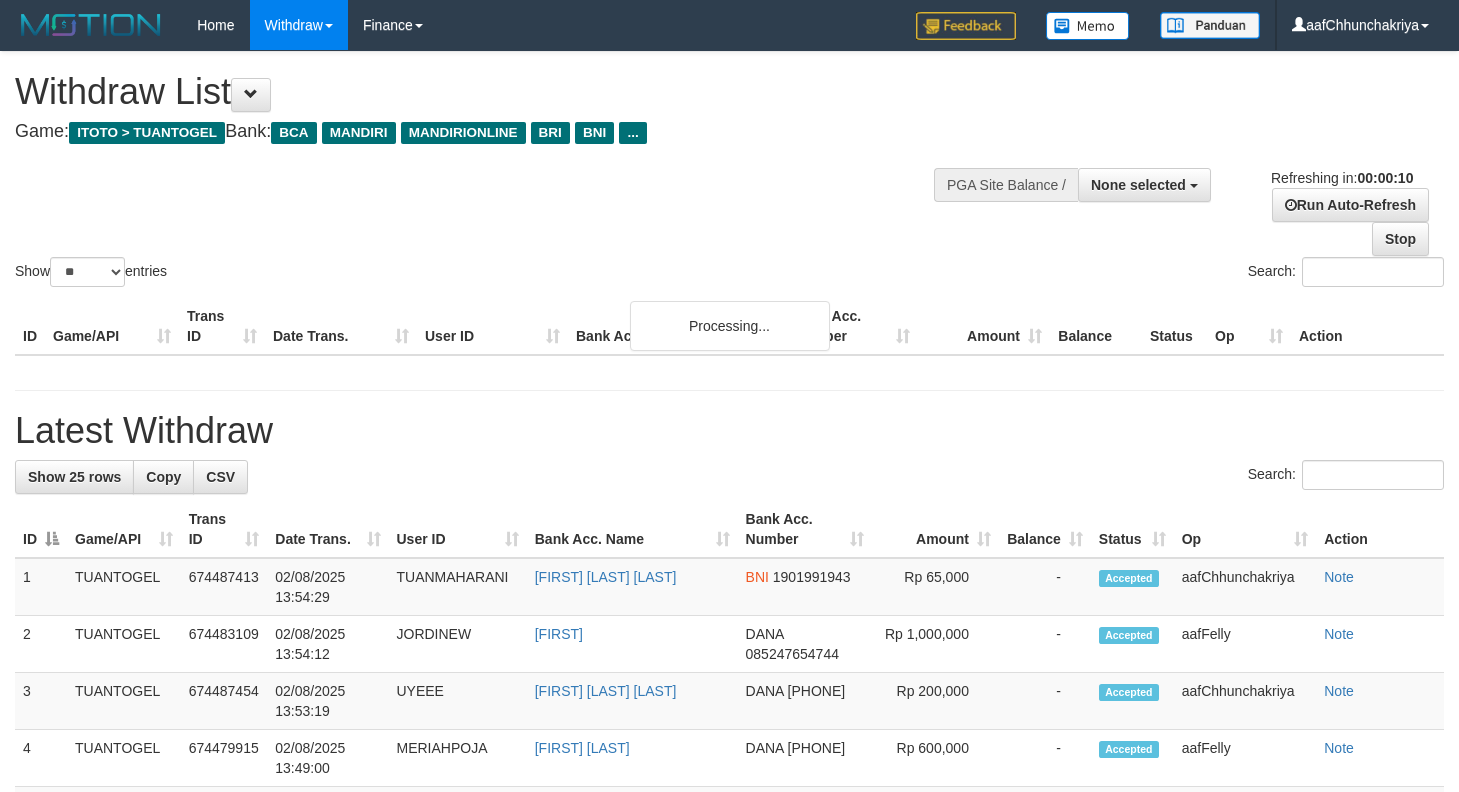 select 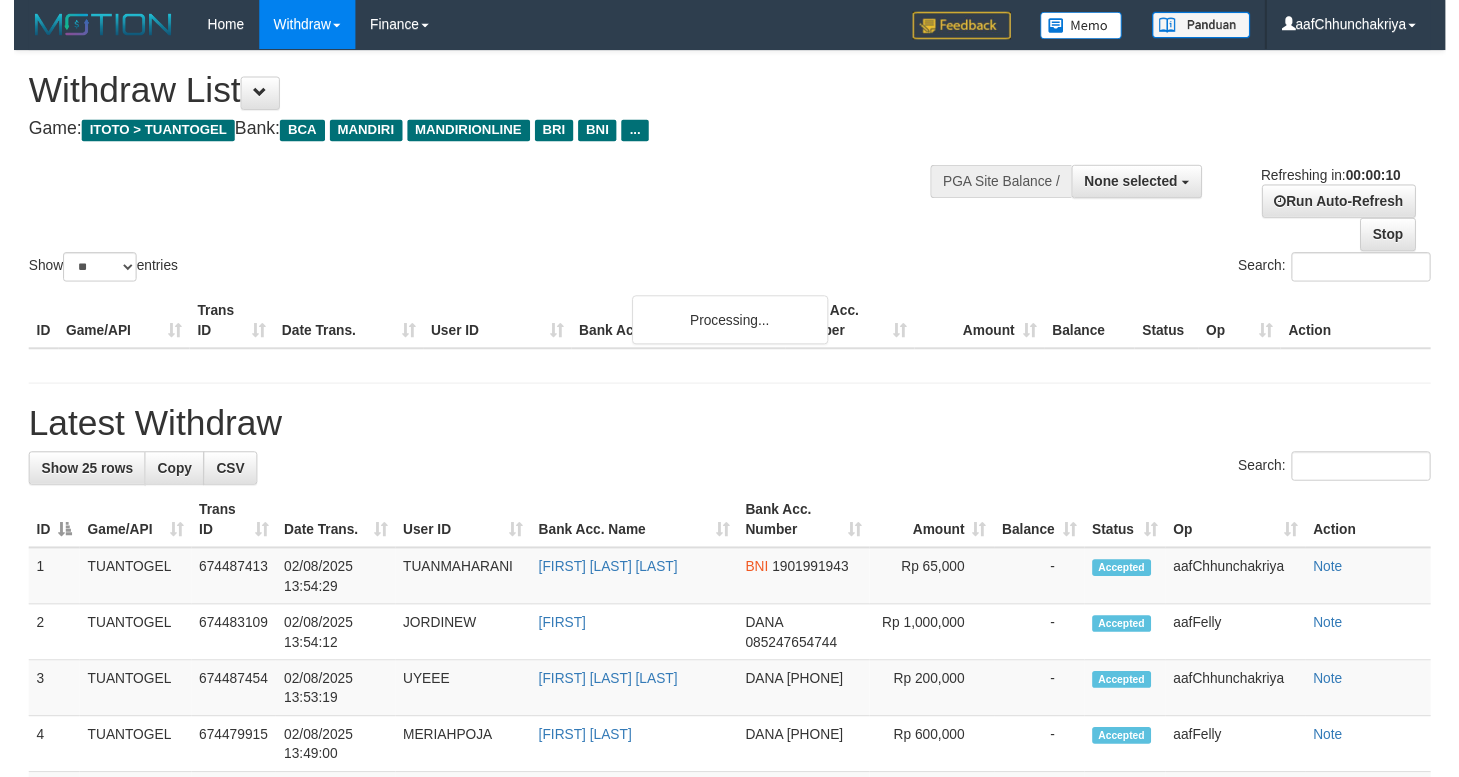 scroll, scrollTop: 0, scrollLeft: 0, axis: both 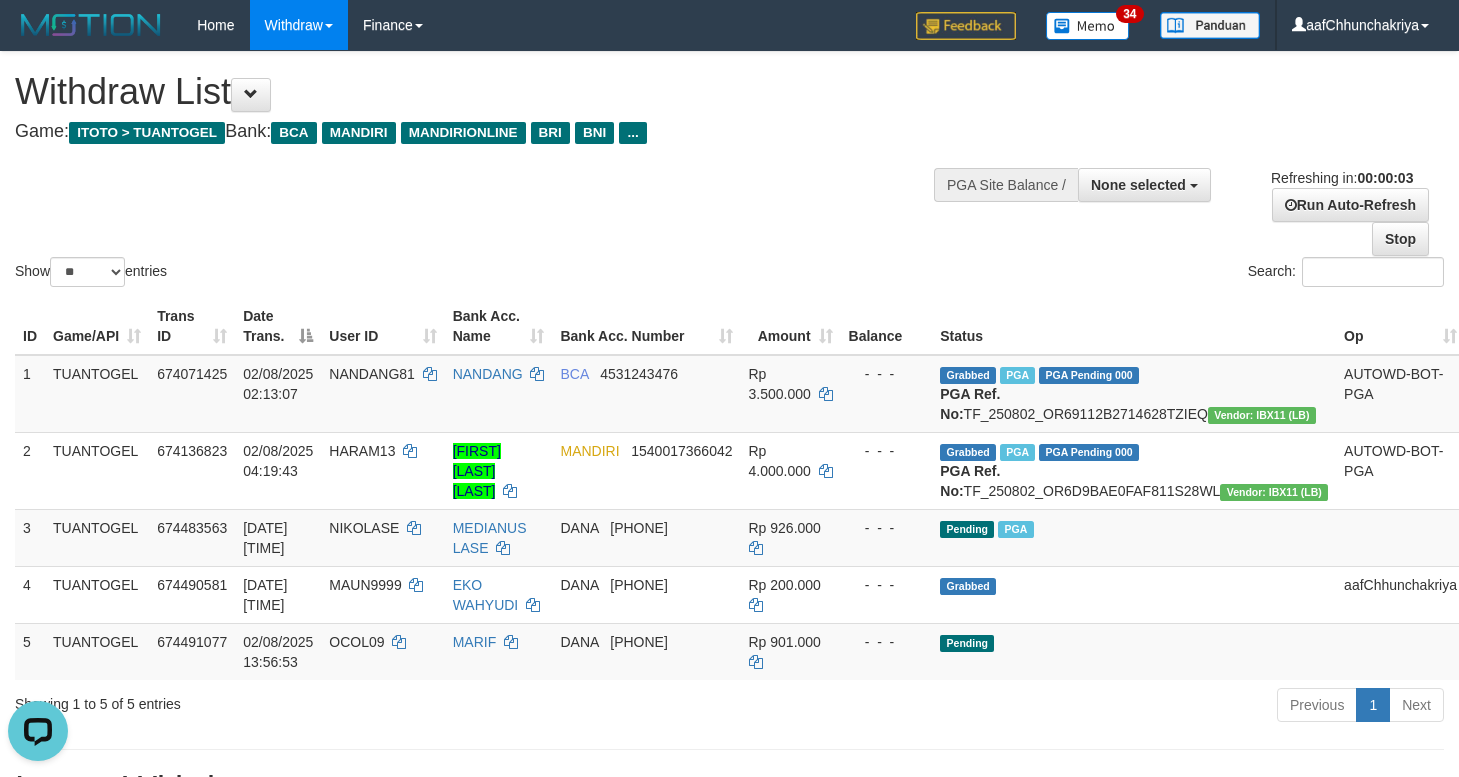 drag, startPoint x: 622, startPoint y: 730, endPoint x: 630, endPoint y: 722, distance: 11.313708 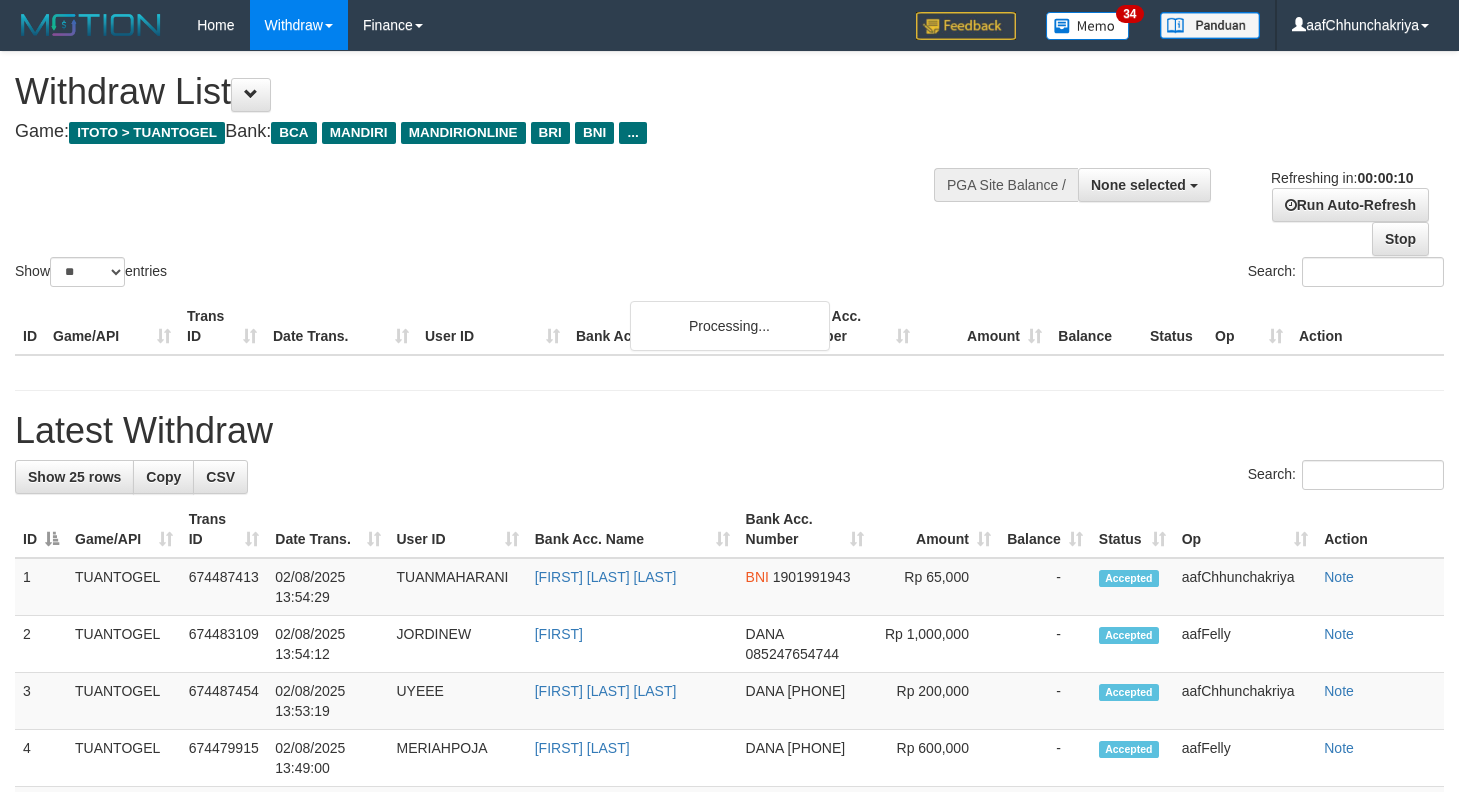 select 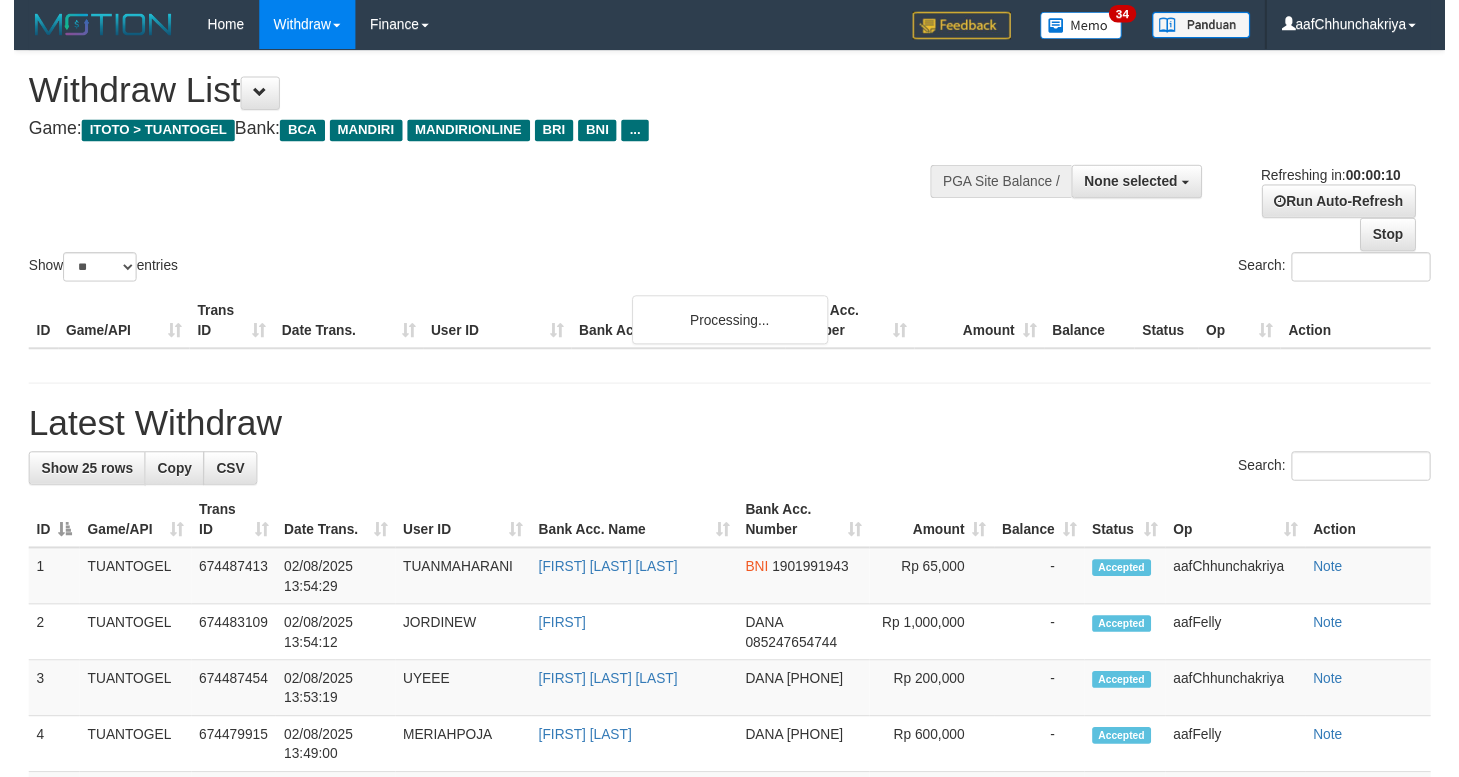 scroll, scrollTop: 0, scrollLeft: 0, axis: both 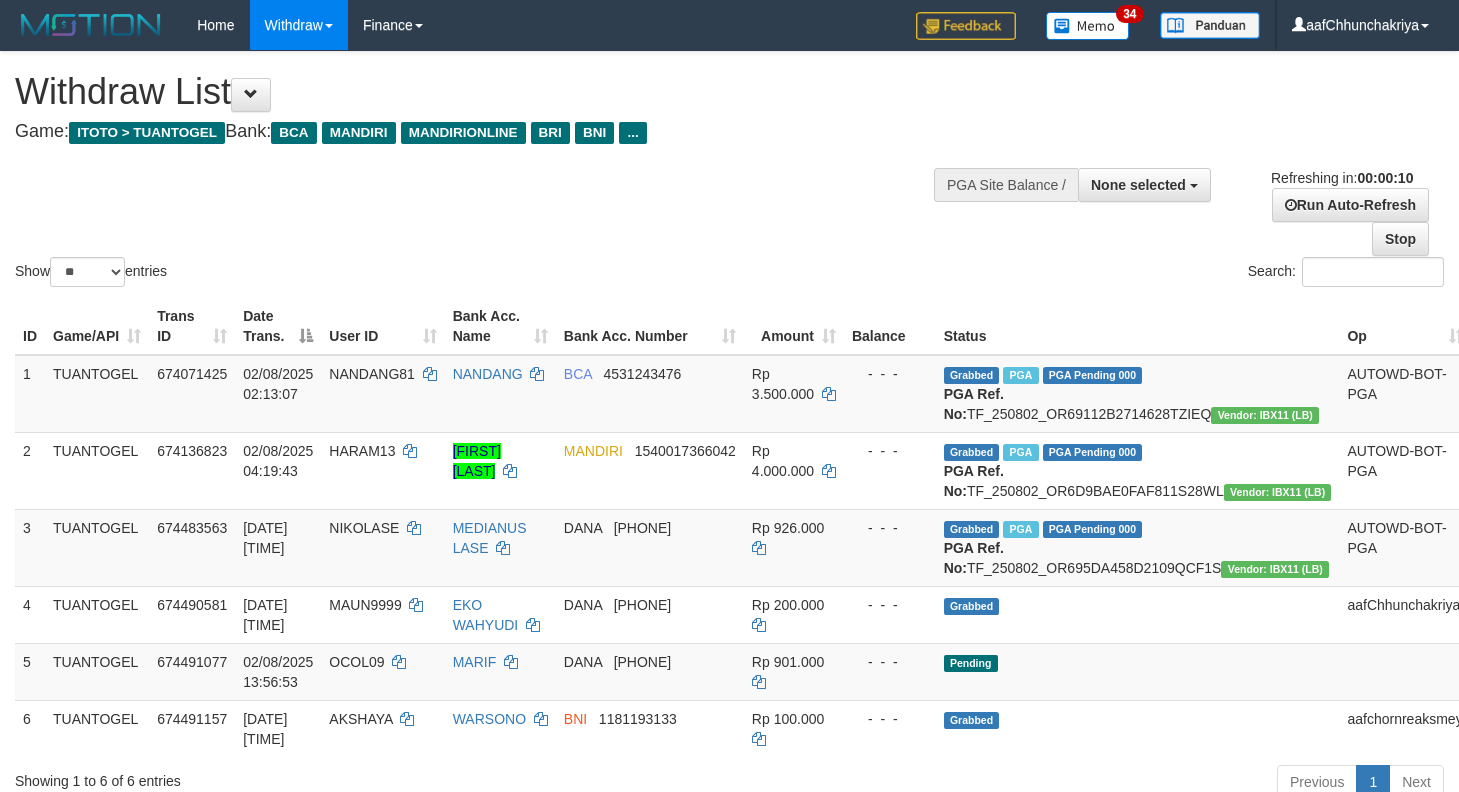 select 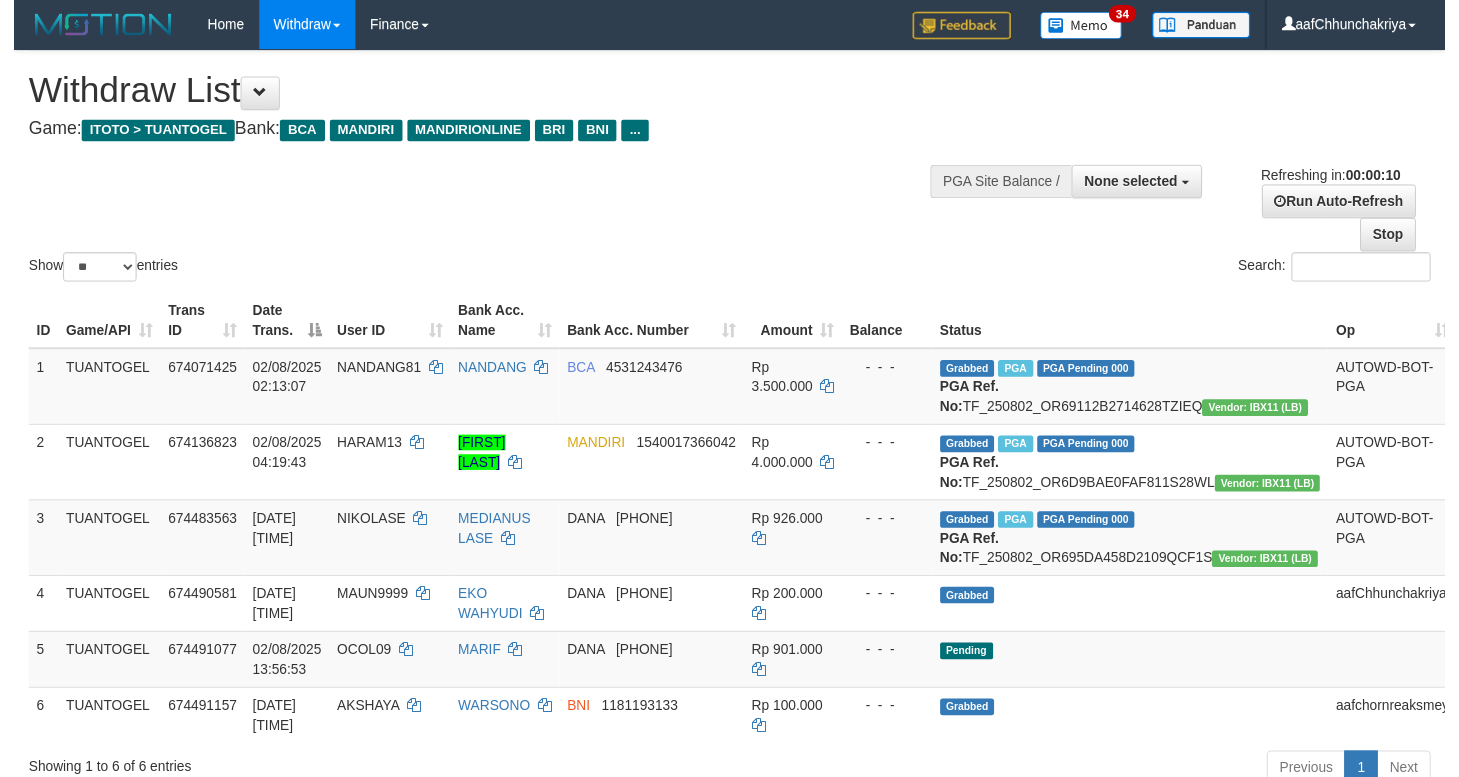 scroll, scrollTop: 0, scrollLeft: 0, axis: both 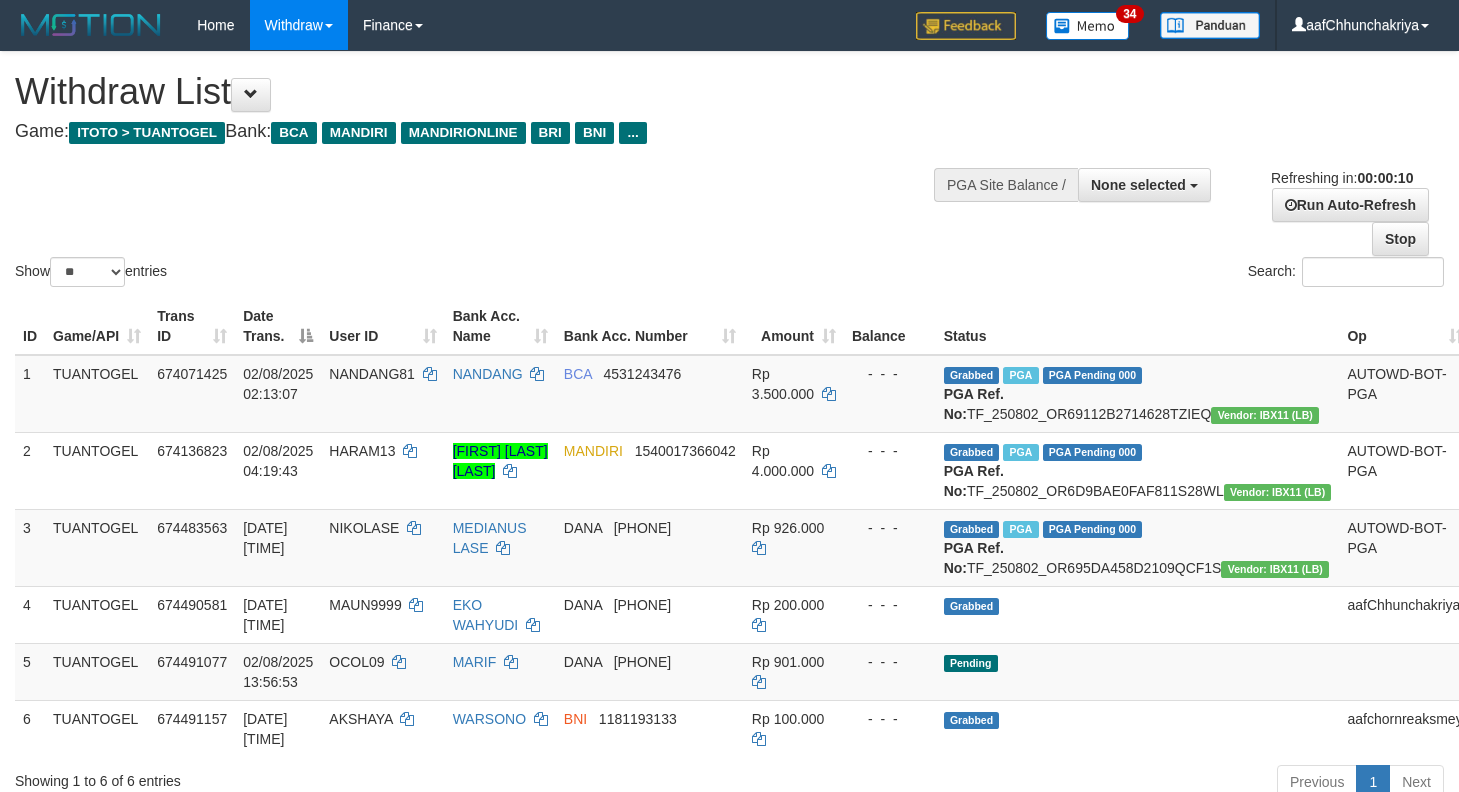 select 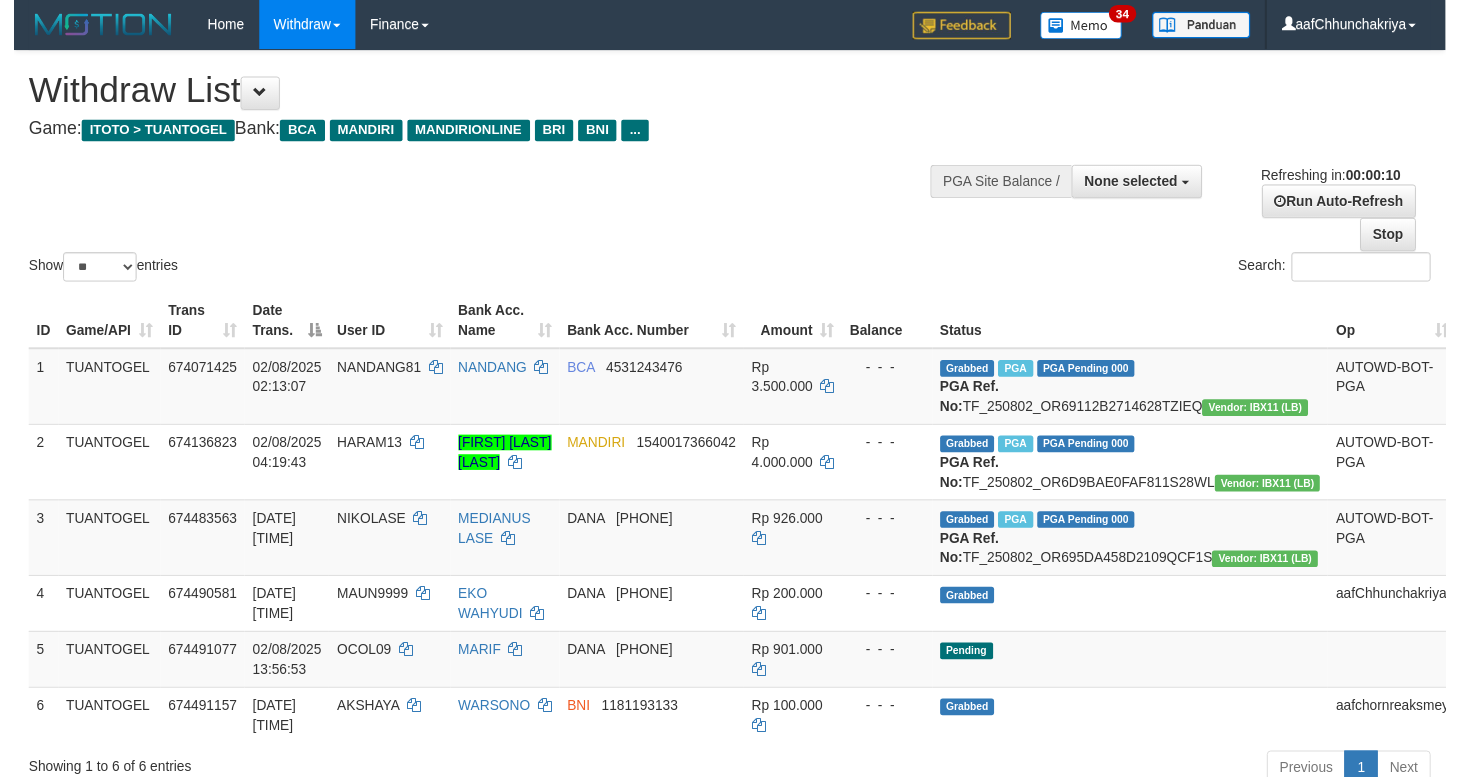 scroll, scrollTop: 0, scrollLeft: 0, axis: both 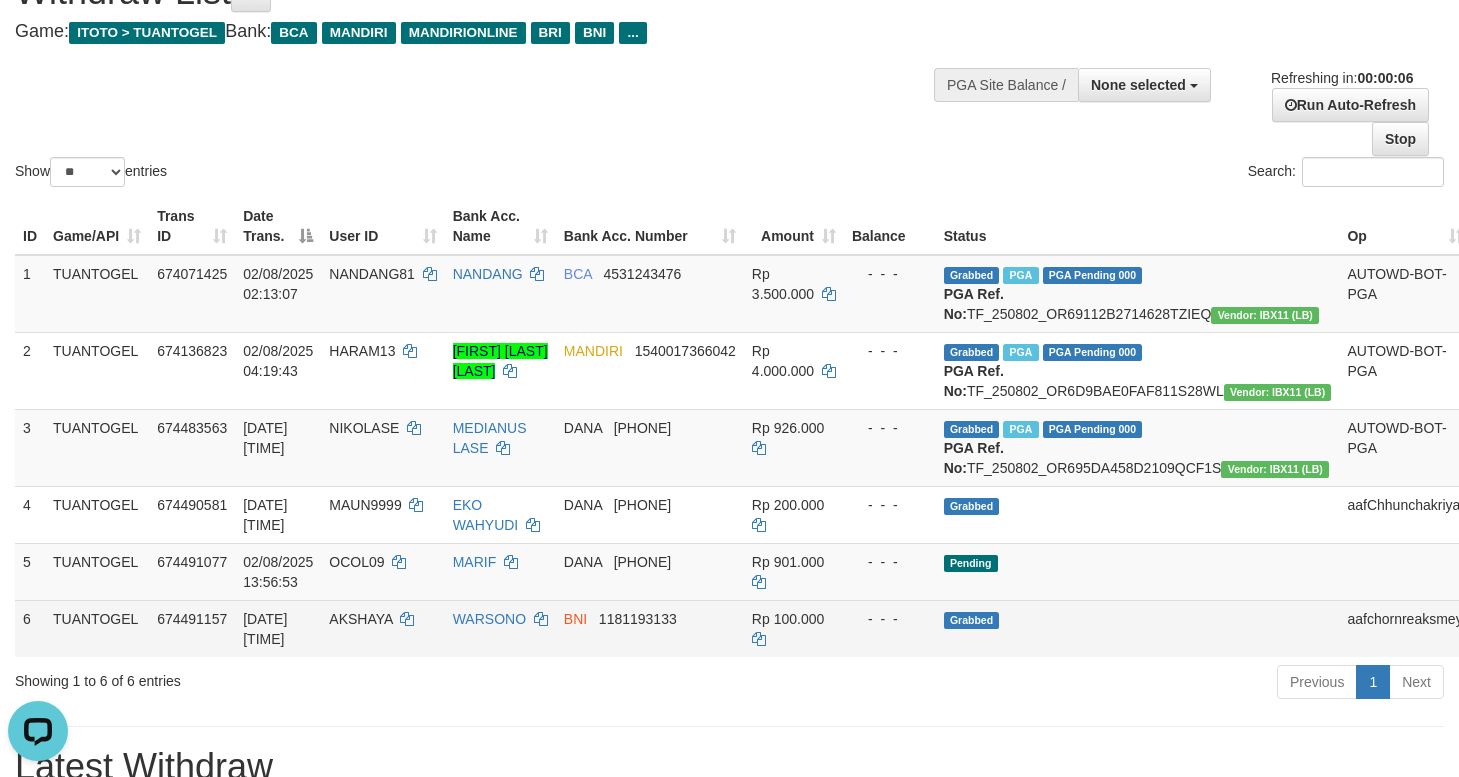 click on "ID Game/API Trans ID Date Trans. User ID Bank Acc. Name Bank Acc. Number Amount Balance Status Op Action
1 TUANTOGEL 674071425 02/08/2025 02:13:07 NANDANG81    NANDANG    BCA     4531243476 Rp 3.500.000    -  -  - Grabbed   PGA   PGA Pending 000 PGA Ref. No:  TF_250802_OR69112B2714628TZIEQ  Vendor: IBX11 (LB) AUTOWD-BOT-PGA Reject ·    Check Trans    ·    Note 2 TUANTOGEL 674136823 02/08/2025 04:19:43 HARAM13    ARIF RAKHMAN EFFENDI    MANDIRI     1540017366042 Rp 4.000.000    -  -  - Grabbed   PGA   PGA Pending 000 PGA Ref. No:  TF_250802_OR6D9BAE0FAF811S28WL  Vendor: IBX11 (LB) AUTOWD-BOT-PGA Reject ·    Check Trans    ·    Note 3 TUANTOGEL 674483563 02/08/2025 13:47:08 NIKOLASE    MEDIANUS LASE    DANA     082116164953 Rp 926.000    -  -  - Grabbed   PGA   PGA Pending 000 PGA Ref. No:  TF_250802_OR695DA458D2109QCF1S  Vendor: IBX11 (LB) AUTOWD-BOT-PGA Reject ·    Check Trans    ·    Note 4 TUANTOGEL 674490581 MAUN9999" at bounding box center [729, 427] 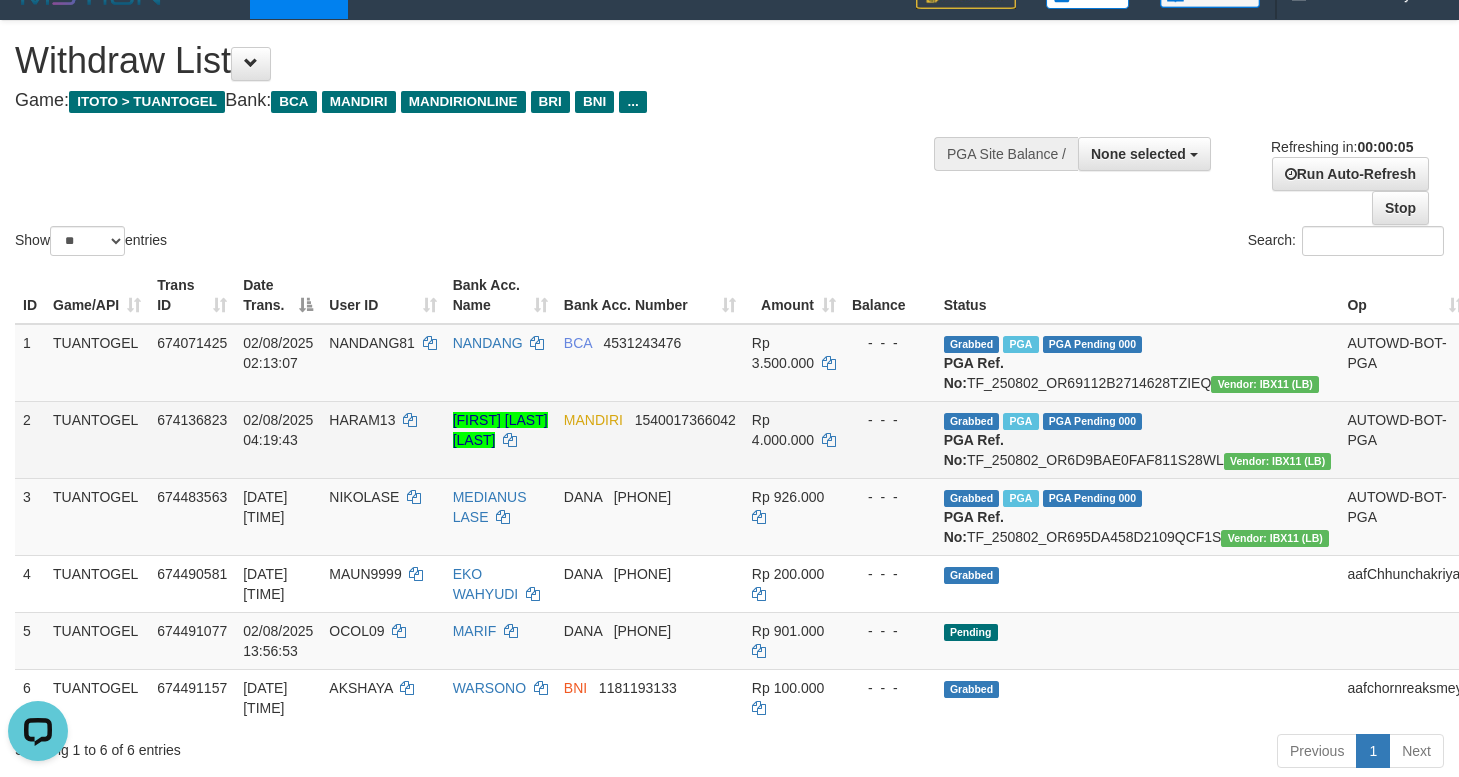 scroll, scrollTop: 0, scrollLeft: 0, axis: both 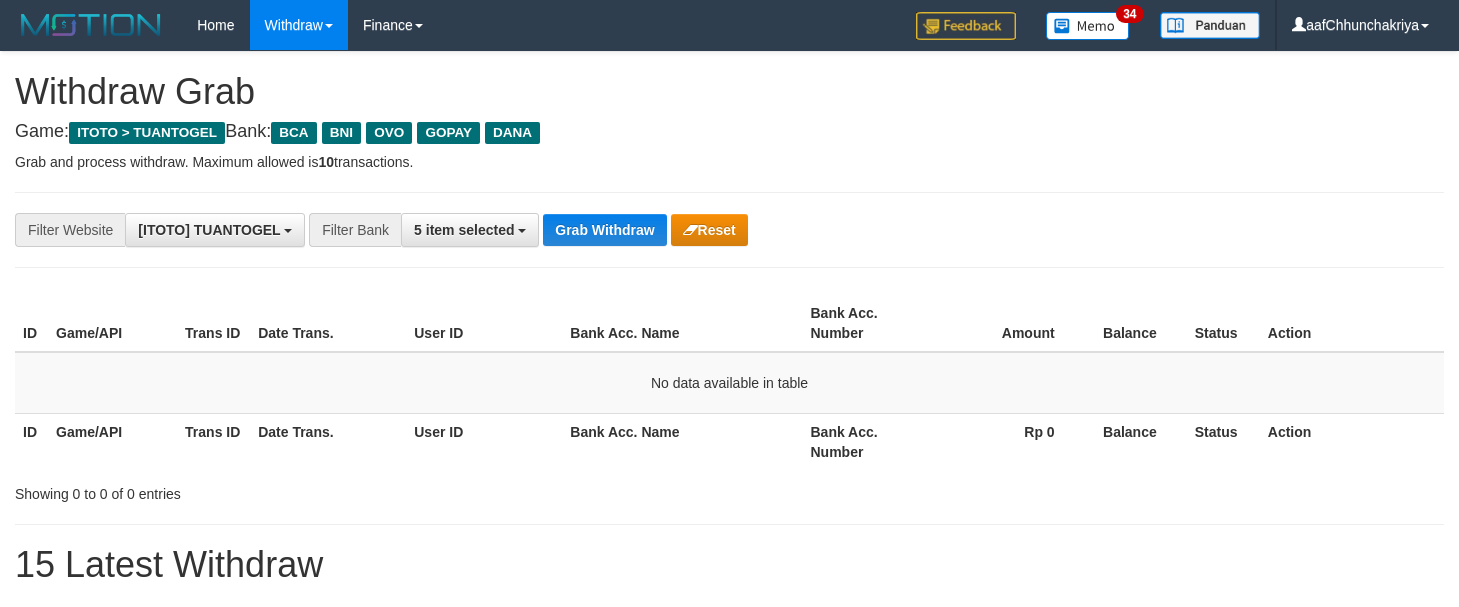 click on "Grab Withdraw" at bounding box center (604, 230) 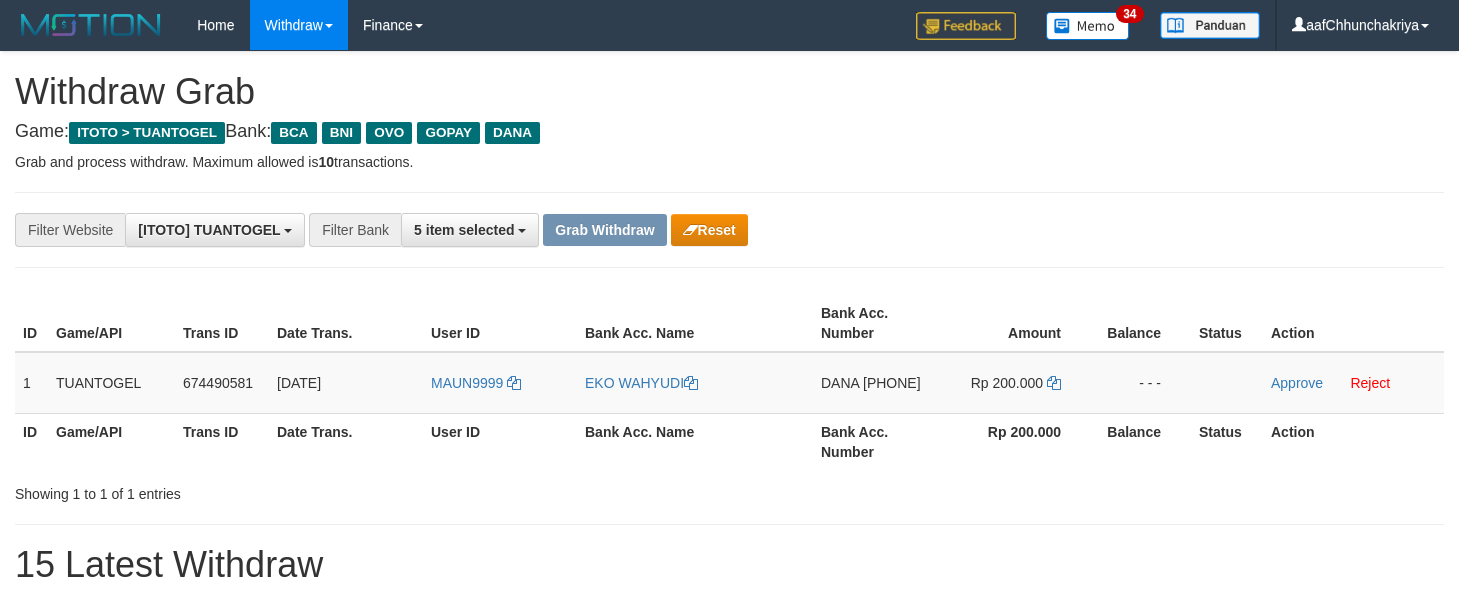 scroll, scrollTop: 0, scrollLeft: 0, axis: both 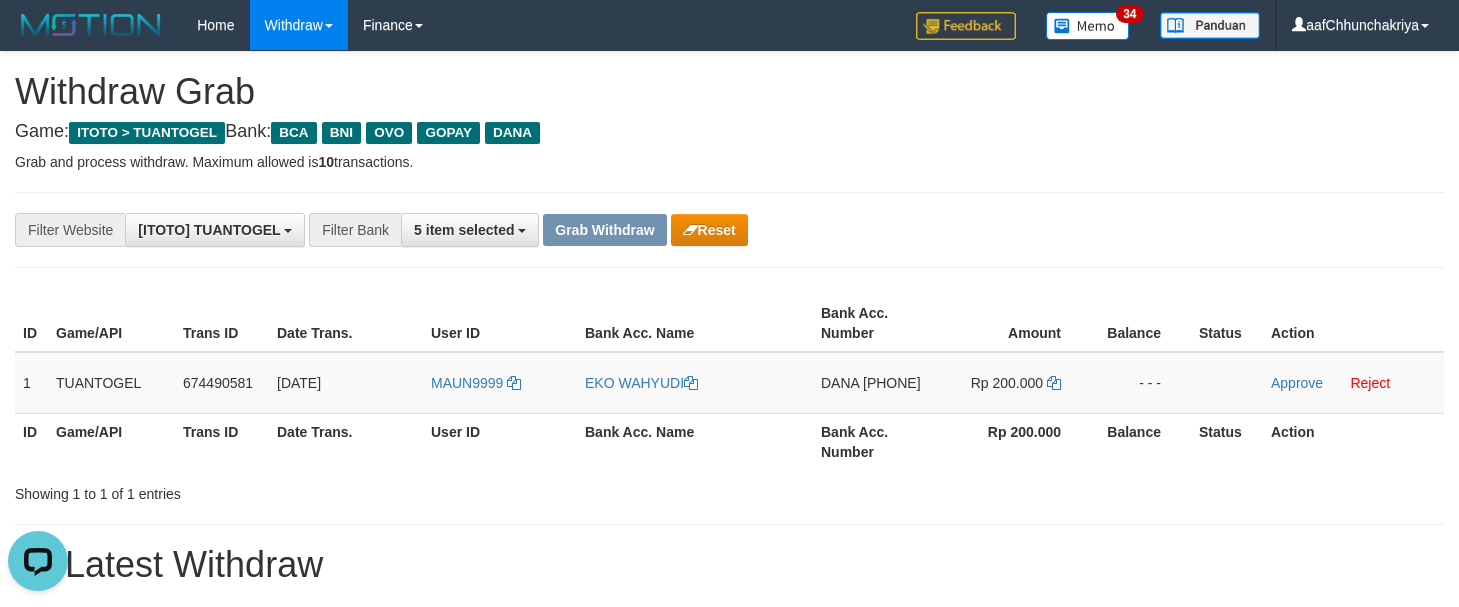 click on "ID Game/API Trans ID Date Trans. User ID Bank Acc. Name Bank Acc. Number Amount Balance Status Action
1
TUANTOGEL
674490581
02/08/2025 13:56:15
MAUN9999
EKO WAHYUDI
DANA
085655236963
Rp 200.000
- - -
Approve
Reject
ID Game/API Trans ID Date Trans. User ID Bank Acc. Name Bank Acc. Number Rp 200.000 Balance Status Action" at bounding box center (729, 382) 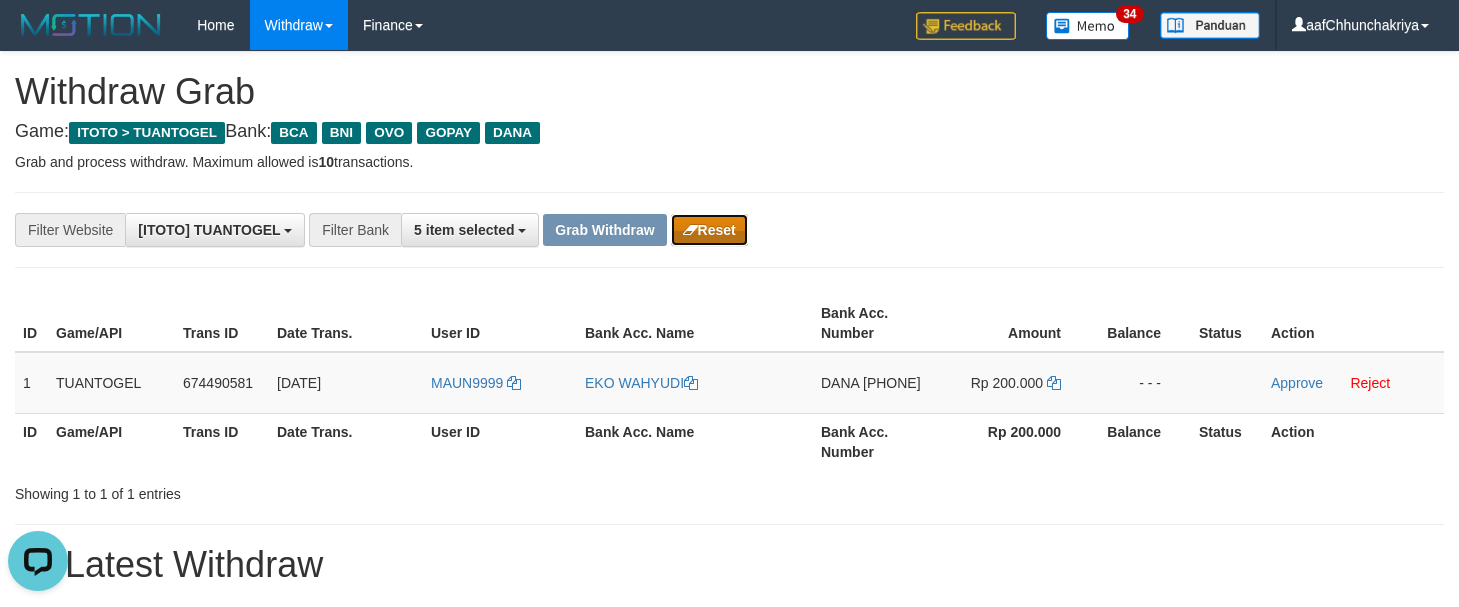 click on "Reset" at bounding box center (709, 230) 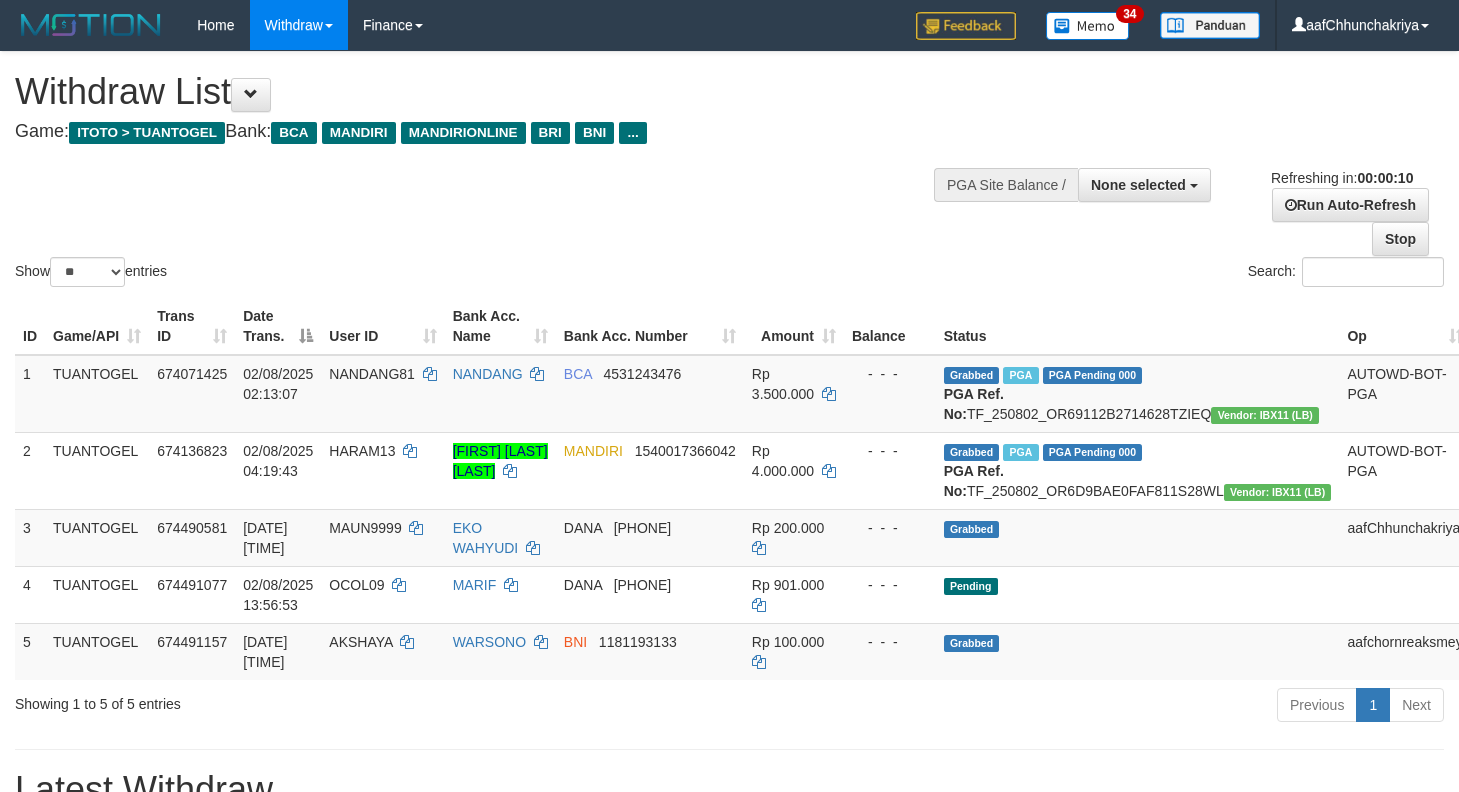 select 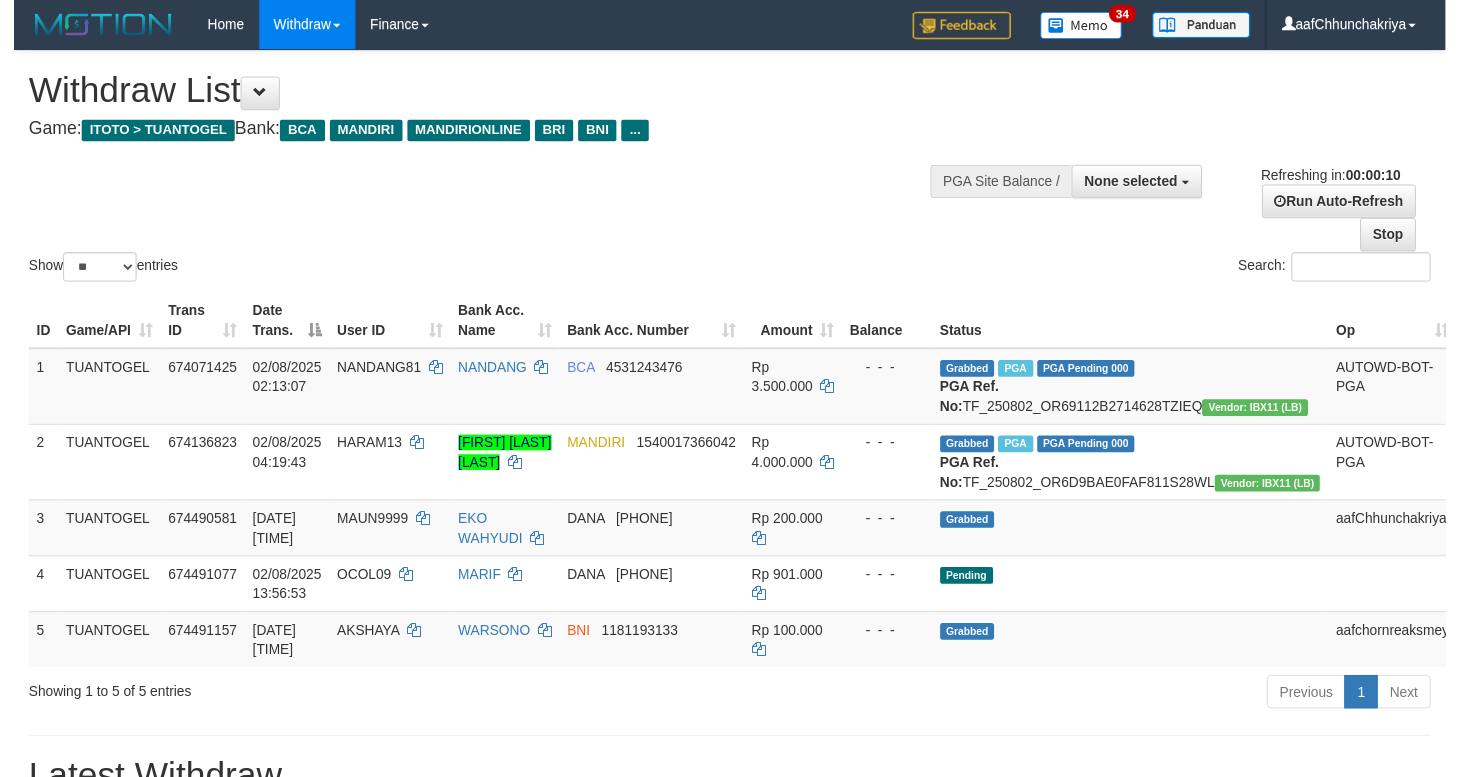 scroll, scrollTop: 0, scrollLeft: 0, axis: both 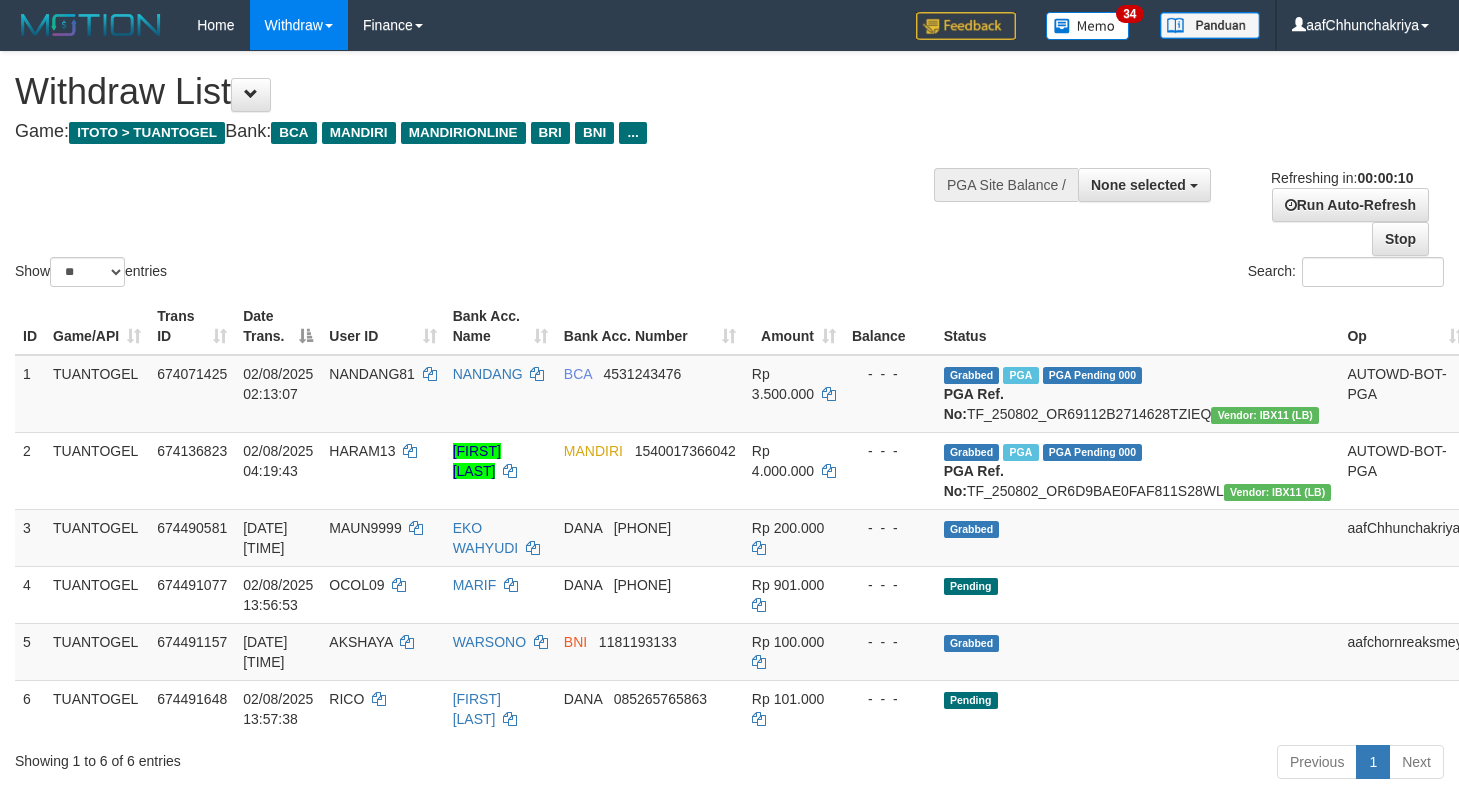 select 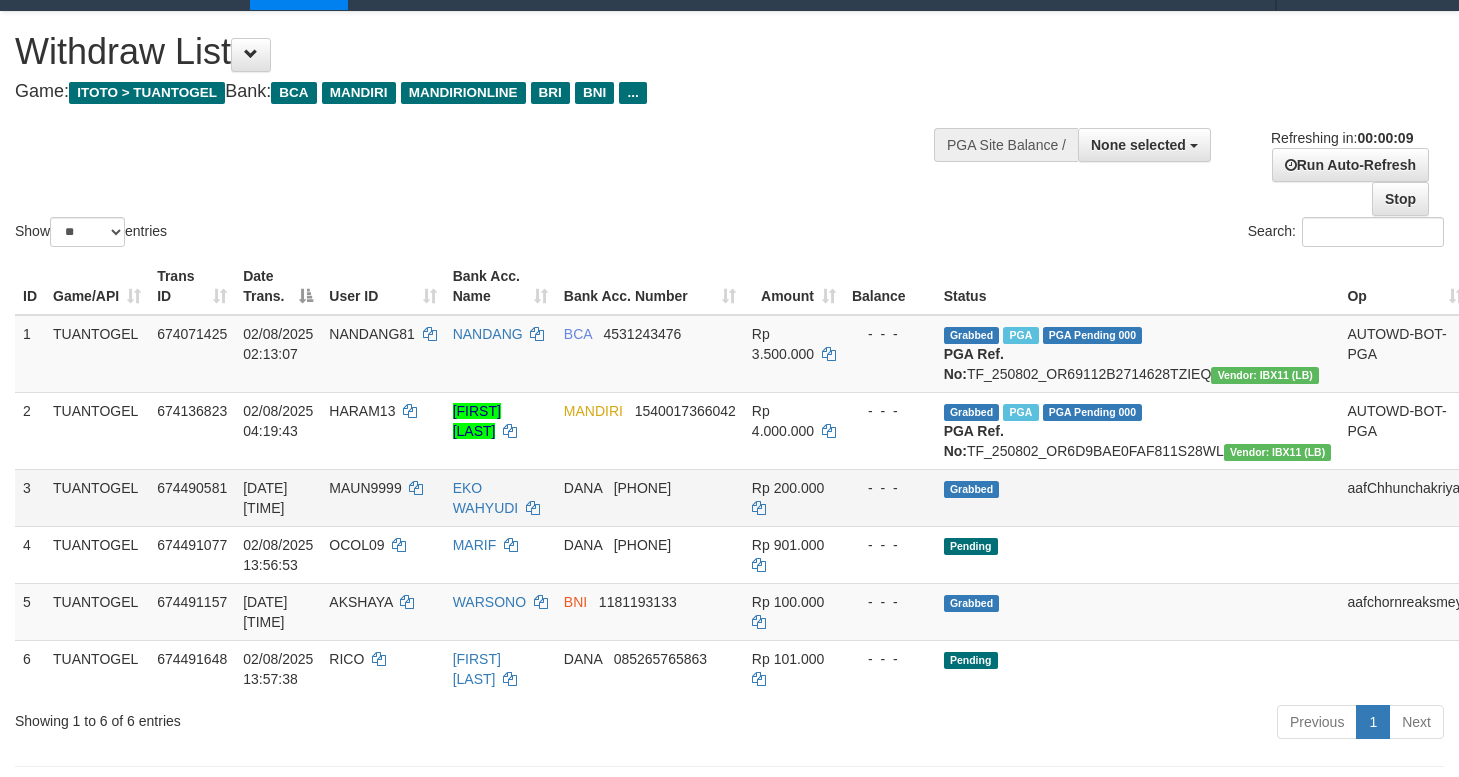 scroll, scrollTop: 100, scrollLeft: 0, axis: vertical 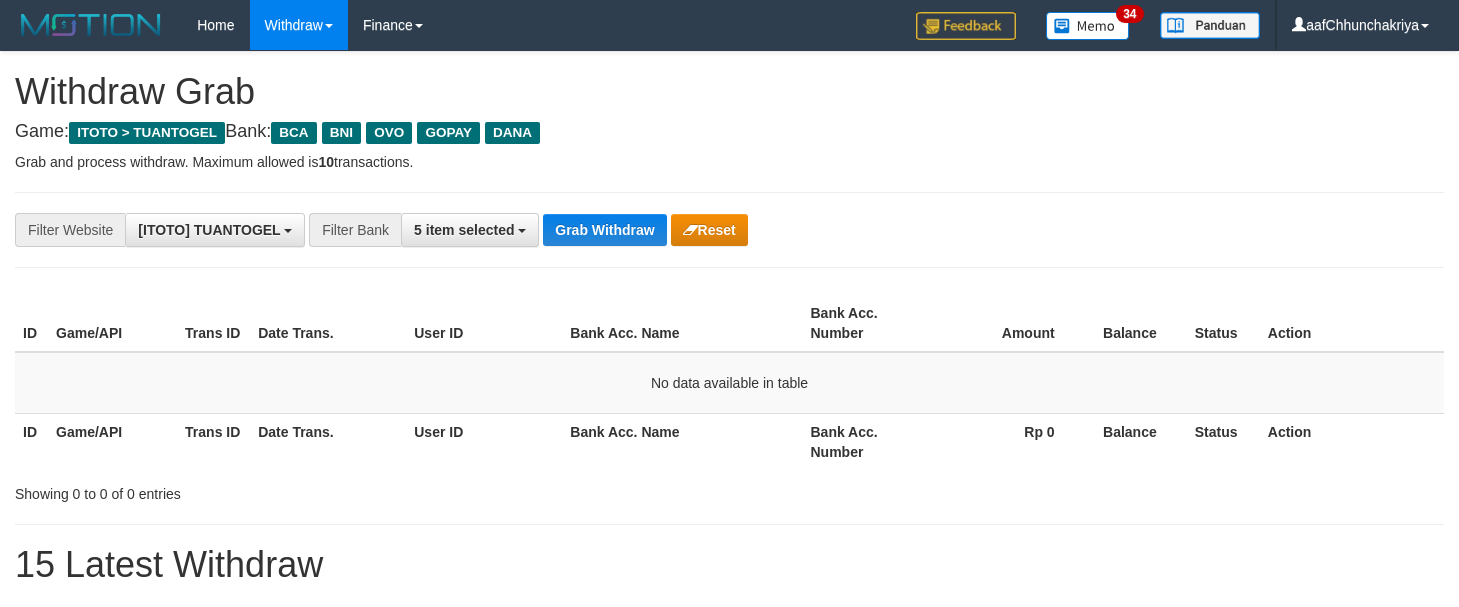 click on "Grab Withdraw" at bounding box center (604, 230) 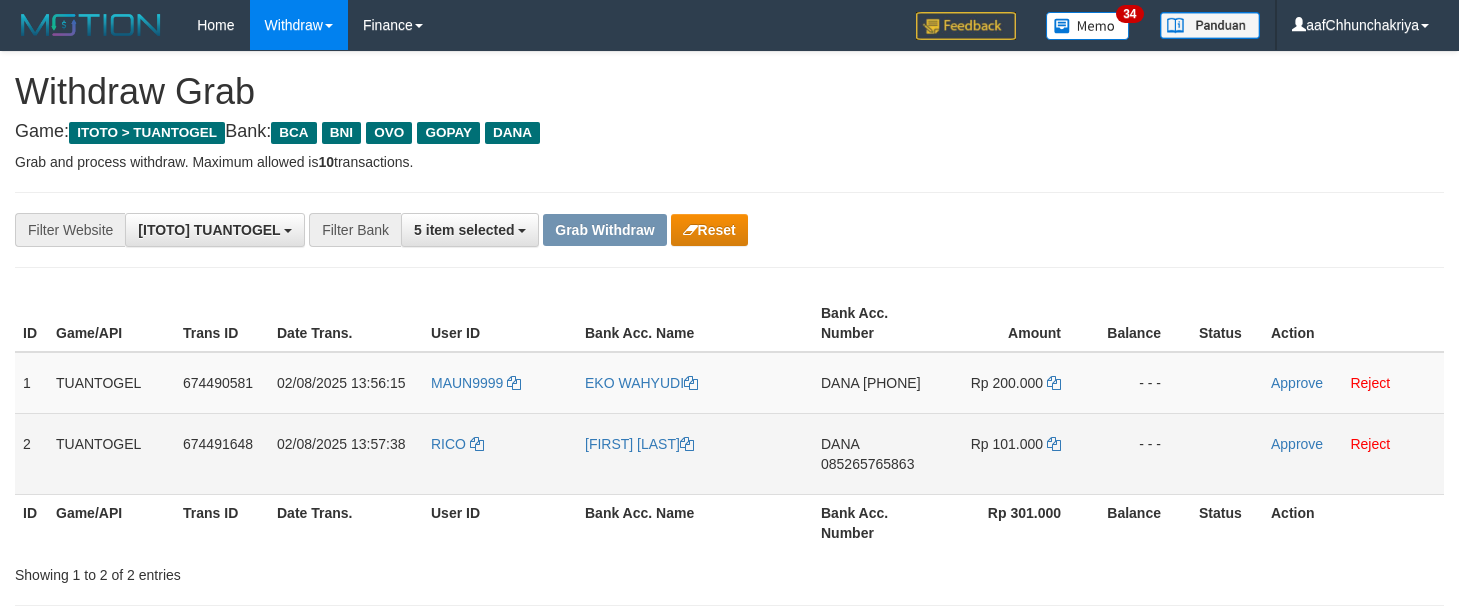 scroll, scrollTop: 0, scrollLeft: 0, axis: both 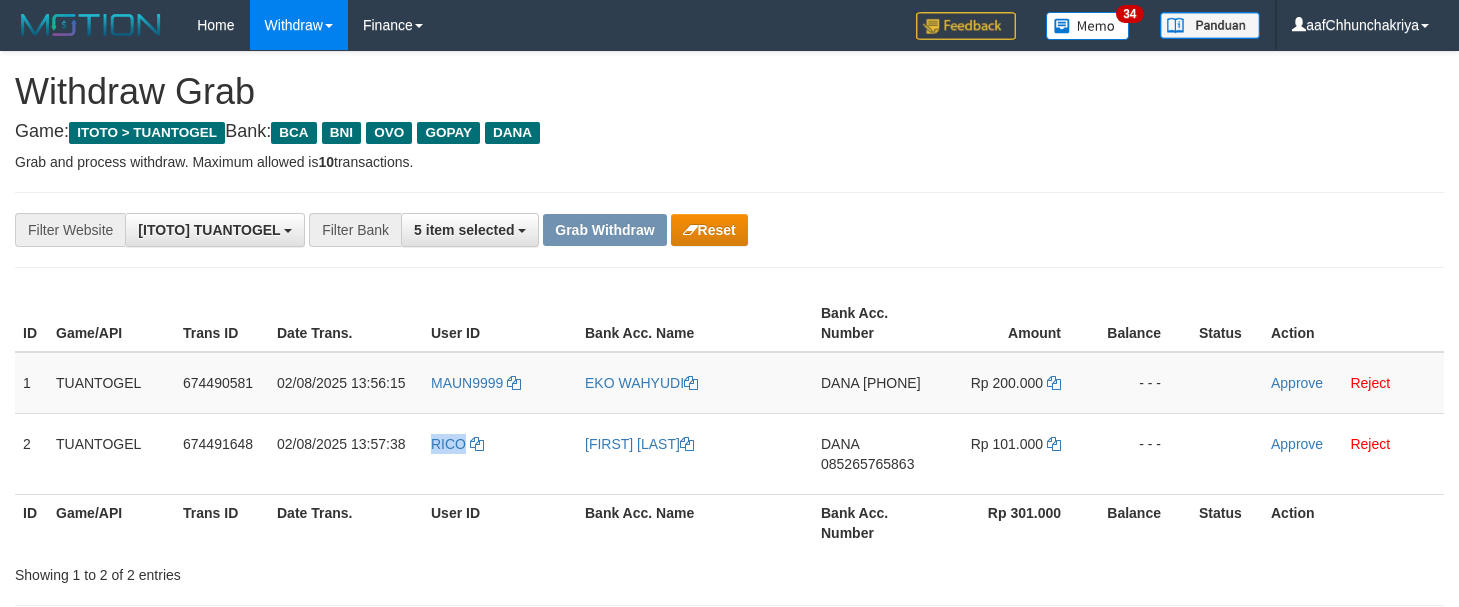 drag, startPoint x: 459, startPoint y: 484, endPoint x: 801, endPoint y: 604, distance: 362.4417 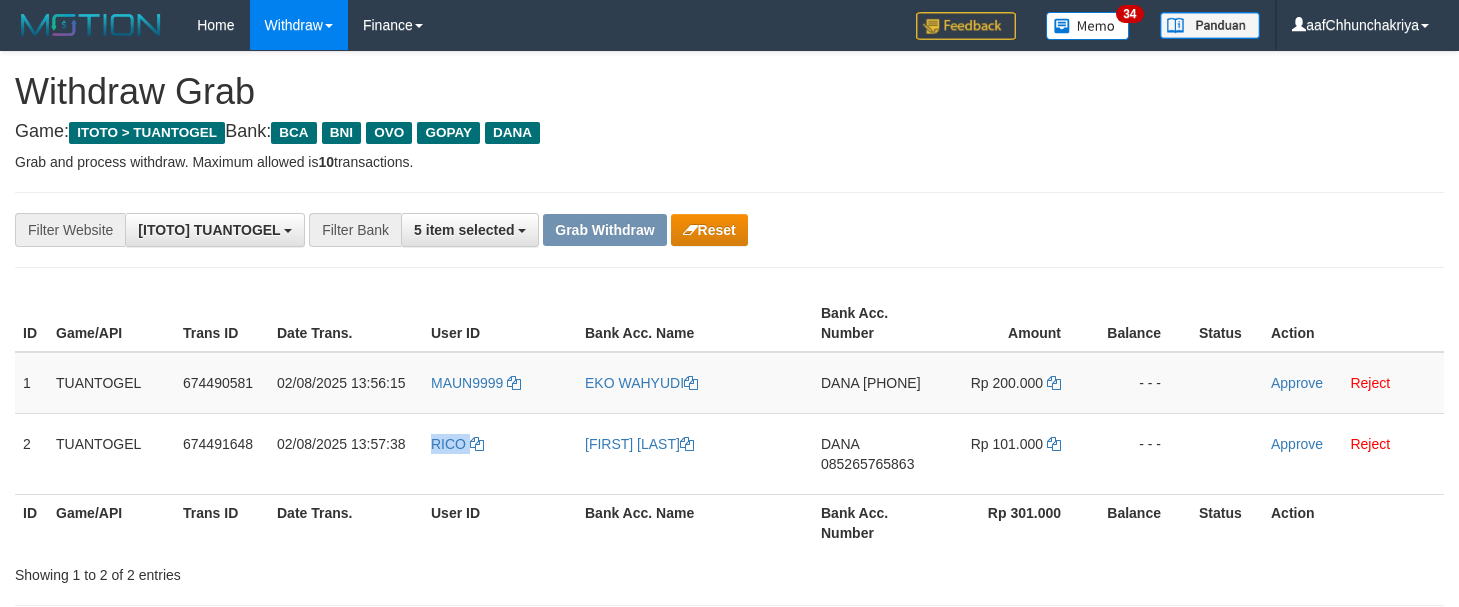 copy on "RICO" 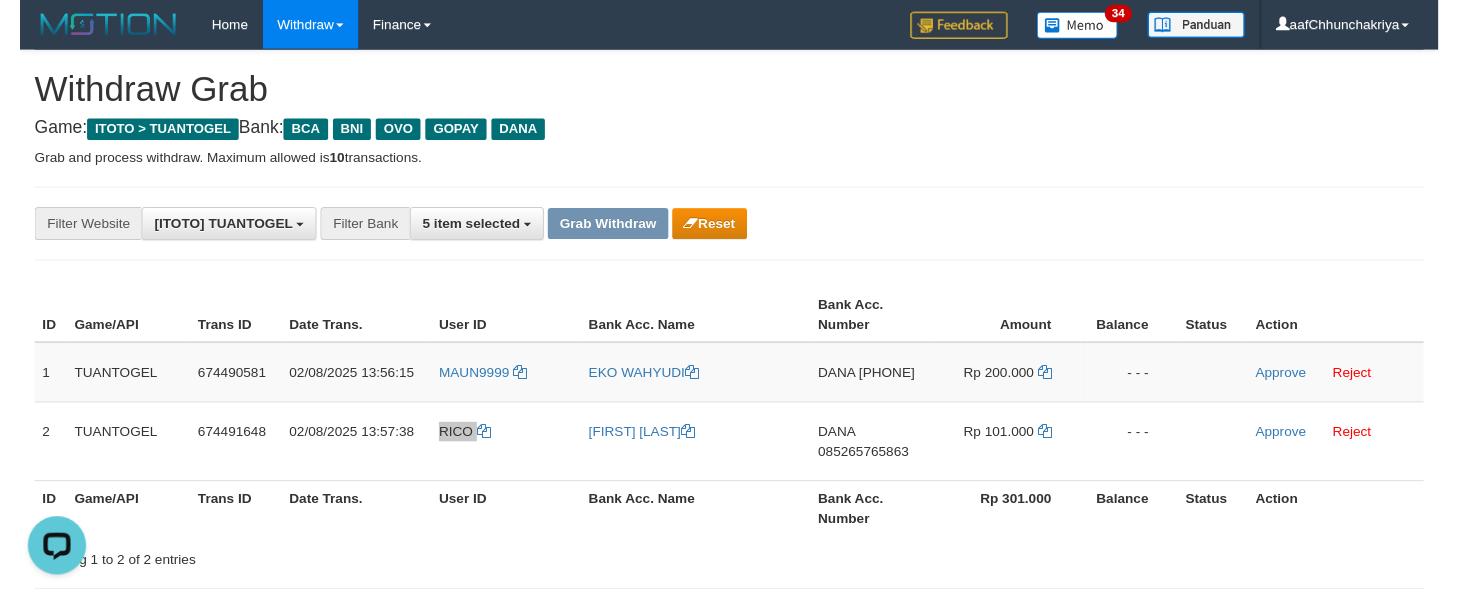 scroll, scrollTop: 0, scrollLeft: 0, axis: both 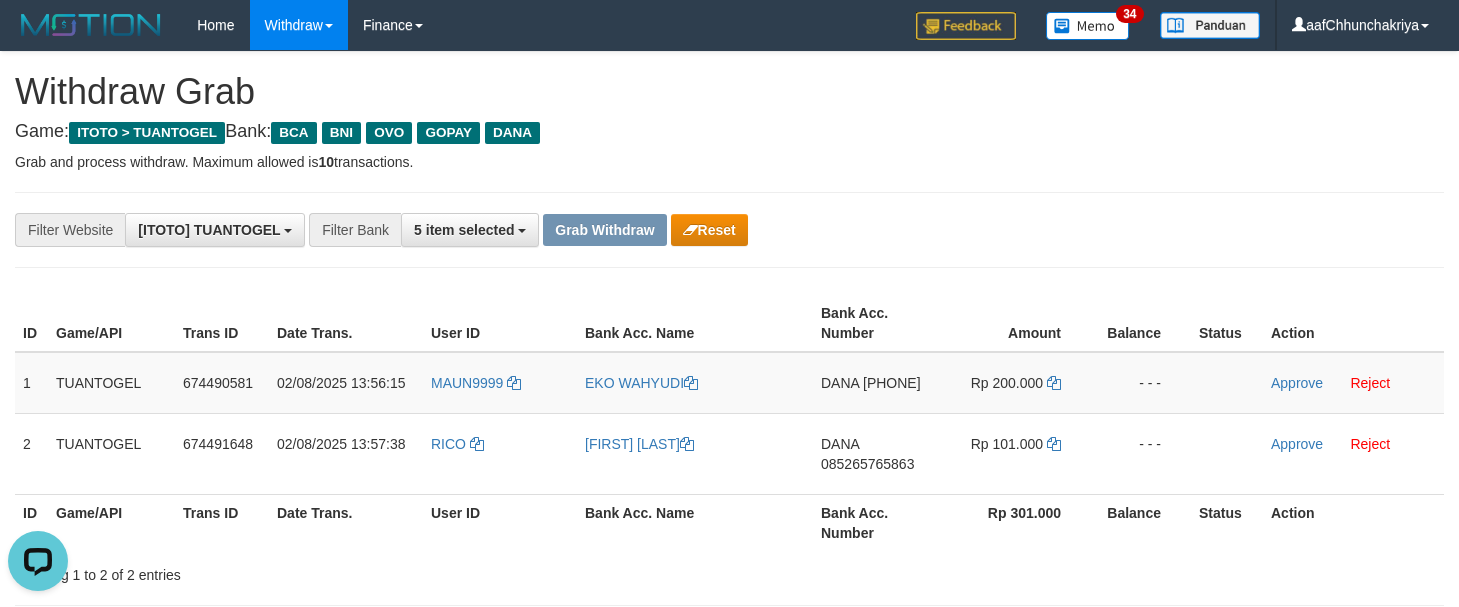 click on "Showing 1 to 2 of 2 entries" at bounding box center (729, 571) 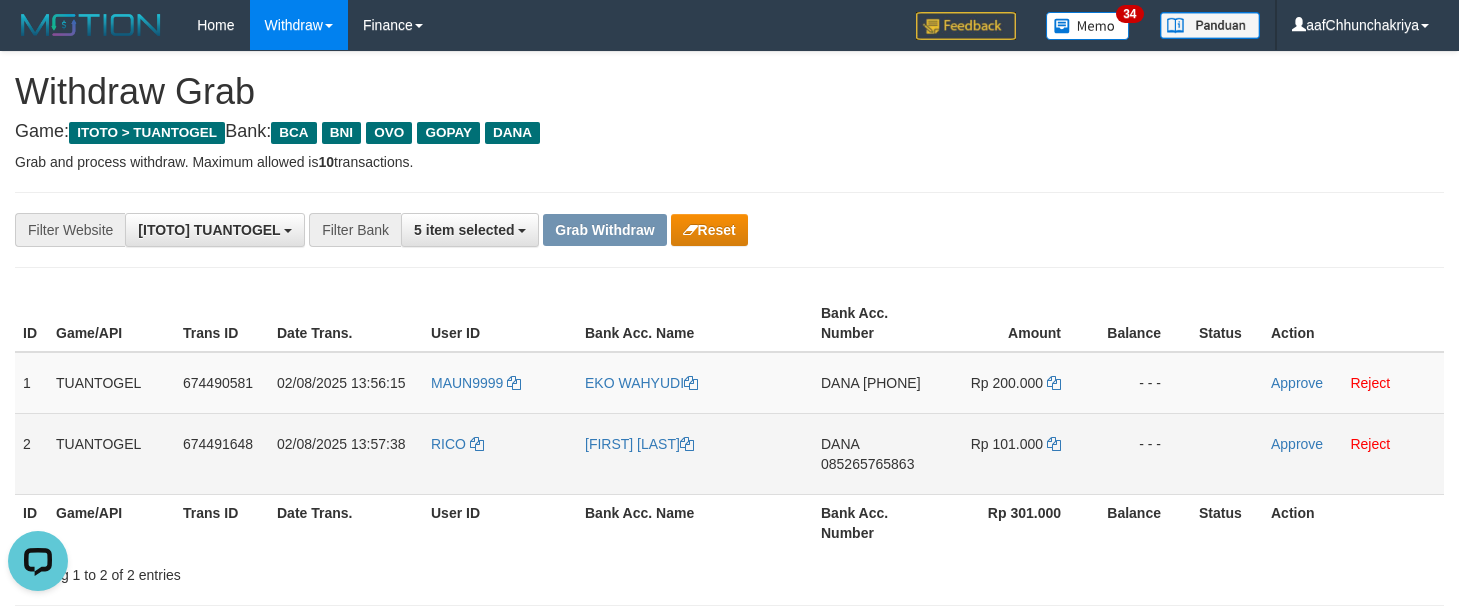 click on "RICO" at bounding box center [500, 453] 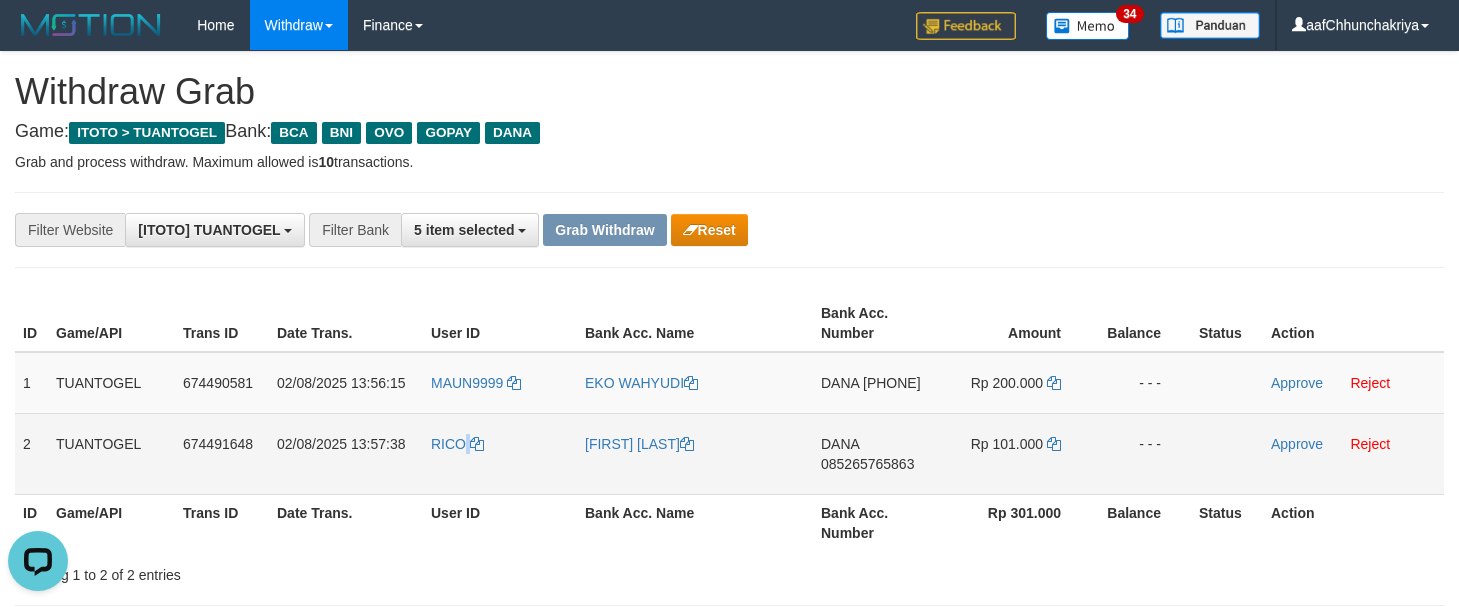click on "RICO" at bounding box center (500, 453) 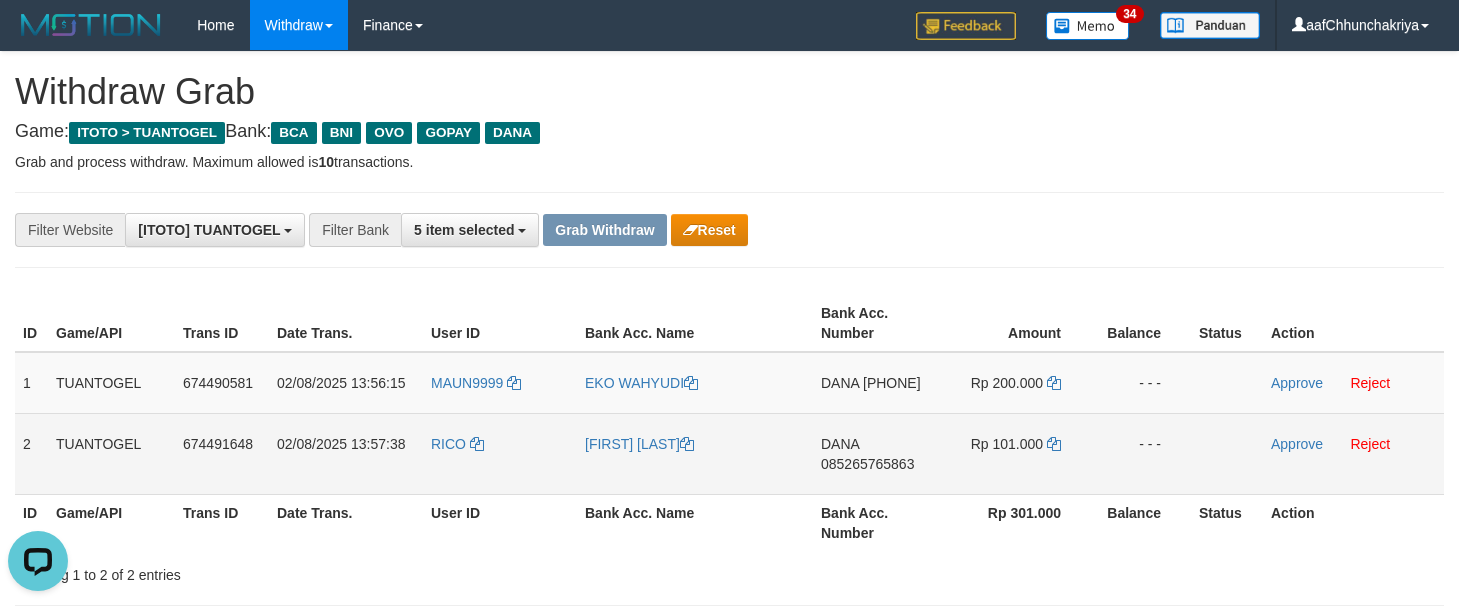 click on "RICO" at bounding box center (500, 453) 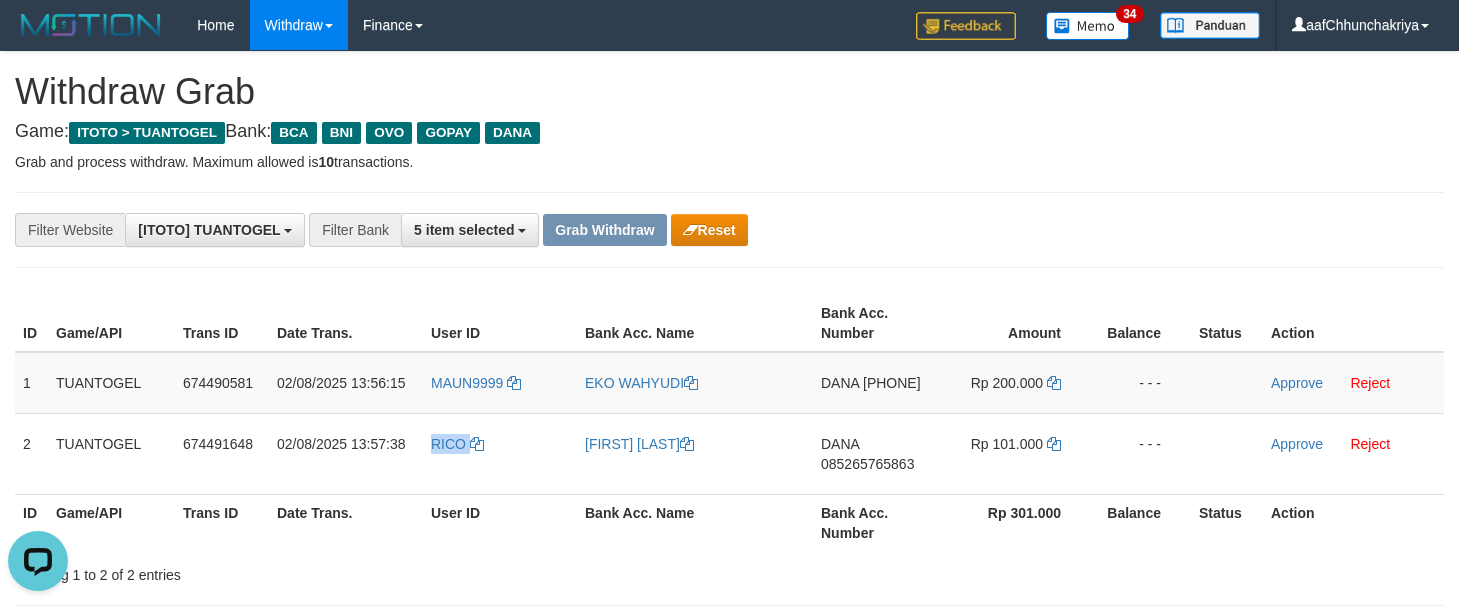 drag, startPoint x: 458, startPoint y: 484, endPoint x: 775, endPoint y: 566, distance: 327.43396 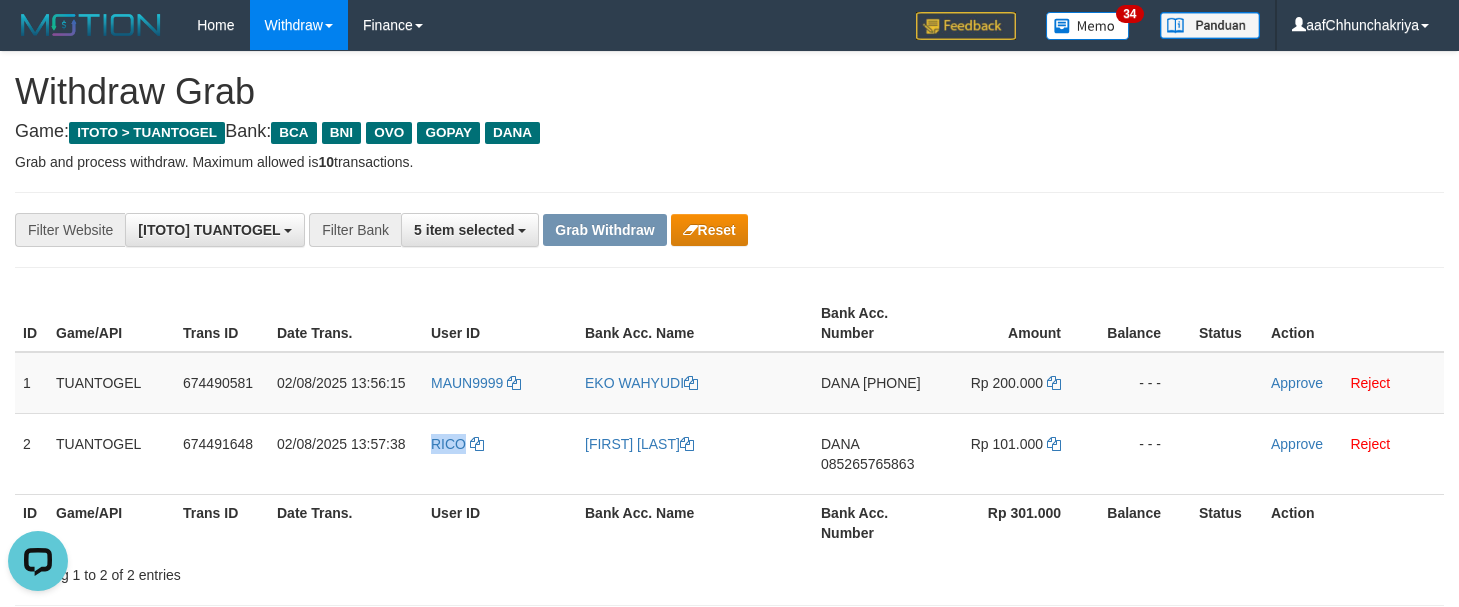 copy on "RICO" 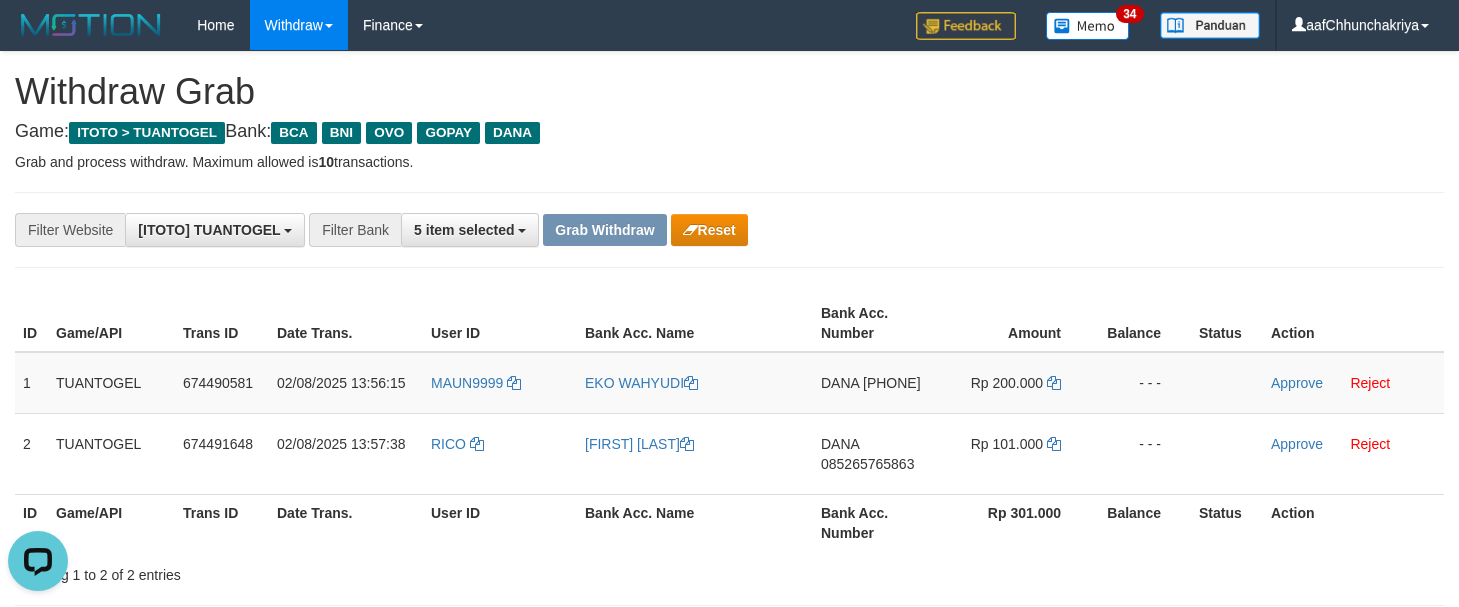 click on "Showing 1 to 2 of 2 entries" at bounding box center (729, 571) 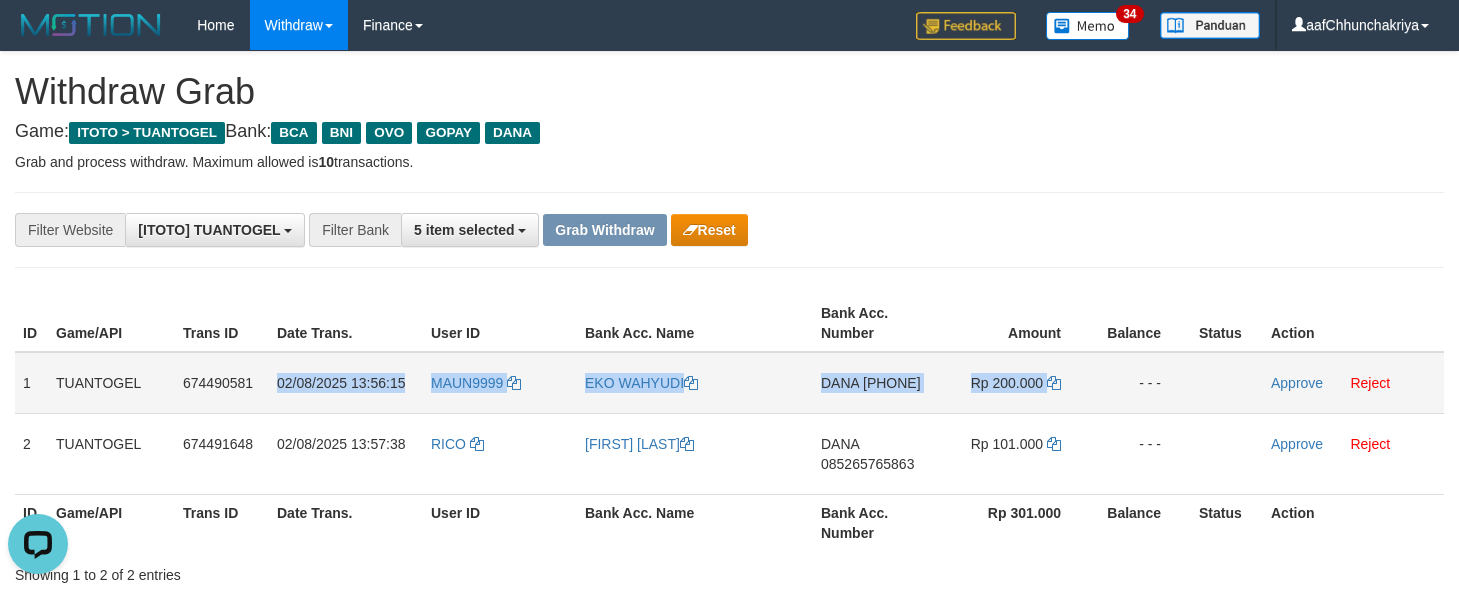 drag, startPoint x: 276, startPoint y: 376, endPoint x: 1176, endPoint y: 408, distance: 900.5687 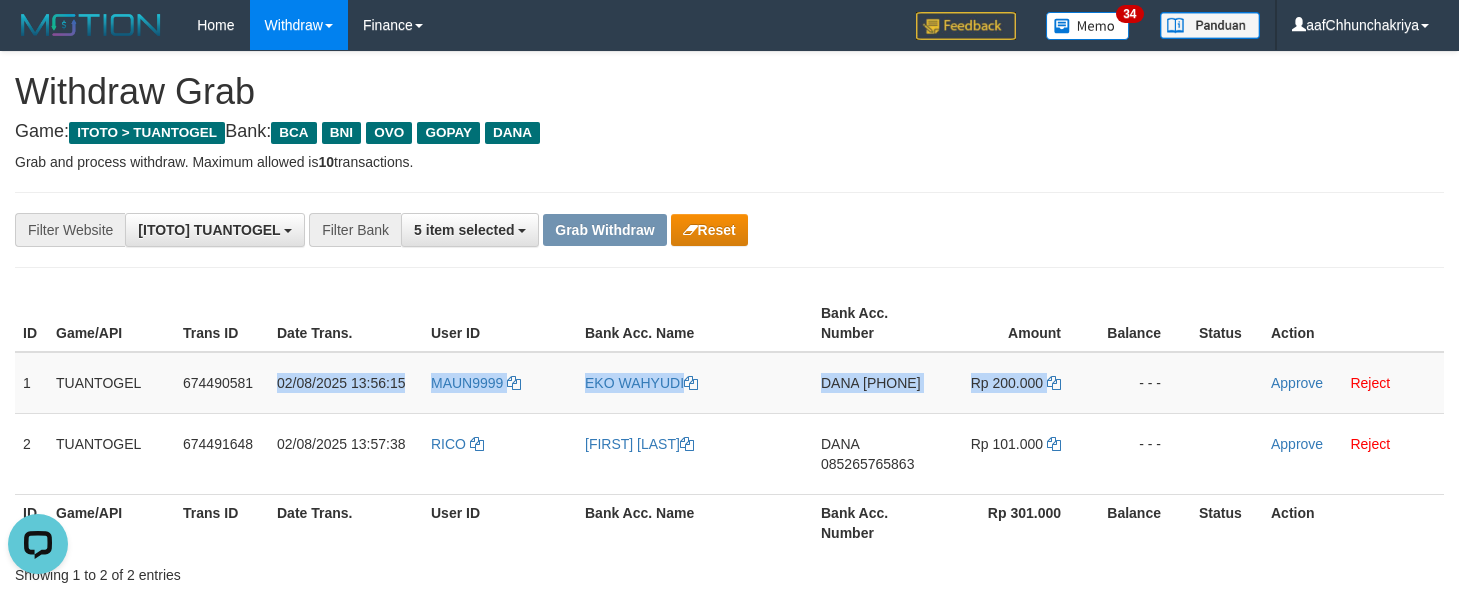 copy on "02/08/2025 13:56:15
MAUN9999
EKO WAHYUDI
DANA
085655236963
Rp 200.000" 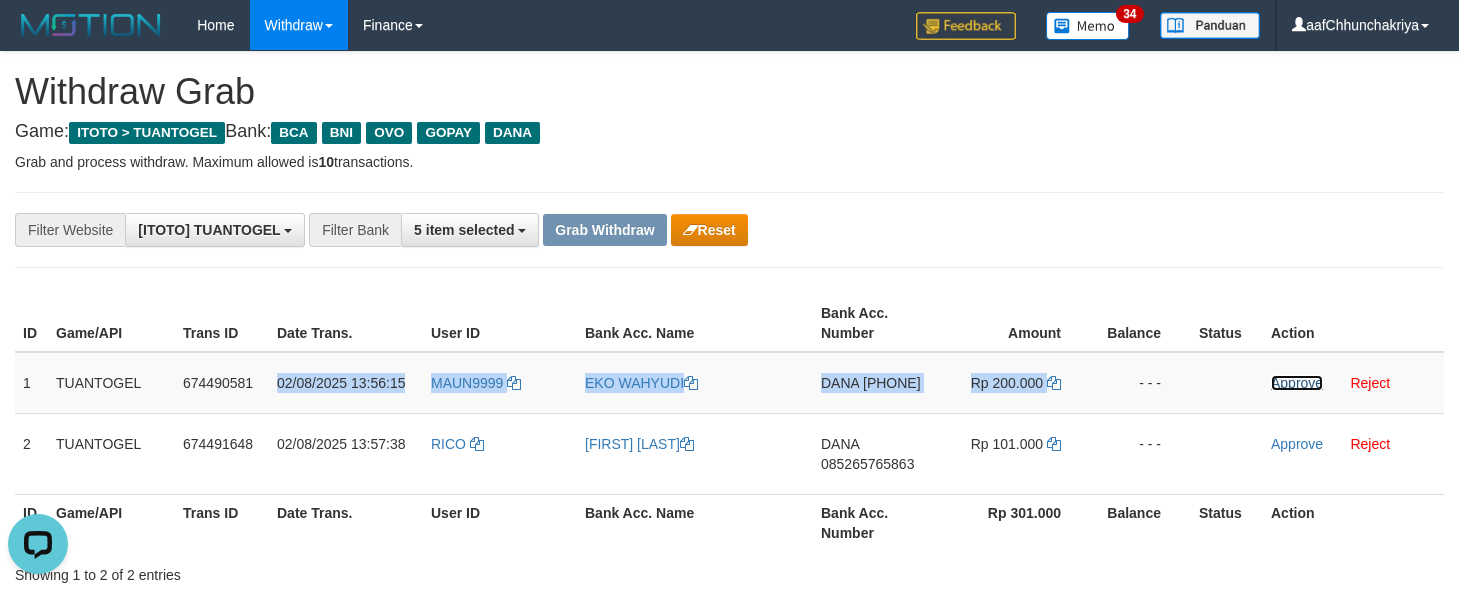 drag, startPoint x: 1275, startPoint y: 382, endPoint x: 843, endPoint y: 218, distance: 462.08224 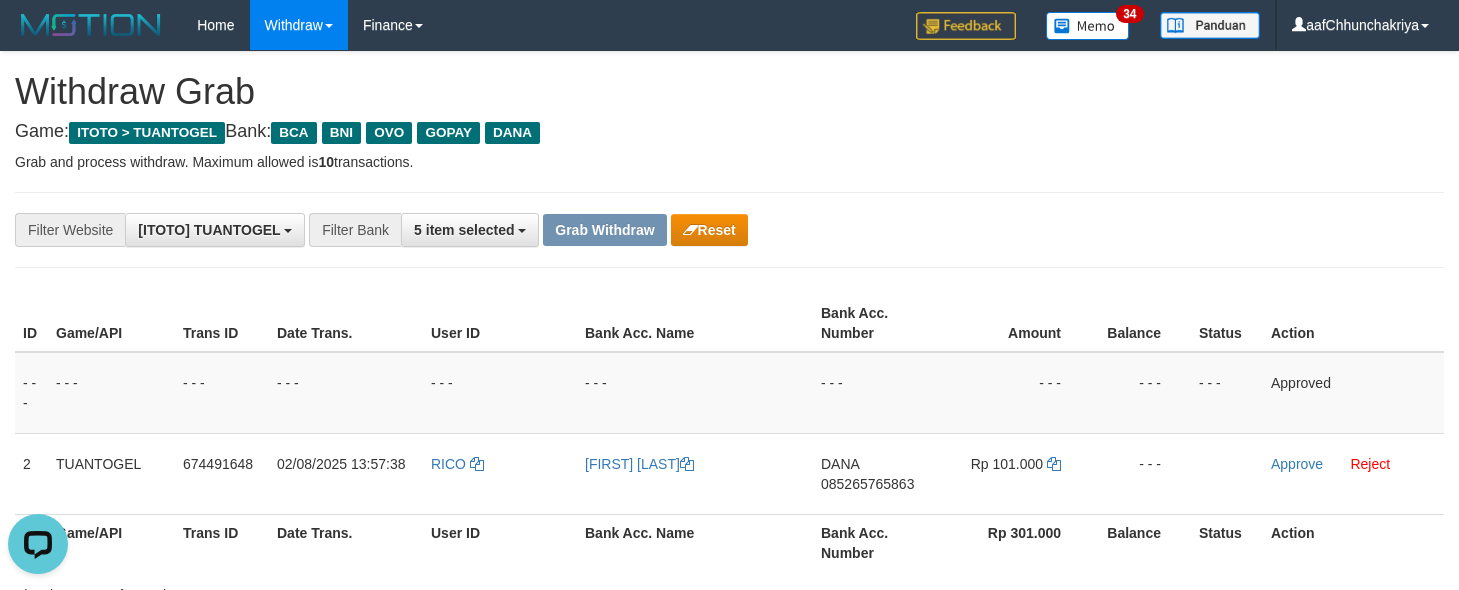 click on "**********" at bounding box center [608, 230] 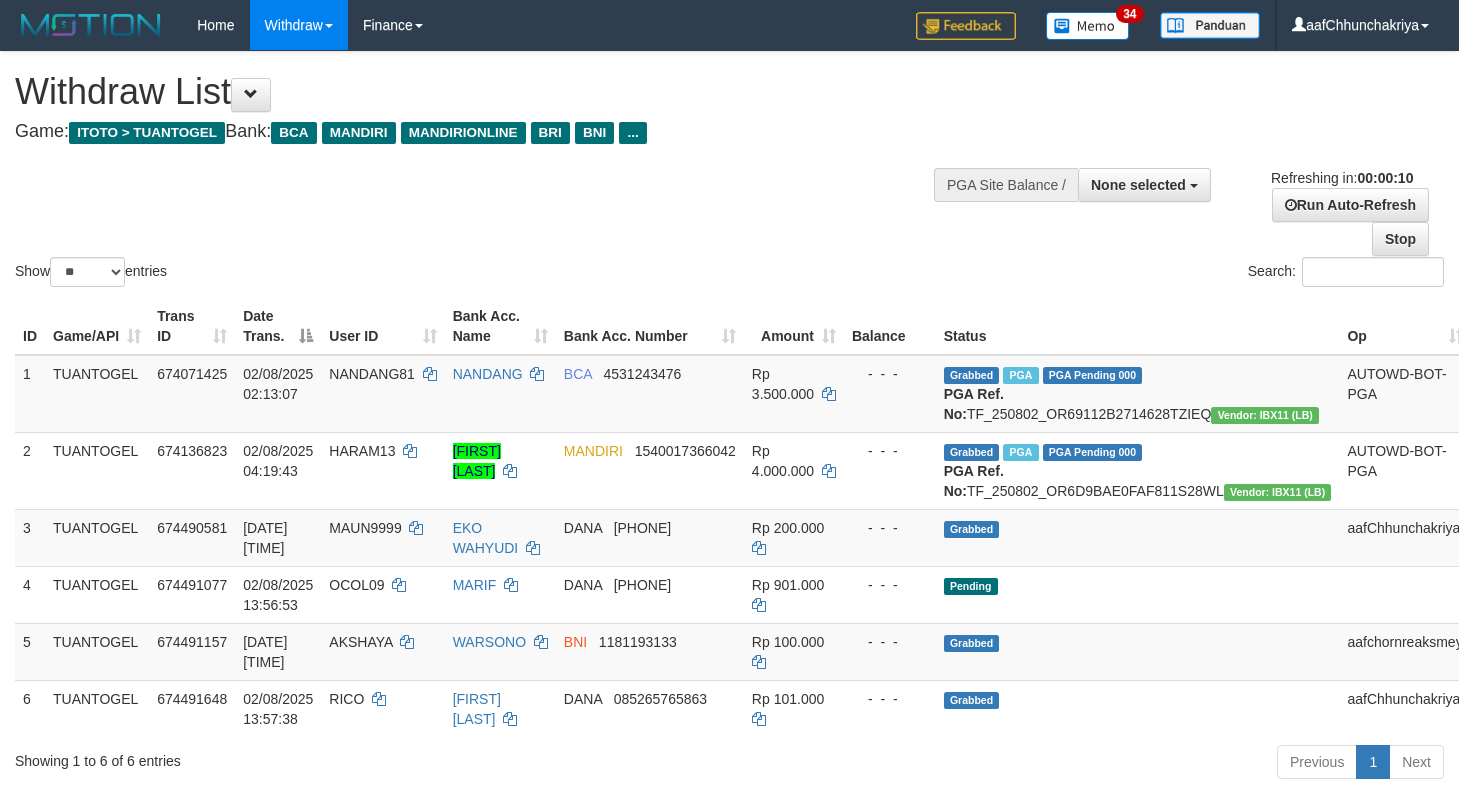select 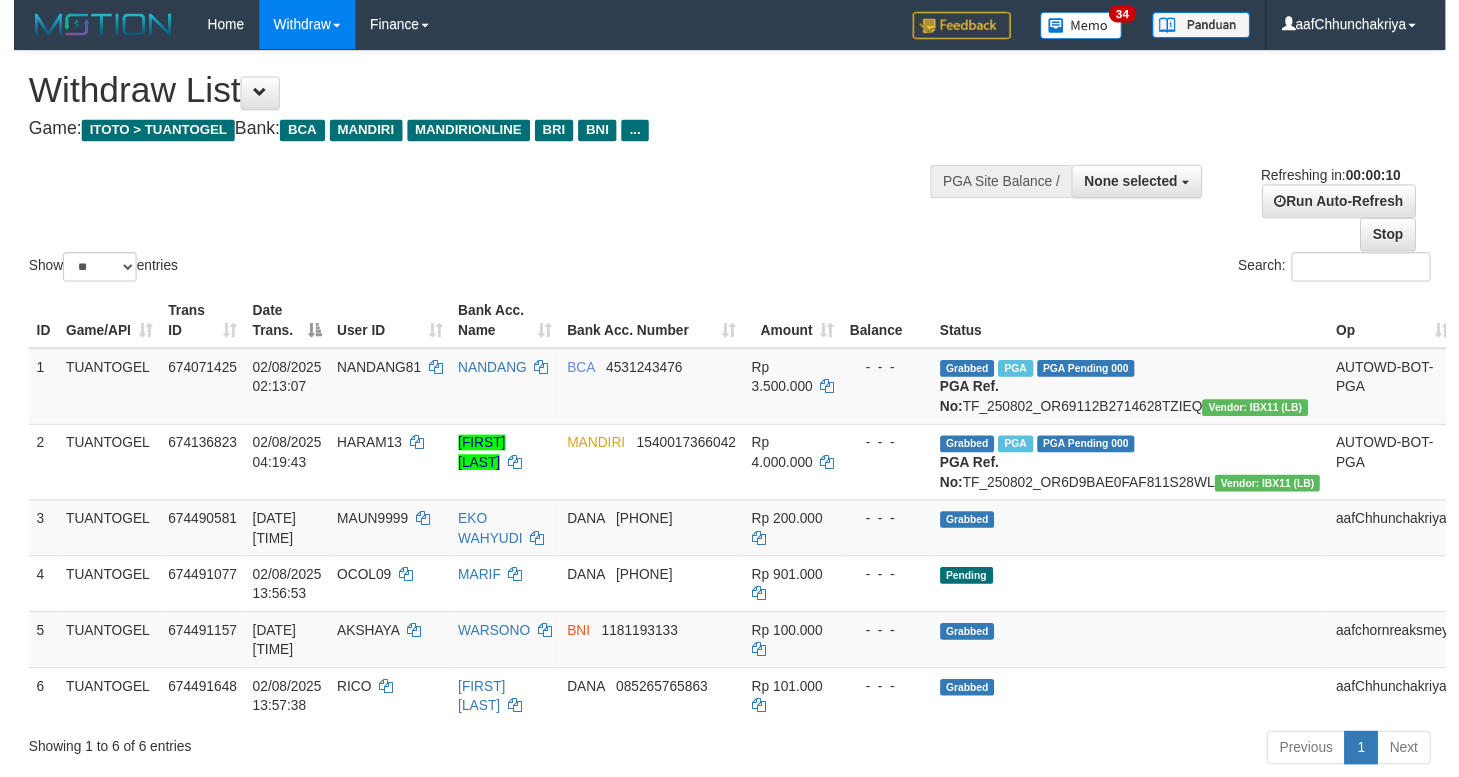 scroll, scrollTop: 0, scrollLeft: 0, axis: both 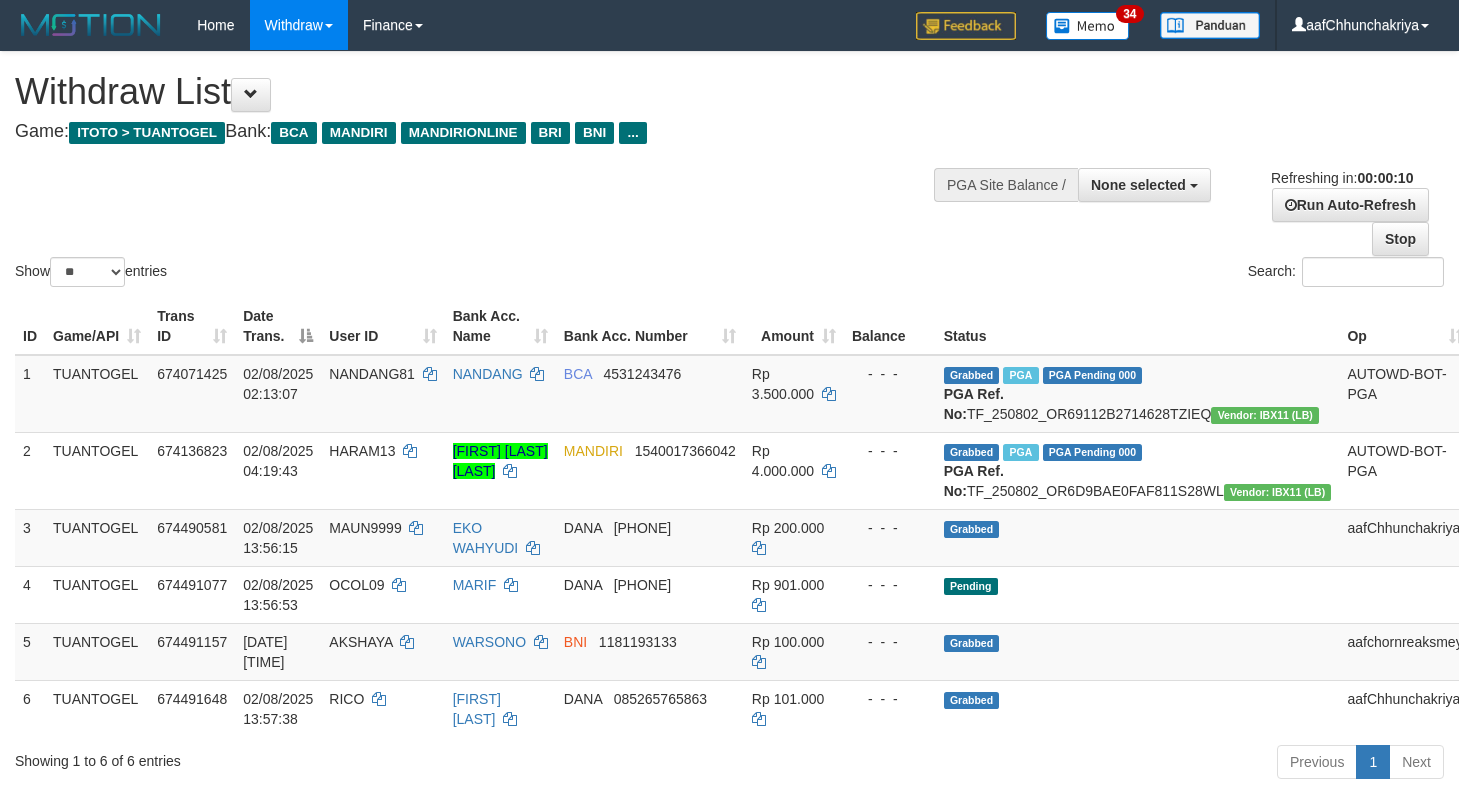 select 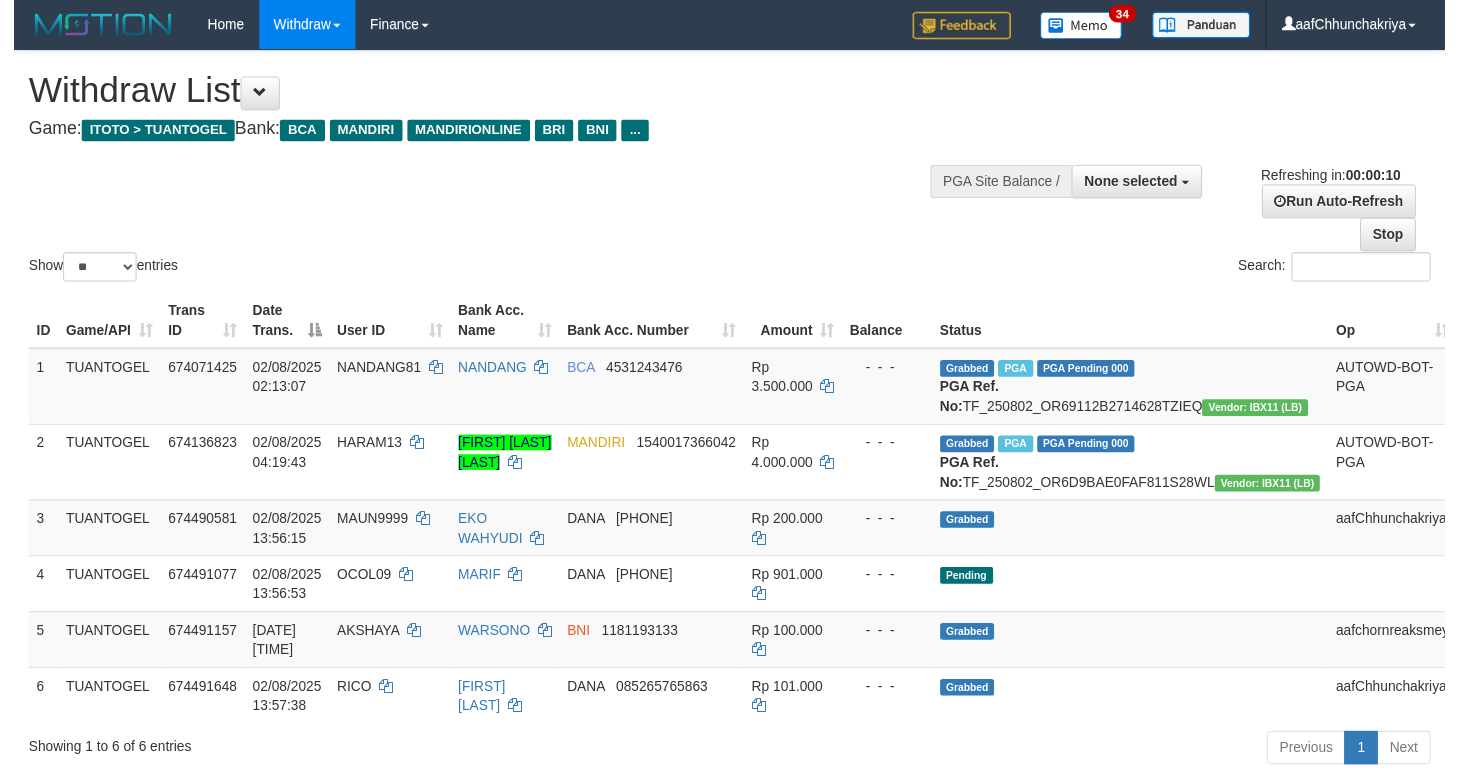 scroll, scrollTop: 0, scrollLeft: 0, axis: both 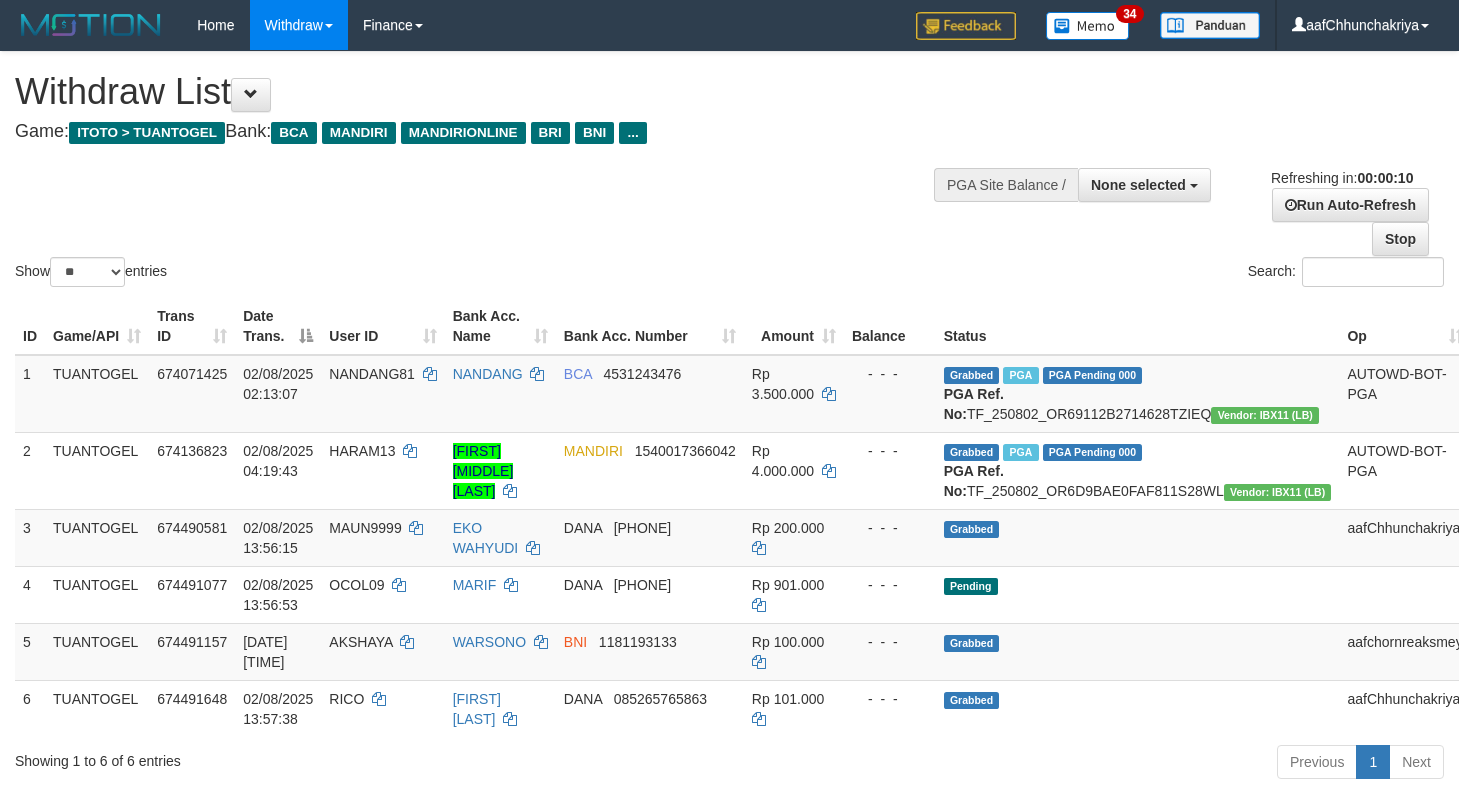 select 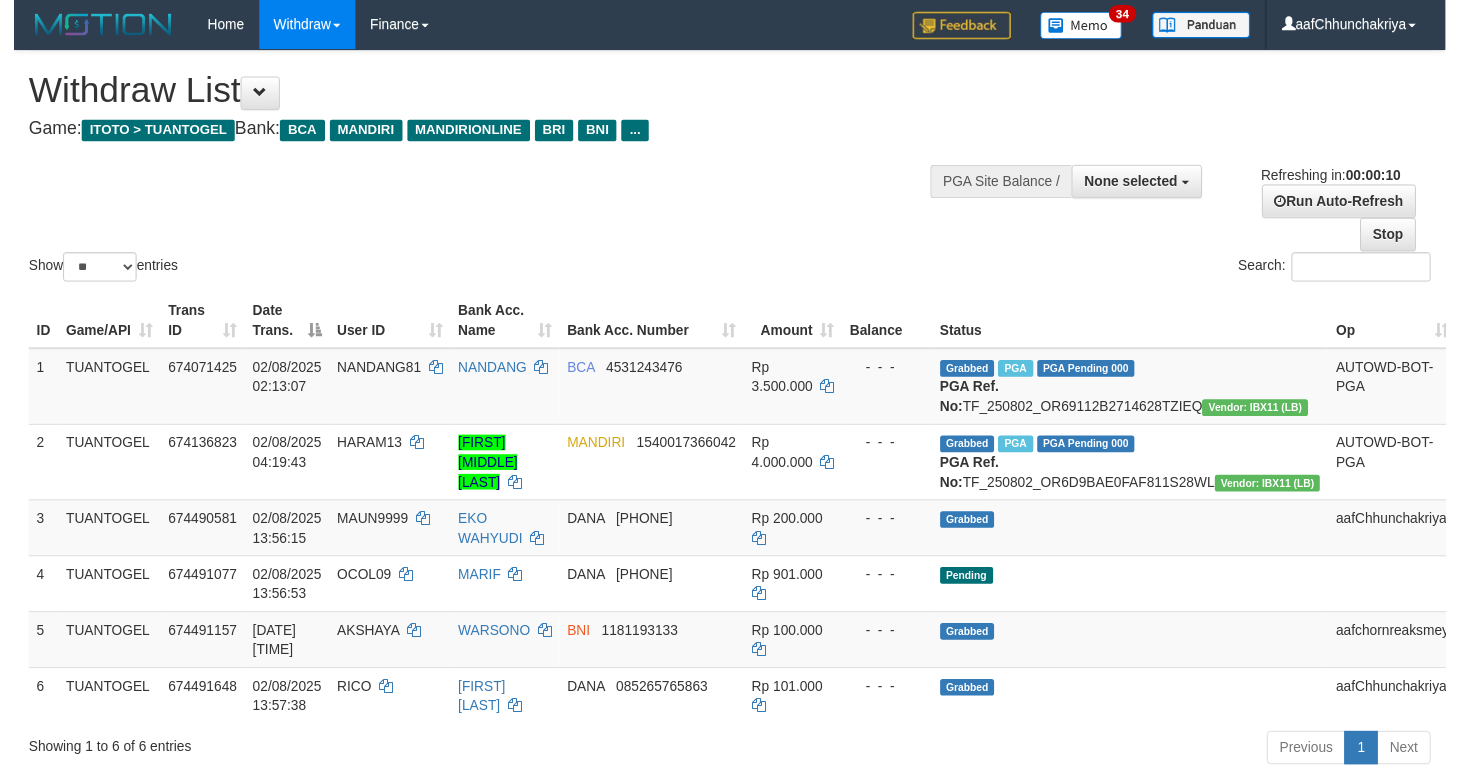 scroll, scrollTop: 0, scrollLeft: 0, axis: both 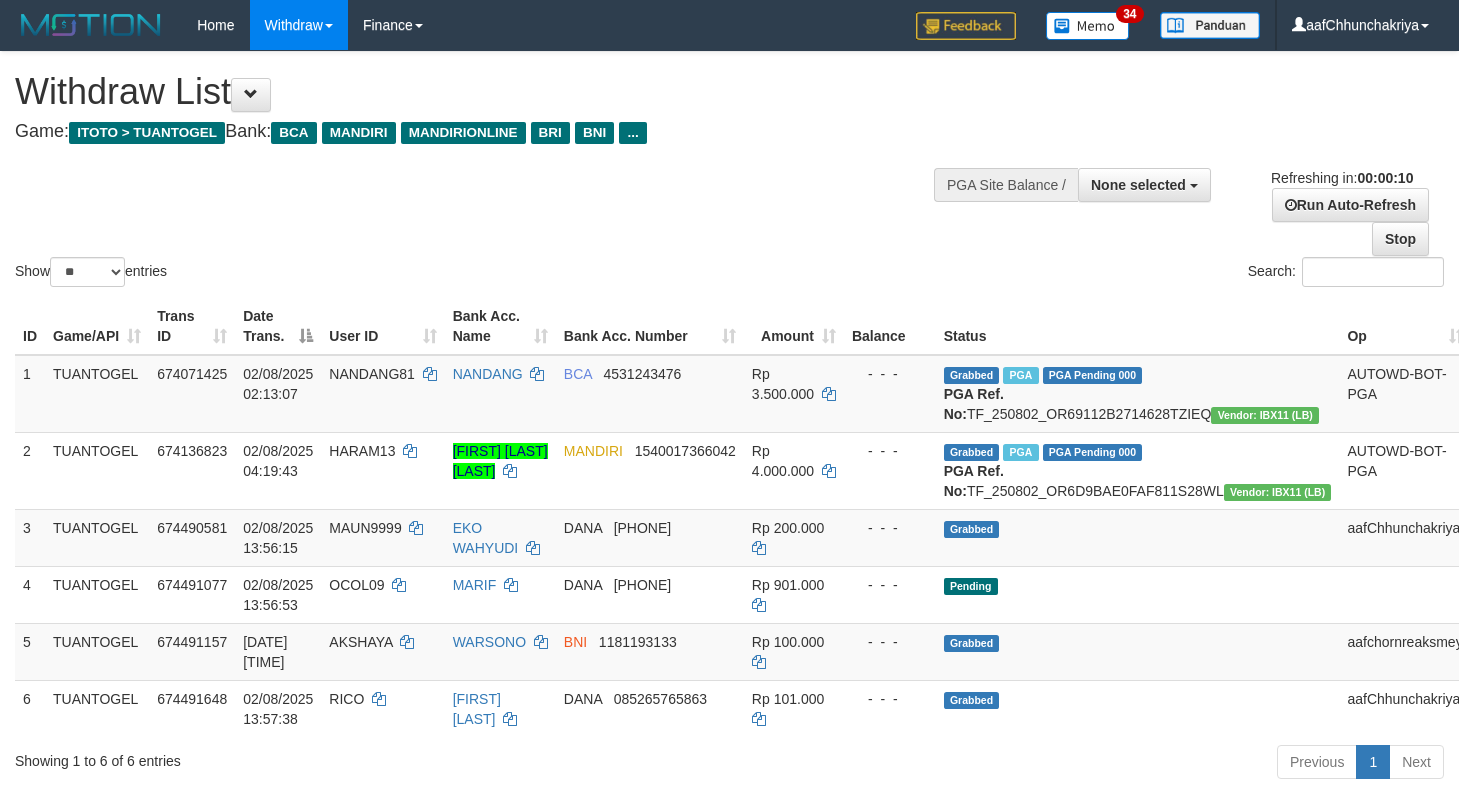 select 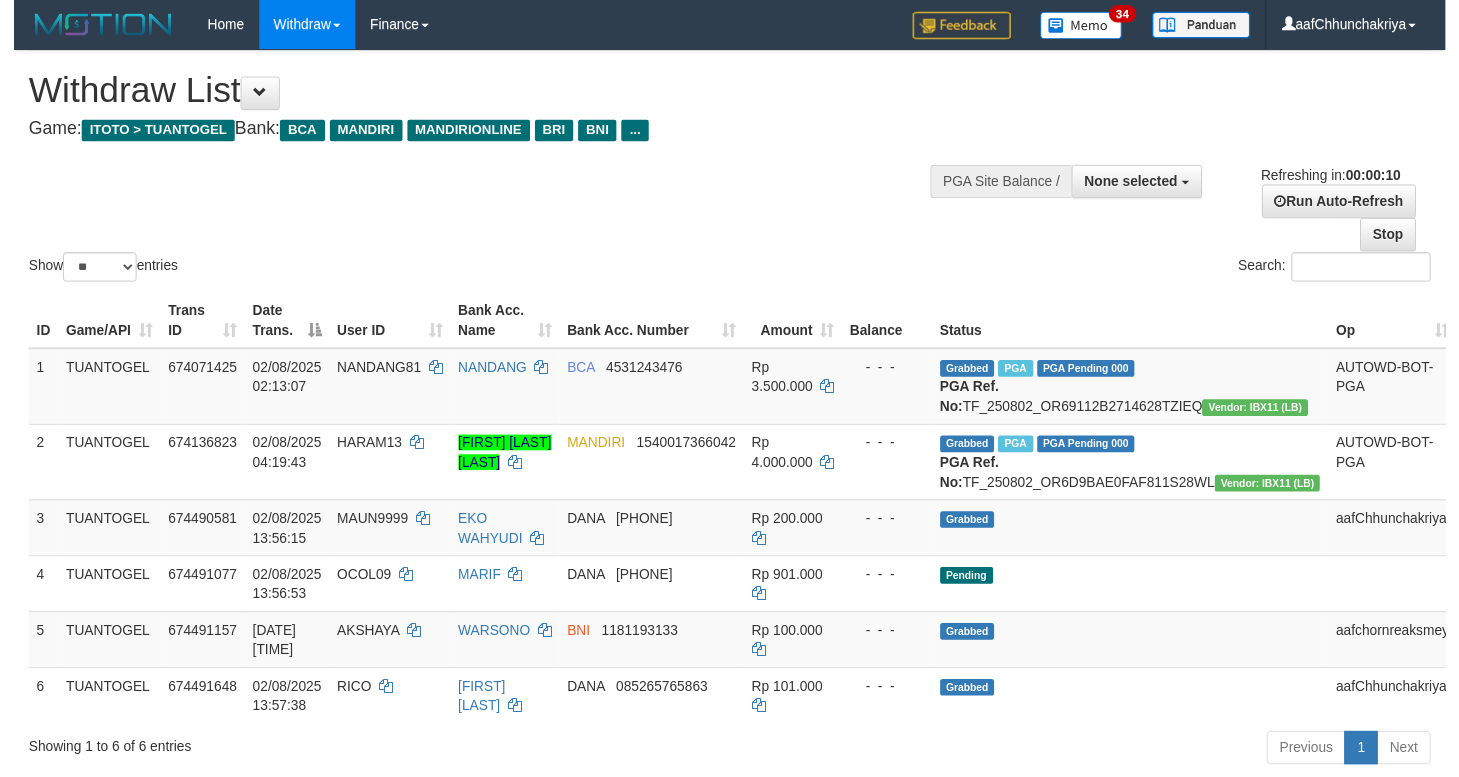 scroll, scrollTop: 0, scrollLeft: 0, axis: both 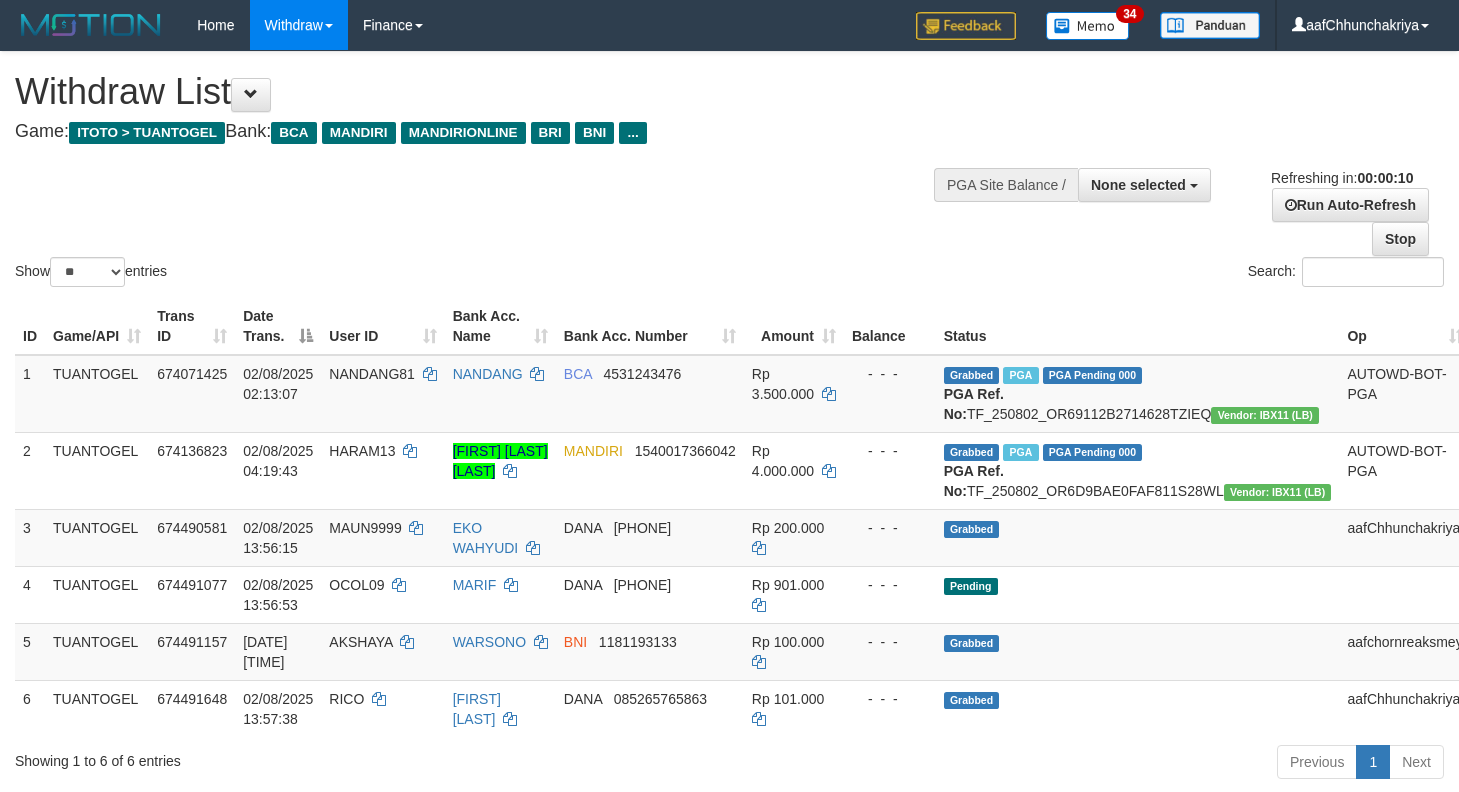 select 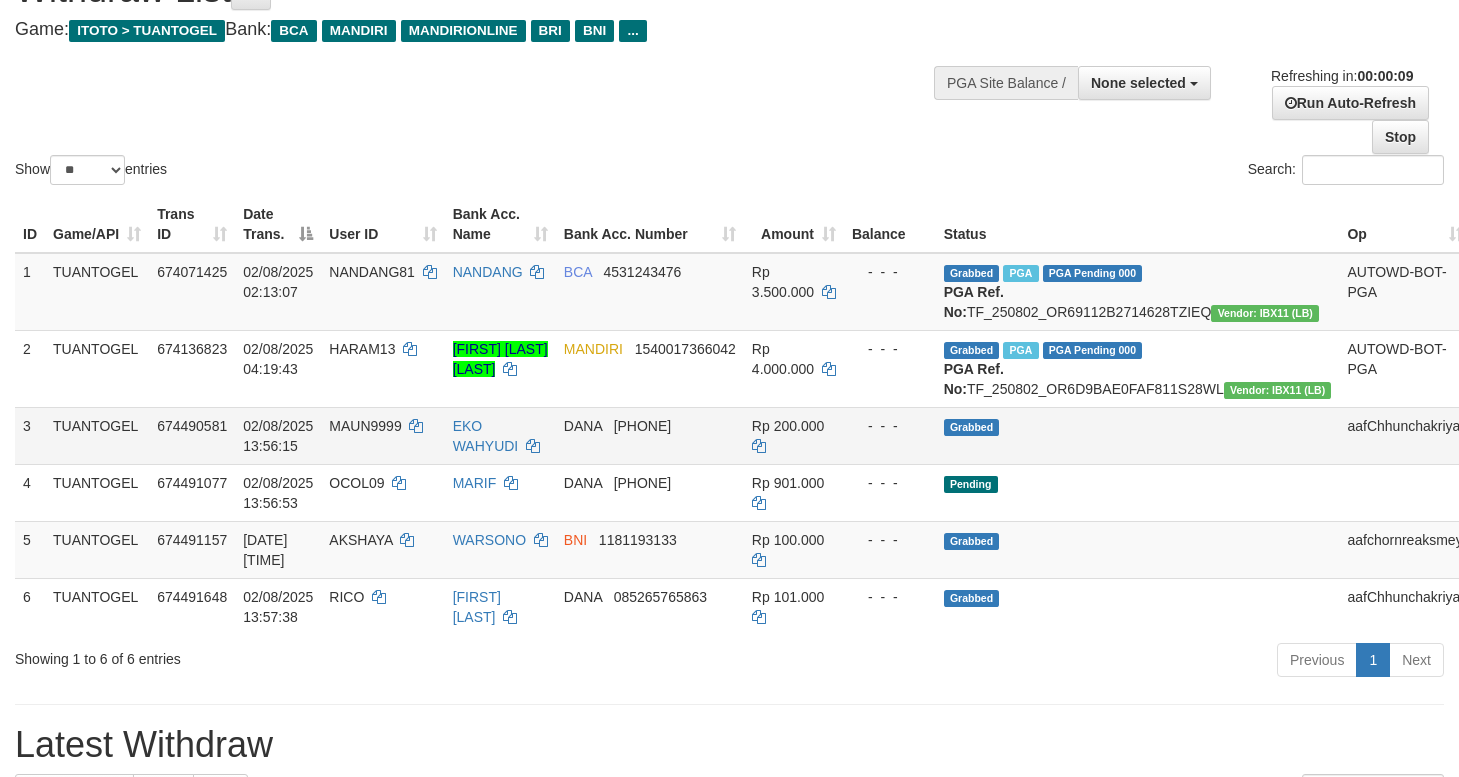 scroll, scrollTop: 0, scrollLeft: 0, axis: both 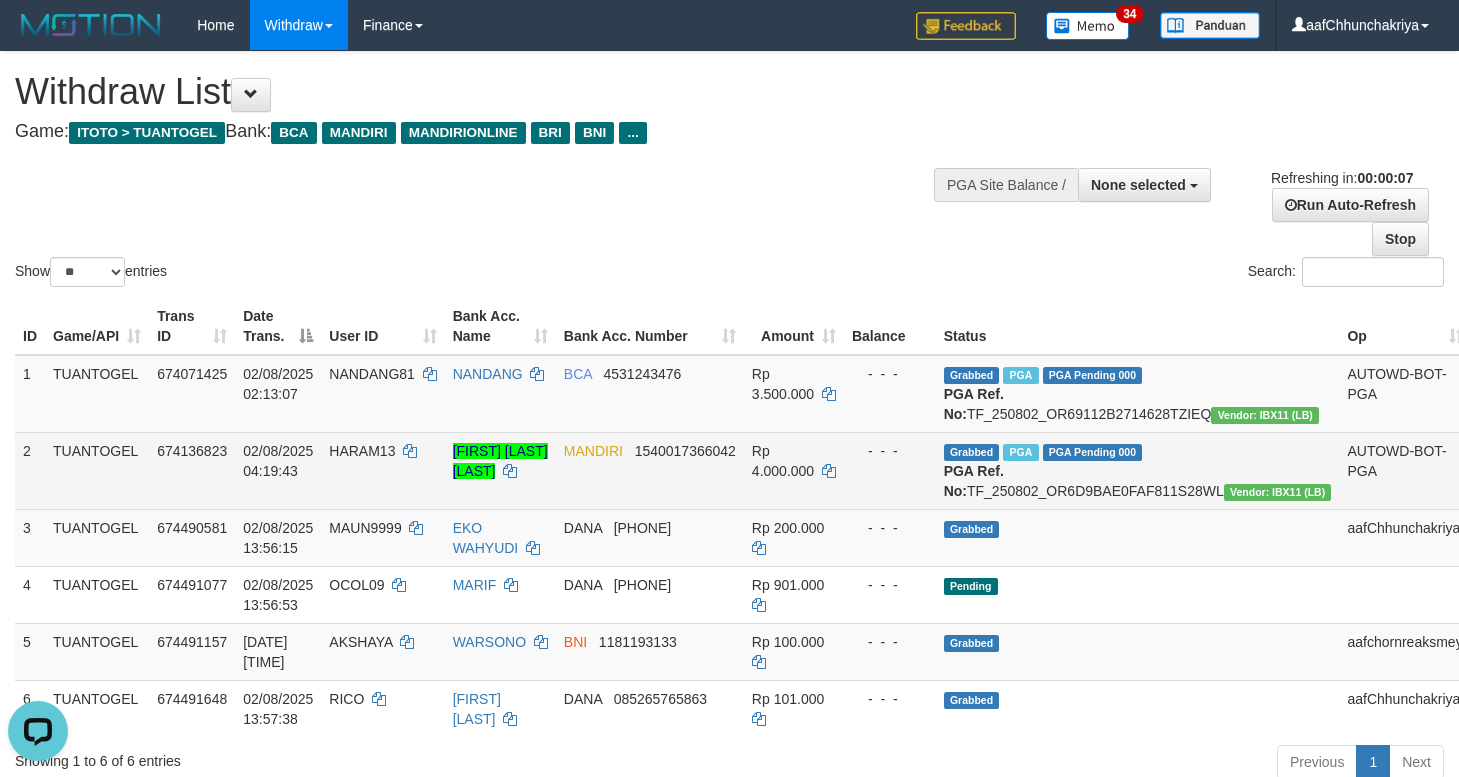 click on "MANDIRI [ACCOUNT_NUMBER]" at bounding box center [650, 470] 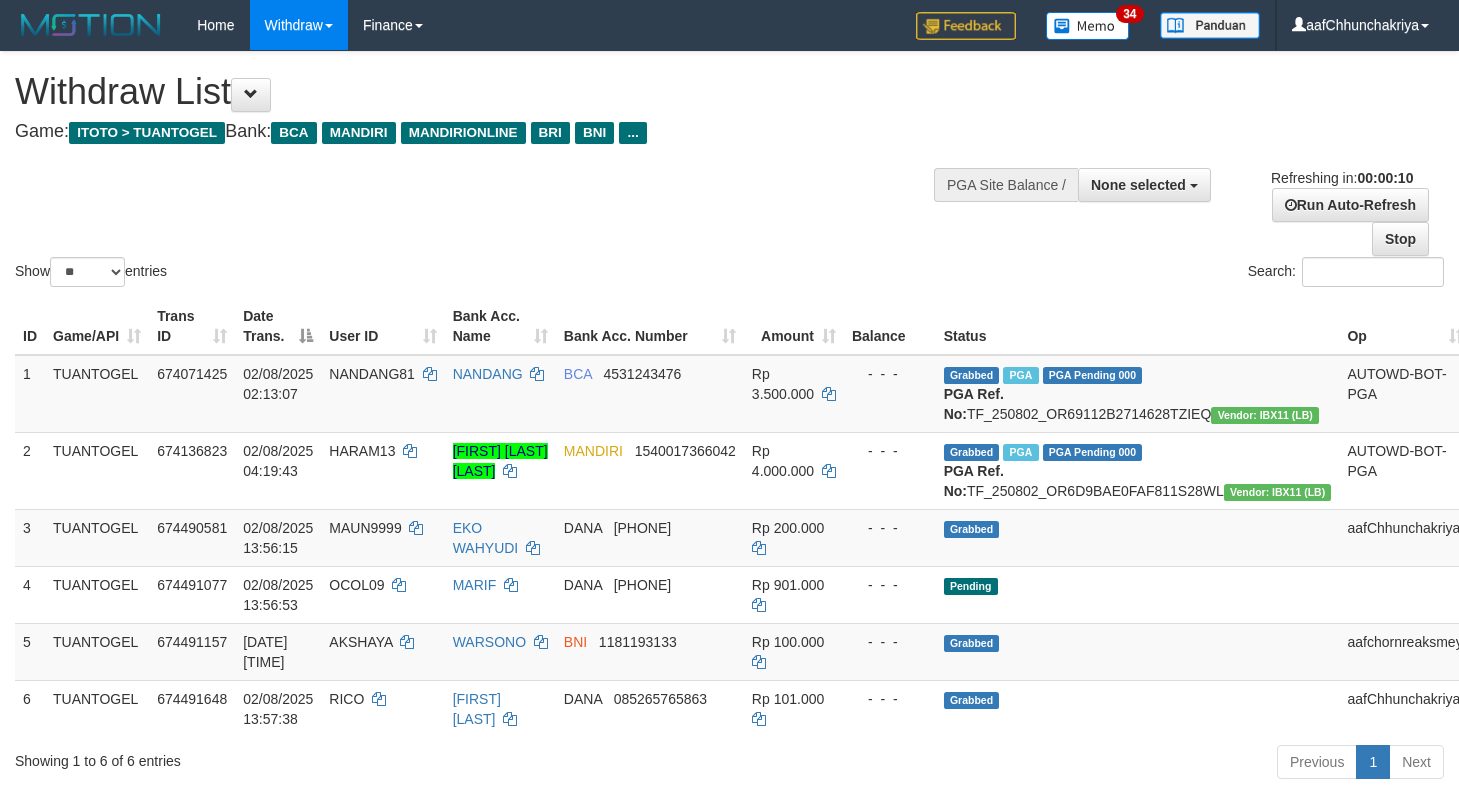 select 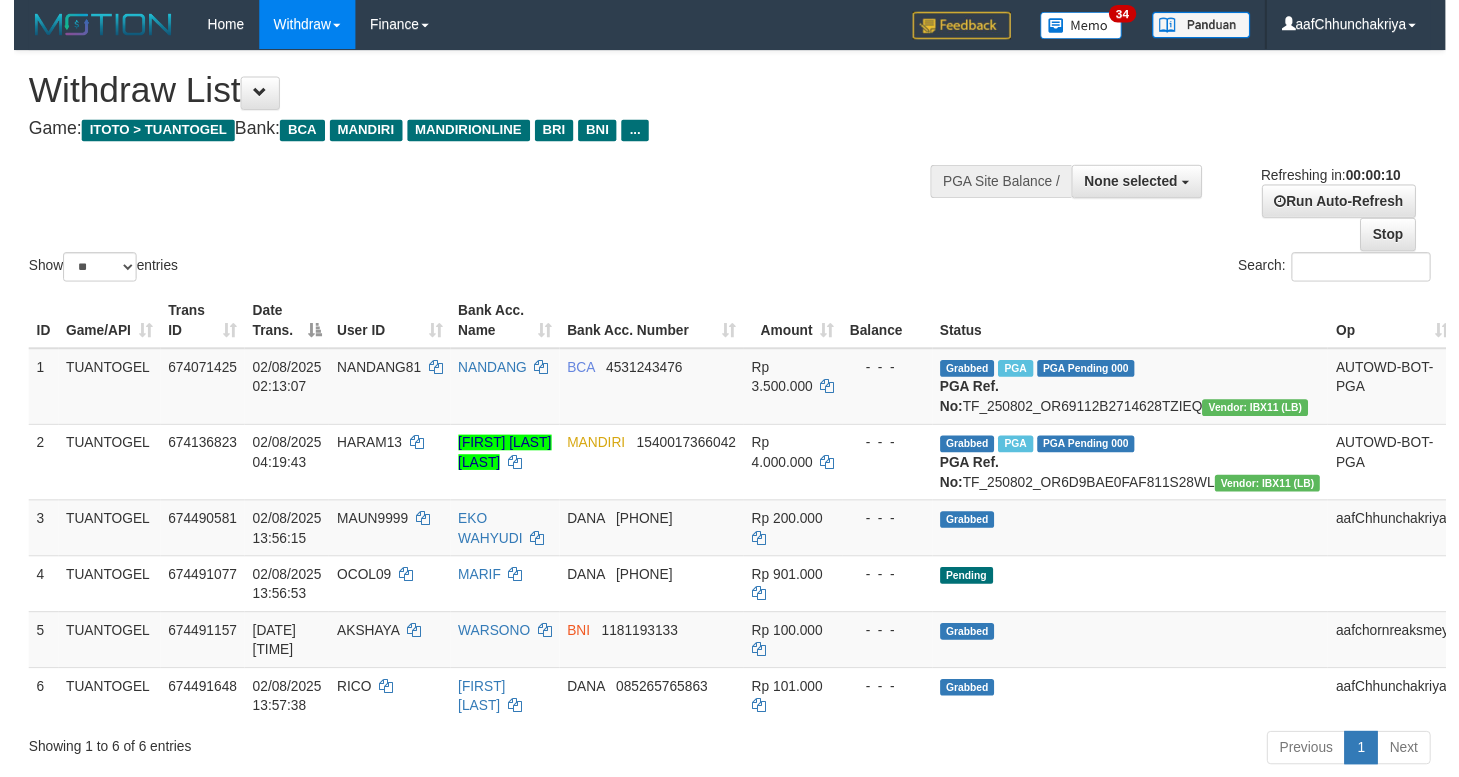 scroll, scrollTop: 0, scrollLeft: 0, axis: both 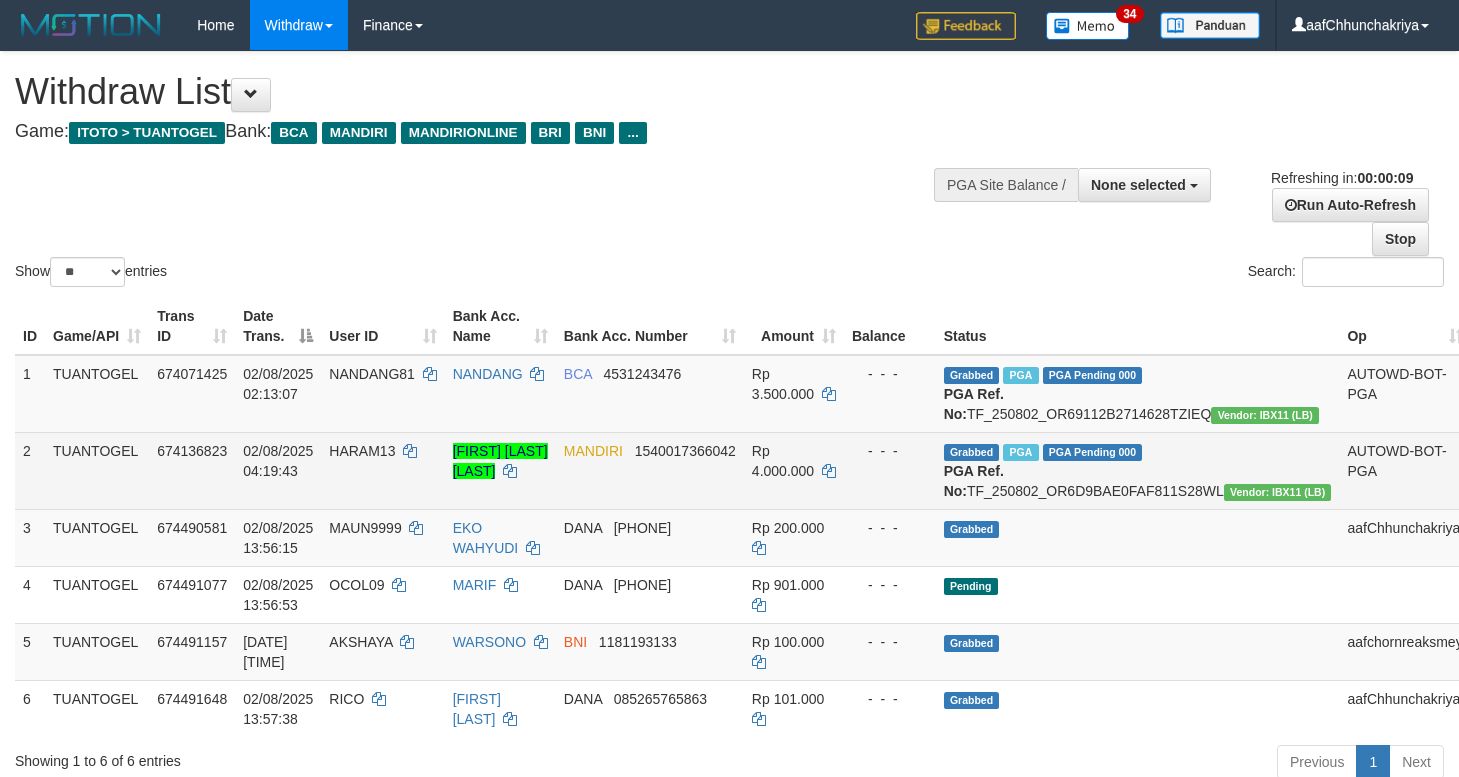 click on "[BRAND] [ACCOUNT_NUMBER]" at bounding box center [650, 470] 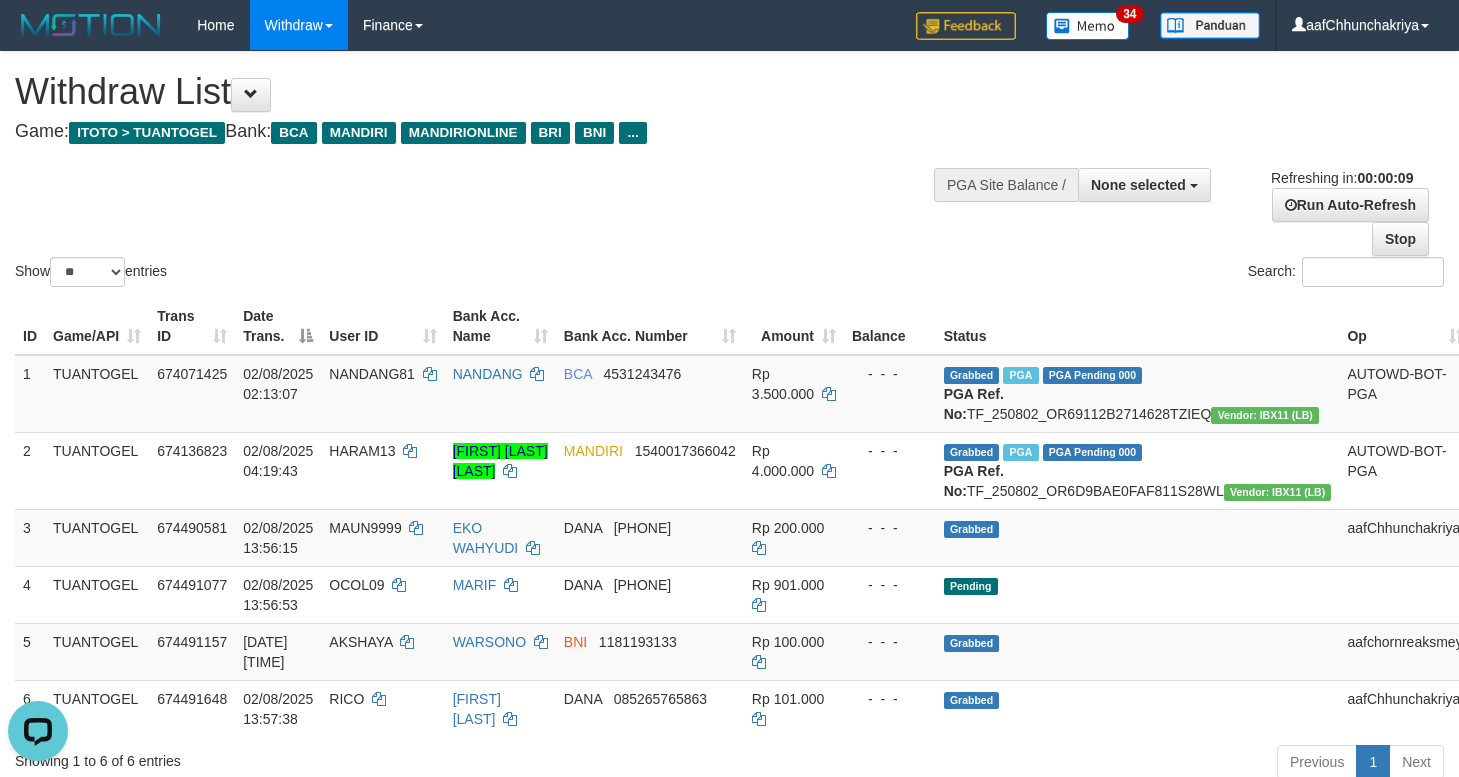 scroll, scrollTop: 0, scrollLeft: 0, axis: both 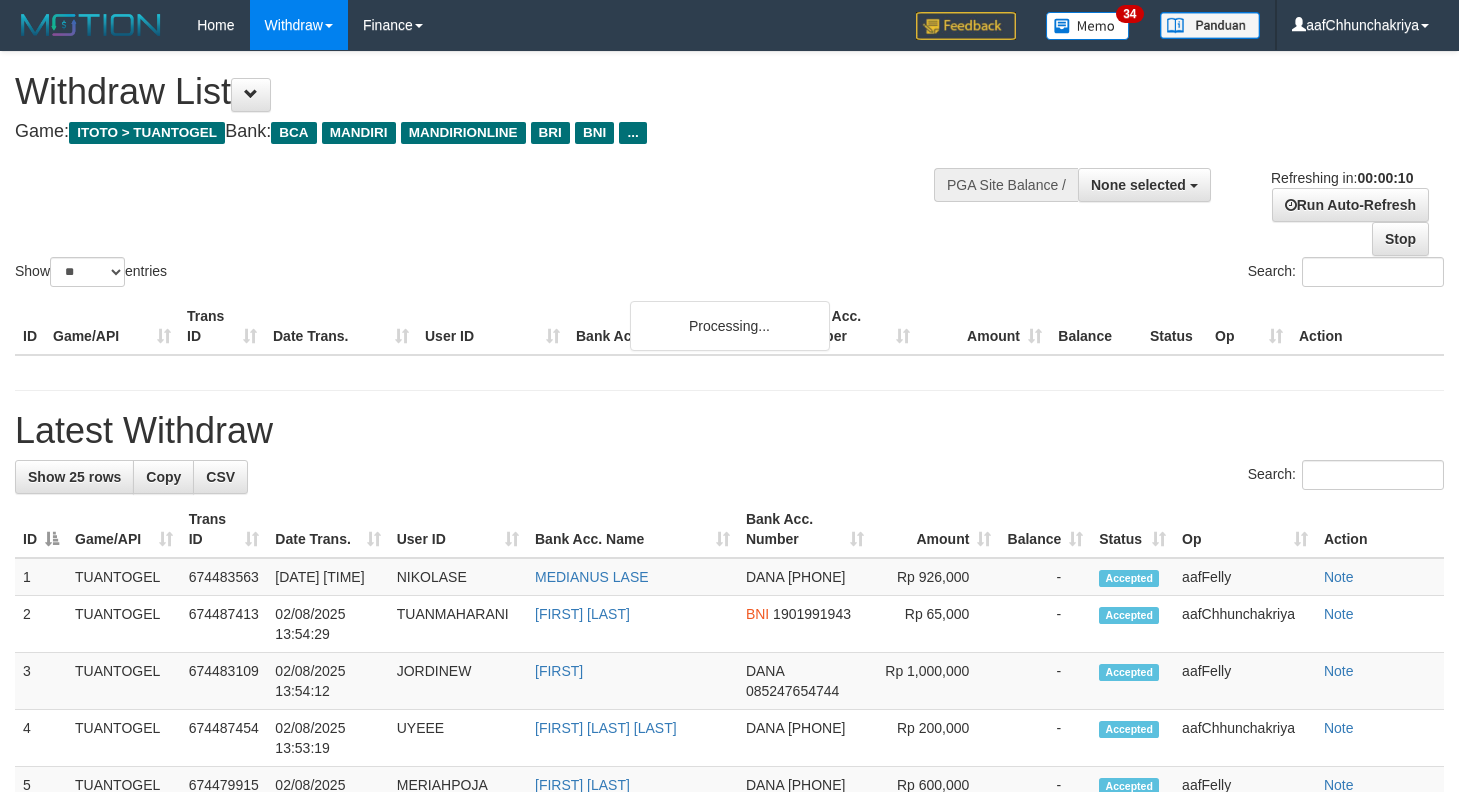 select 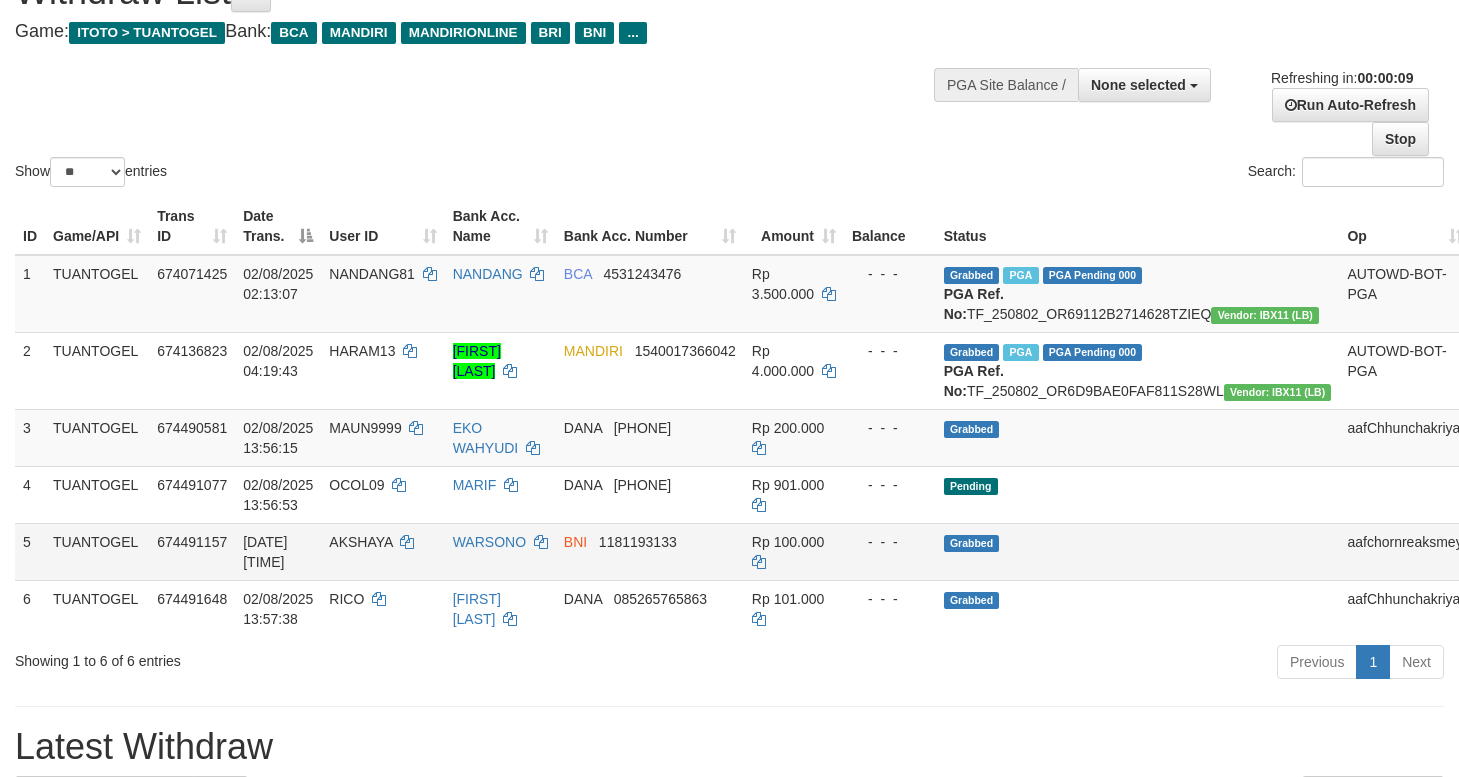 scroll, scrollTop: 0, scrollLeft: 0, axis: both 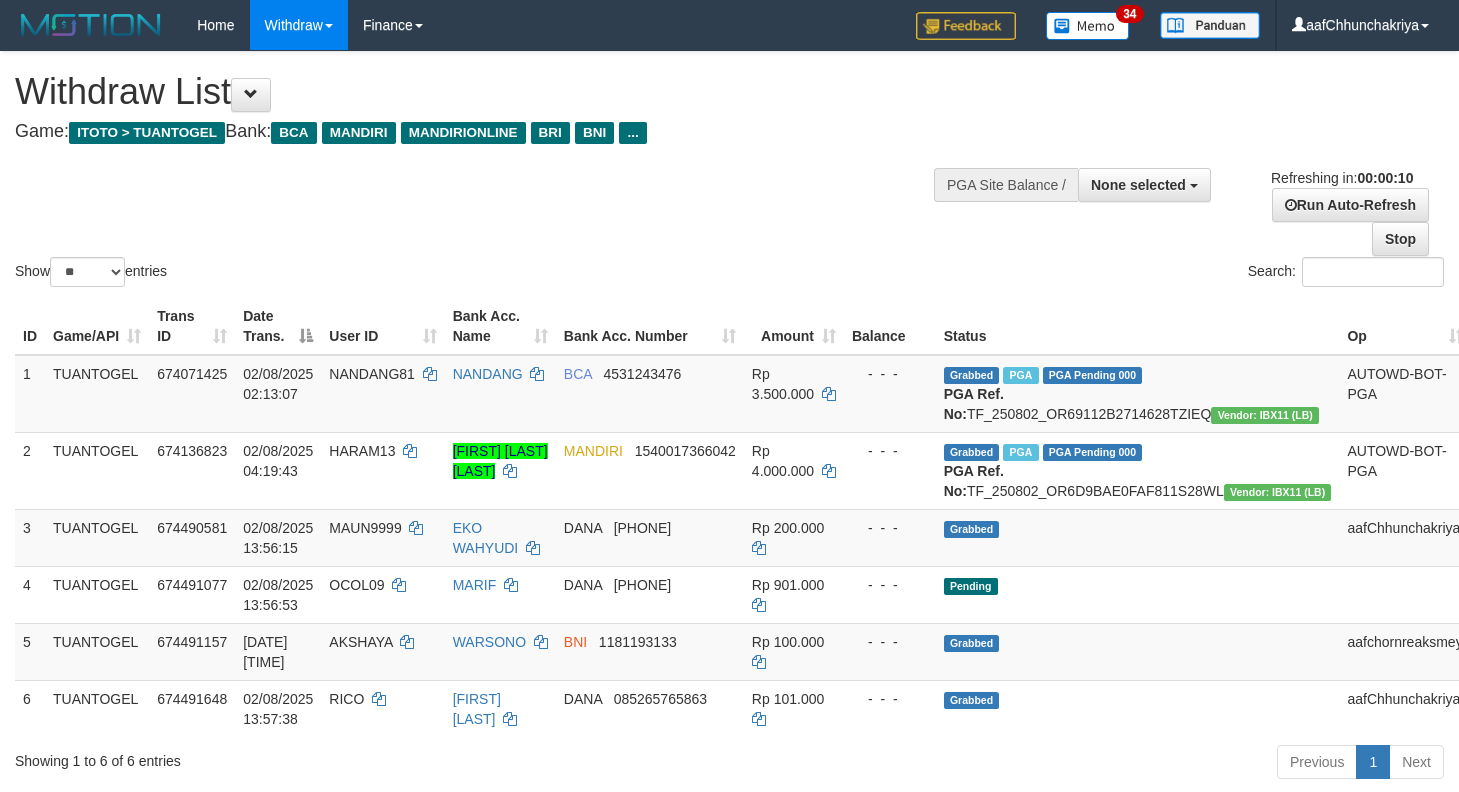 select 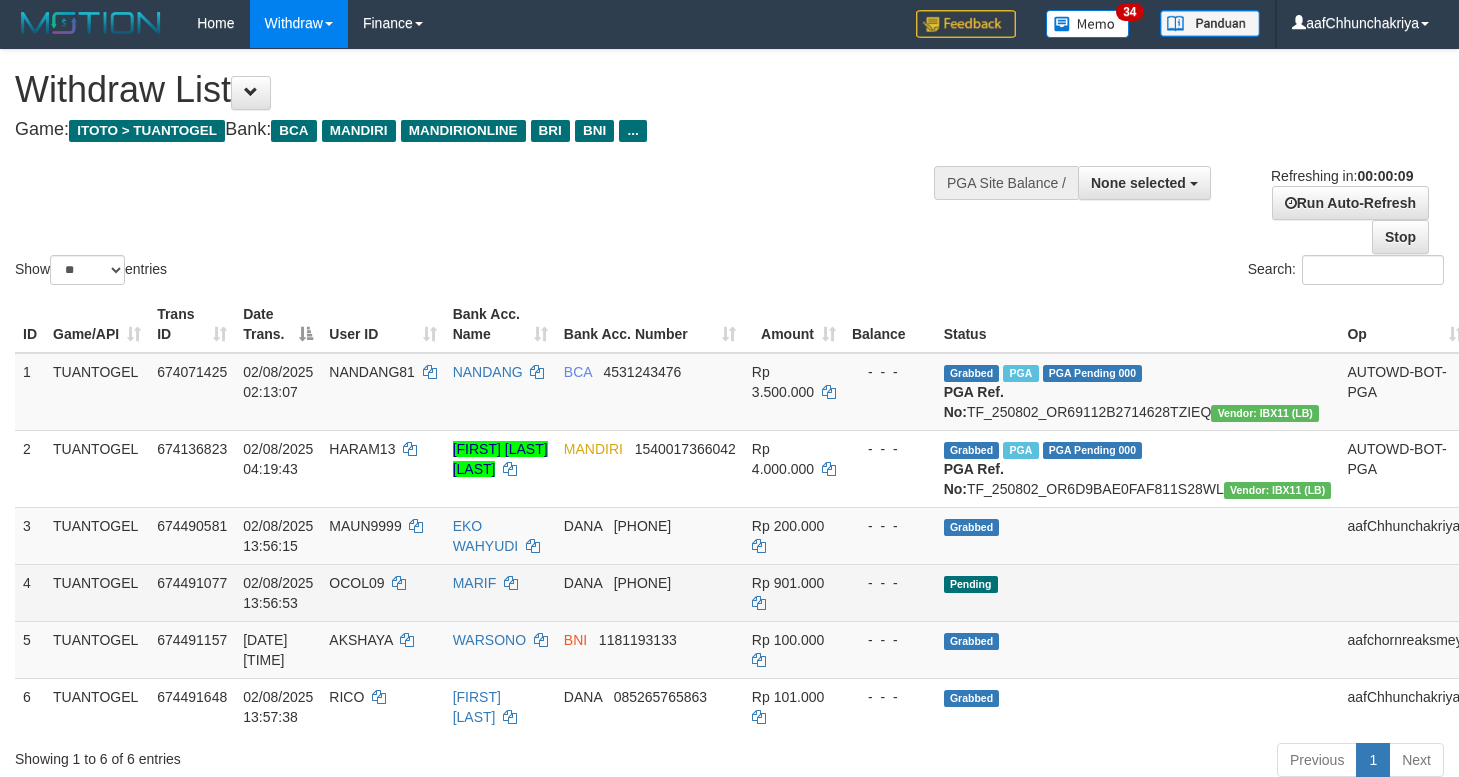 scroll, scrollTop: 0, scrollLeft: 0, axis: both 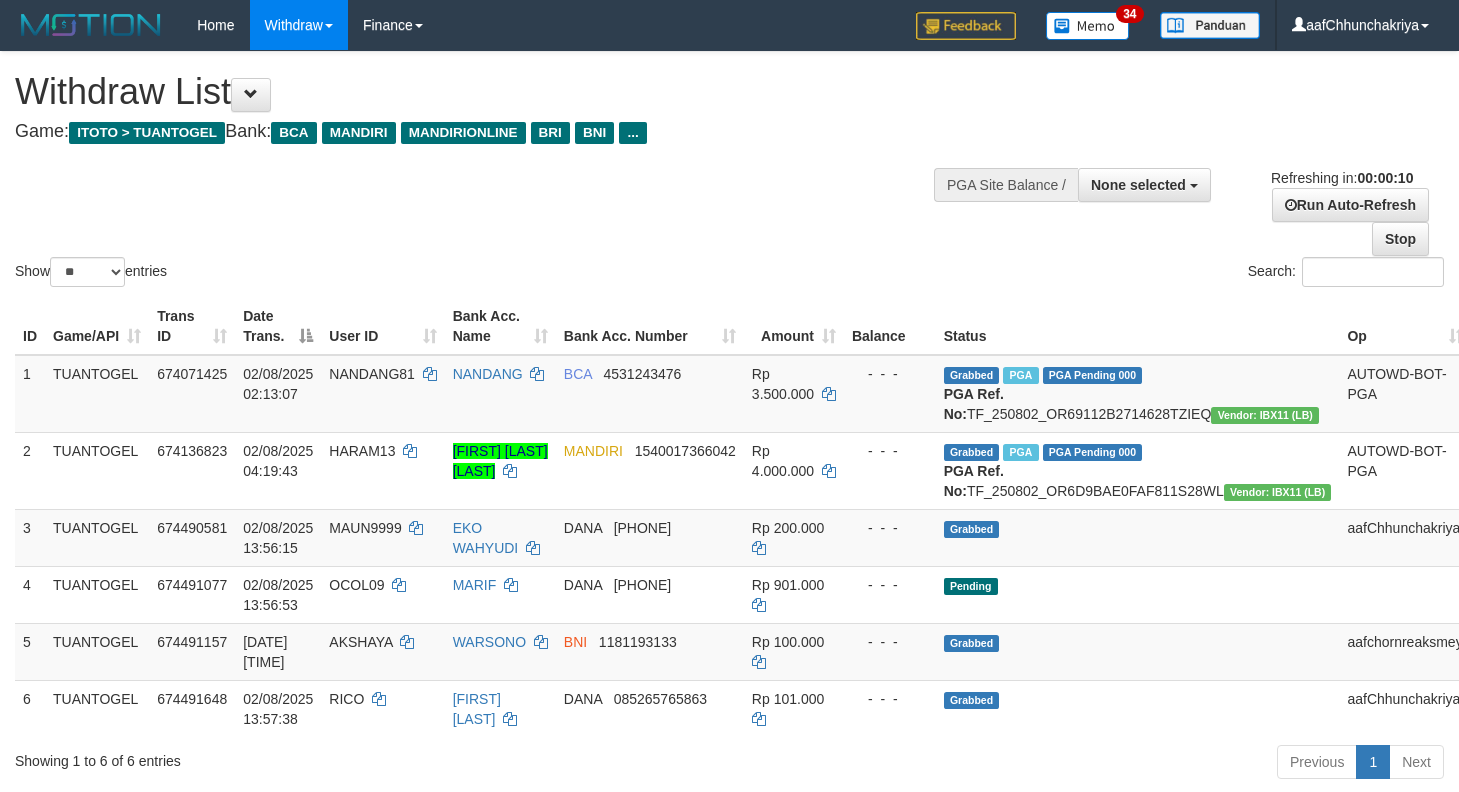 select 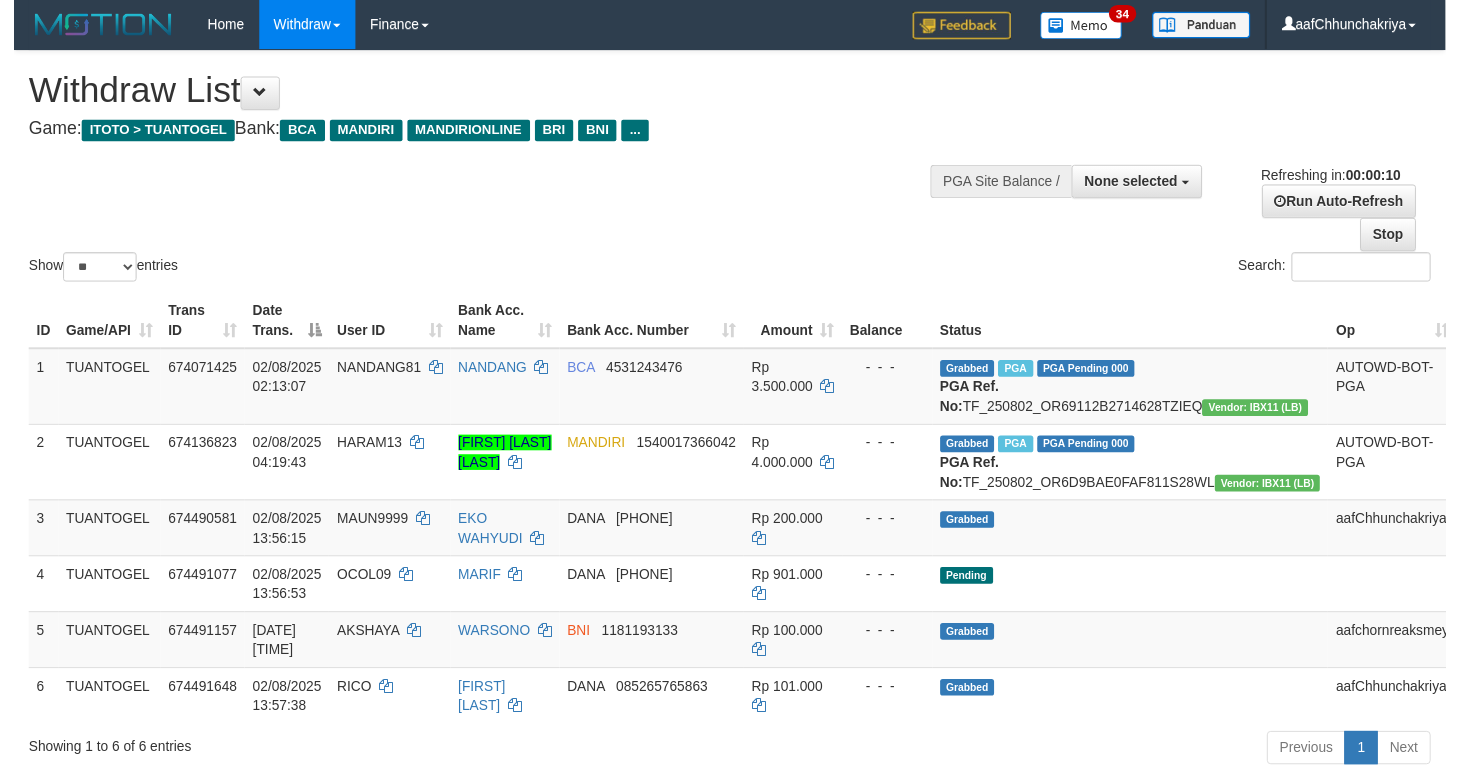 scroll, scrollTop: 0, scrollLeft: 0, axis: both 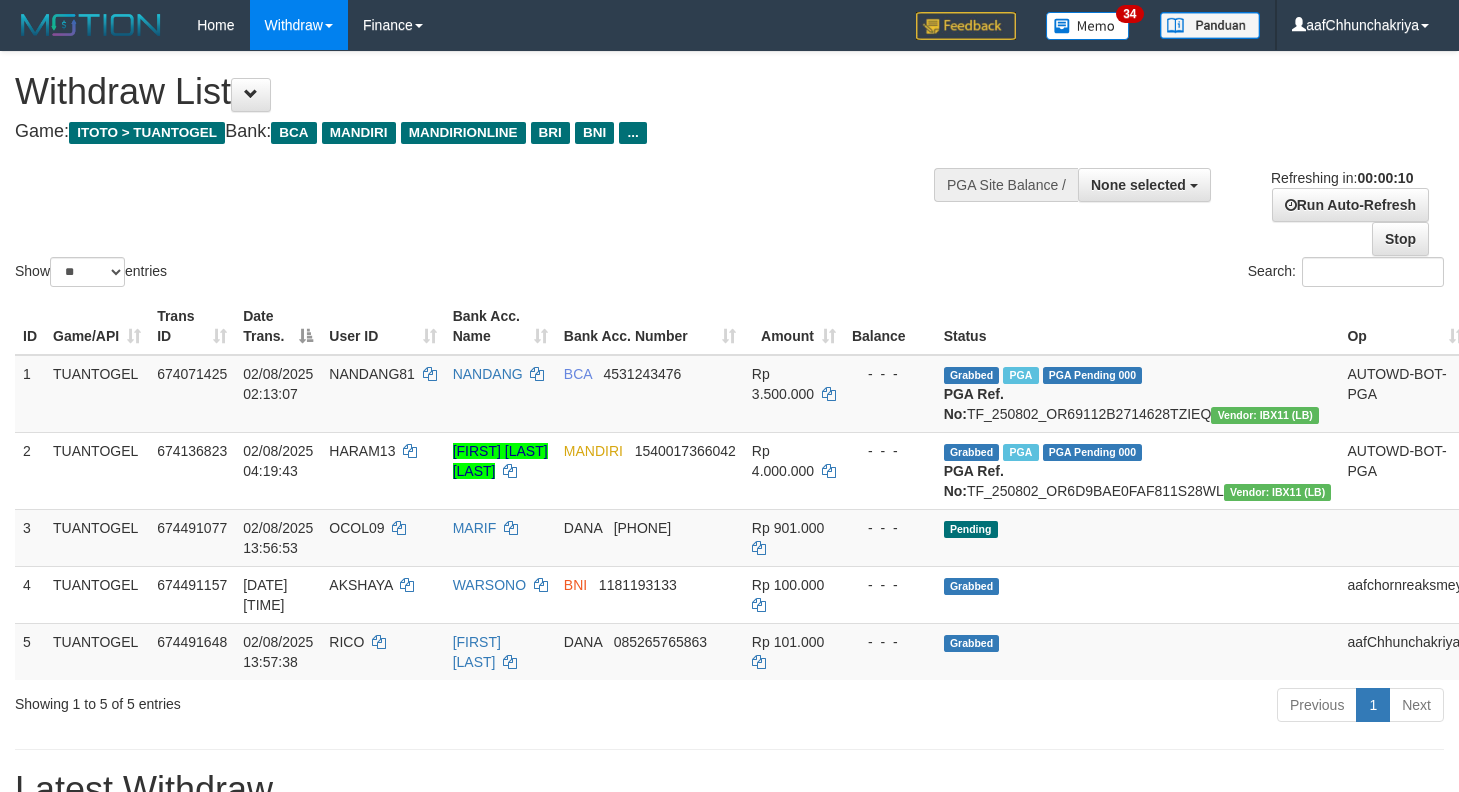select 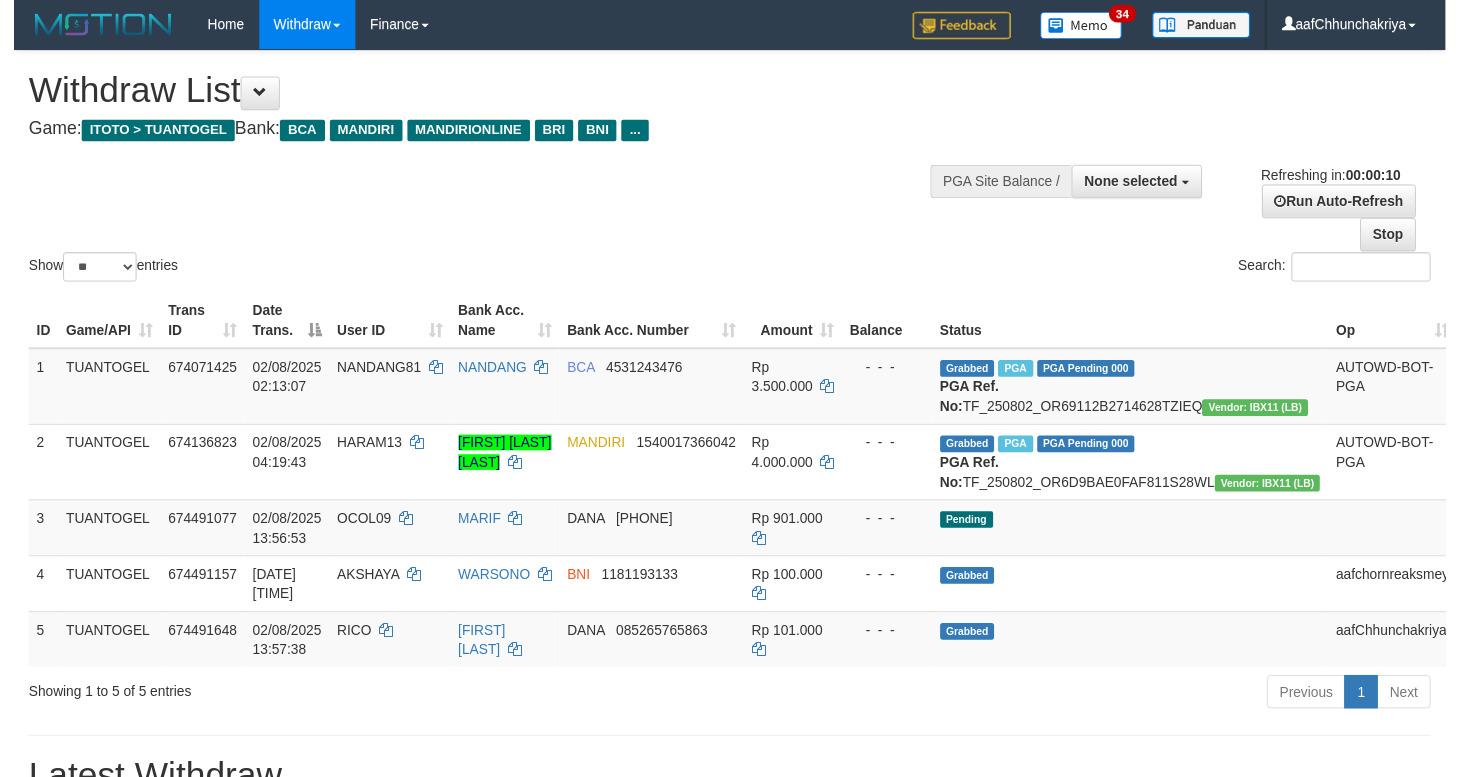 scroll, scrollTop: 0, scrollLeft: 0, axis: both 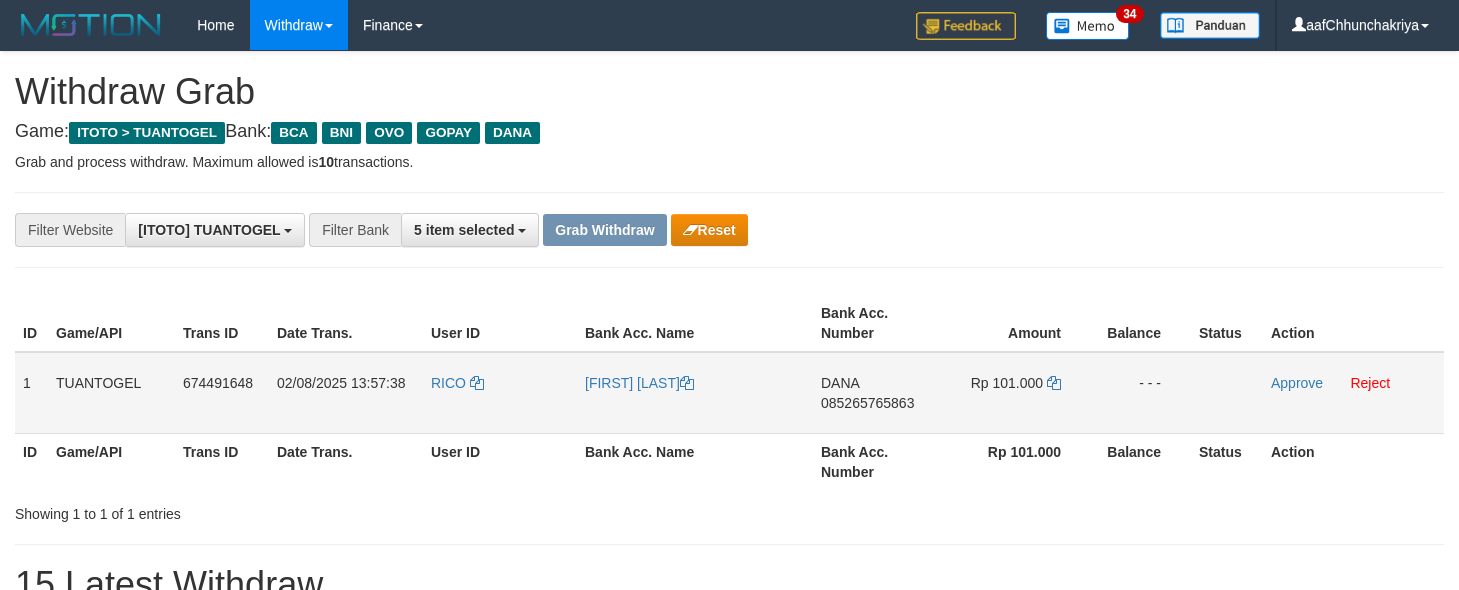 click on "[BRAND]
[PHONE]" at bounding box center (876, 393) 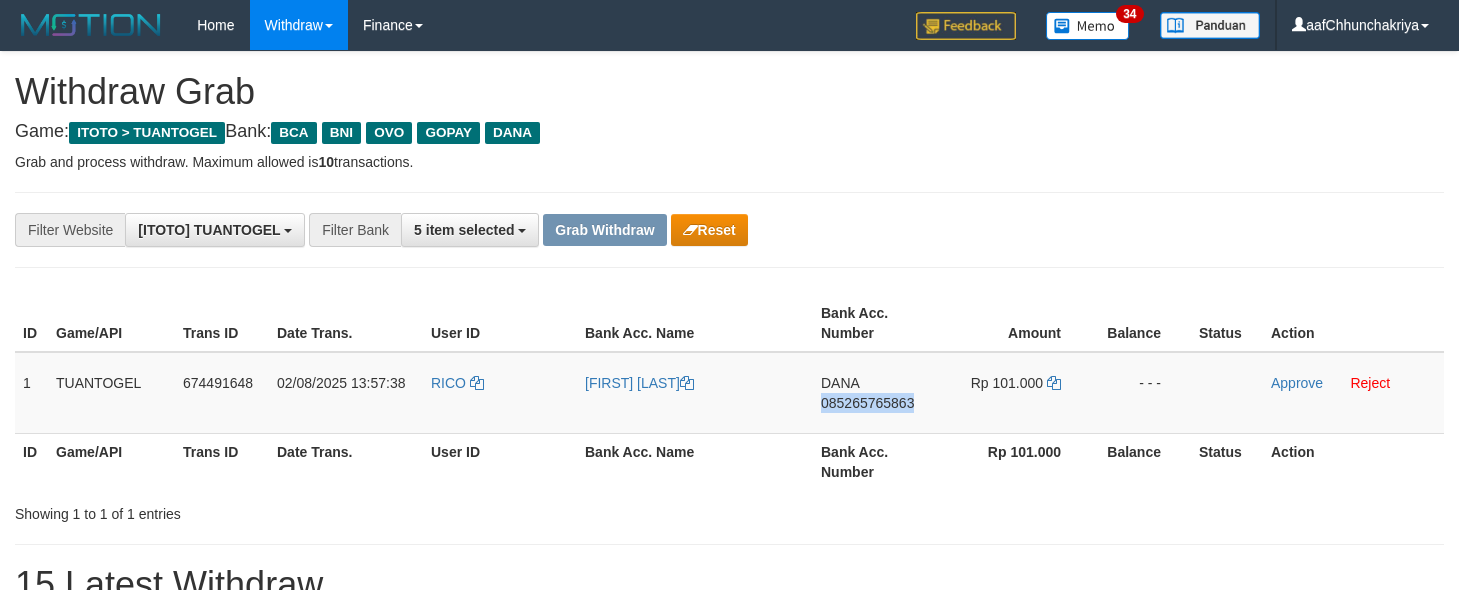 drag, startPoint x: 870, startPoint y: 424, endPoint x: 1250, endPoint y: 307, distance: 397.60406 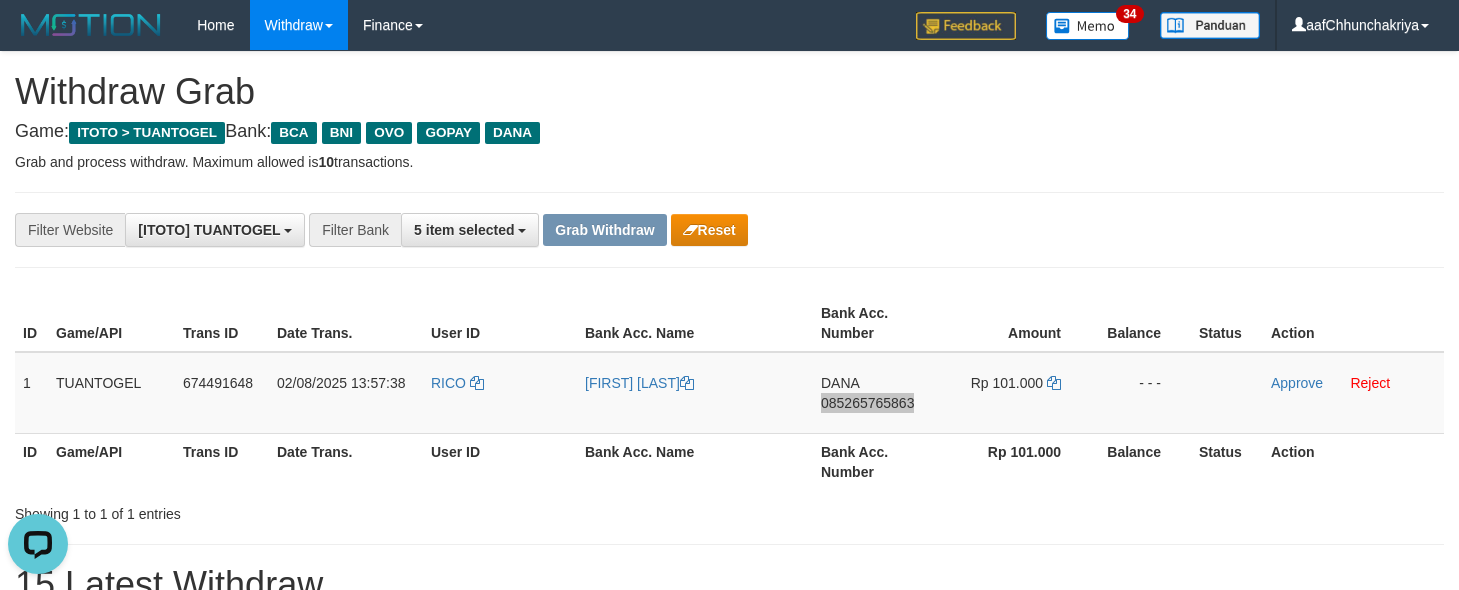 scroll, scrollTop: 0, scrollLeft: 0, axis: both 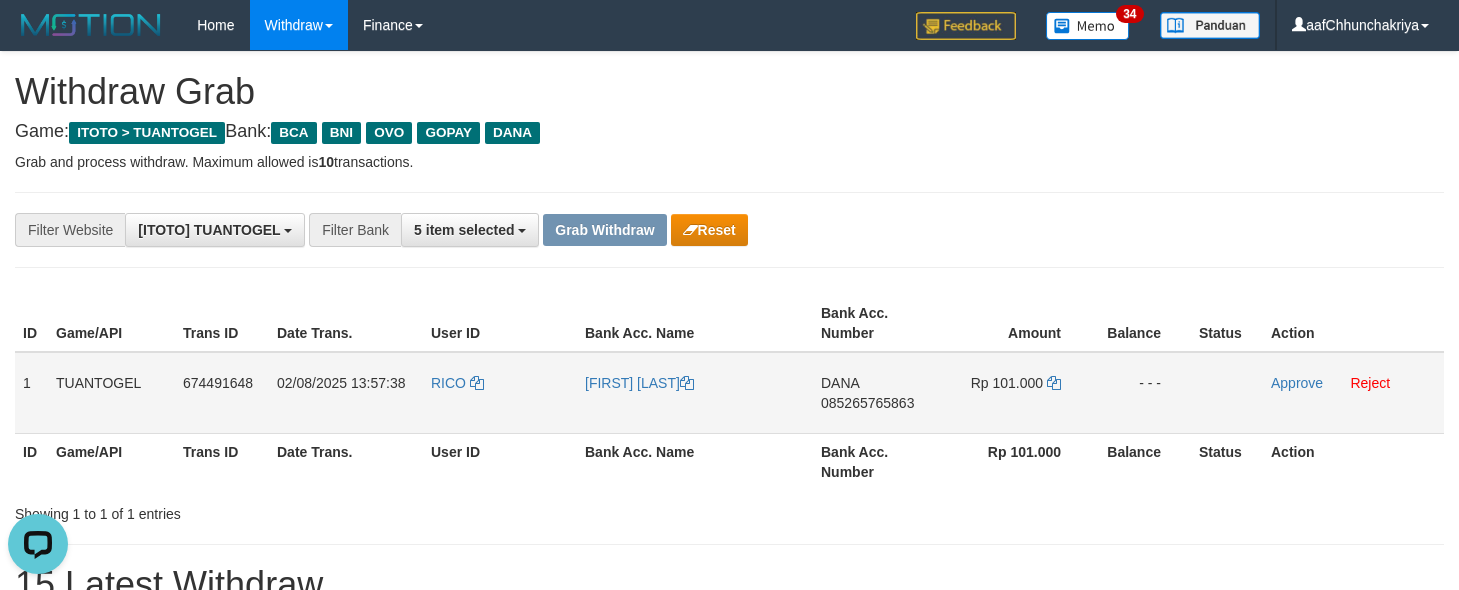 click on "Rp 101.000" at bounding box center (1015, 393) 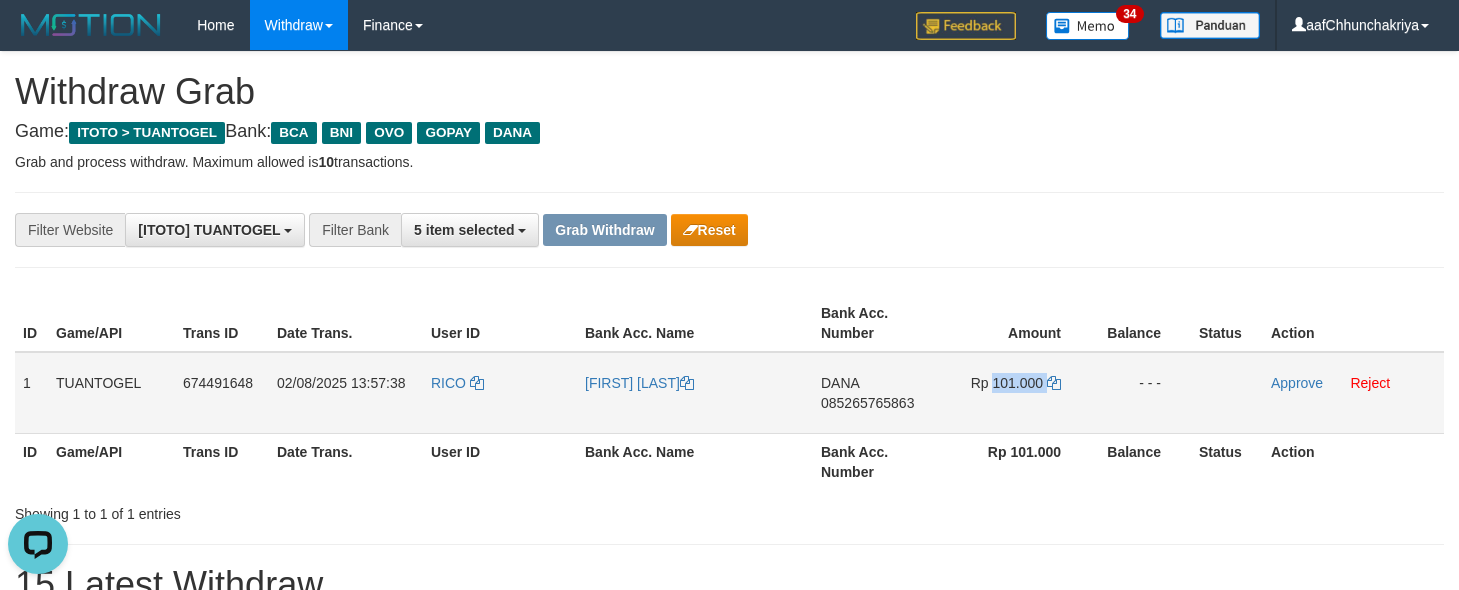 click on "Rp 101.000" at bounding box center [1015, 393] 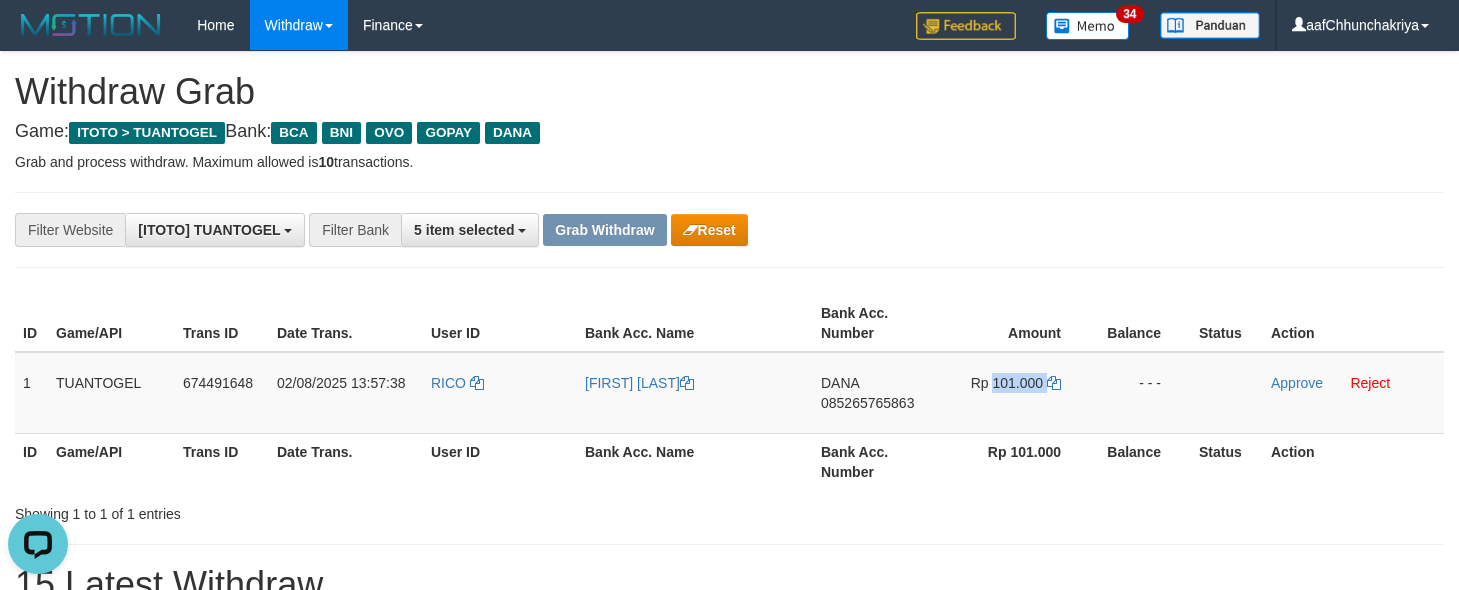 copy on "101.000" 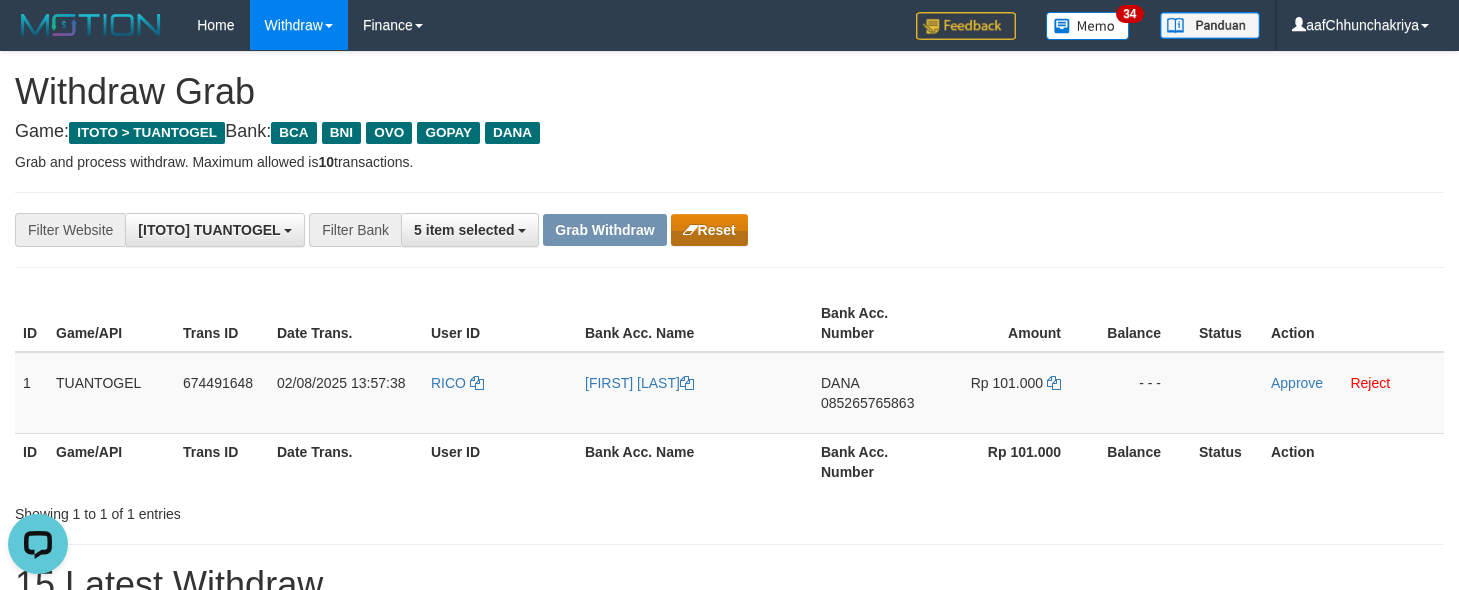 click on "**********" at bounding box center (729, 230) 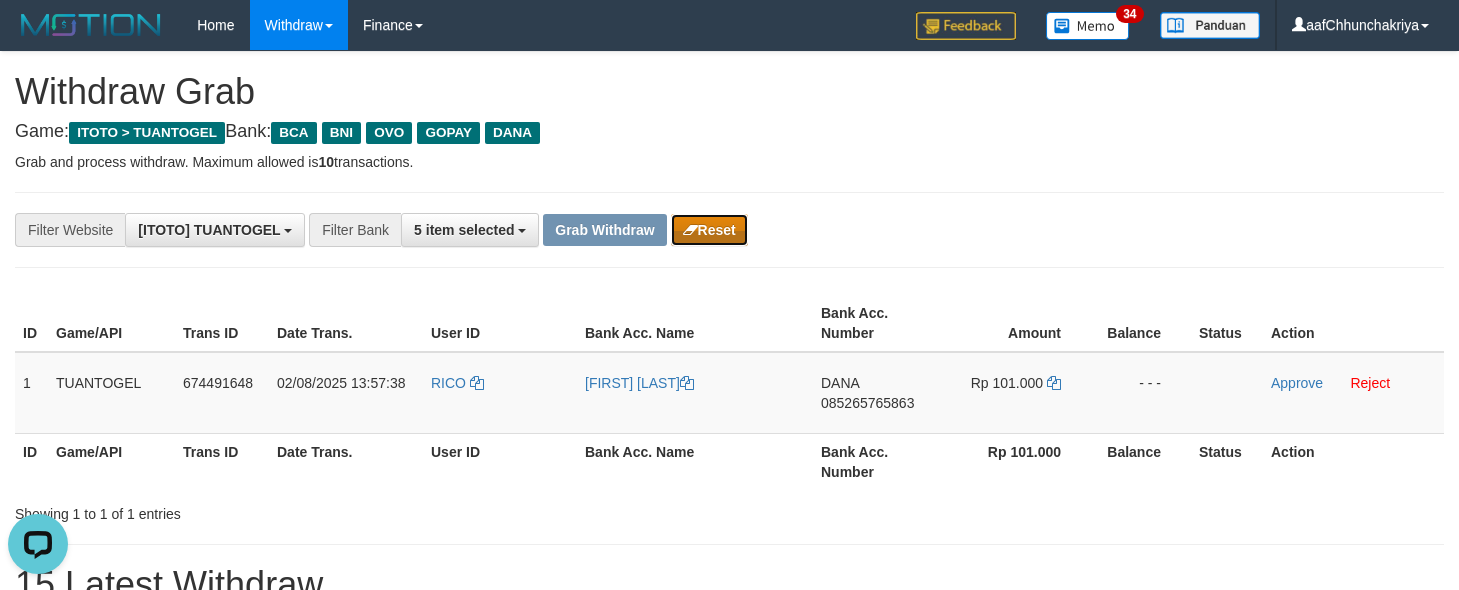 click on "Reset" at bounding box center (709, 230) 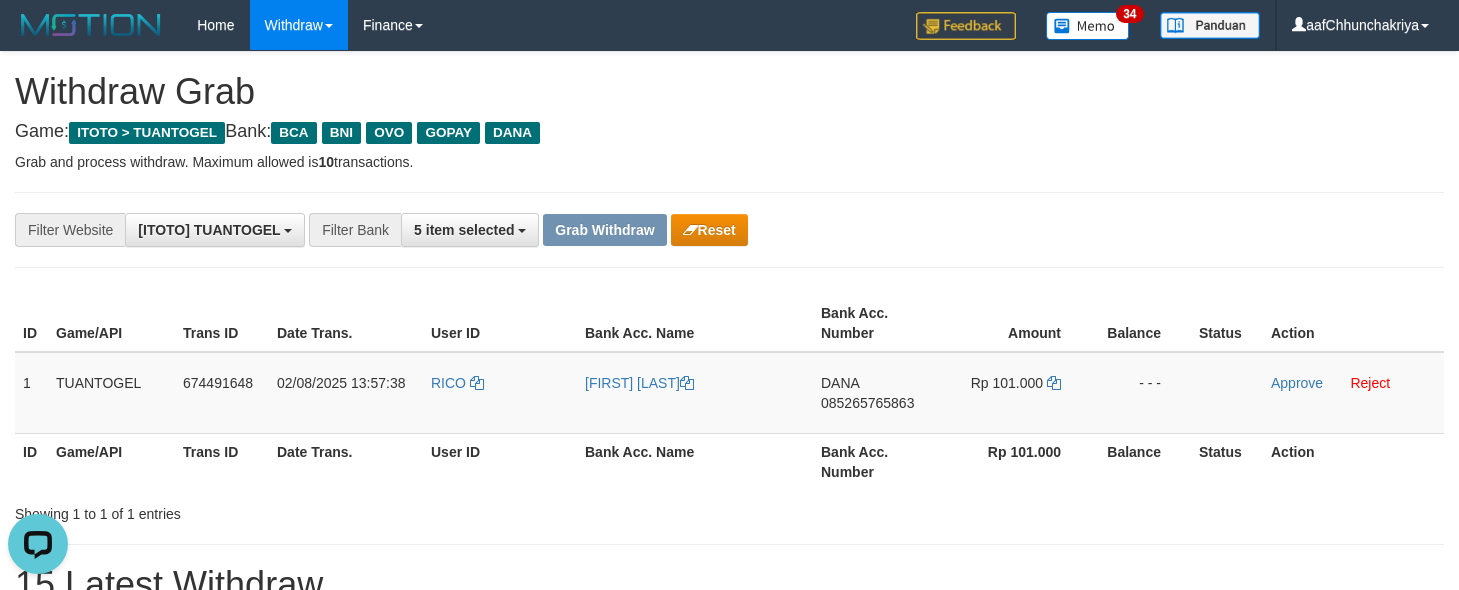 click on "Game:   ITOTO > TUANTOGEL    		Bank:   BCA   BNI   OVO   GOPAY   DANA" at bounding box center [729, 132] 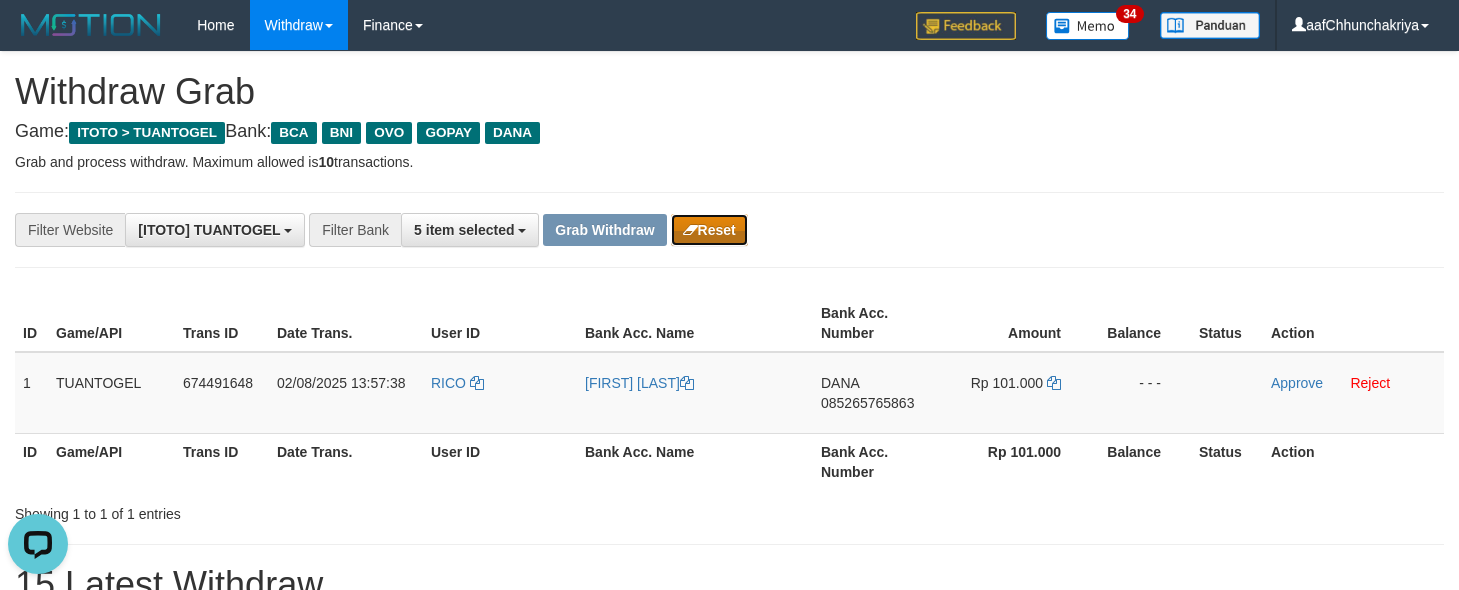 click on "Reset" at bounding box center (709, 230) 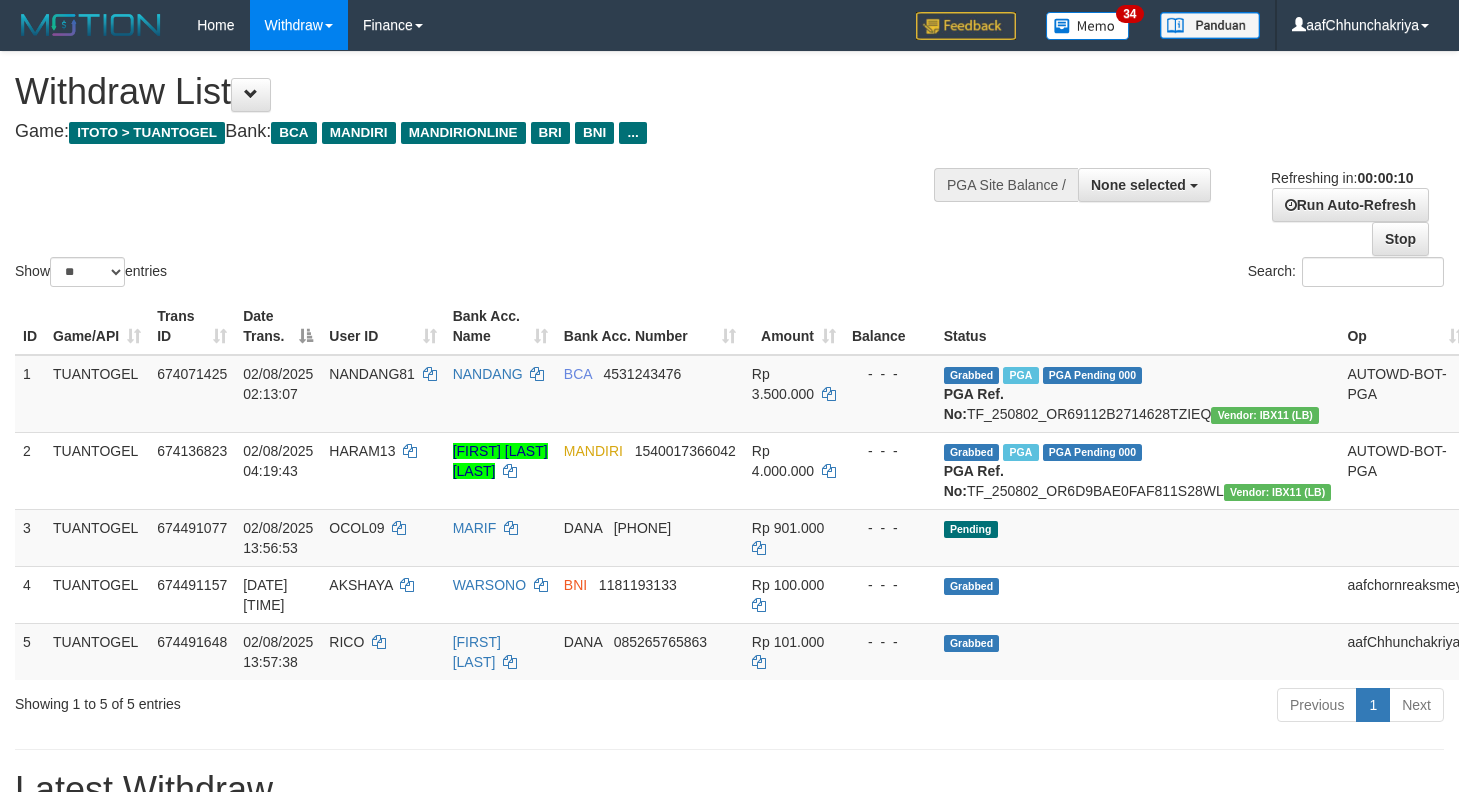 select 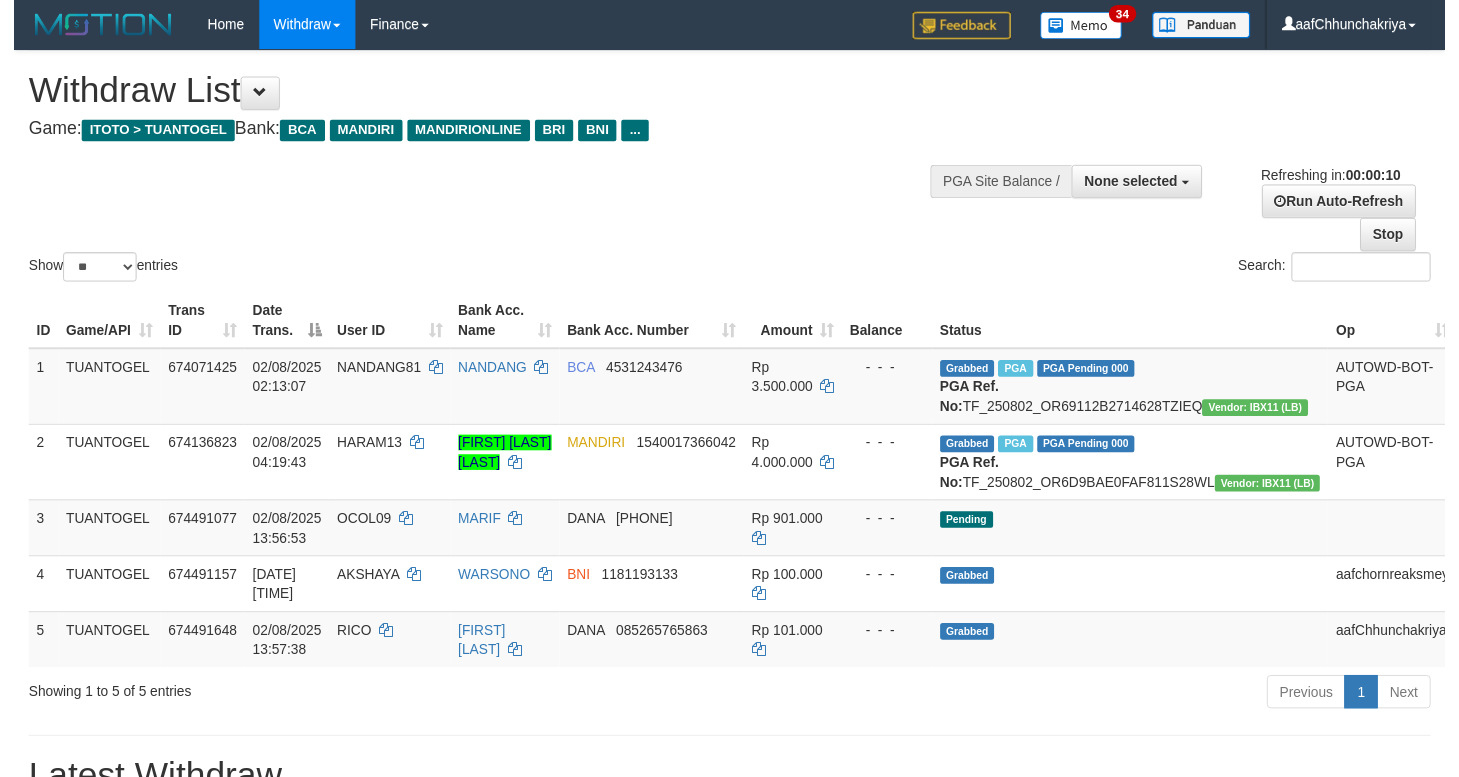 scroll, scrollTop: 0, scrollLeft: 0, axis: both 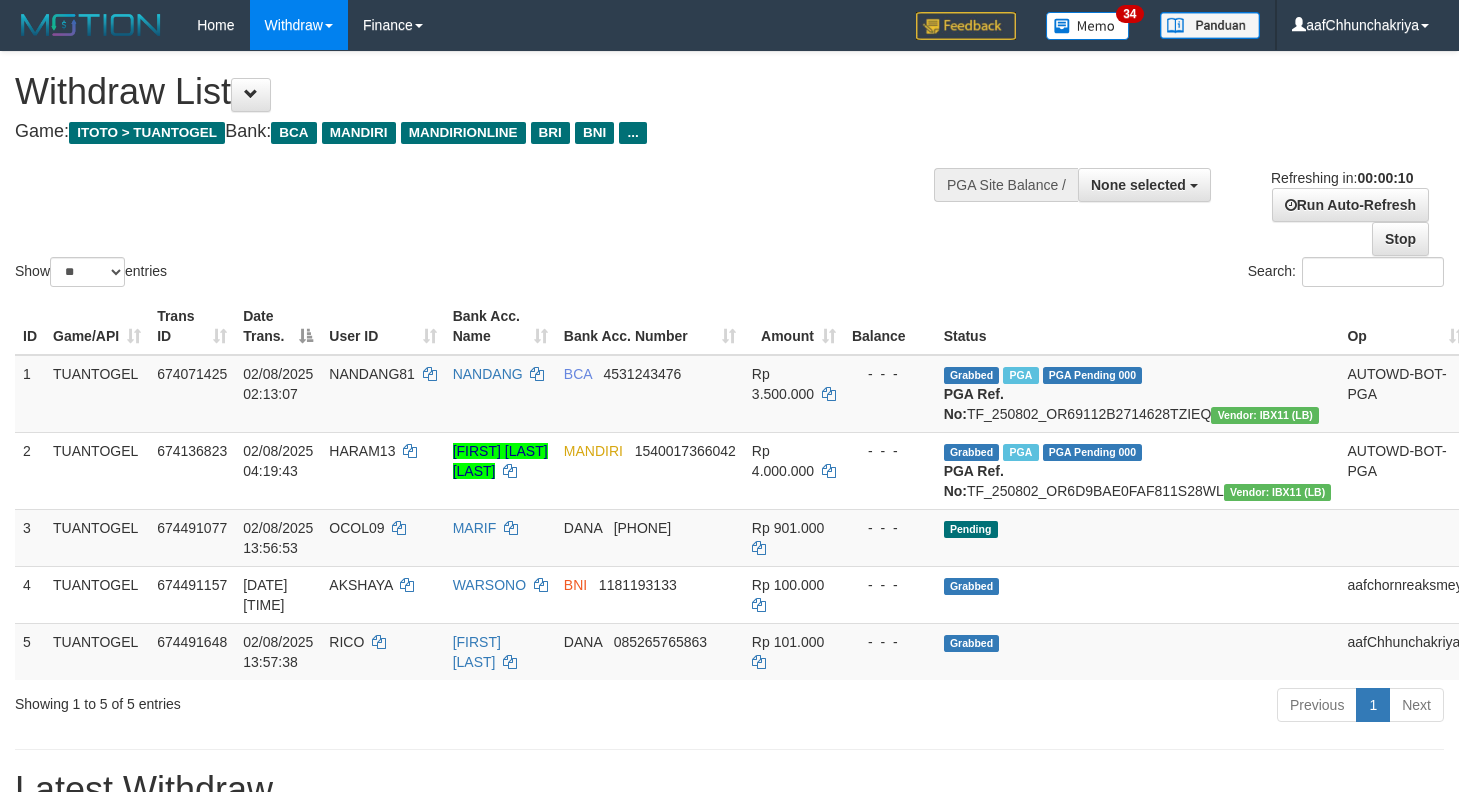 select 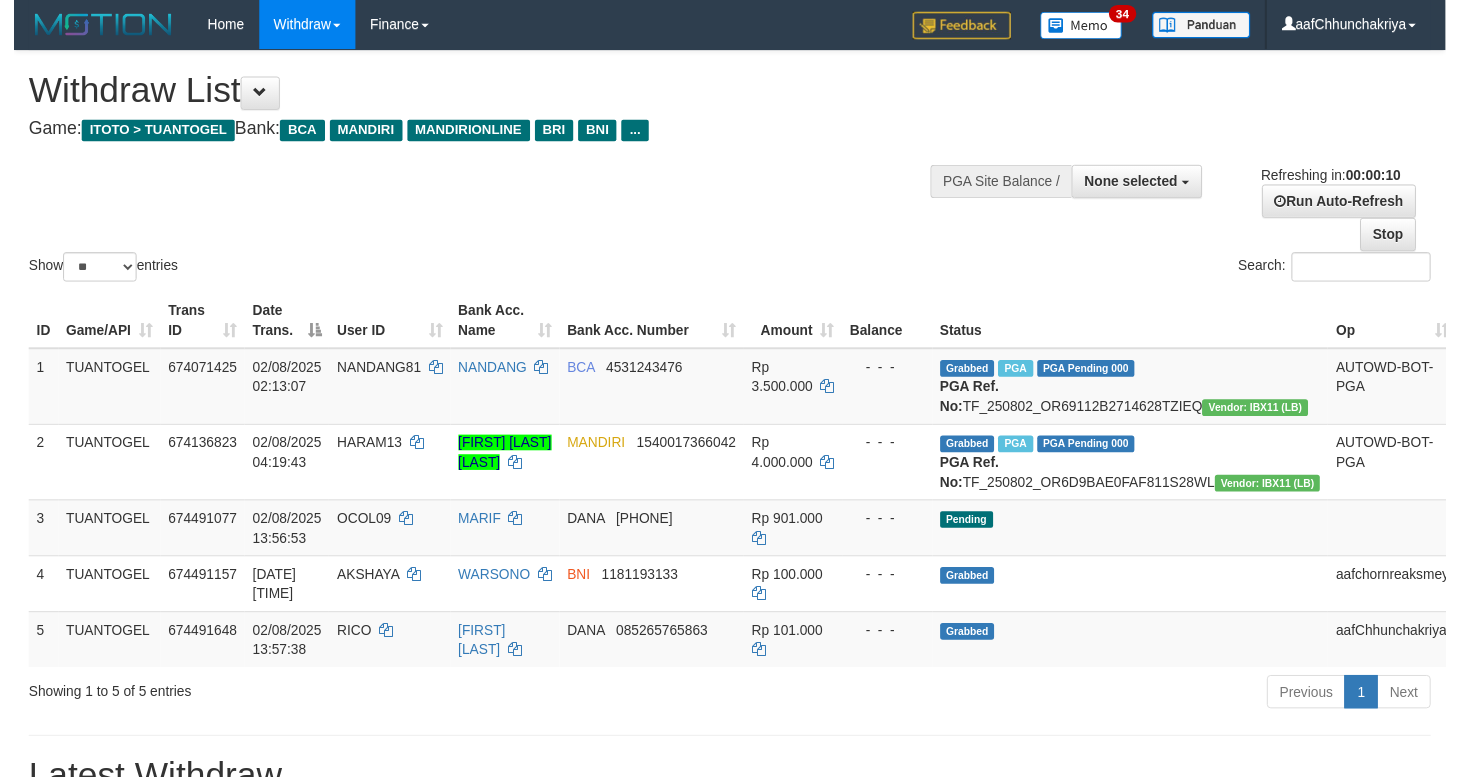 scroll, scrollTop: 0, scrollLeft: 0, axis: both 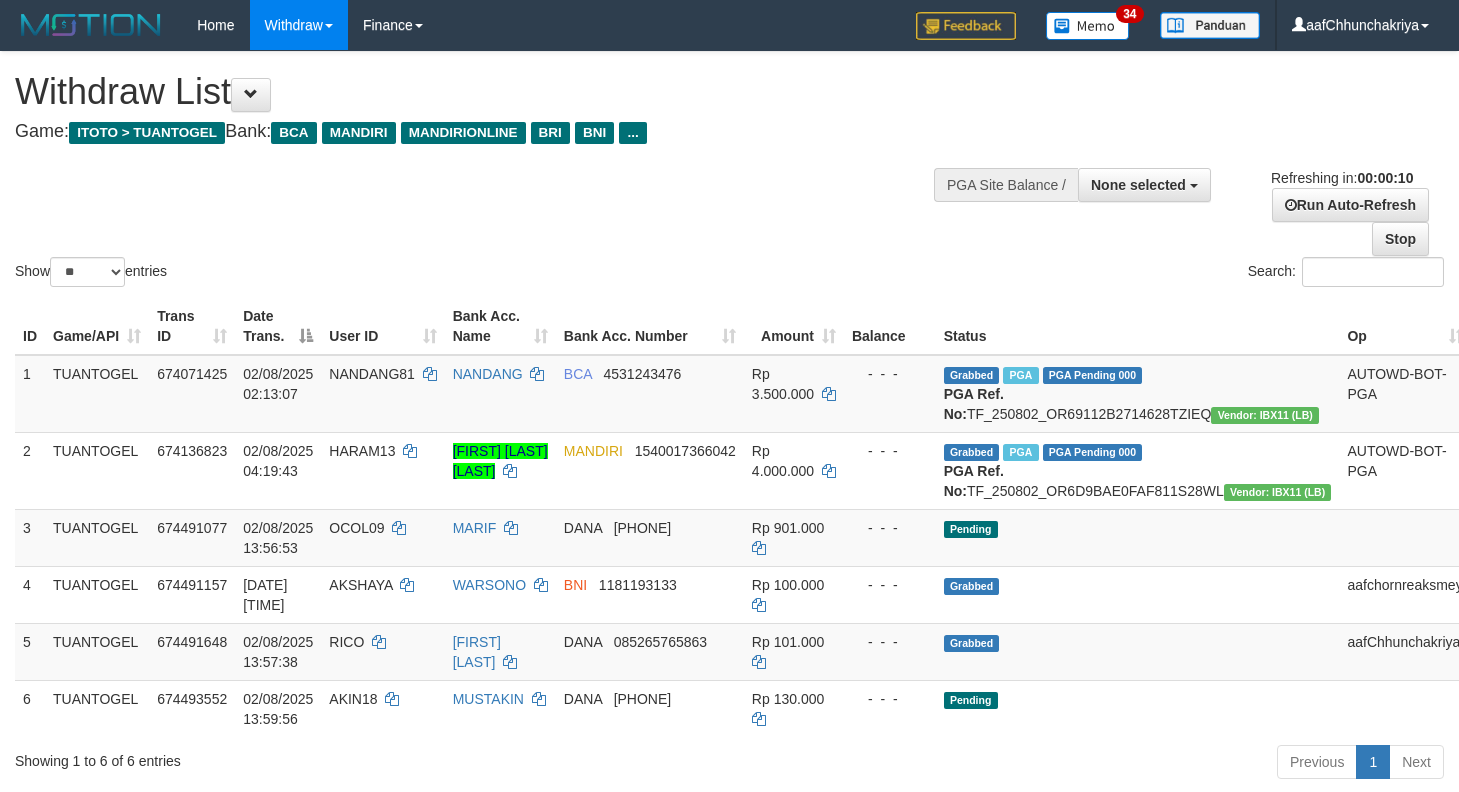 select 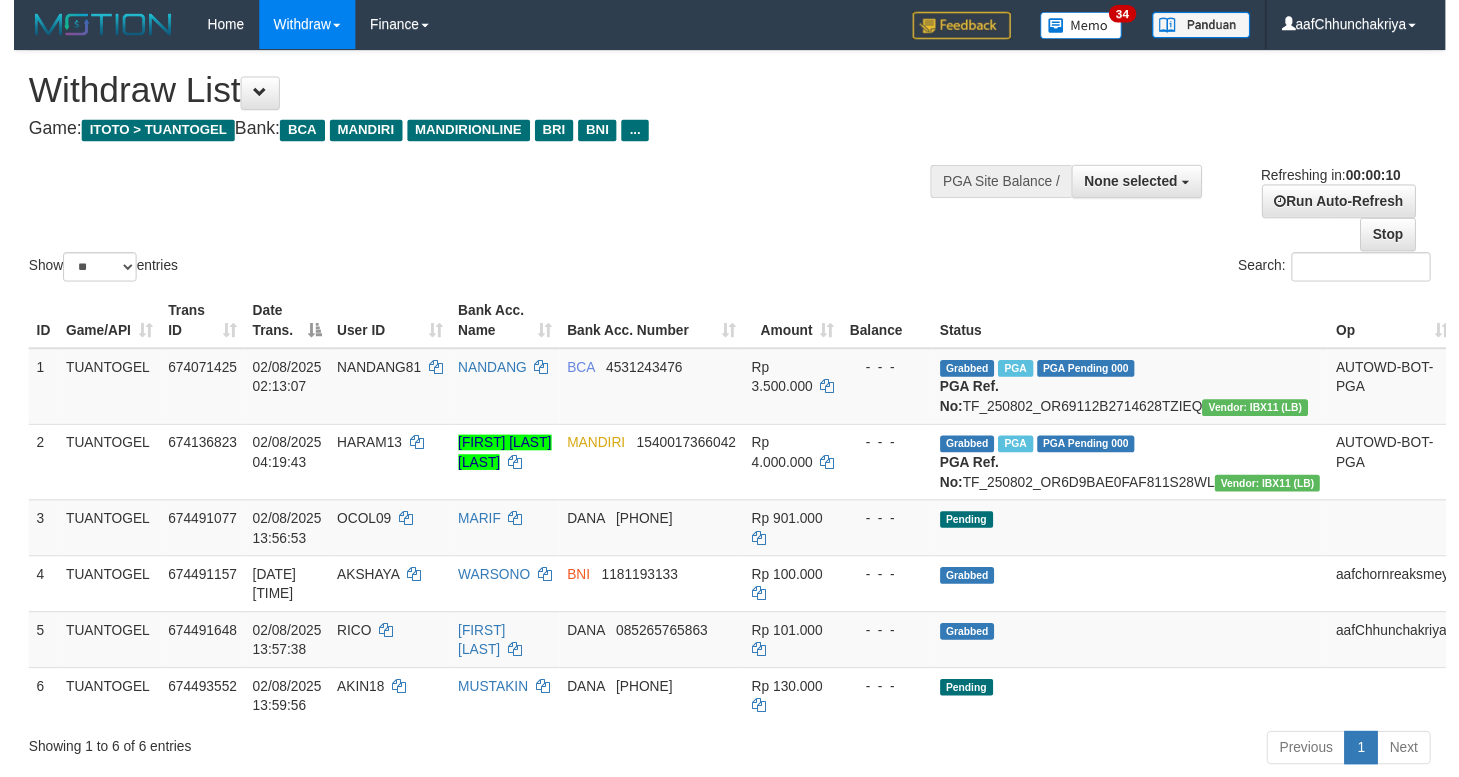 scroll, scrollTop: 0, scrollLeft: 0, axis: both 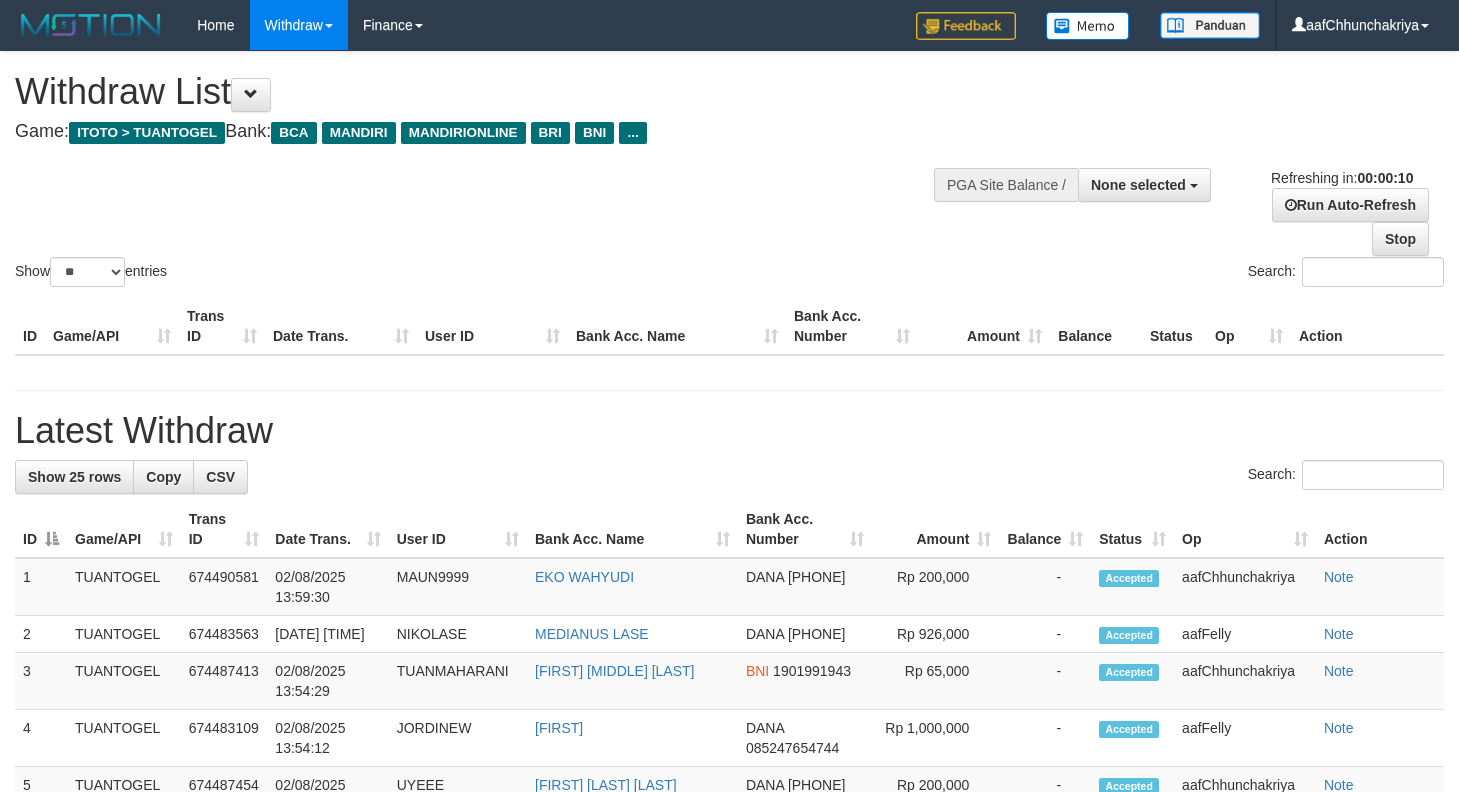 select 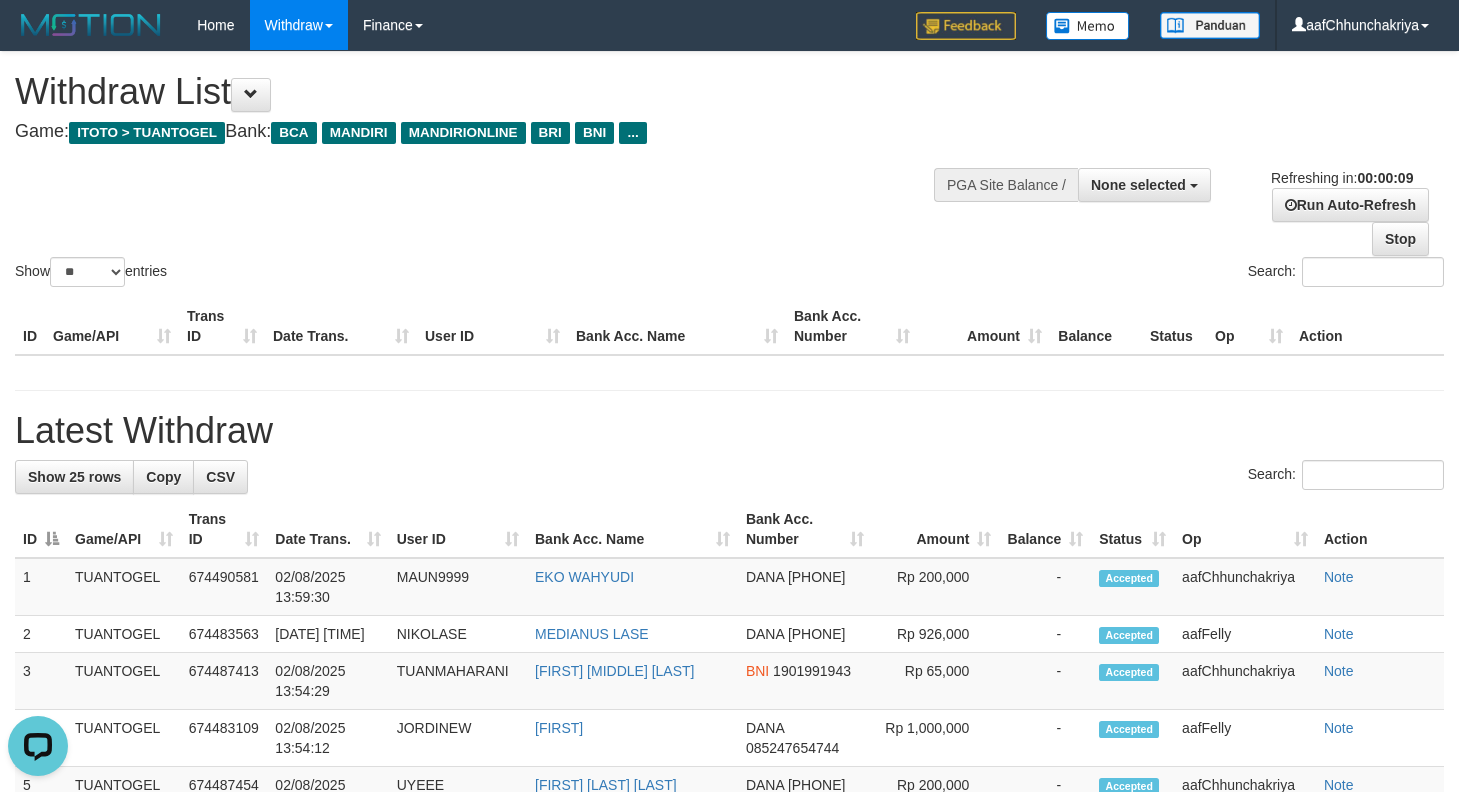 scroll, scrollTop: 0, scrollLeft: 0, axis: both 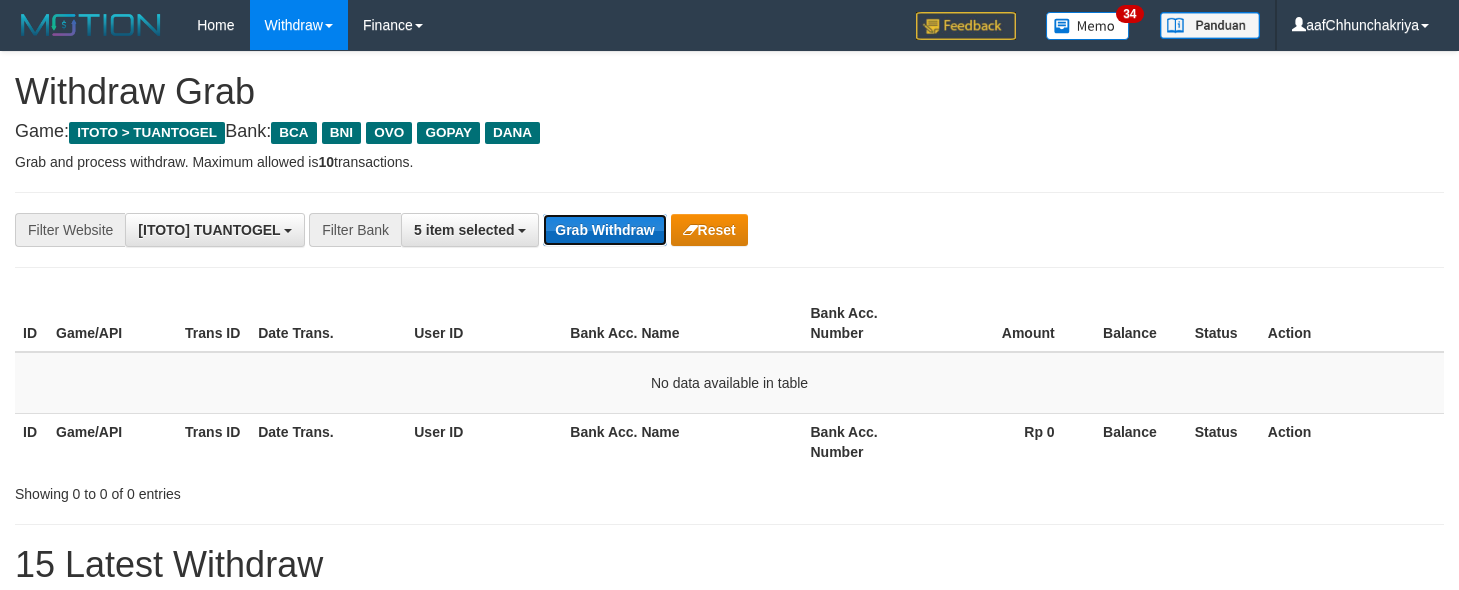 drag, startPoint x: 0, startPoint y: 0, endPoint x: 591, endPoint y: 244, distance: 639.388 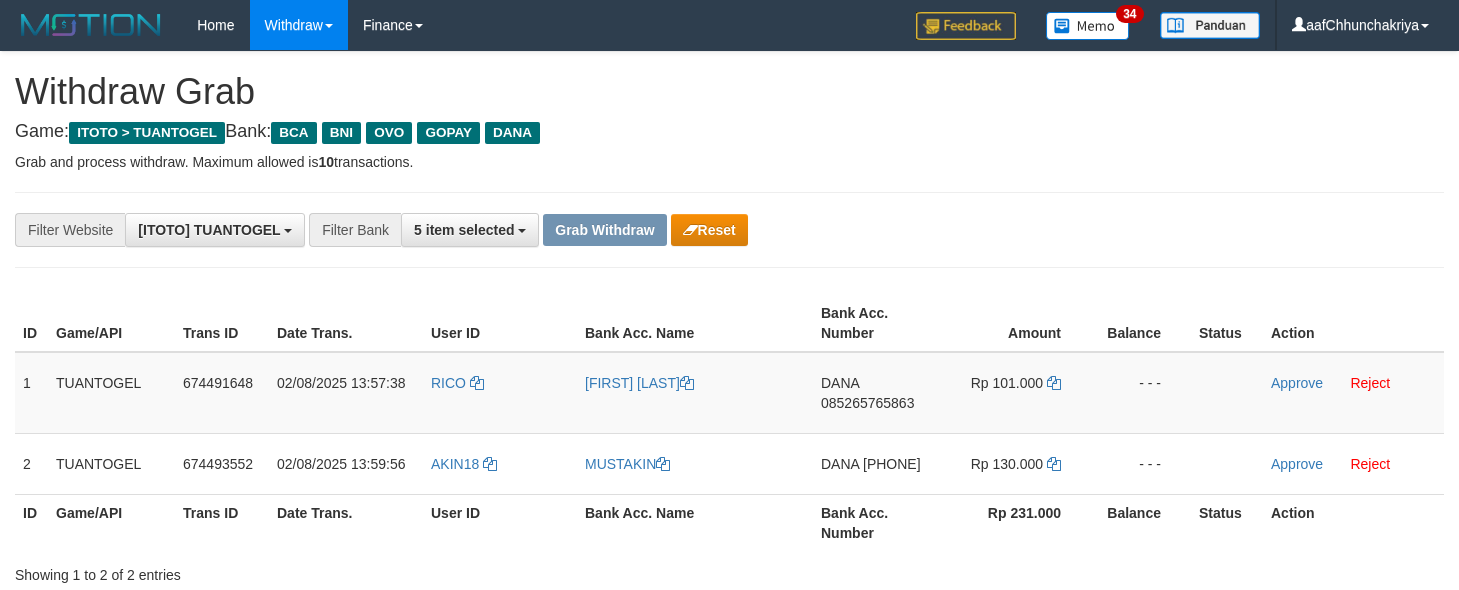 scroll, scrollTop: 0, scrollLeft: 0, axis: both 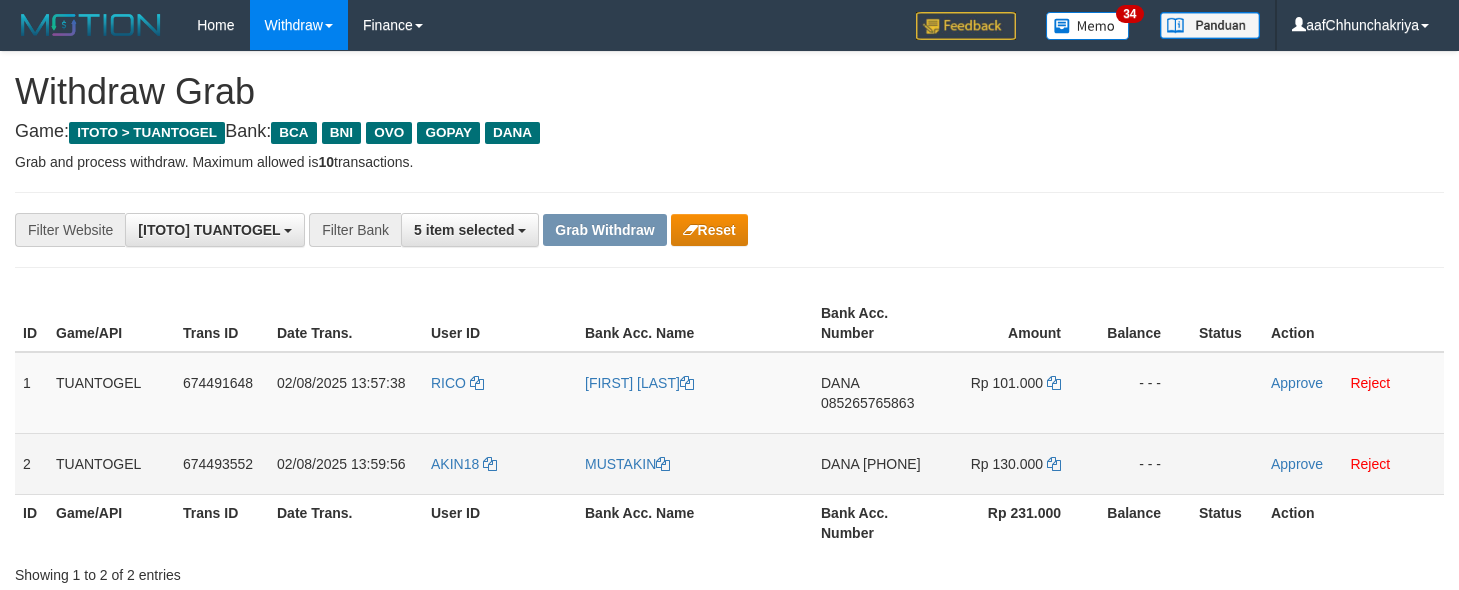 click on "AKIN18" at bounding box center (500, 463) 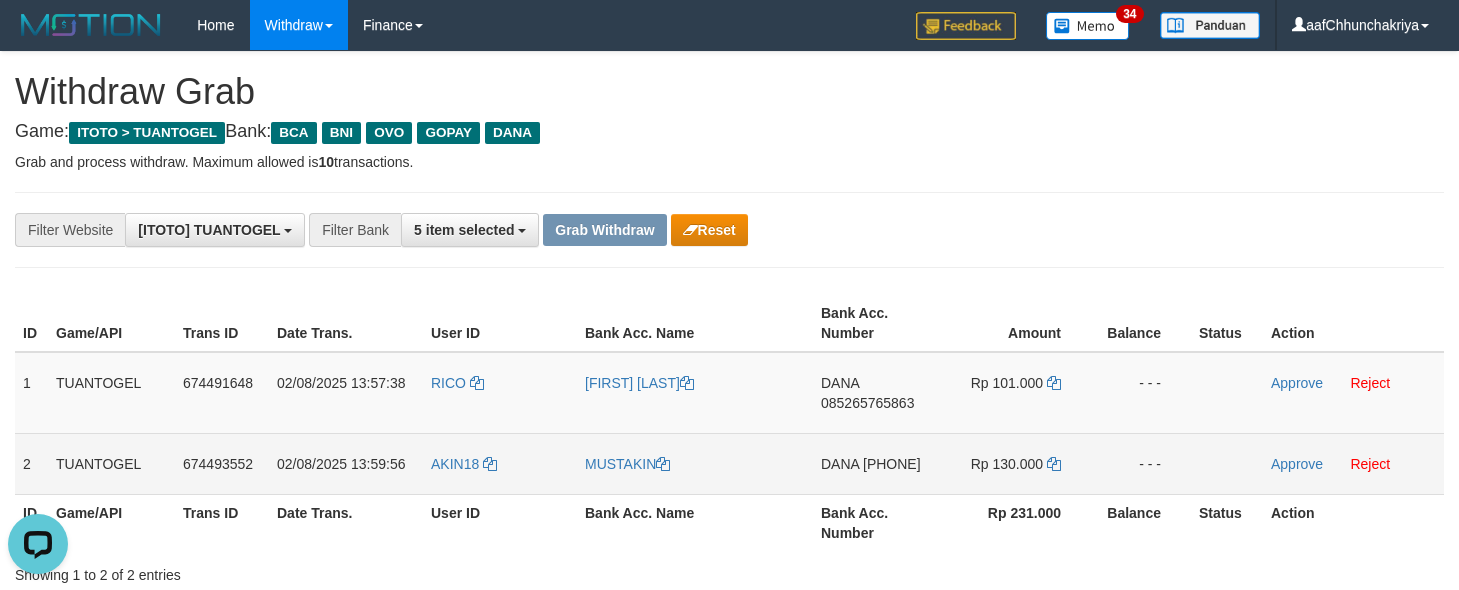 scroll, scrollTop: 0, scrollLeft: 0, axis: both 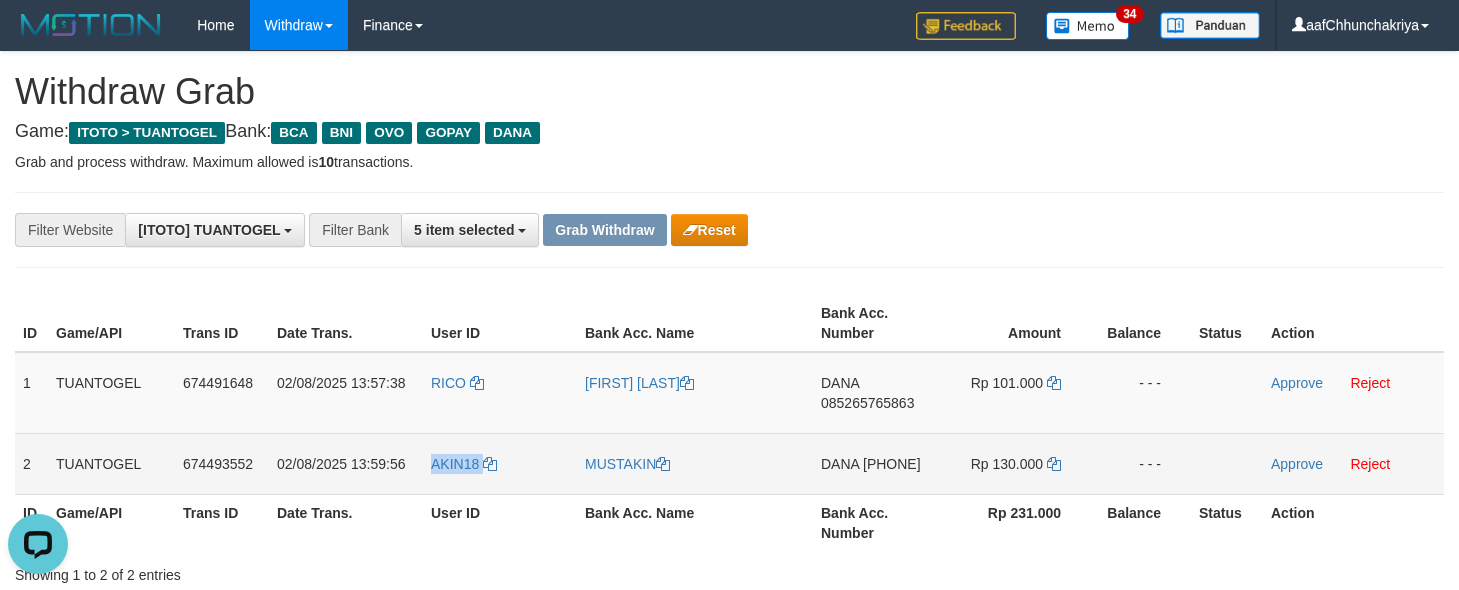 click on "AKIN18" at bounding box center (500, 463) 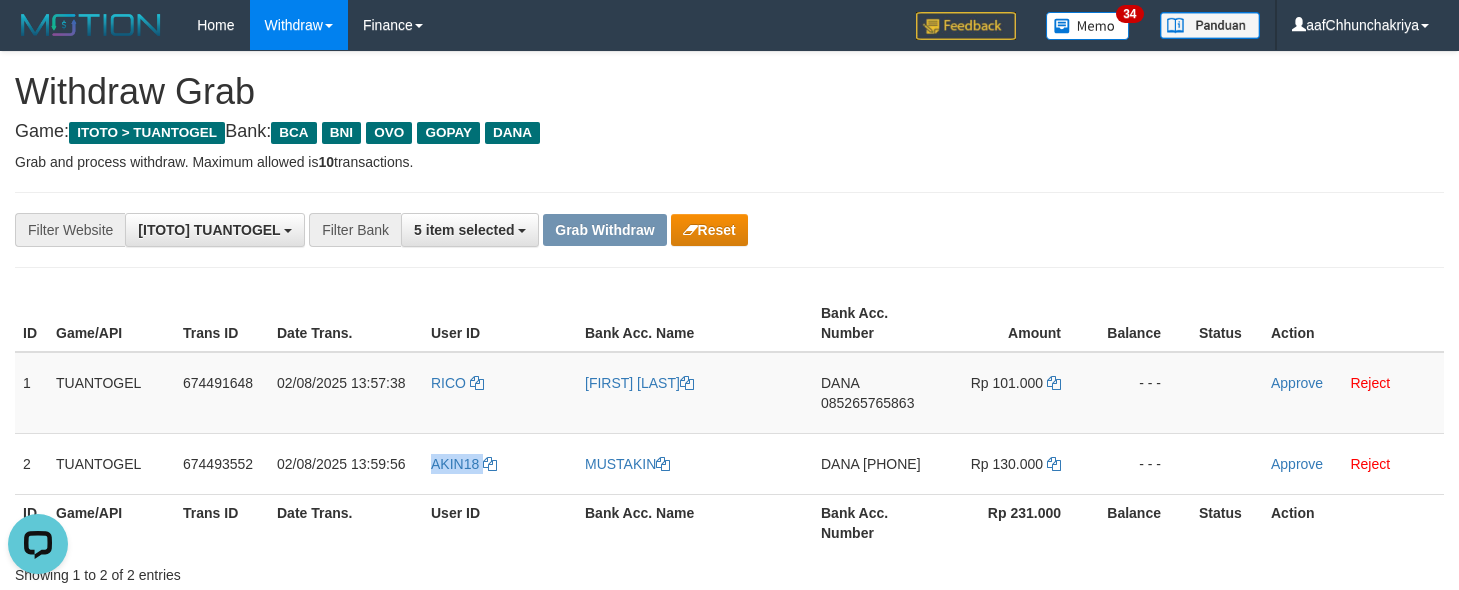 copy on "AKIN18" 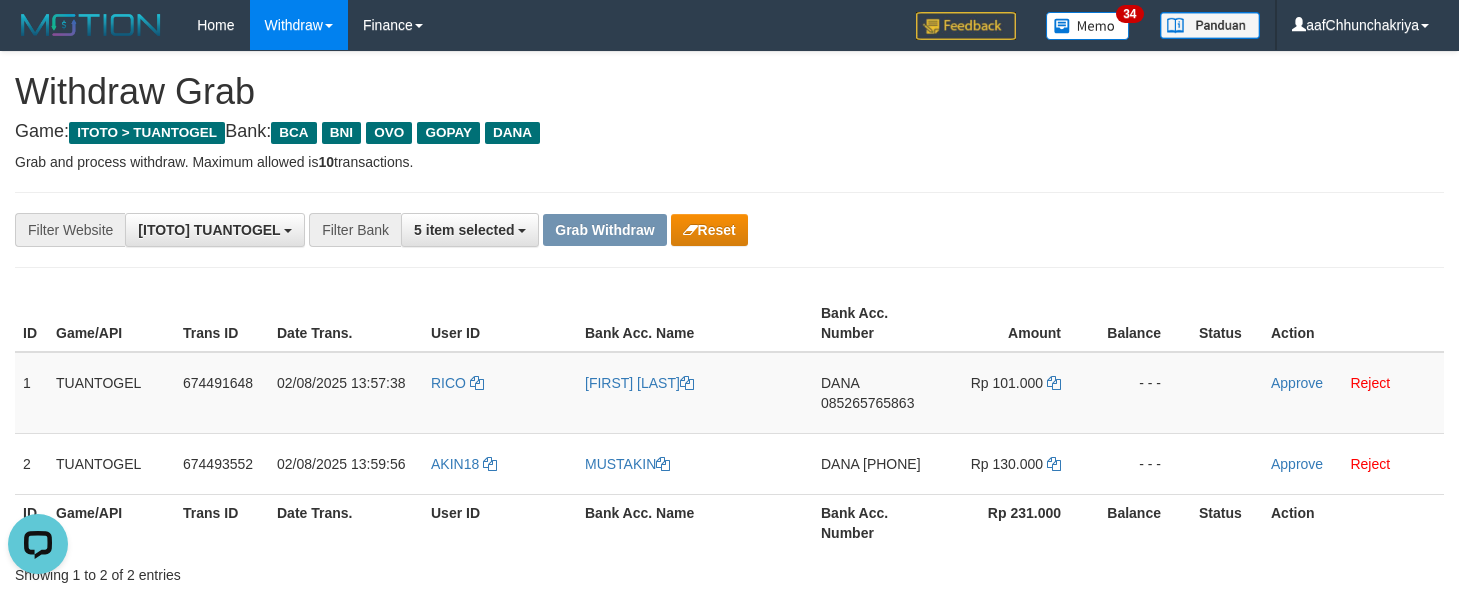 click on "Bank Acc. Name" at bounding box center [695, 522] 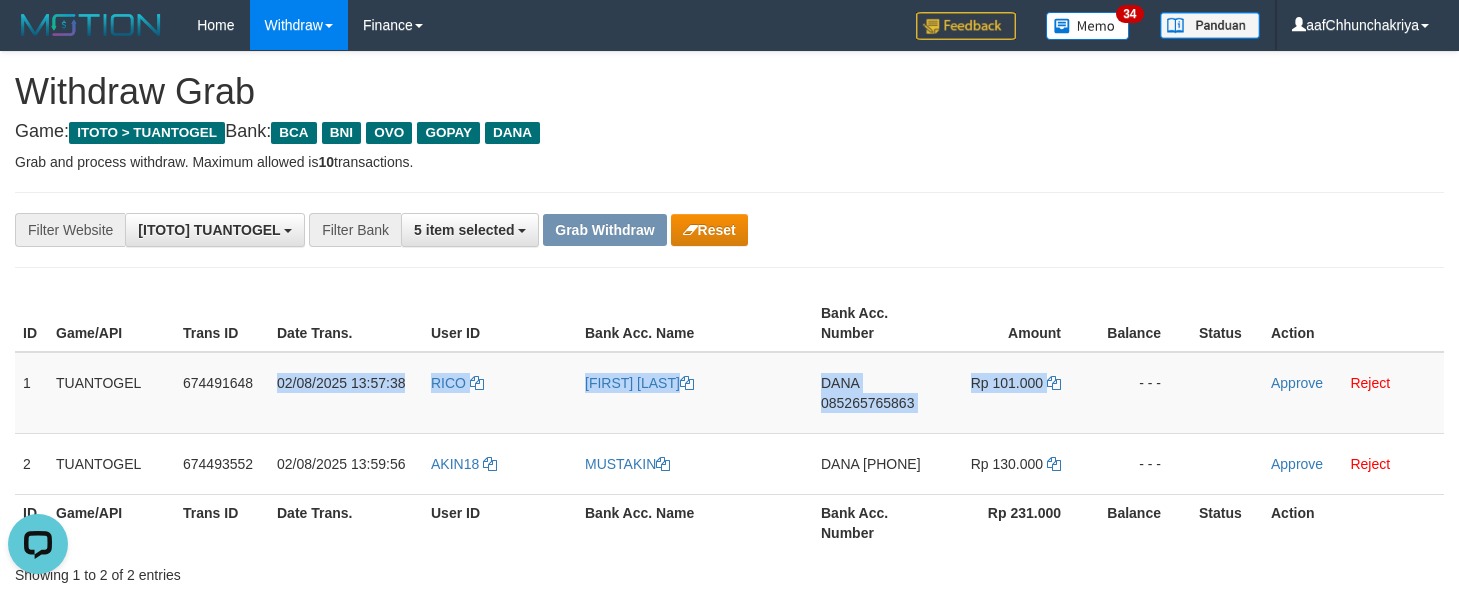 drag, startPoint x: 279, startPoint y: 380, endPoint x: 1472, endPoint y: 382, distance: 1193.0017 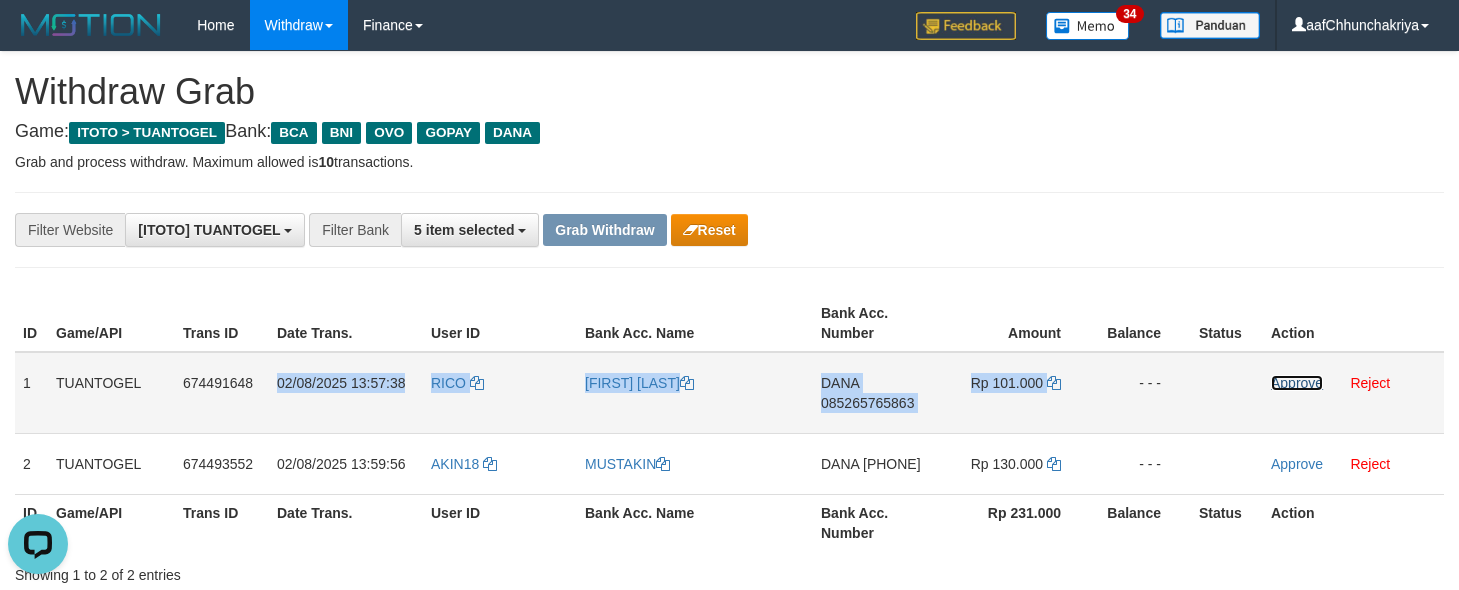 click on "Approve" at bounding box center (1297, 383) 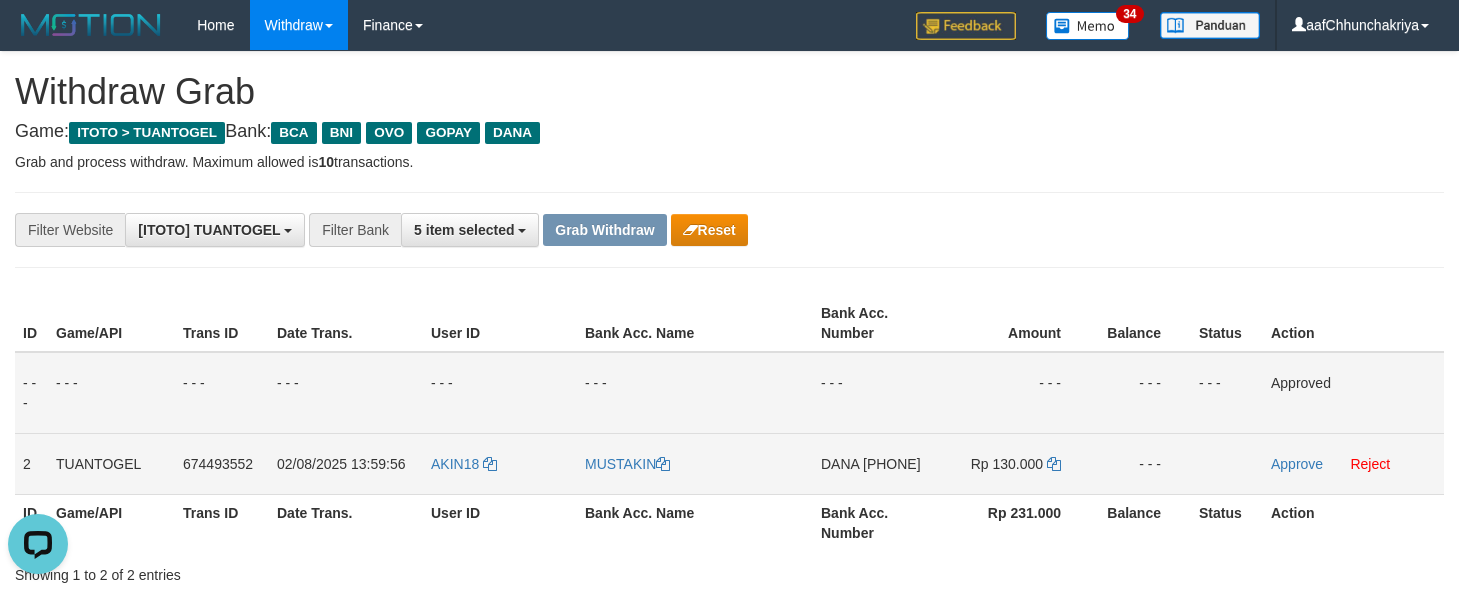click on "AKIN18" at bounding box center (500, 463) 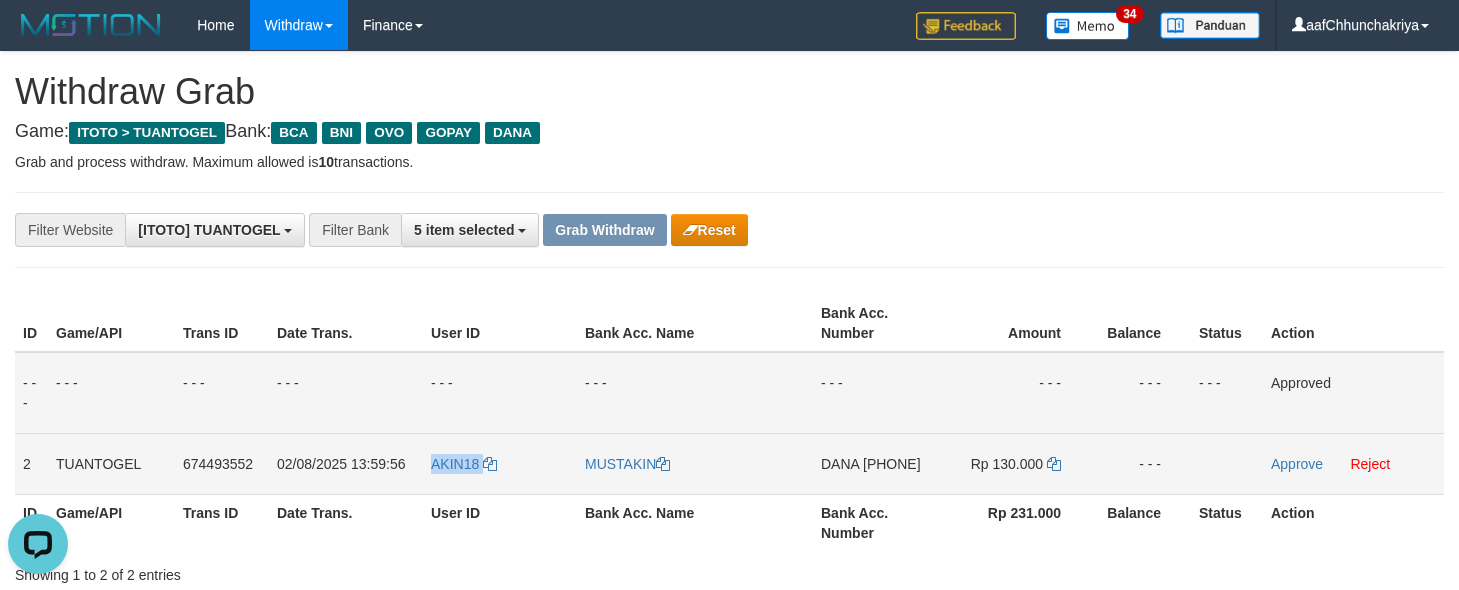 click on "AKIN18" at bounding box center [500, 463] 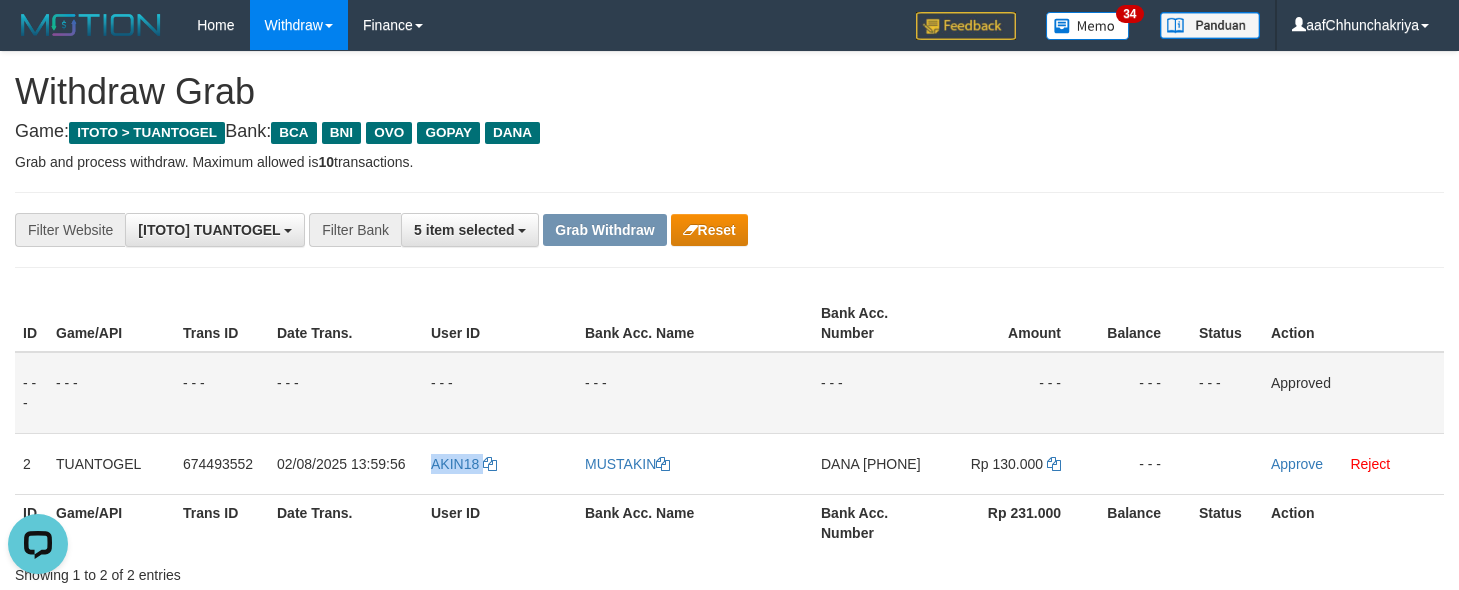 copy on "AKIN18" 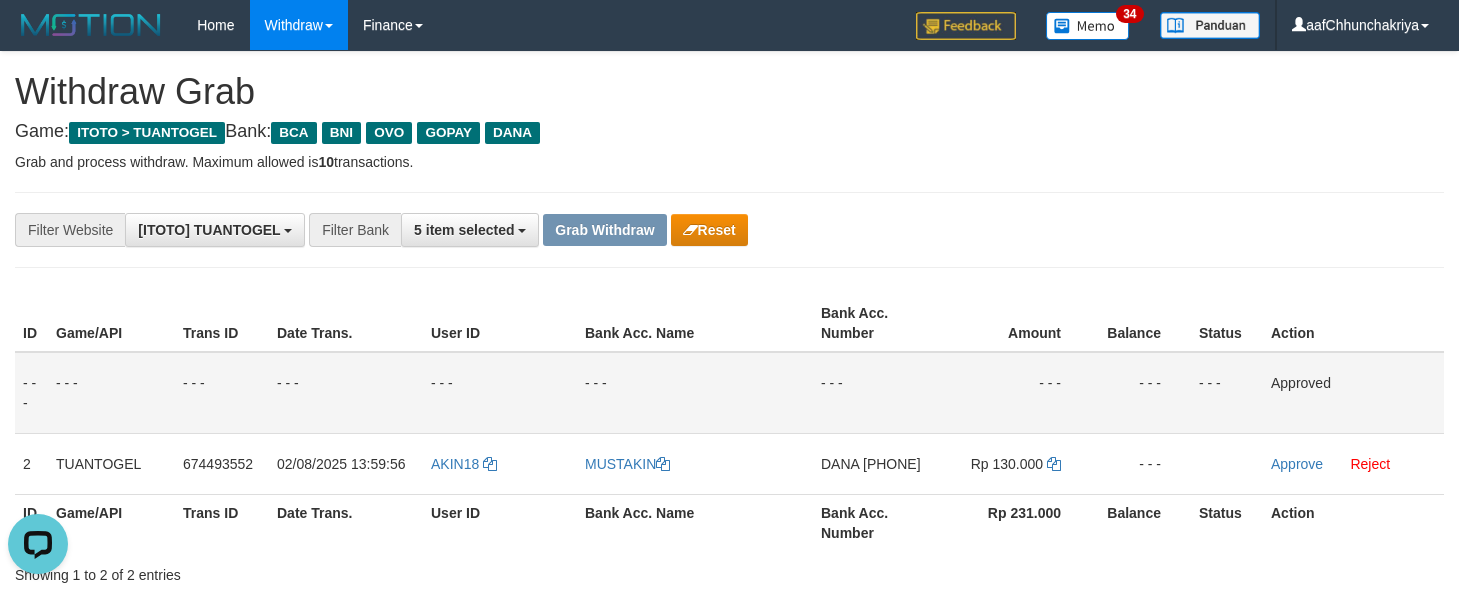 click on "Withdraw Grab" at bounding box center (729, 92) 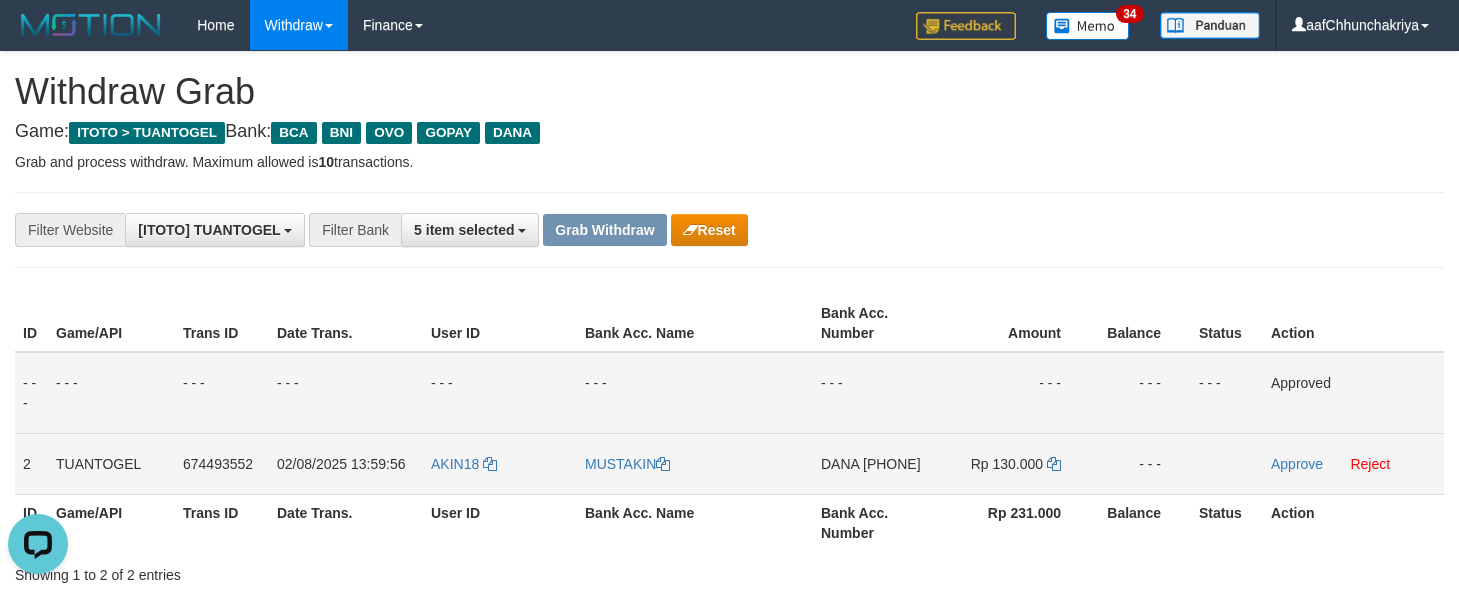 click on "DANA
089506003406" at bounding box center [876, 463] 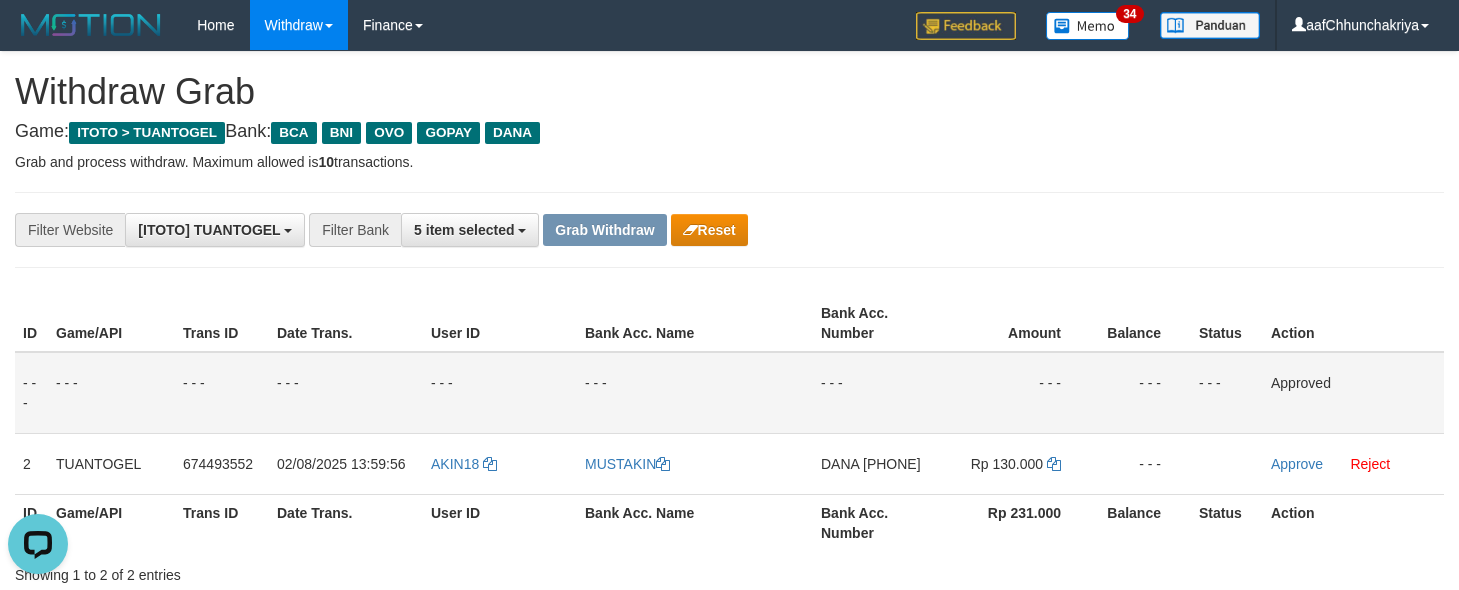 drag, startPoint x: 864, startPoint y: 496, endPoint x: 1445, endPoint y: 525, distance: 581.7233 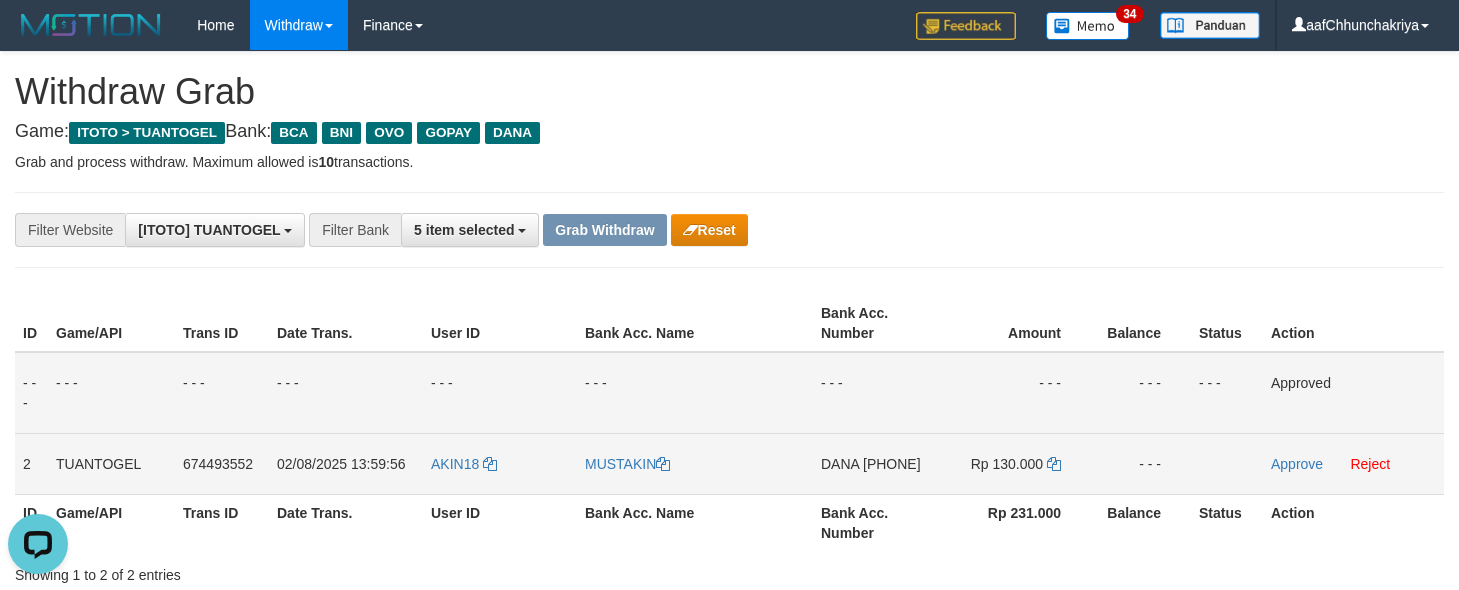 click on "DANA
089506003406" at bounding box center (876, 463) 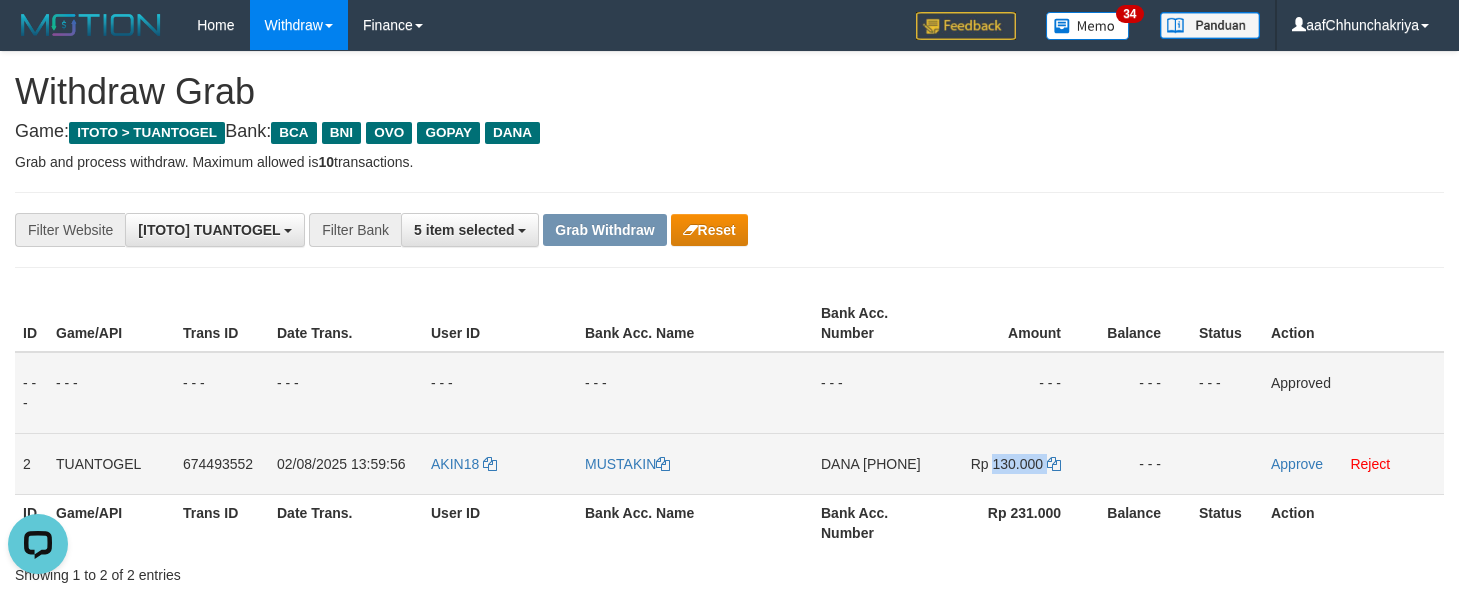 click on "Rp 130.000" at bounding box center [1007, 464] 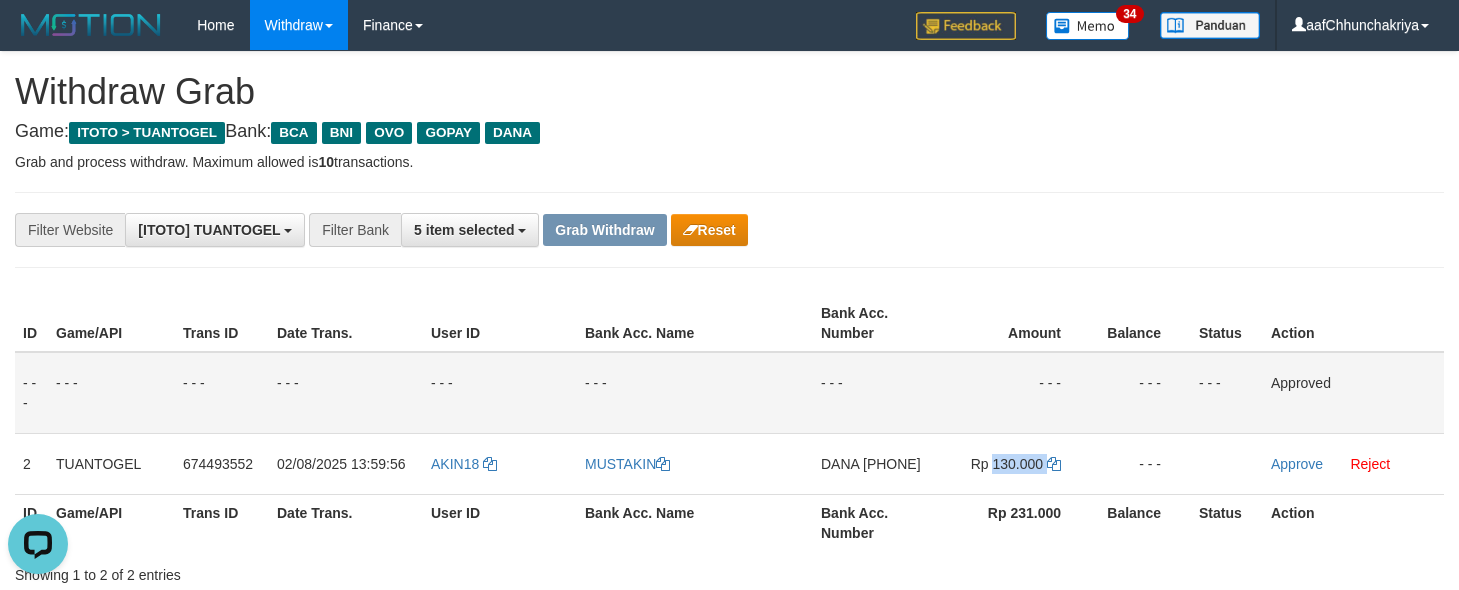 copy on "130.000" 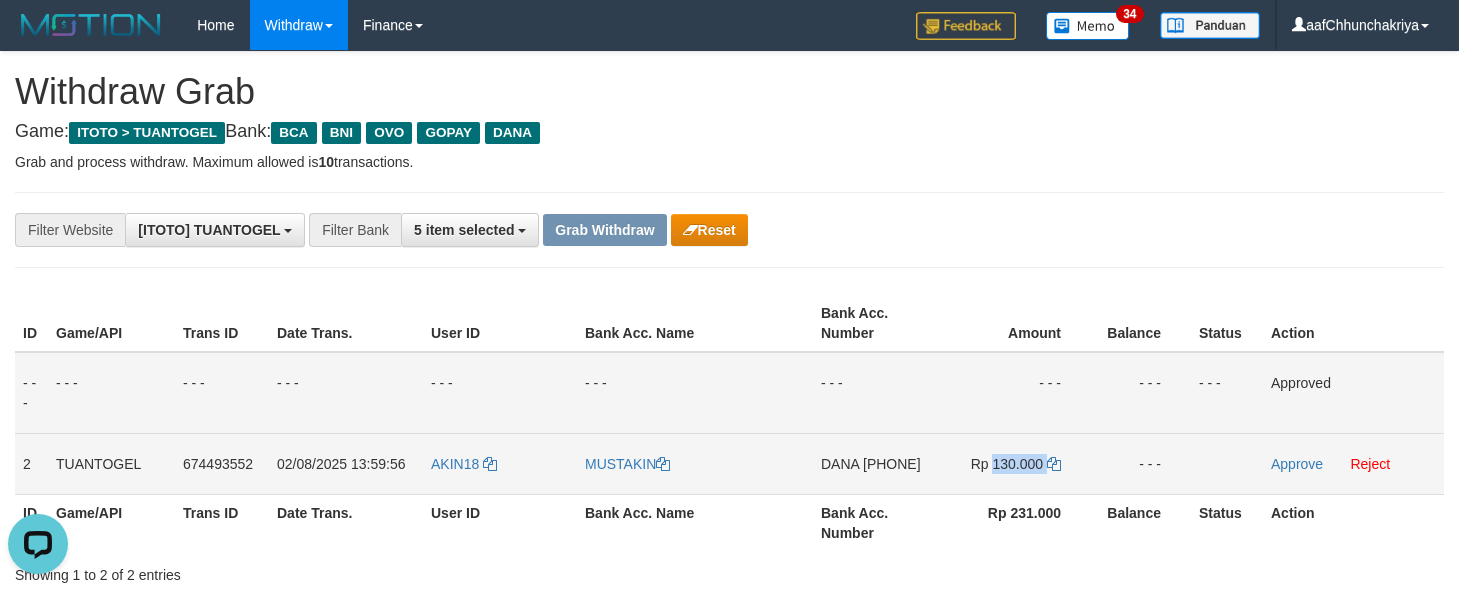 drag, startPoint x: 274, startPoint y: 469, endPoint x: 1251, endPoint y: 472, distance: 977.0046 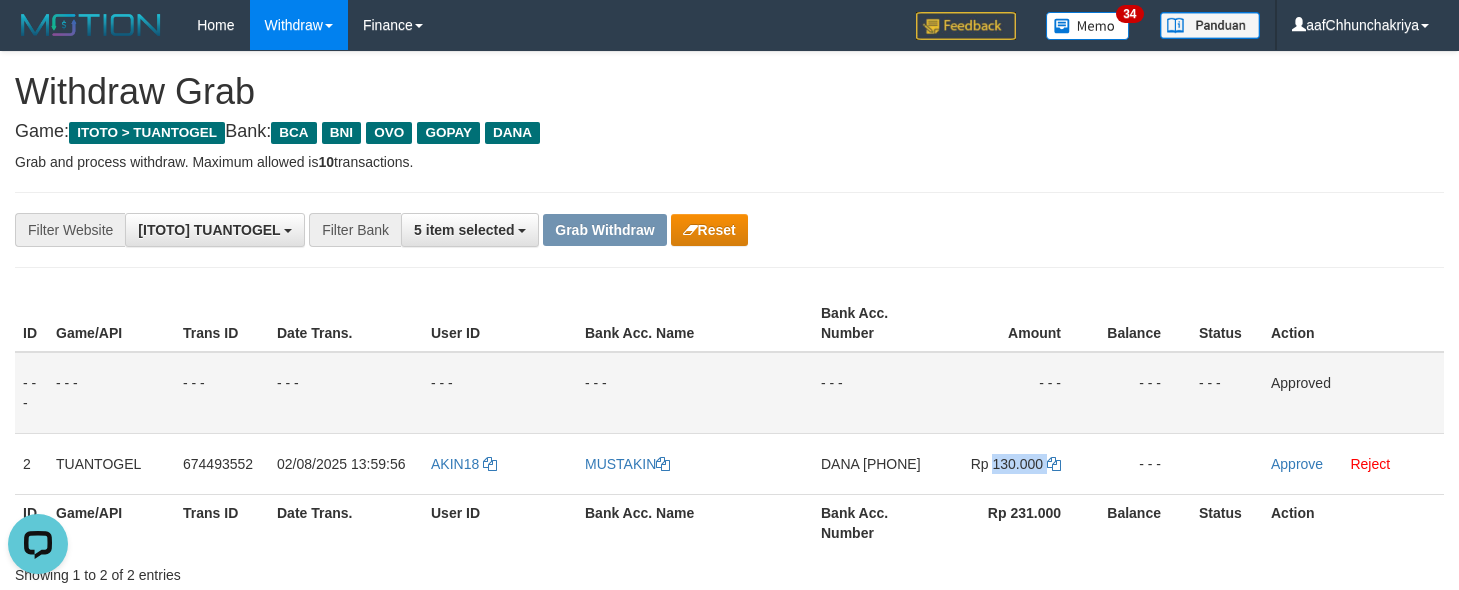 copy on "02/08/2025 13:59:56
AKIN18
MUSTAKIN
DANA
089506003406
Rp 130.000
- -" 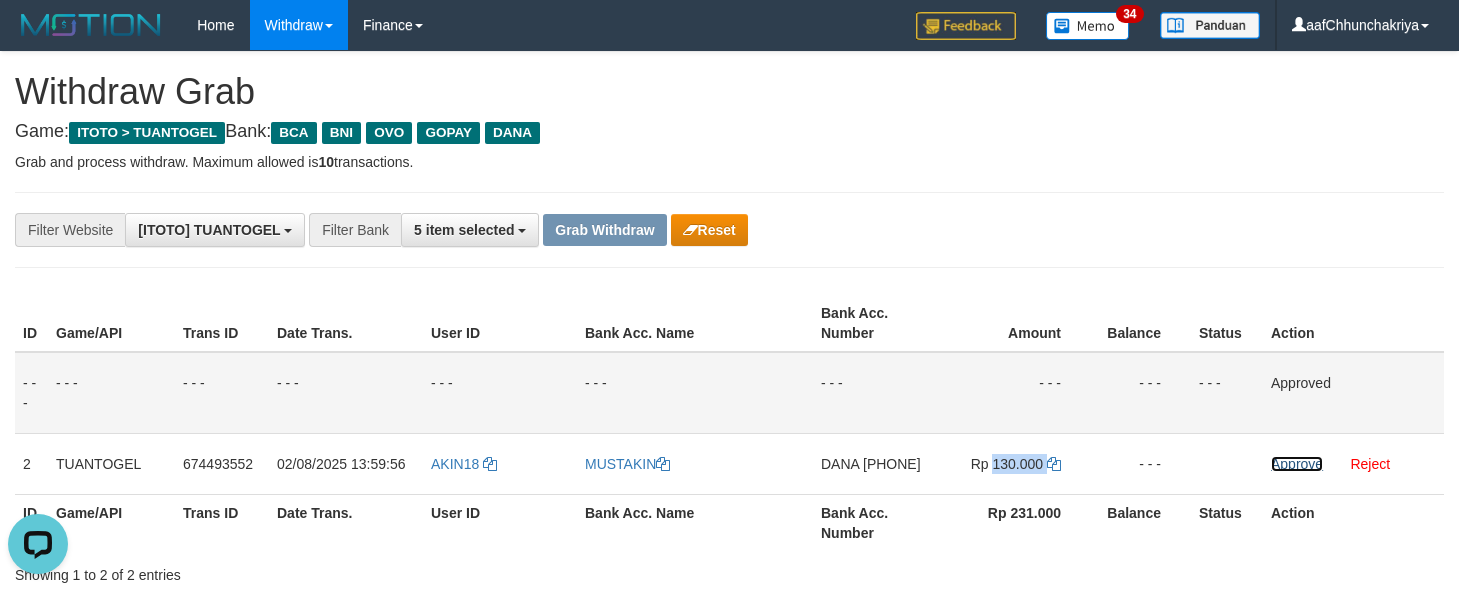 drag, startPoint x: 1283, startPoint y: 464, endPoint x: 836, endPoint y: 218, distance: 510.22055 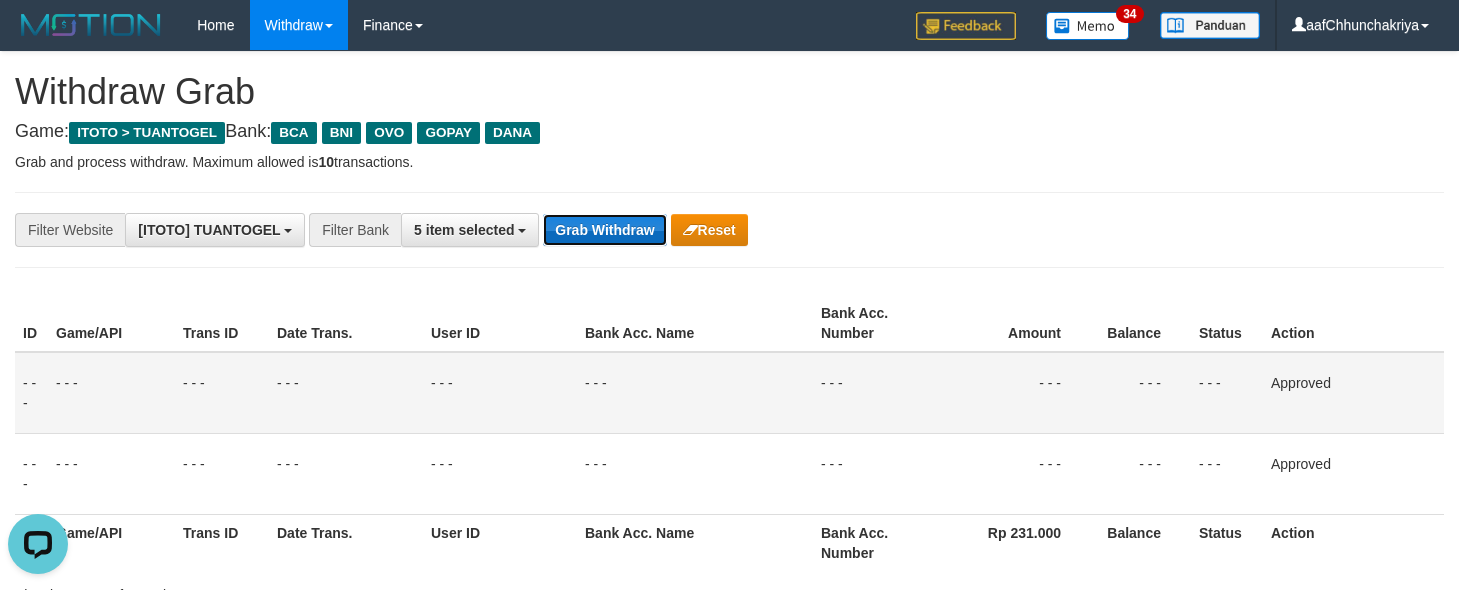 click on "Grab Withdraw" at bounding box center [604, 230] 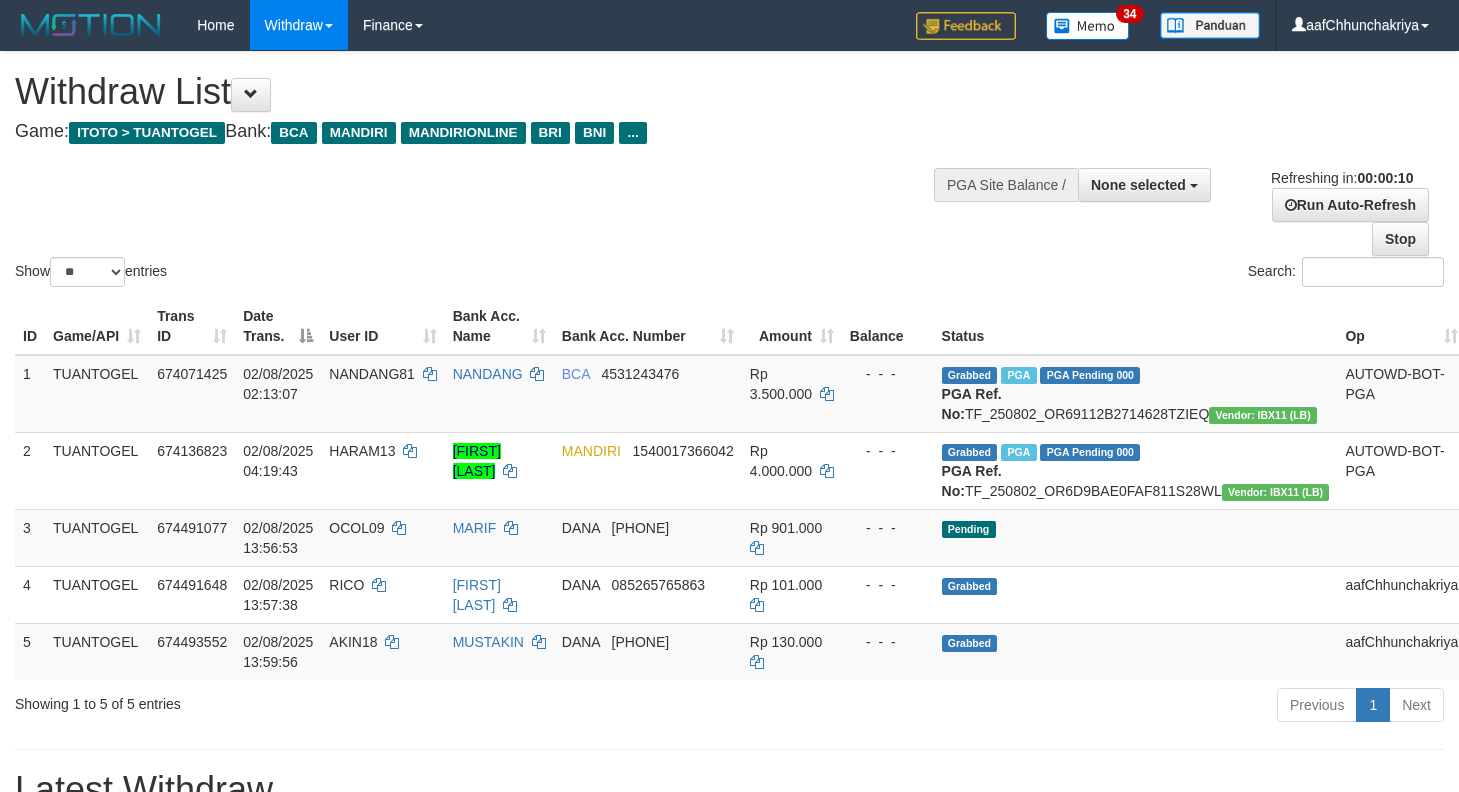 select 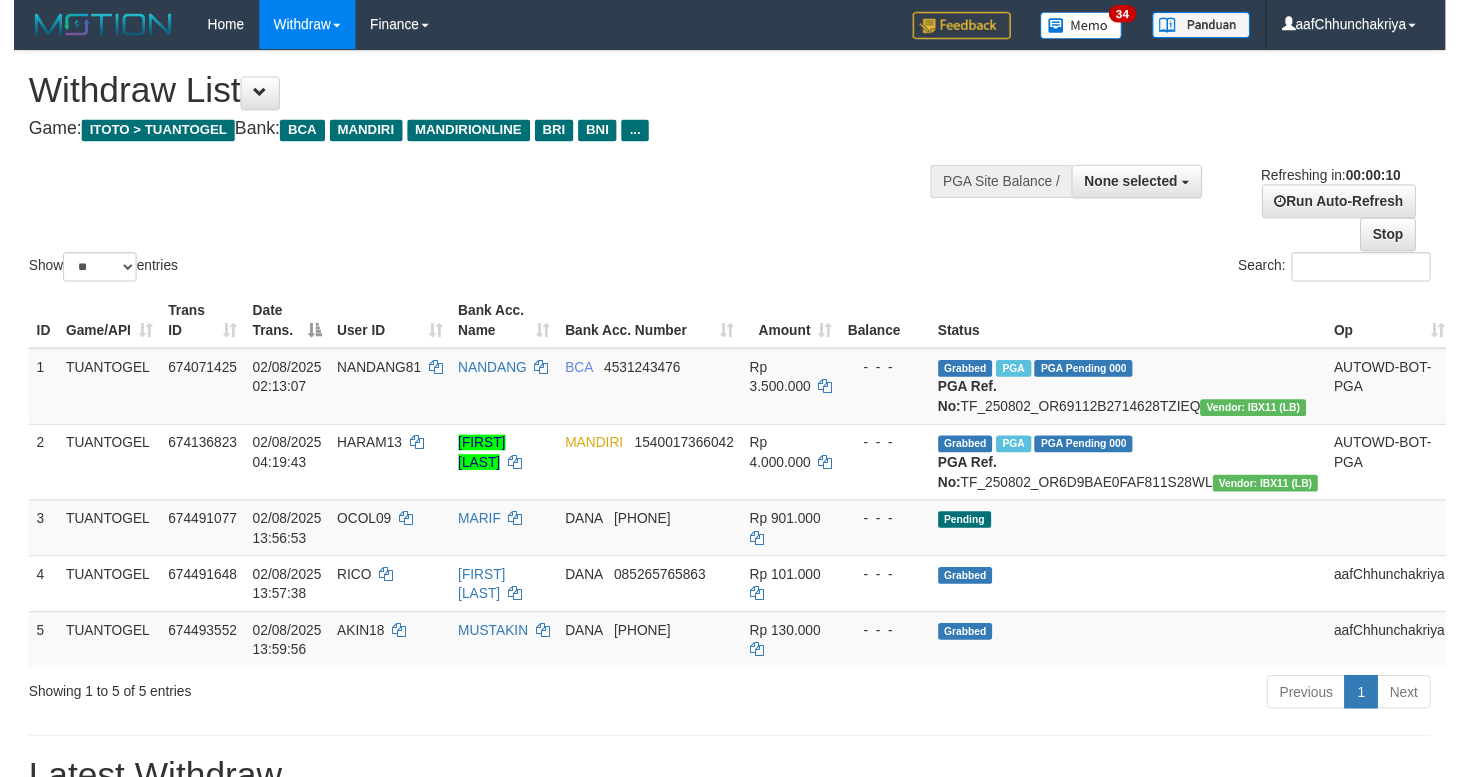 scroll, scrollTop: 0, scrollLeft: 0, axis: both 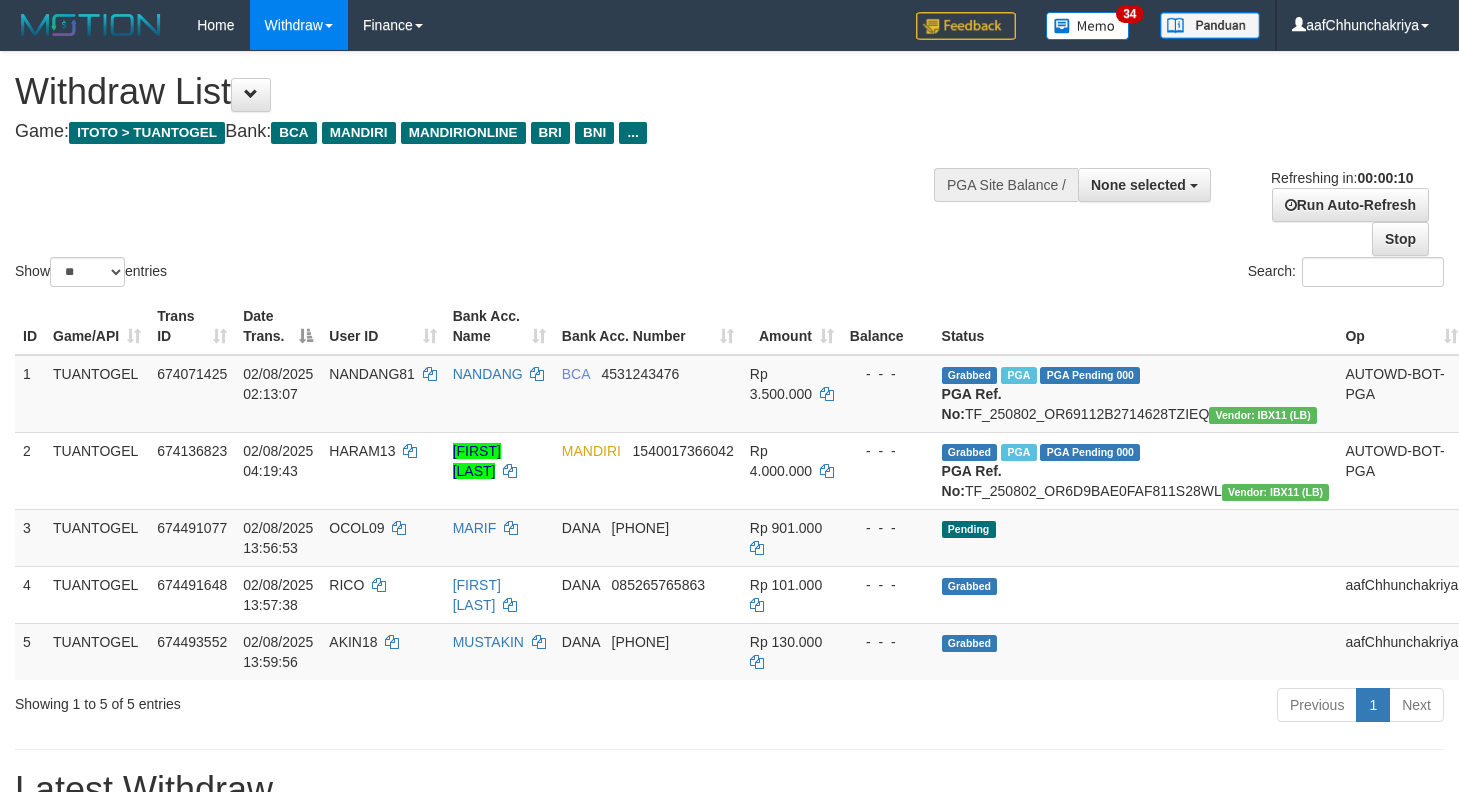 select 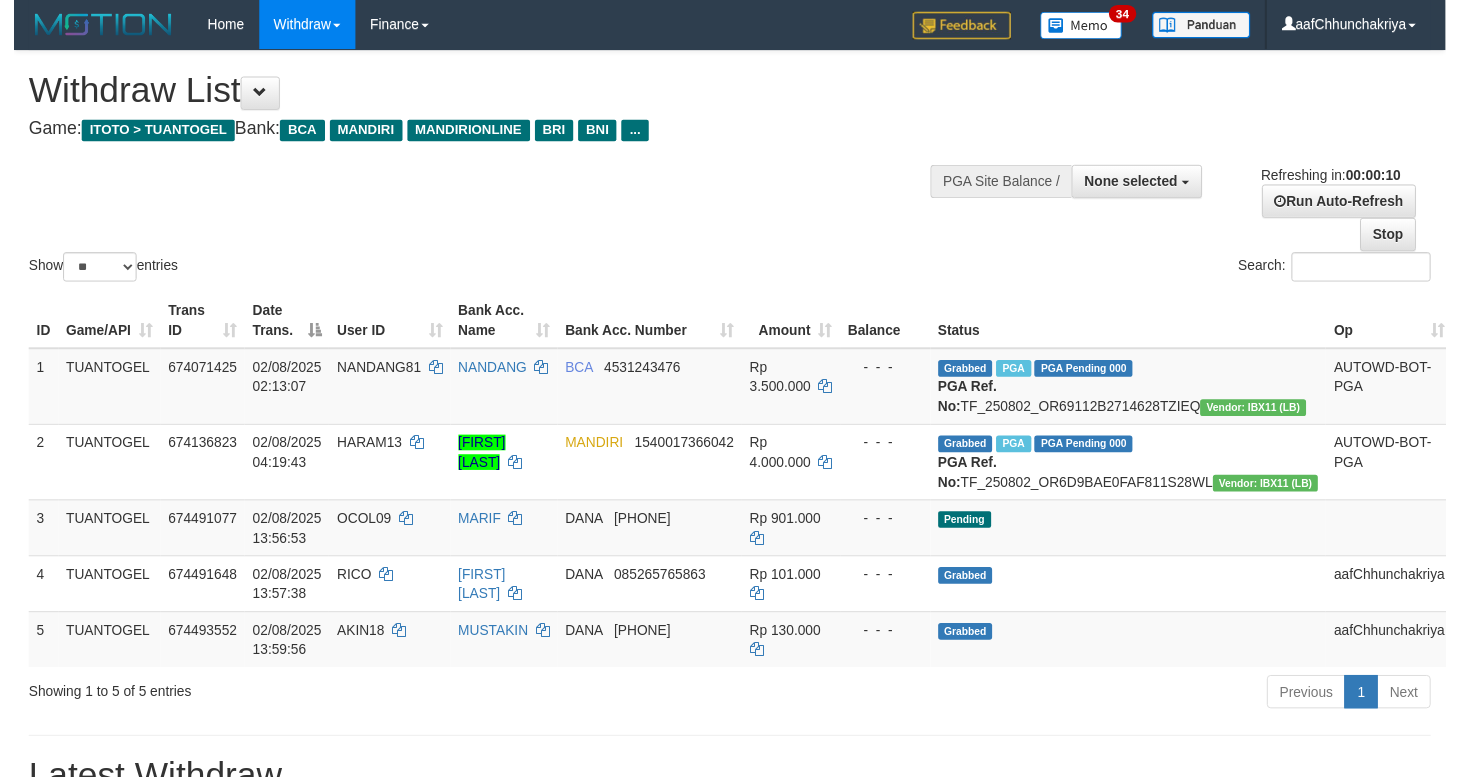 scroll, scrollTop: 0, scrollLeft: 0, axis: both 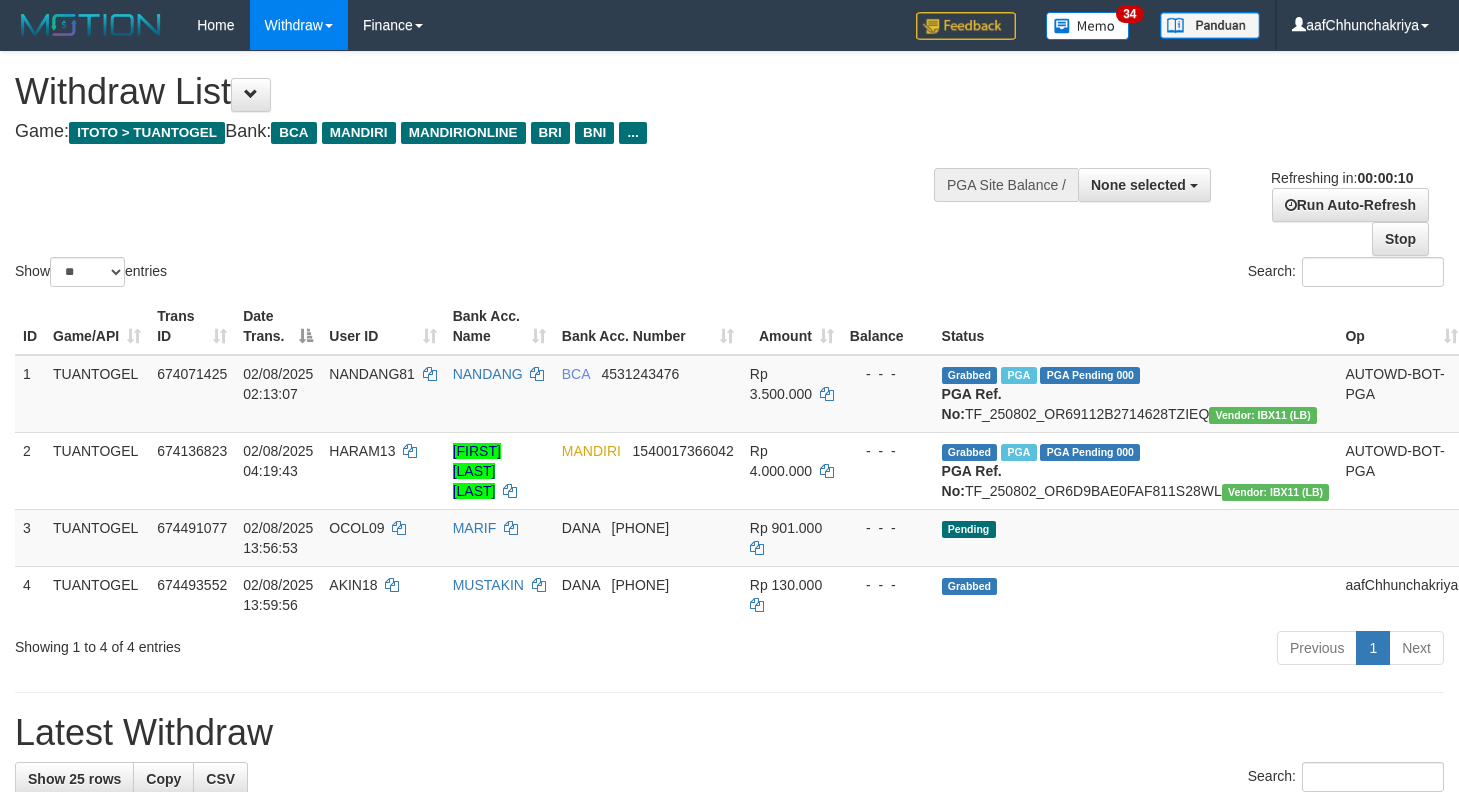 select 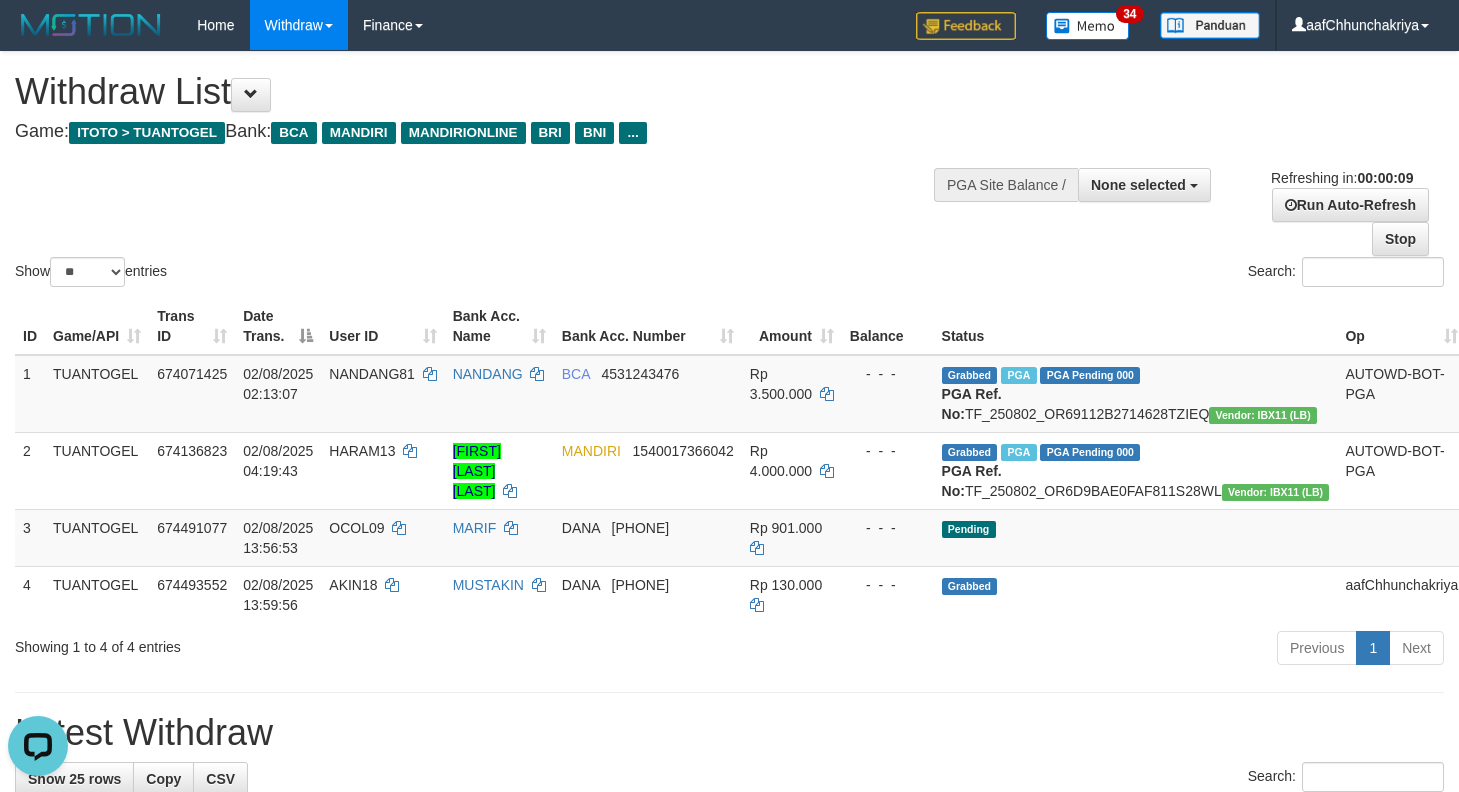 scroll, scrollTop: 0, scrollLeft: 0, axis: both 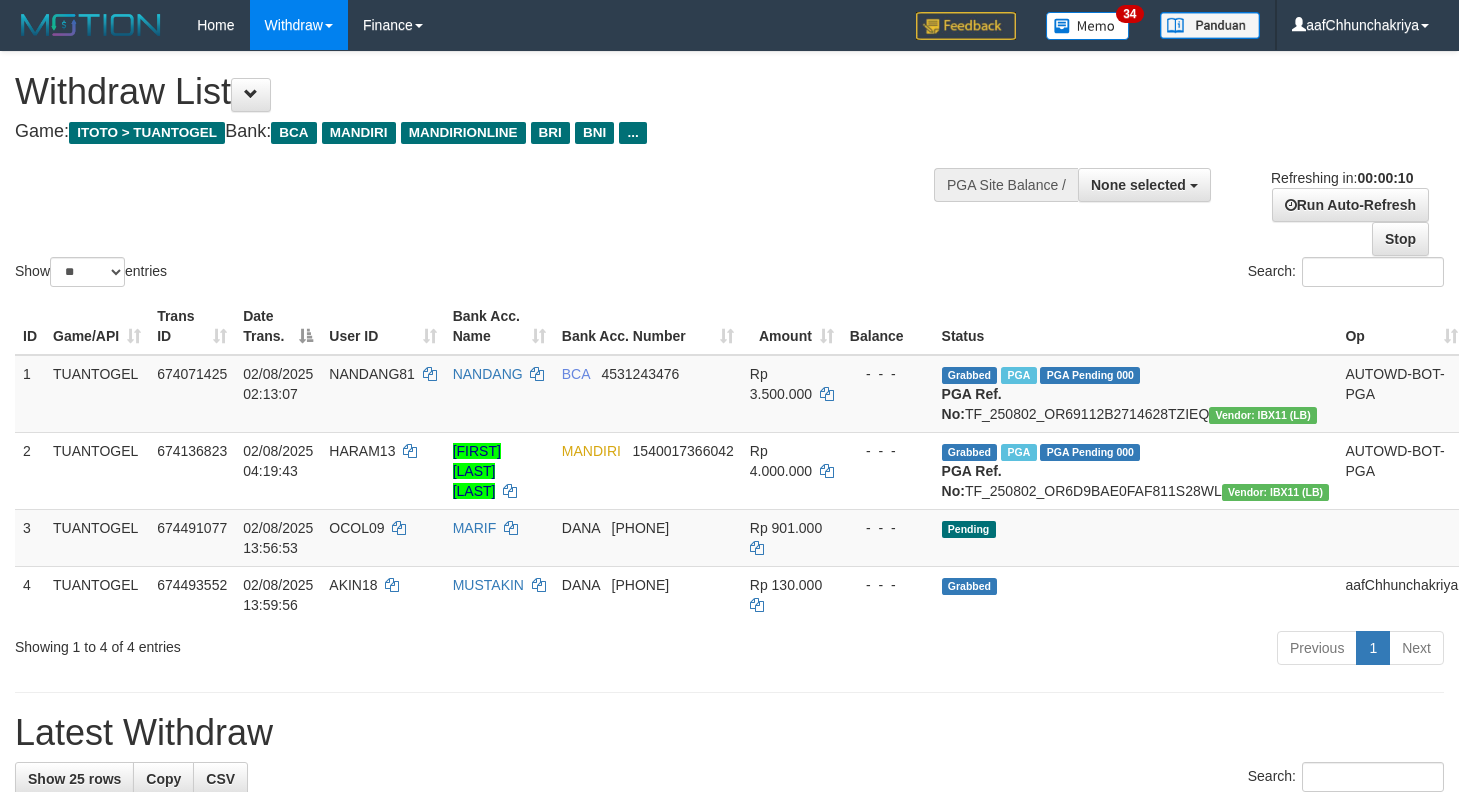select 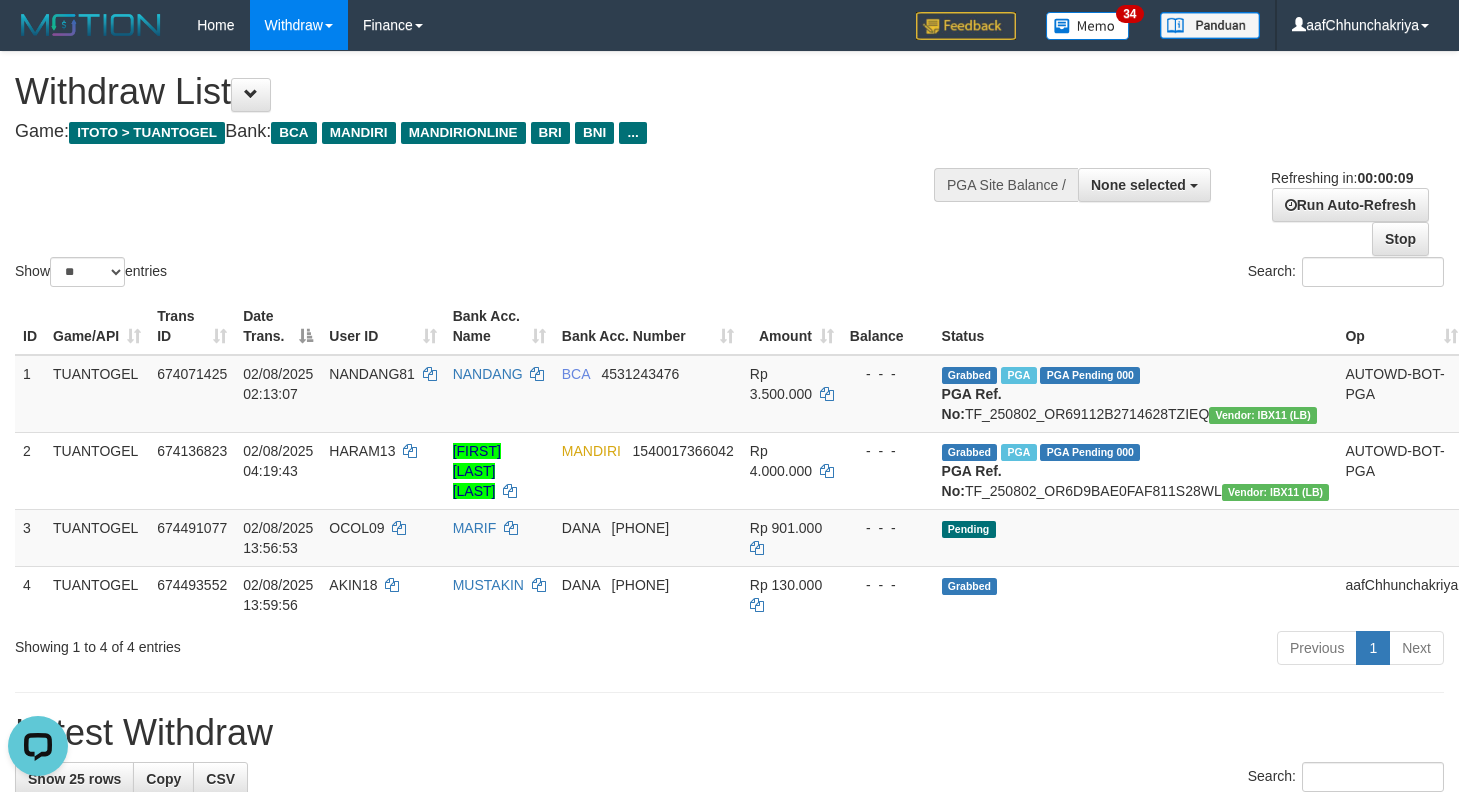 scroll, scrollTop: 0, scrollLeft: 0, axis: both 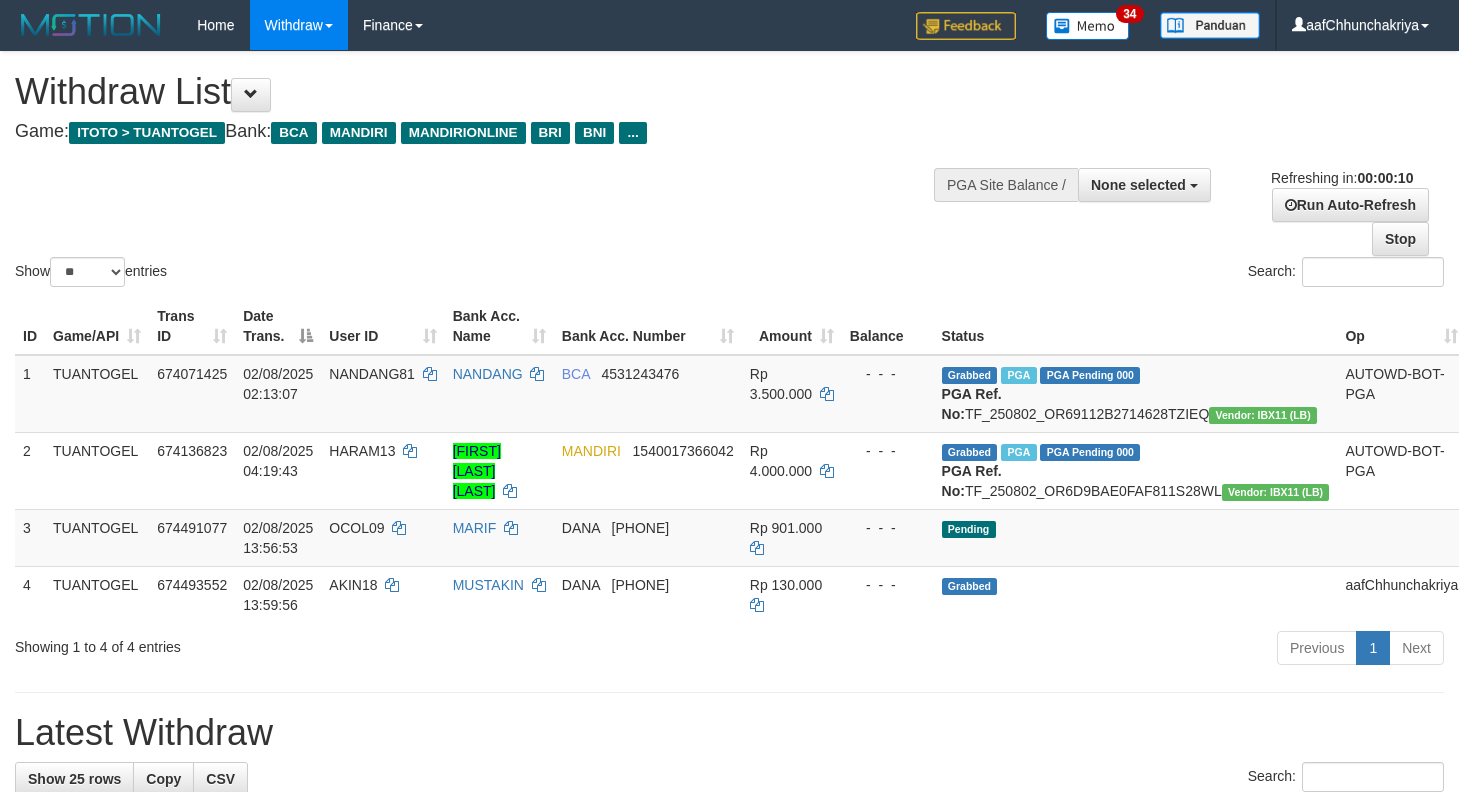 select 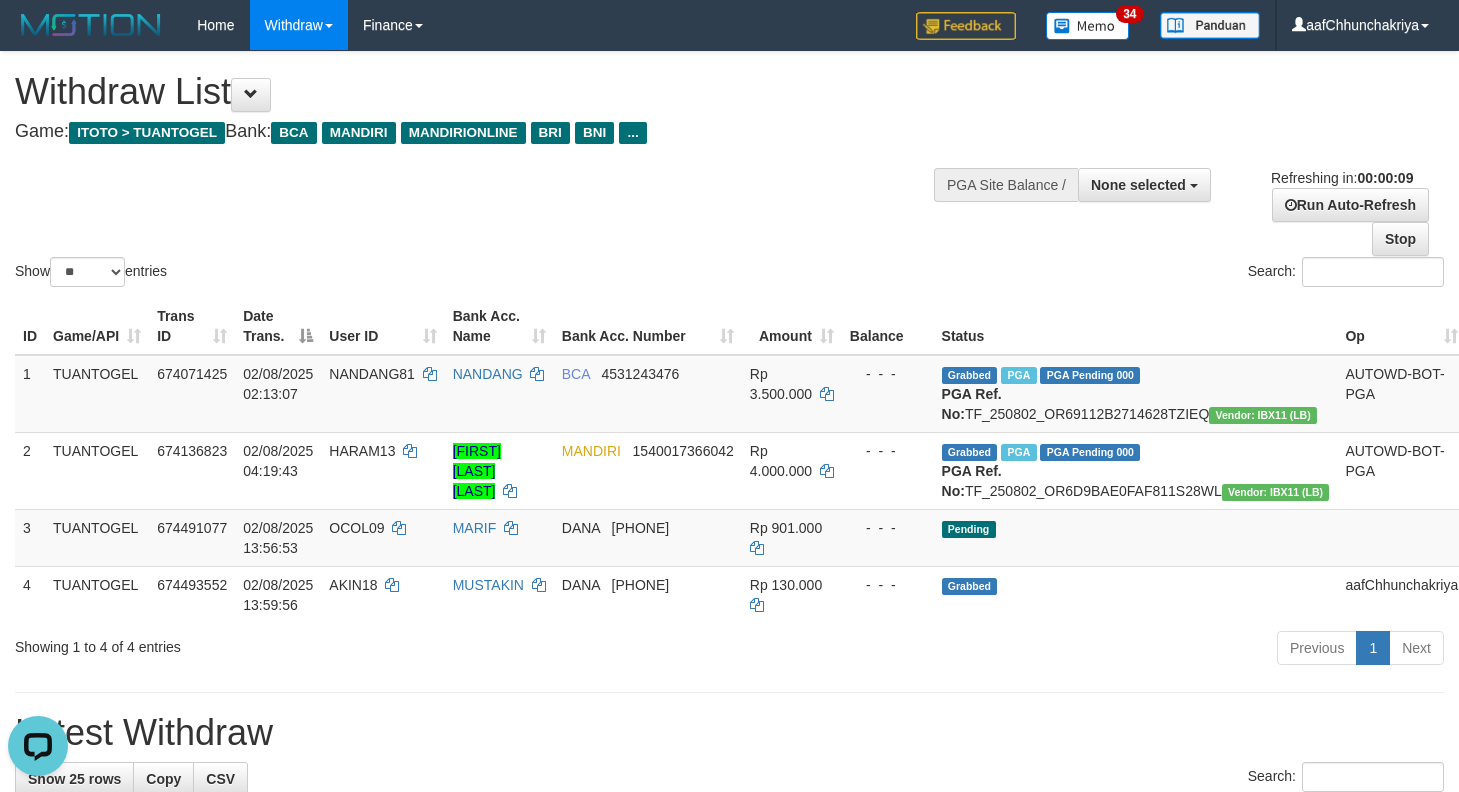scroll, scrollTop: 0, scrollLeft: 0, axis: both 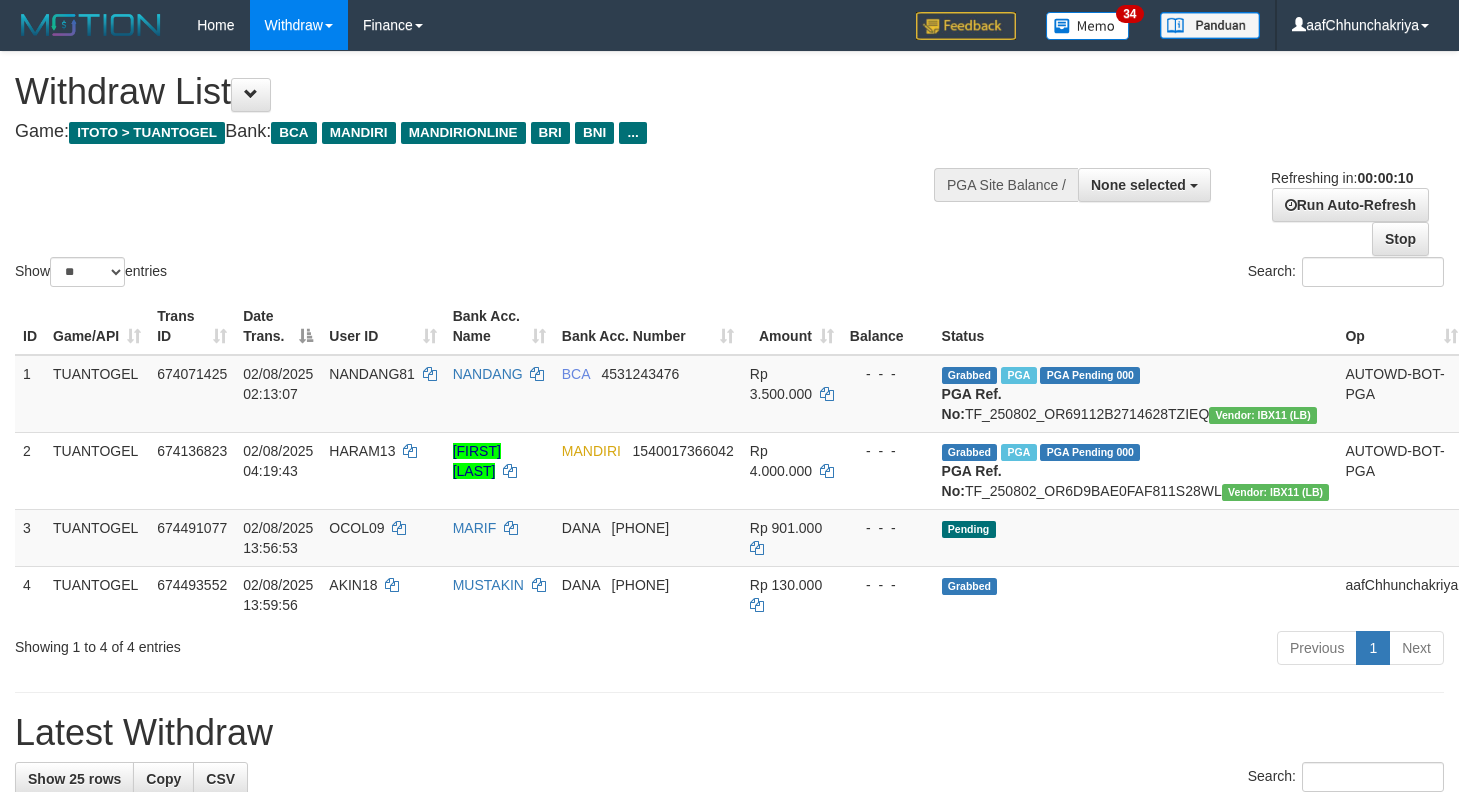 select 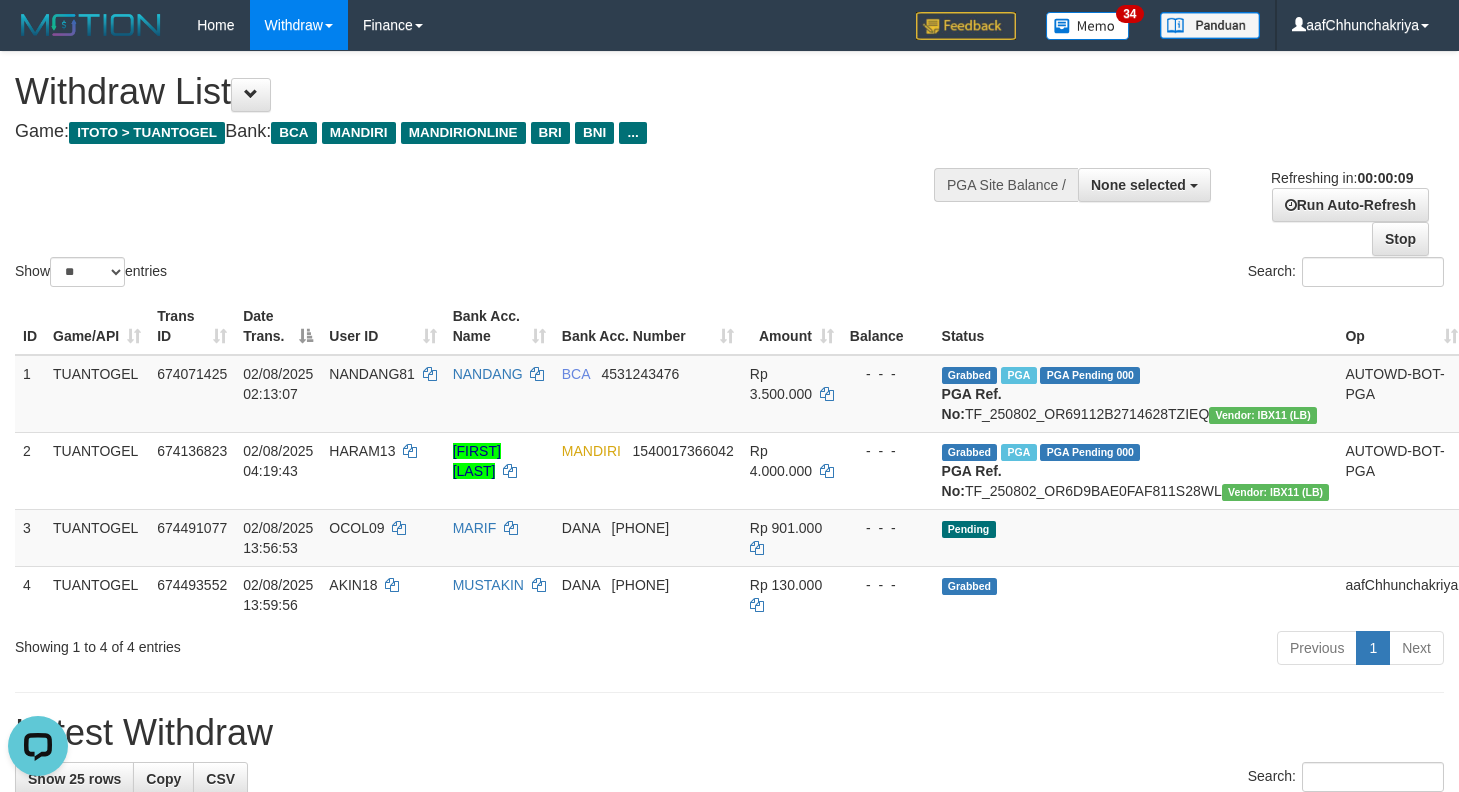 scroll, scrollTop: 0, scrollLeft: 0, axis: both 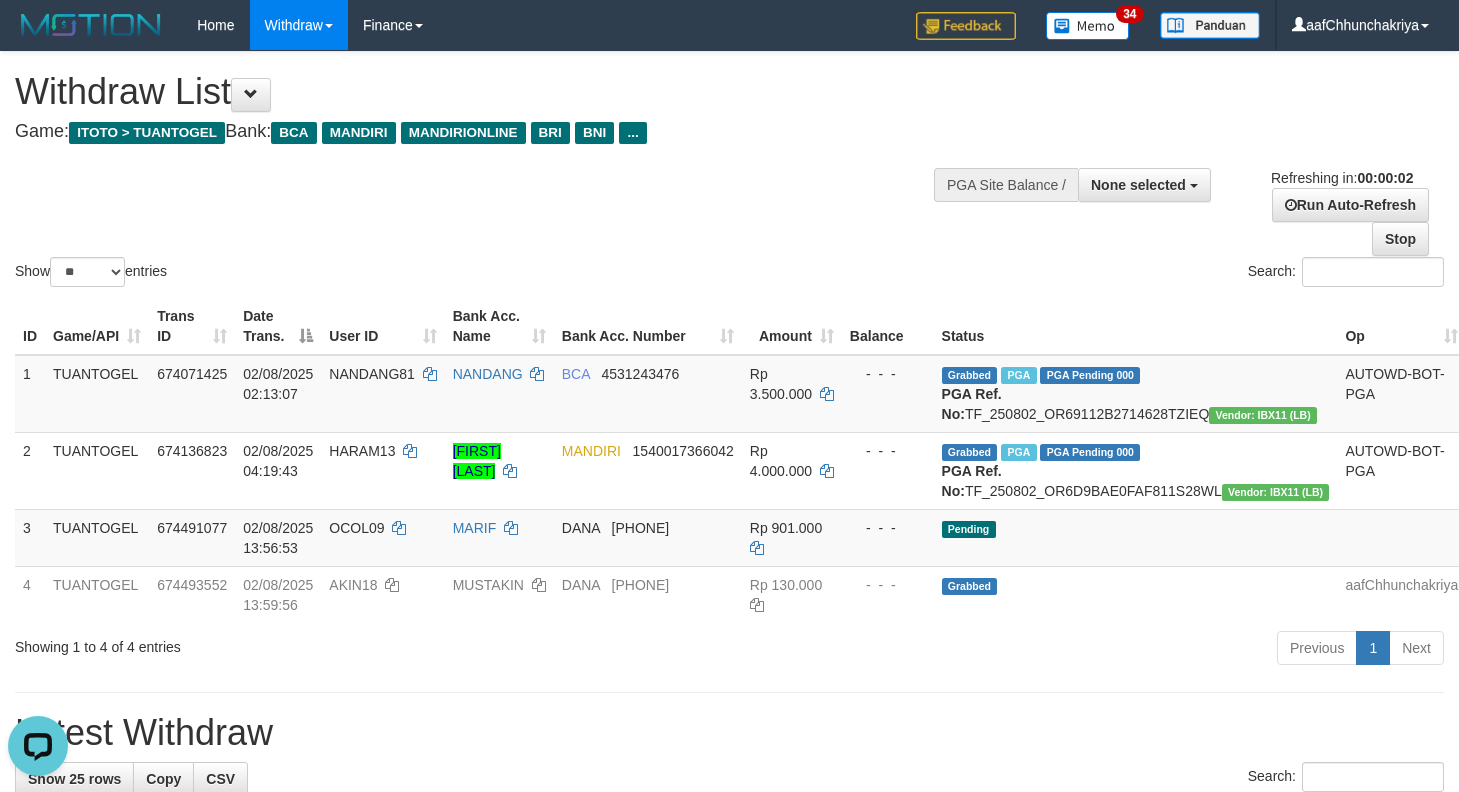 click on "**********" at bounding box center [729, 1225] 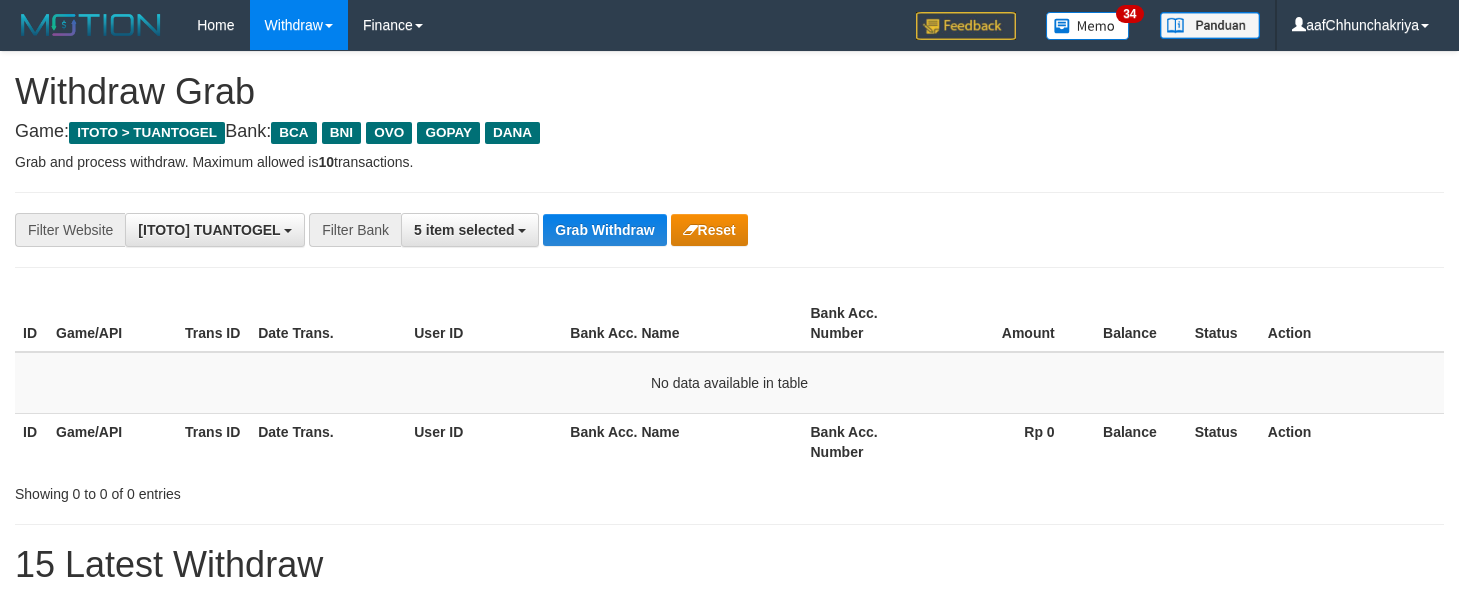 scroll, scrollTop: 0, scrollLeft: 0, axis: both 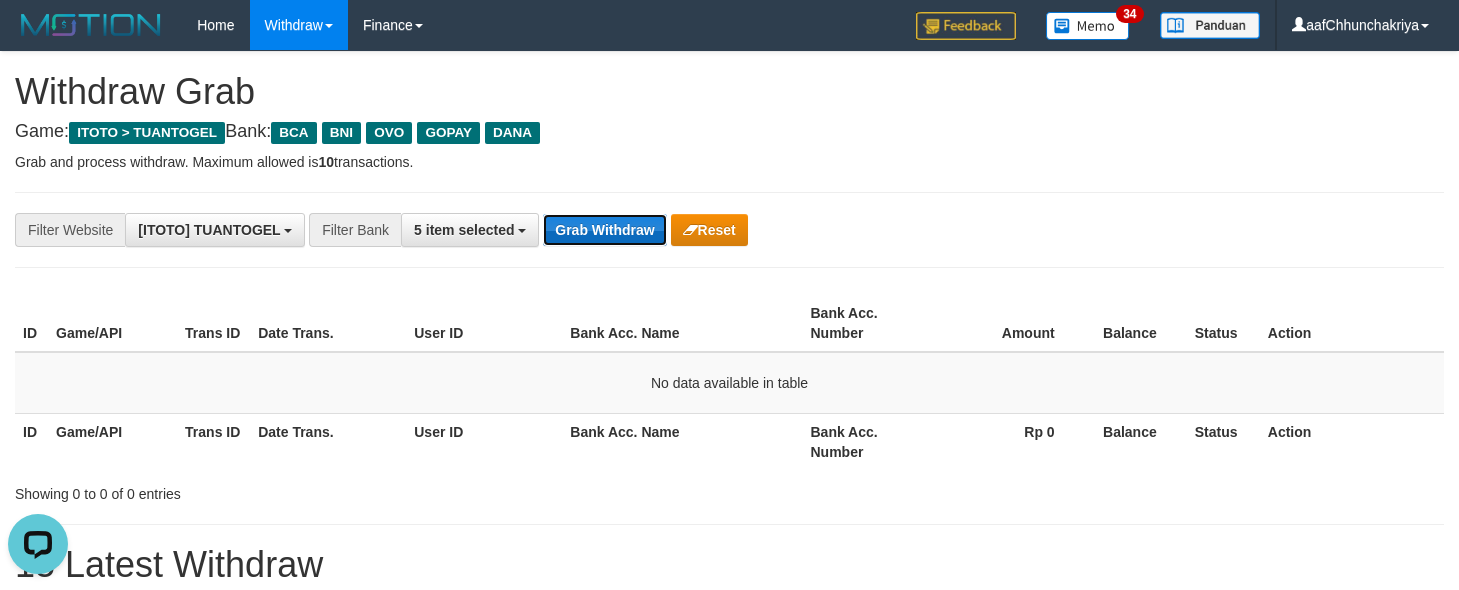 click on "Grab Withdraw" at bounding box center (604, 230) 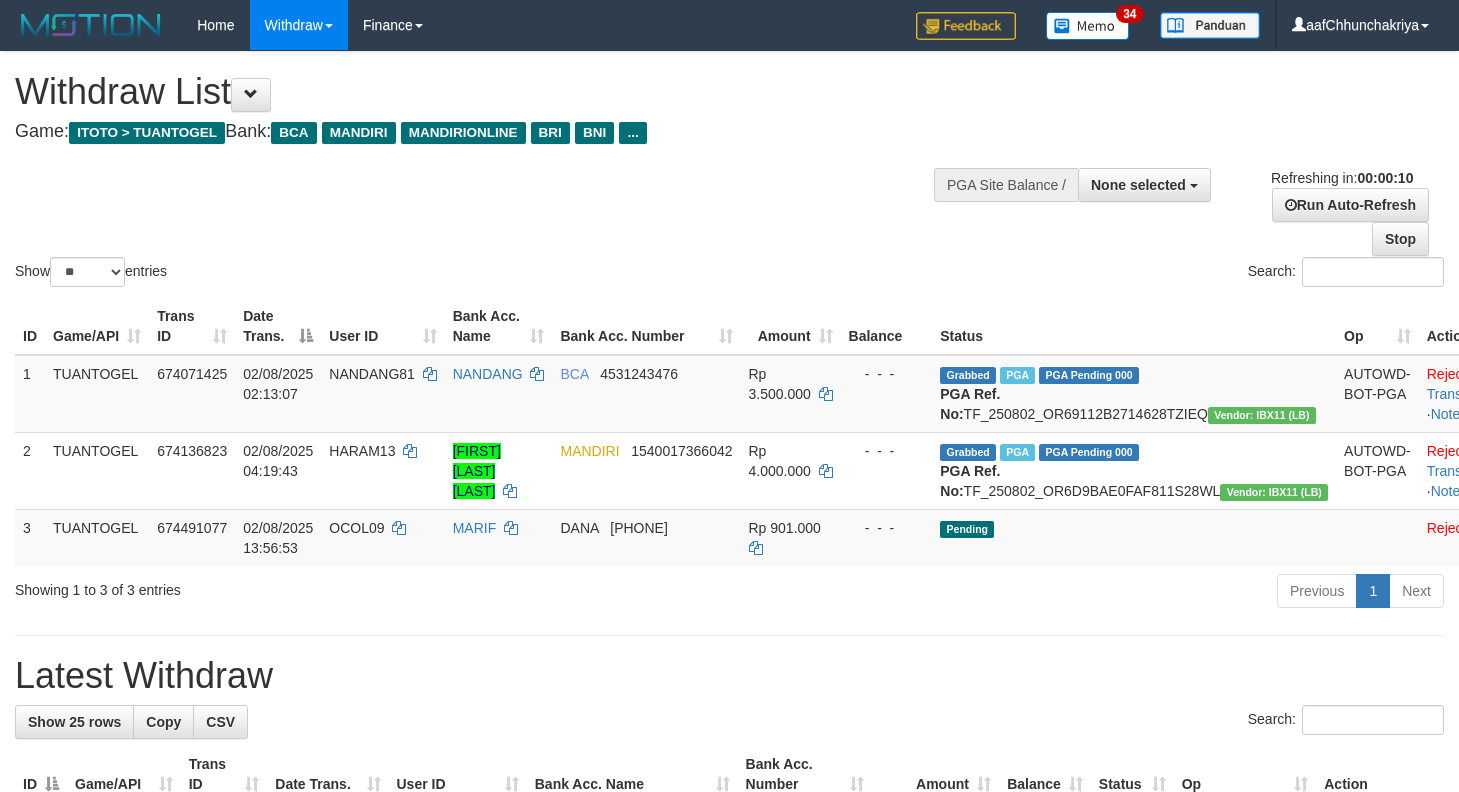 select 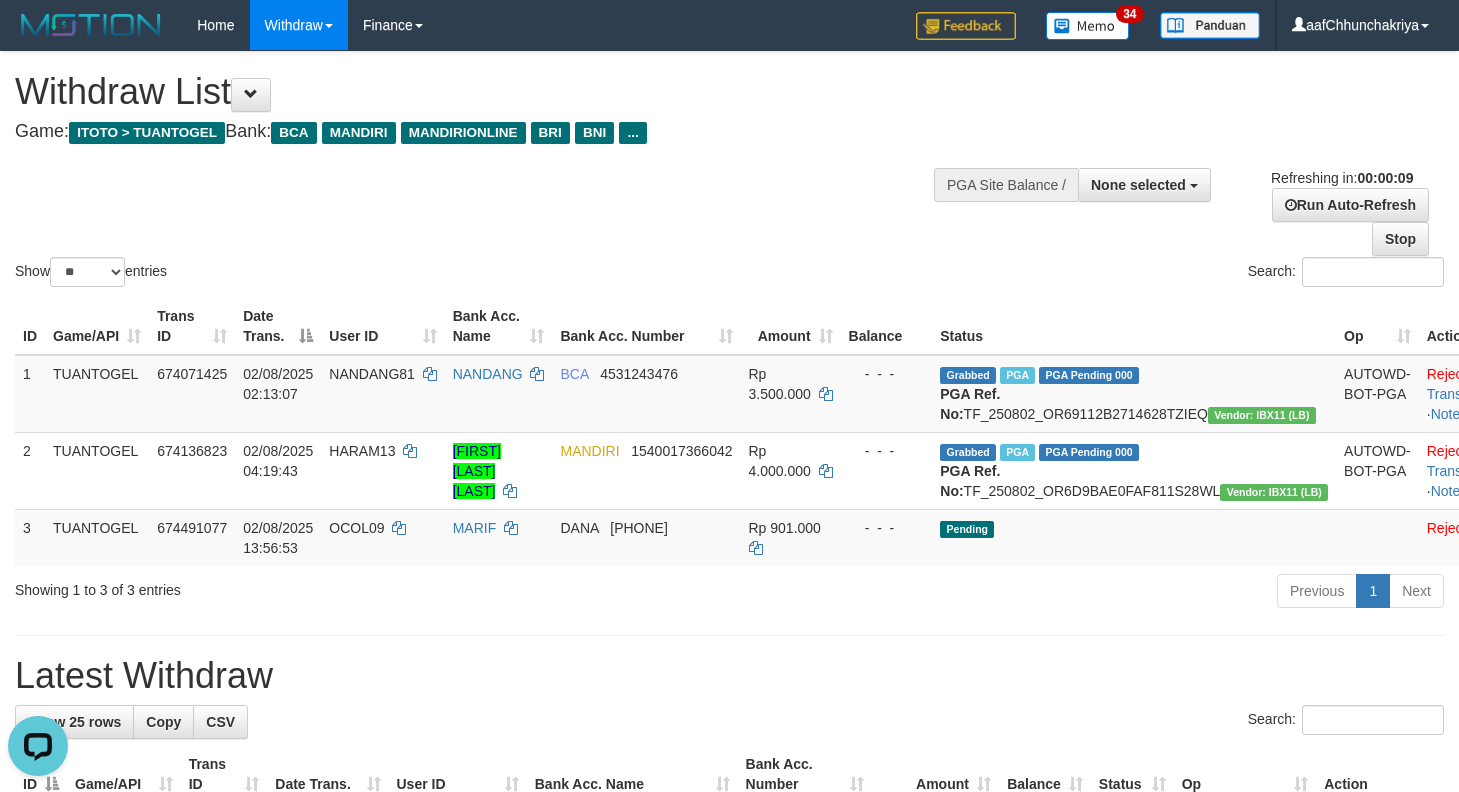 scroll, scrollTop: 0, scrollLeft: 0, axis: both 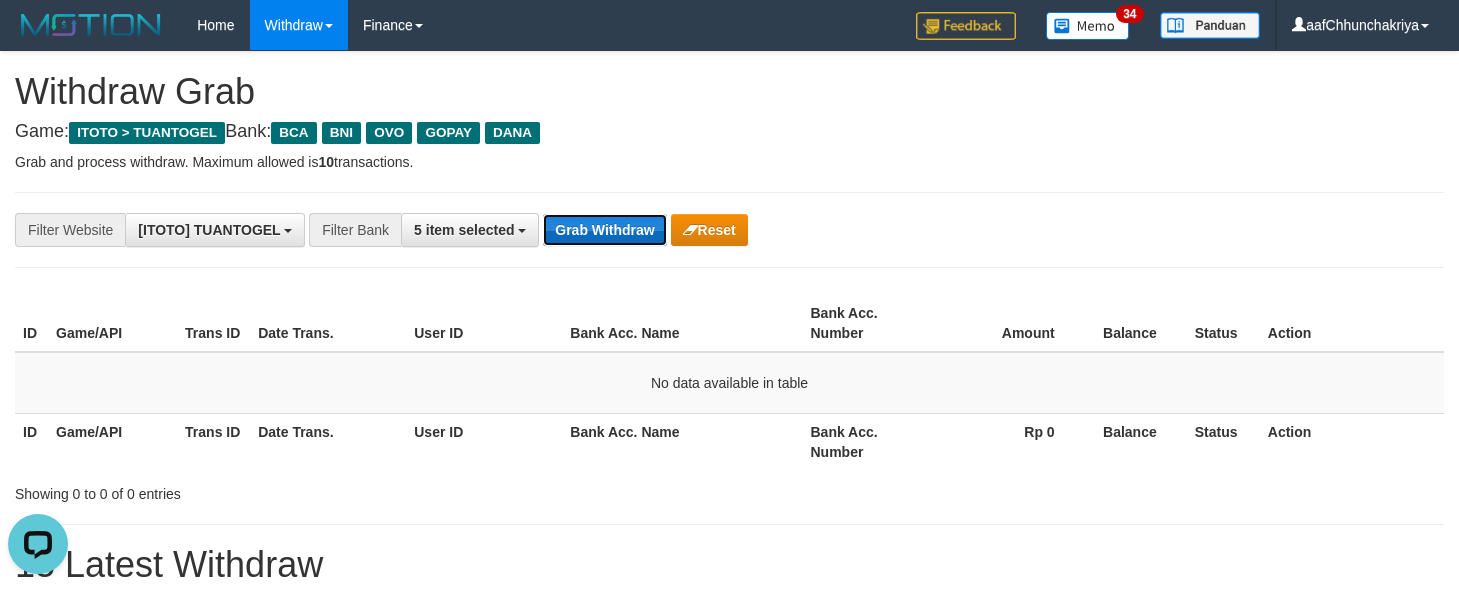 click on "Grab Withdraw" at bounding box center [604, 230] 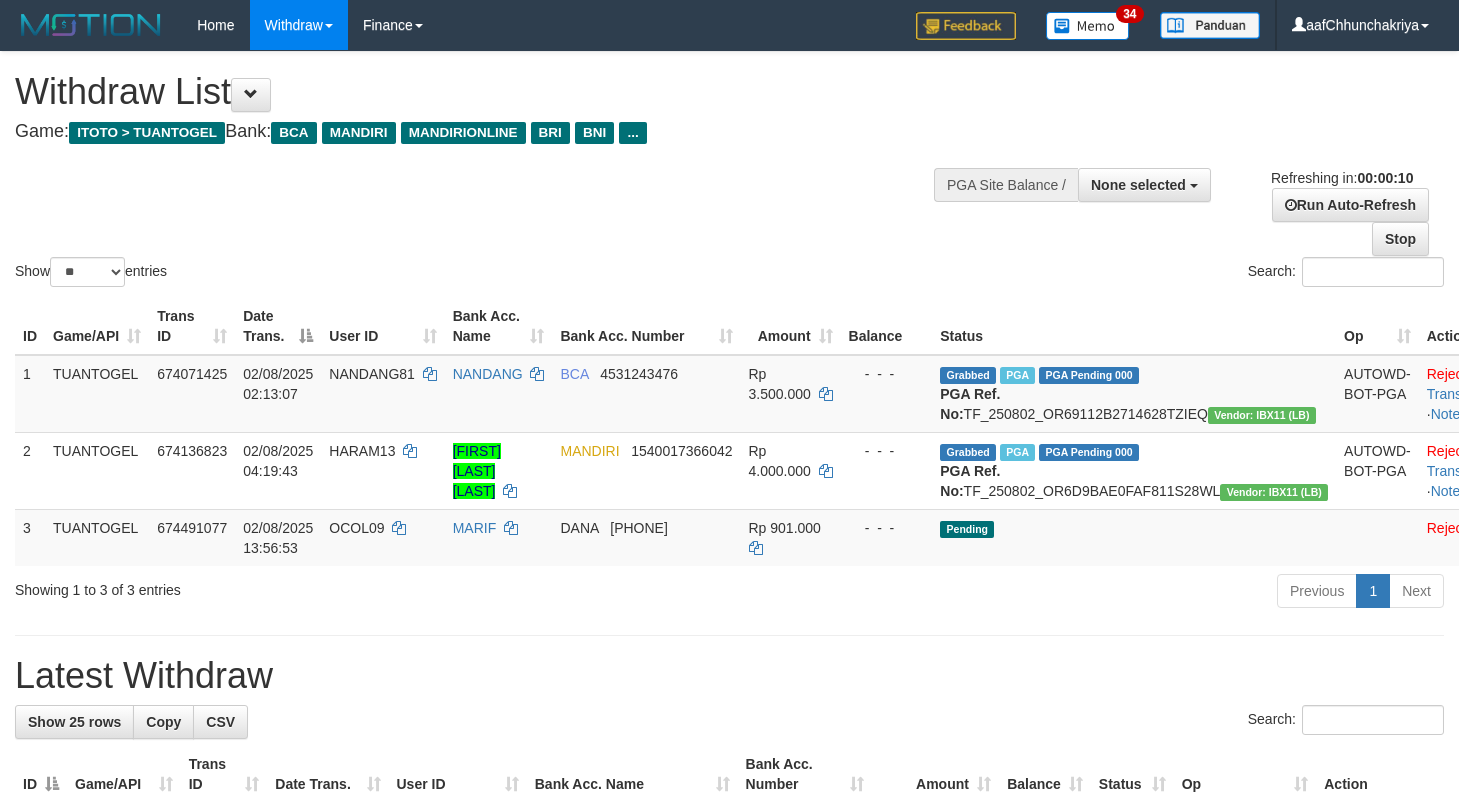 select 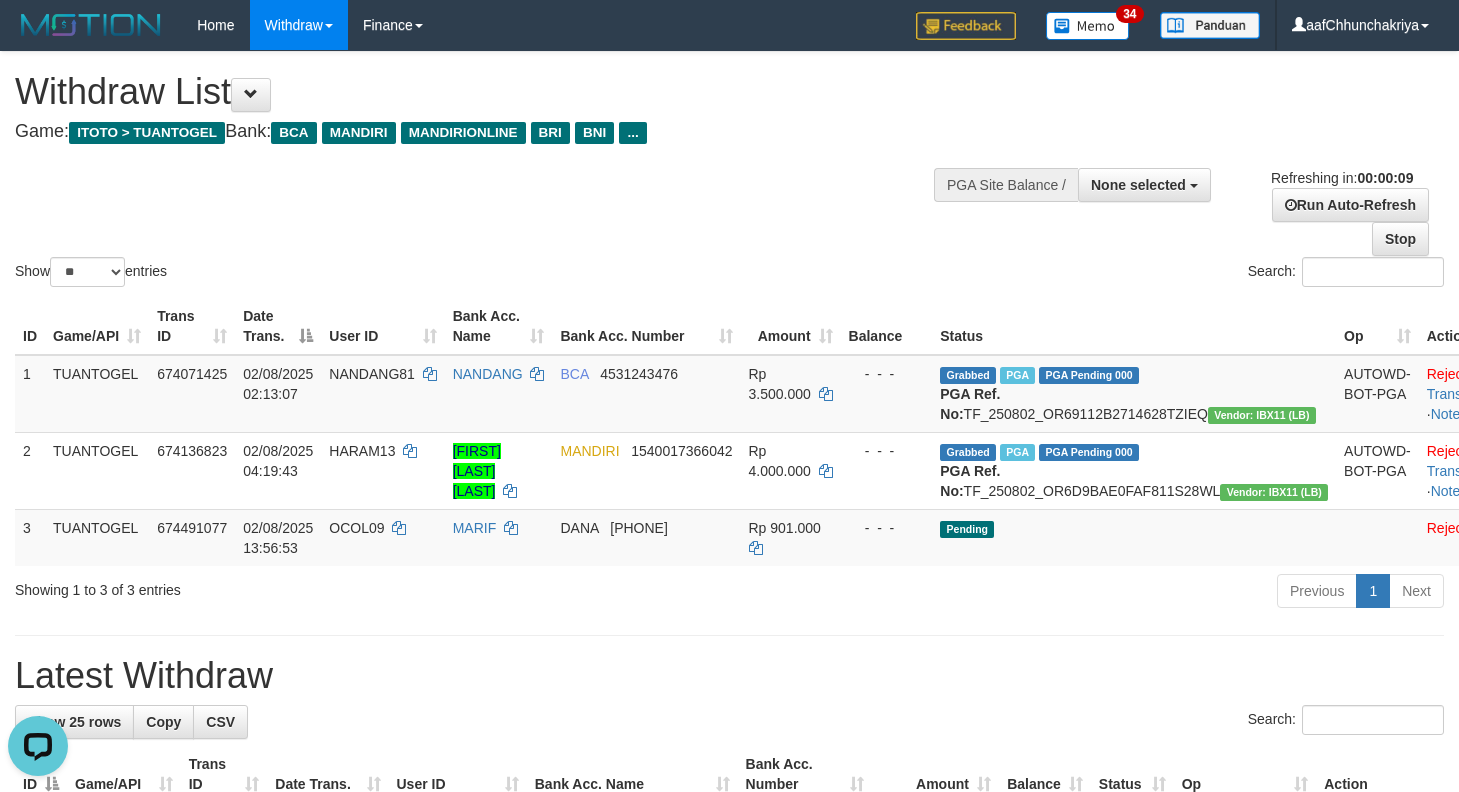 scroll, scrollTop: 0, scrollLeft: 0, axis: both 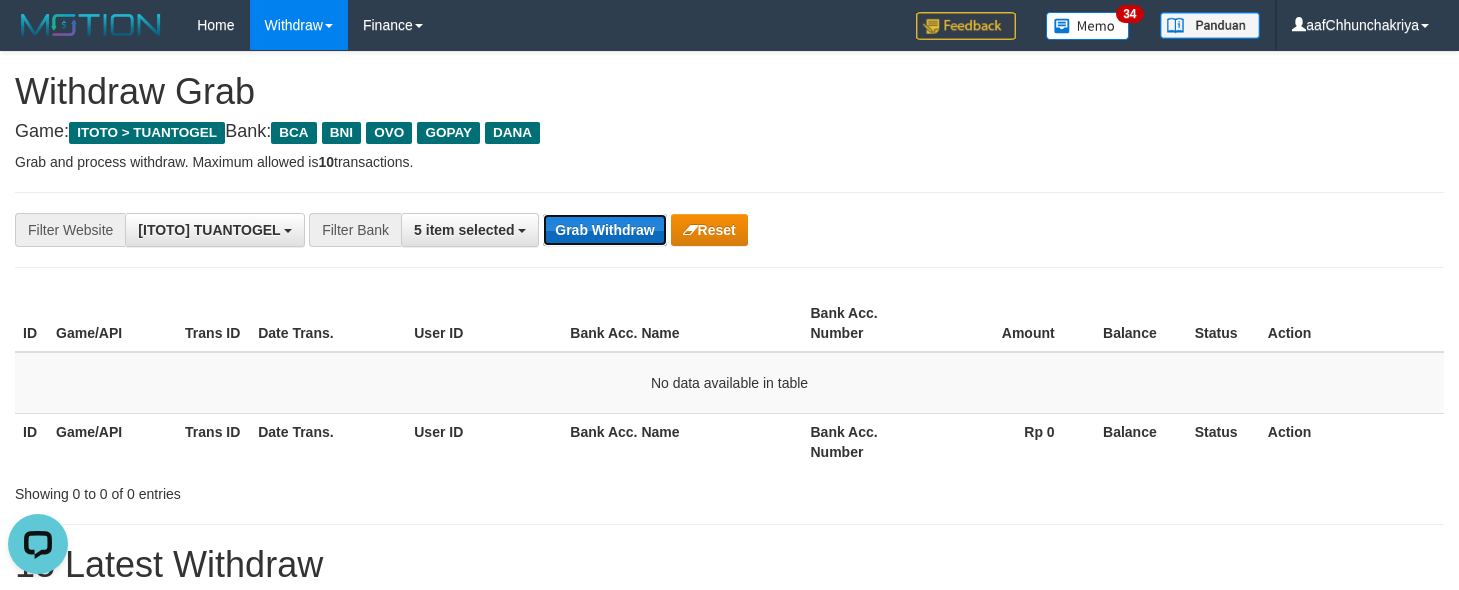 click on "Grab Withdraw" at bounding box center (604, 230) 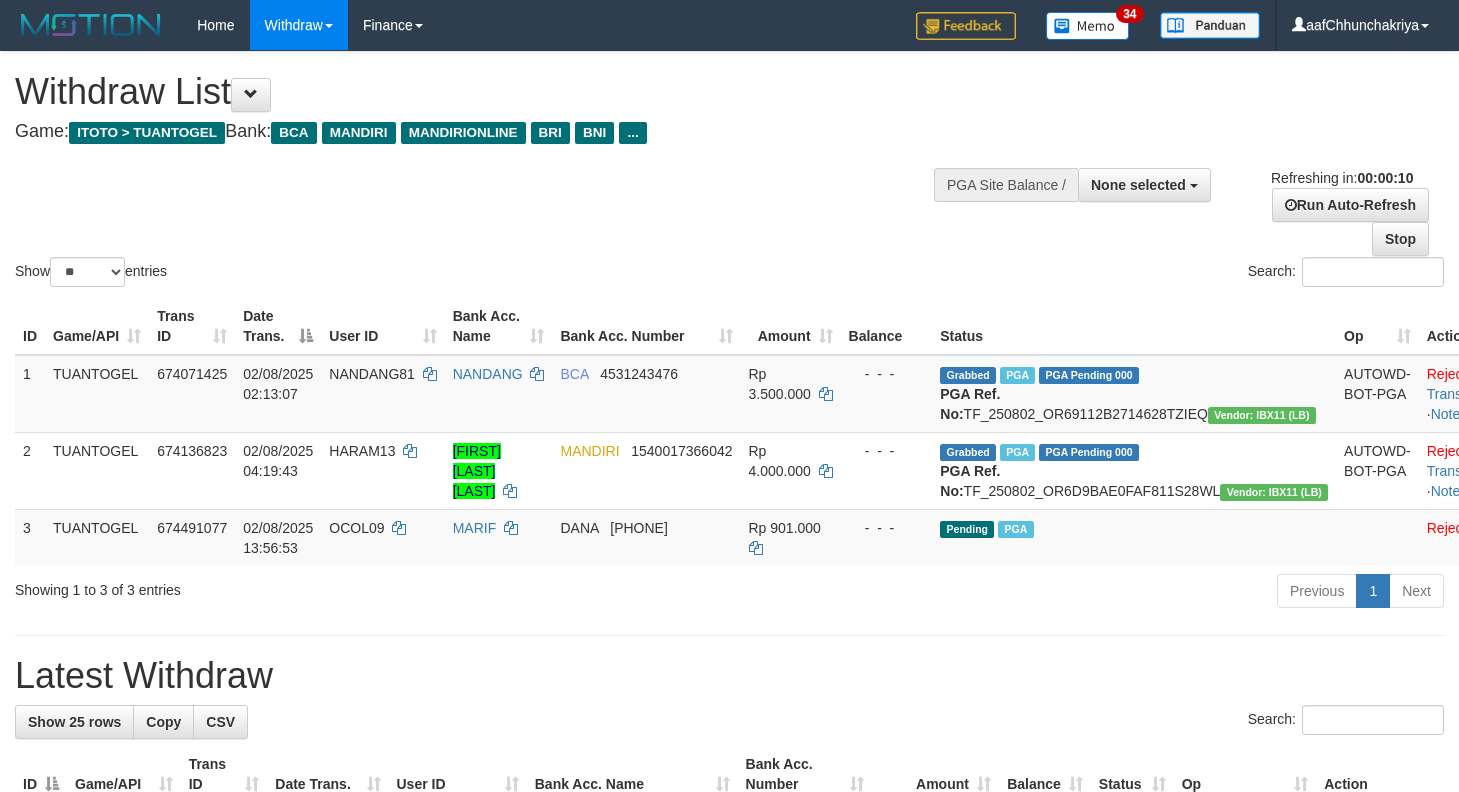 select 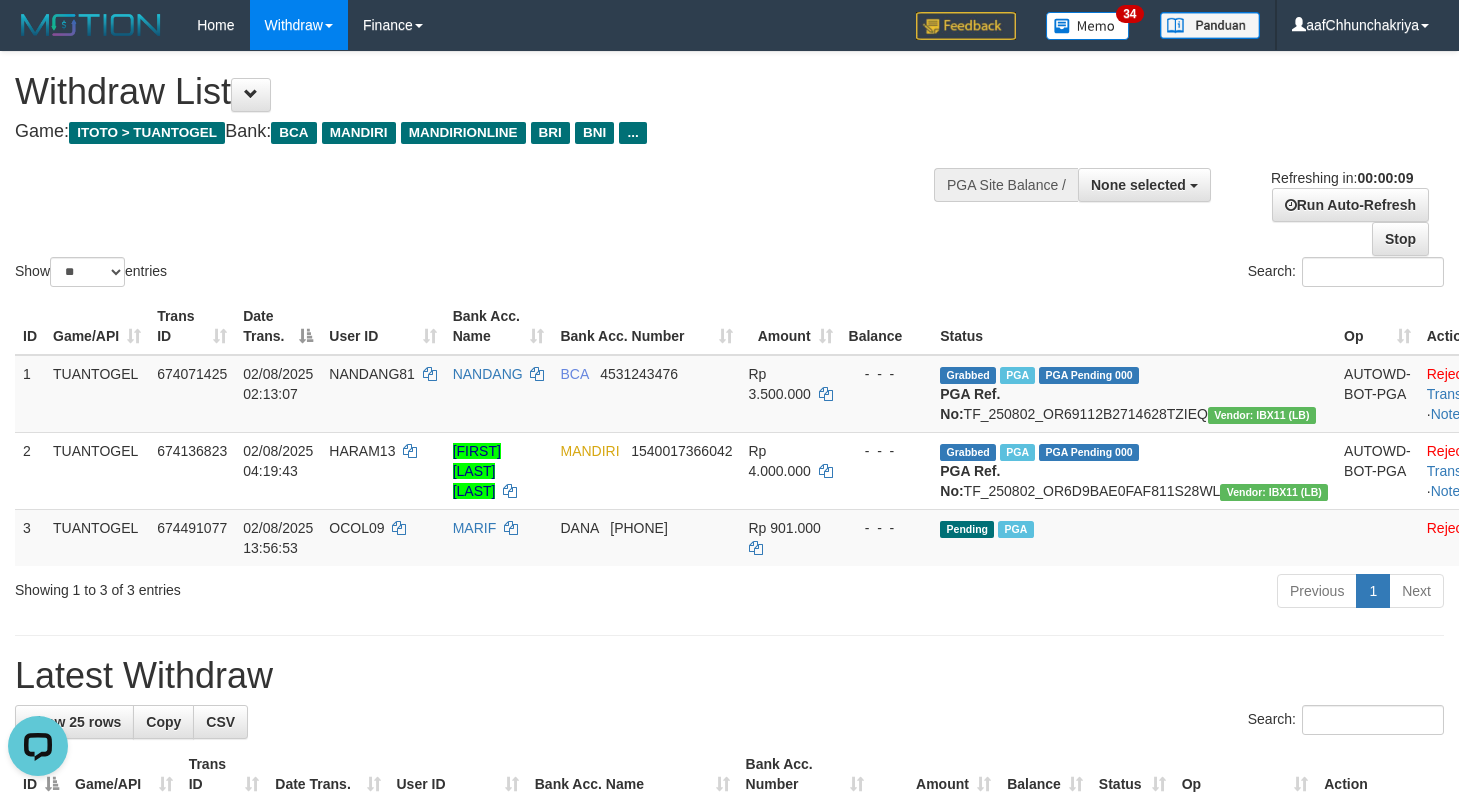 scroll, scrollTop: 0, scrollLeft: 0, axis: both 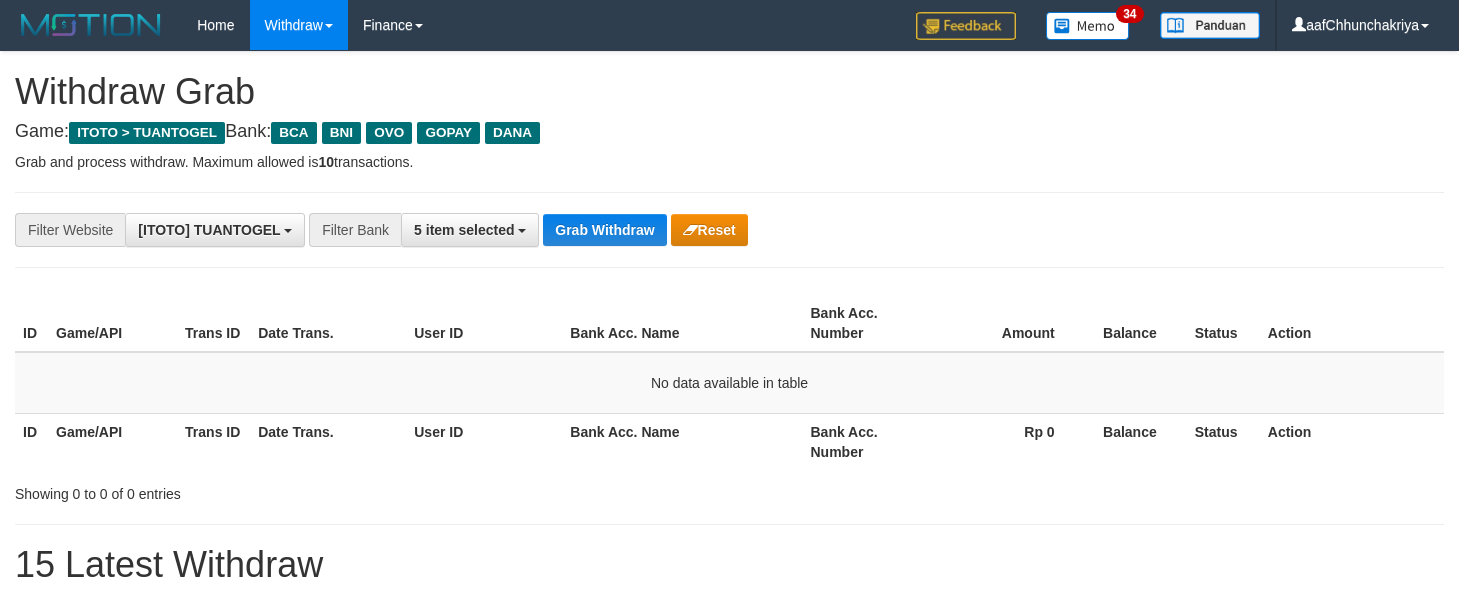 click on "**********" at bounding box center [608, 230] 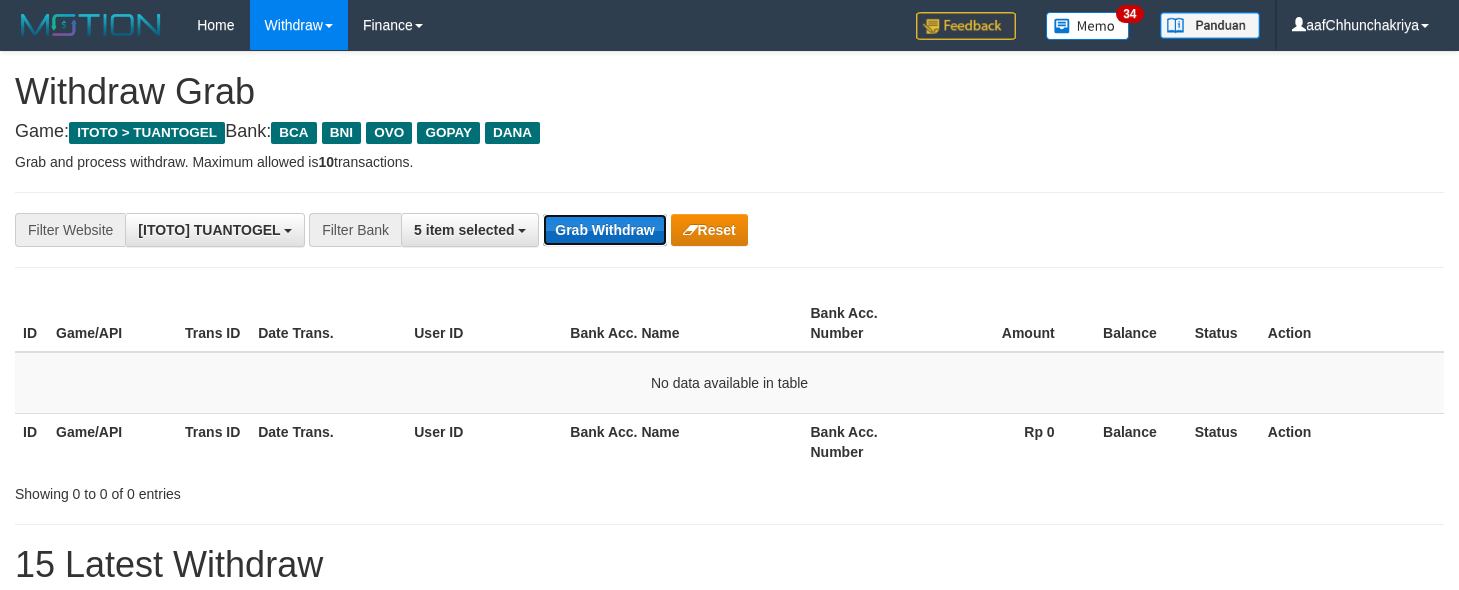 click on "Grab Withdraw" at bounding box center (604, 230) 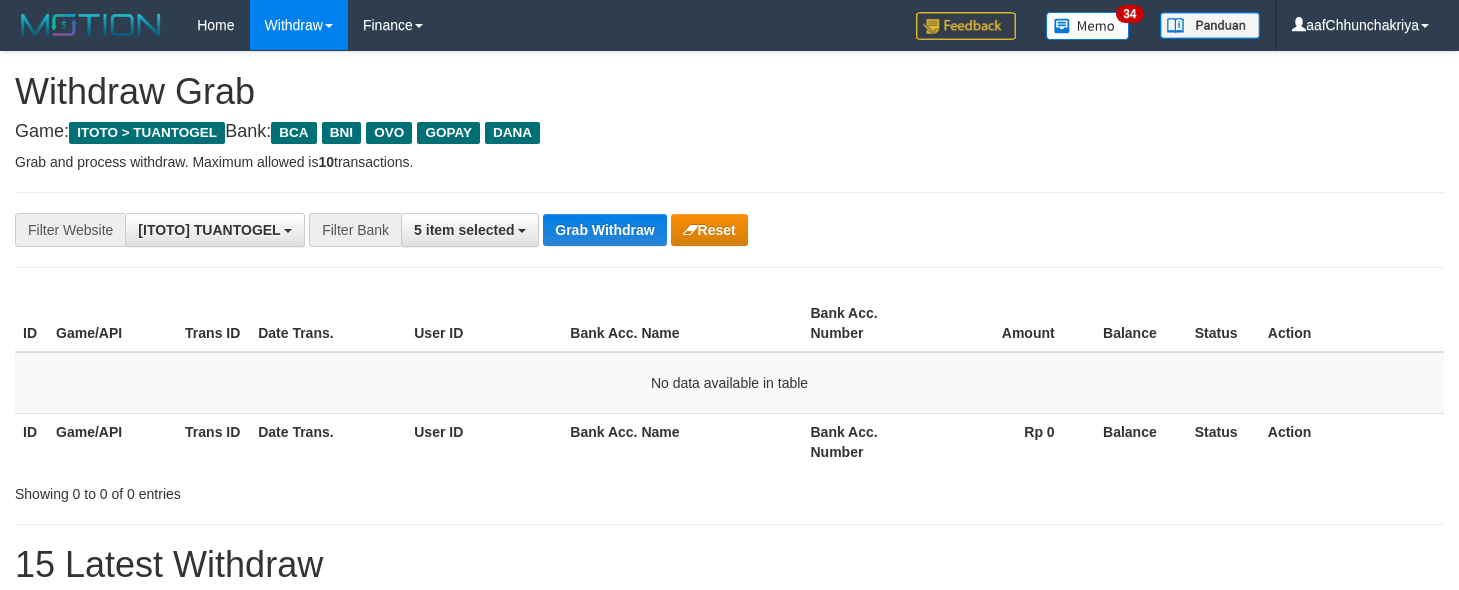 scroll, scrollTop: 0, scrollLeft: 0, axis: both 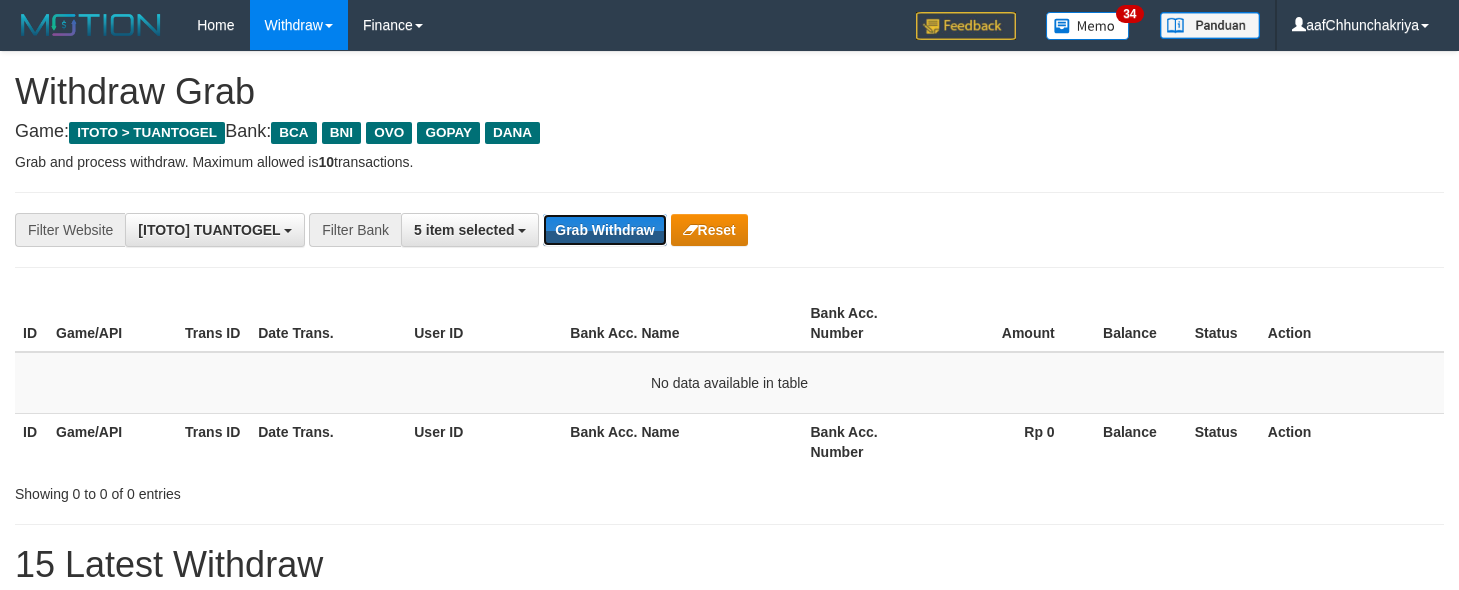 click on "Grab Withdraw" at bounding box center [604, 230] 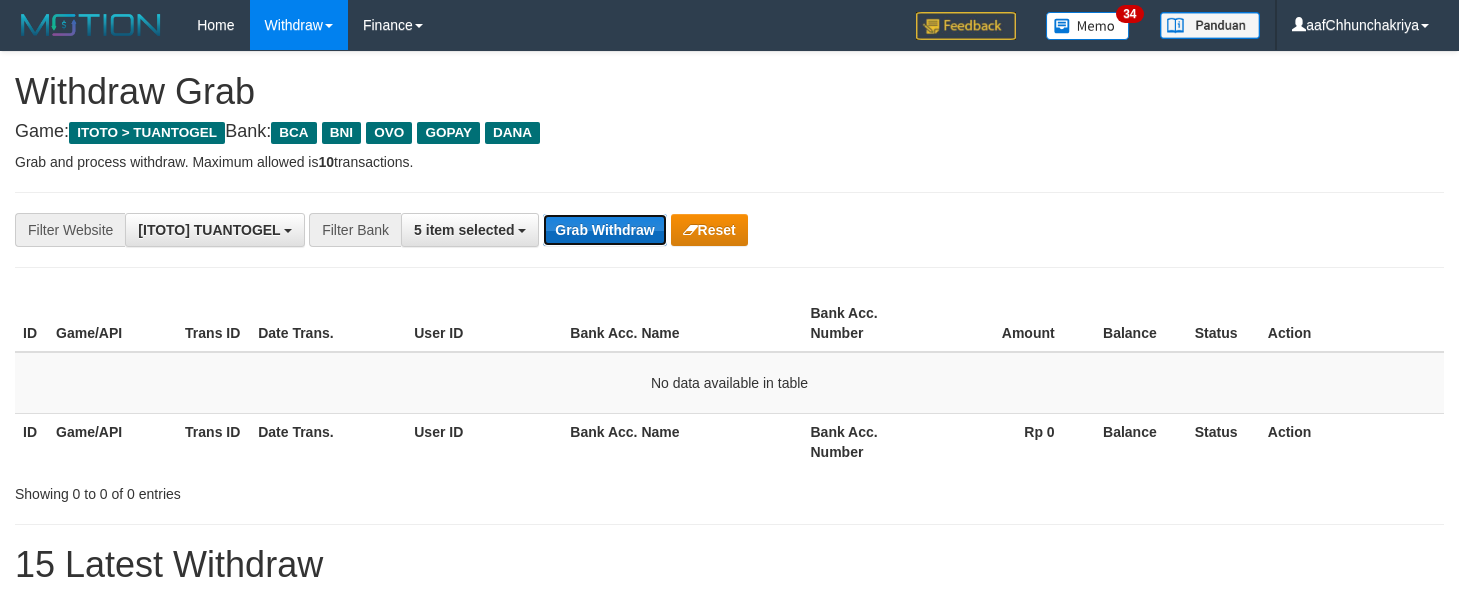 drag, startPoint x: 0, startPoint y: 0, endPoint x: 621, endPoint y: 224, distance: 660.16437 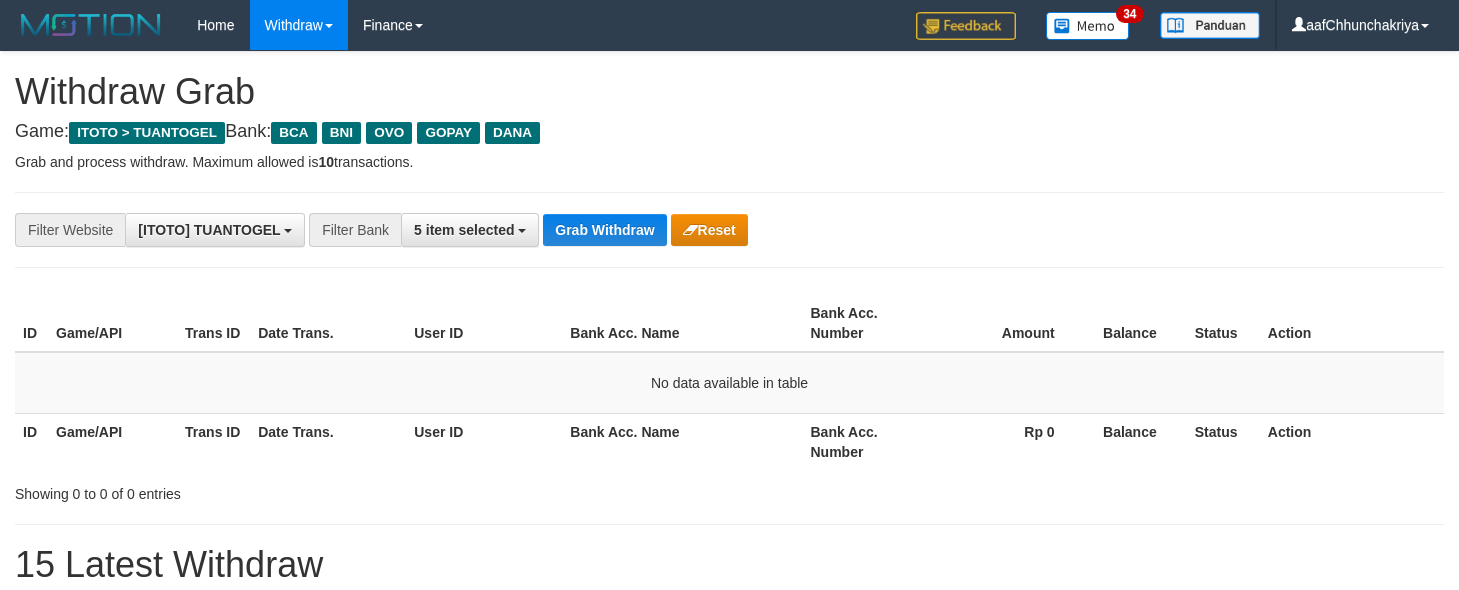 scroll, scrollTop: 0, scrollLeft: 0, axis: both 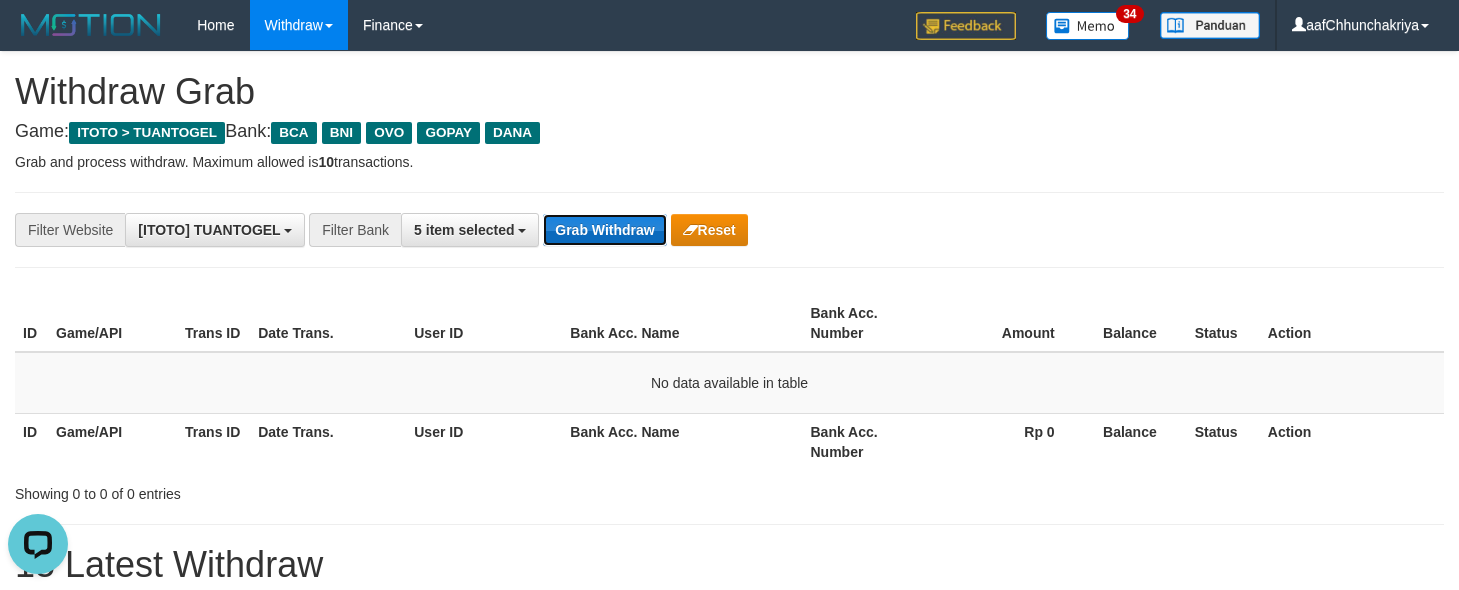 click on "Grab Withdraw" at bounding box center [604, 230] 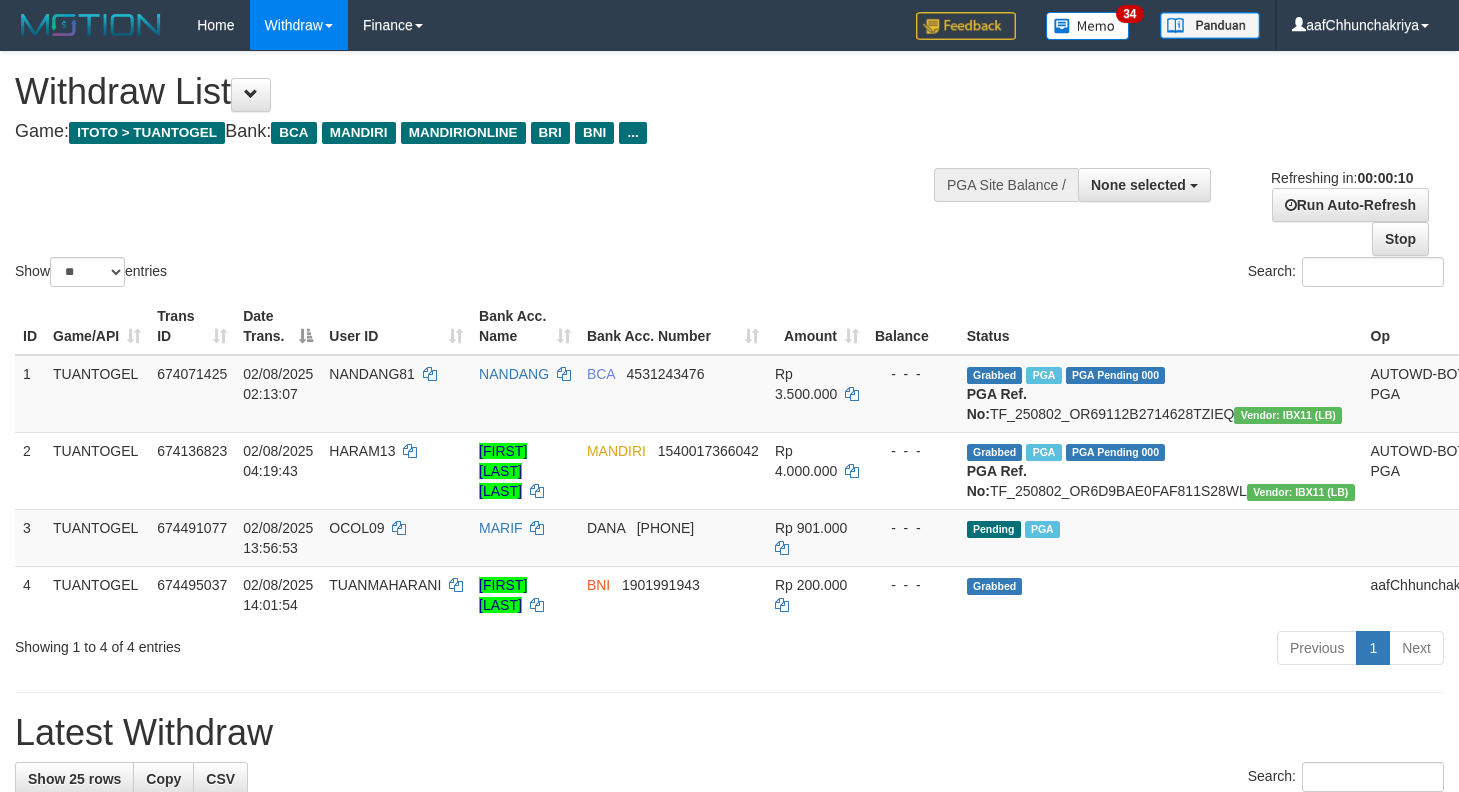 select 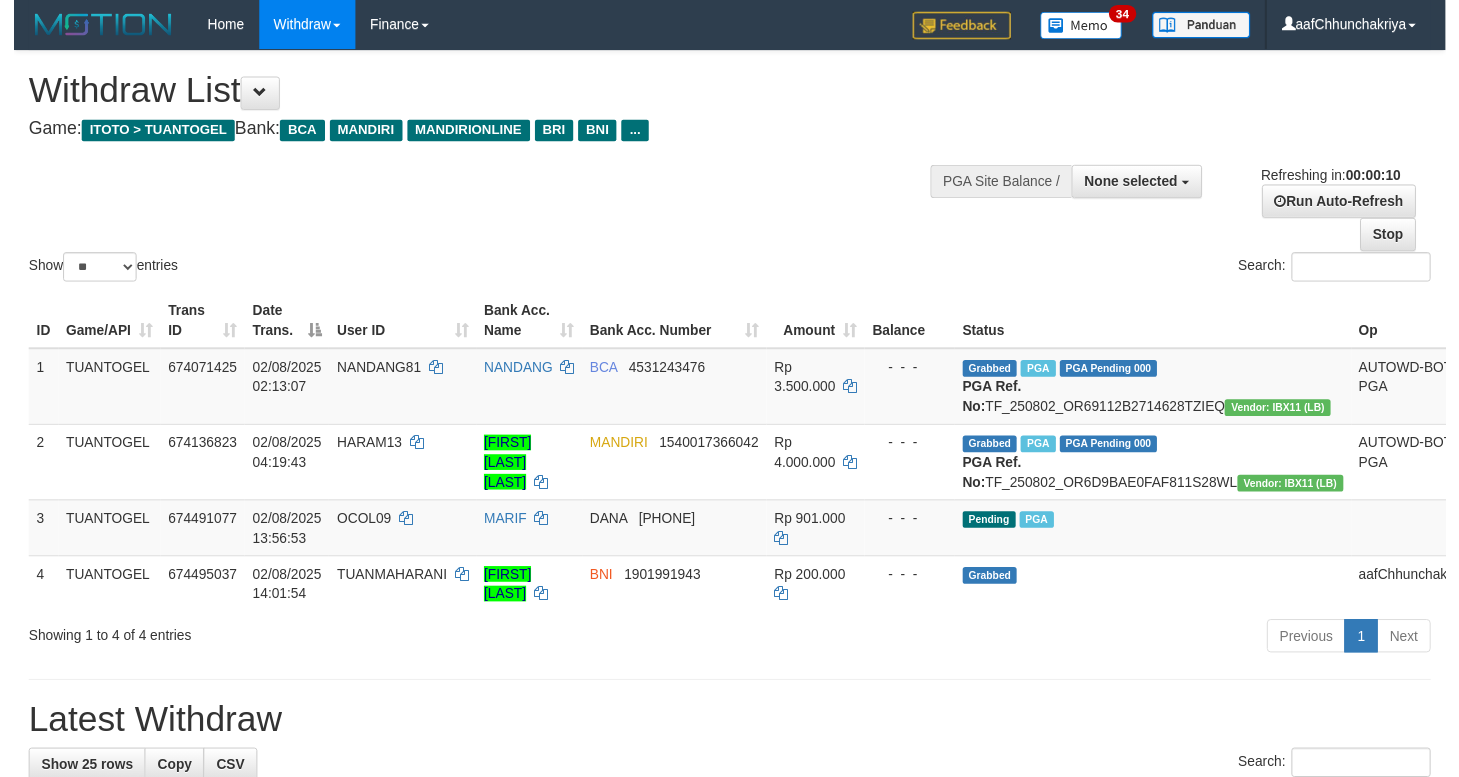 scroll, scrollTop: 0, scrollLeft: 0, axis: both 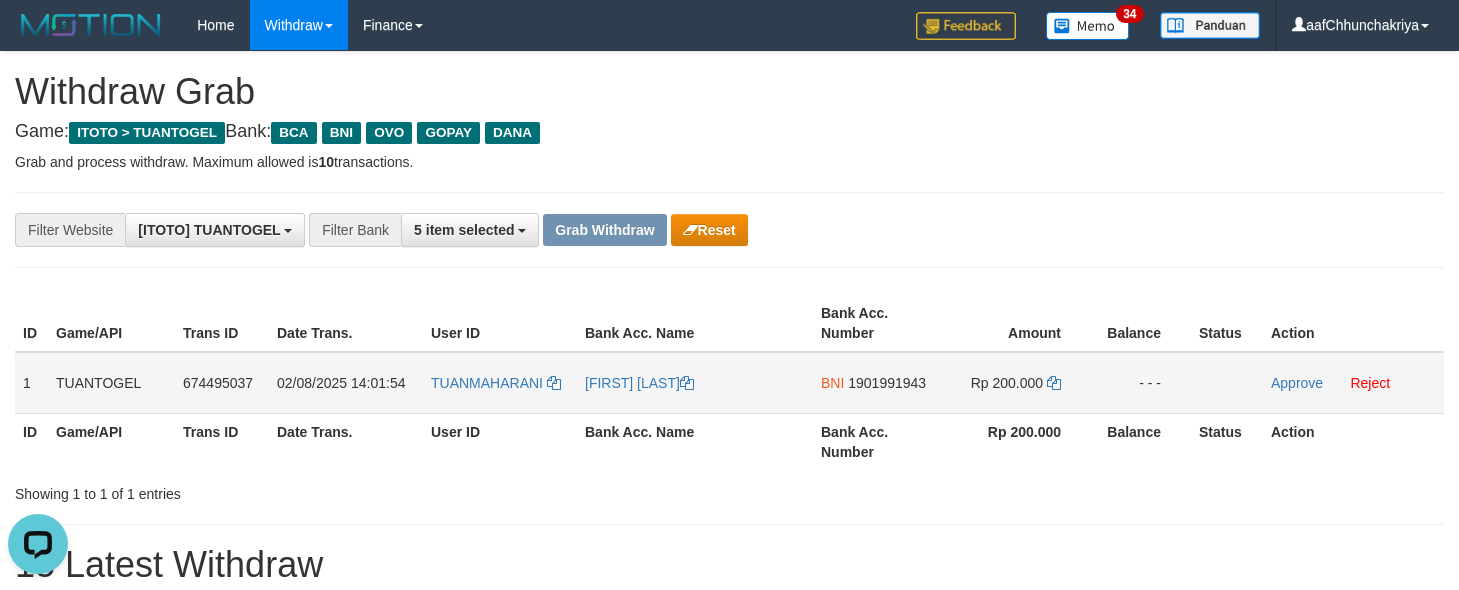 click on "TUANMAHARANI" at bounding box center [500, 383] 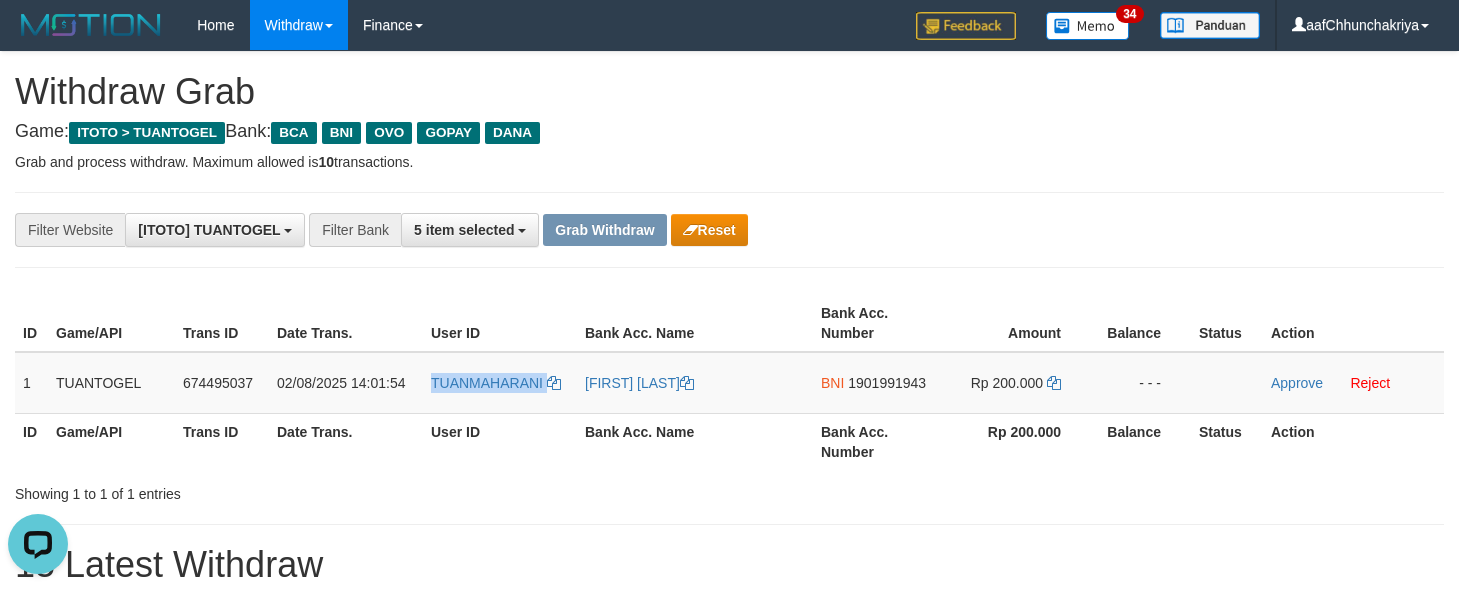copy on "TUANMAHARANI" 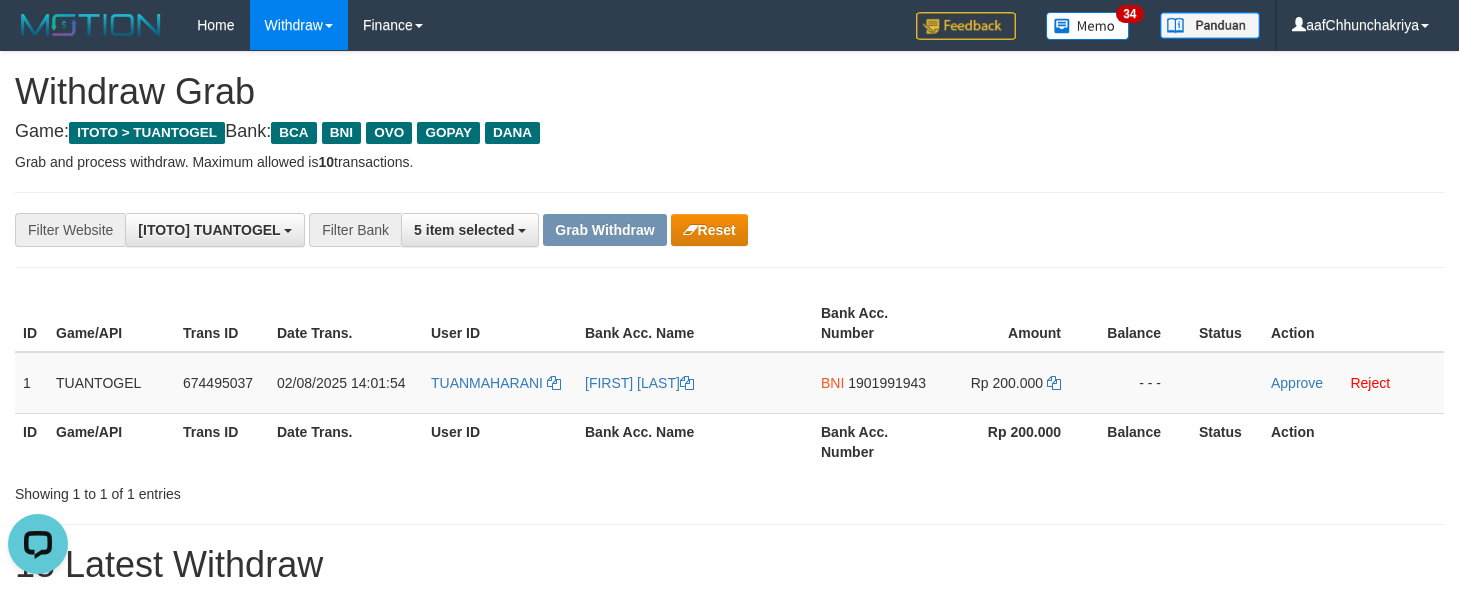 click on "**********" at bounding box center (729, 993) 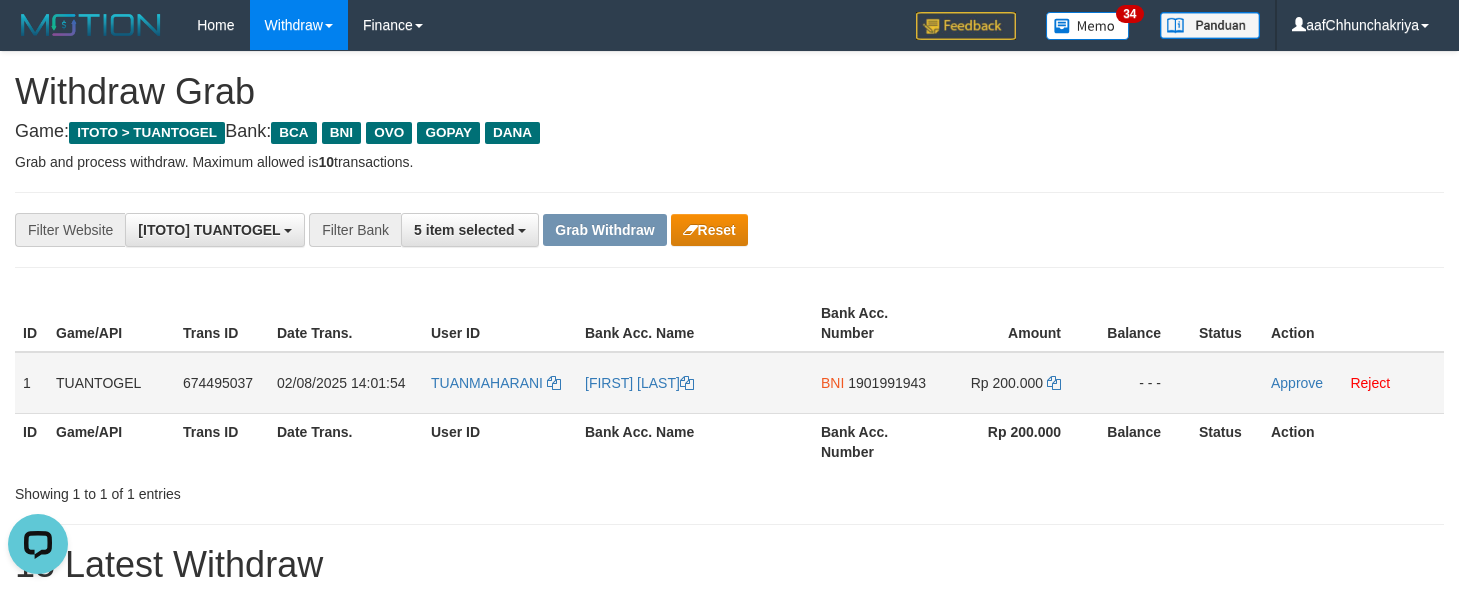 click on "[BANK_NAME]
[ACCOUNT_NUMBER]" at bounding box center (876, 383) 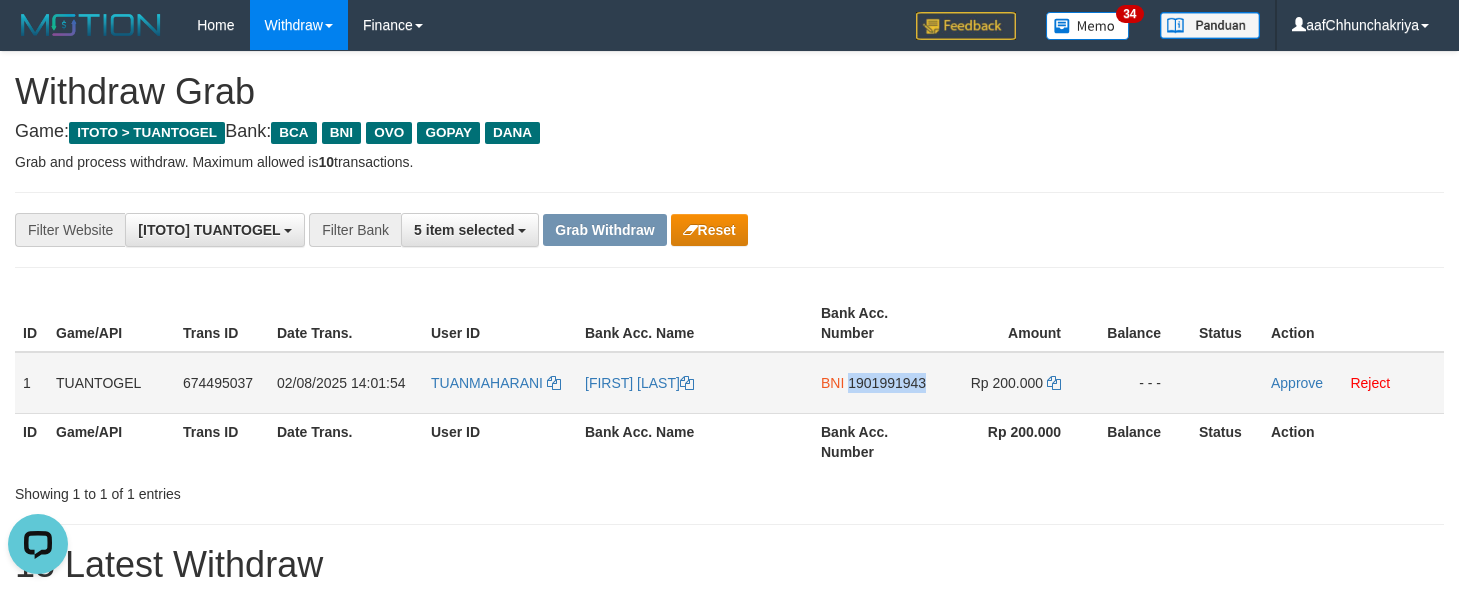 click on "BNI
1901991943" at bounding box center (876, 383) 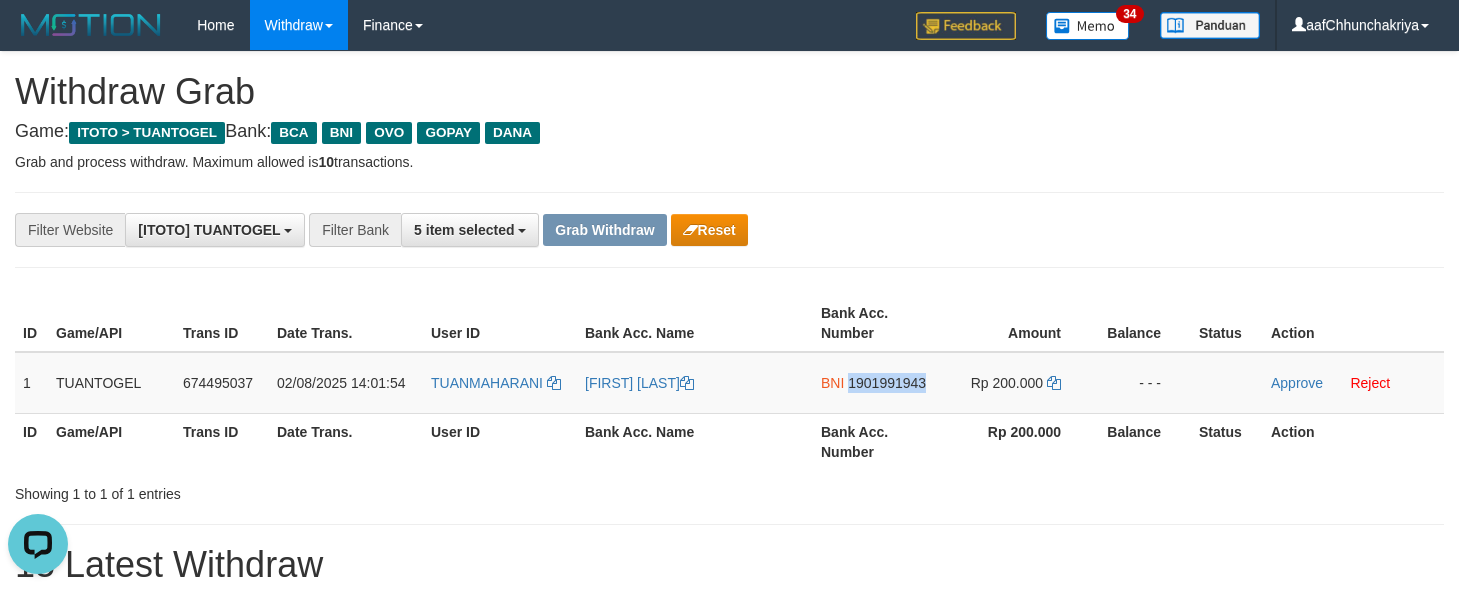 copy on "1901991943" 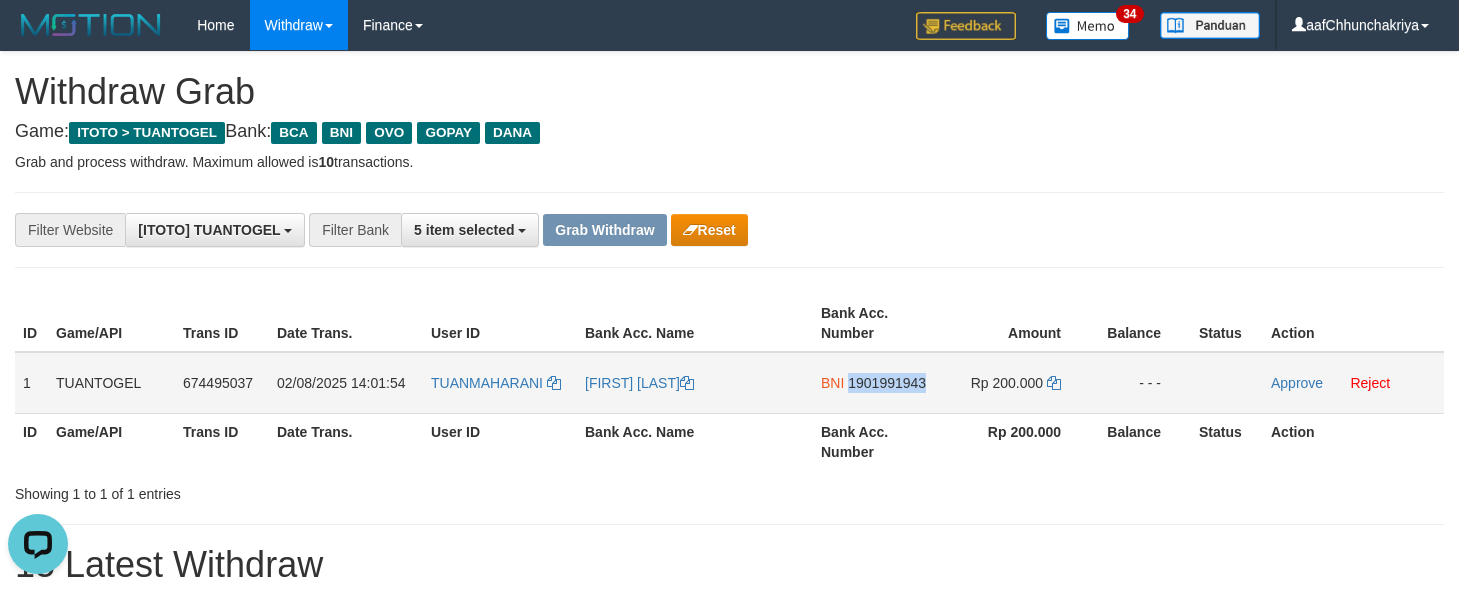 click on "Rp 200.000" at bounding box center [1015, 383] 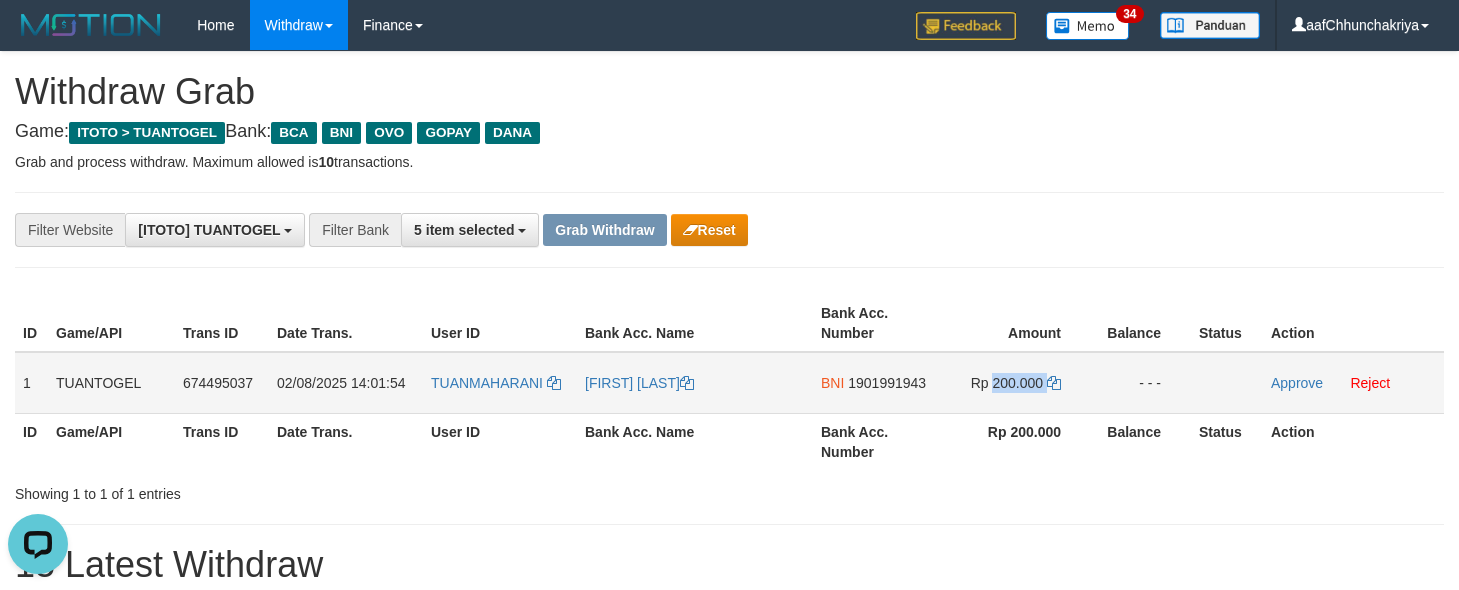 click on "Rp 200.000" at bounding box center (1015, 383) 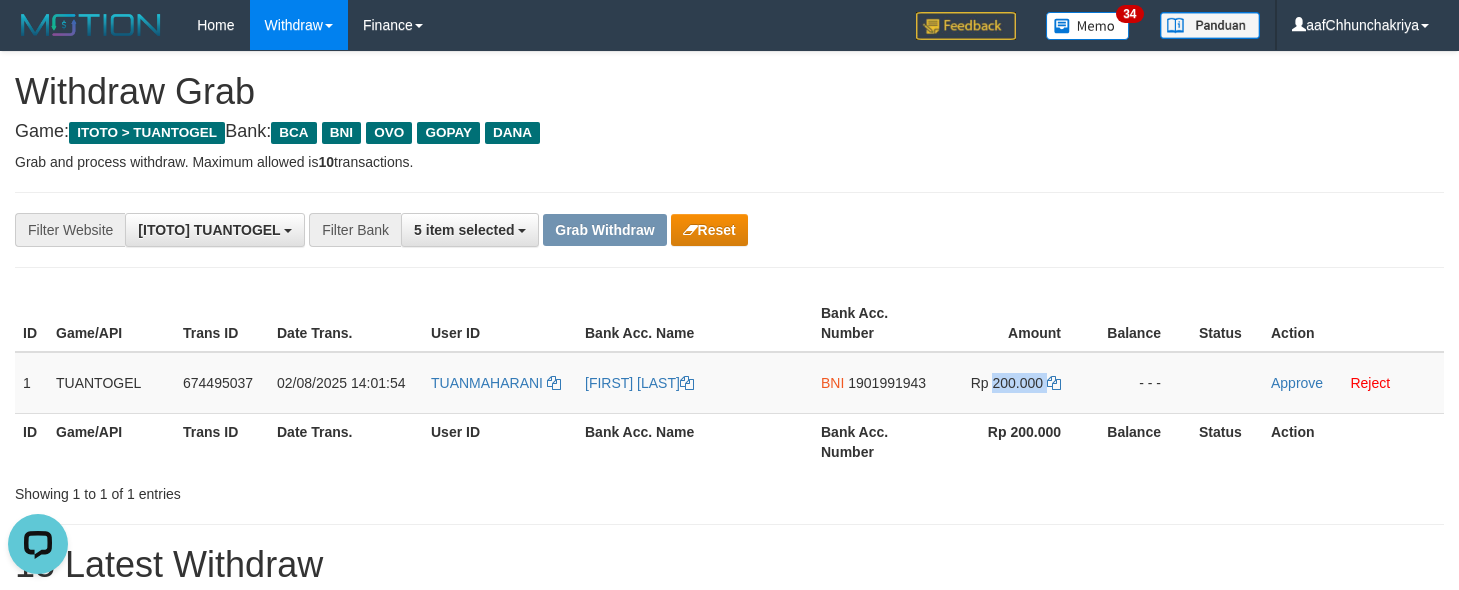 copy on "200.000" 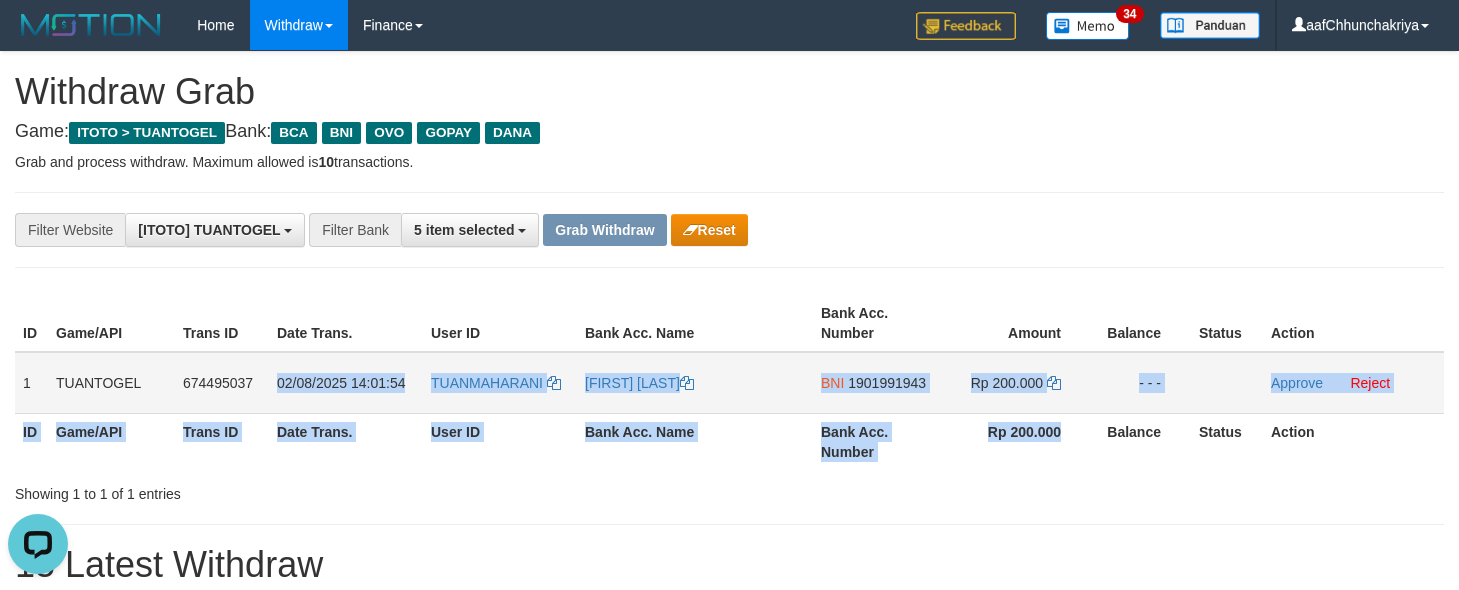 drag, startPoint x: 276, startPoint y: 383, endPoint x: 1287, endPoint y: 410, distance: 1011.3605 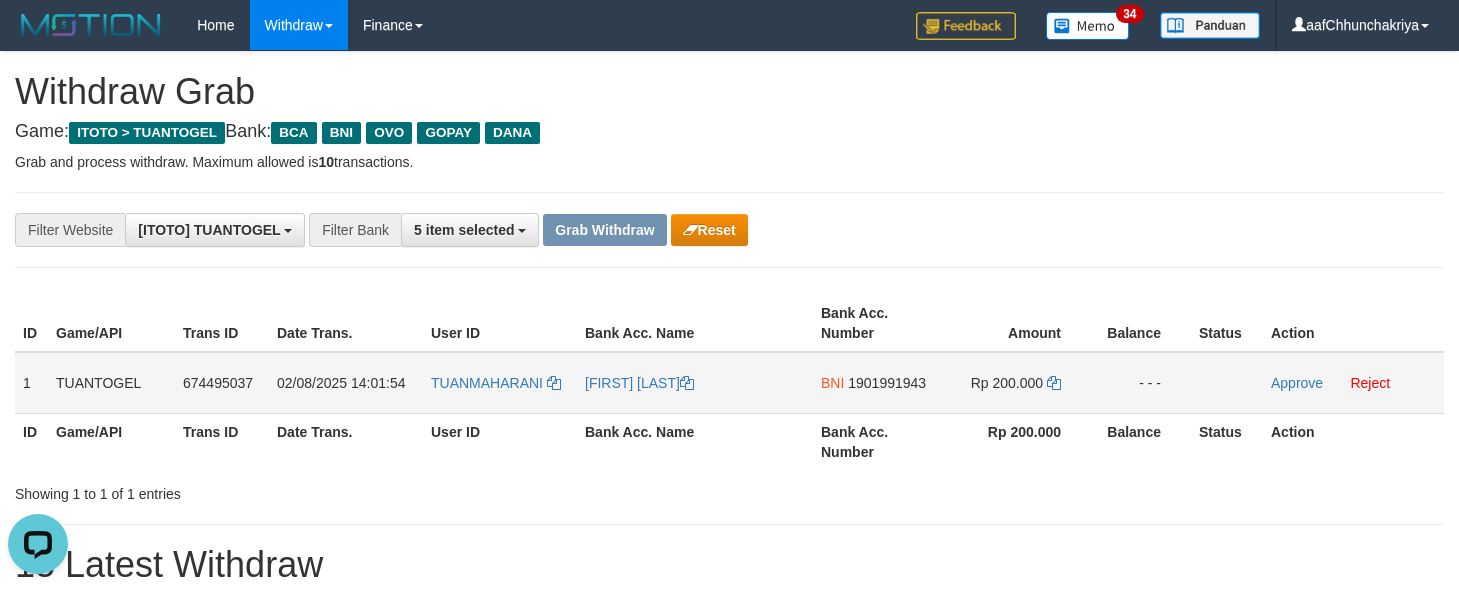 click on "02/08/2025 14:01:54" at bounding box center (341, 383) 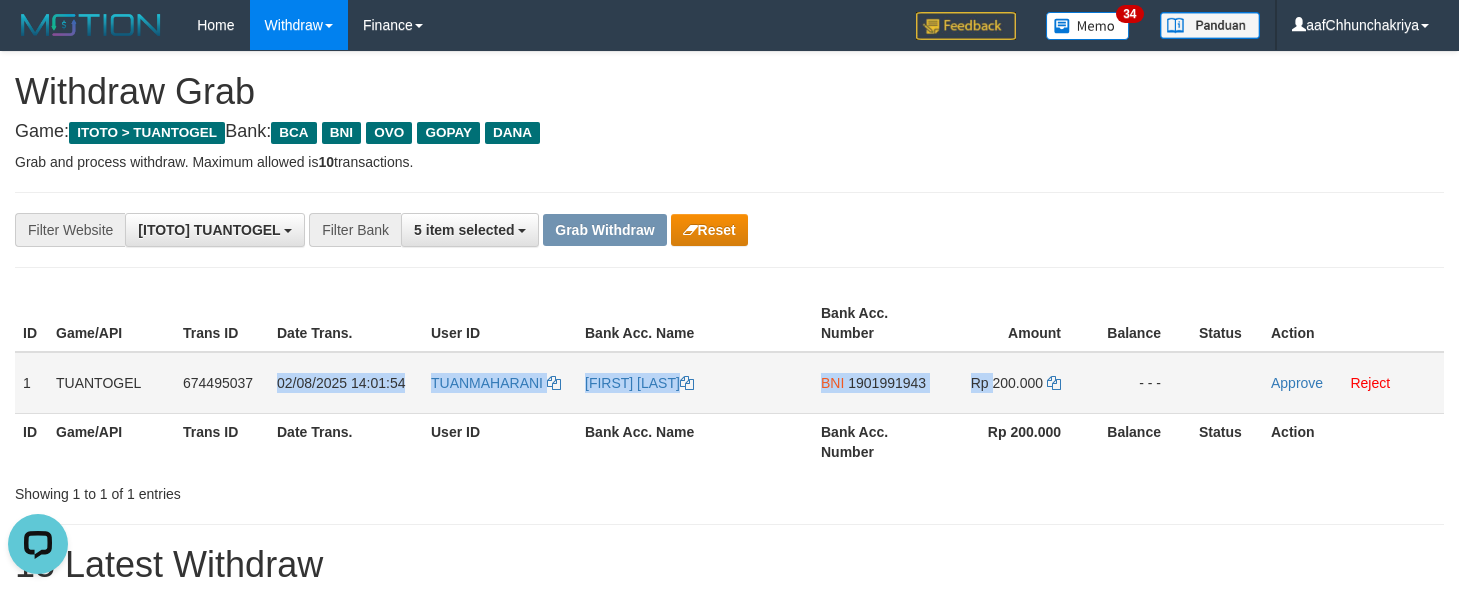 drag, startPoint x: 277, startPoint y: 381, endPoint x: 1110, endPoint y: 374, distance: 833.0294 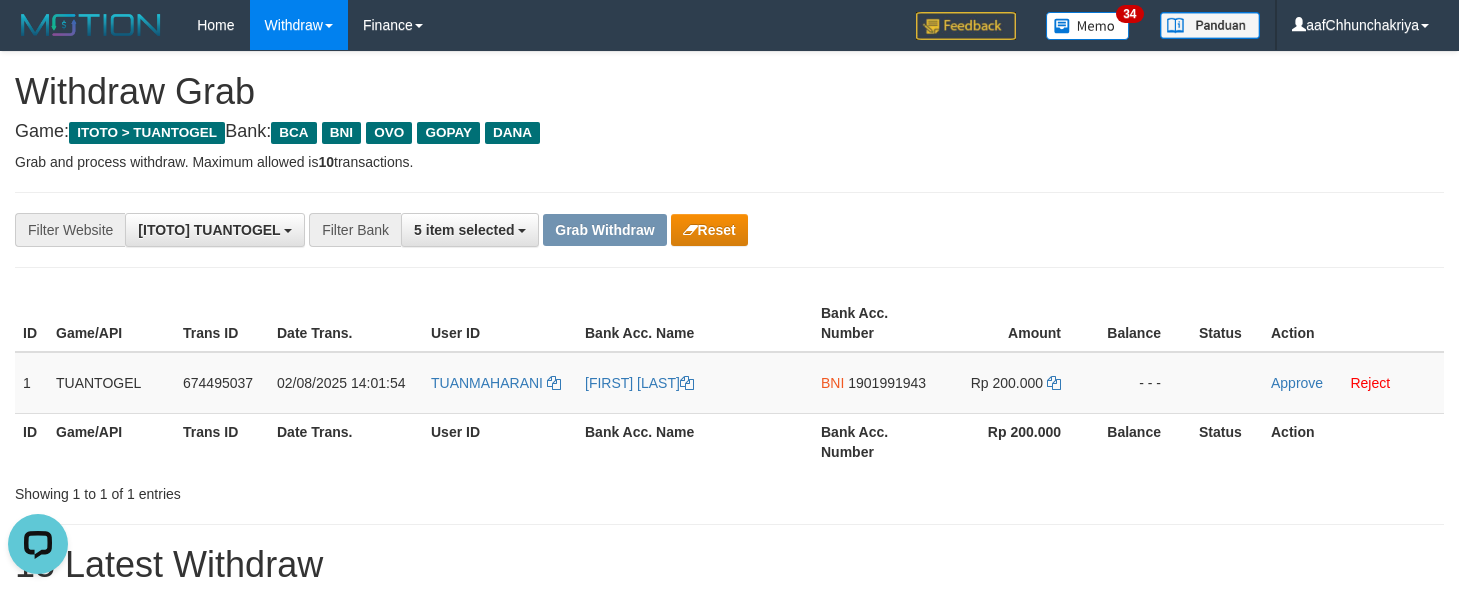 drag, startPoint x: 383, startPoint y: 458, endPoint x: 318, endPoint y: 413, distance: 79.05694 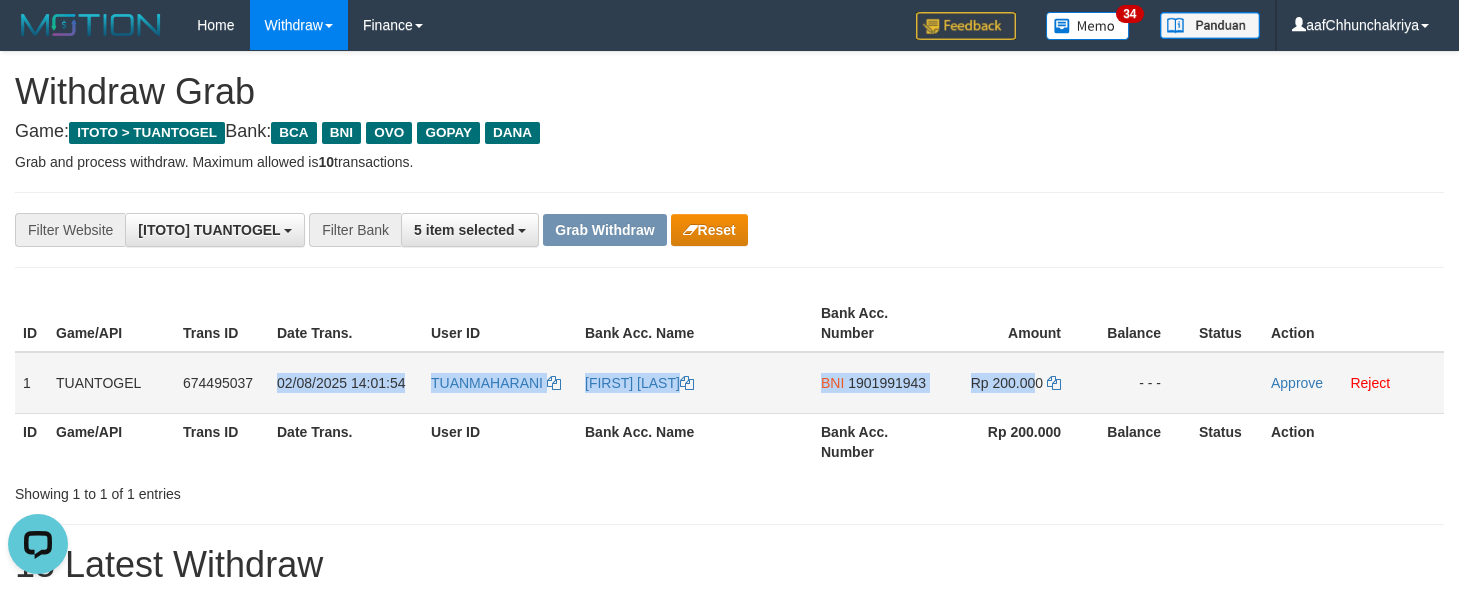 drag, startPoint x: 281, startPoint y: 383, endPoint x: 1063, endPoint y: 390, distance: 782.0313 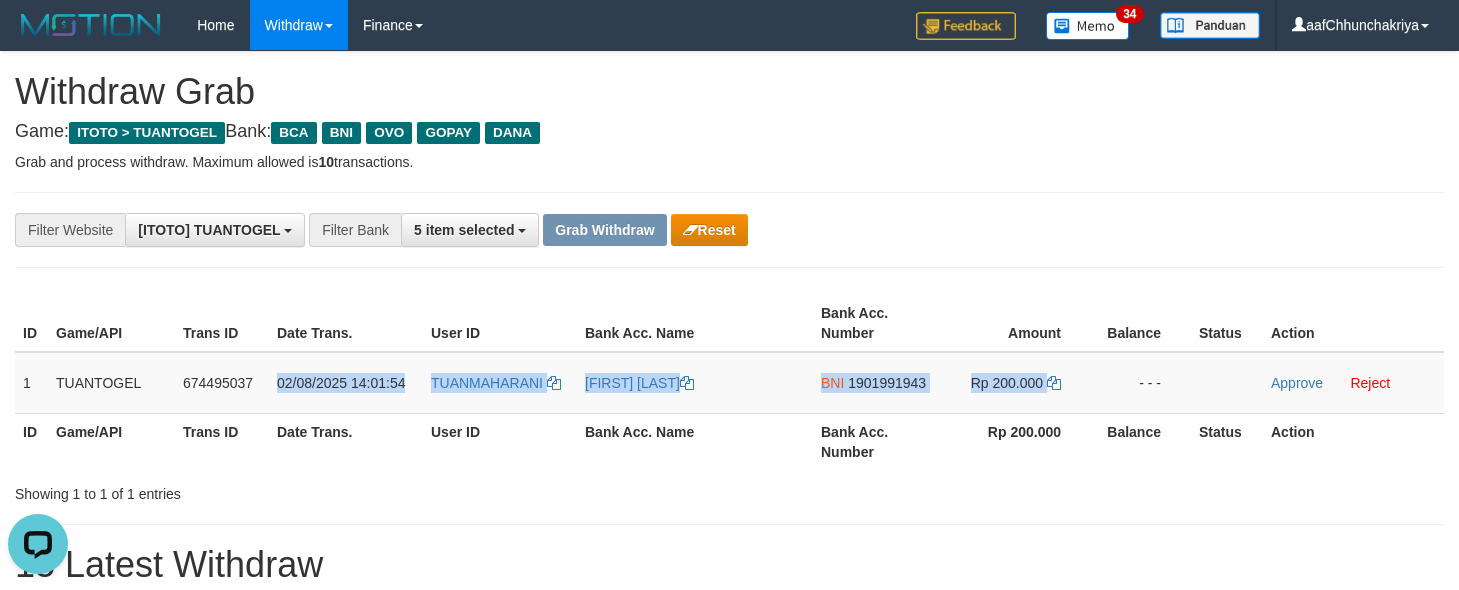 copy on "02/08/2025 14:01:54
TUANMAHARANI
CHANDRA ADI SAPUTRA
BNI
1901991943
Rp 200.000" 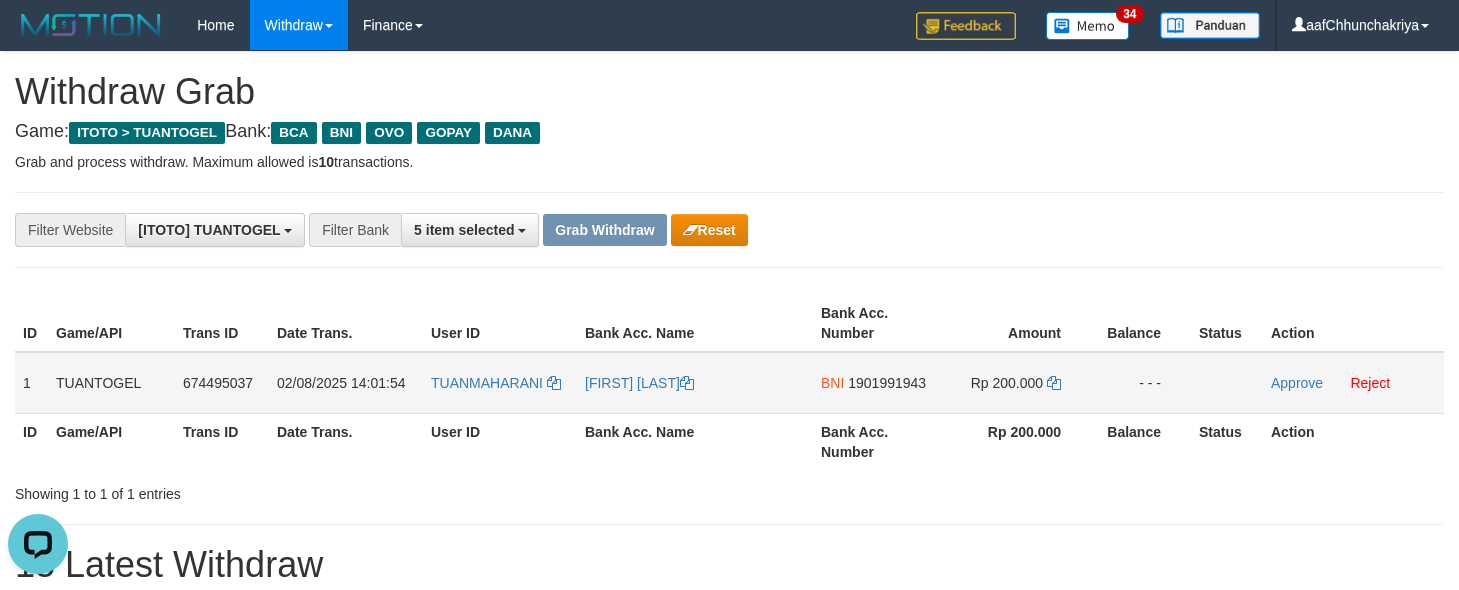 click on "Approve
Reject" at bounding box center [1353, 383] 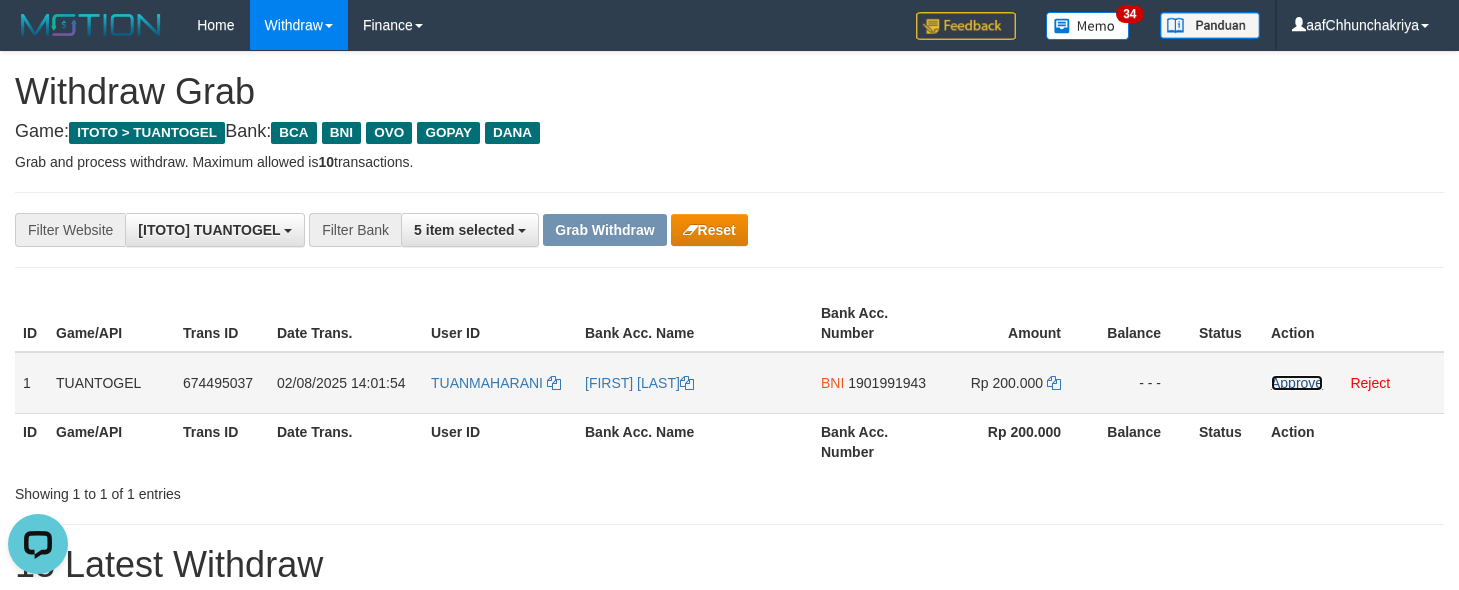 click on "Approve" at bounding box center (1297, 383) 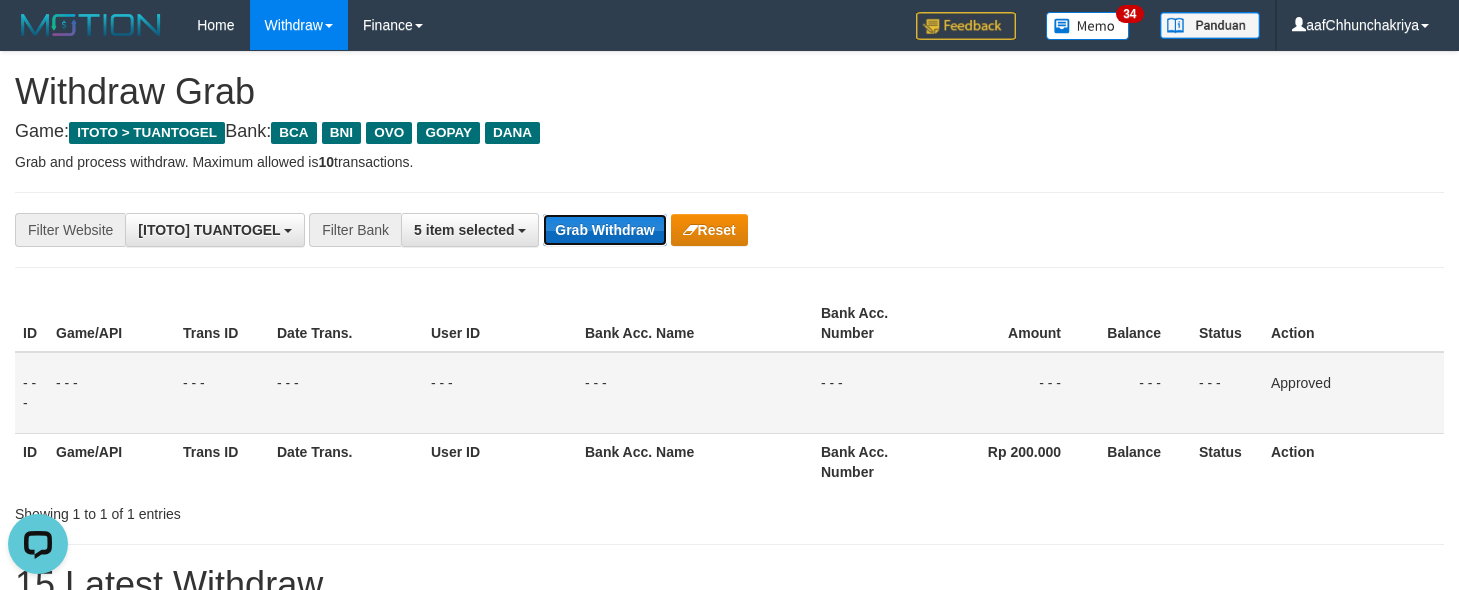 click on "Grab Withdraw" at bounding box center [604, 230] 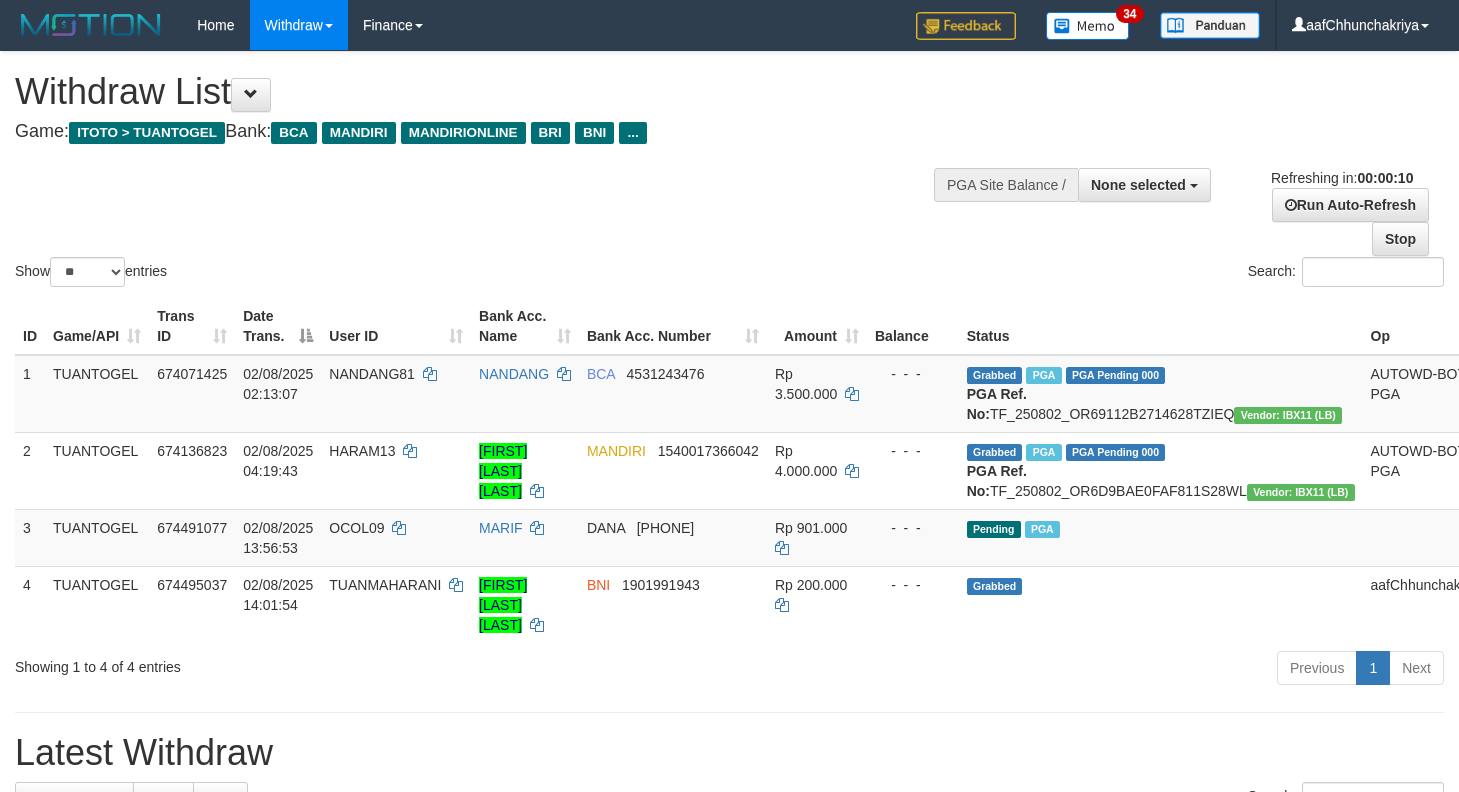 select 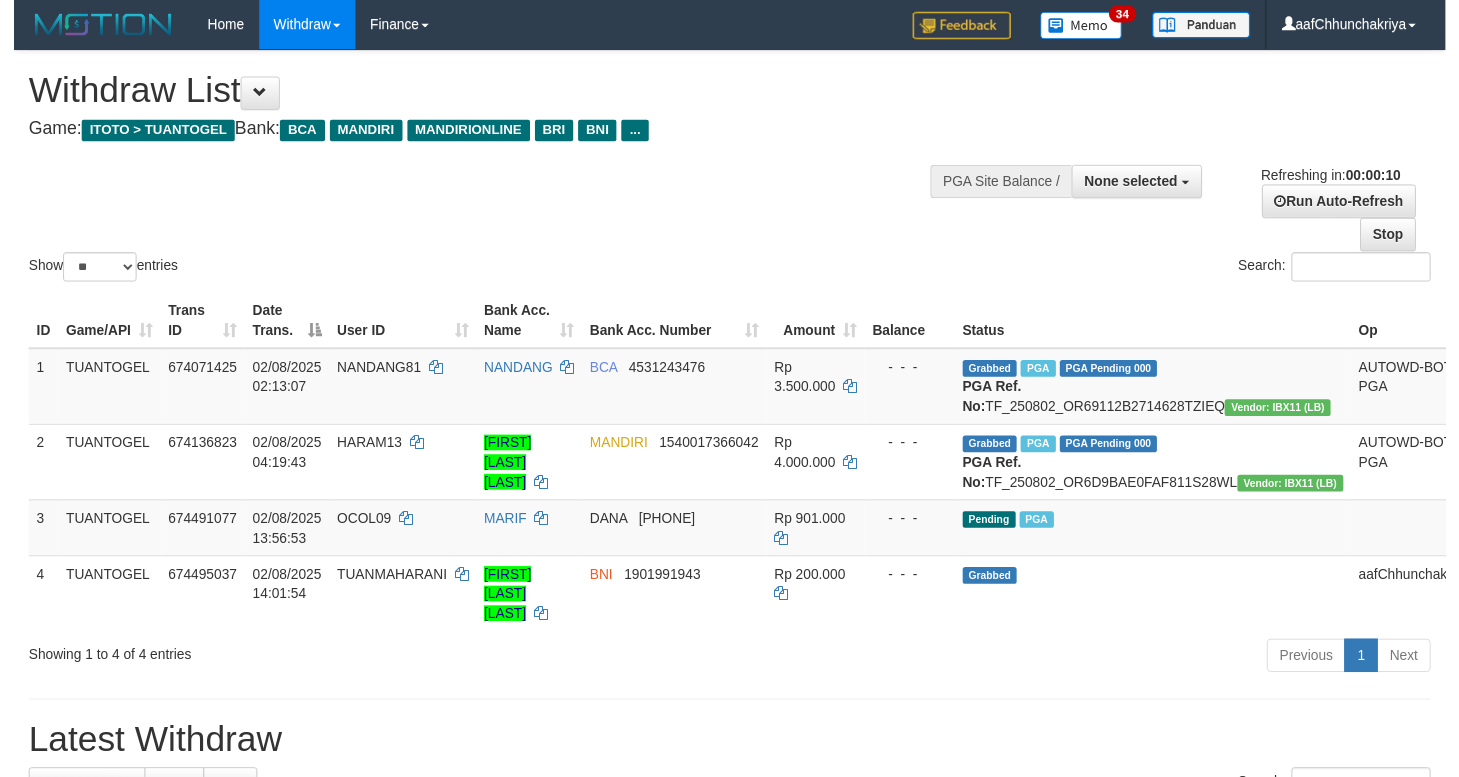 scroll, scrollTop: 0, scrollLeft: 0, axis: both 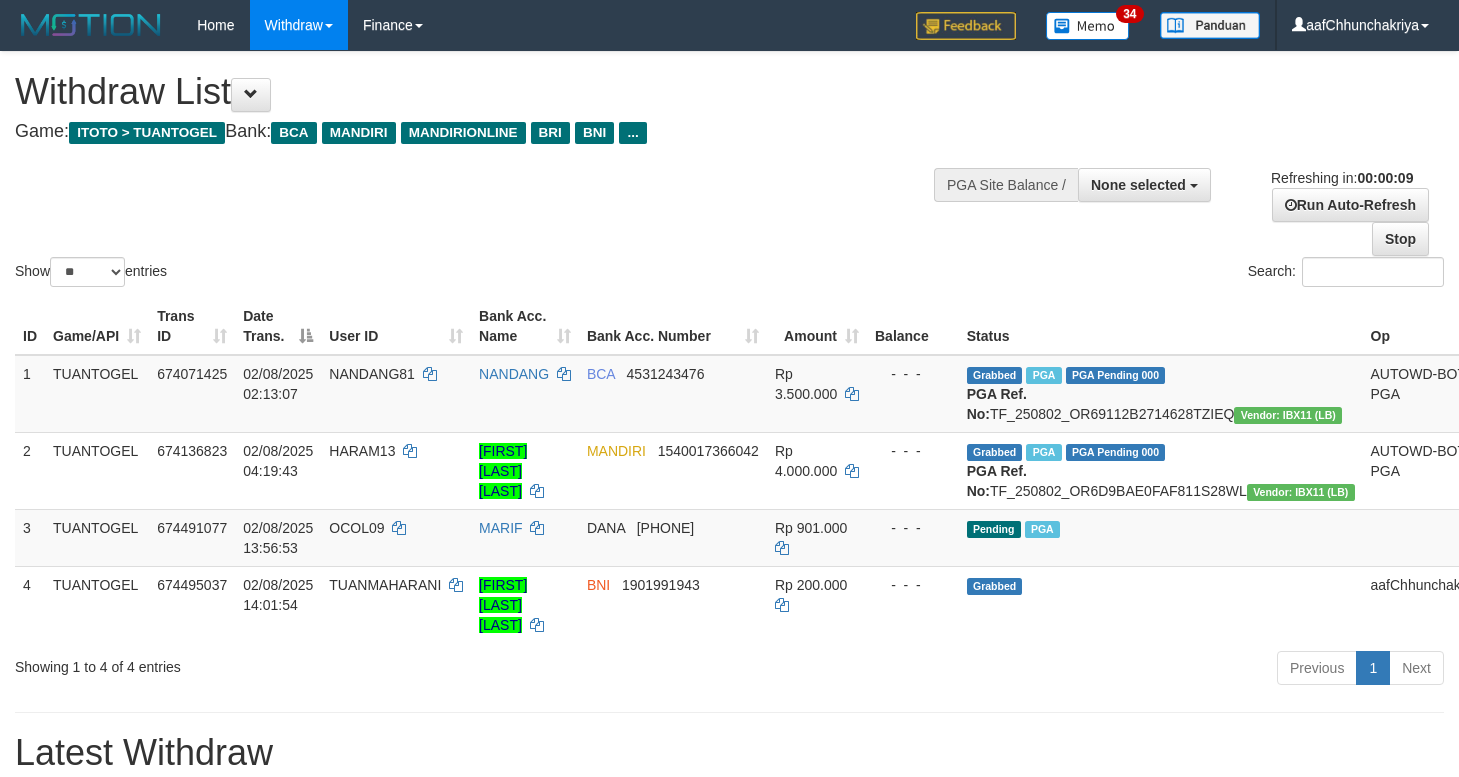 drag, startPoint x: 692, startPoint y: 701, endPoint x: 931, endPoint y: 739, distance: 242.00206 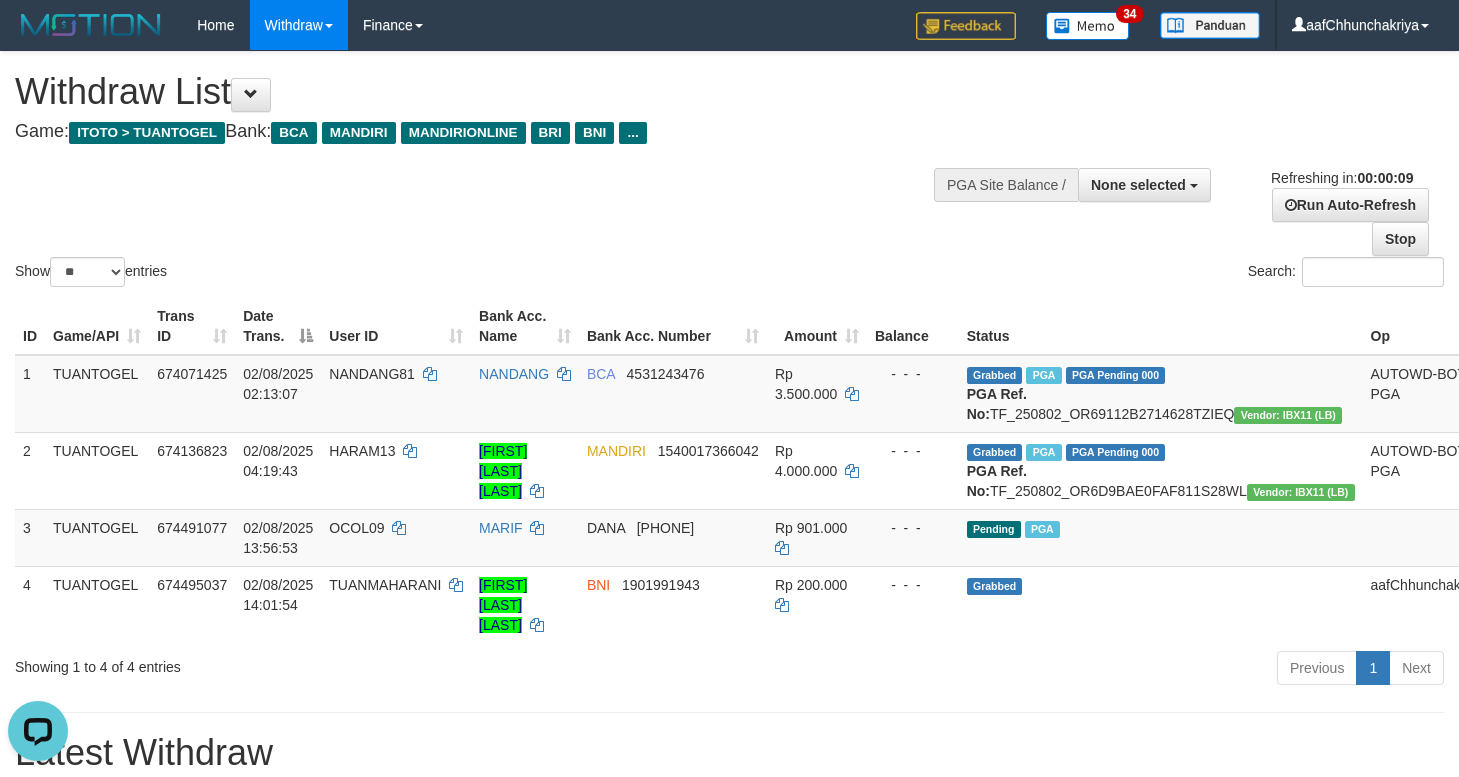 scroll, scrollTop: 0, scrollLeft: 0, axis: both 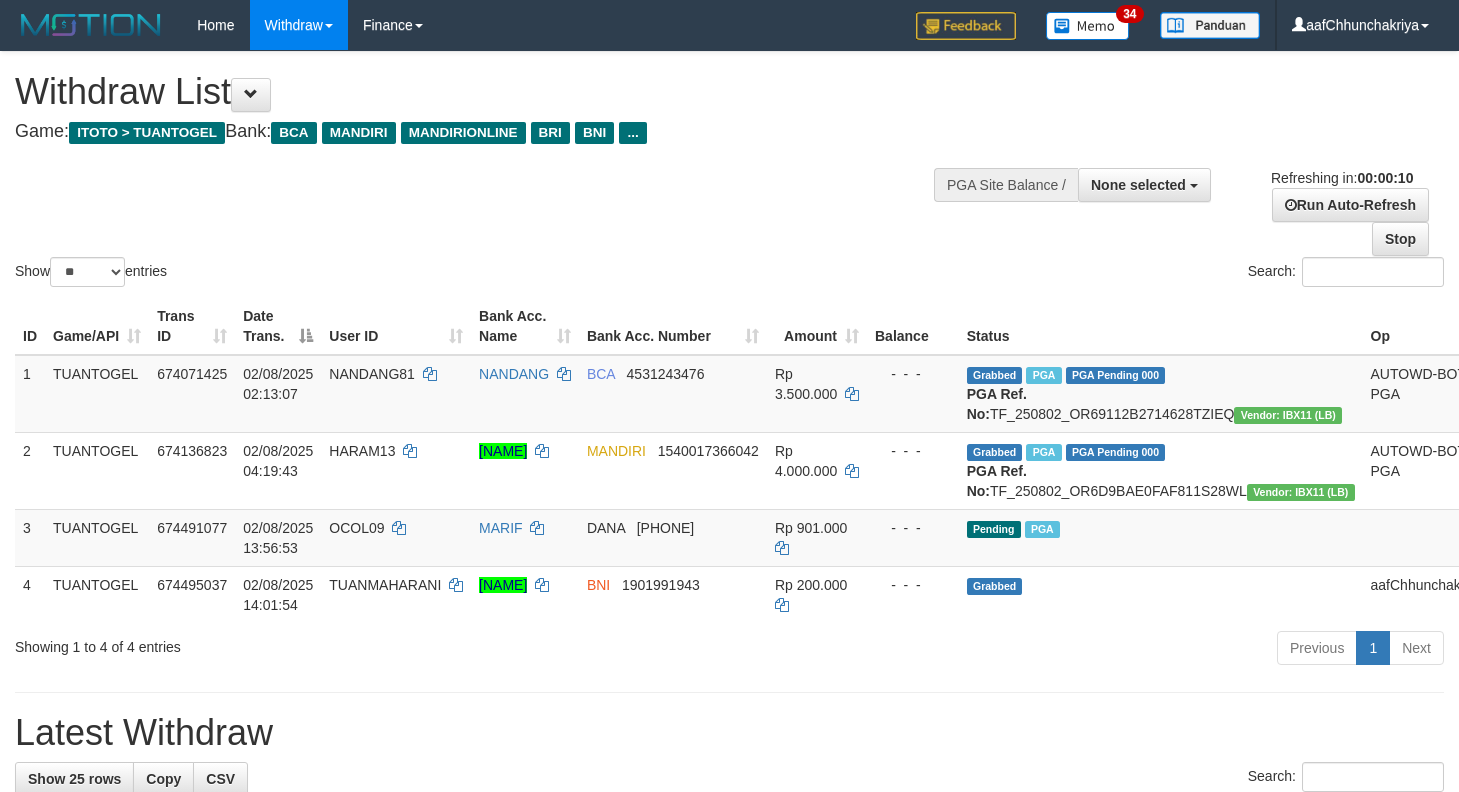 select 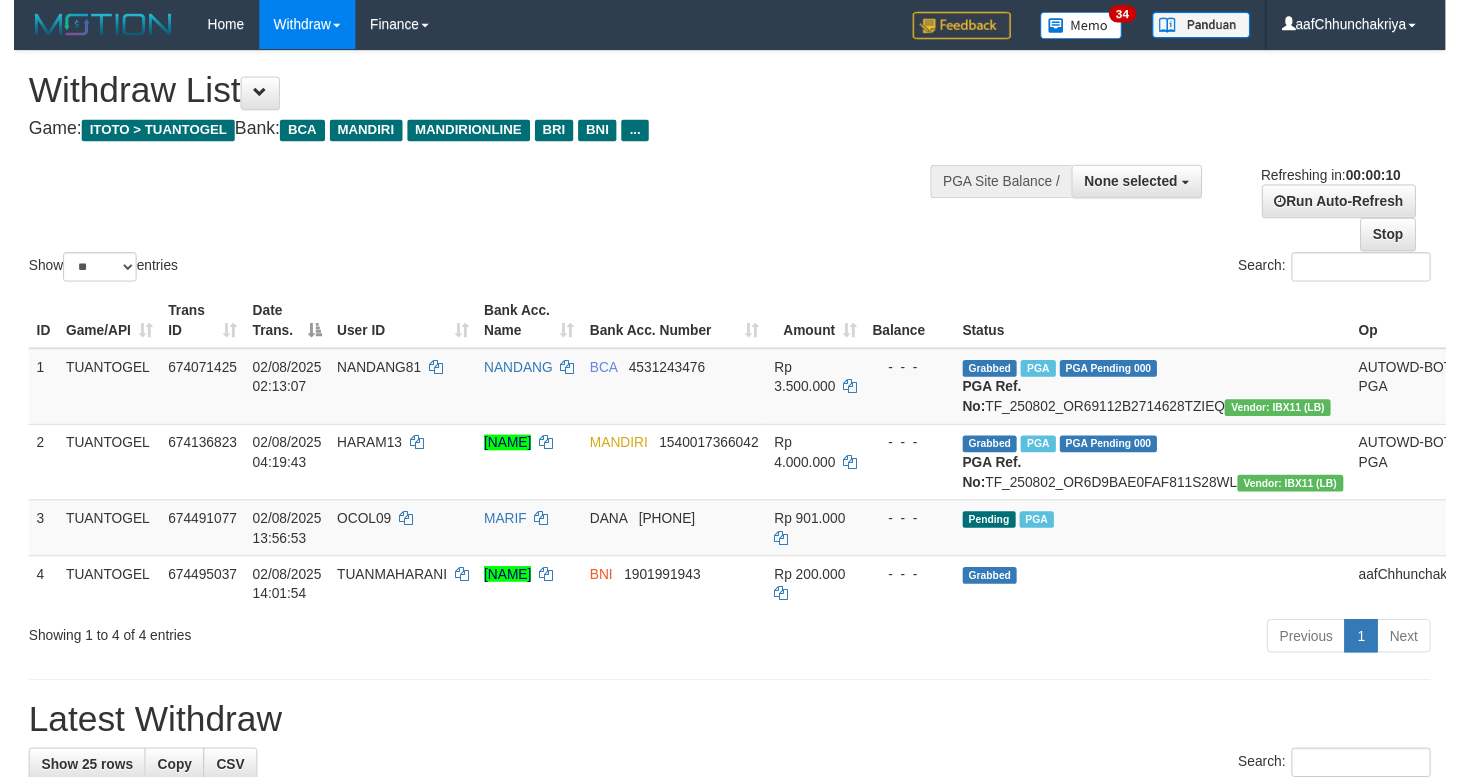 scroll, scrollTop: 0, scrollLeft: 0, axis: both 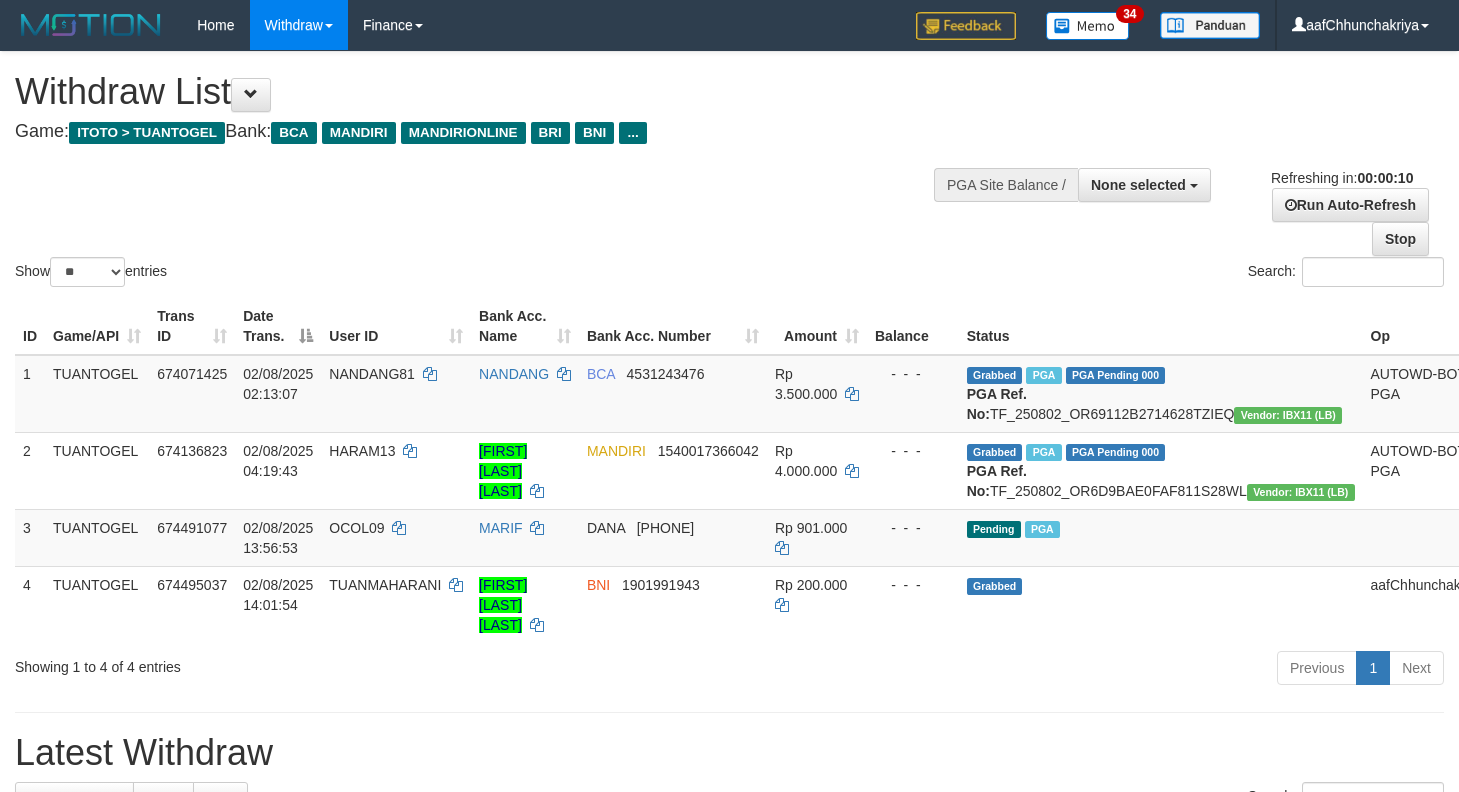 select 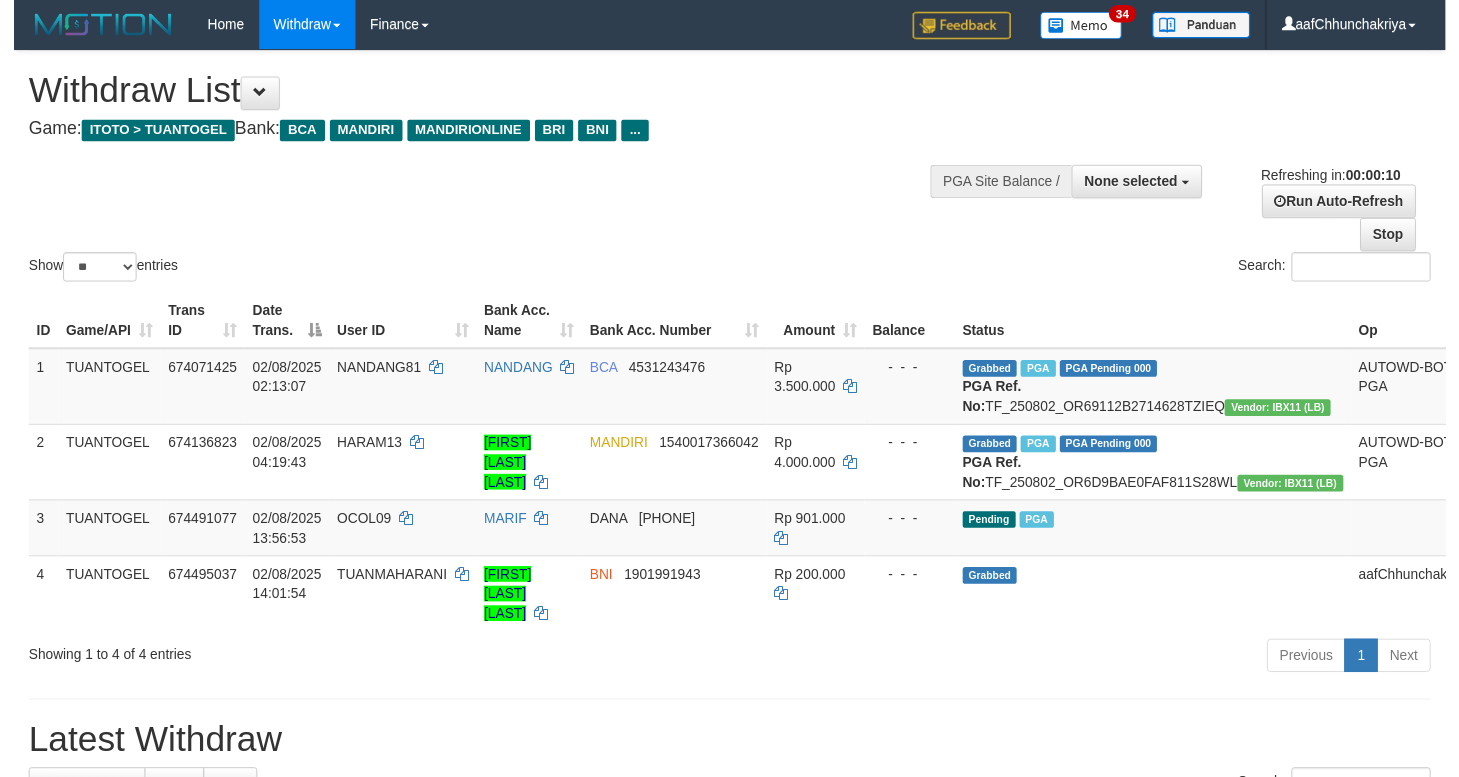 scroll, scrollTop: 0, scrollLeft: 0, axis: both 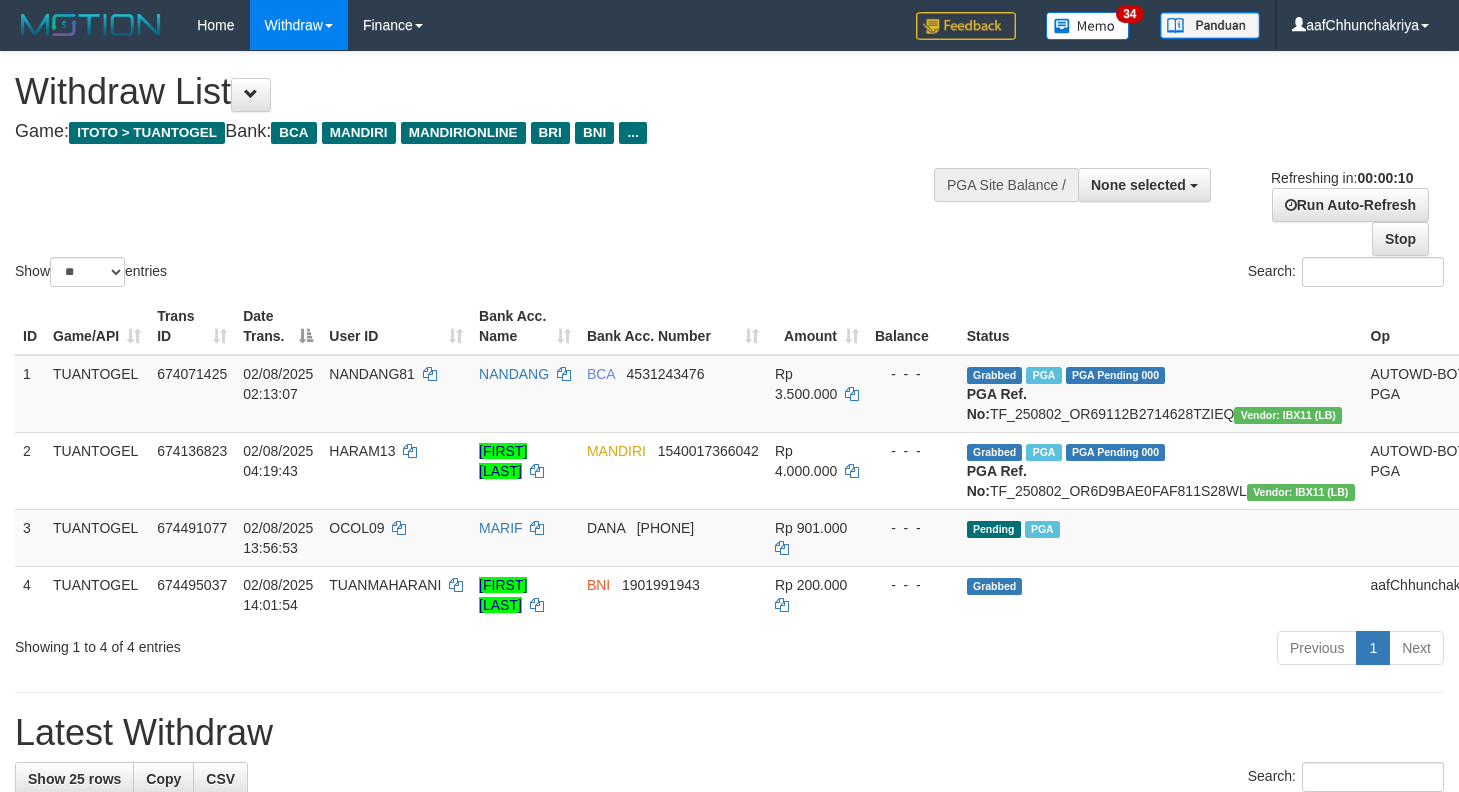 select 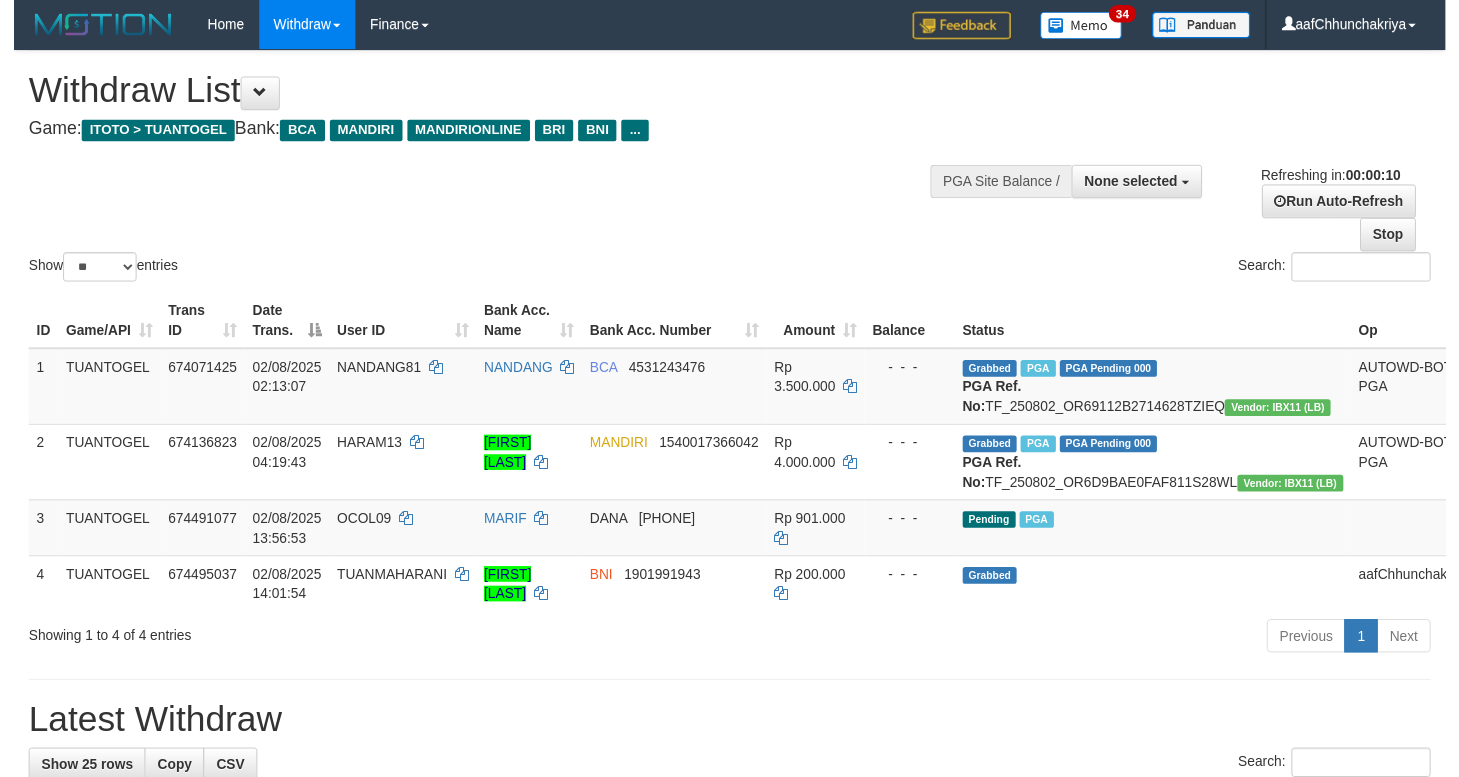 scroll, scrollTop: 0, scrollLeft: 0, axis: both 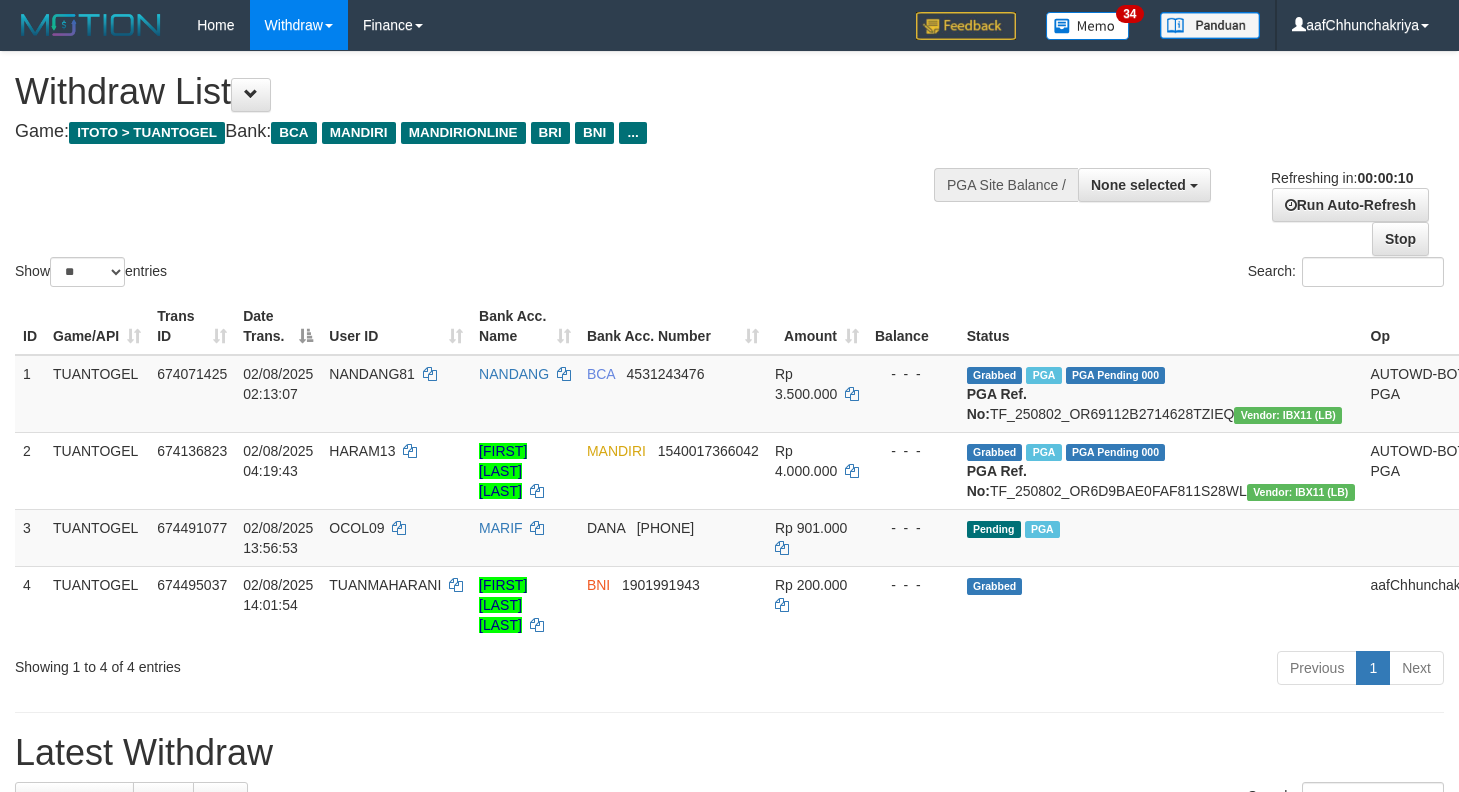 select 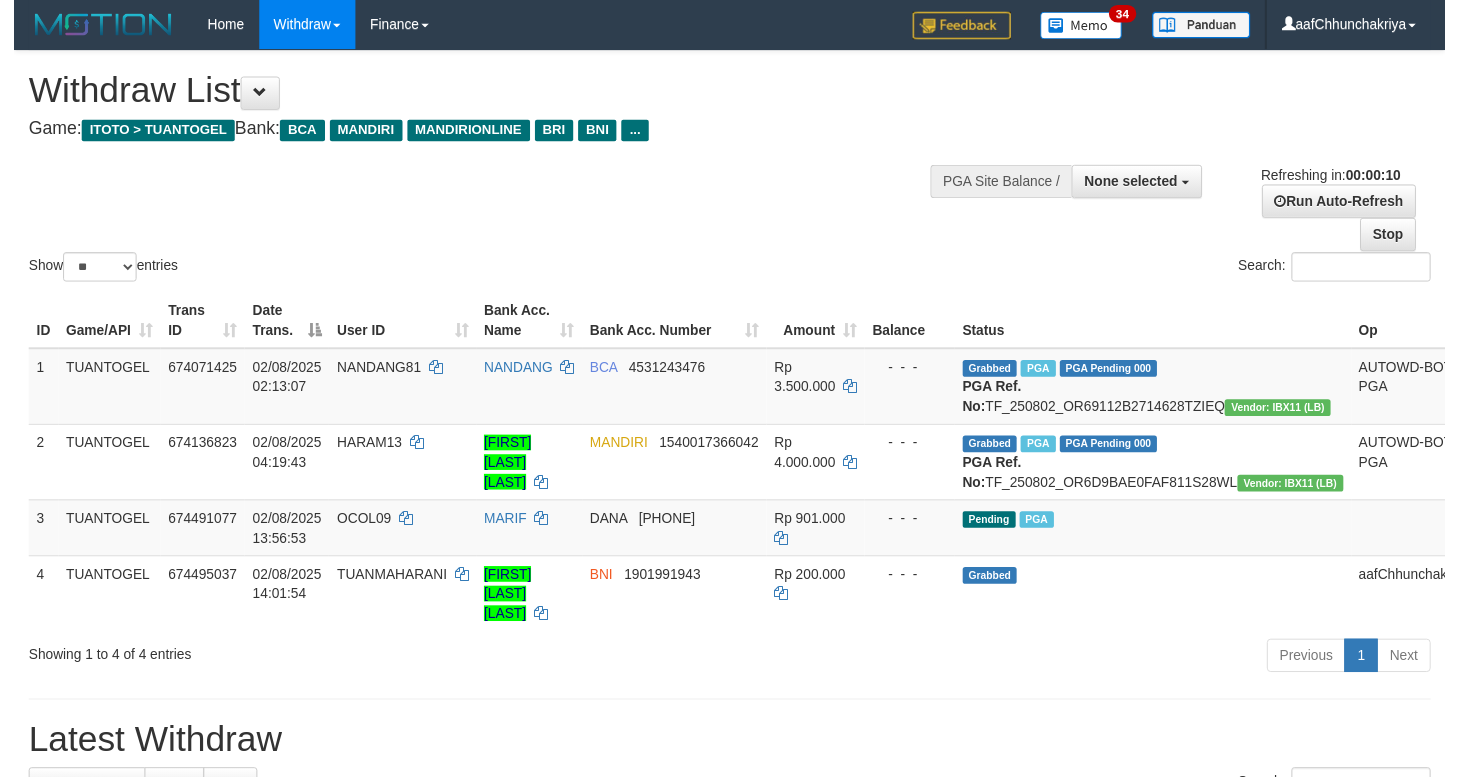 scroll, scrollTop: 0, scrollLeft: 0, axis: both 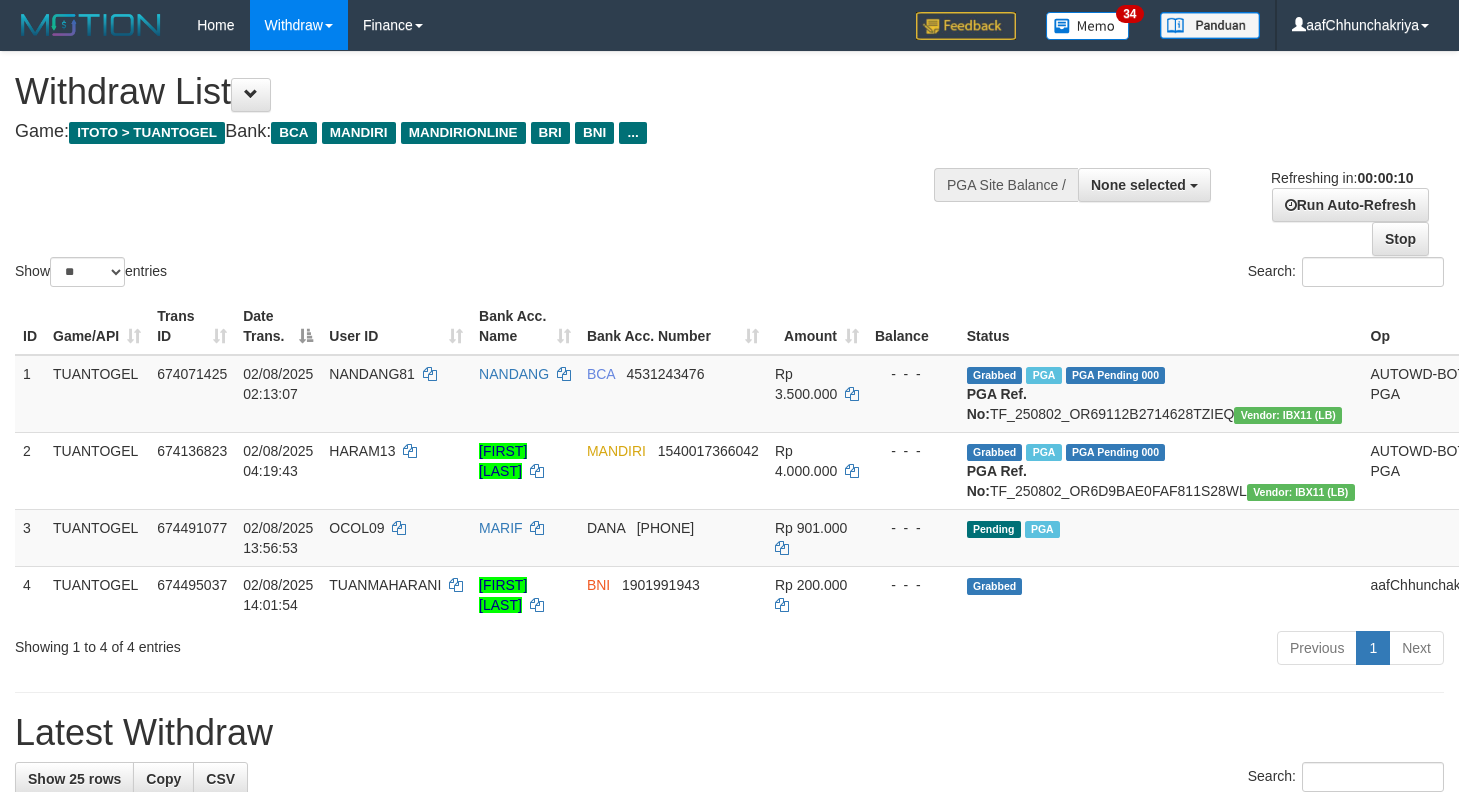 select 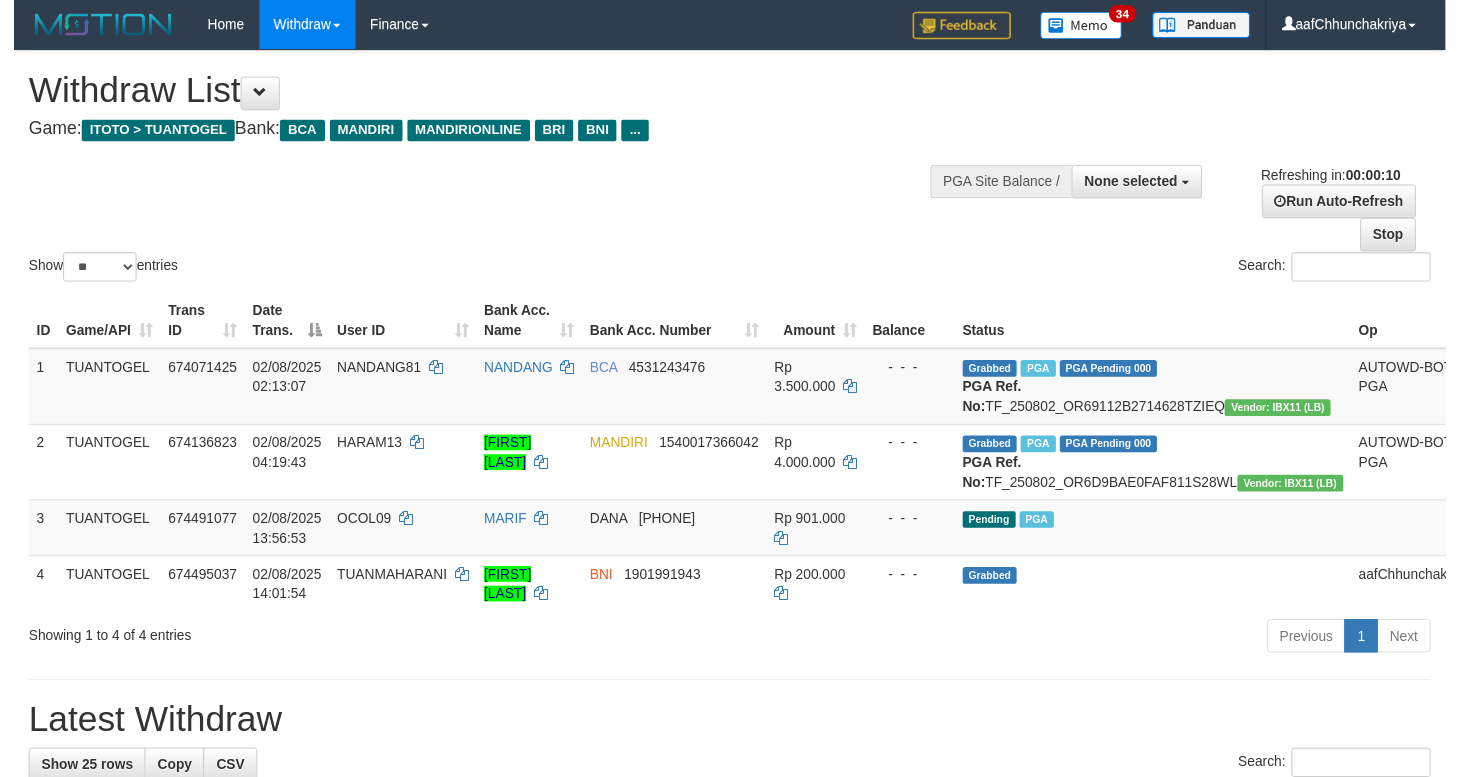 scroll, scrollTop: 0, scrollLeft: 0, axis: both 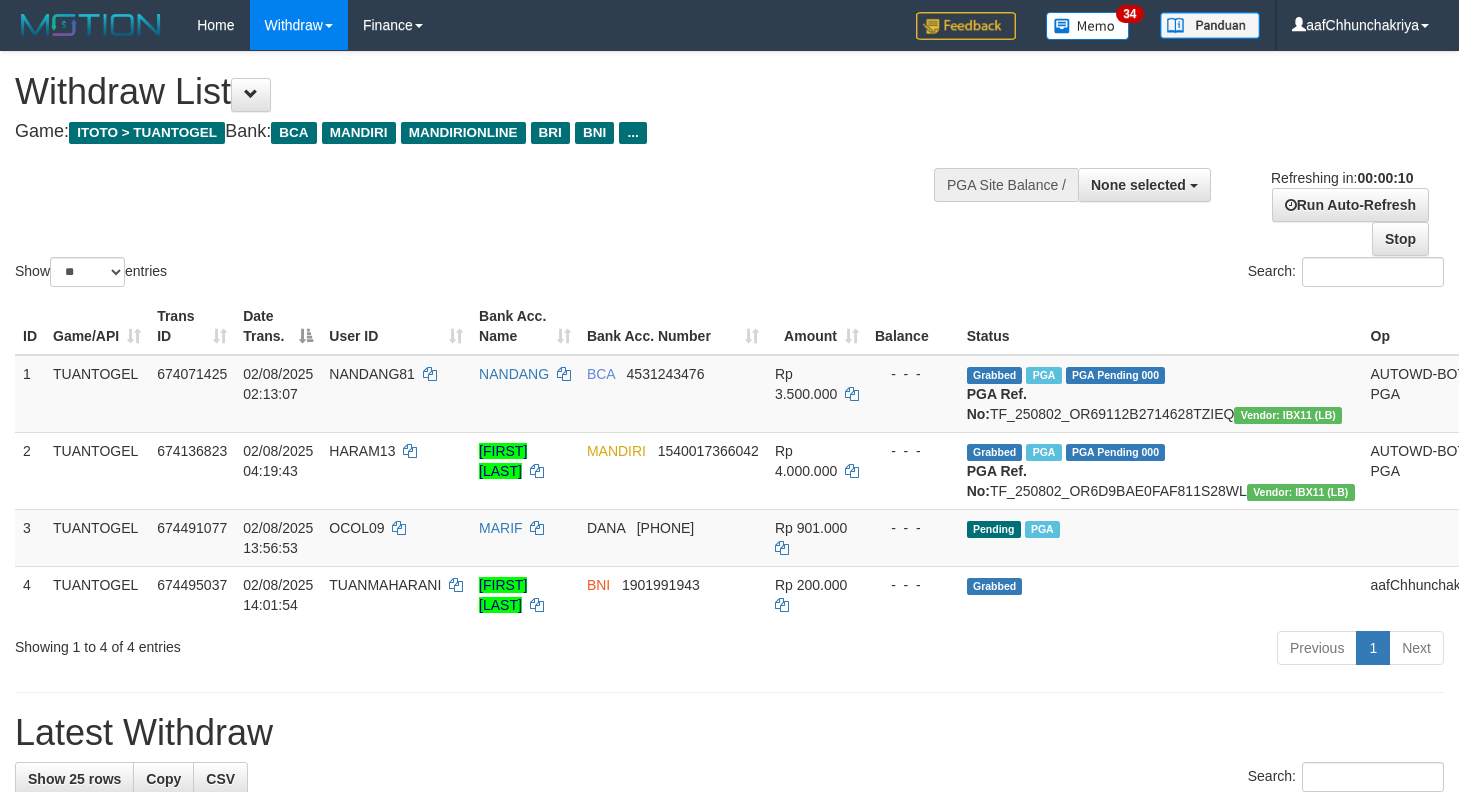select 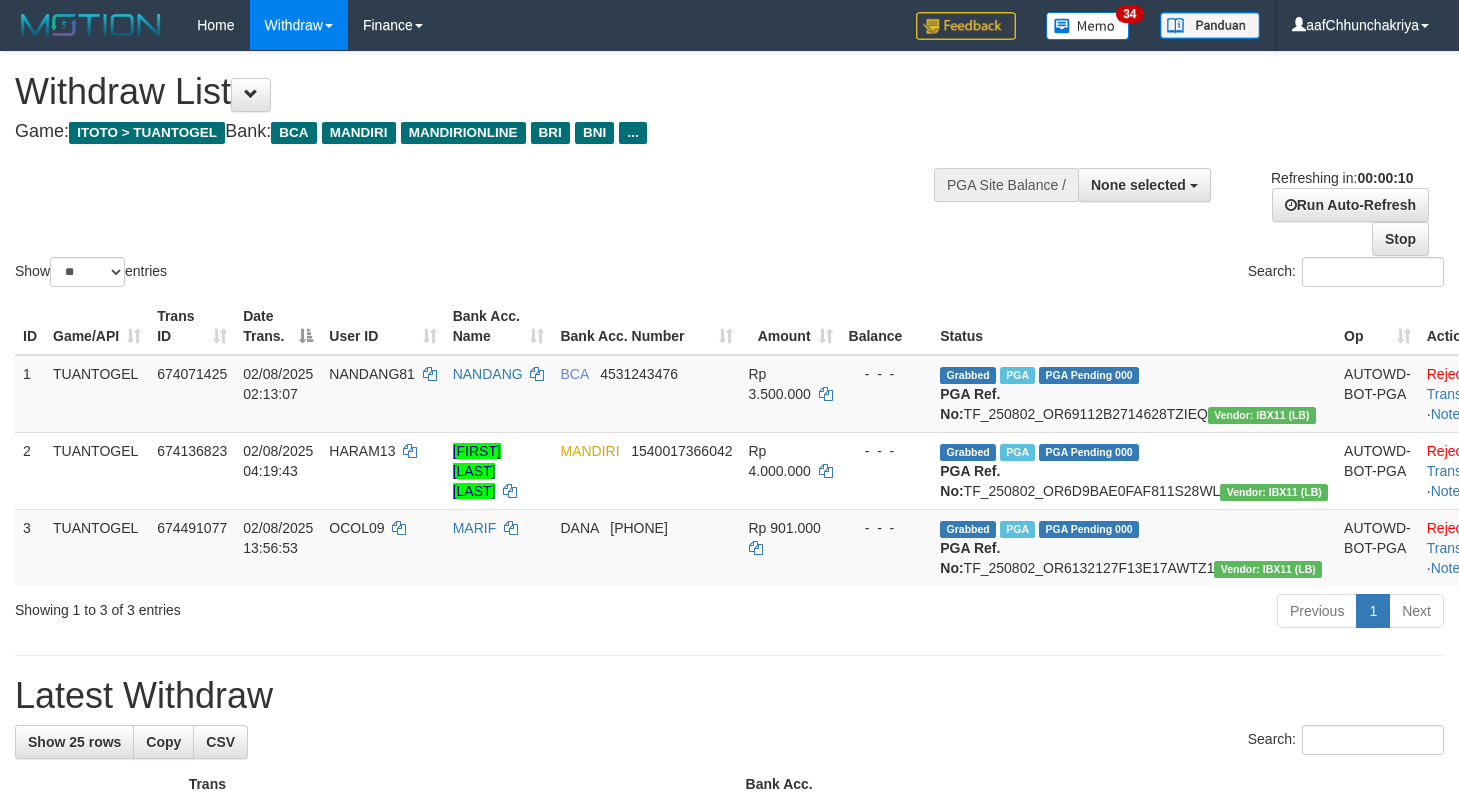 select 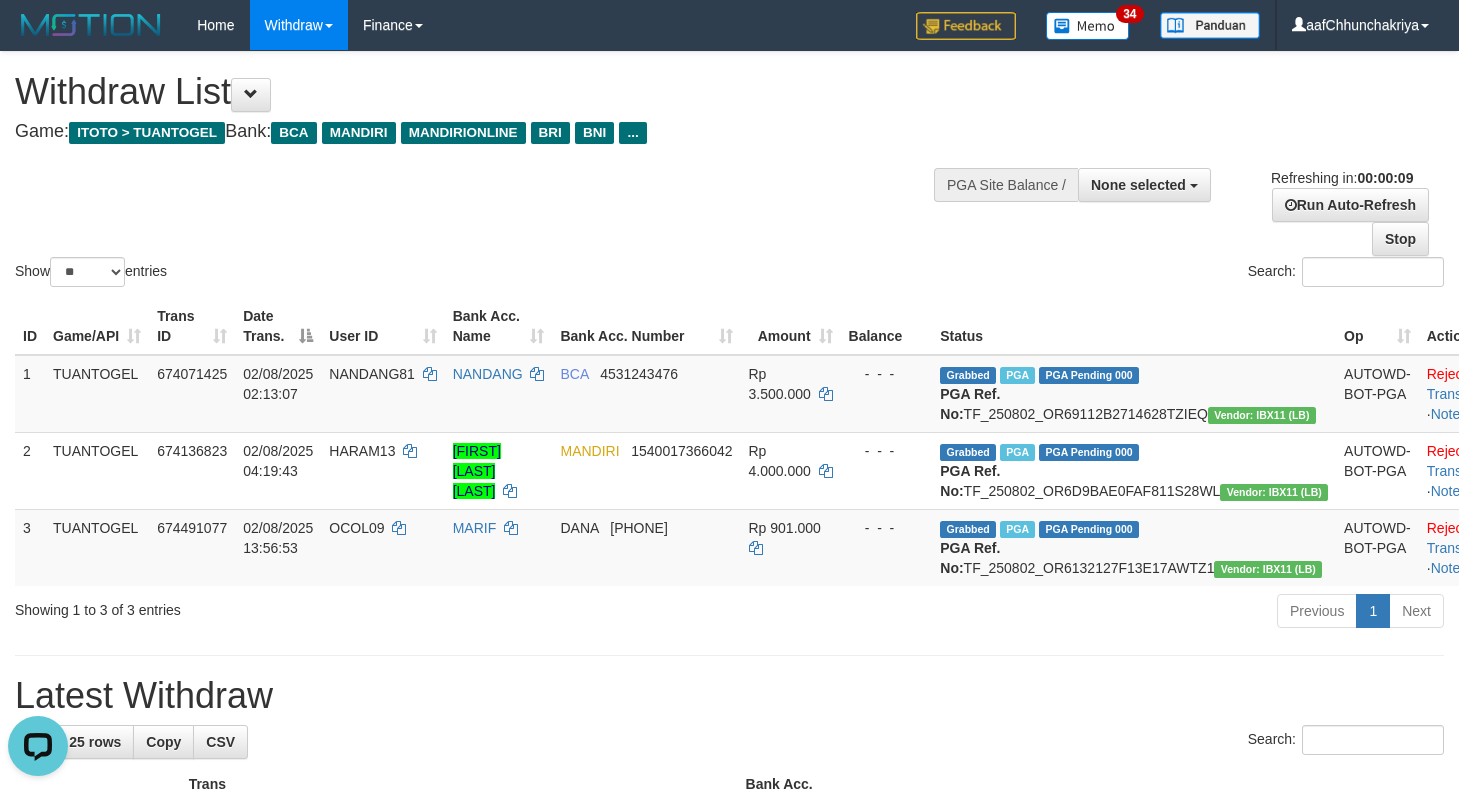 scroll, scrollTop: 0, scrollLeft: 0, axis: both 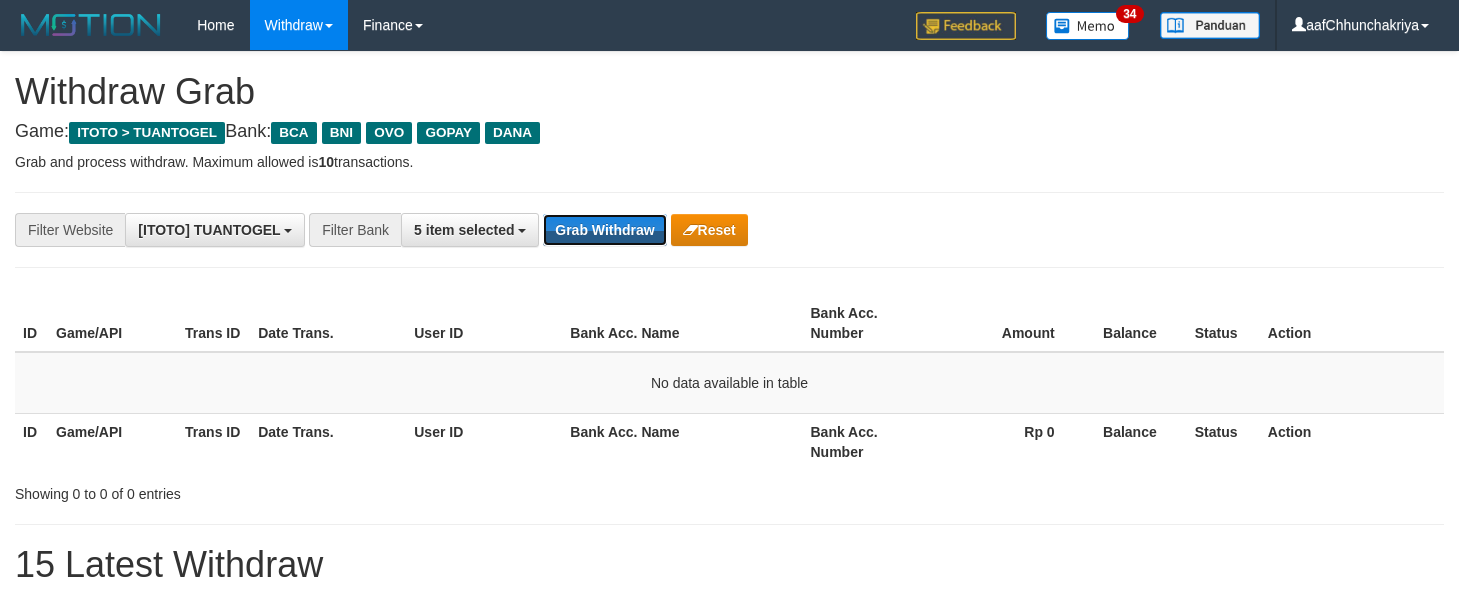 click on "Grab Withdraw" at bounding box center (604, 230) 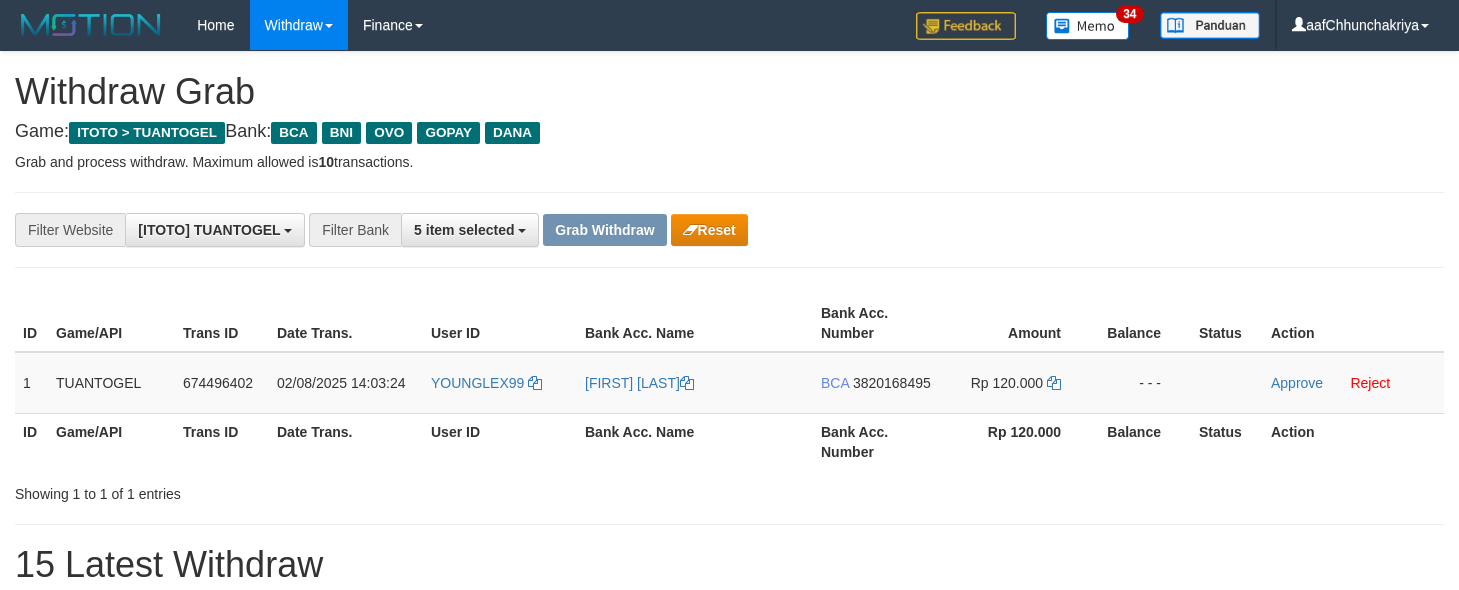 scroll, scrollTop: 0, scrollLeft: 0, axis: both 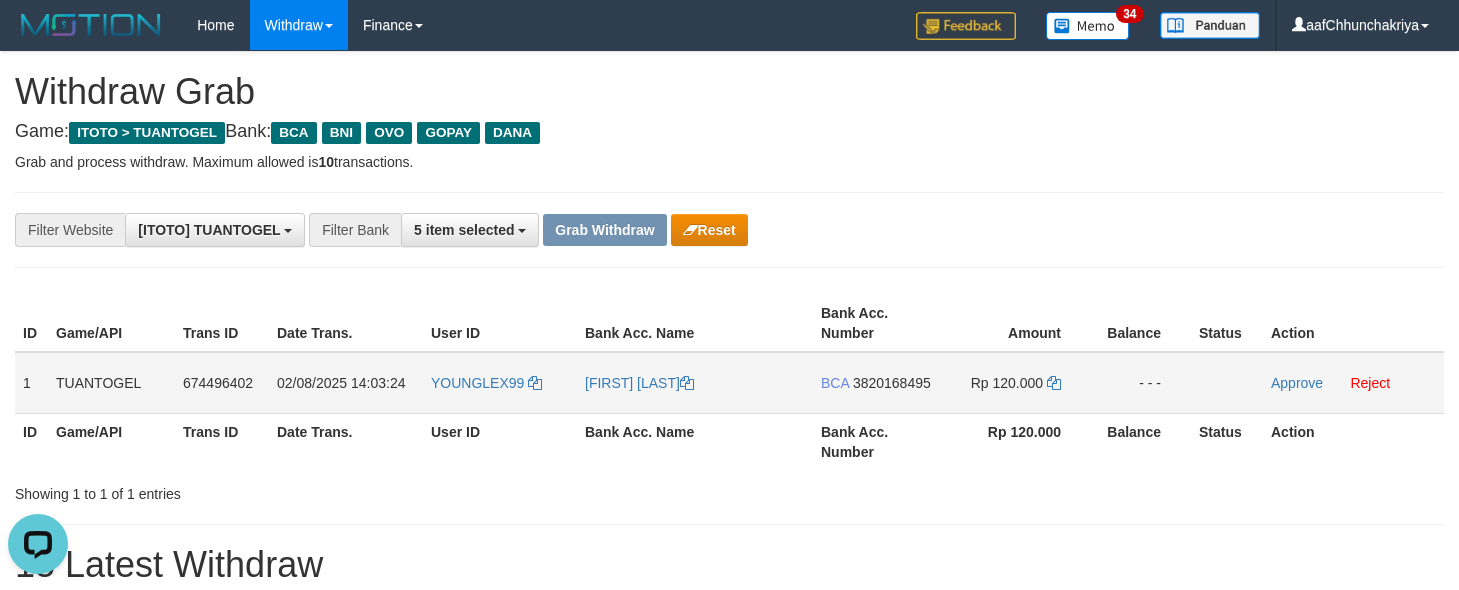click on "YOUNGLEX99" at bounding box center (500, 383) 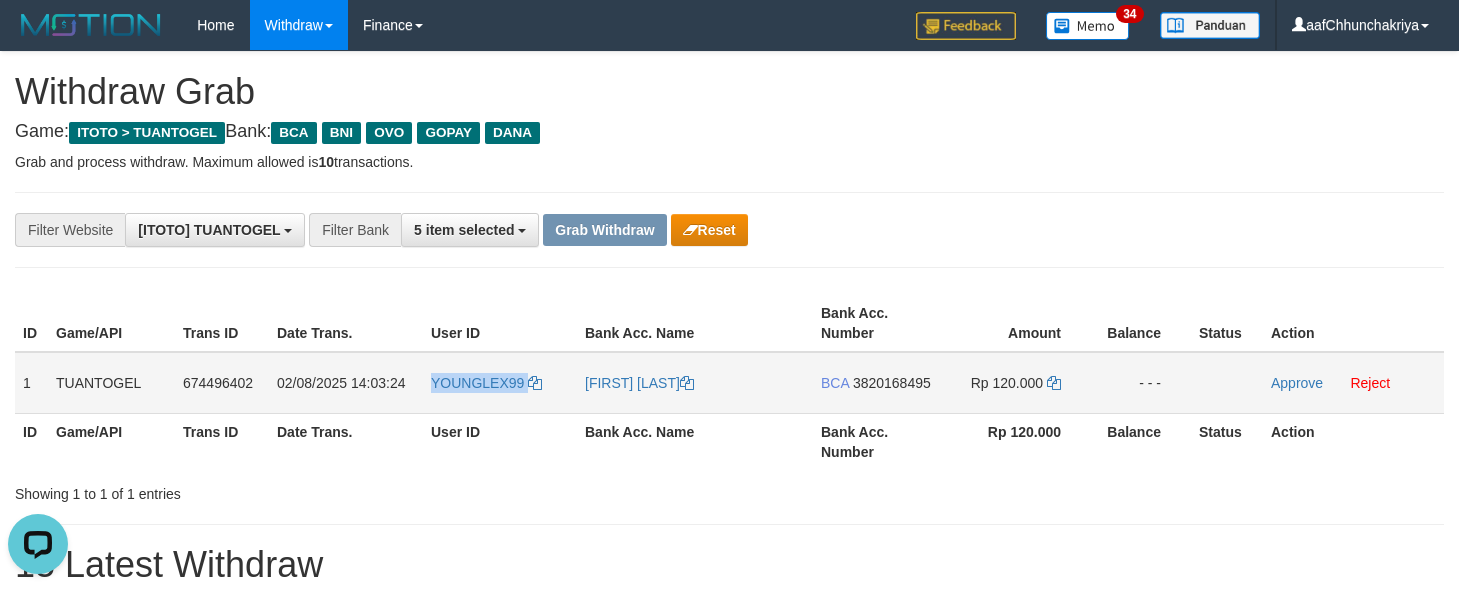 click on "YOUNGLEX99" at bounding box center (500, 383) 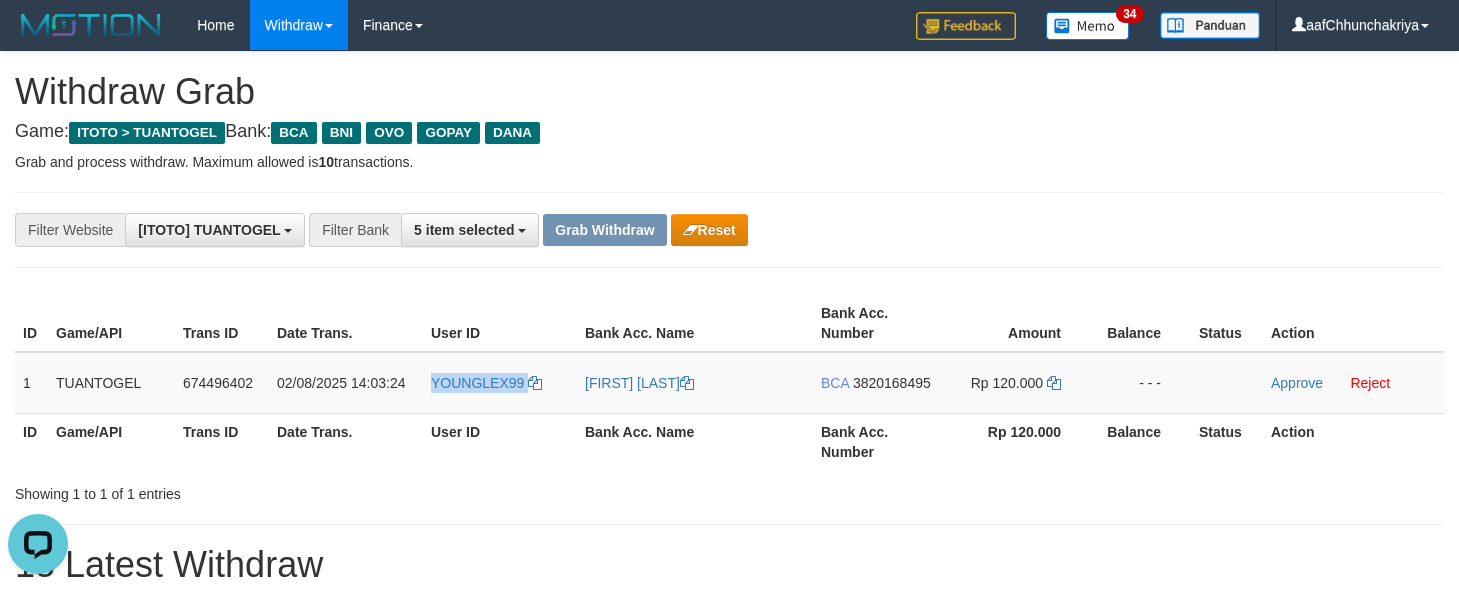 copy on "YOUNGLEX99" 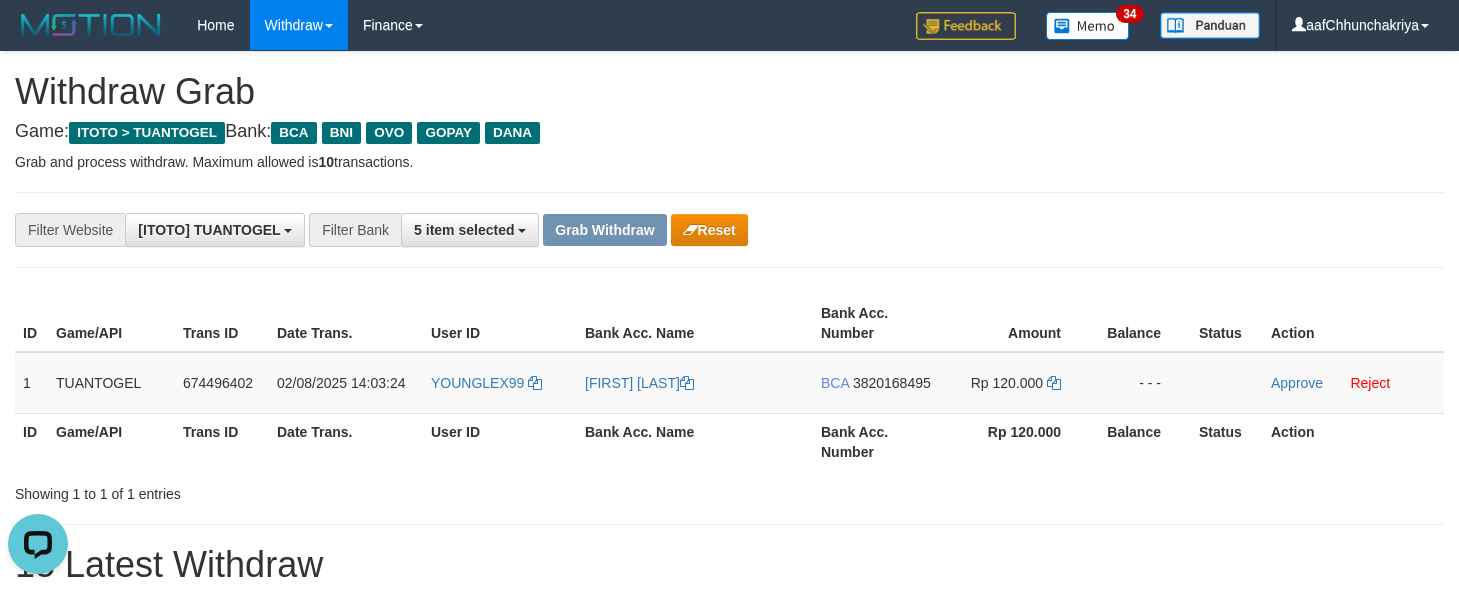 click on "Withdraw Grab" at bounding box center [729, 92] 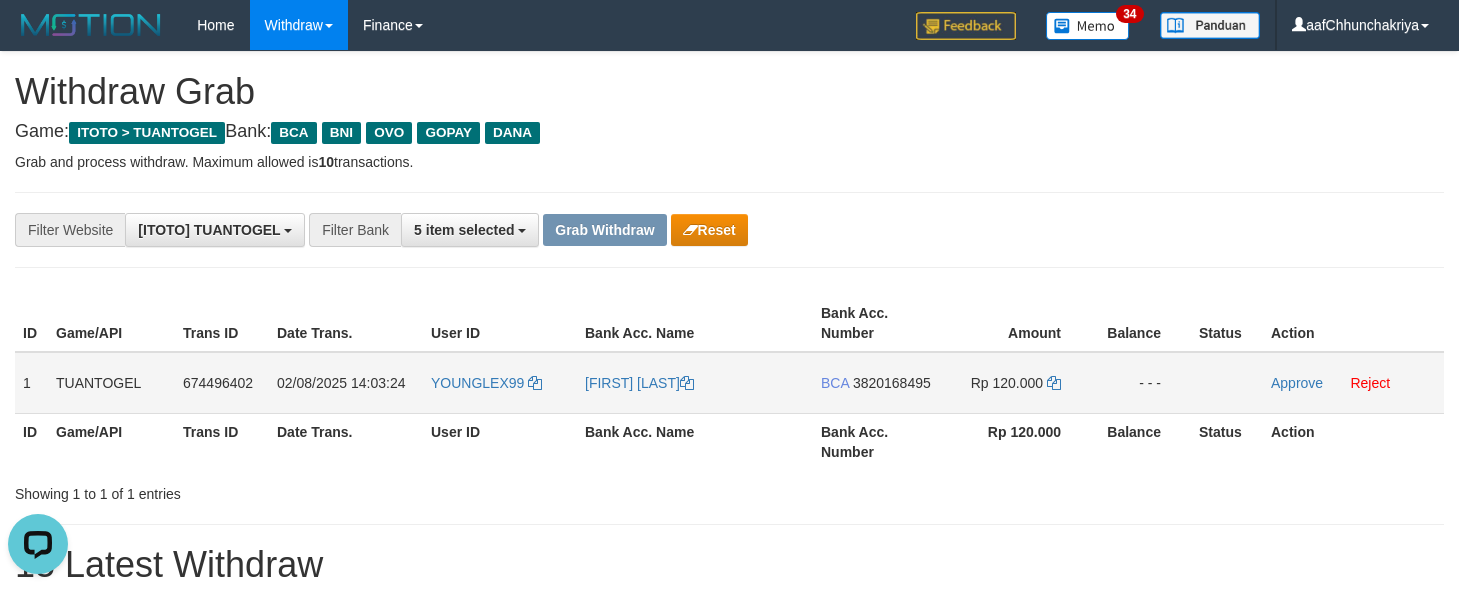 click on "BCA
3820168495" at bounding box center [876, 383] 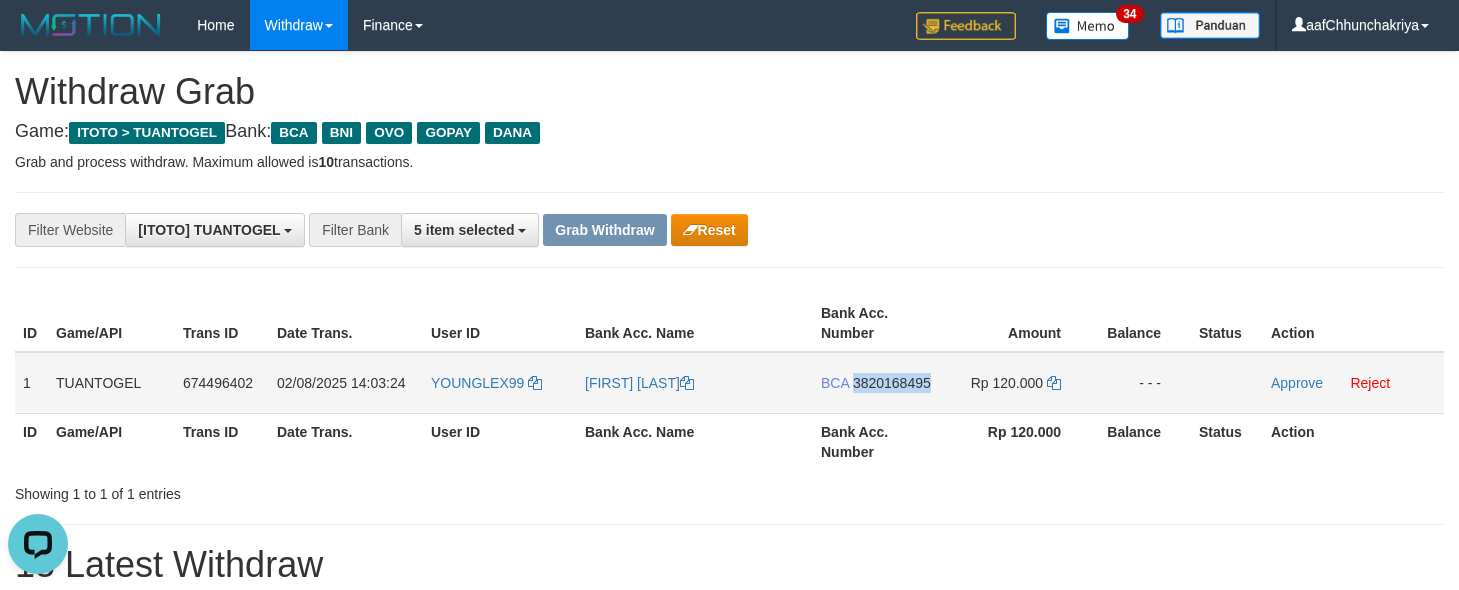 click on "BCA
3820168495" at bounding box center [876, 383] 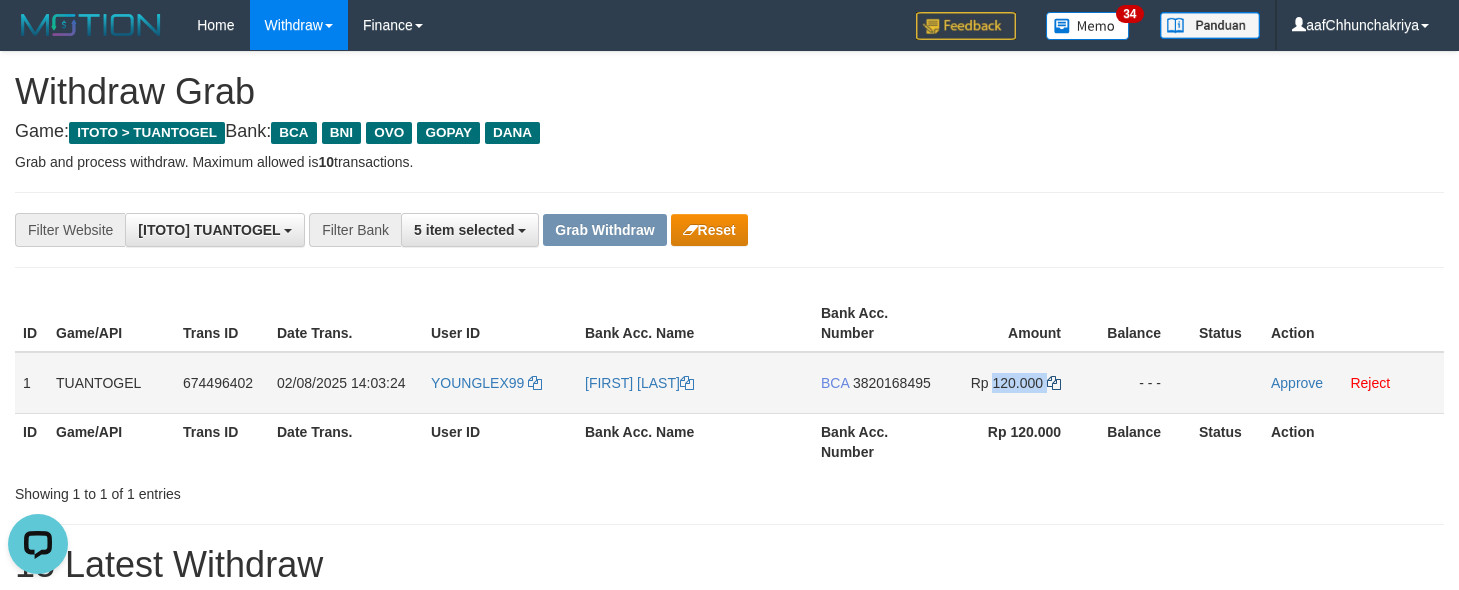 drag, startPoint x: 1016, startPoint y: 383, endPoint x: 1054, endPoint y: 380, distance: 38.118237 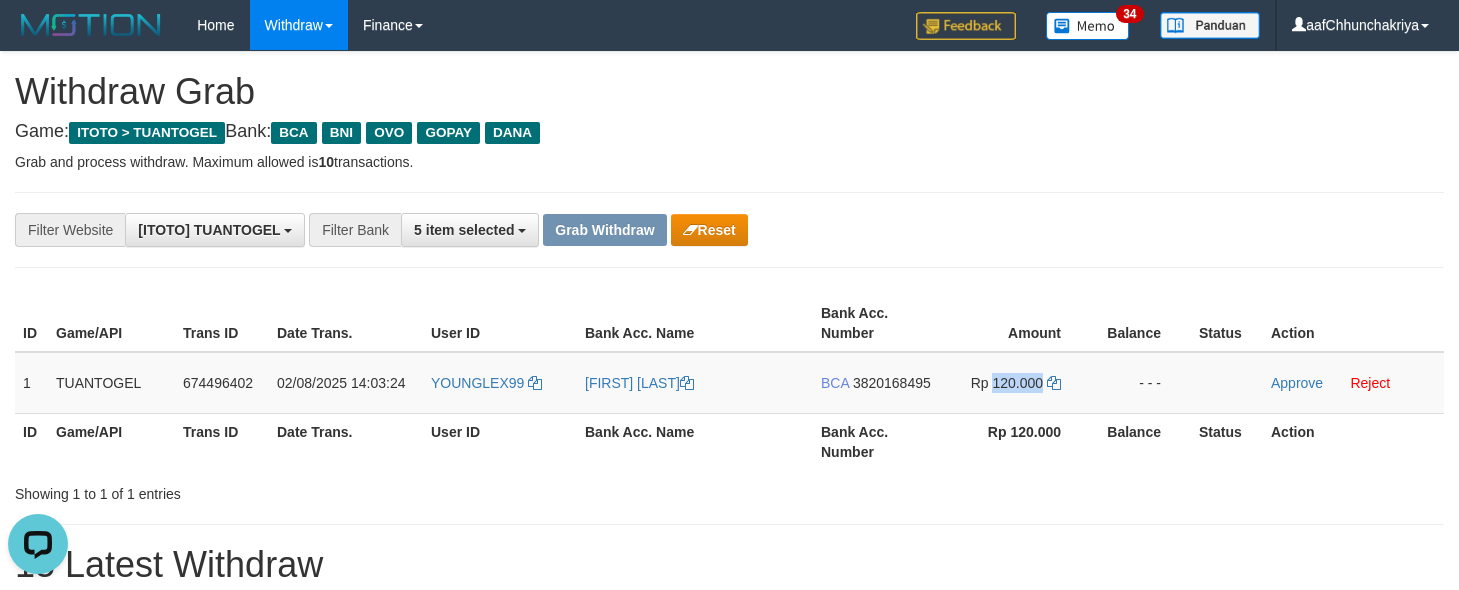 copy on "120.000" 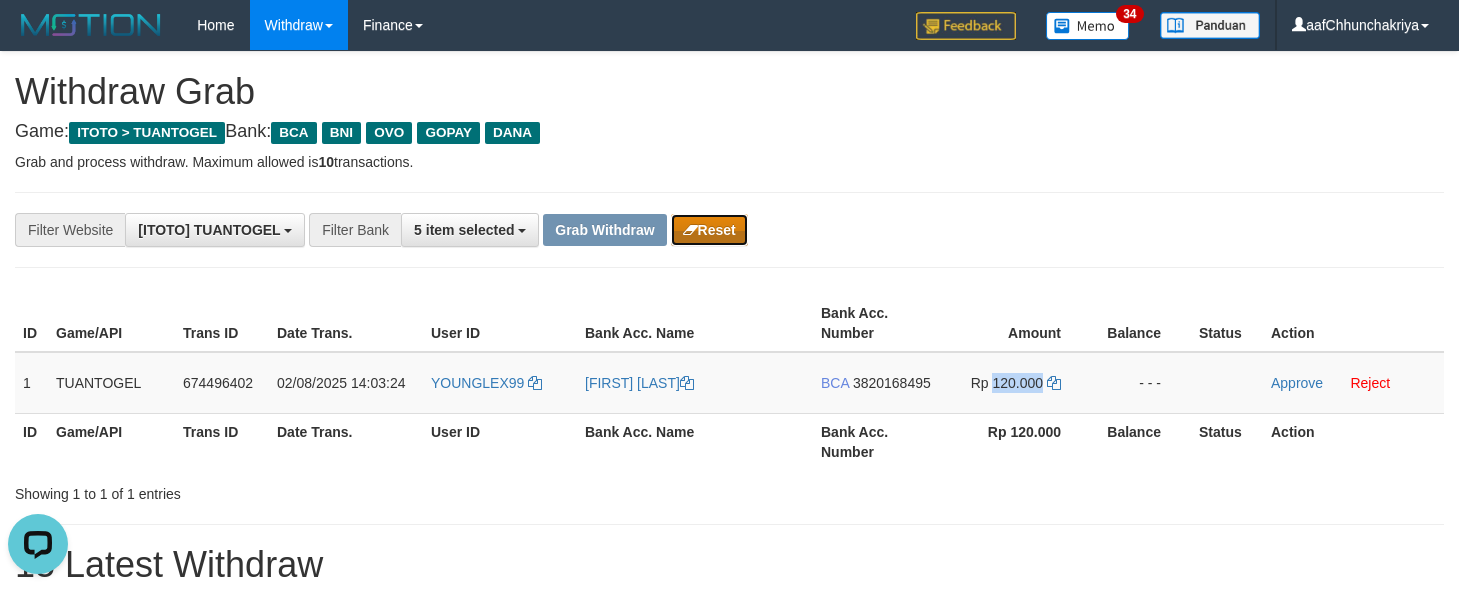 click on "Reset" at bounding box center [709, 230] 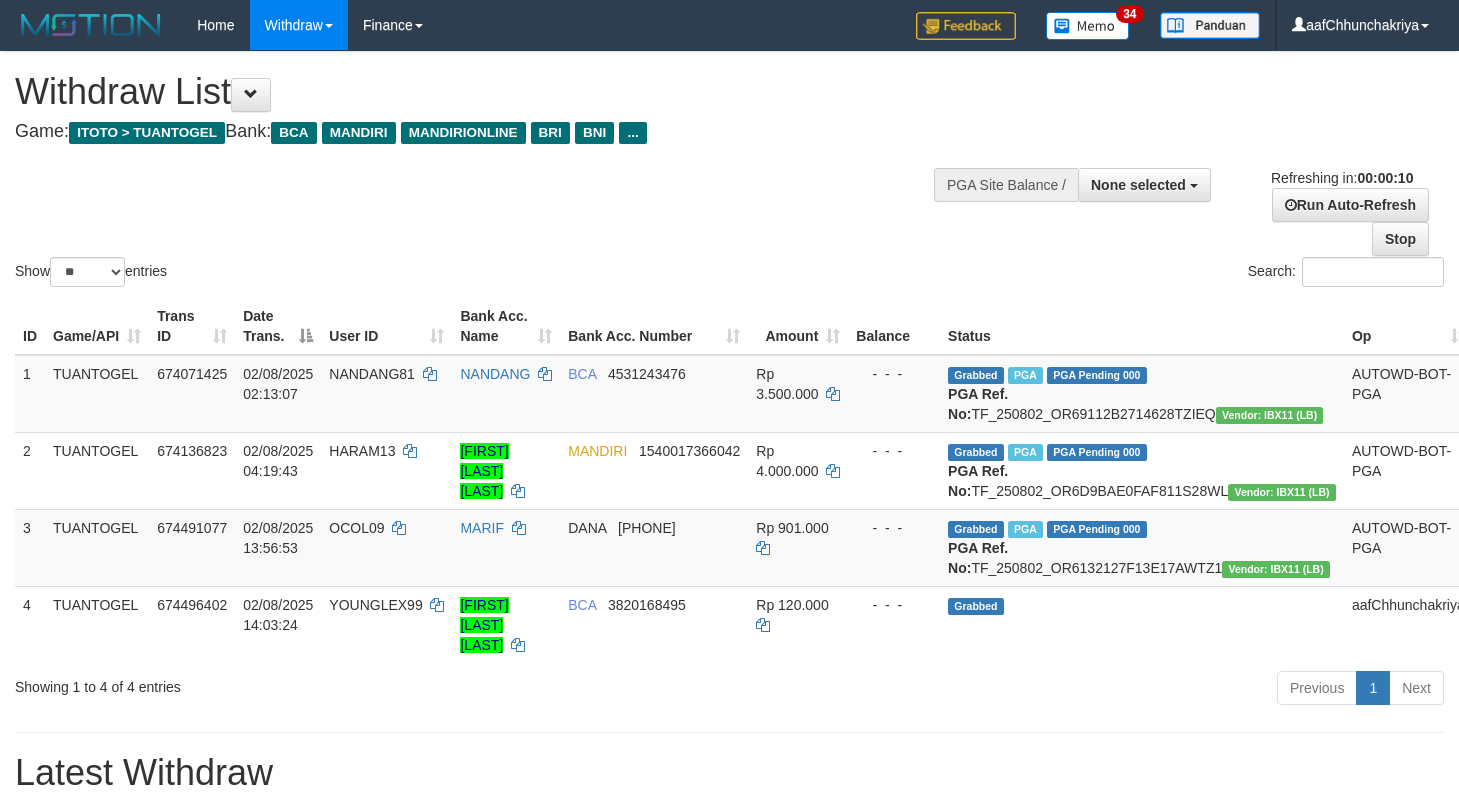 select 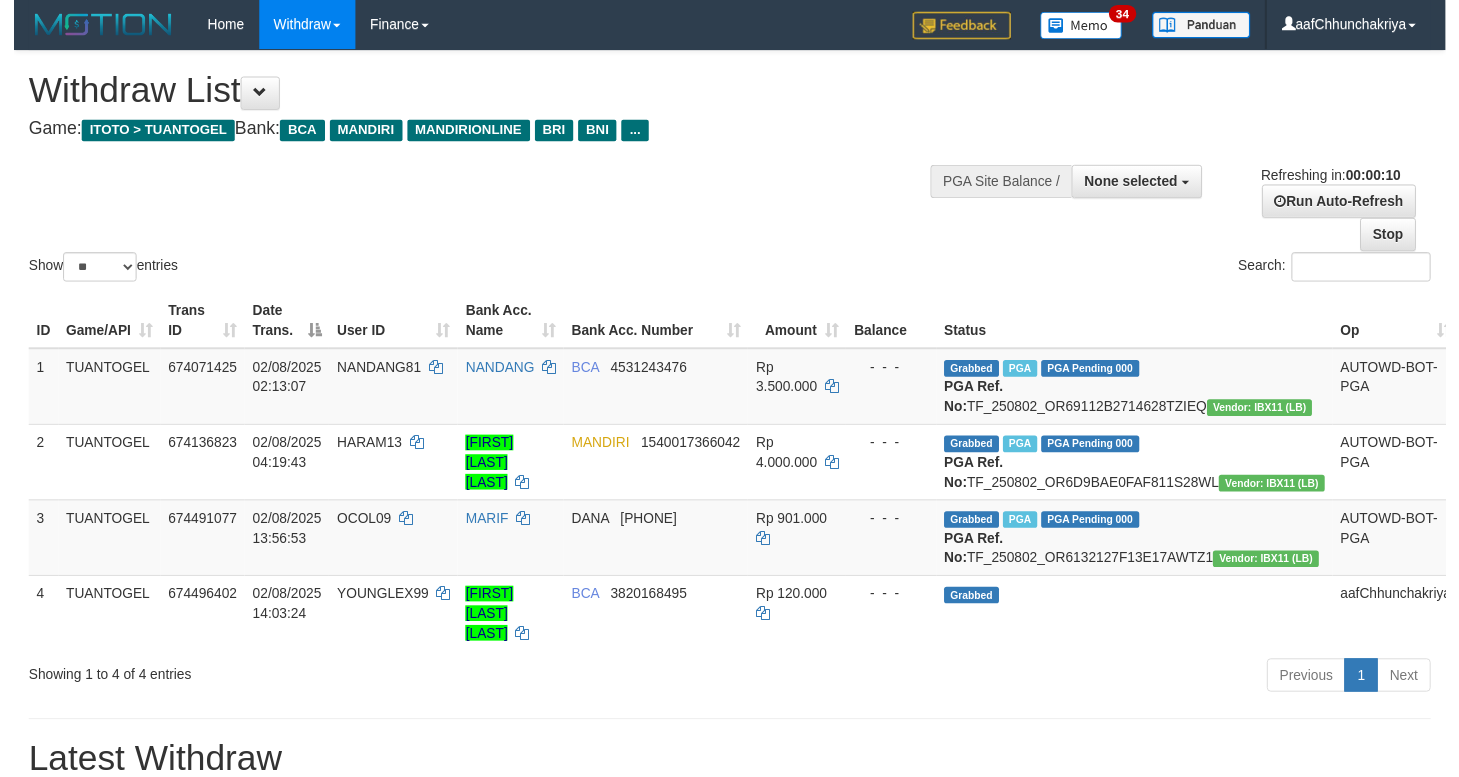 scroll, scrollTop: 0, scrollLeft: 0, axis: both 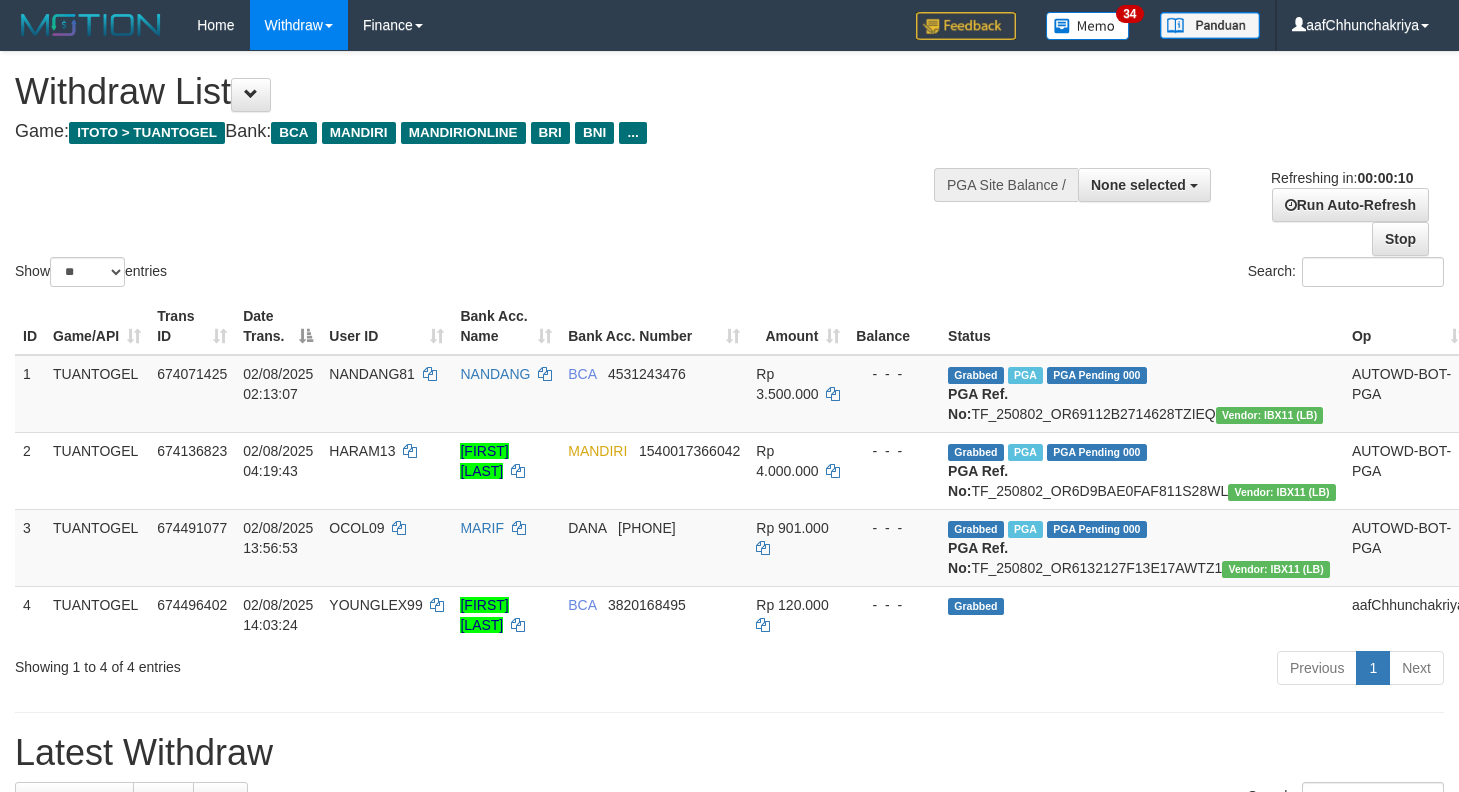 select 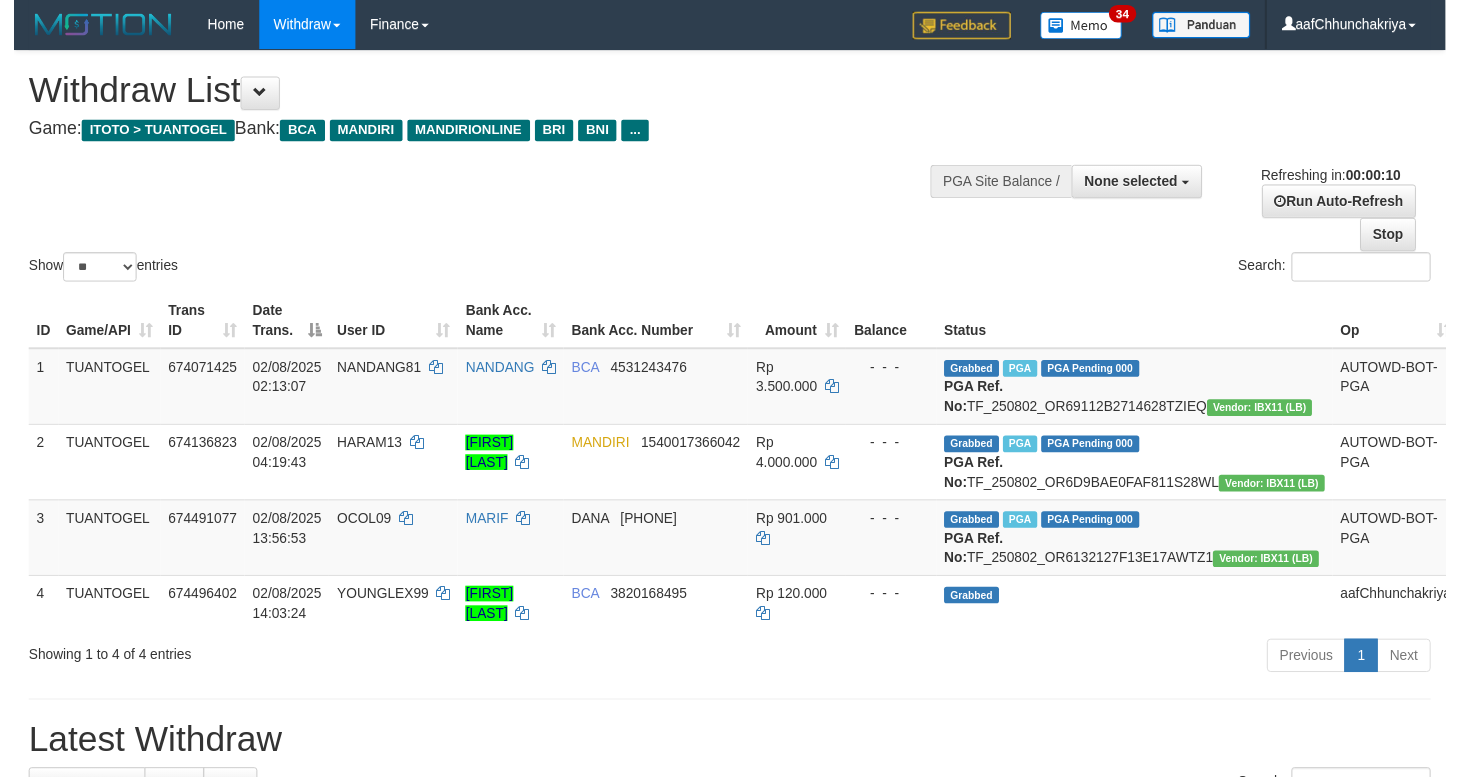 scroll, scrollTop: 0, scrollLeft: 0, axis: both 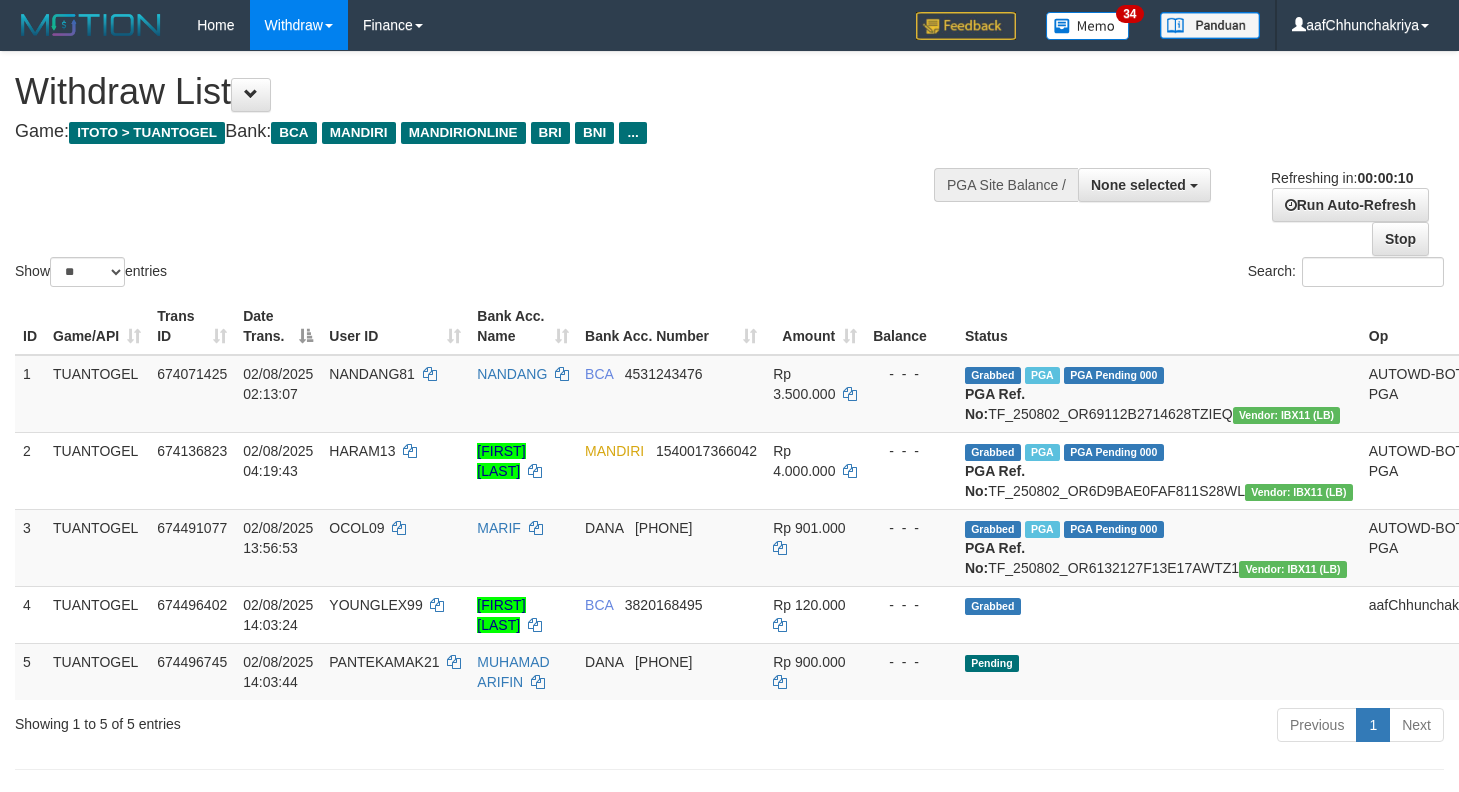 select 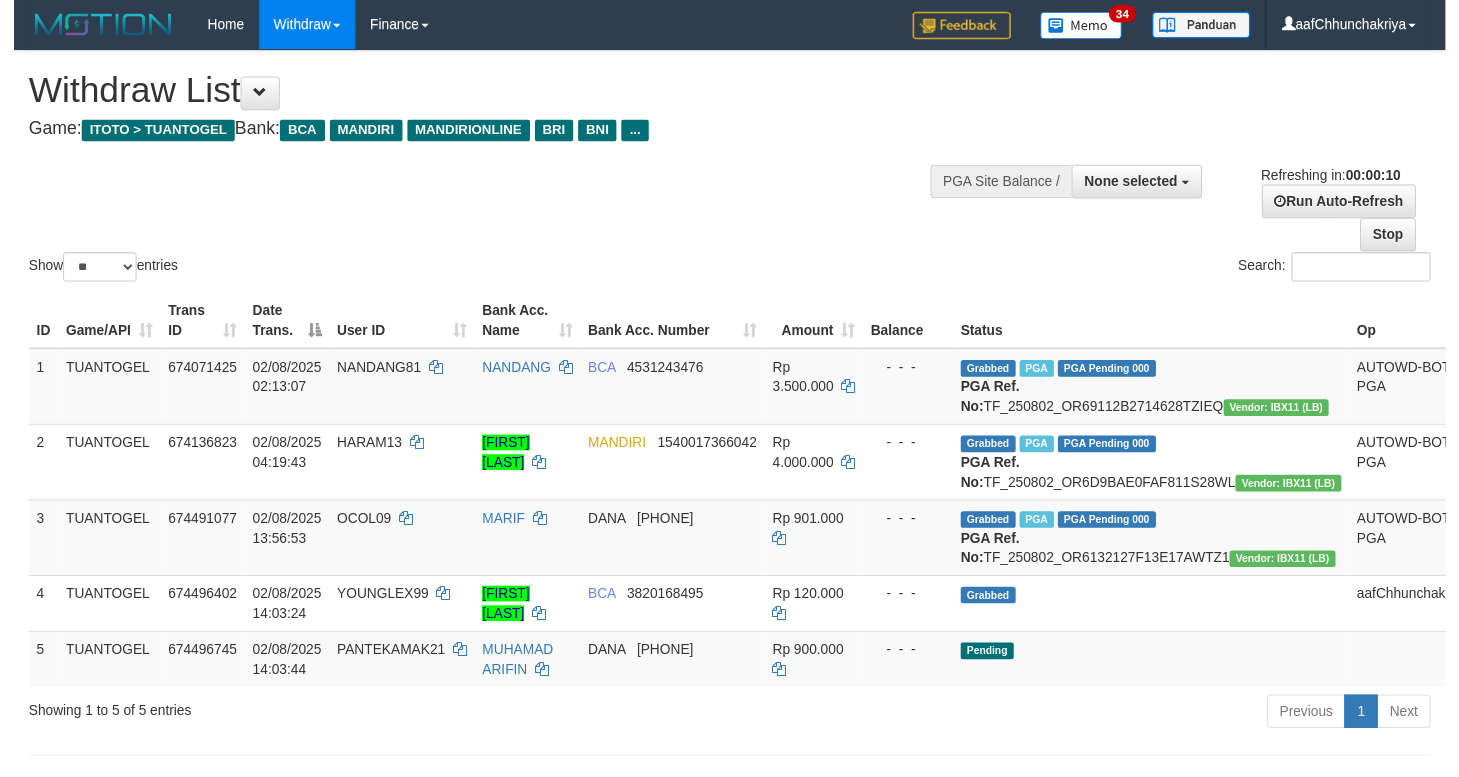 scroll, scrollTop: 0, scrollLeft: 0, axis: both 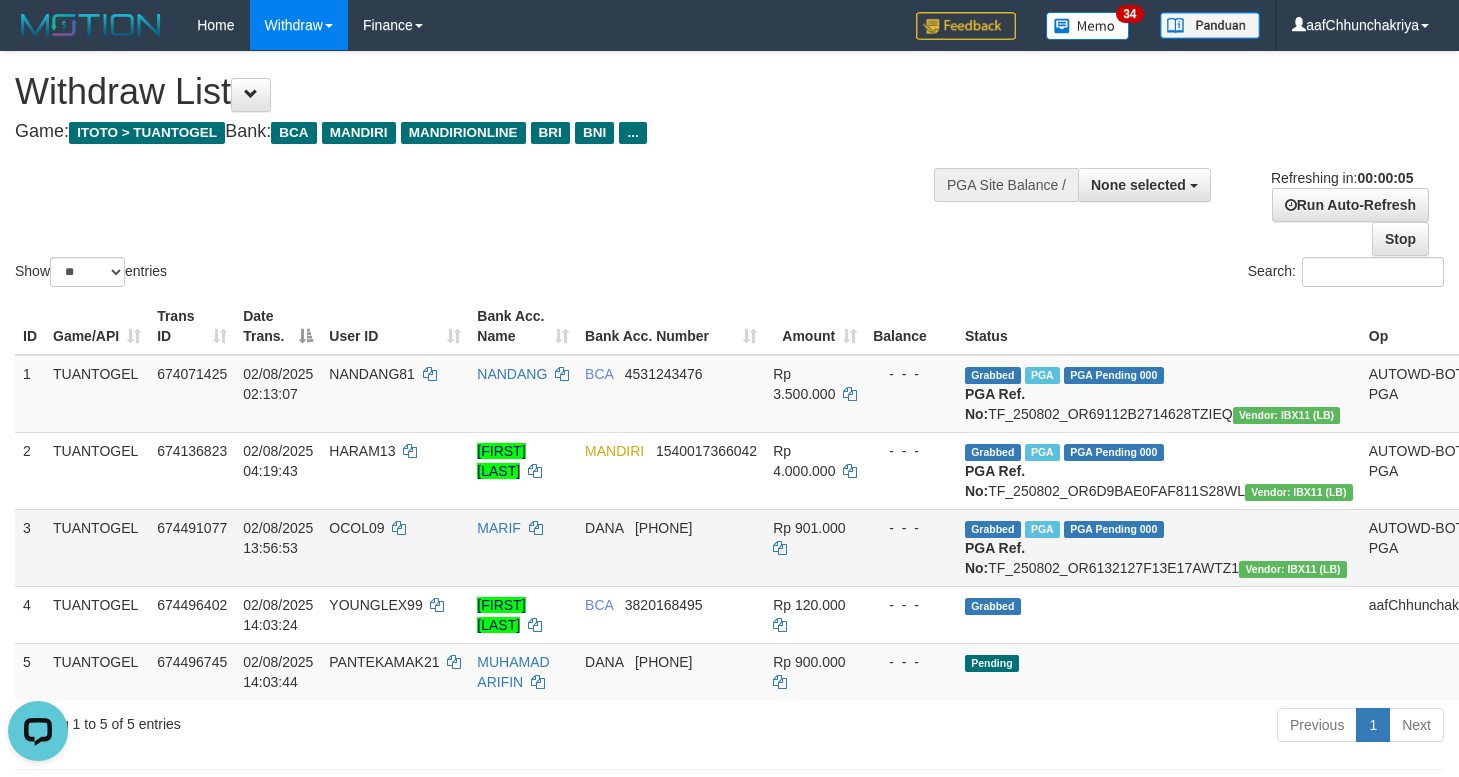 click on "MARIF" at bounding box center [523, 547] 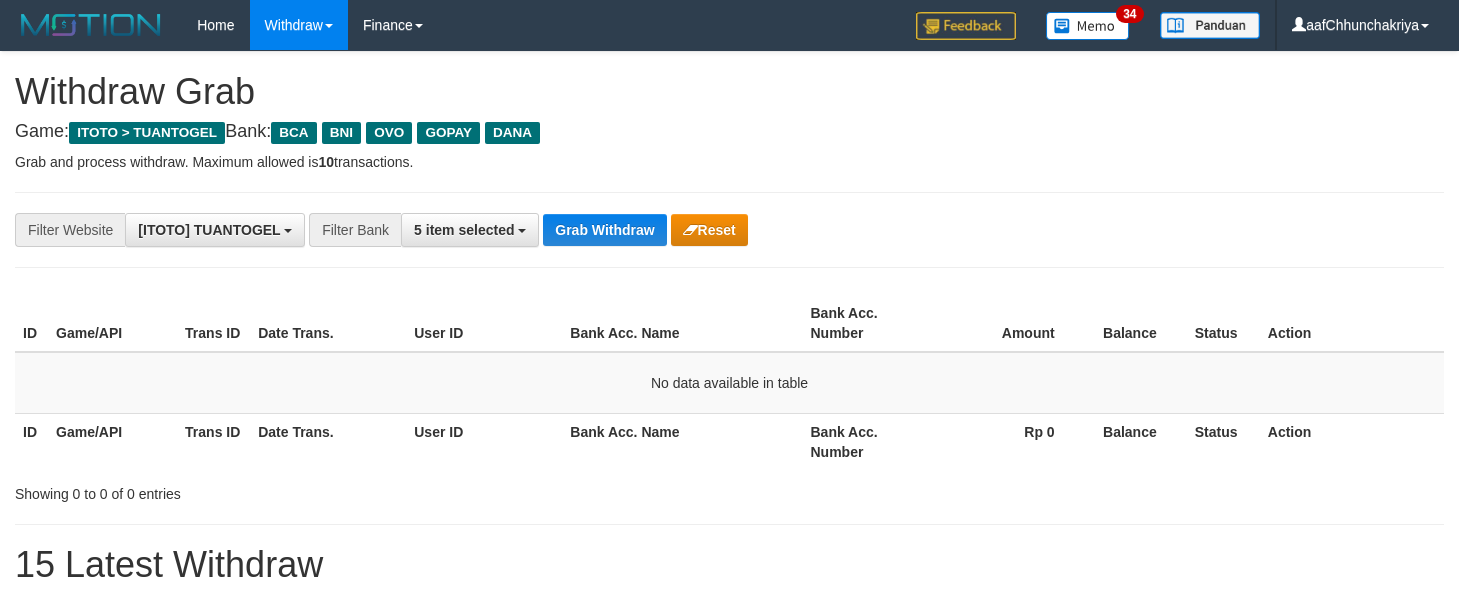 scroll, scrollTop: 0, scrollLeft: 0, axis: both 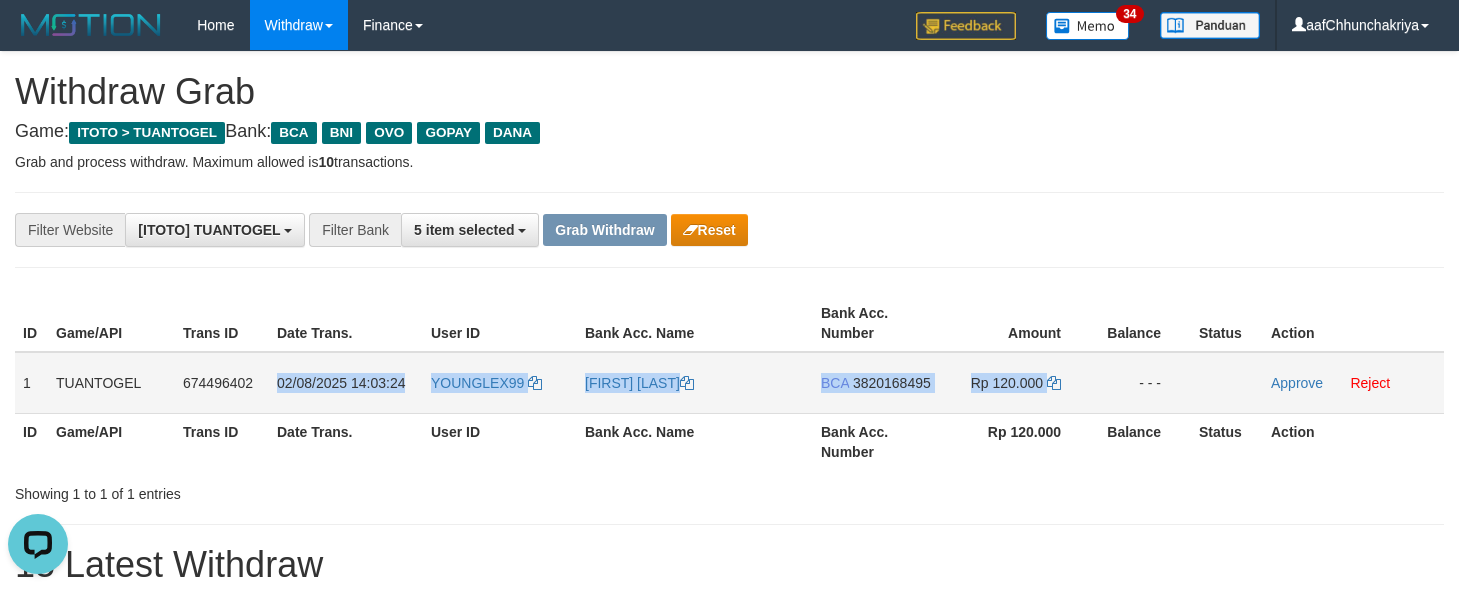 drag, startPoint x: 280, startPoint y: 382, endPoint x: 1060, endPoint y: 403, distance: 780.28265 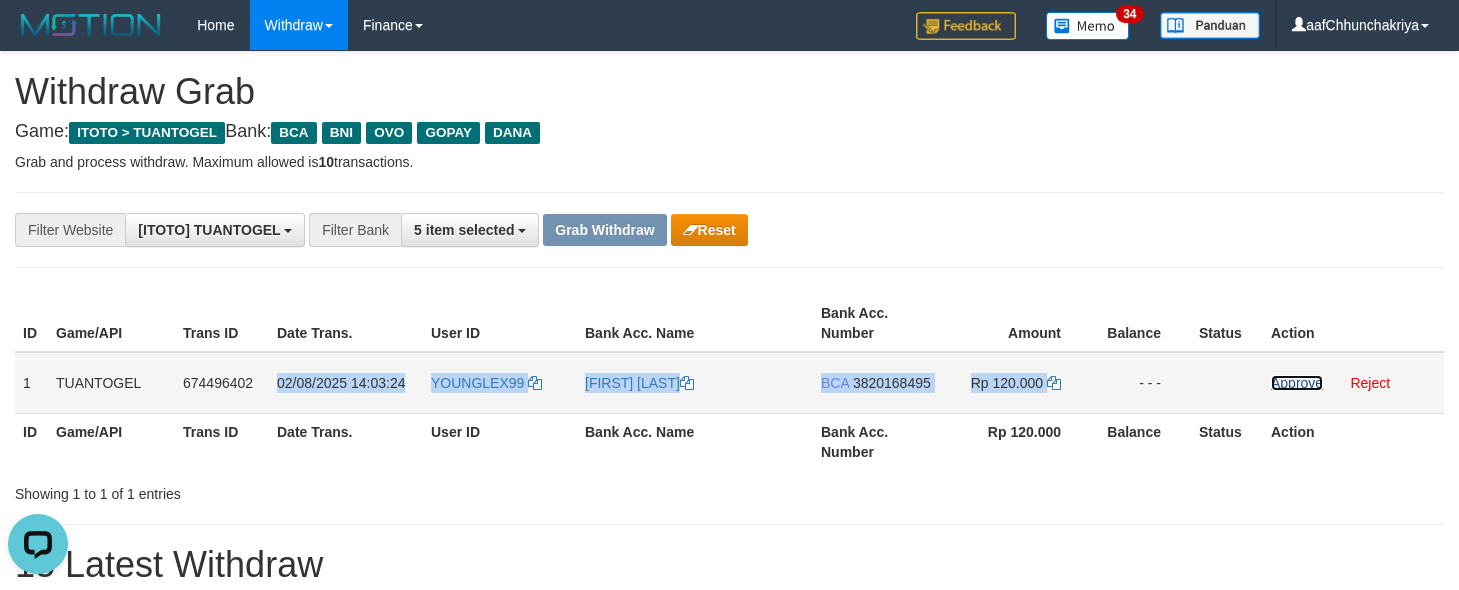 click on "Approve" at bounding box center [1297, 383] 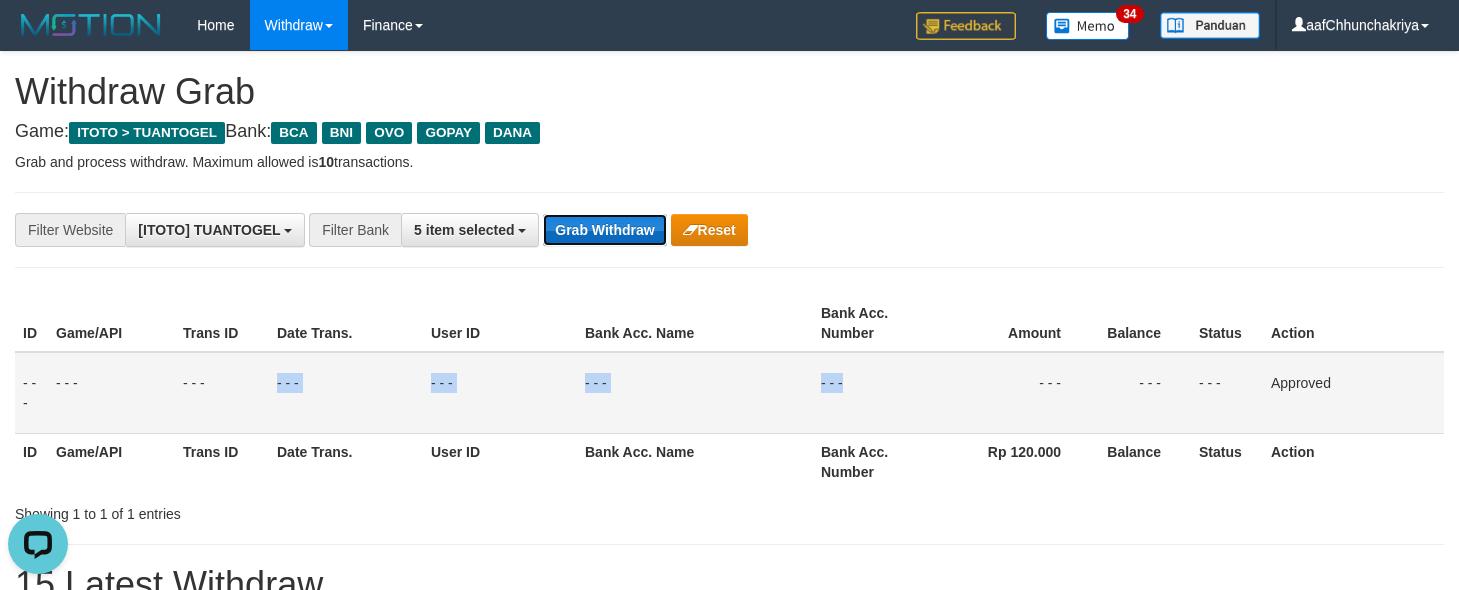 click on "Grab Withdraw" at bounding box center (604, 230) 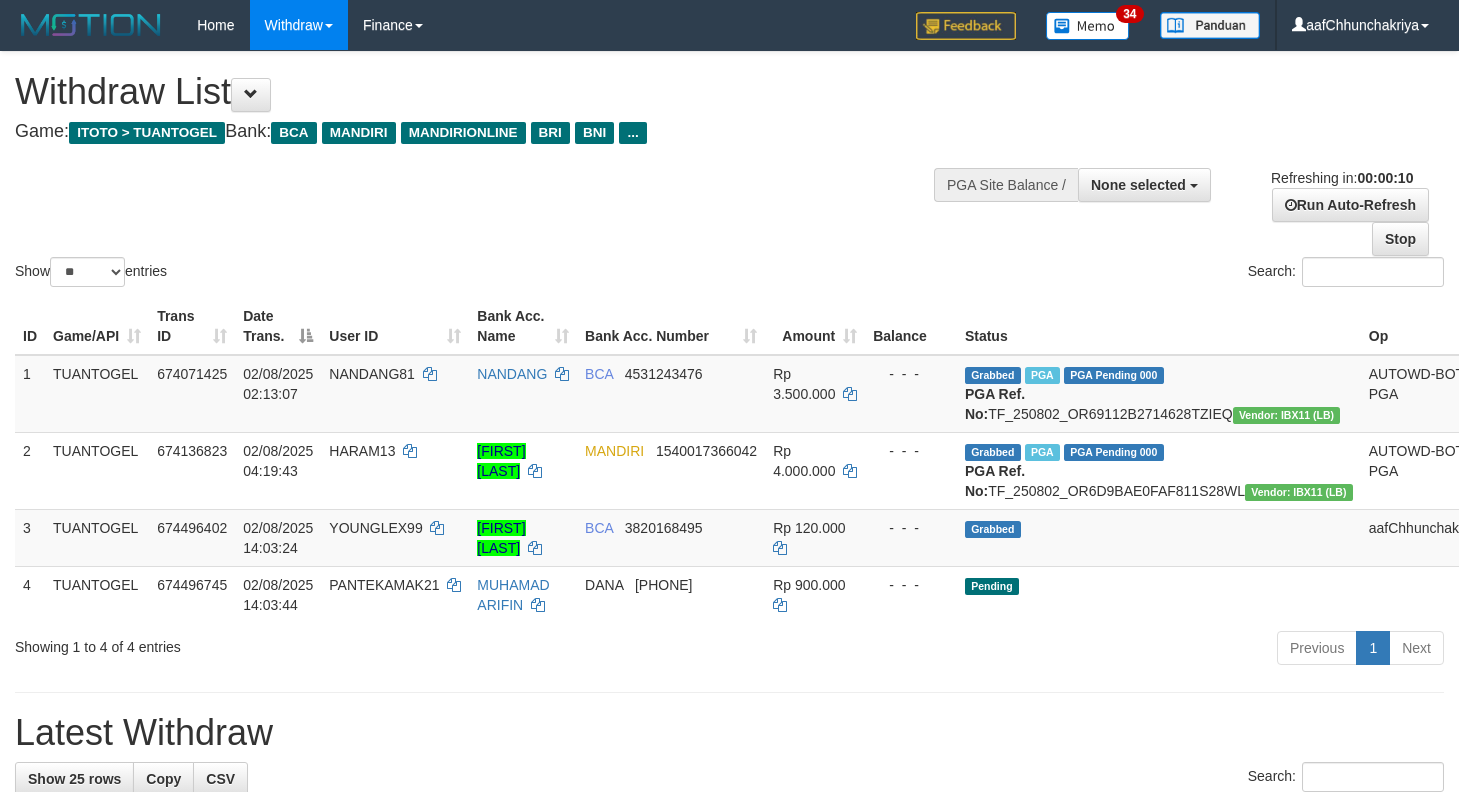 select 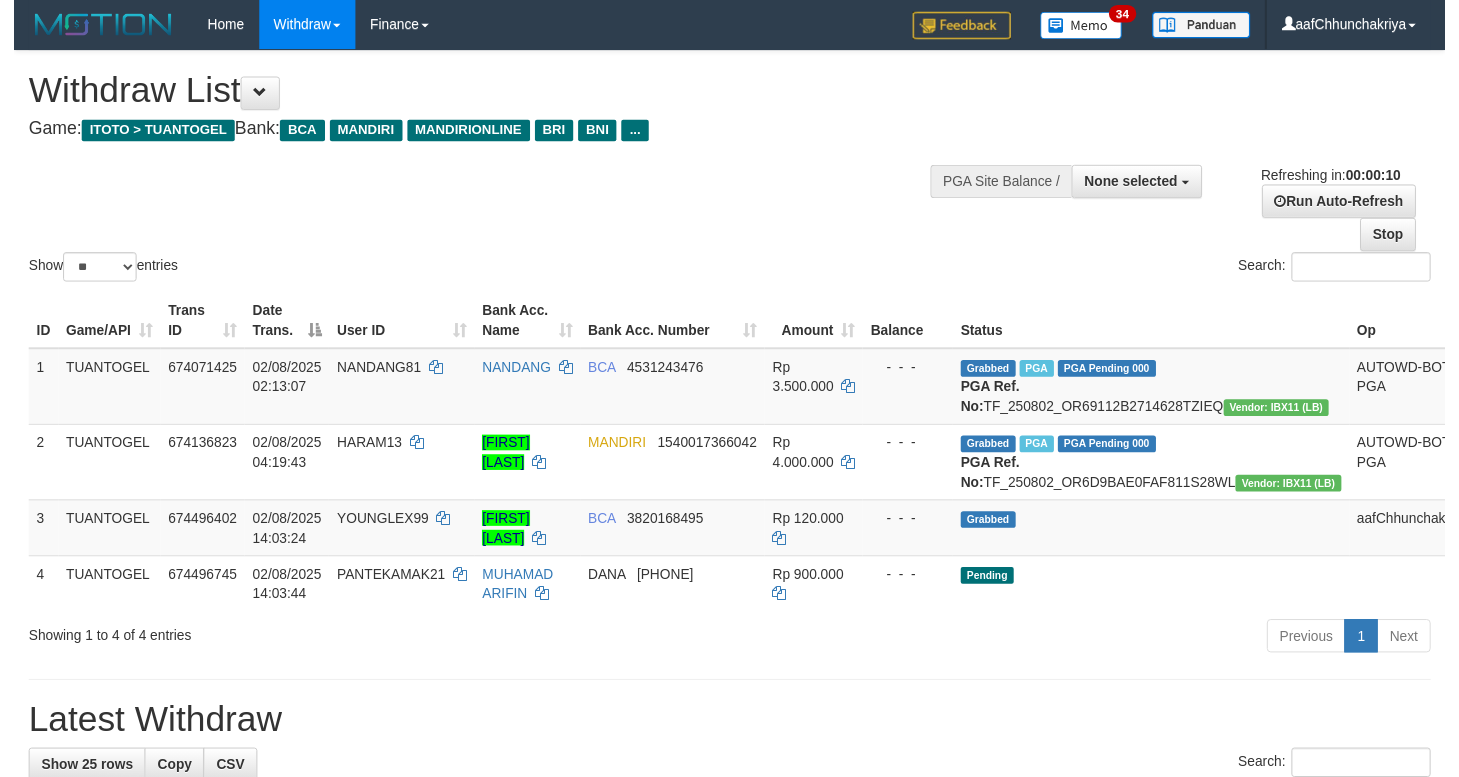 scroll, scrollTop: 0, scrollLeft: 0, axis: both 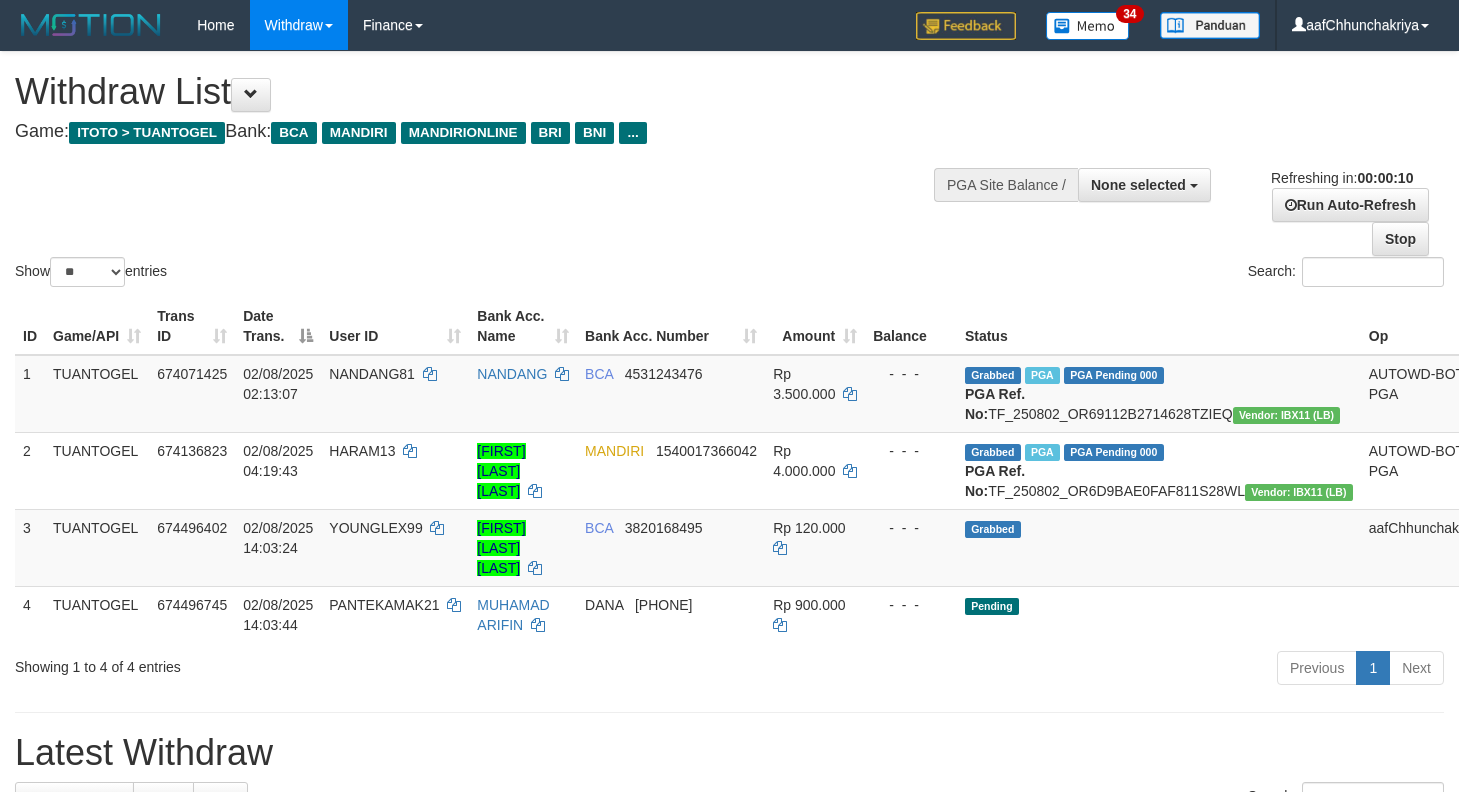 select 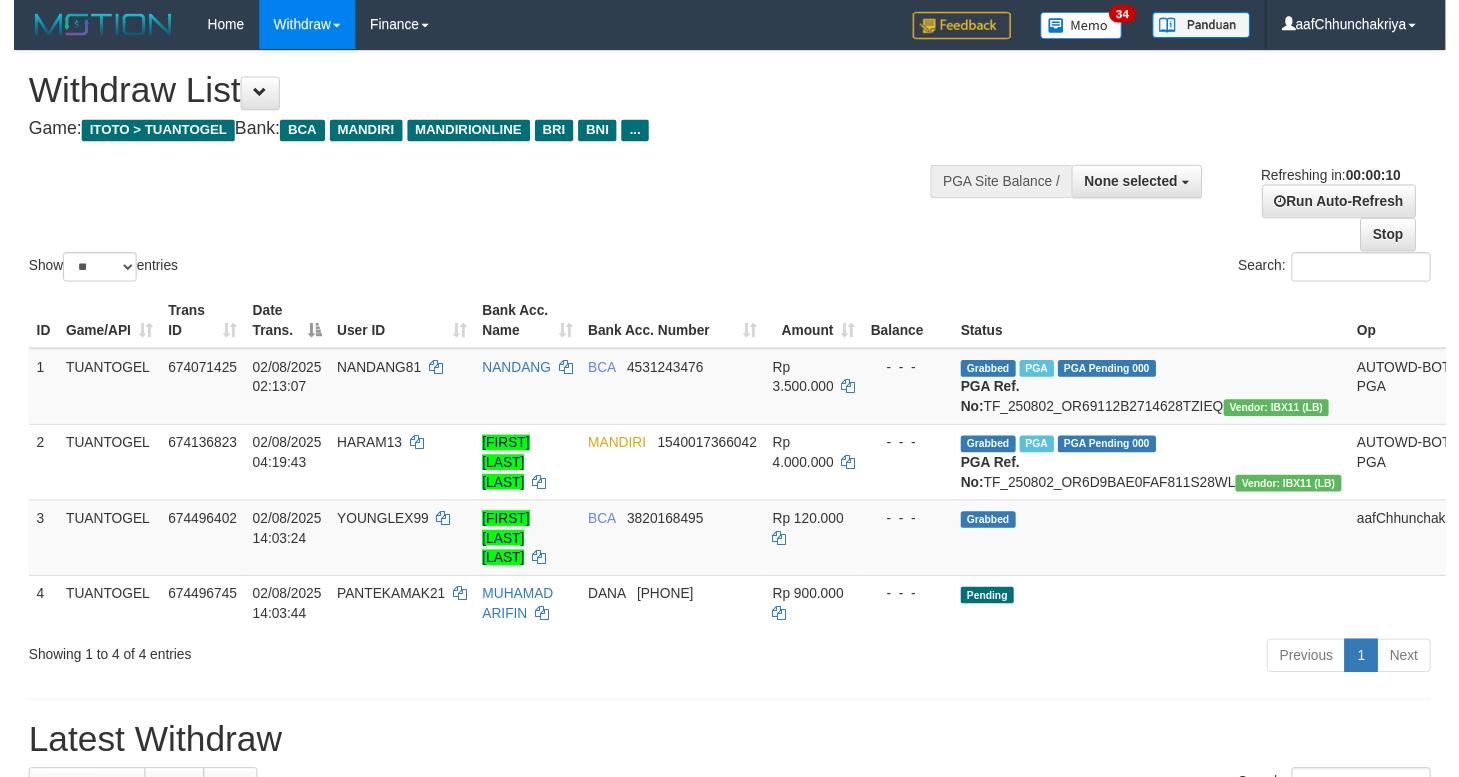 scroll, scrollTop: 0, scrollLeft: 0, axis: both 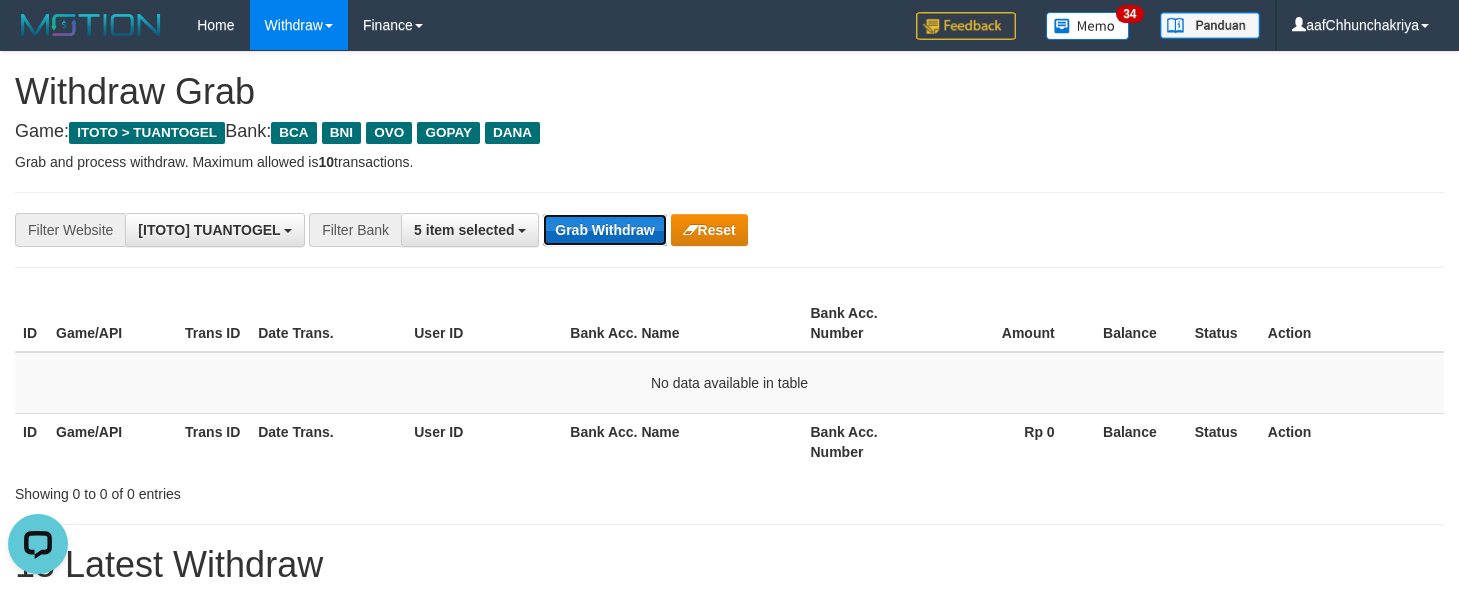 click on "Grab Withdraw" at bounding box center [604, 230] 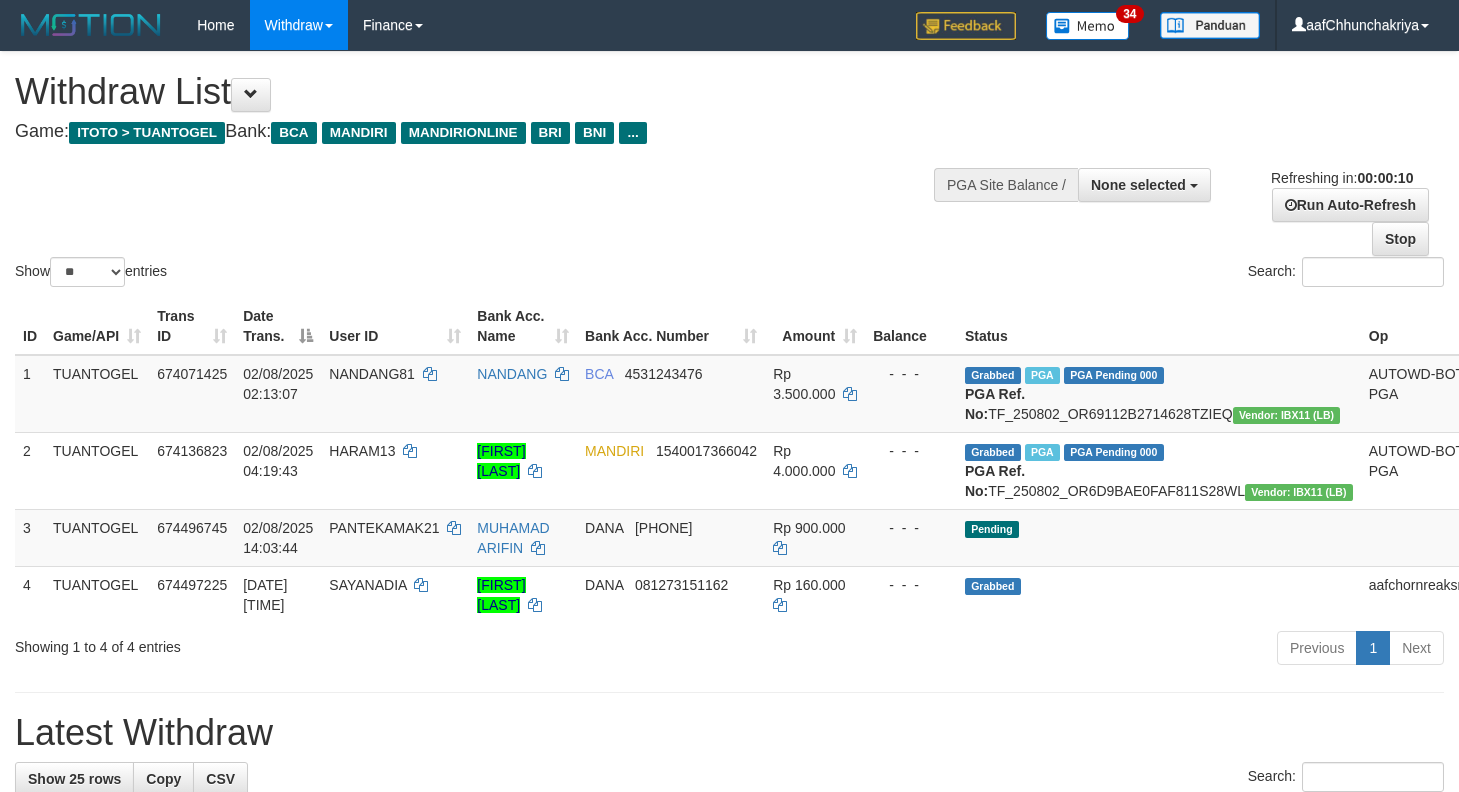select 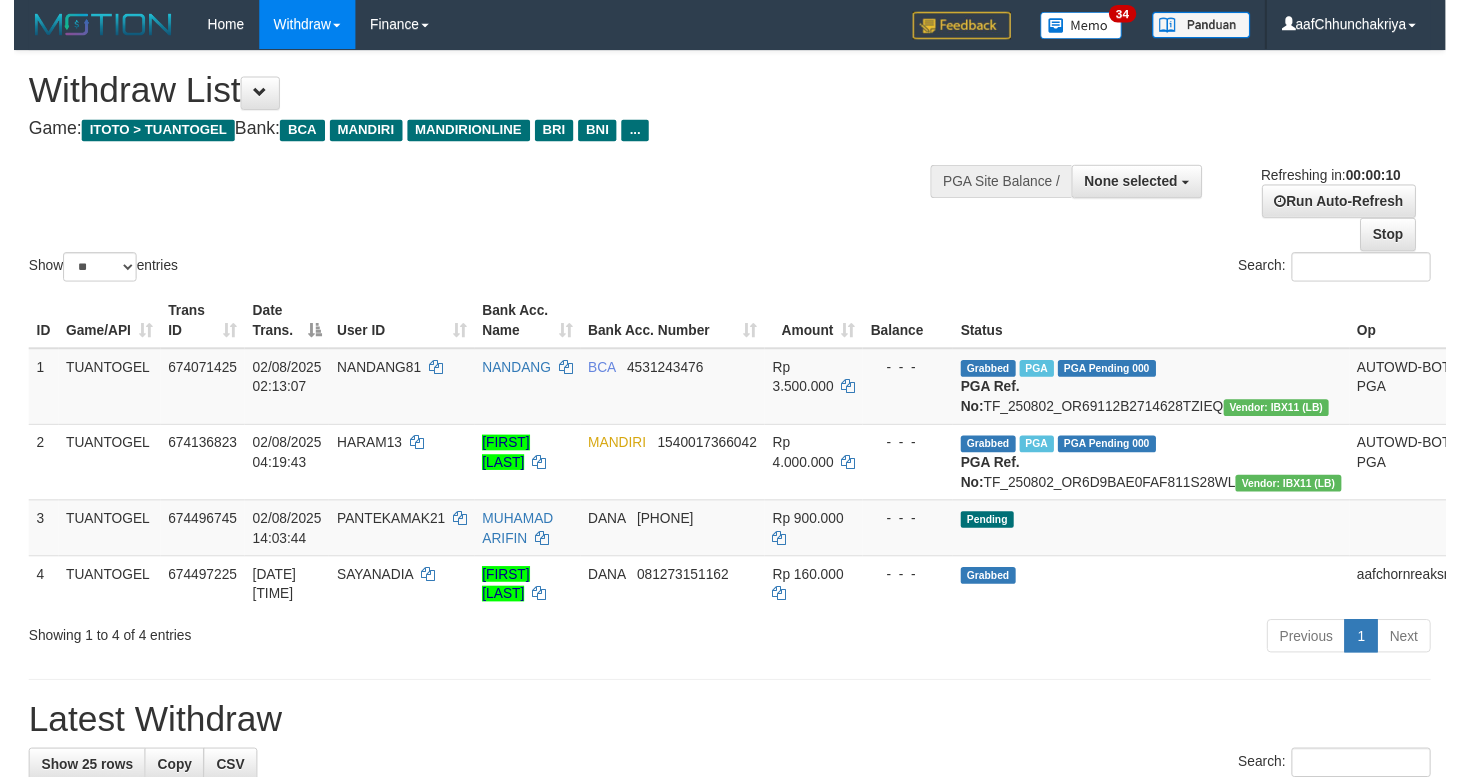scroll, scrollTop: 0, scrollLeft: 0, axis: both 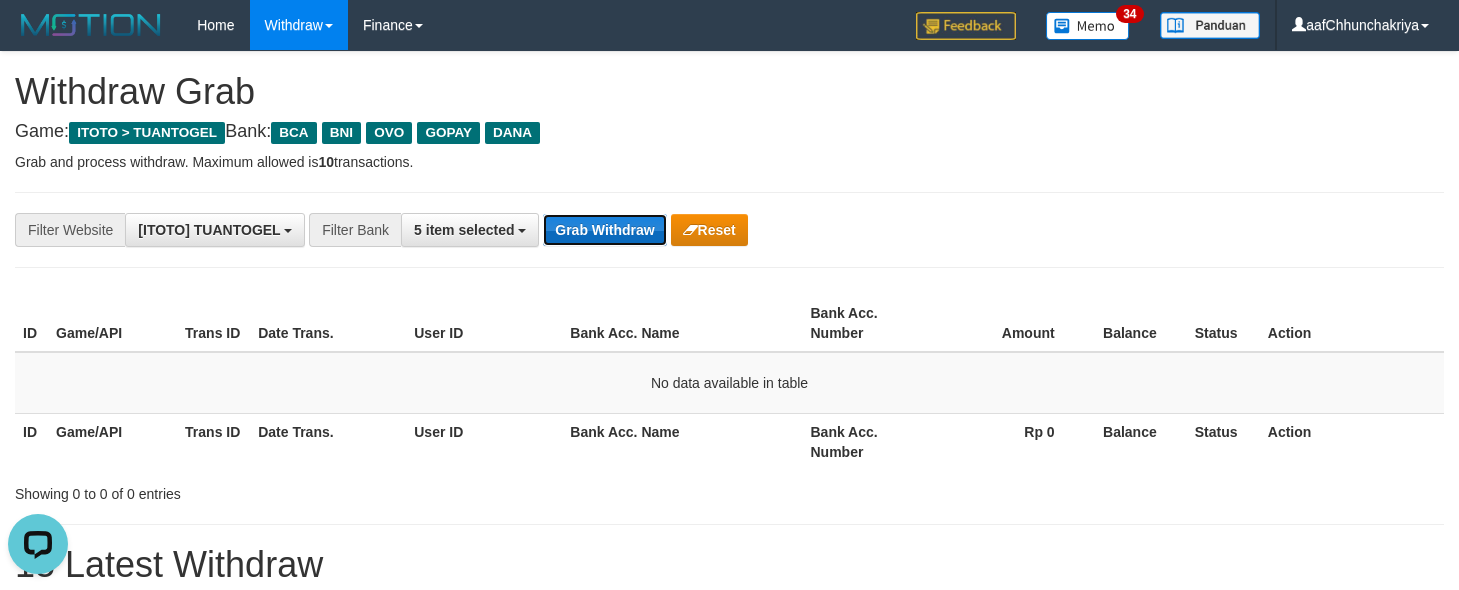 click on "Grab Withdraw" at bounding box center (604, 230) 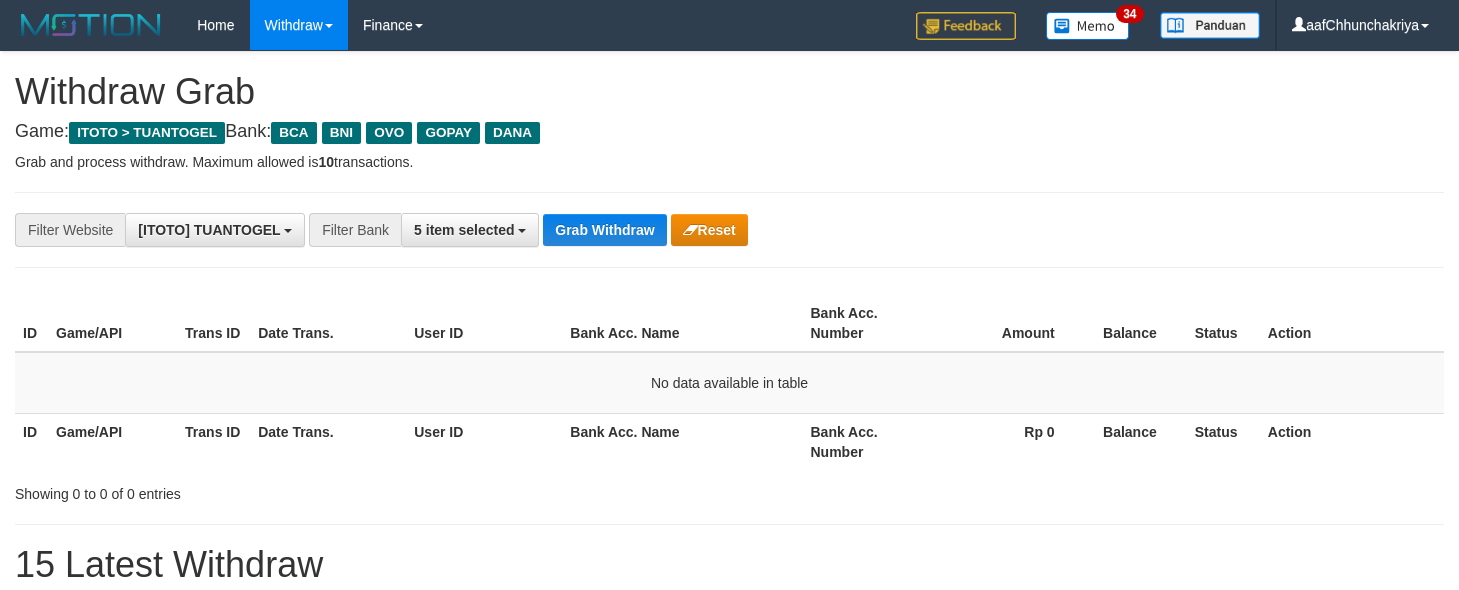 scroll, scrollTop: 0, scrollLeft: 0, axis: both 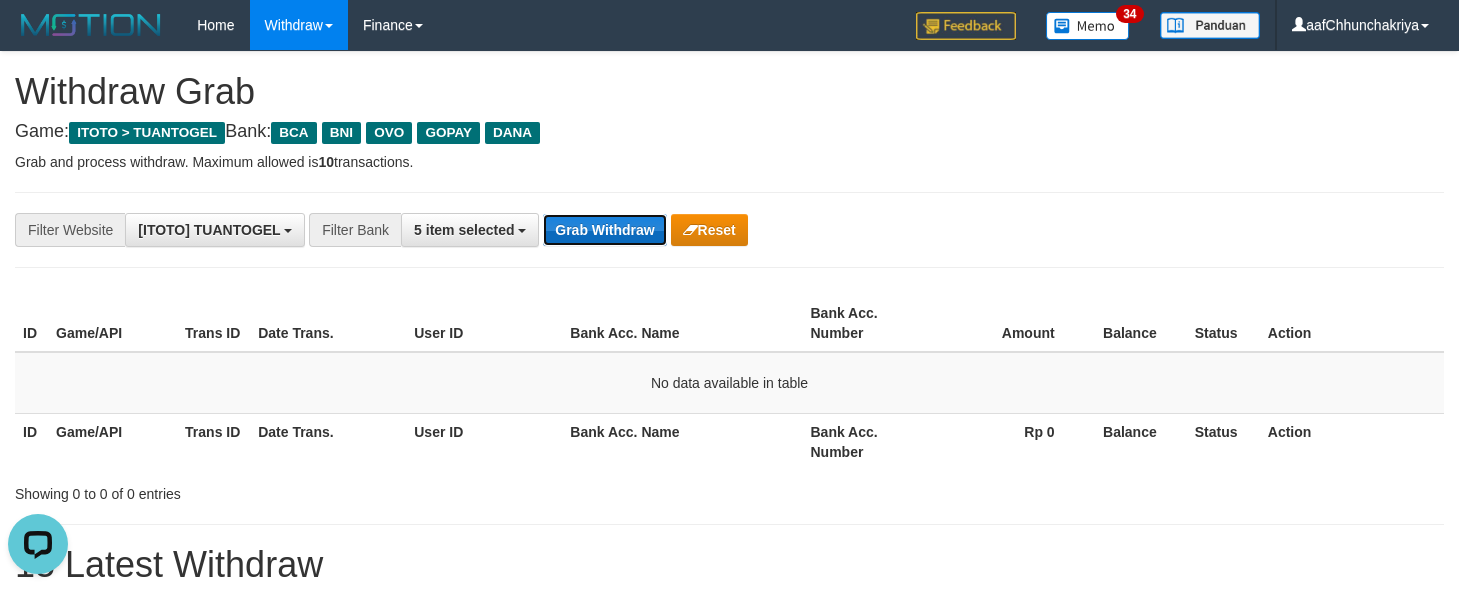 click on "Grab Withdraw" at bounding box center (604, 230) 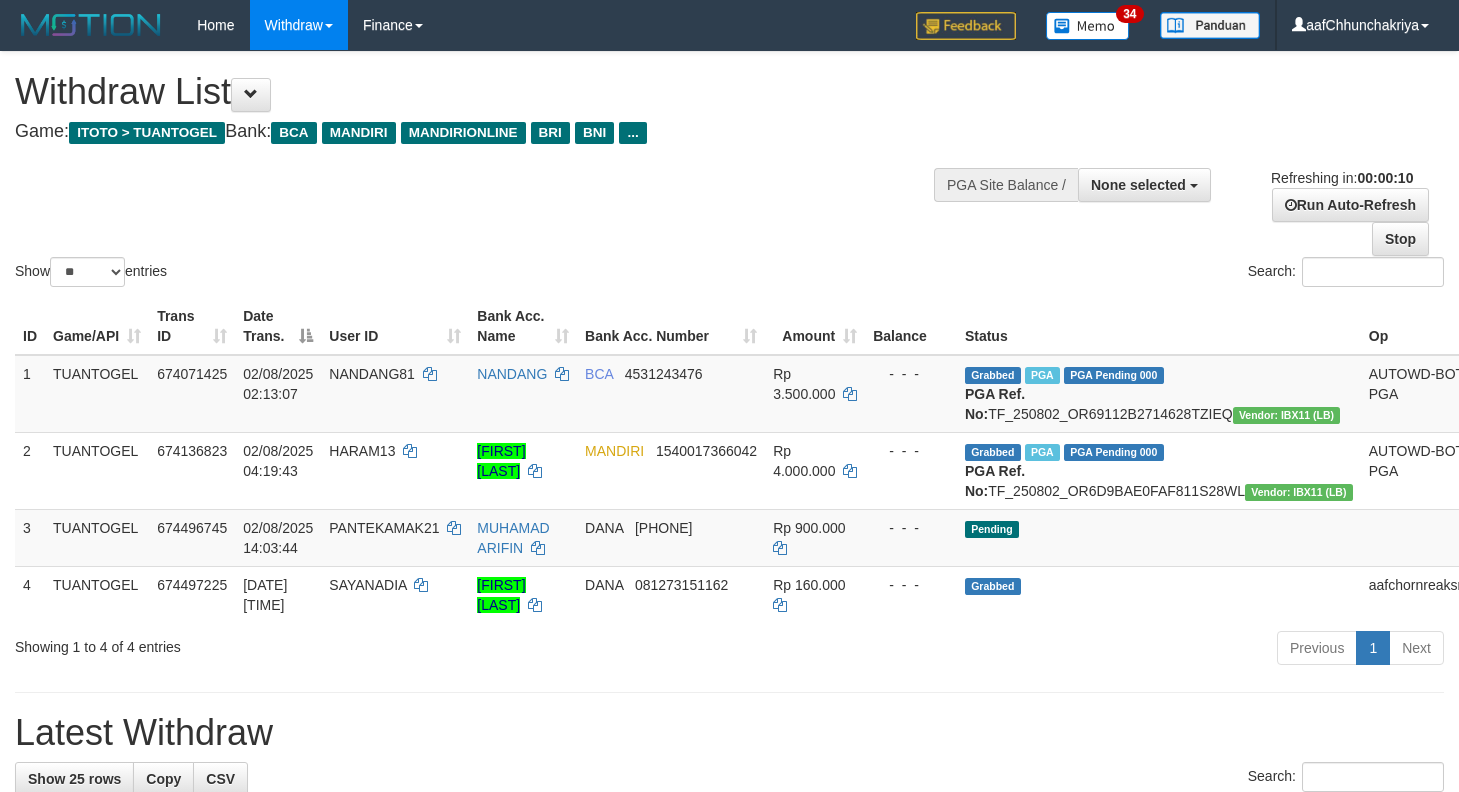 select 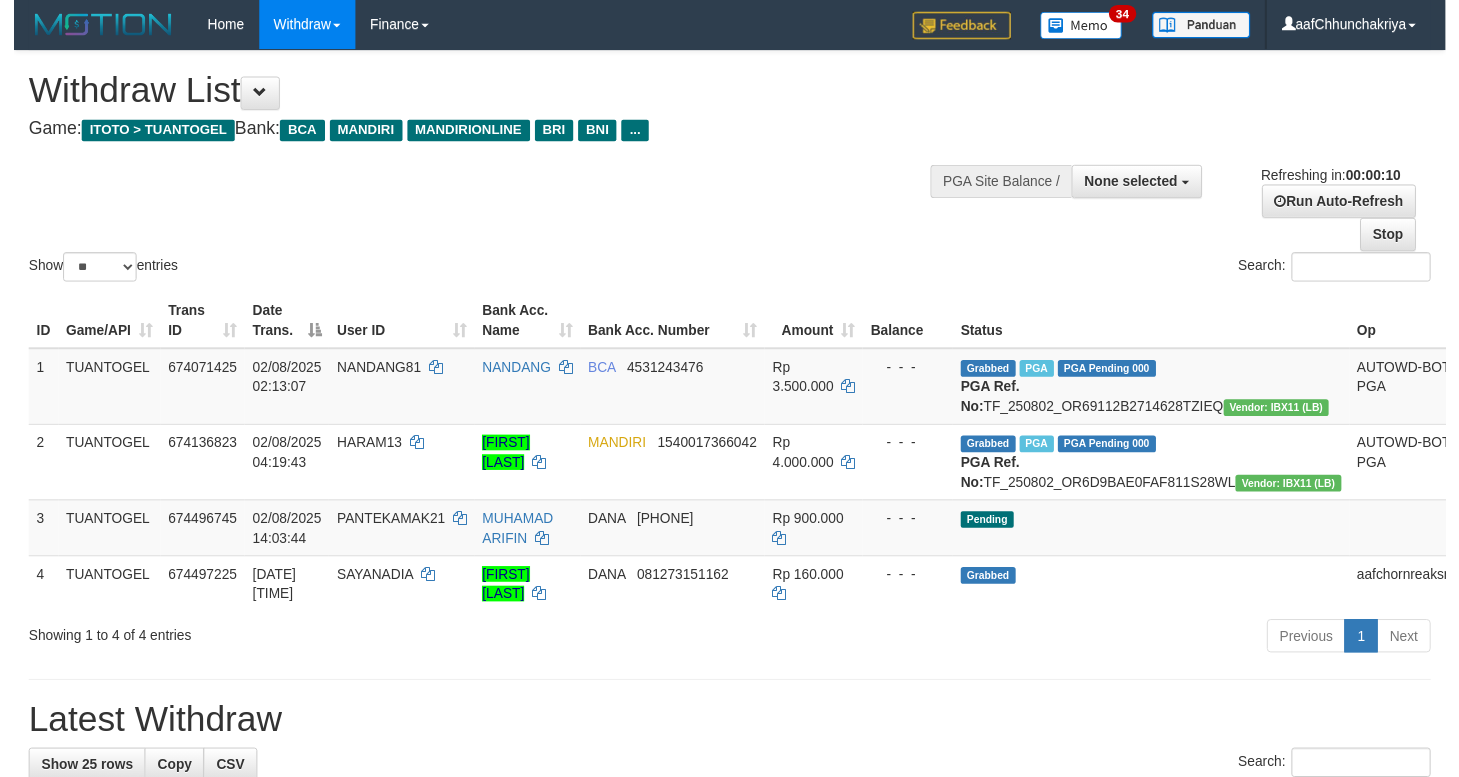 scroll, scrollTop: 0, scrollLeft: 0, axis: both 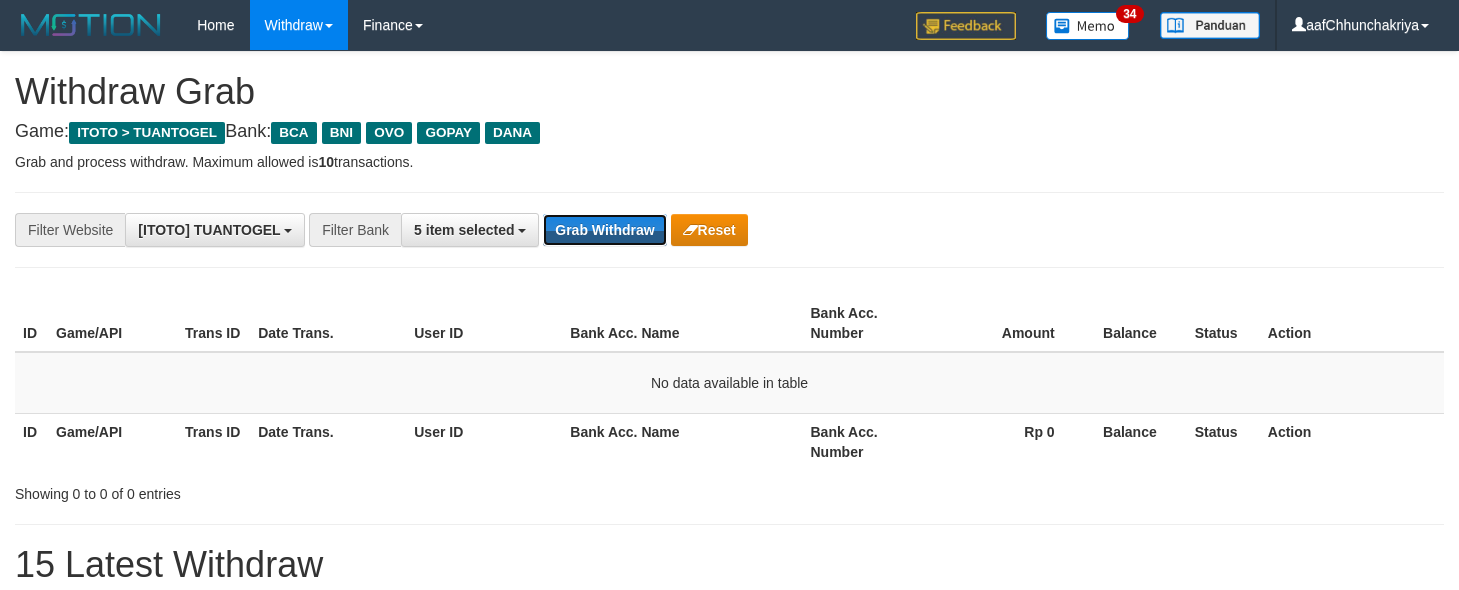 click on "Grab Withdraw" at bounding box center [604, 230] 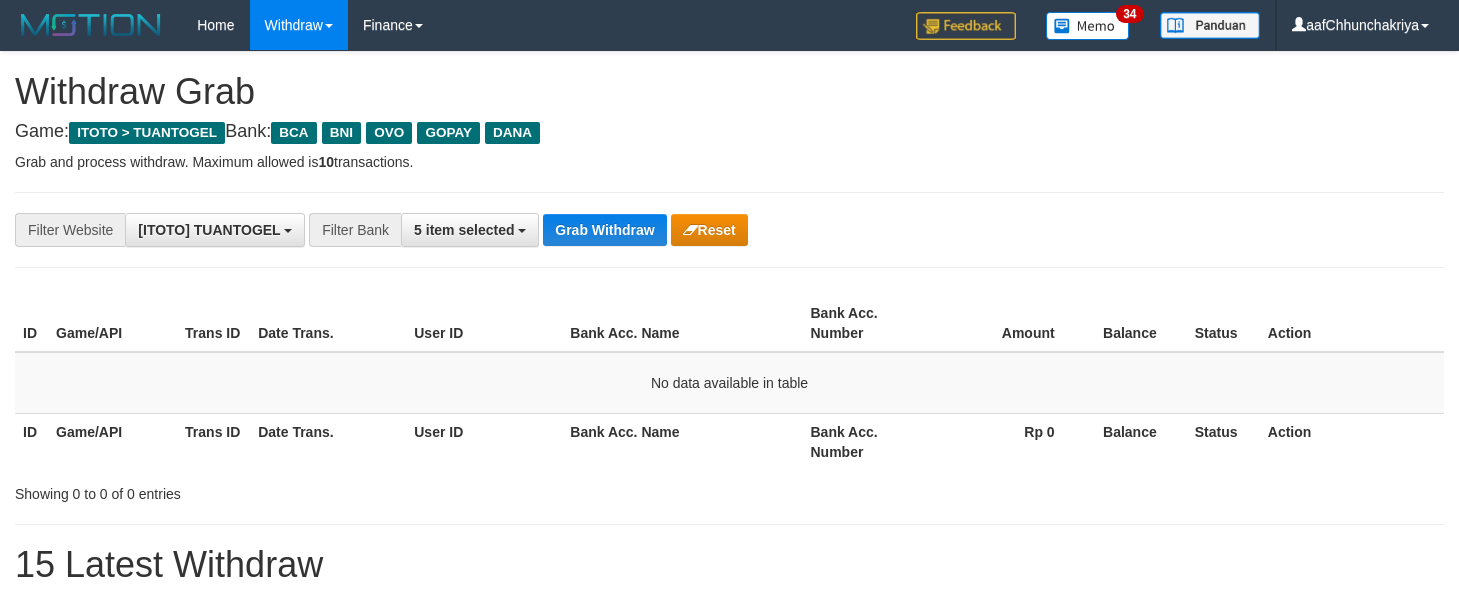 scroll, scrollTop: 0, scrollLeft: 0, axis: both 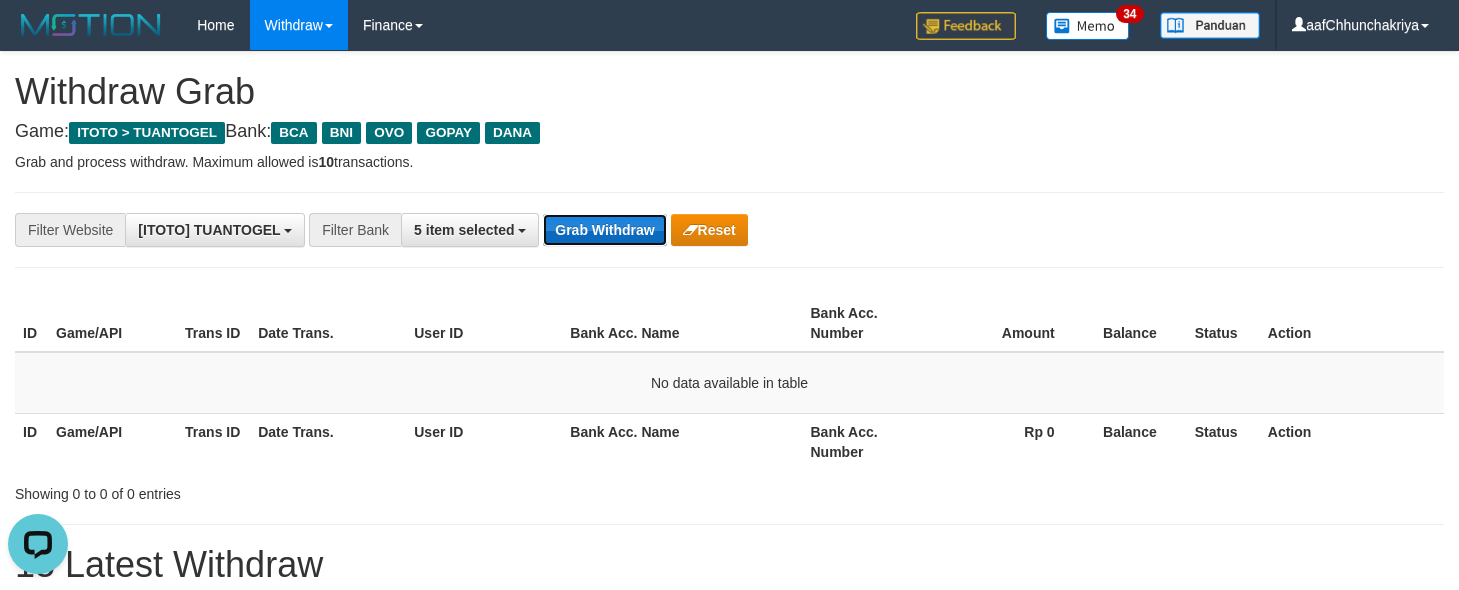 click on "Grab Withdraw" at bounding box center [604, 230] 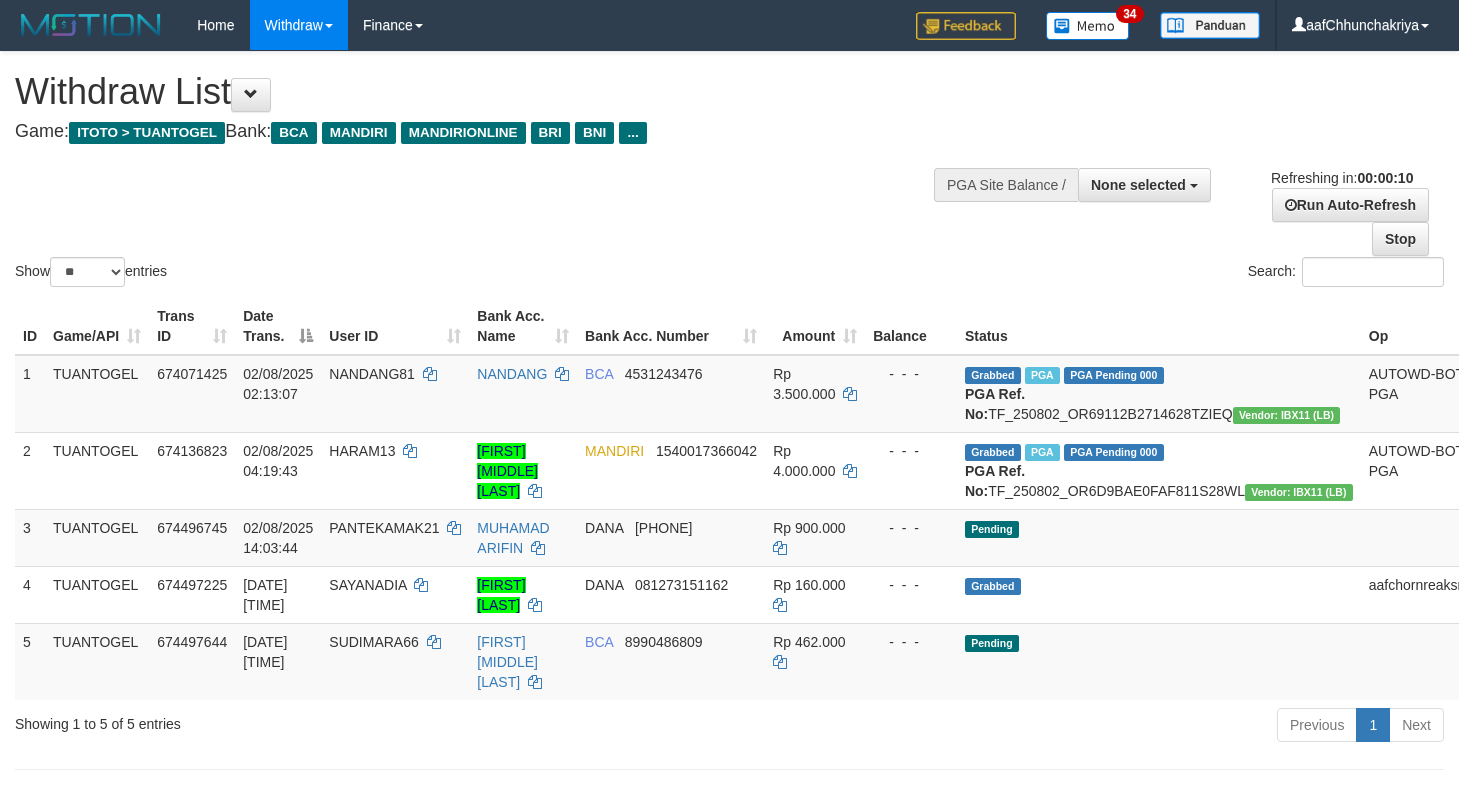 select 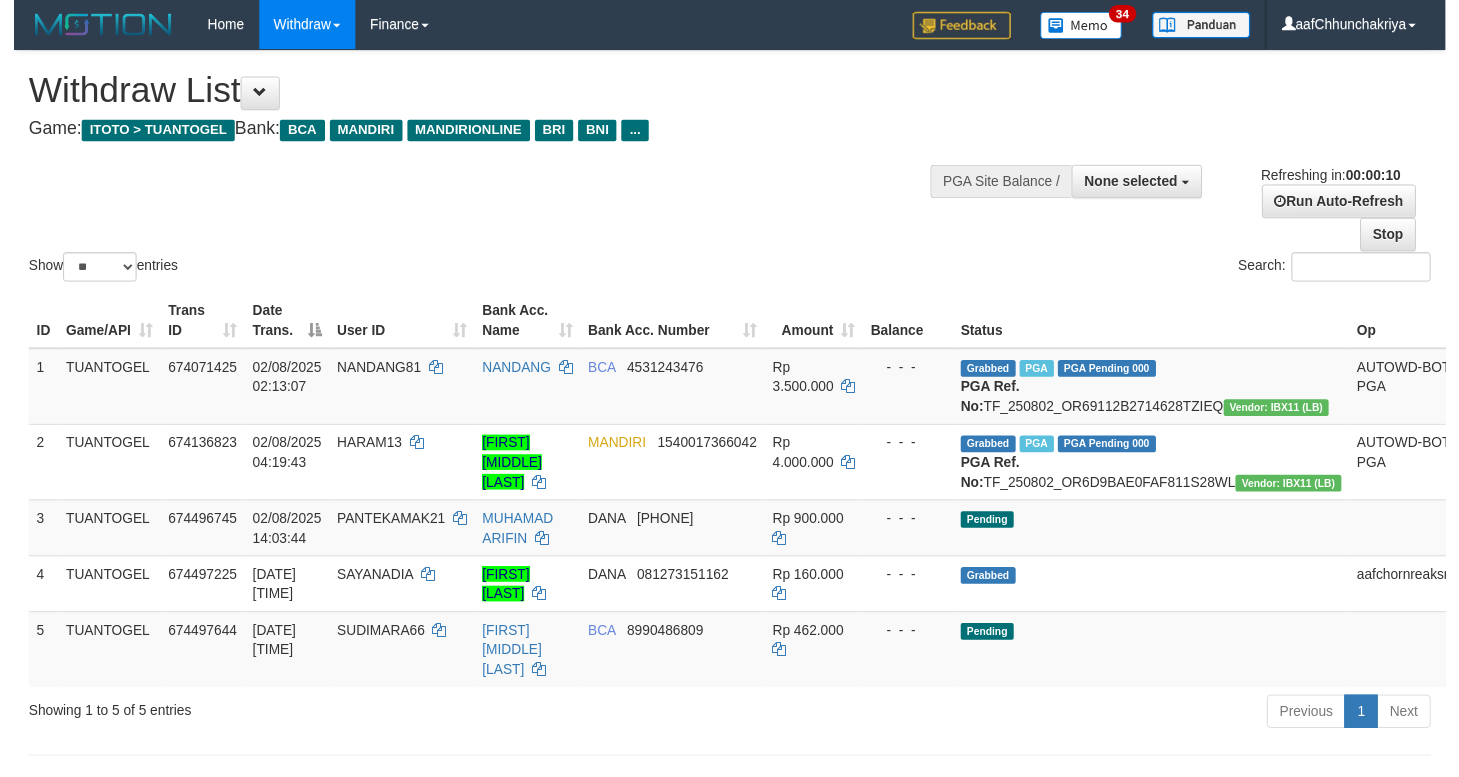 scroll, scrollTop: 0, scrollLeft: 0, axis: both 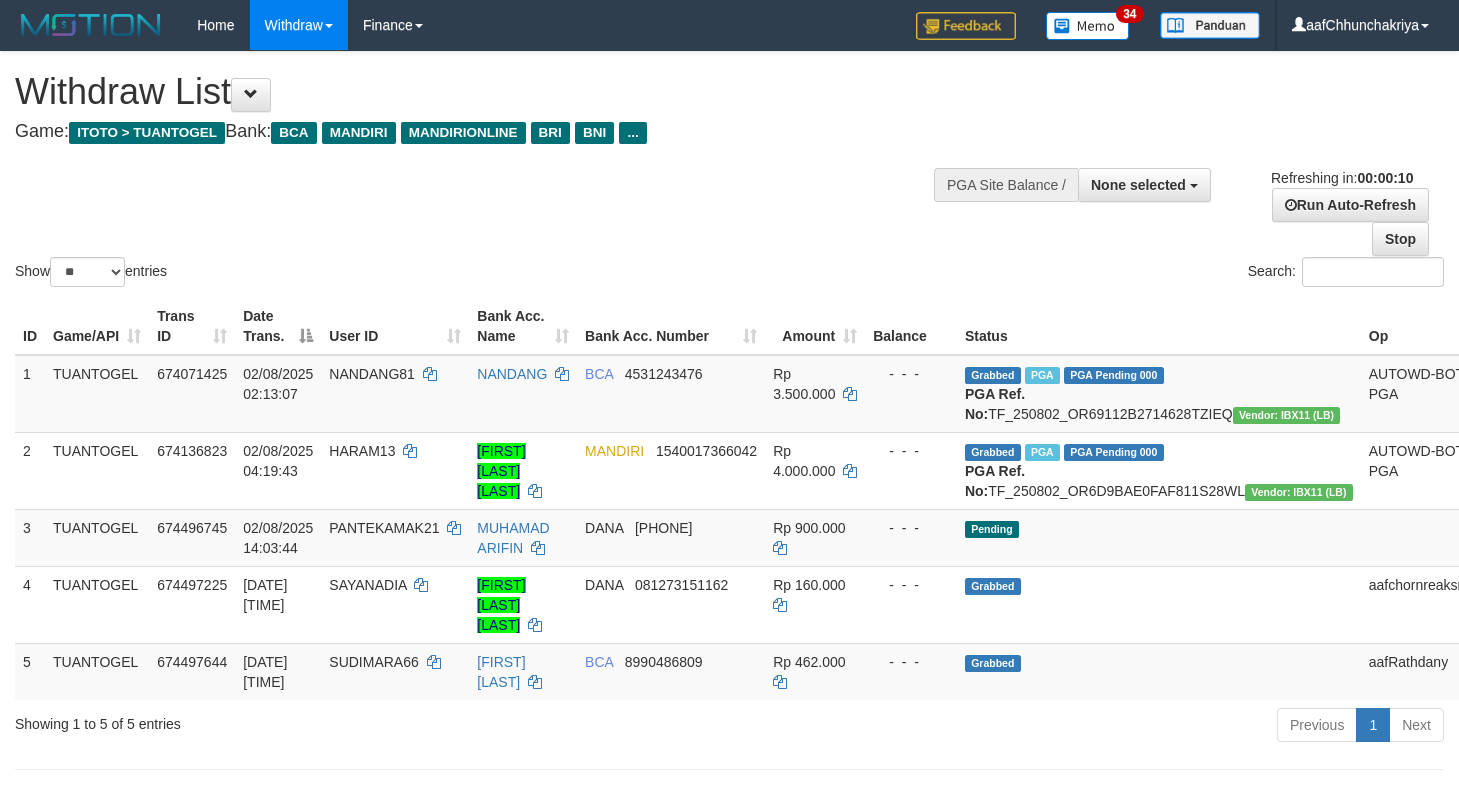 select 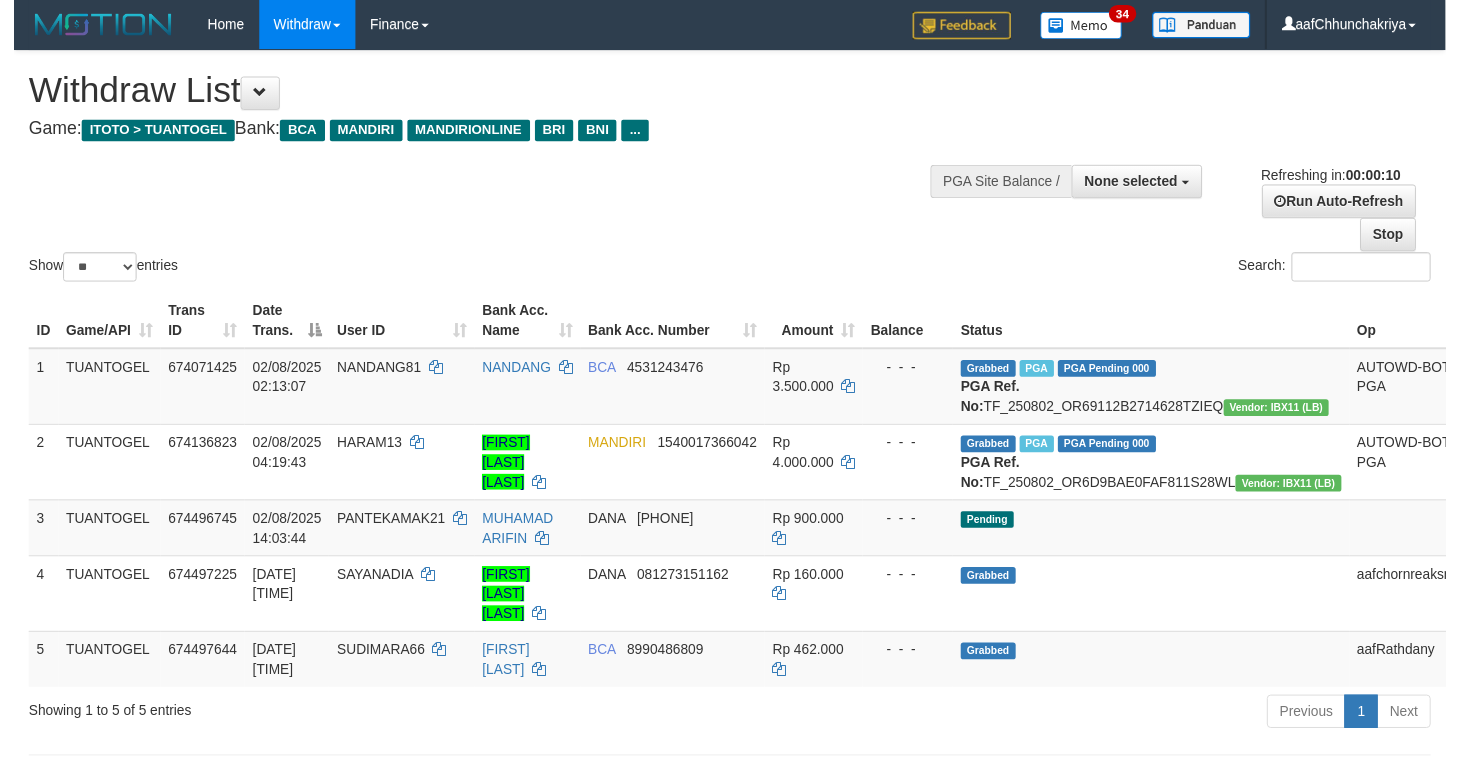 scroll, scrollTop: 0, scrollLeft: 0, axis: both 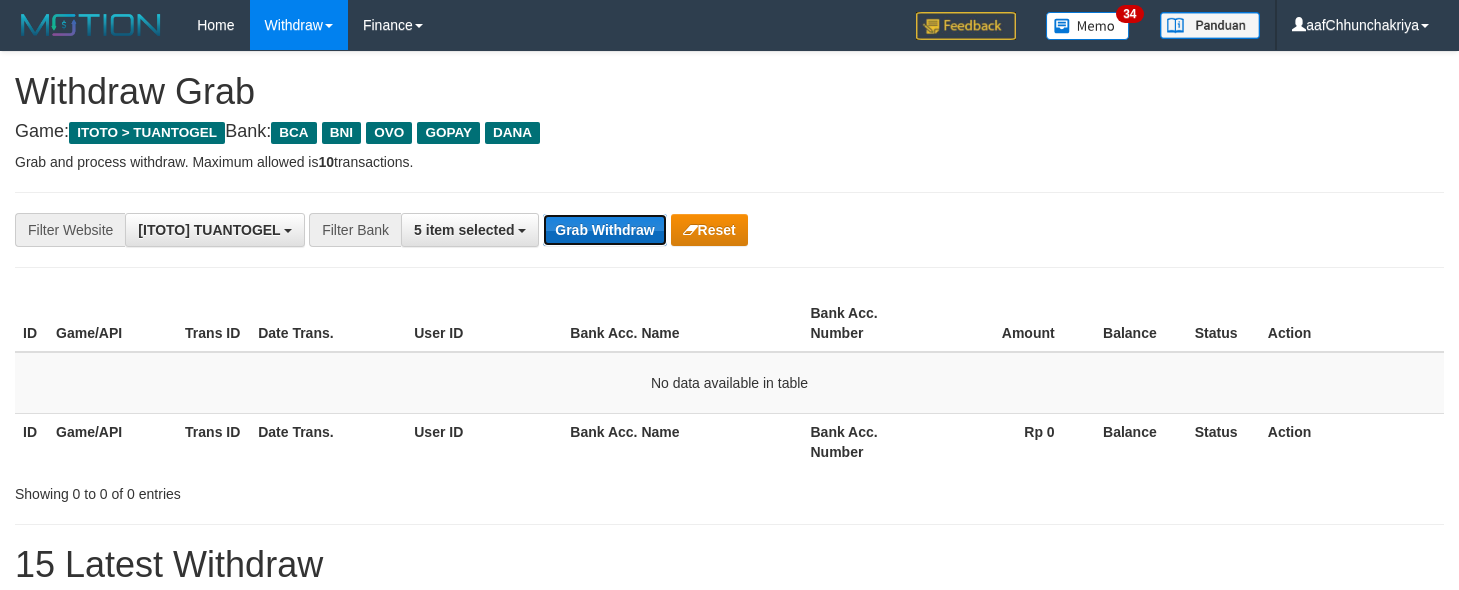 click on "Grab Withdraw" at bounding box center [604, 230] 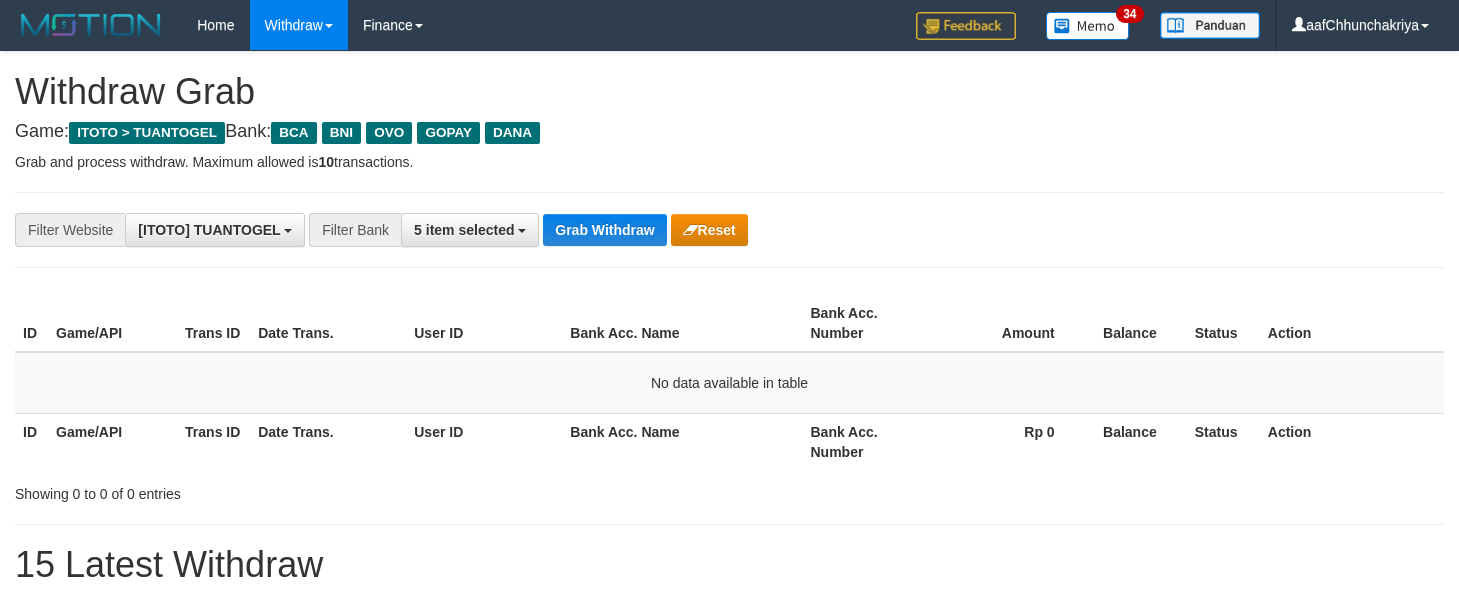 scroll, scrollTop: 0, scrollLeft: 0, axis: both 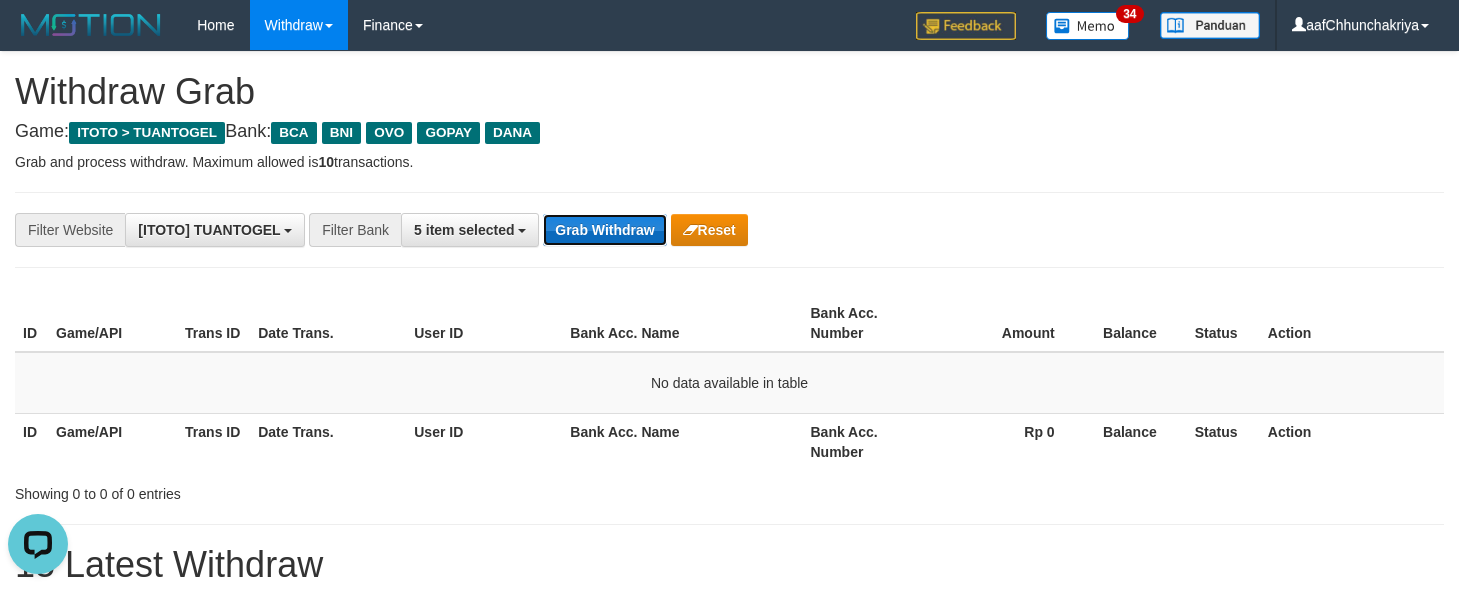 click on "Grab Withdraw" at bounding box center [604, 230] 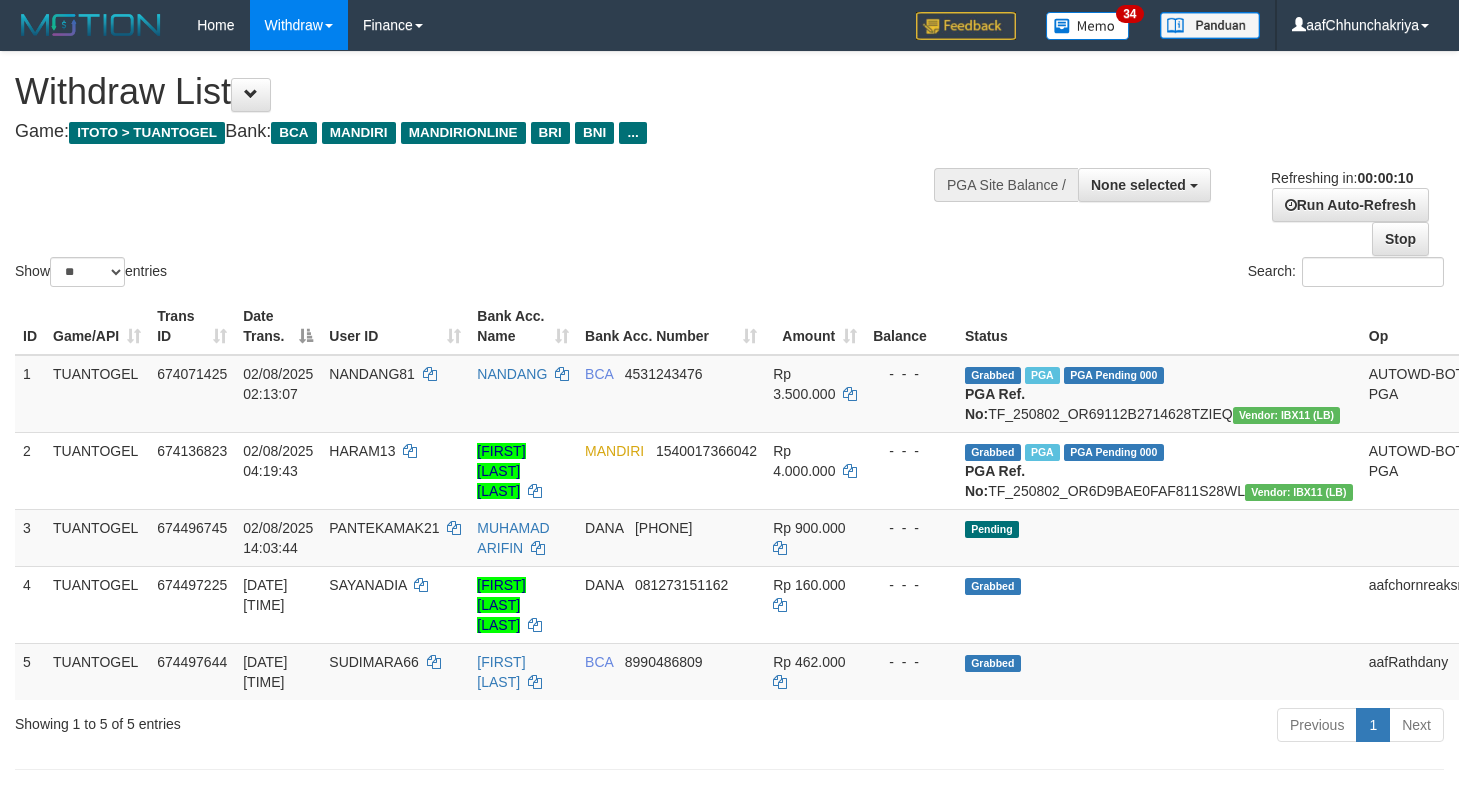 select 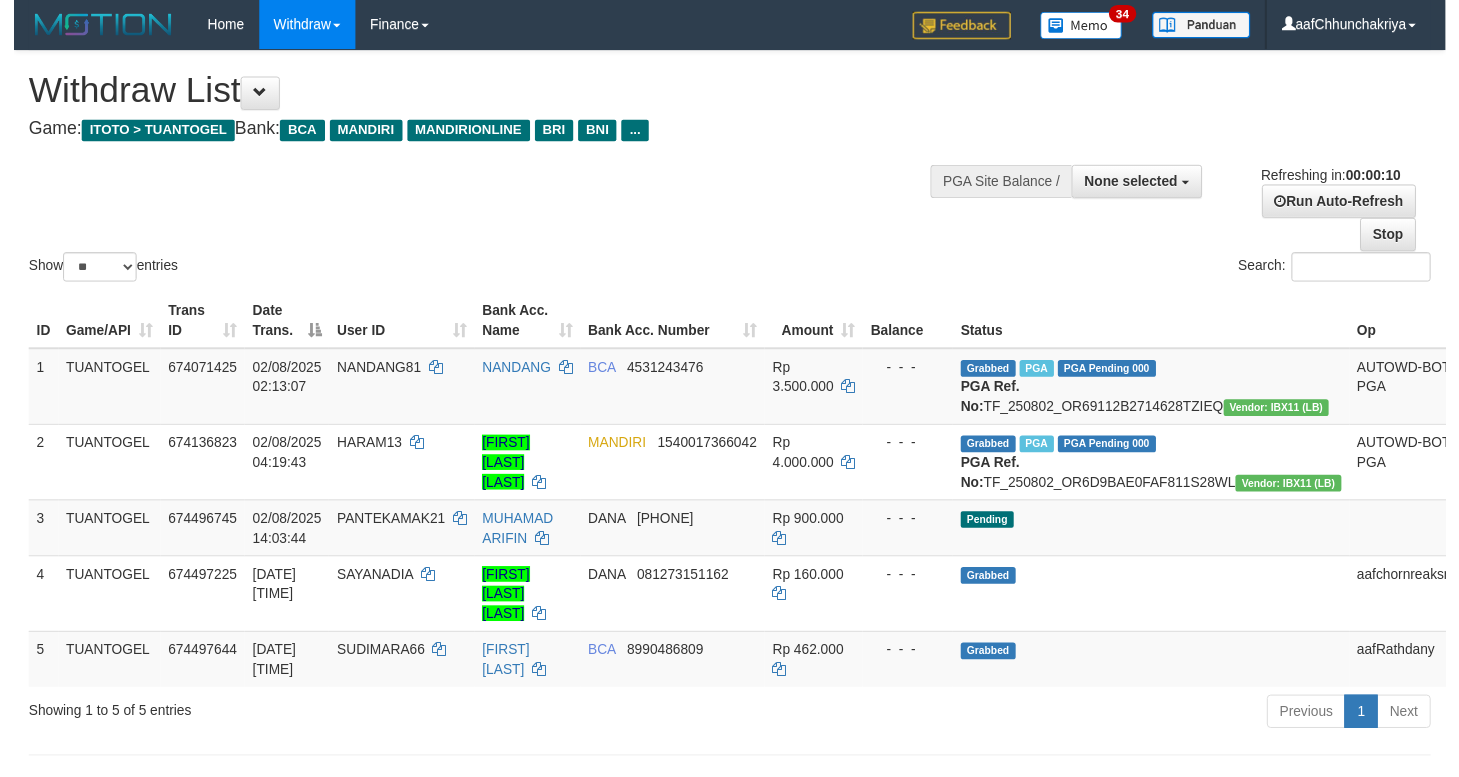 scroll, scrollTop: 0, scrollLeft: 0, axis: both 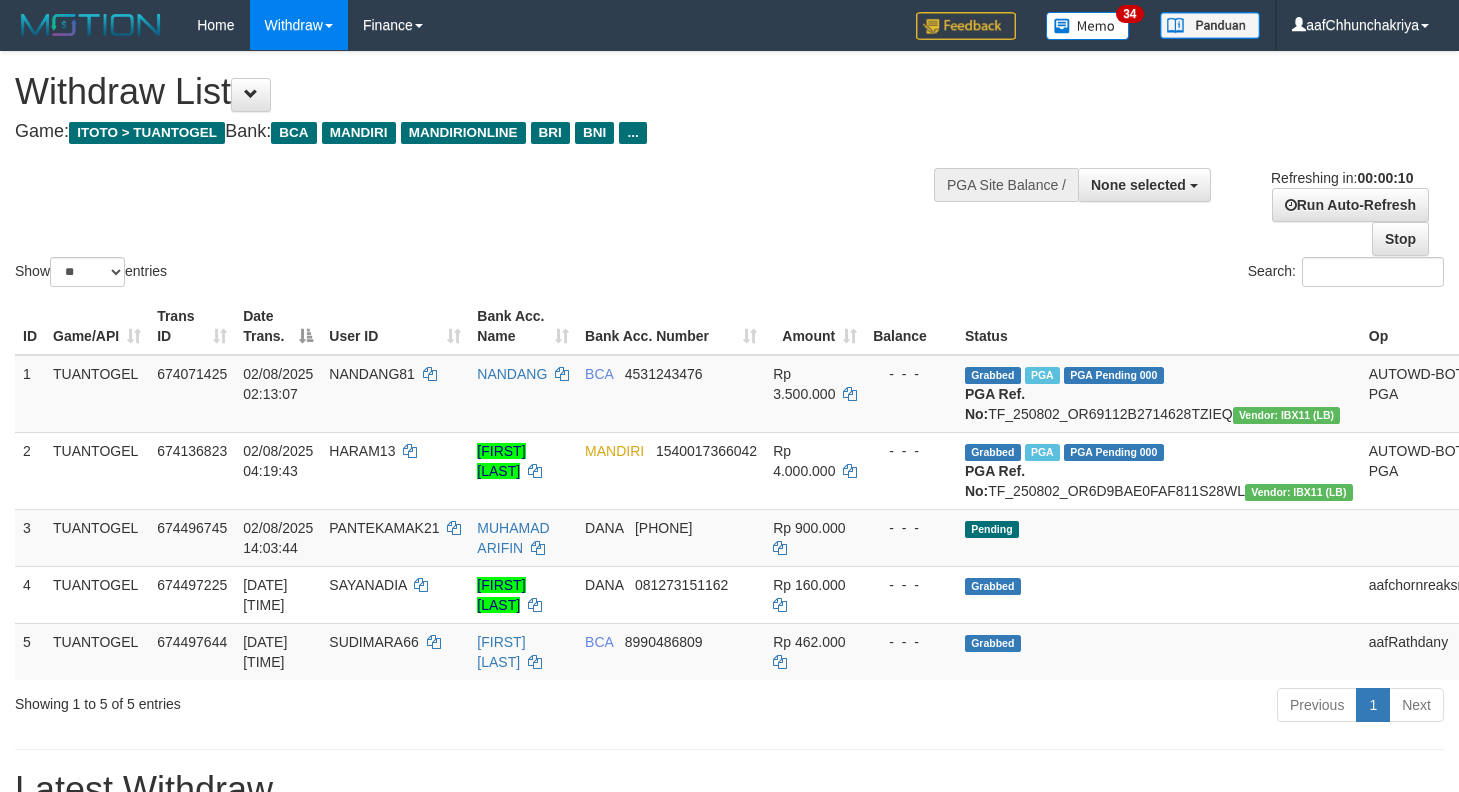select 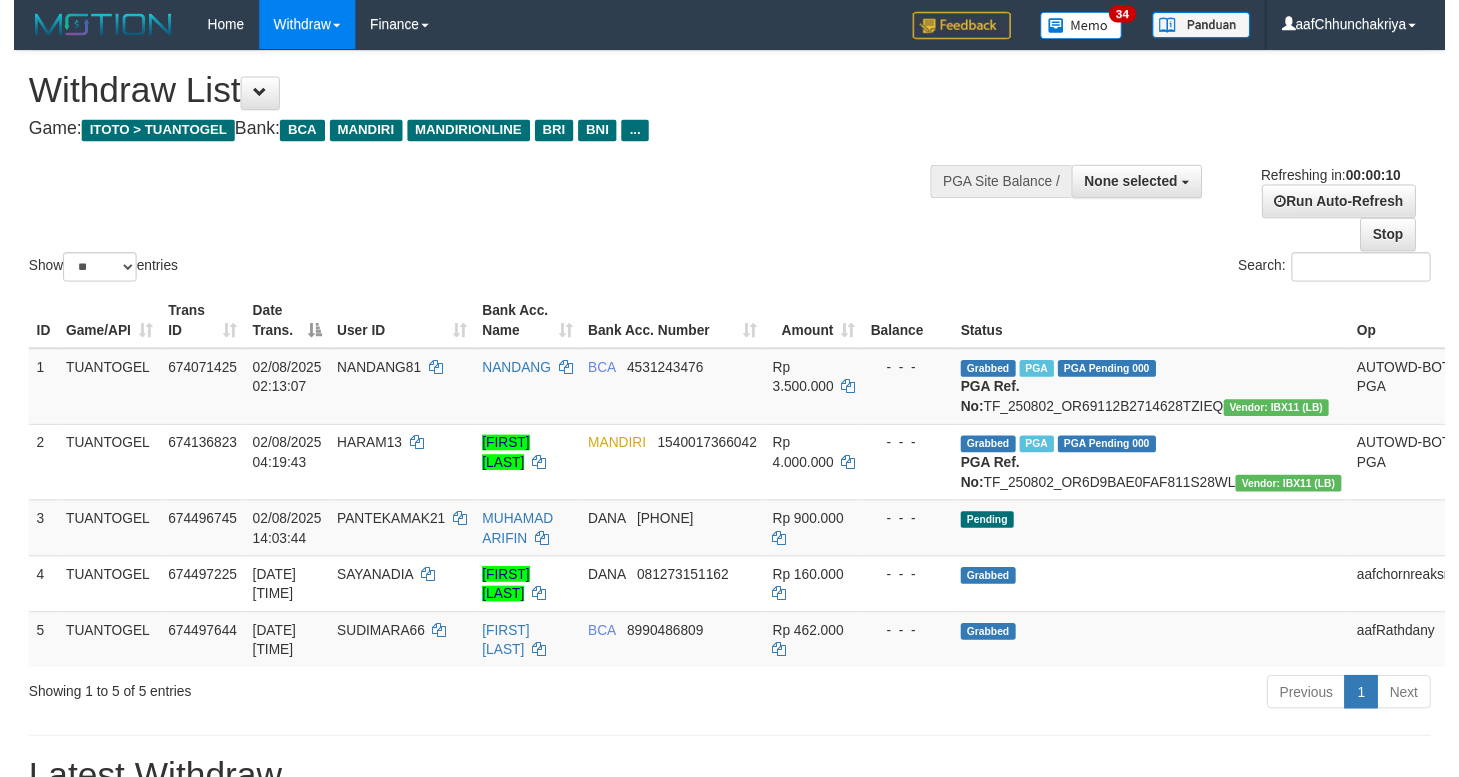 scroll, scrollTop: 0, scrollLeft: 0, axis: both 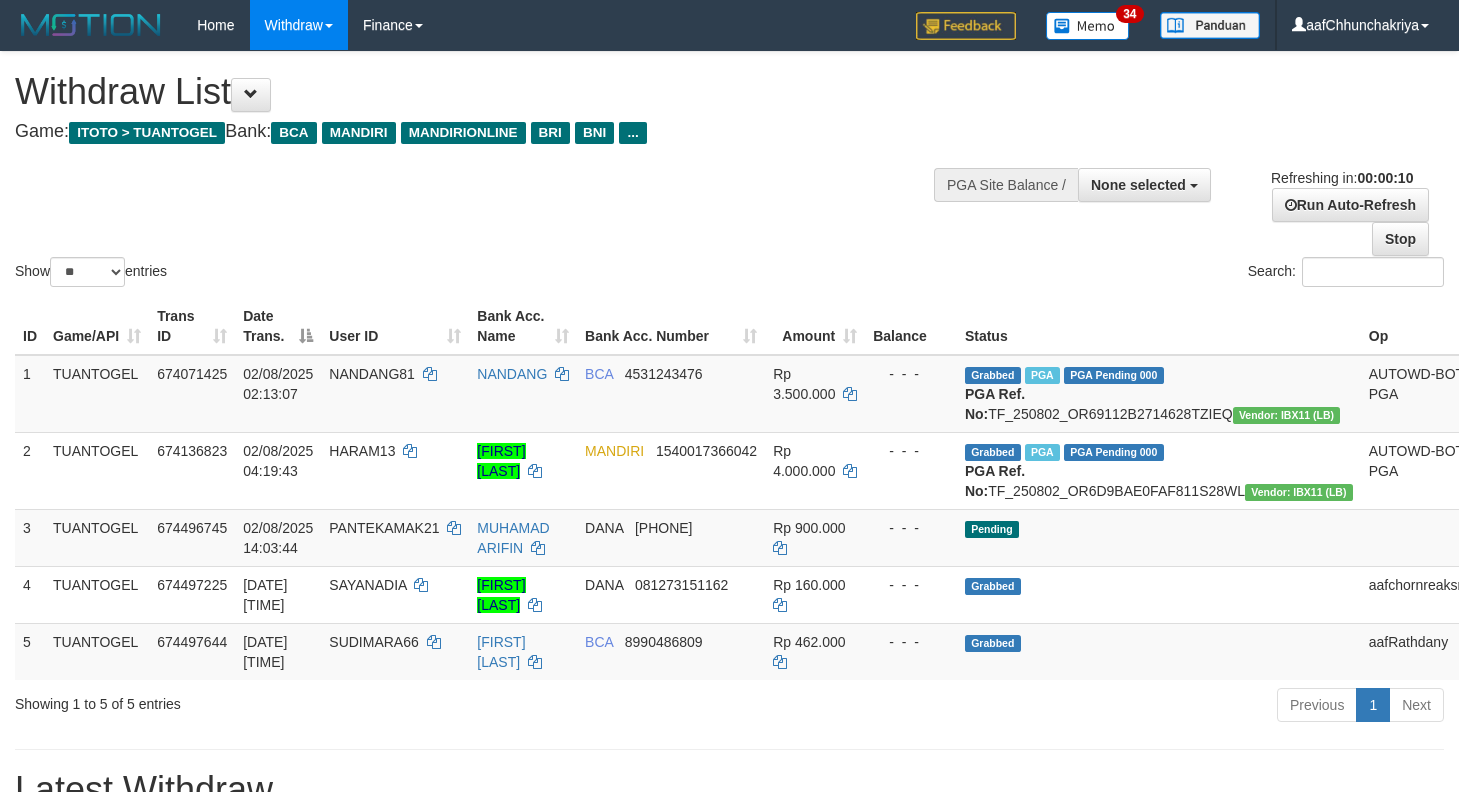 select 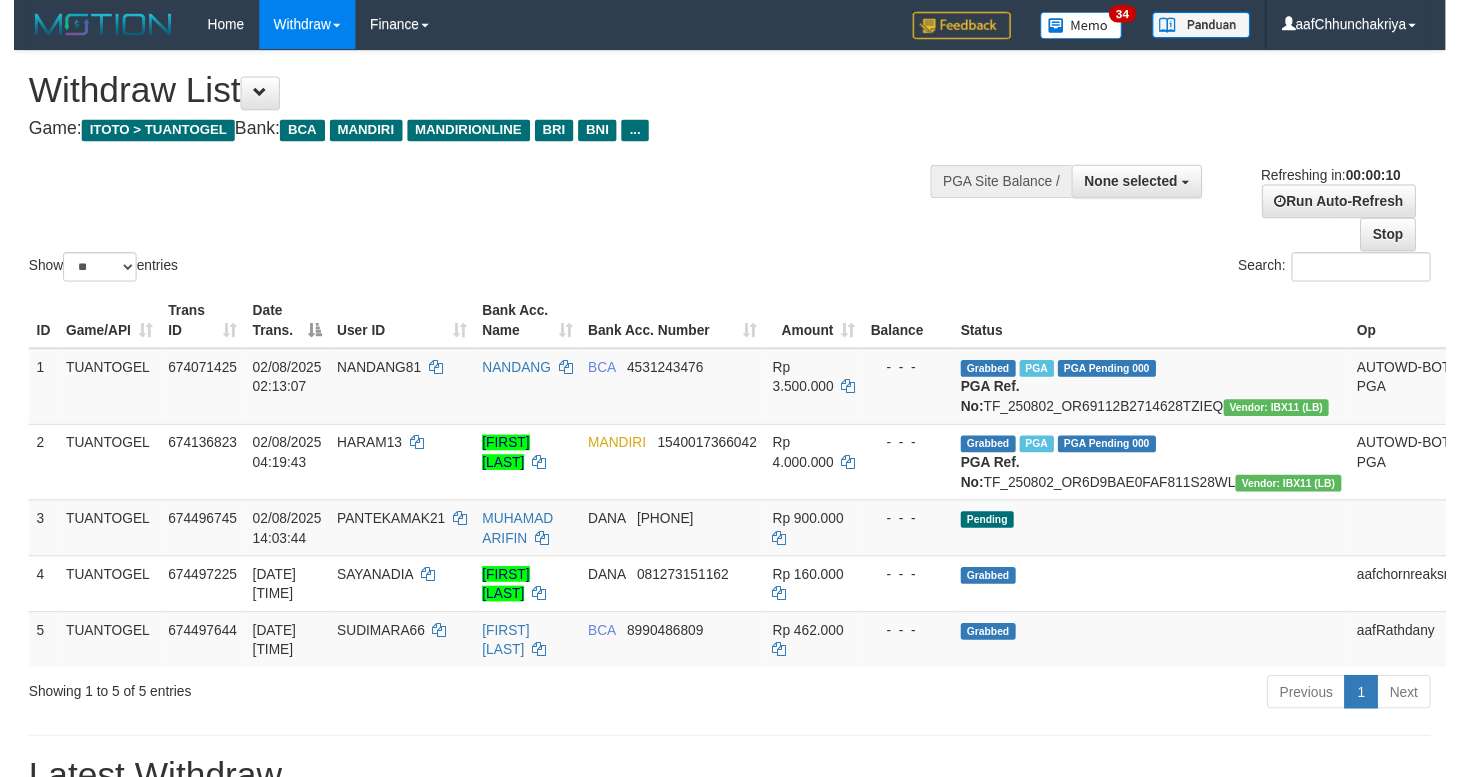 scroll, scrollTop: 0, scrollLeft: 0, axis: both 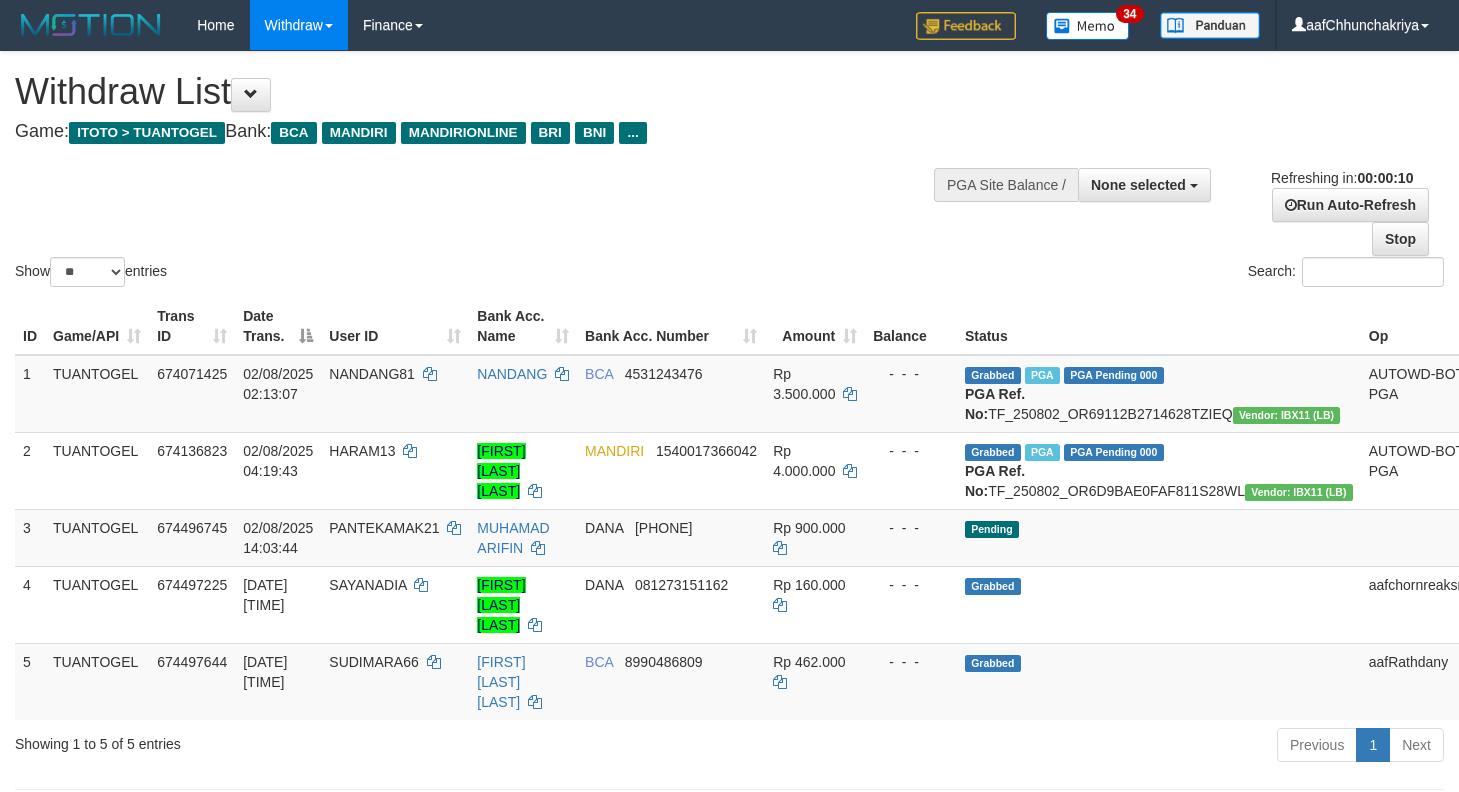 select 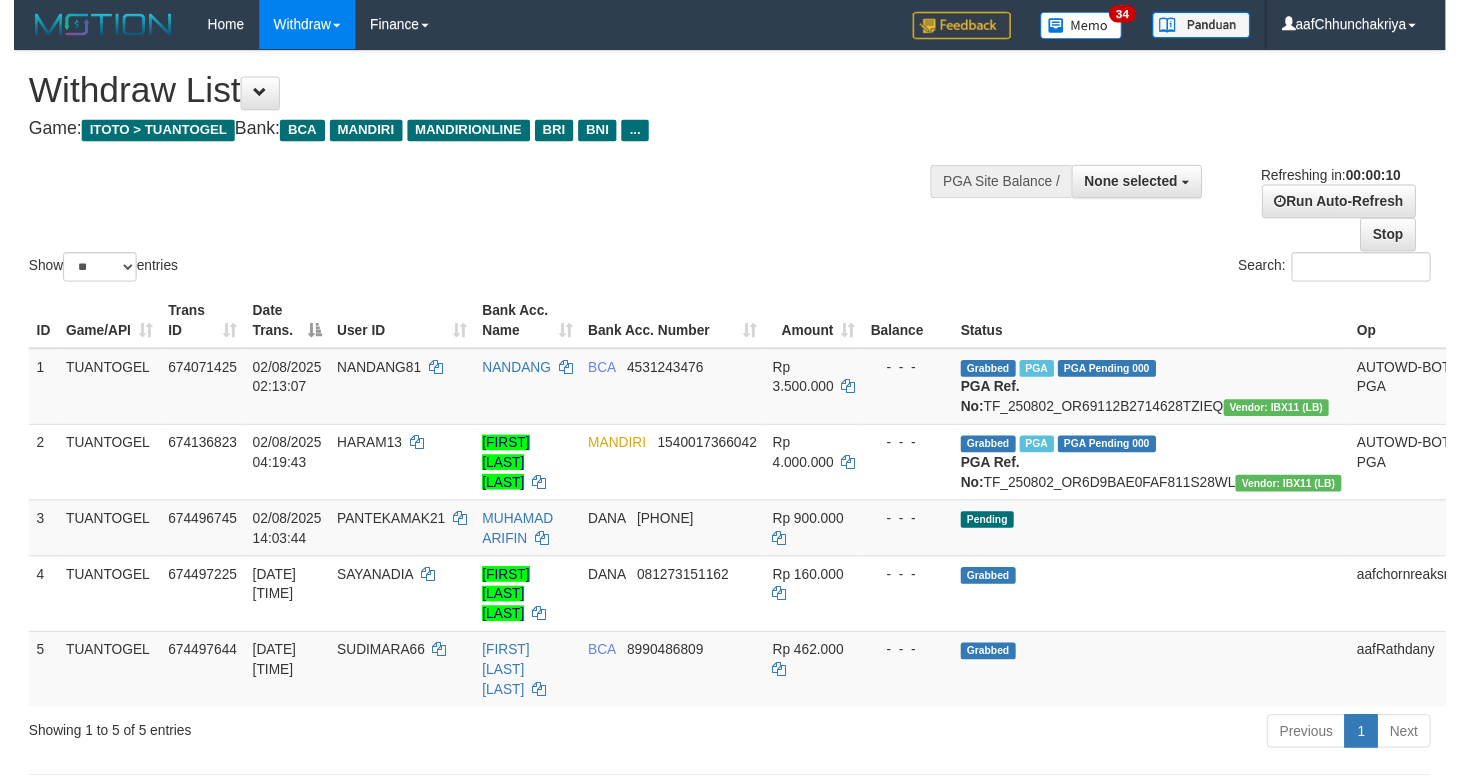 scroll, scrollTop: 0, scrollLeft: 0, axis: both 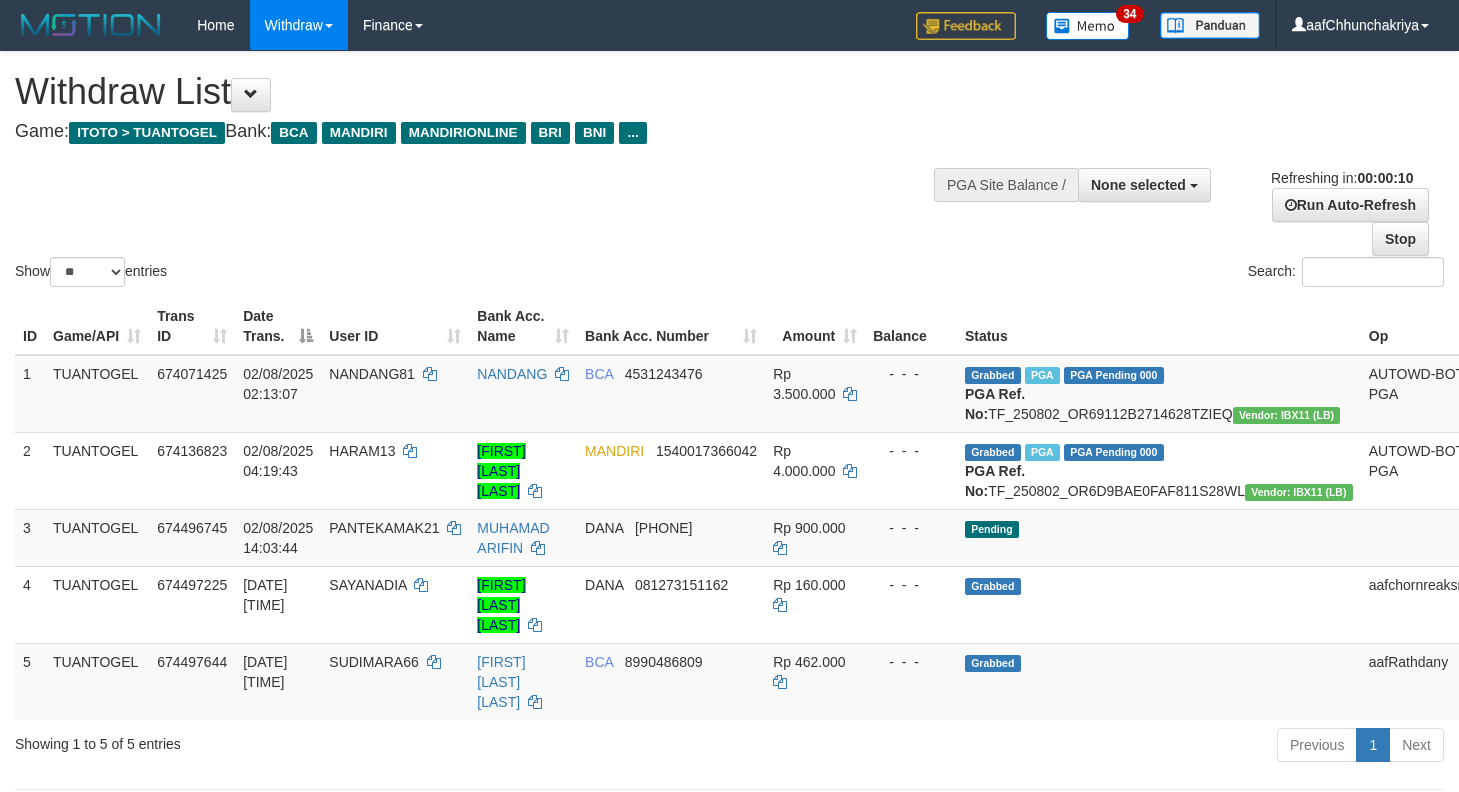 select 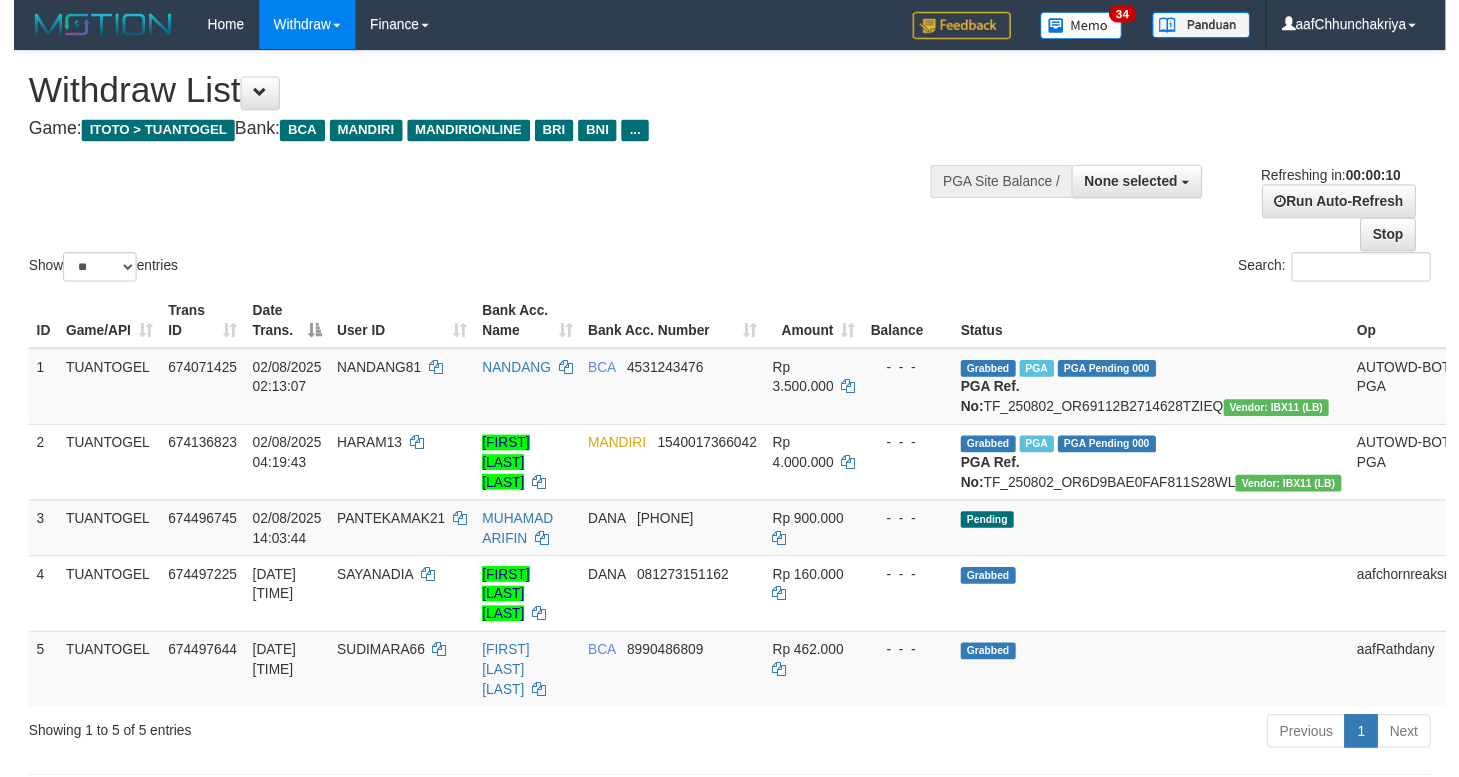 scroll, scrollTop: 0, scrollLeft: 0, axis: both 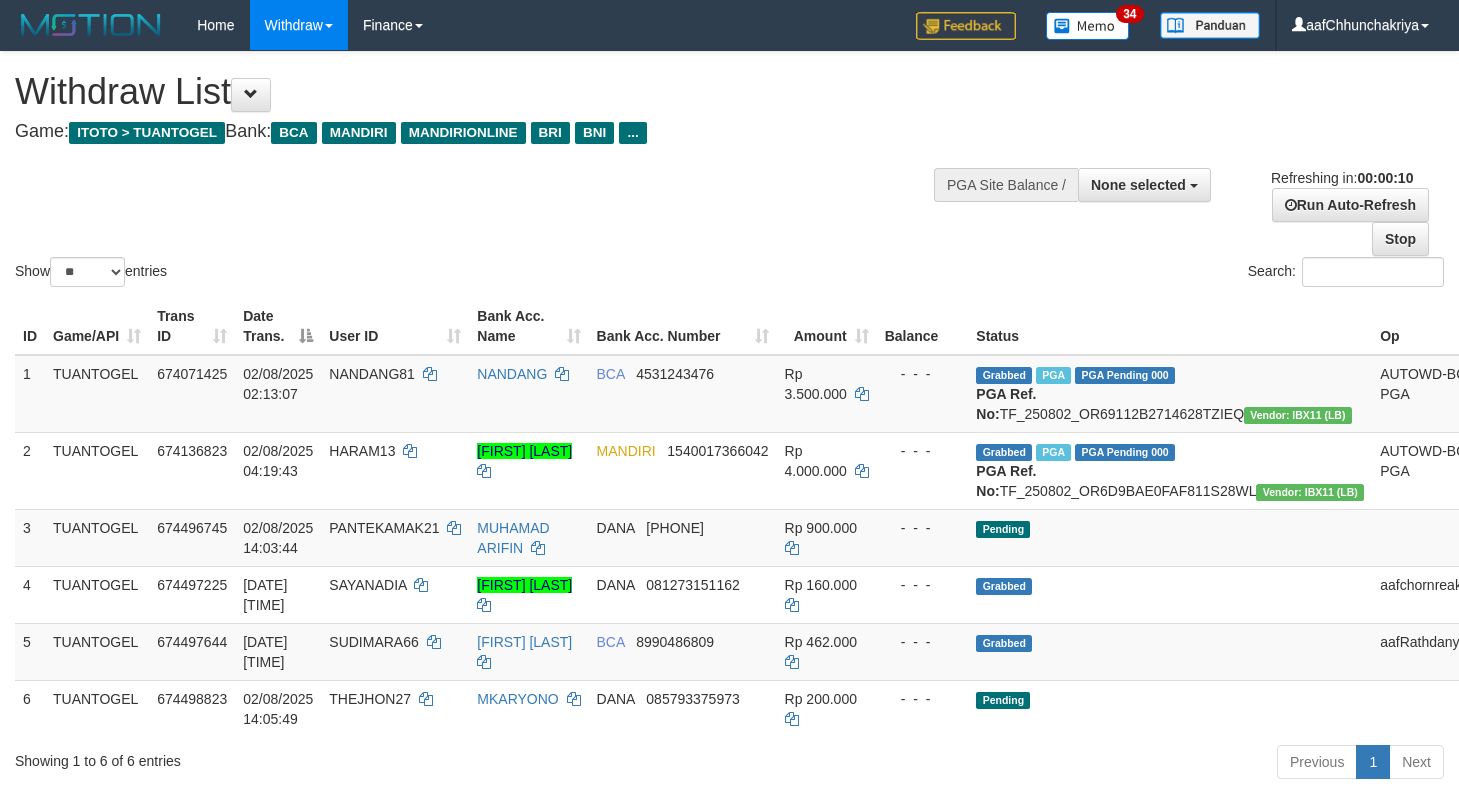 select 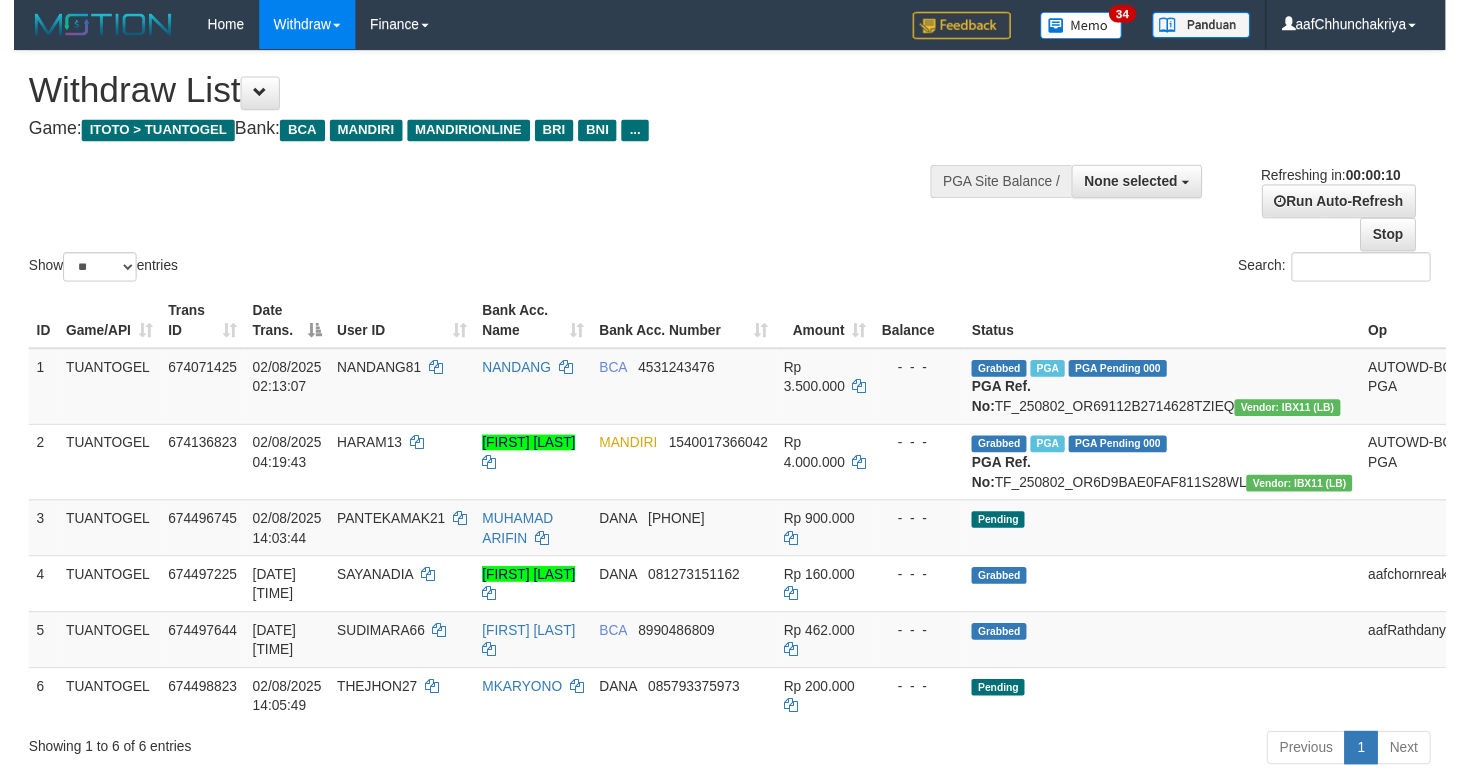 scroll, scrollTop: 0, scrollLeft: 0, axis: both 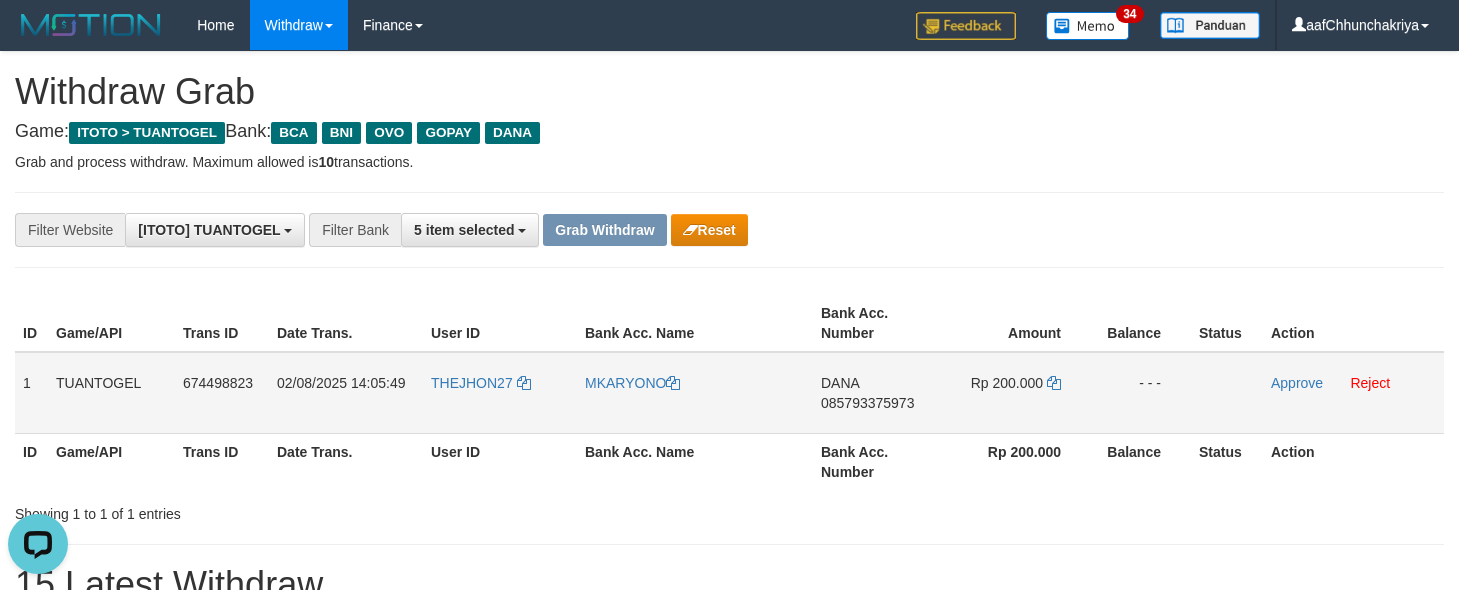 click on "THEJHON27" at bounding box center (500, 393) 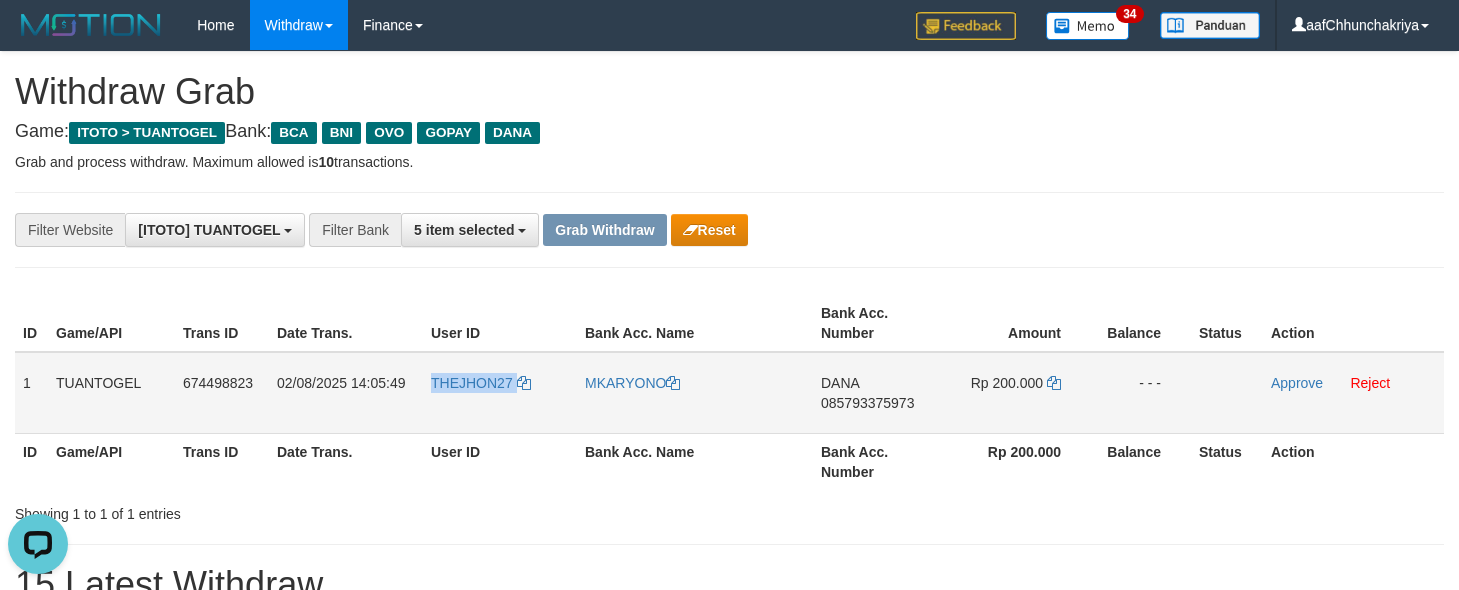click on "THEJHON27" at bounding box center (500, 393) 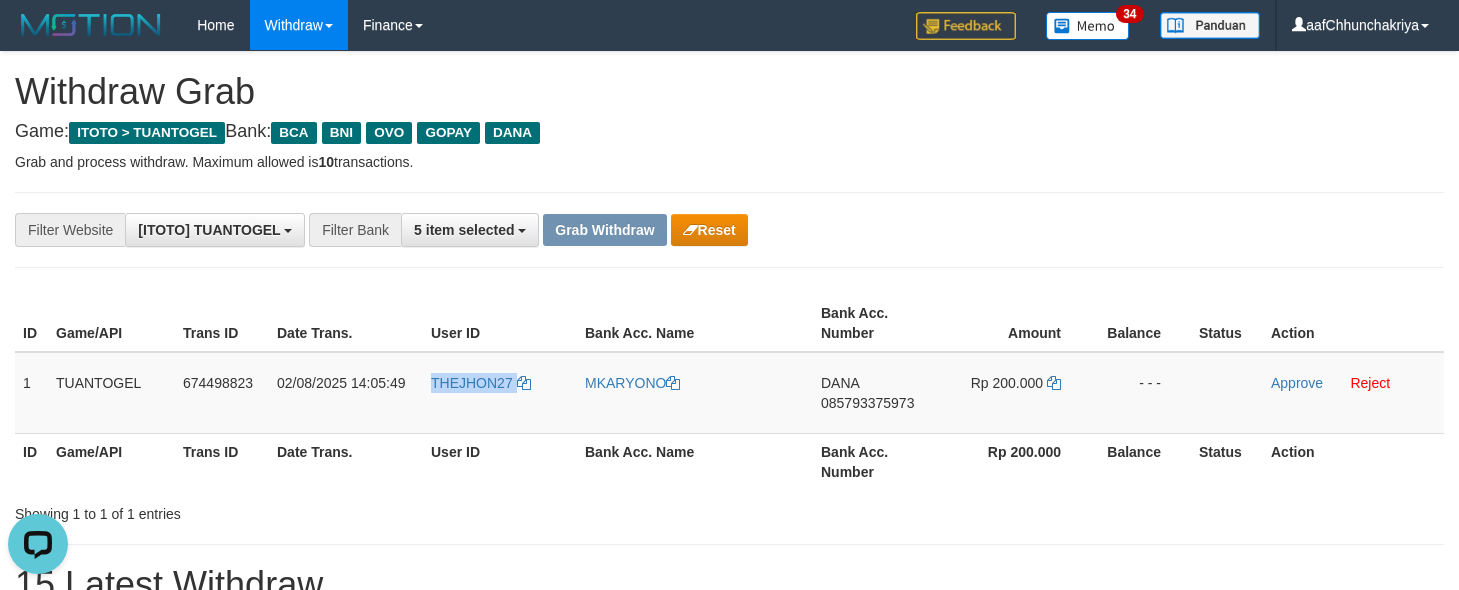 copy on "THEJHON27" 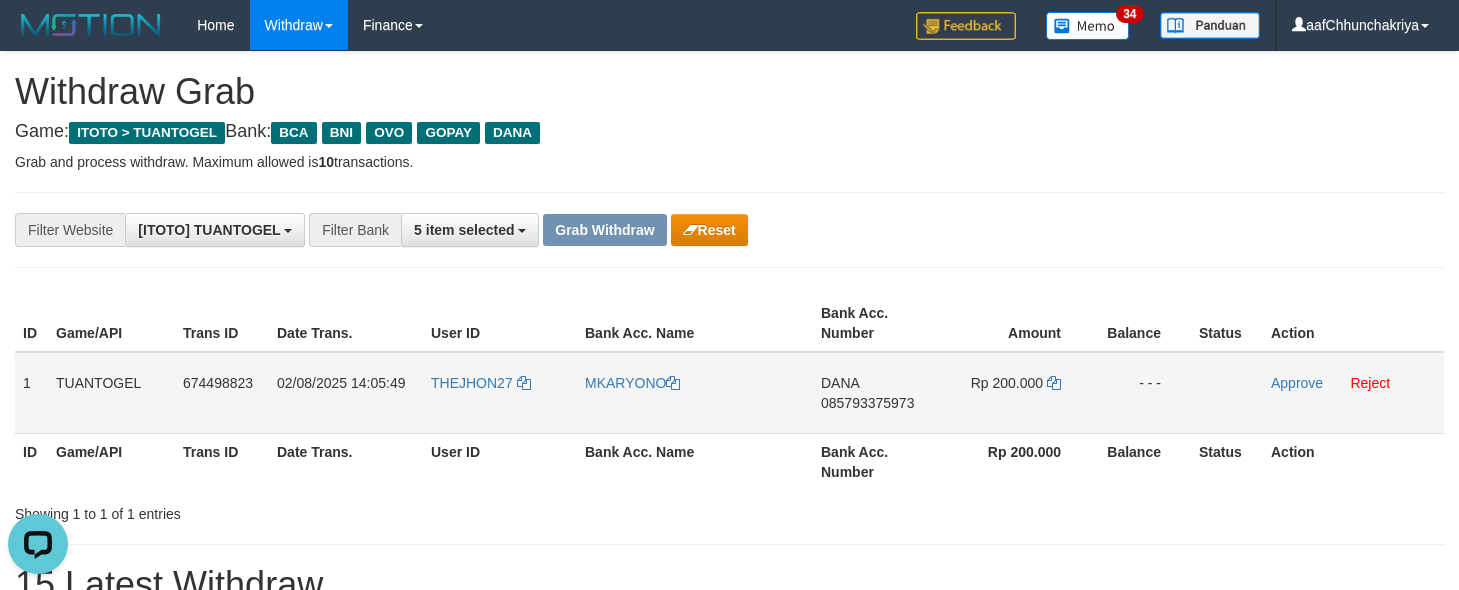 click on "THEJHON27" at bounding box center (500, 393) 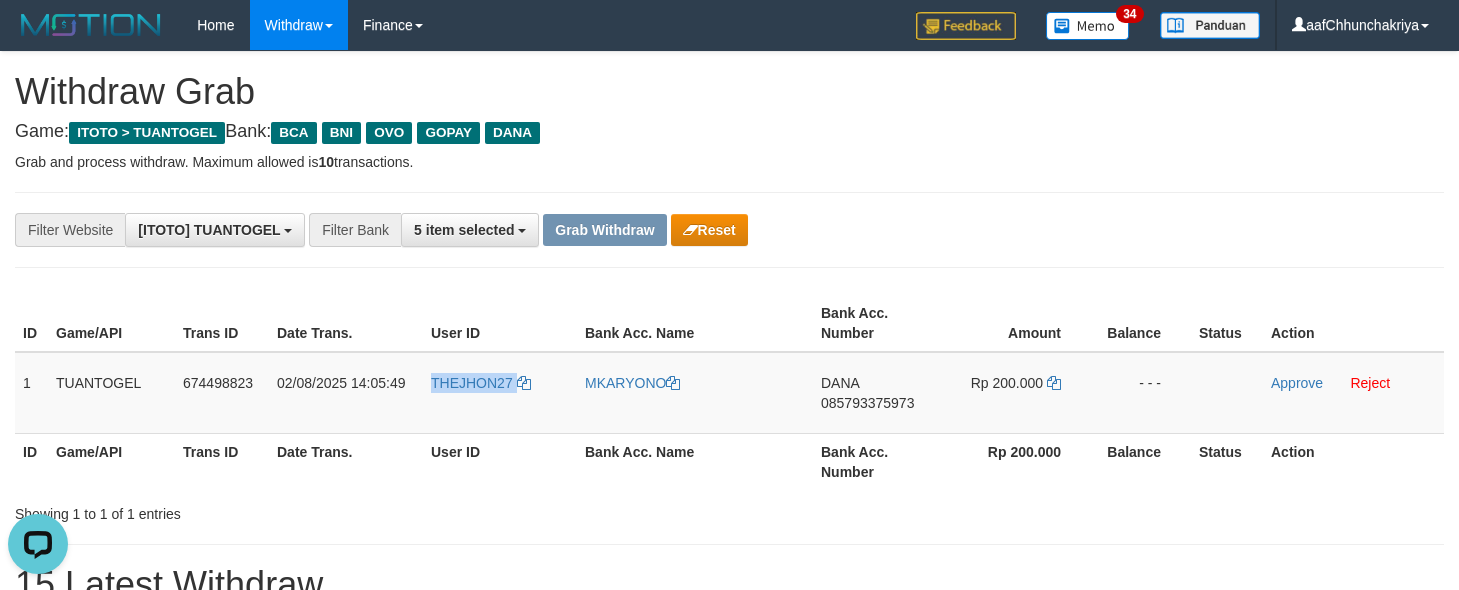 drag, startPoint x: 482, startPoint y: 419, endPoint x: 841, endPoint y: 573, distance: 390.63666 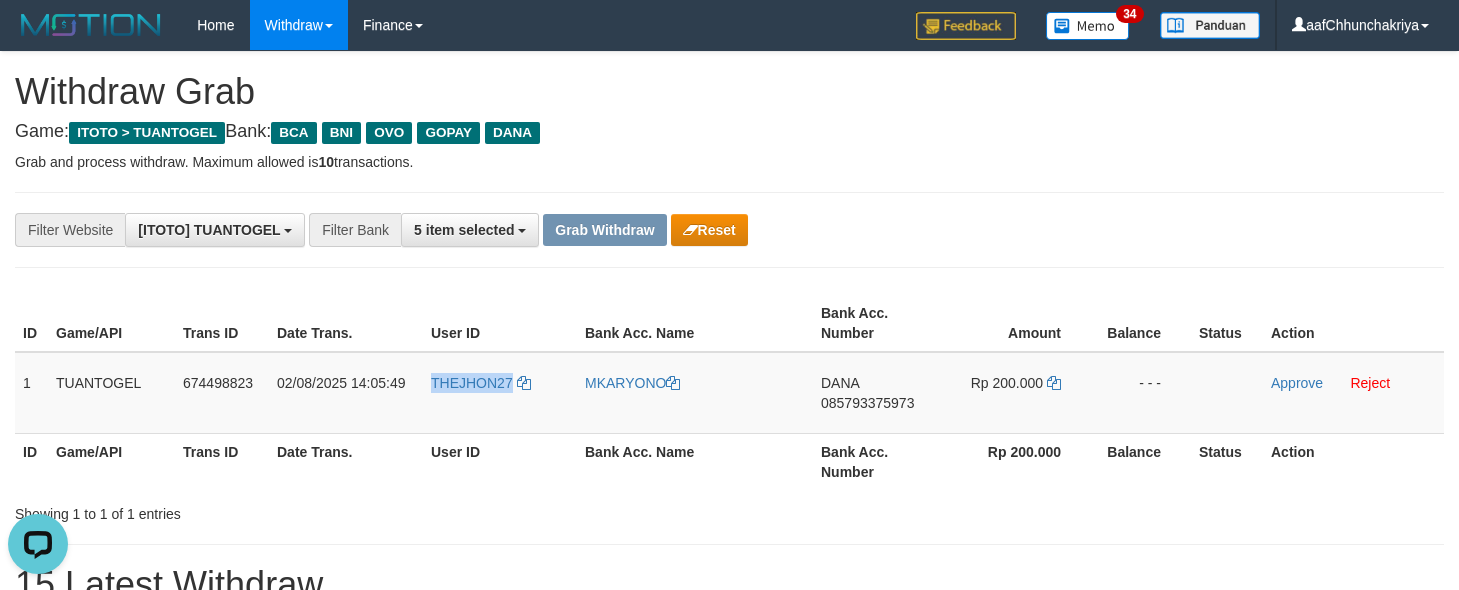 copy on "THEJHON27" 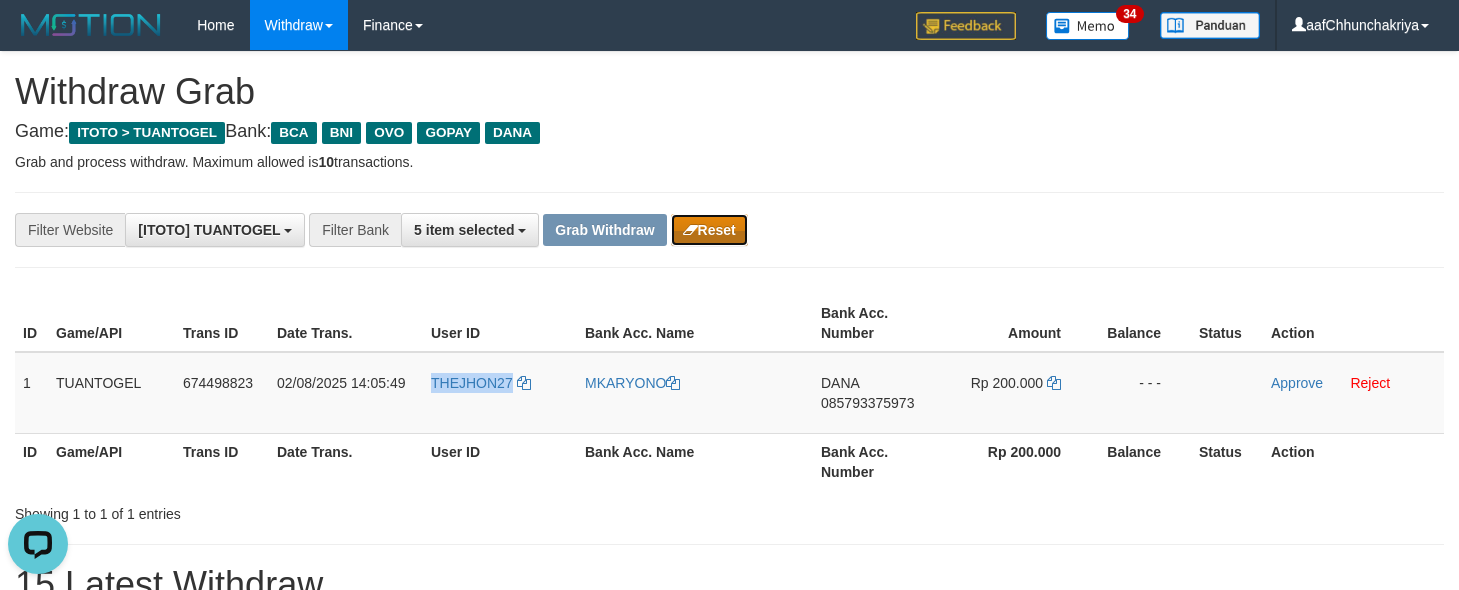 click on "Reset" at bounding box center (709, 230) 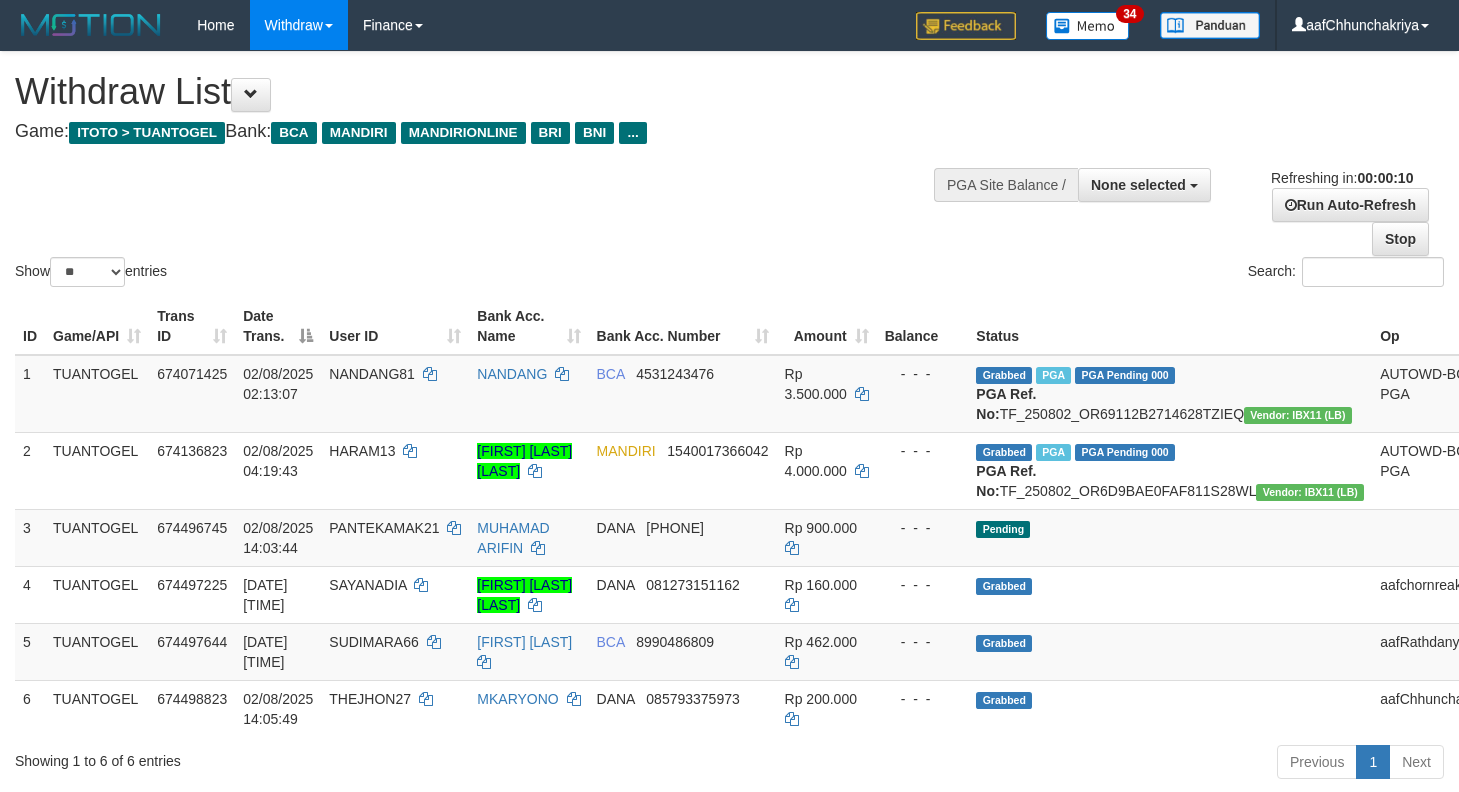 select 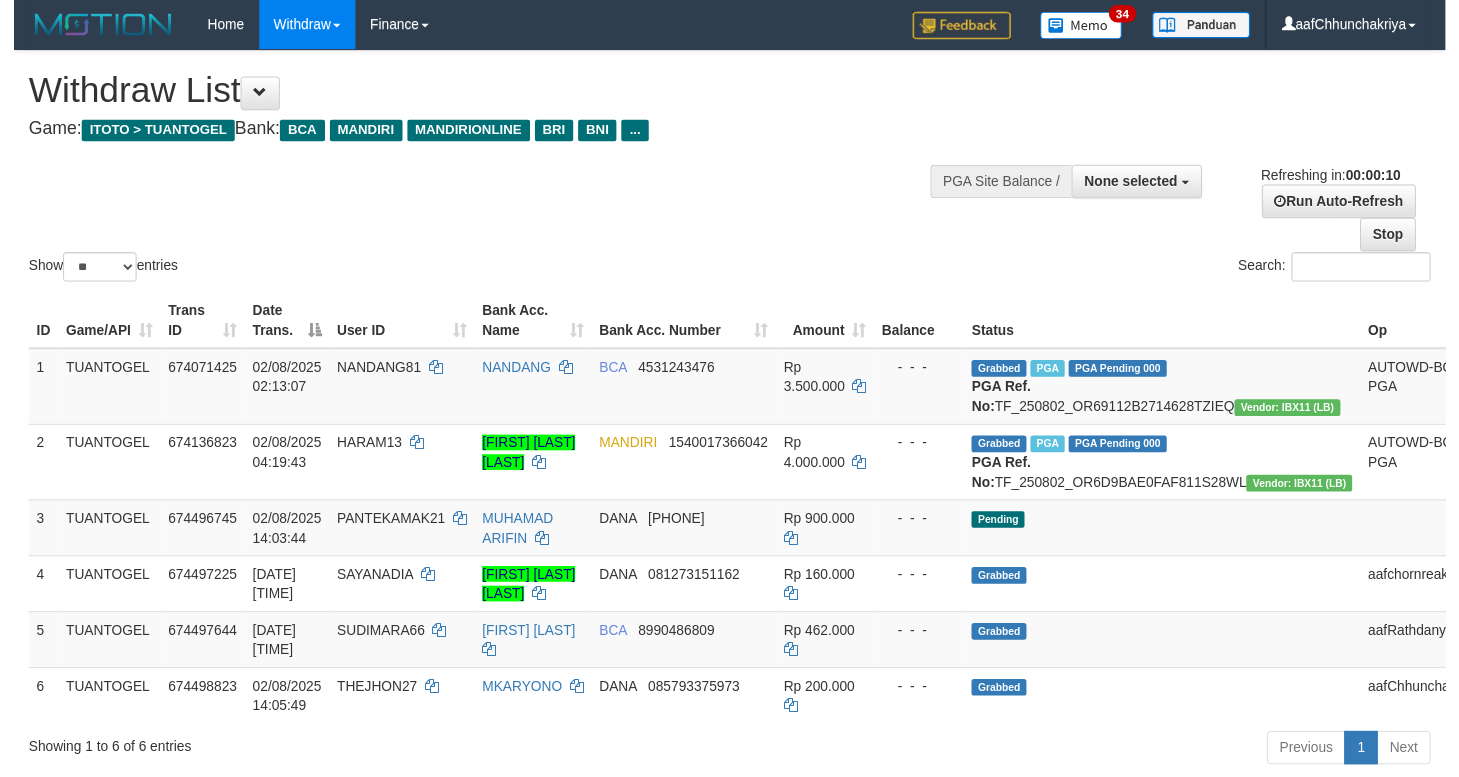 scroll, scrollTop: 0, scrollLeft: 0, axis: both 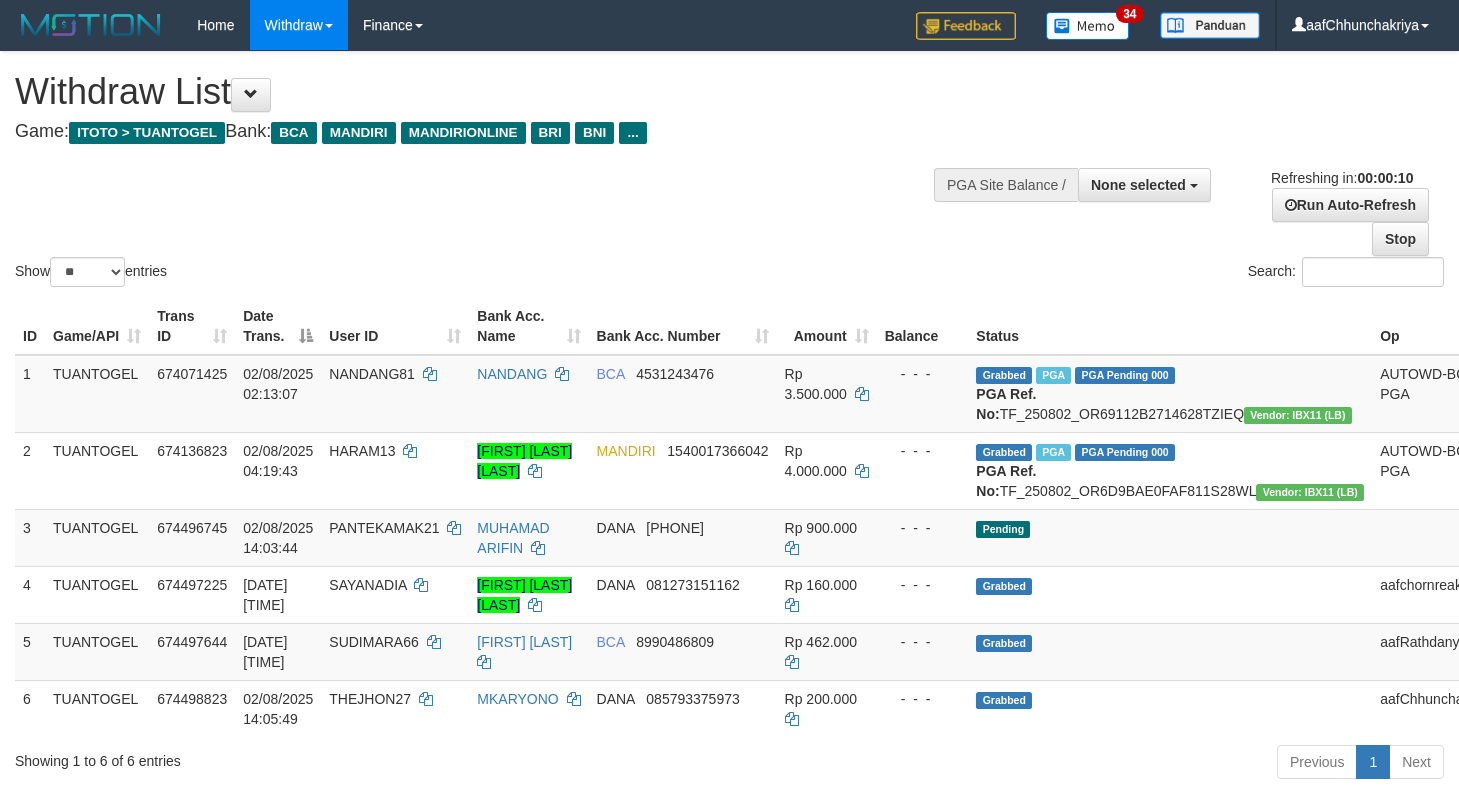 select 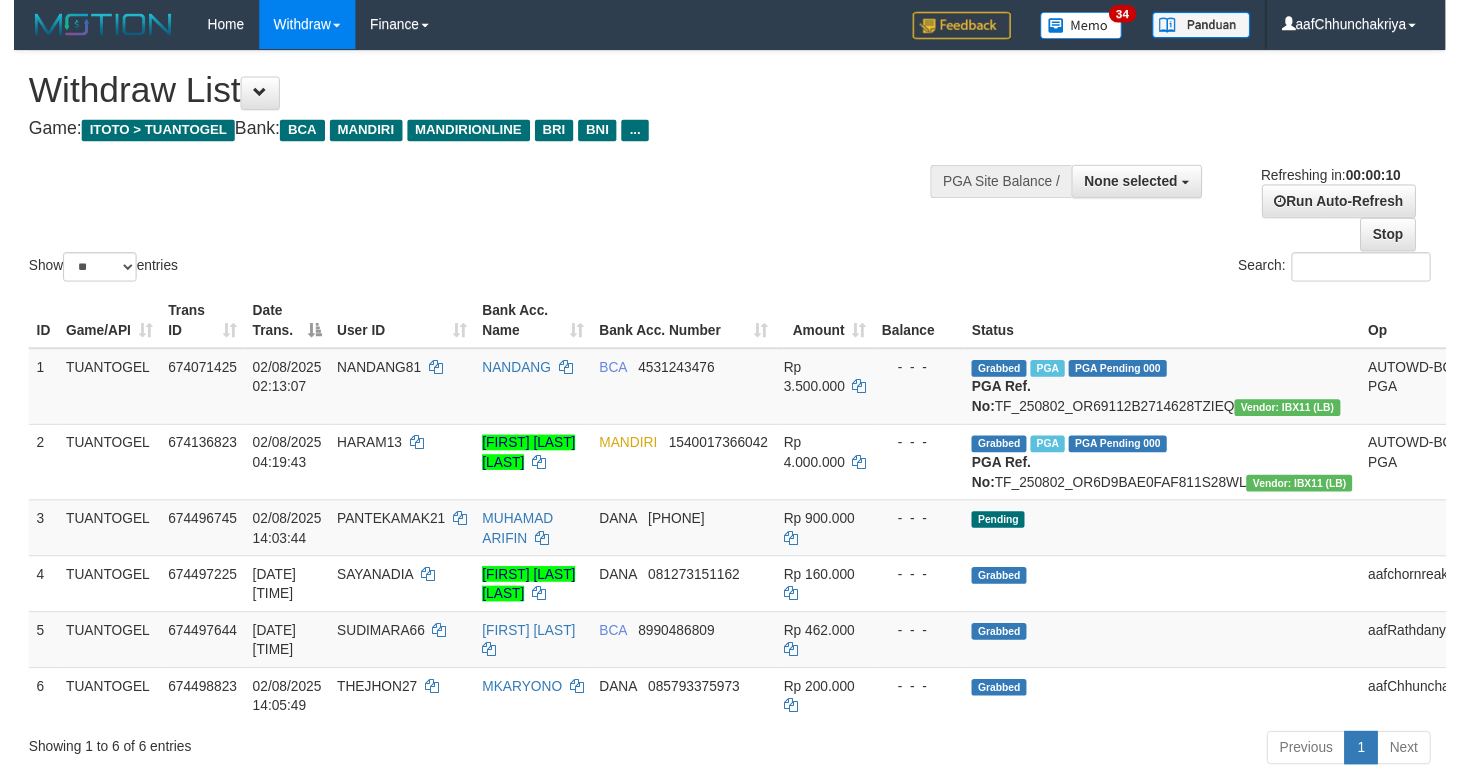 scroll, scrollTop: 0, scrollLeft: 0, axis: both 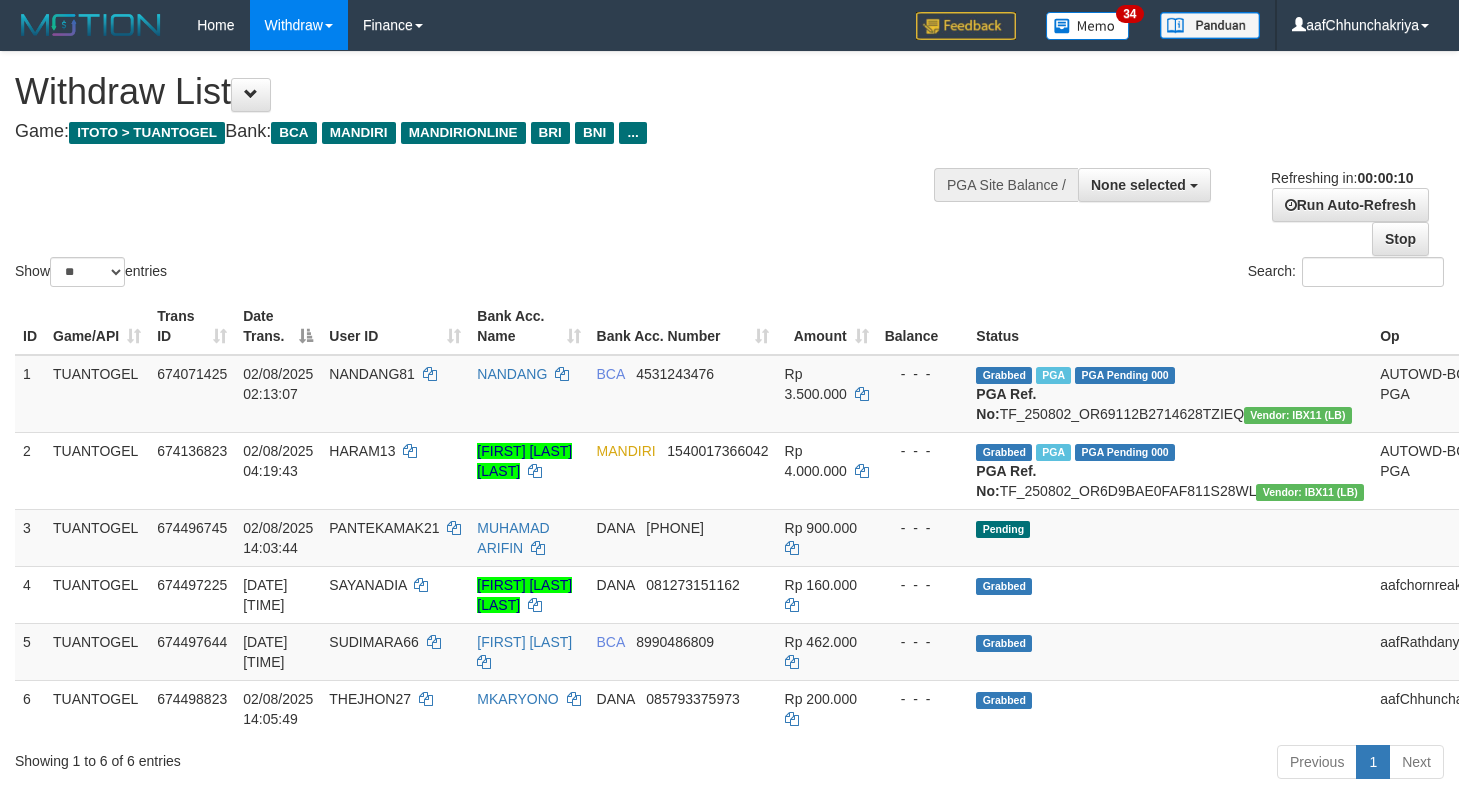 select 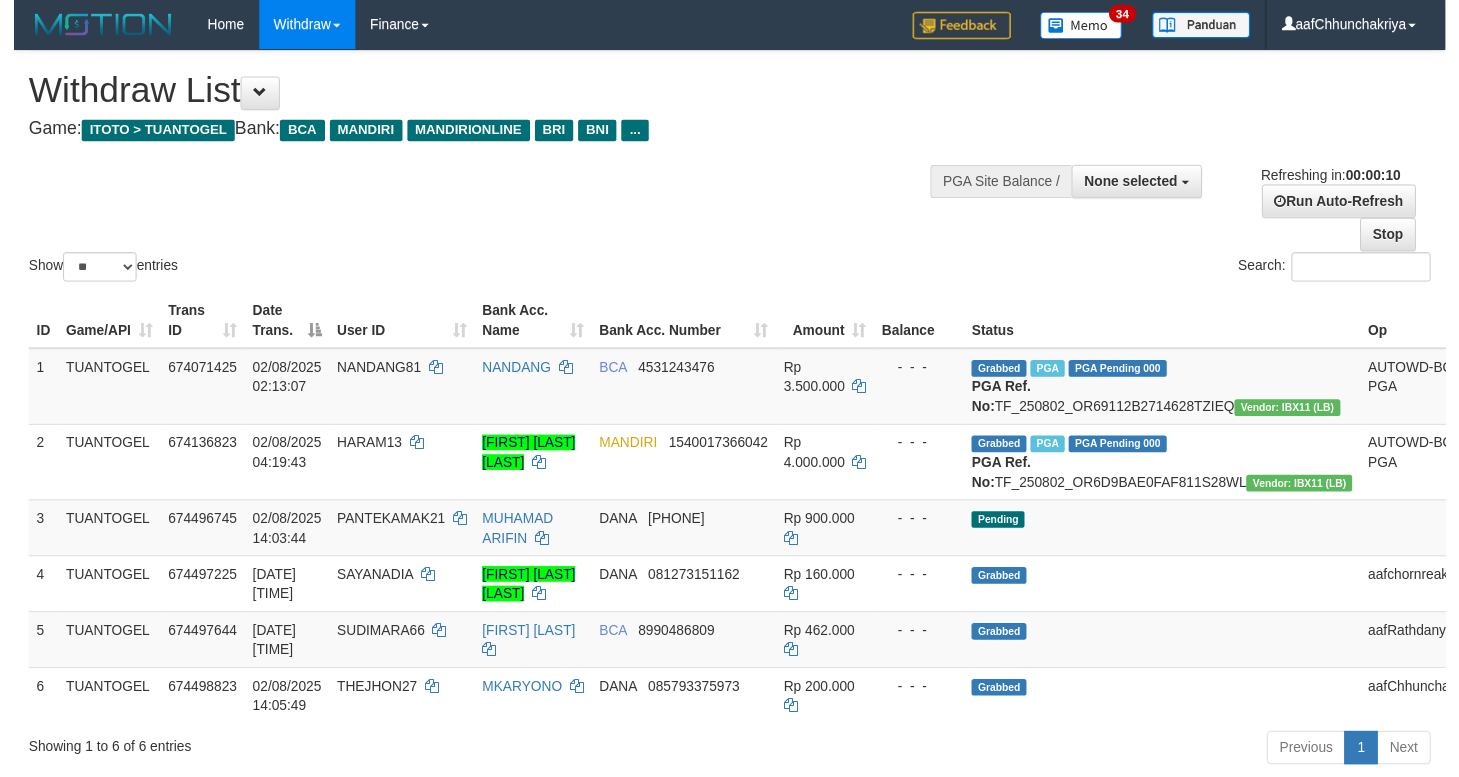 scroll, scrollTop: 0, scrollLeft: 0, axis: both 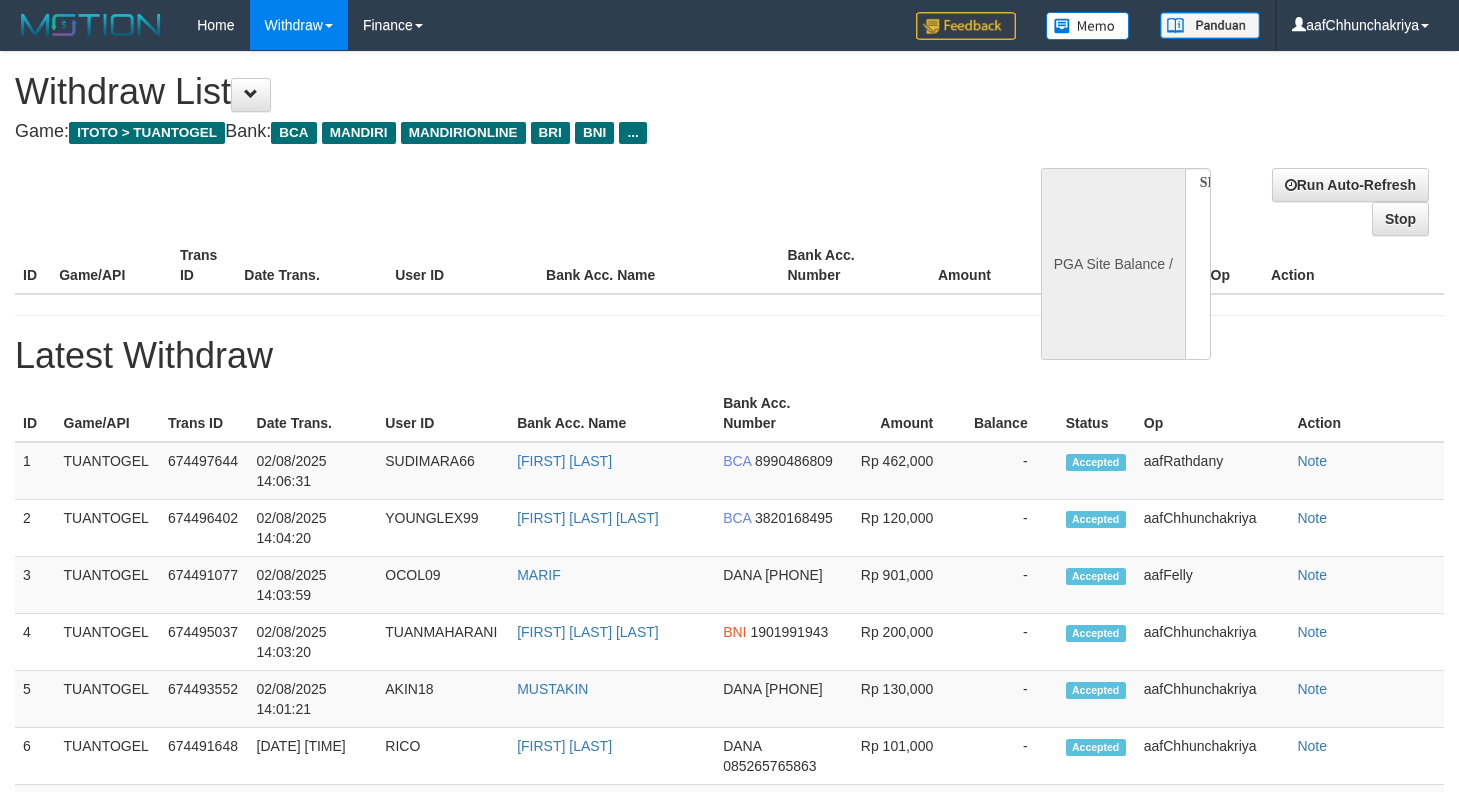 select 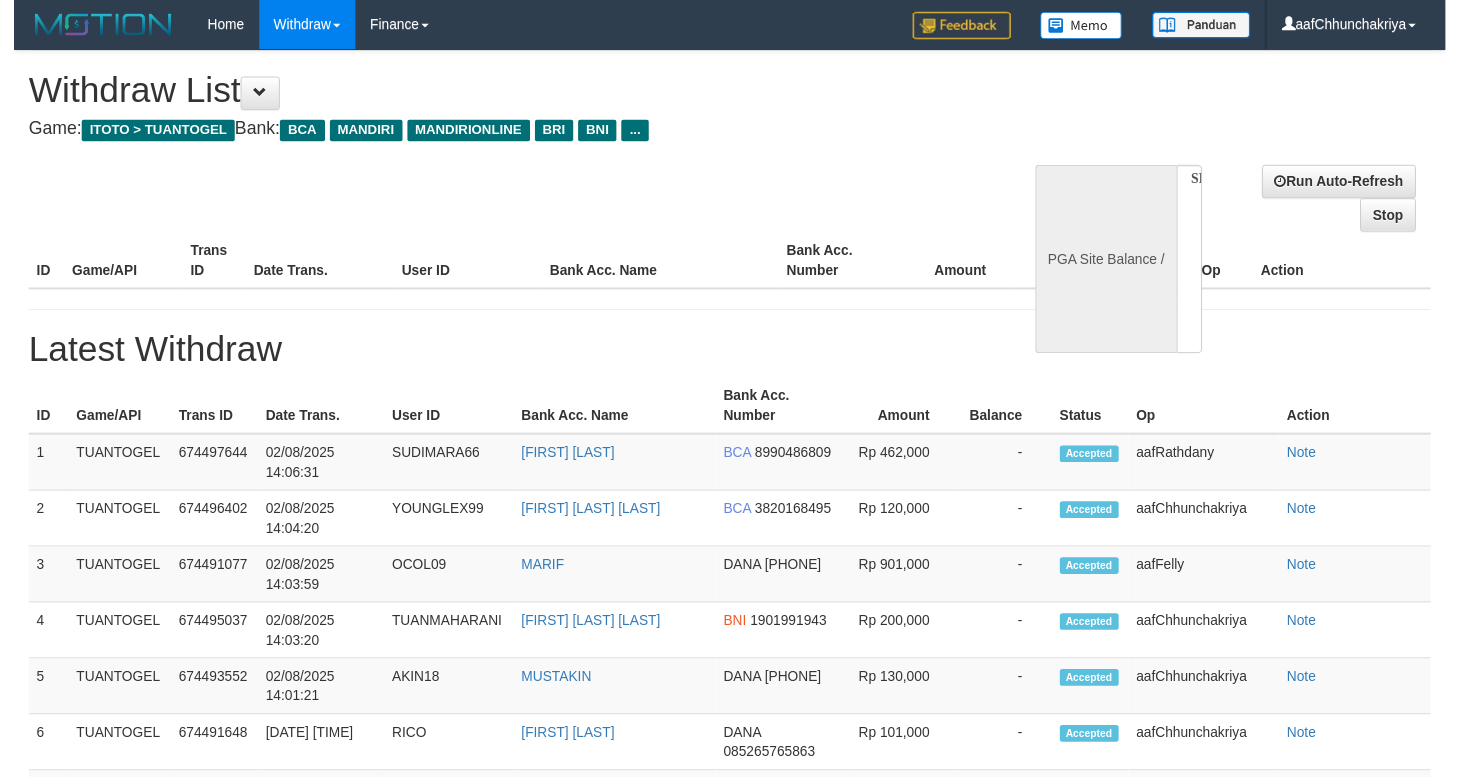 scroll, scrollTop: 0, scrollLeft: 0, axis: both 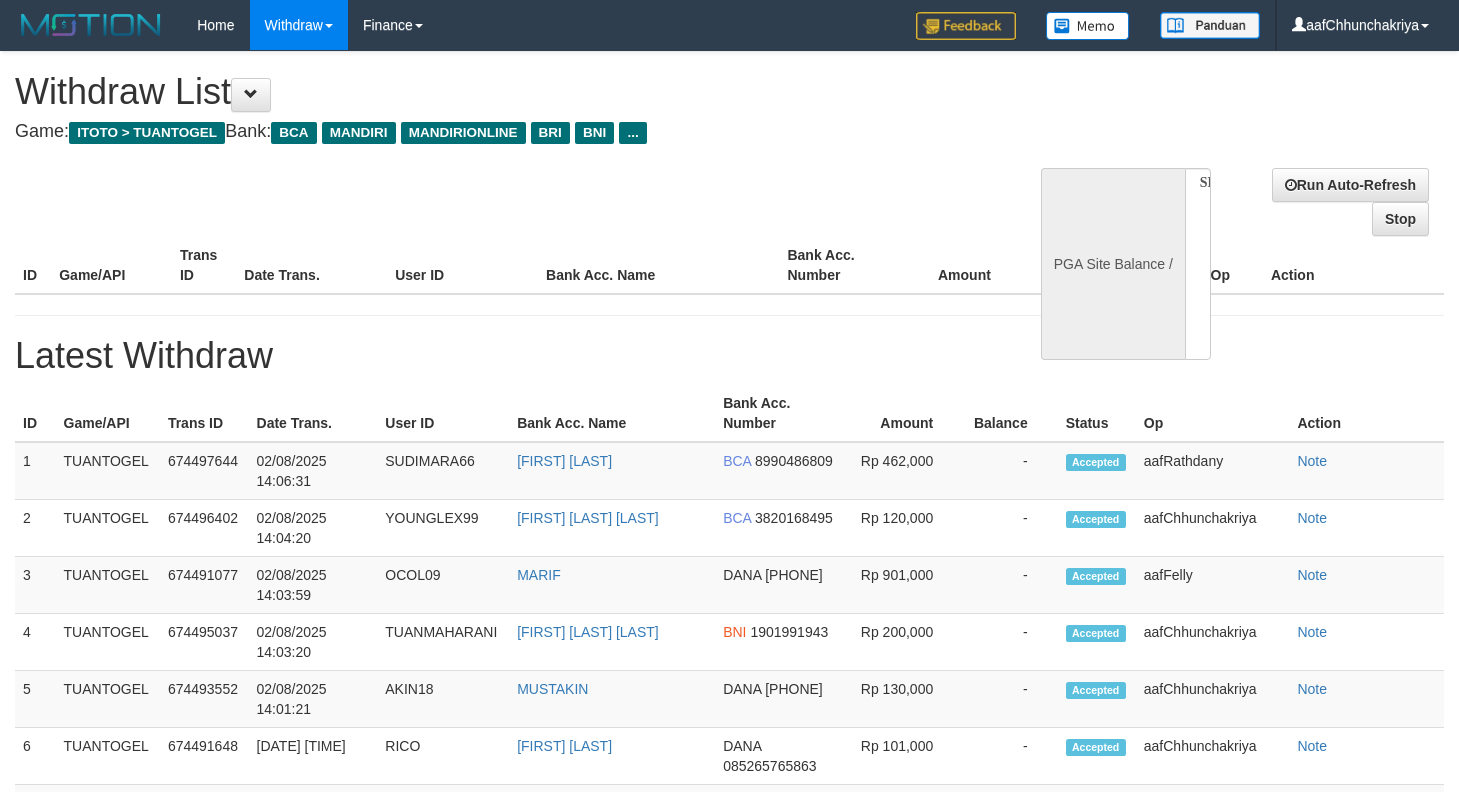 select on "**" 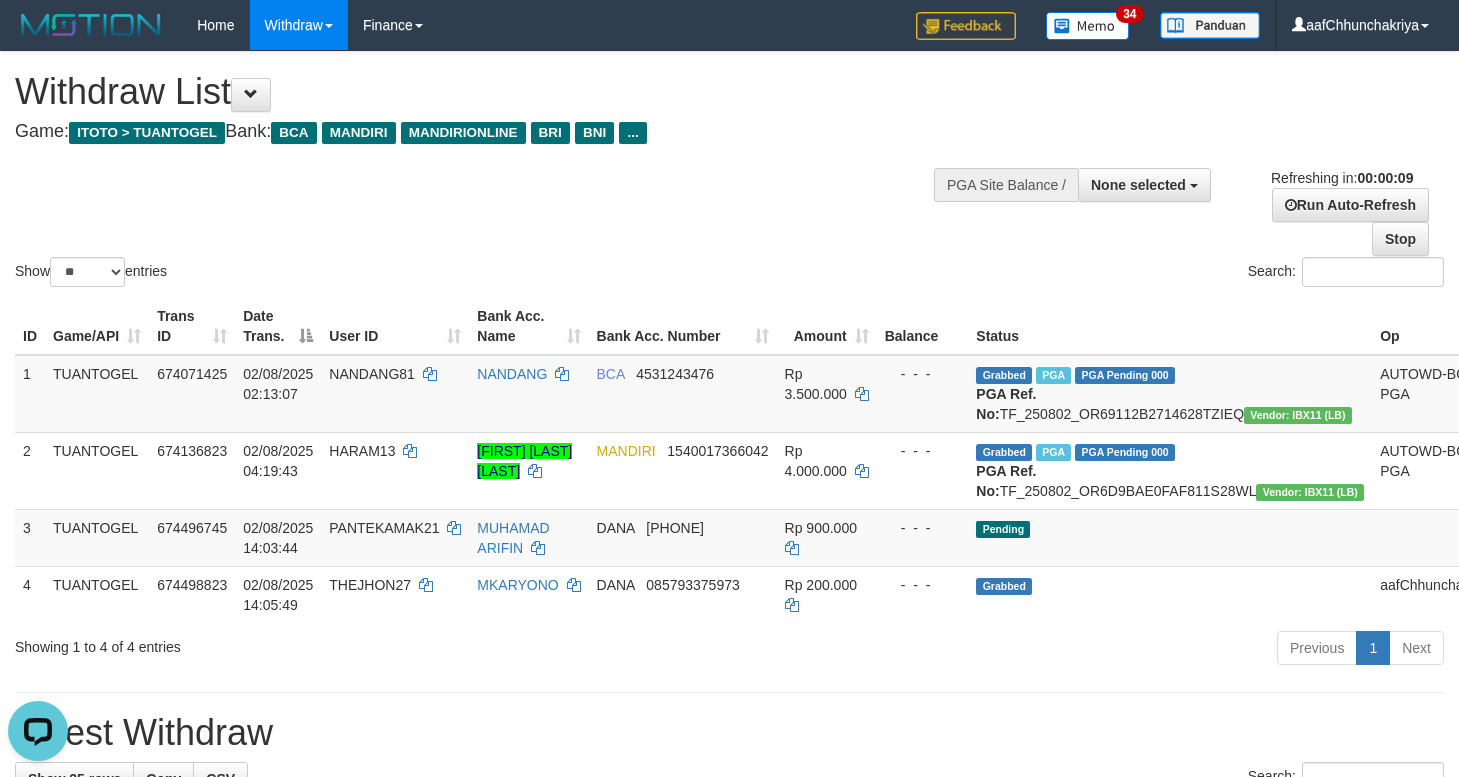 scroll, scrollTop: 0, scrollLeft: 0, axis: both 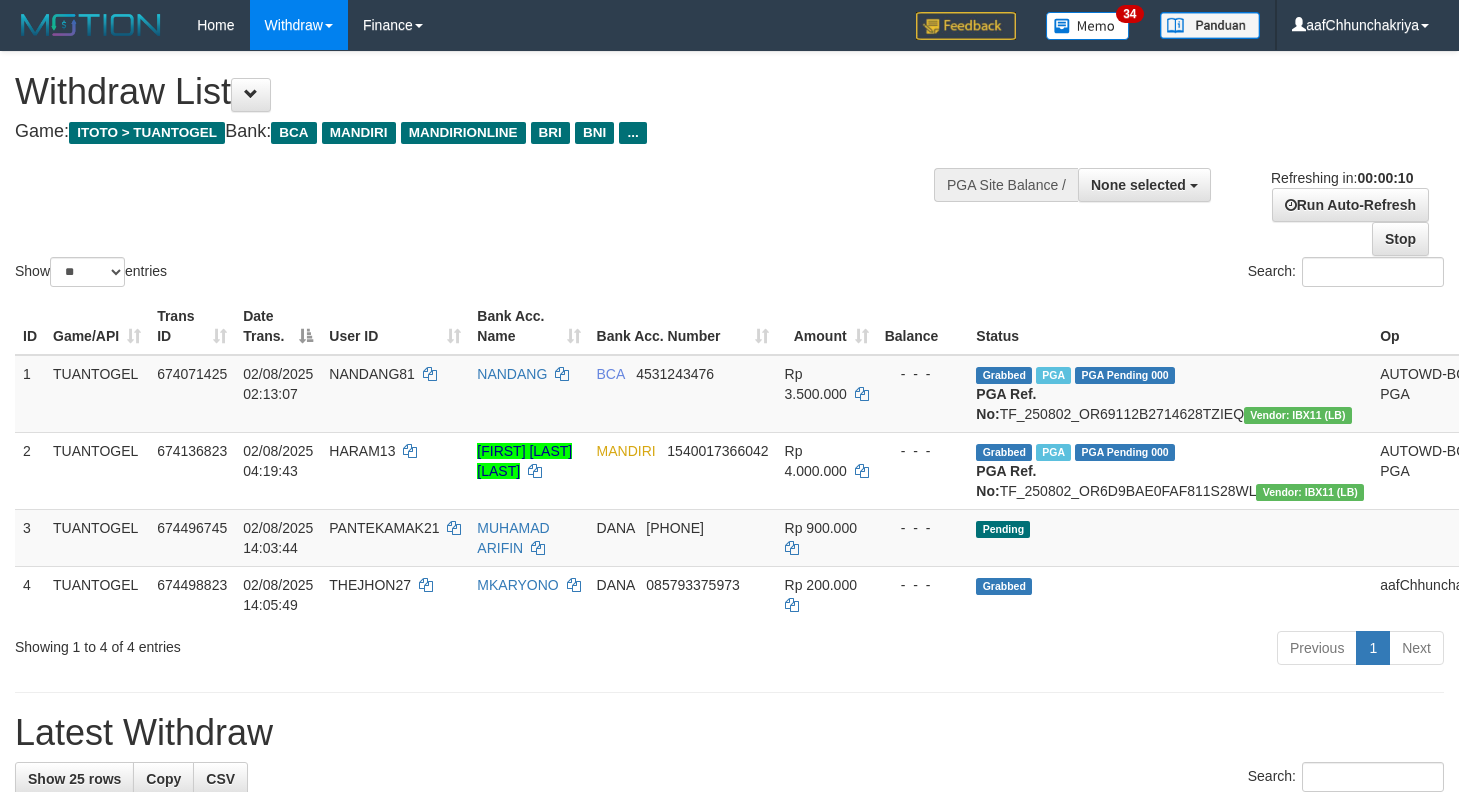 select 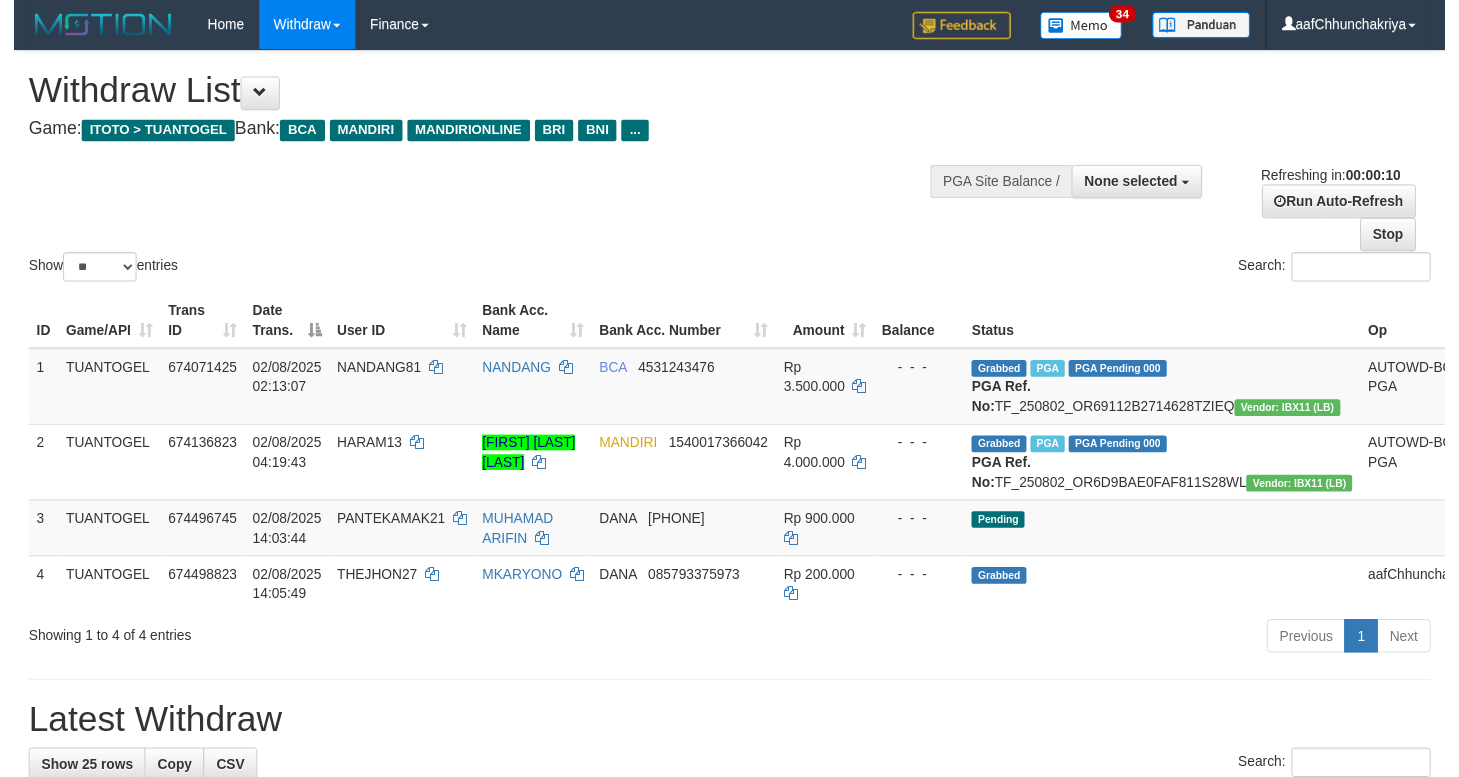 scroll, scrollTop: 0, scrollLeft: 0, axis: both 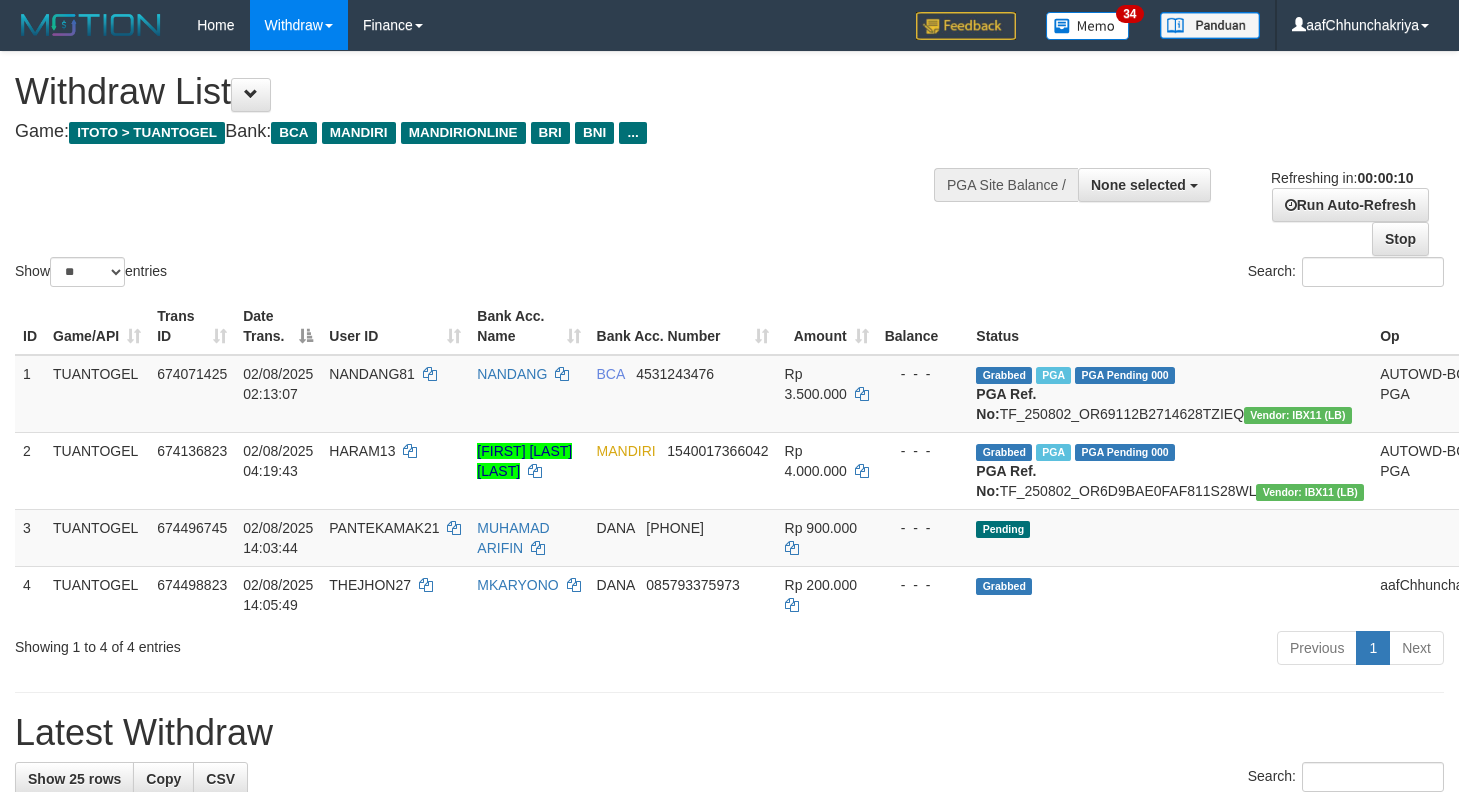 select 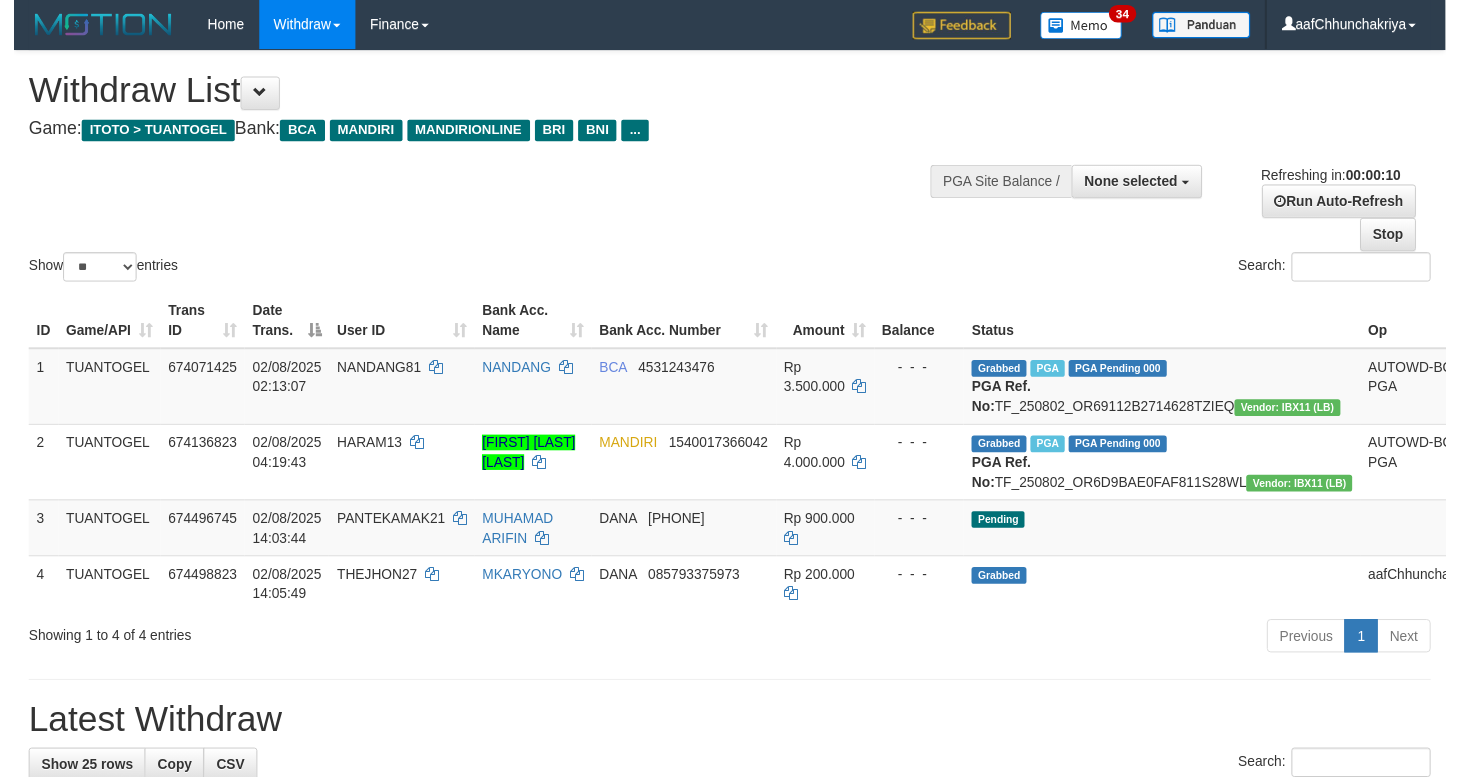 scroll, scrollTop: 0, scrollLeft: 0, axis: both 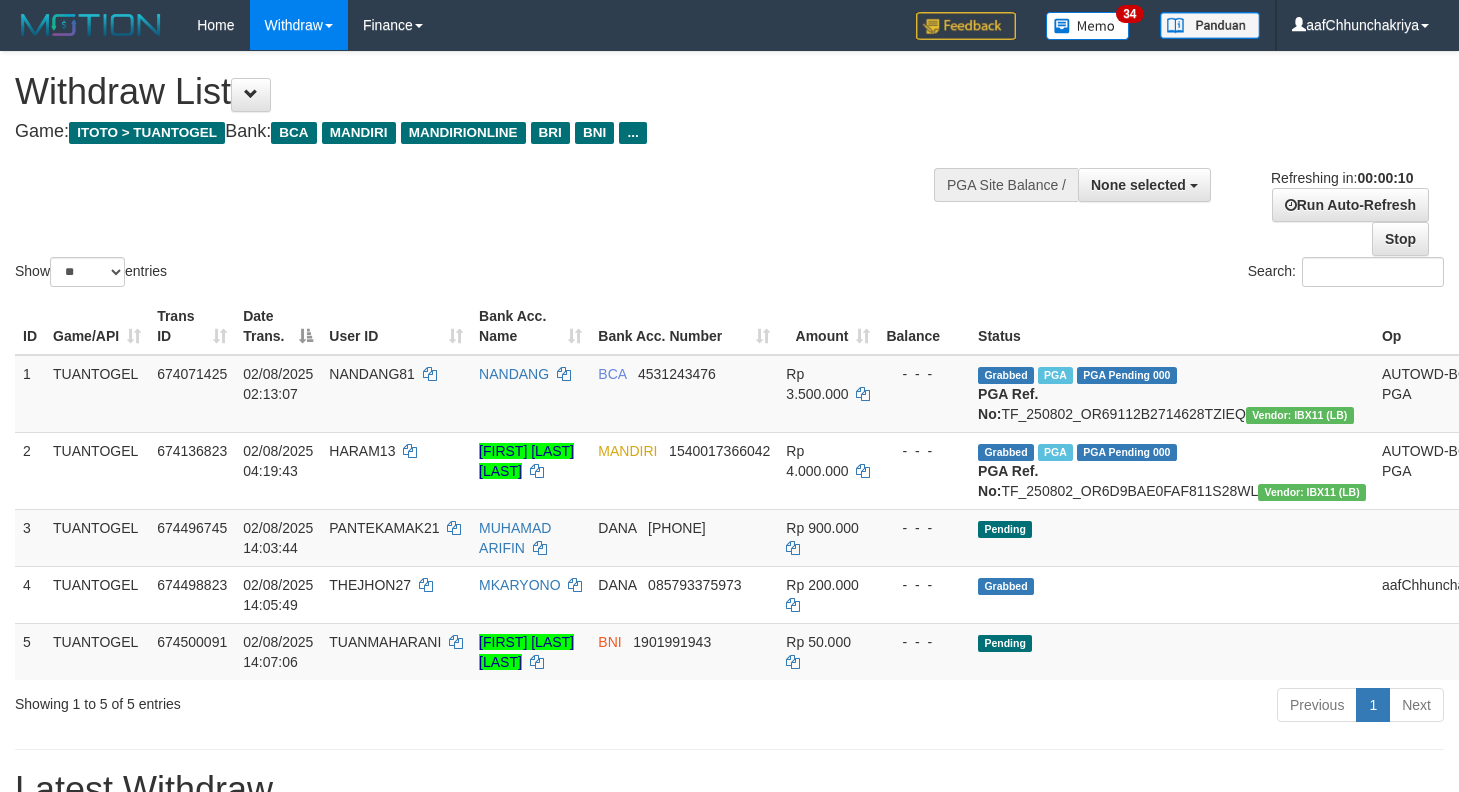select 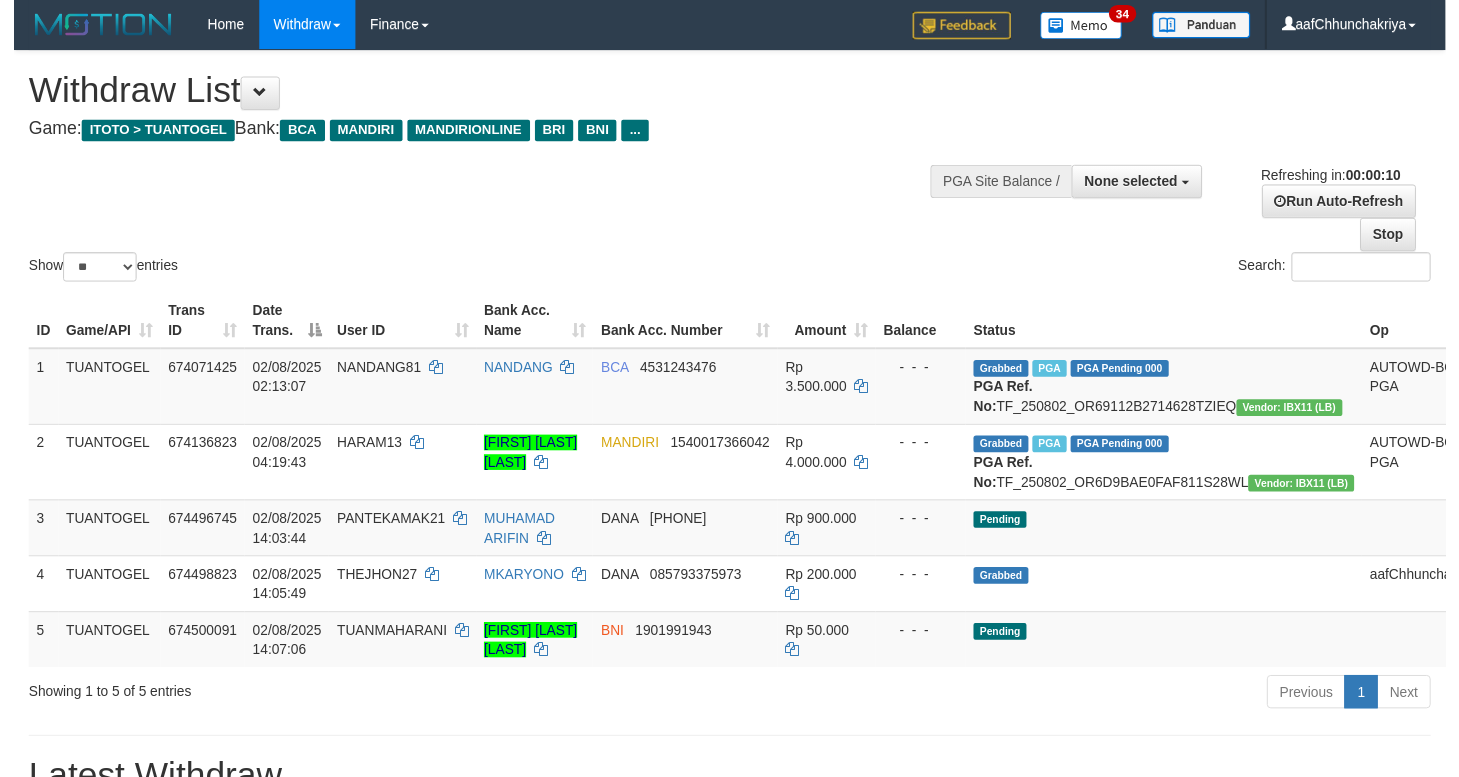 scroll, scrollTop: 0, scrollLeft: 0, axis: both 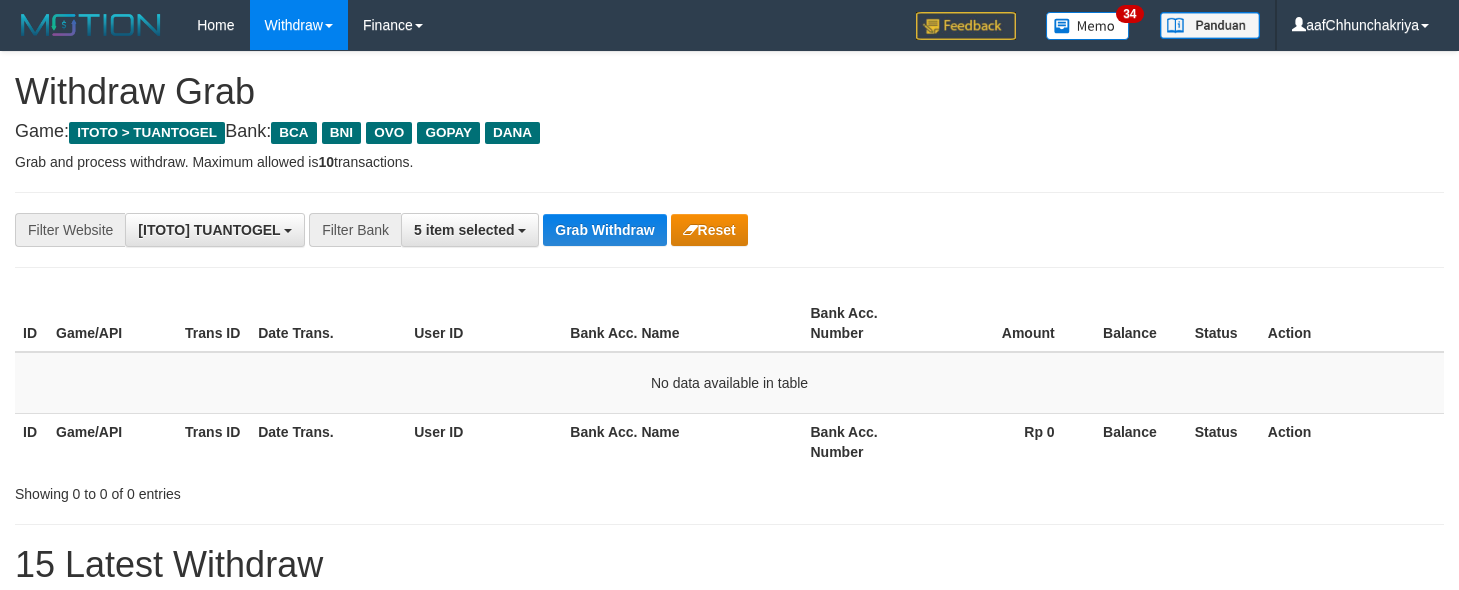 click on "Grab Withdraw" at bounding box center (604, 230) 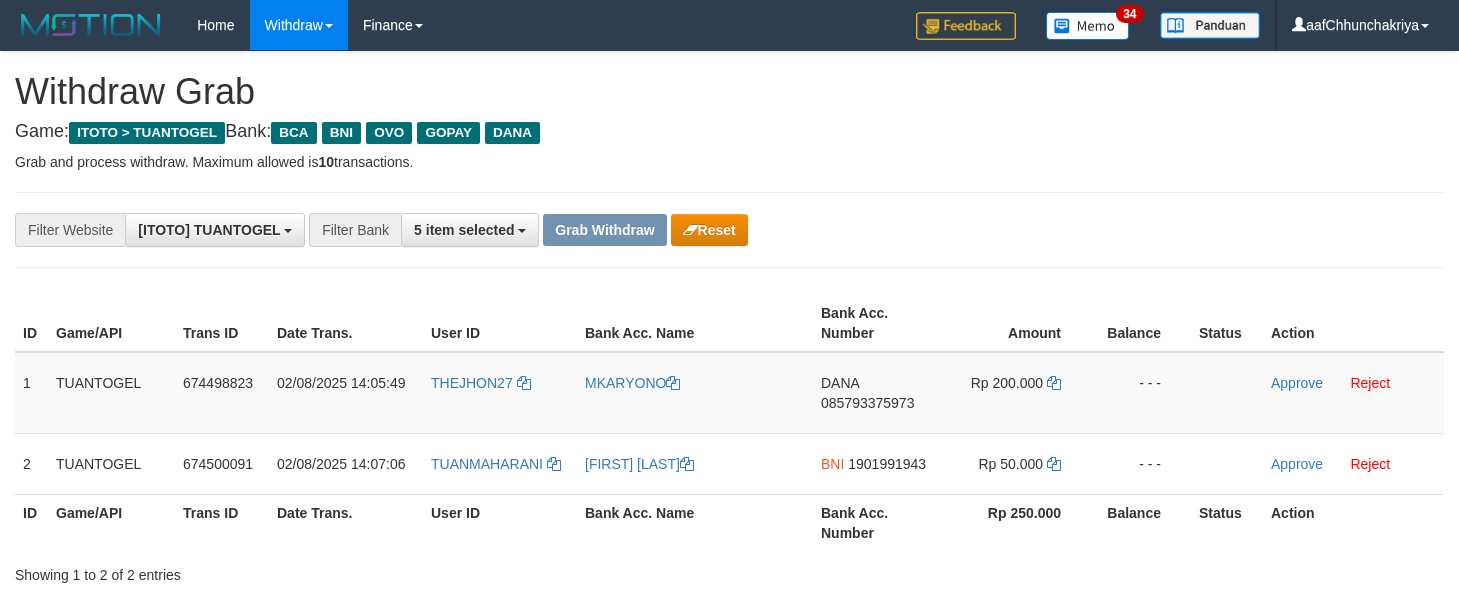 scroll, scrollTop: 0, scrollLeft: 0, axis: both 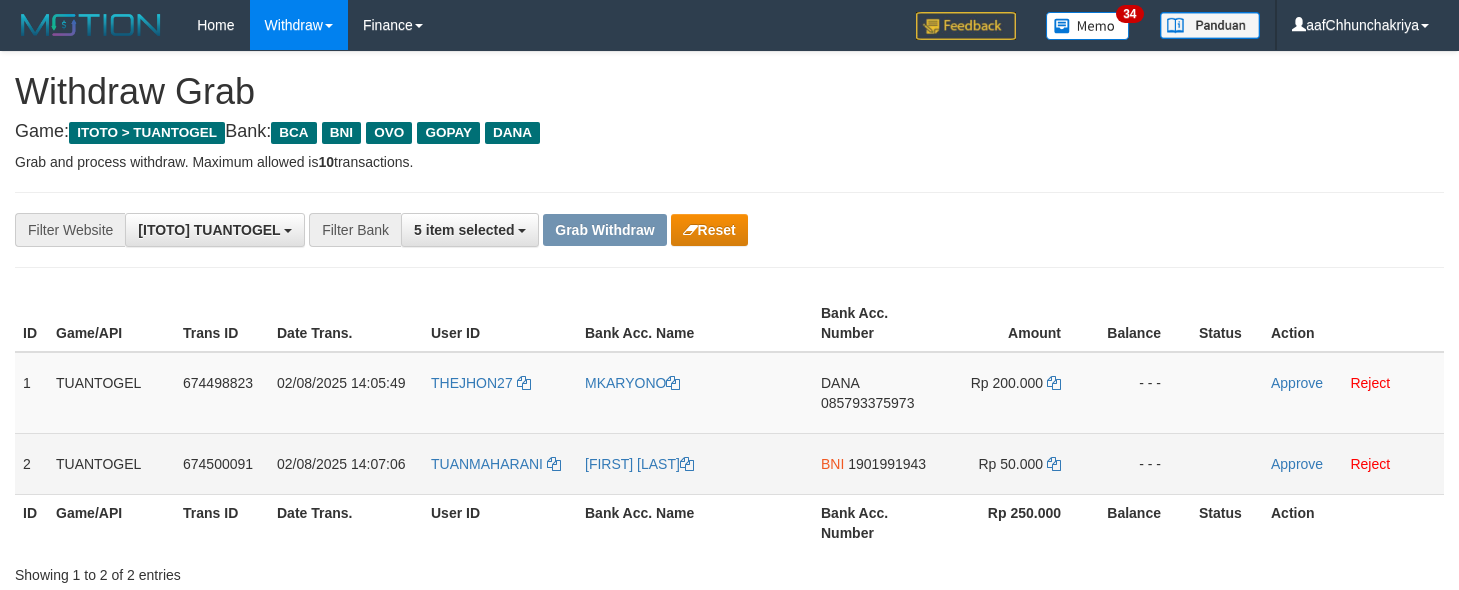 click on "TUANMAHARANI" at bounding box center (500, 463) 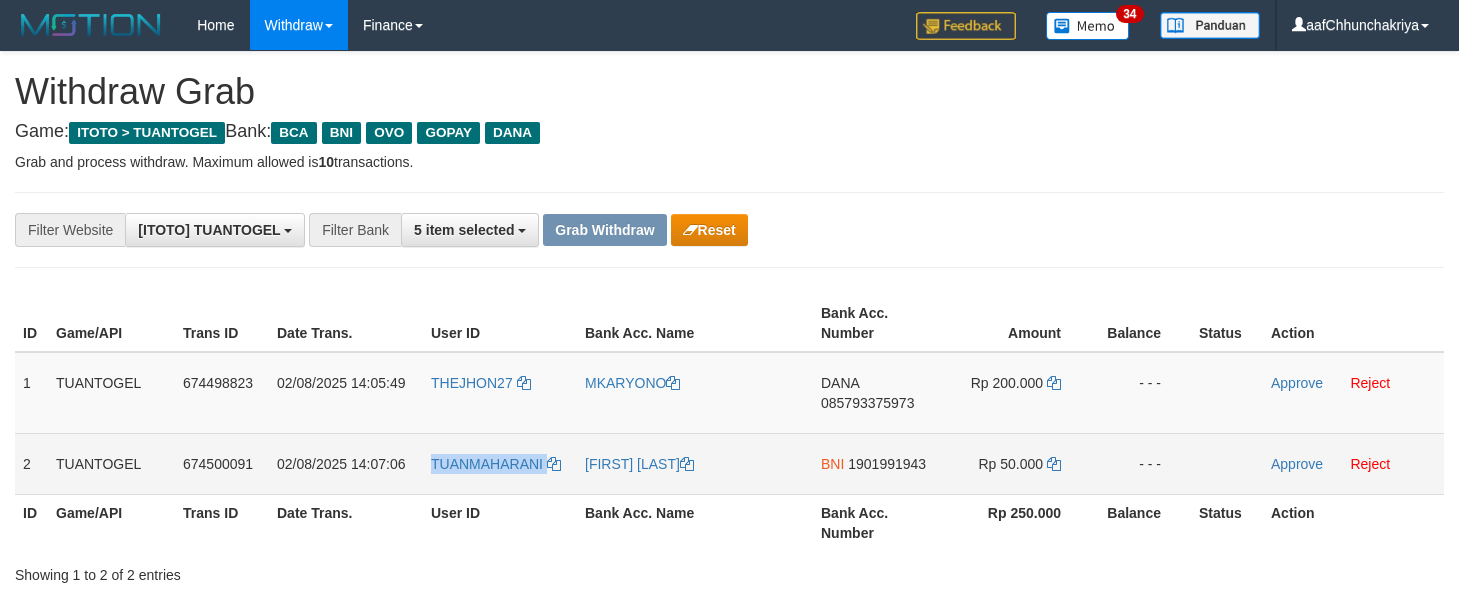 click on "TUANMAHARANI" at bounding box center [500, 463] 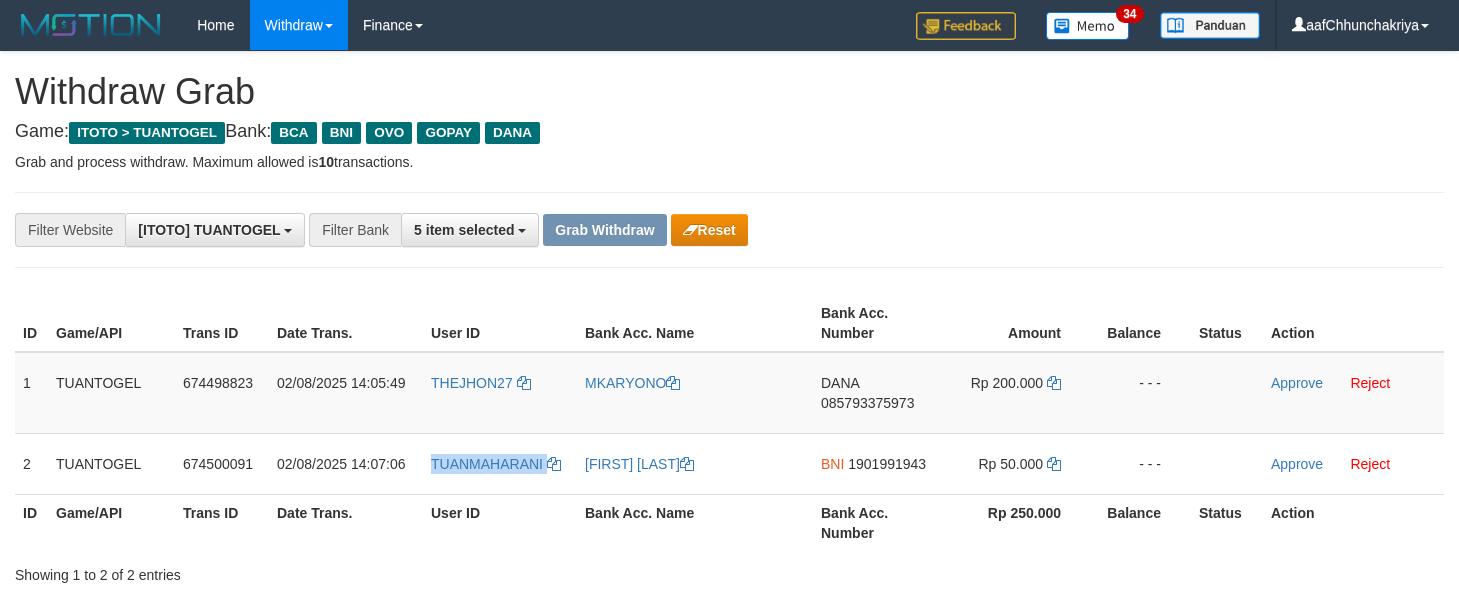 copy on "TUANMAHARANI" 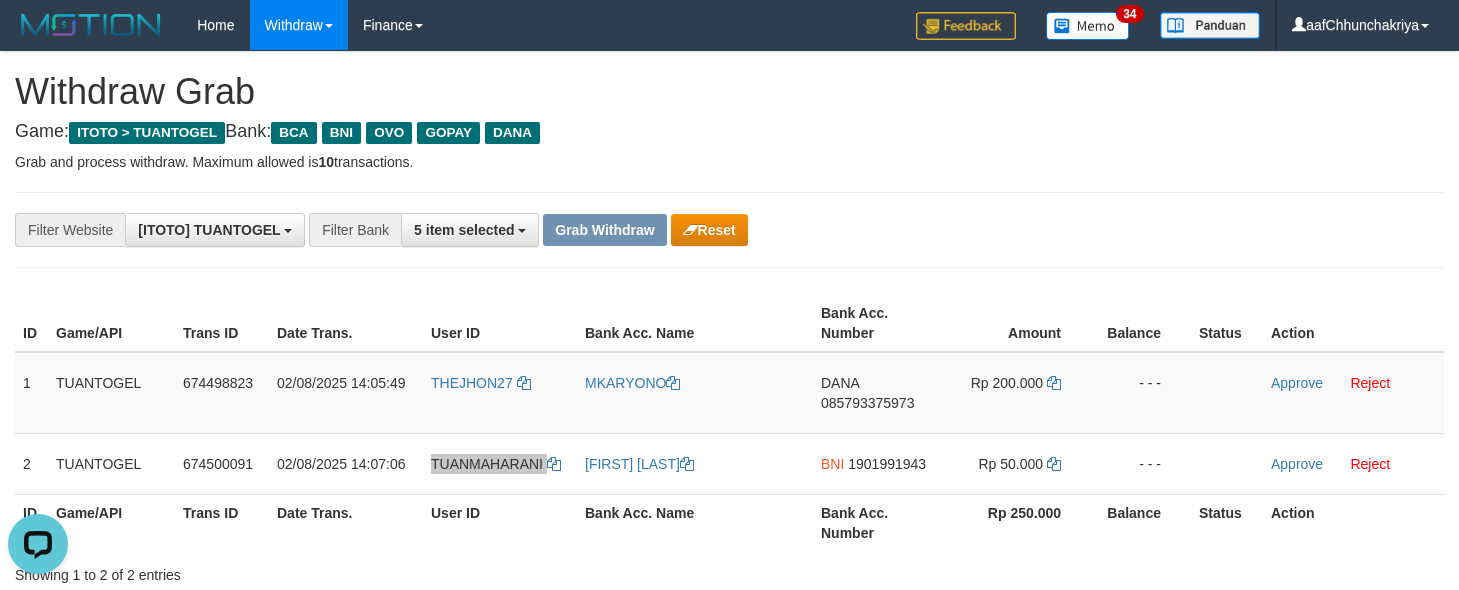 scroll, scrollTop: 0, scrollLeft: 0, axis: both 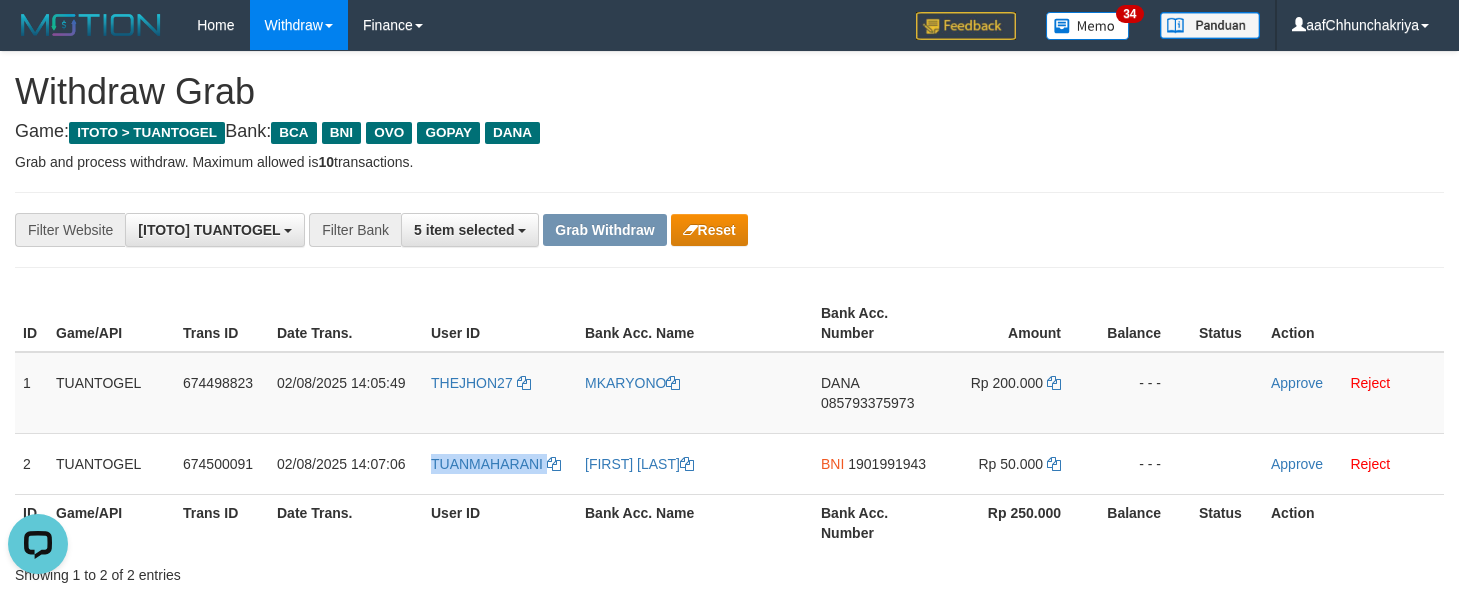 drag, startPoint x: 1306, startPoint y: 124, endPoint x: 1470, endPoint y: 297, distance: 238.37994 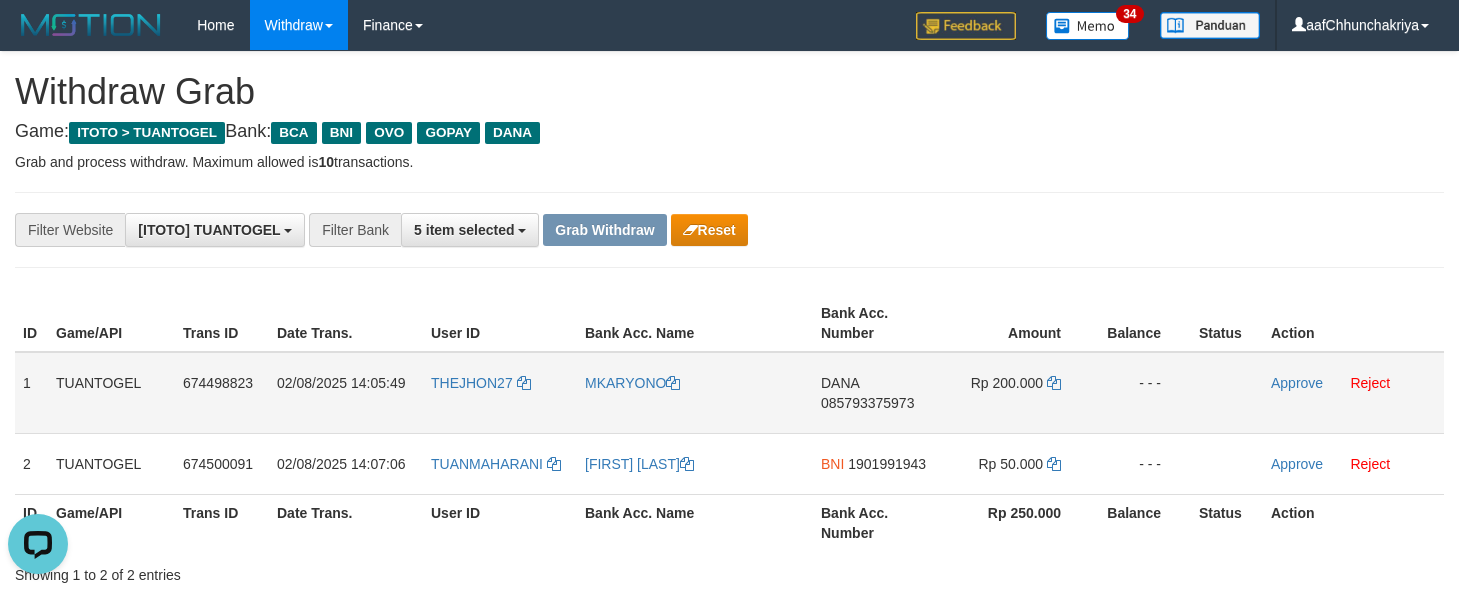 click on "DANA
085793375973" at bounding box center (876, 393) 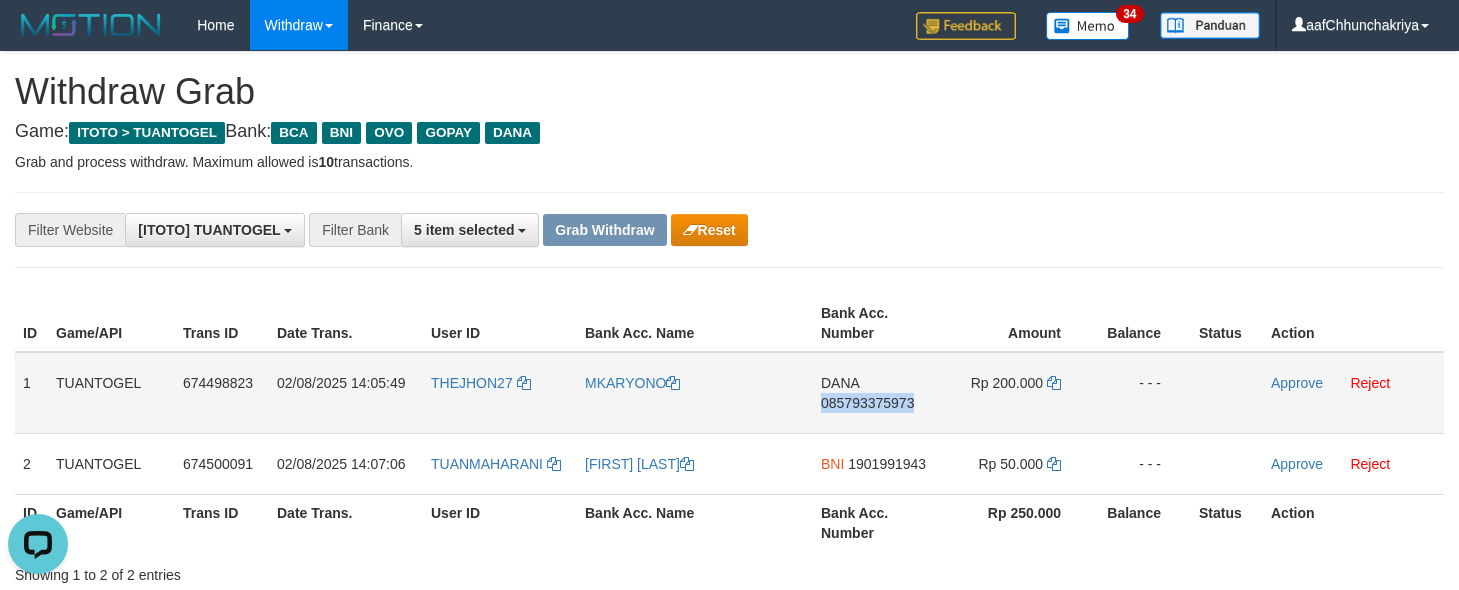 drag, startPoint x: 860, startPoint y: 414, endPoint x: 966, endPoint y: 392, distance: 108.25895 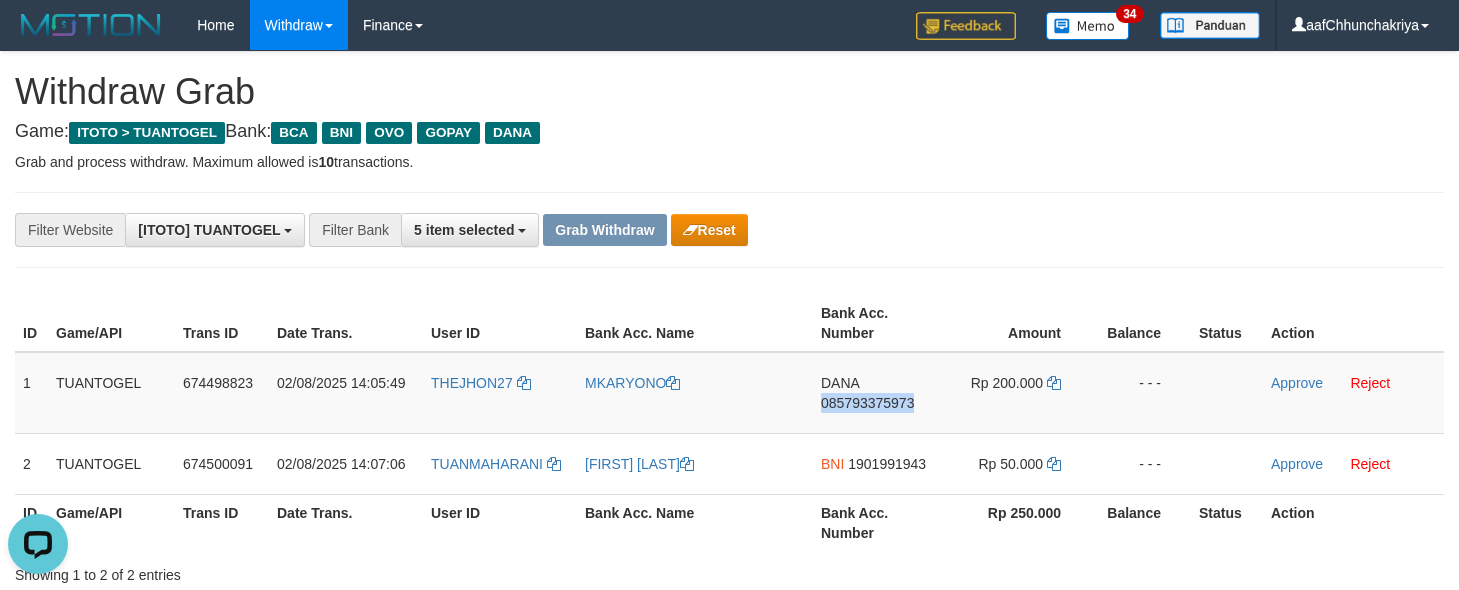 copy on "085793375973" 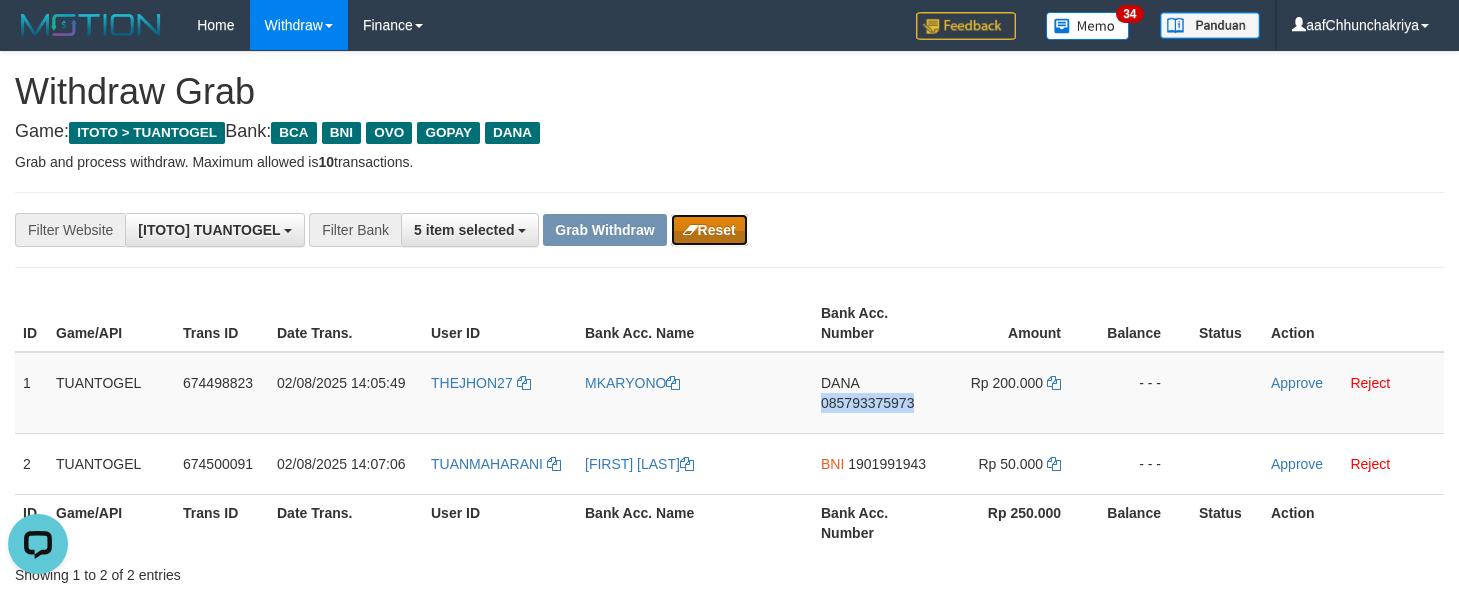 click on "Reset" at bounding box center (709, 230) 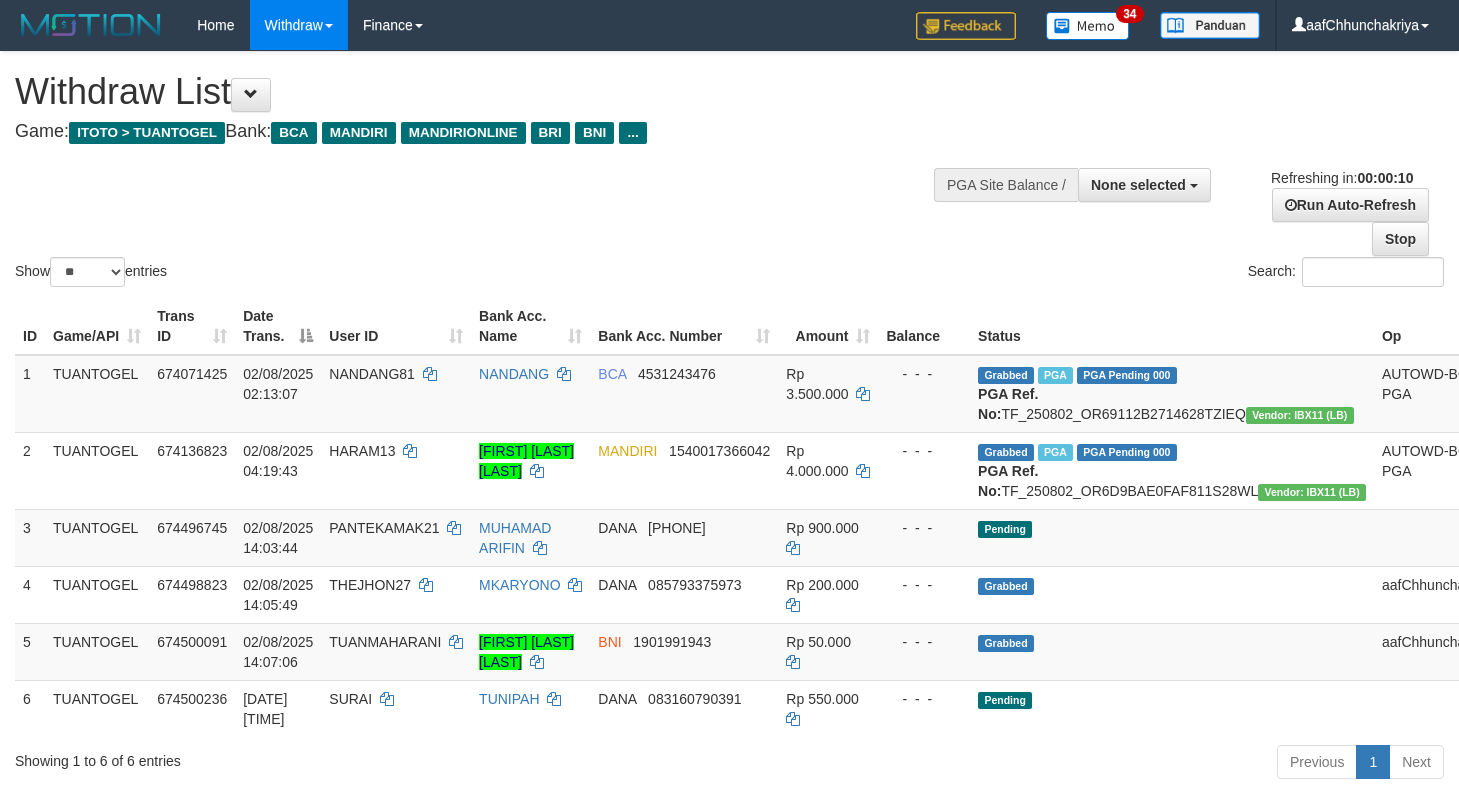 select 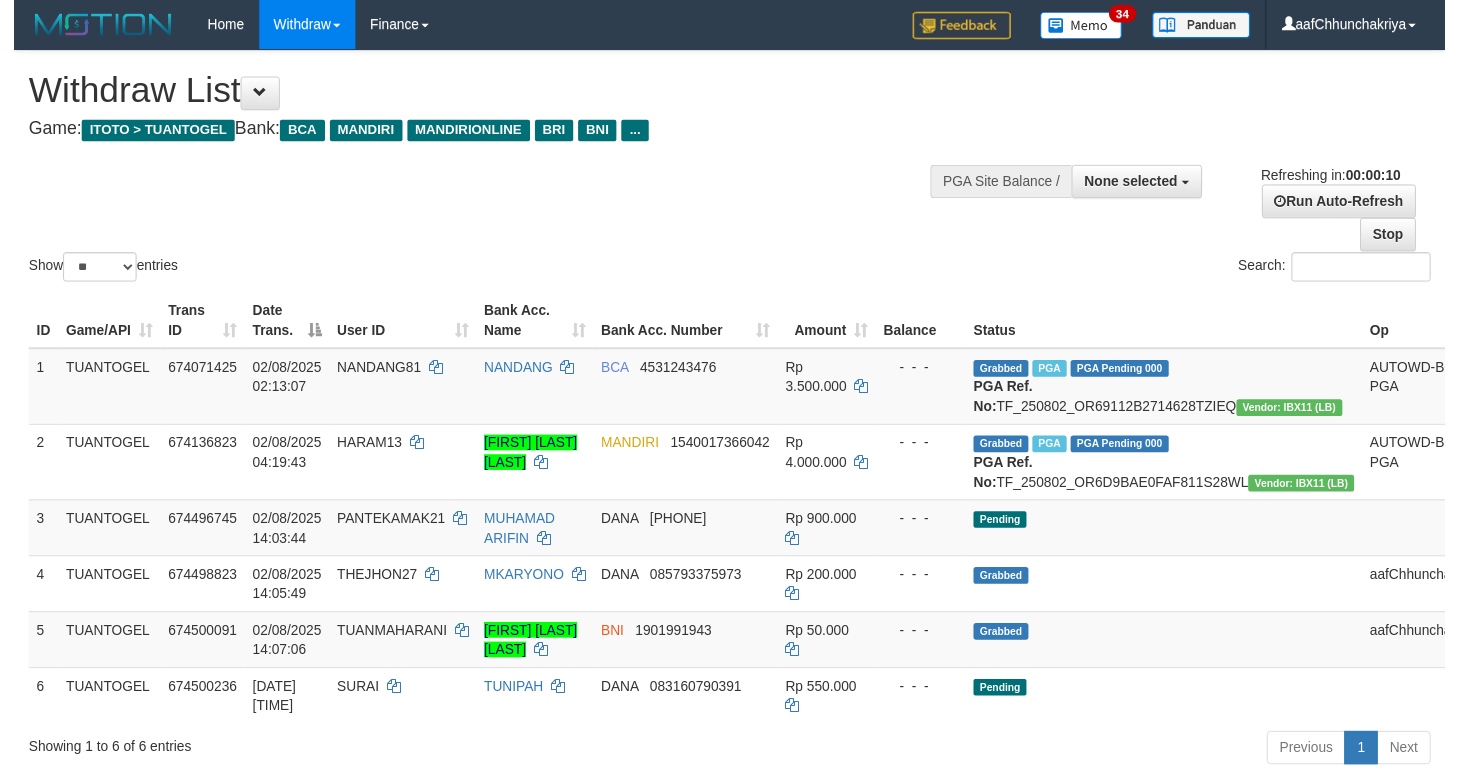 scroll, scrollTop: 0, scrollLeft: 0, axis: both 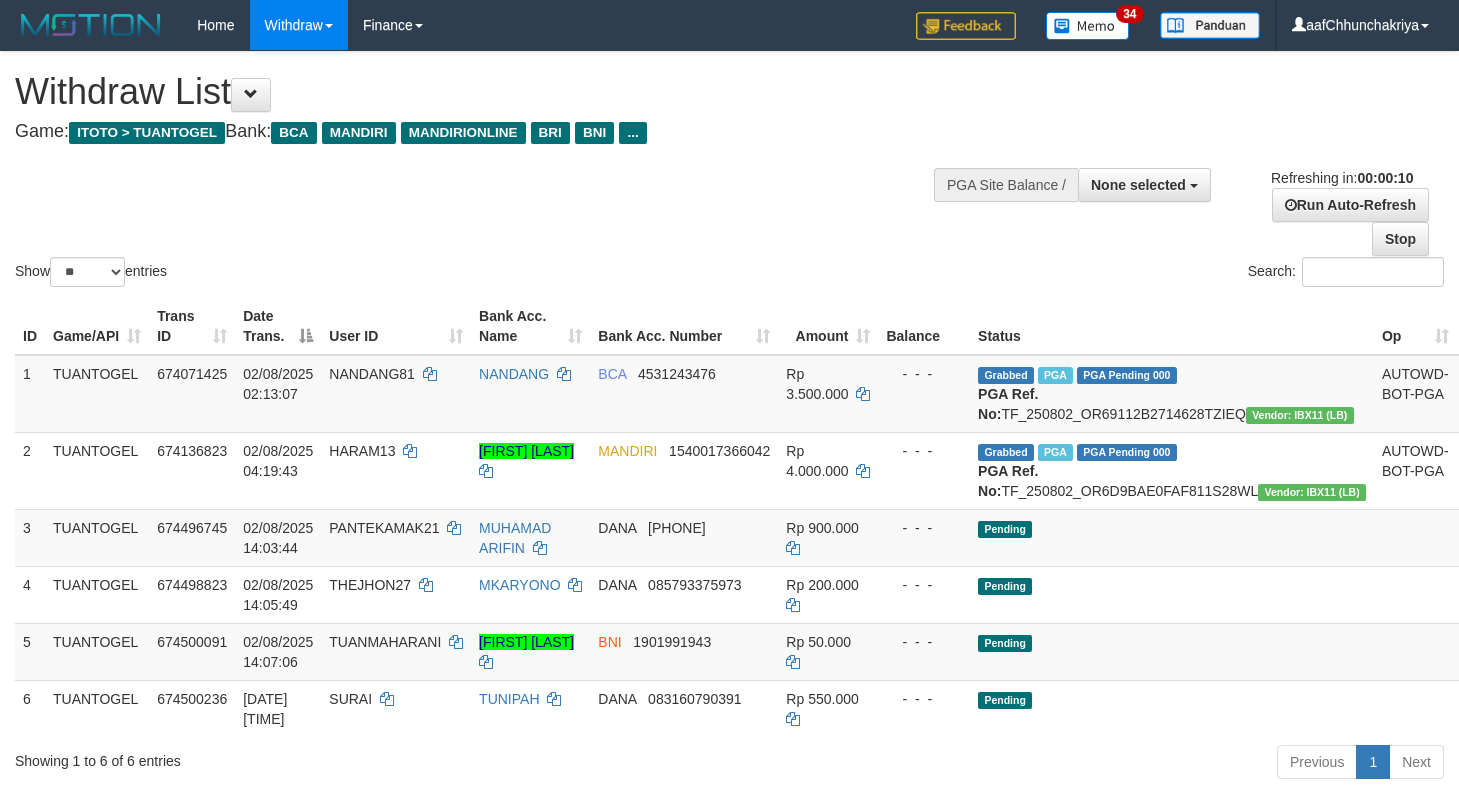 select 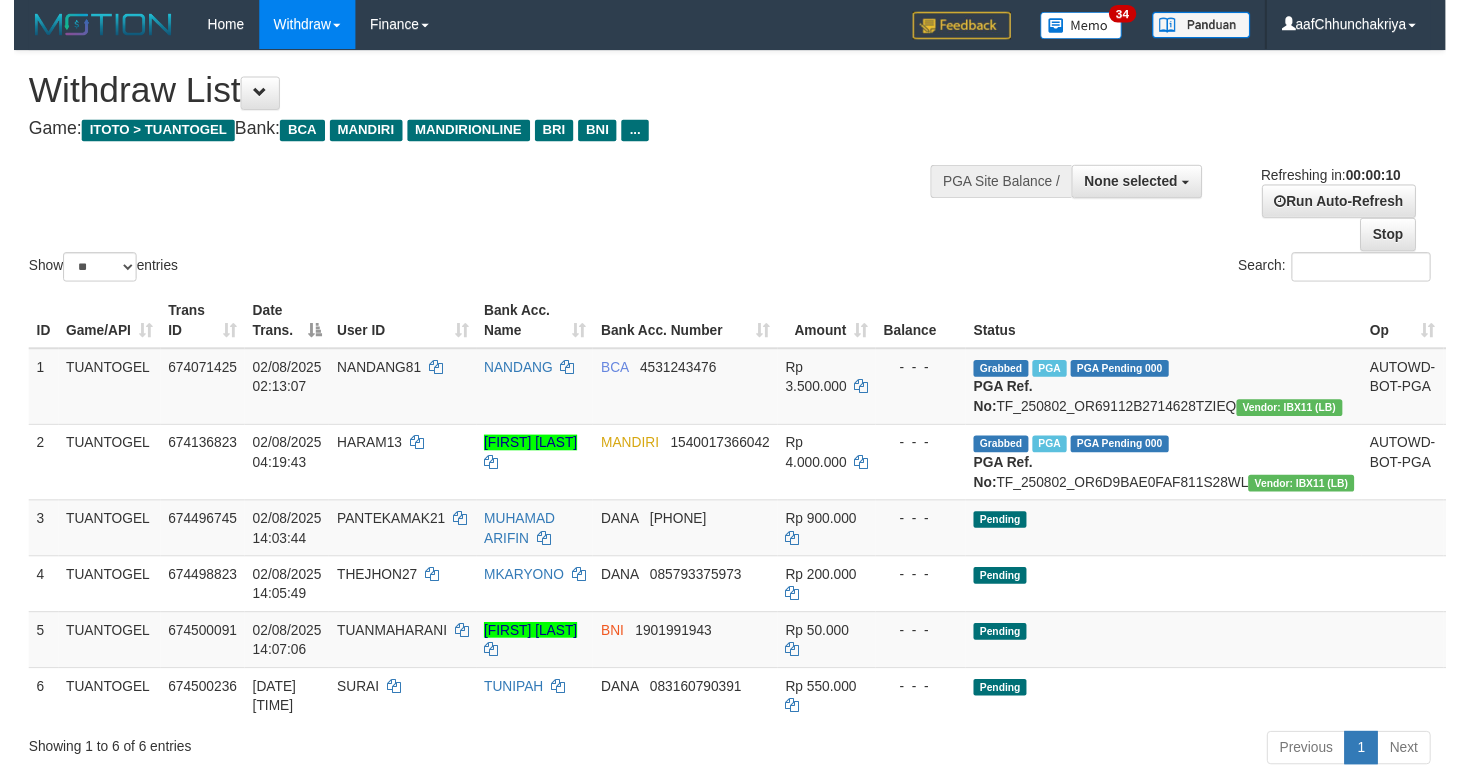 scroll, scrollTop: 0, scrollLeft: 0, axis: both 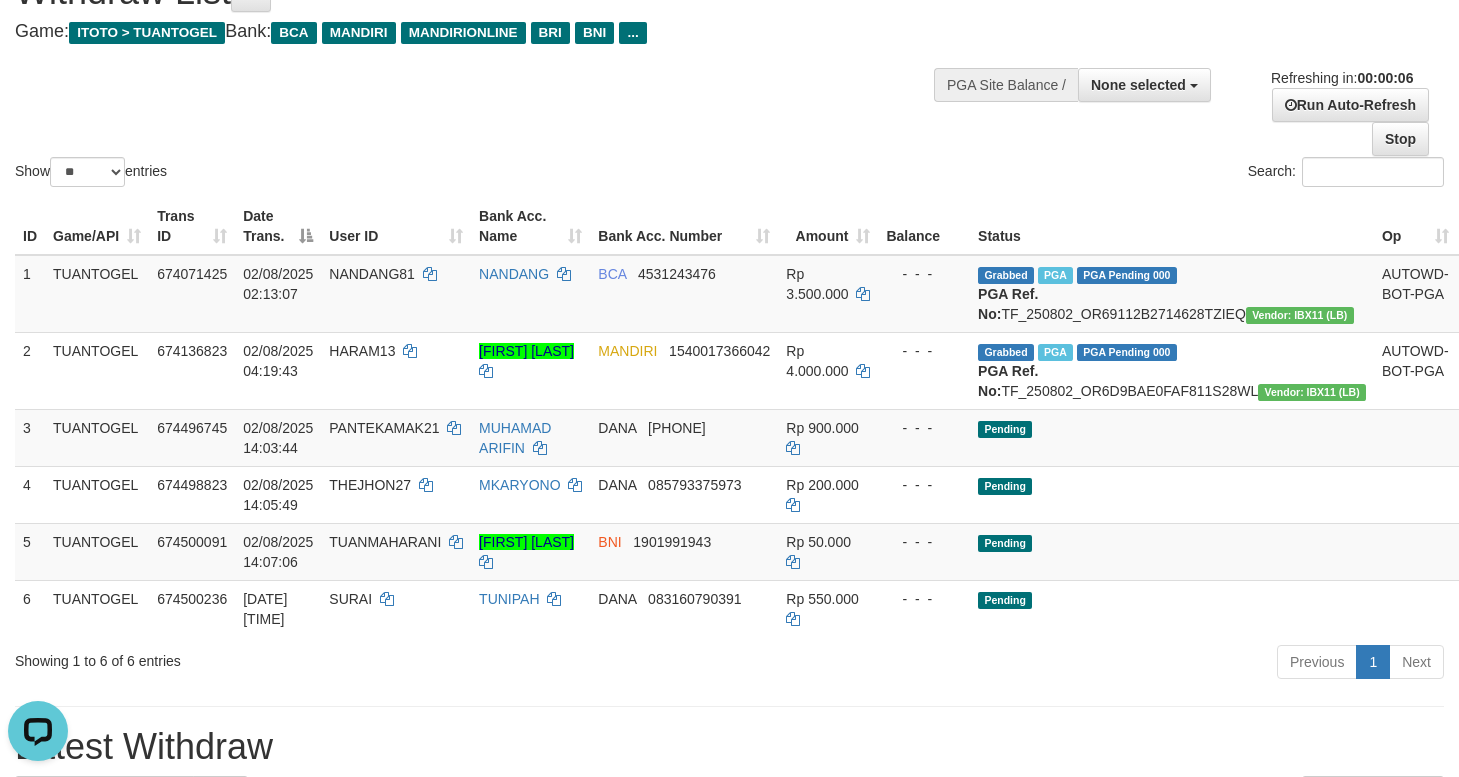 click on "Previous 1 Next" at bounding box center (1033, 664) 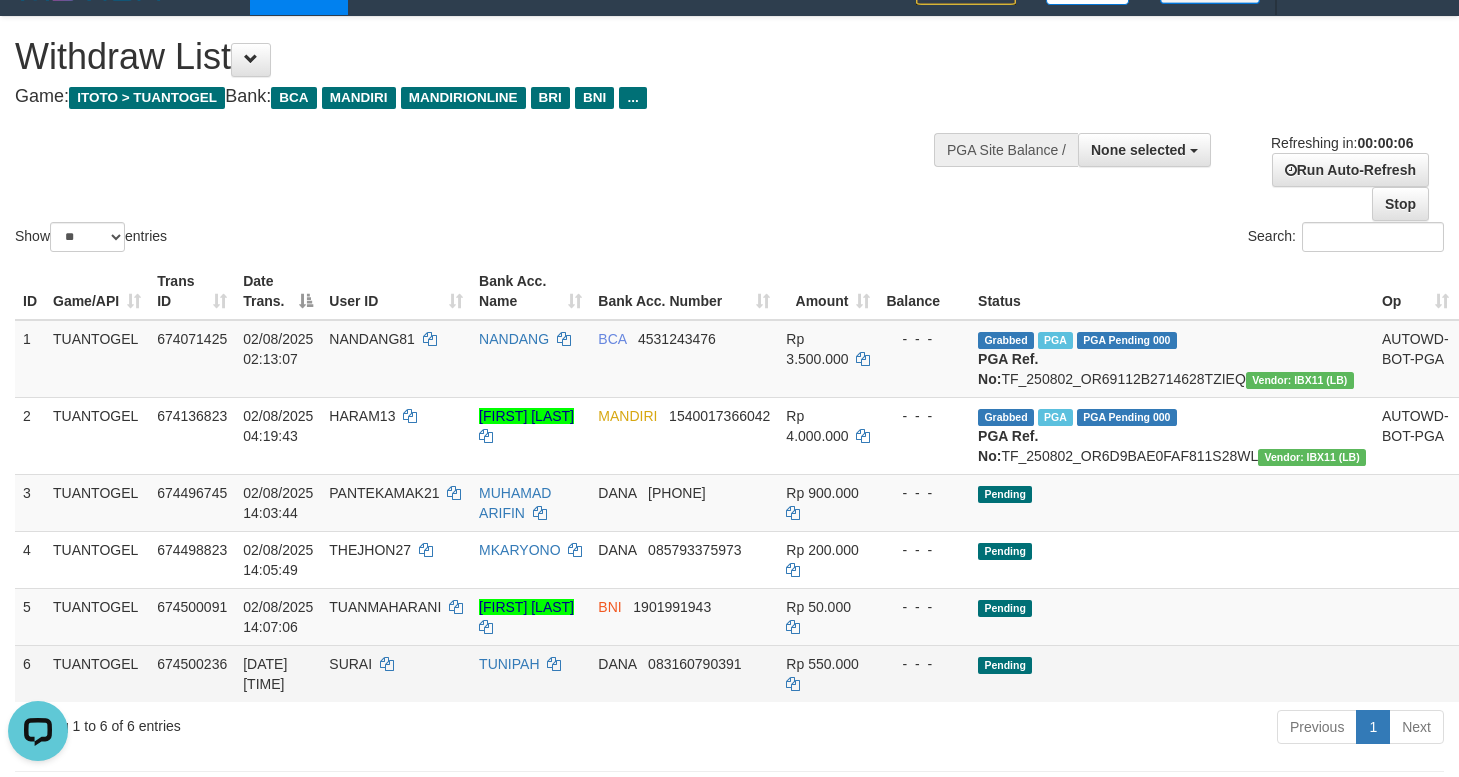 scroll, scrollTop: 0, scrollLeft: 0, axis: both 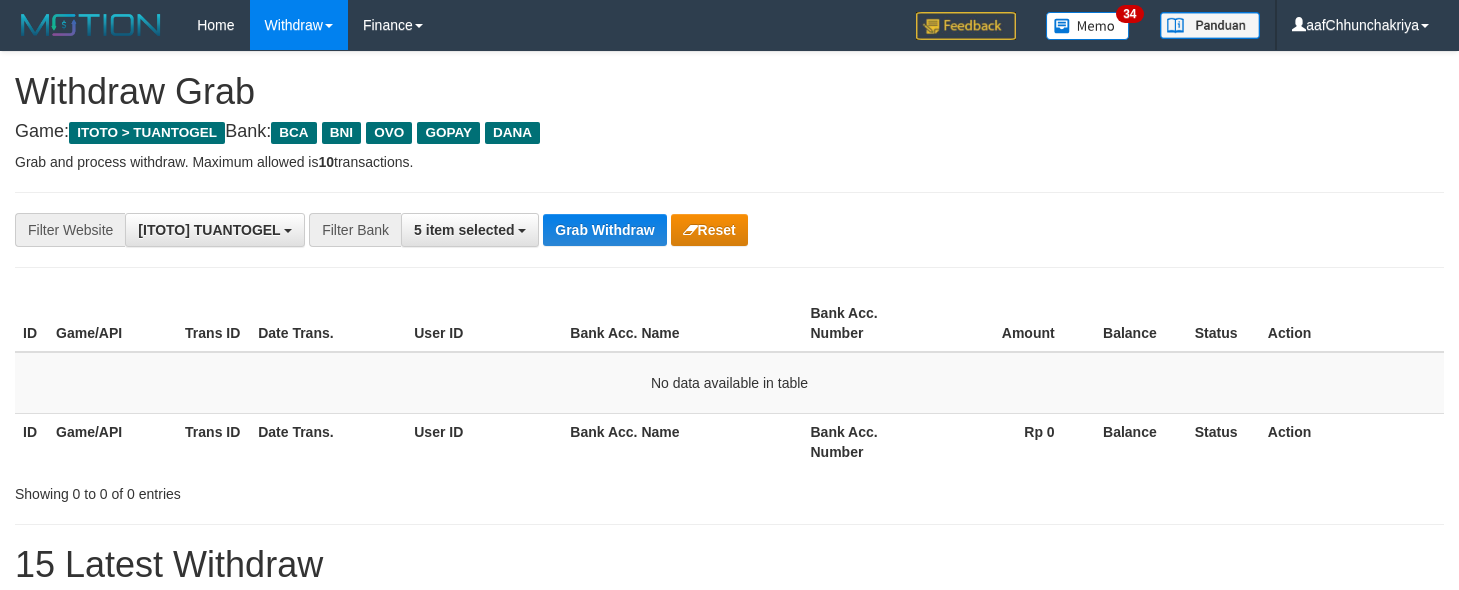 click on "Grab Withdraw" at bounding box center (604, 230) 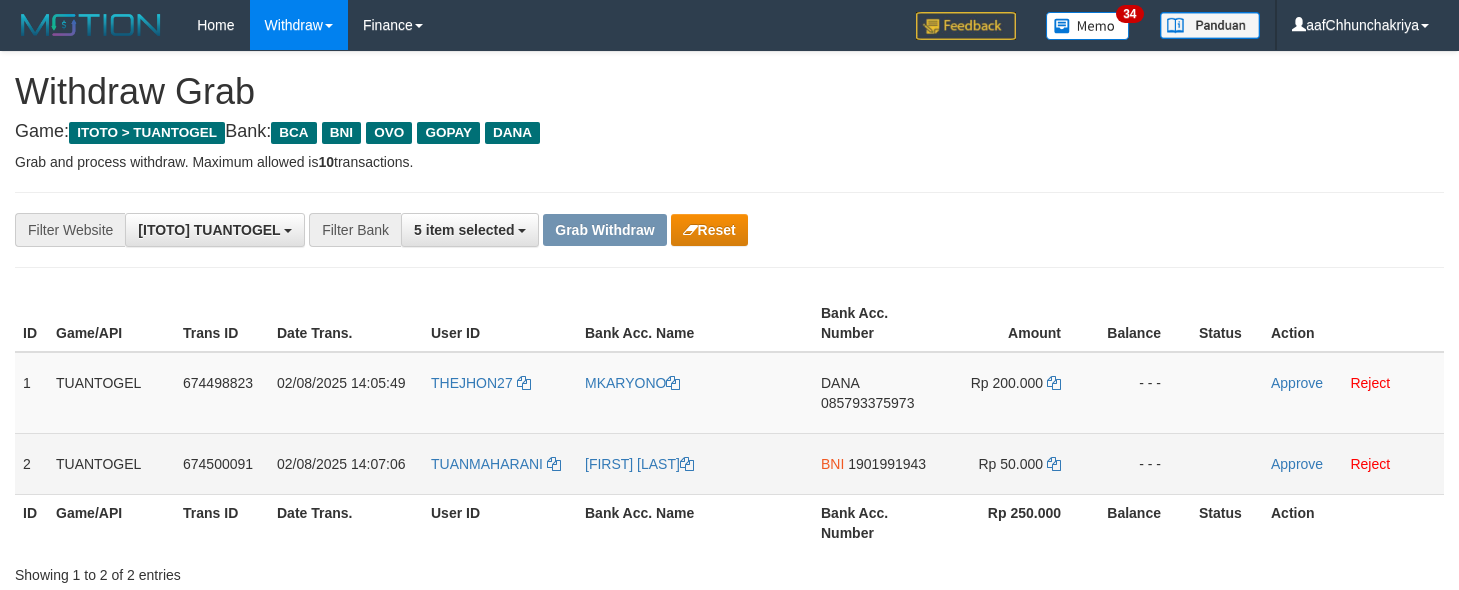 scroll, scrollTop: 0, scrollLeft: 0, axis: both 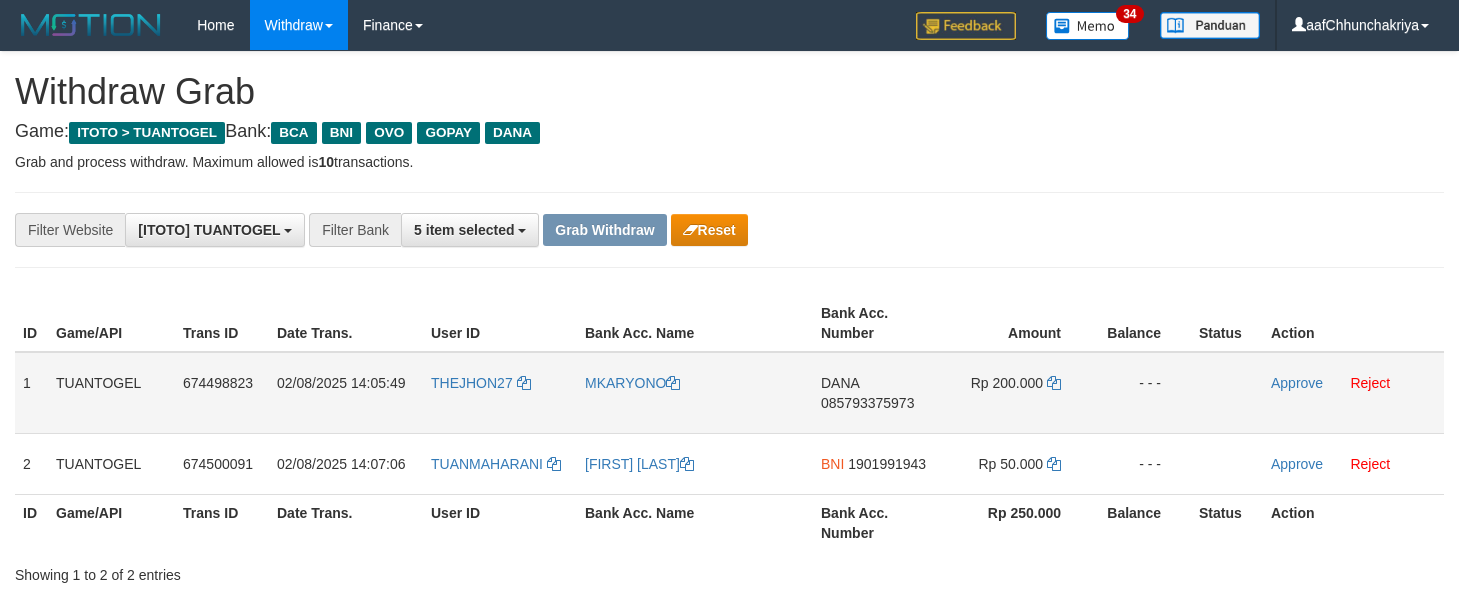 click on "Rp 200.000" at bounding box center (1007, 383) 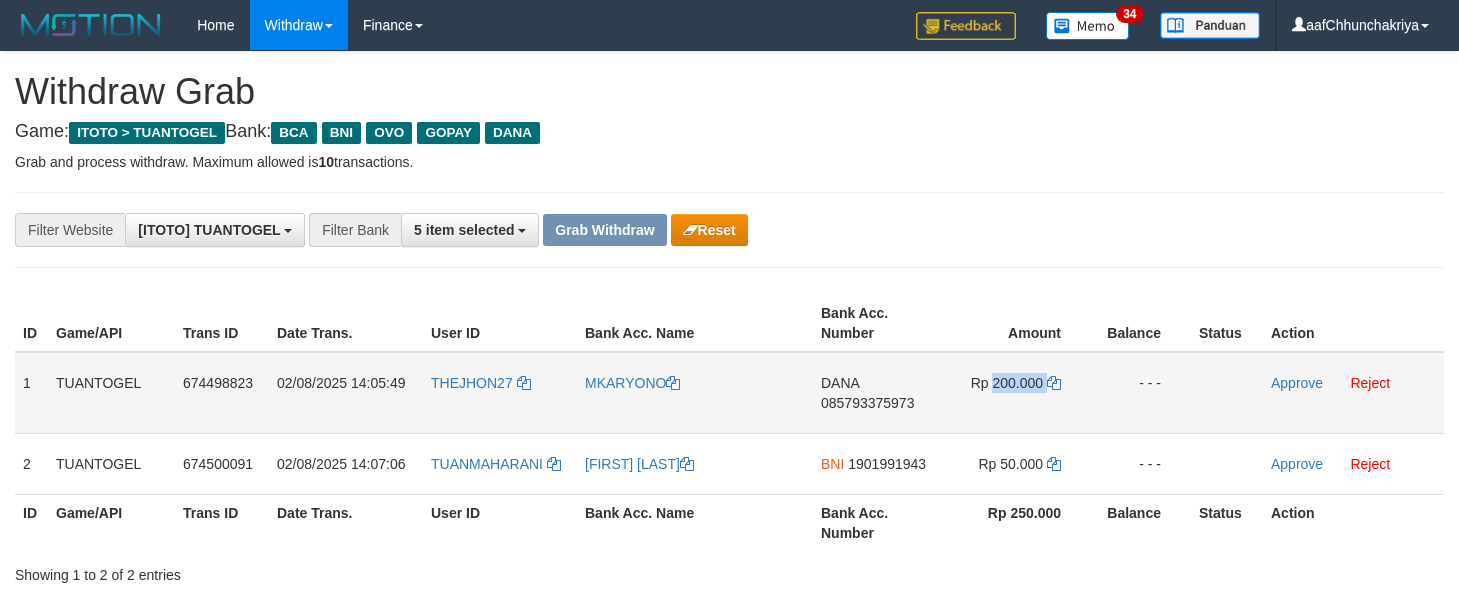 drag, startPoint x: 999, startPoint y: 386, endPoint x: 1011, endPoint y: 388, distance: 12.165525 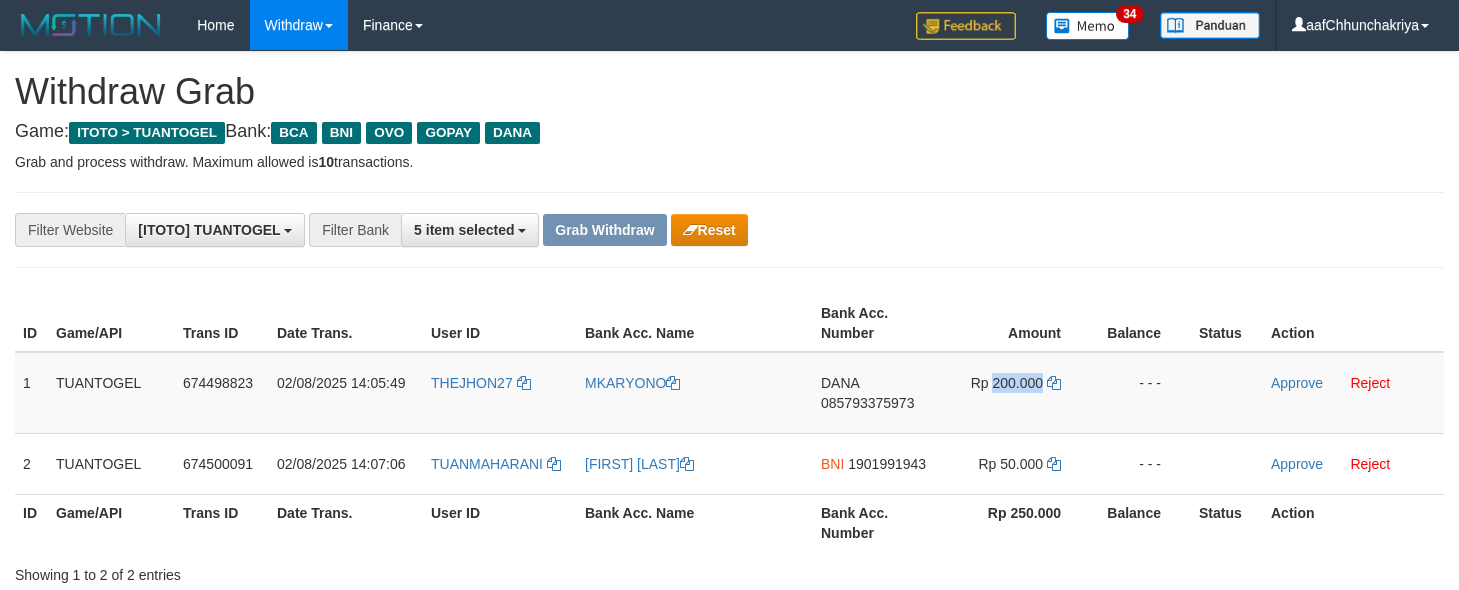 copy on "200.000" 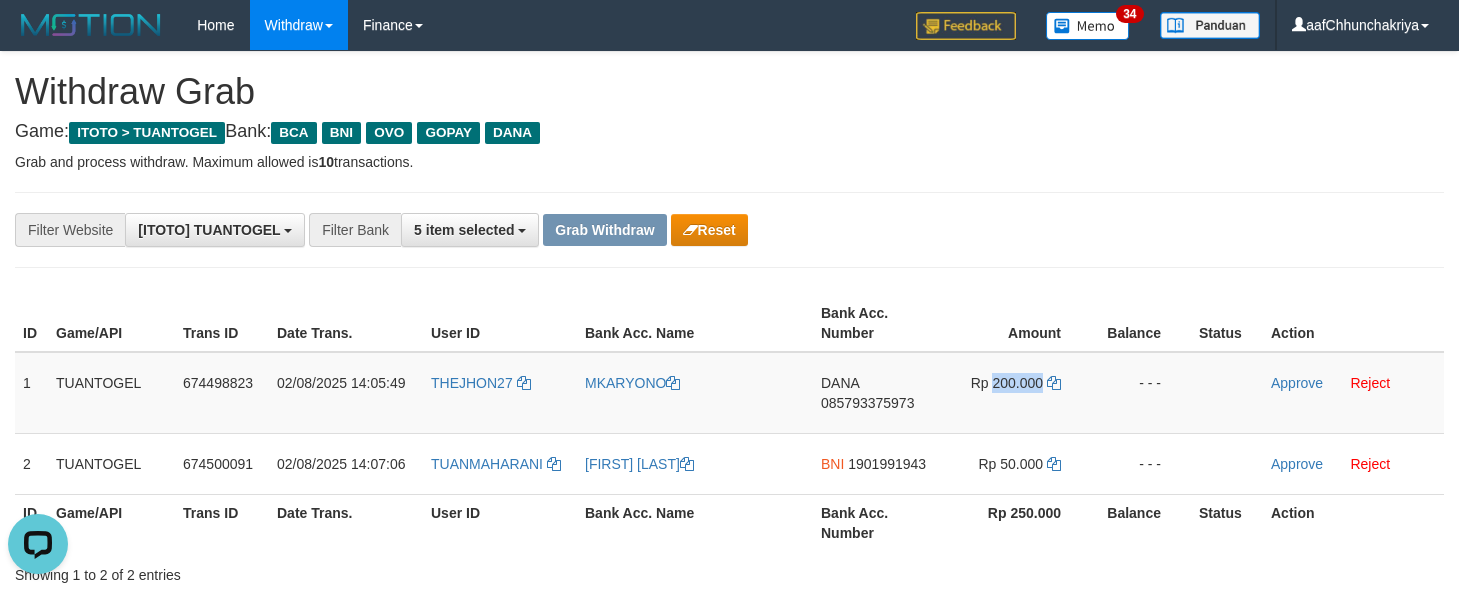 scroll, scrollTop: 0, scrollLeft: 0, axis: both 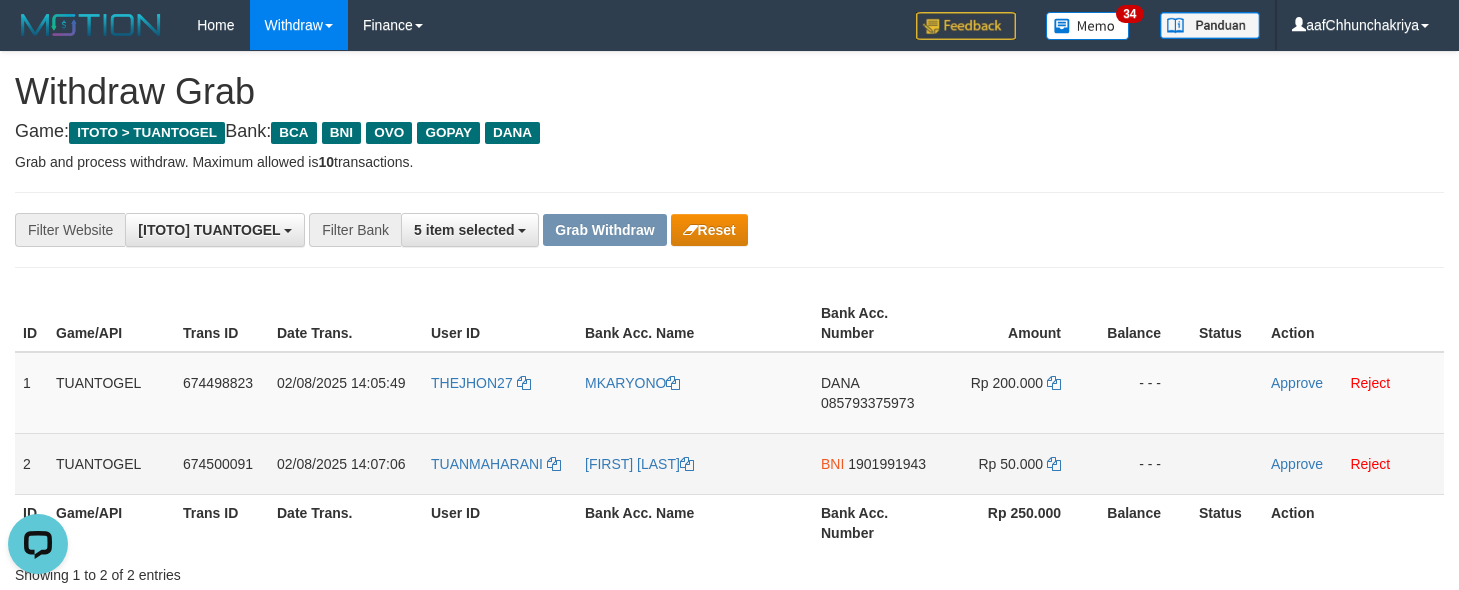 click on "[BRAND]
[NUMBER]" at bounding box center [876, 463] 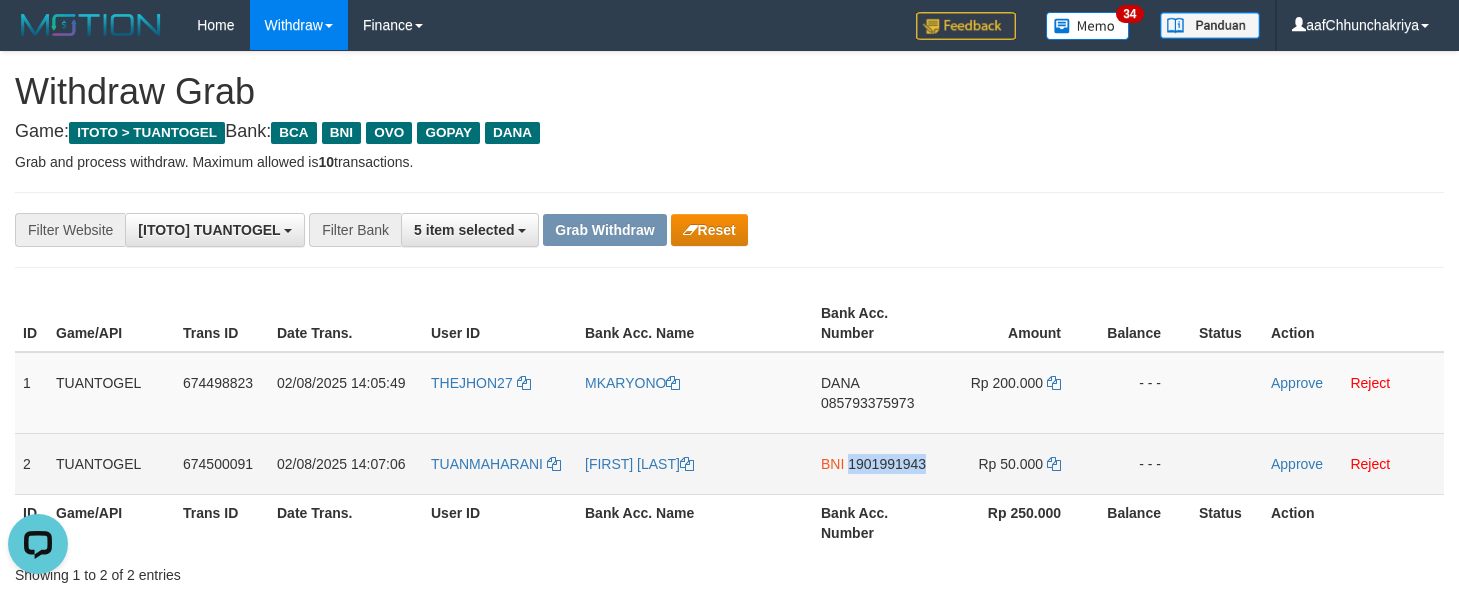 click on "BNI
1901991943" at bounding box center (876, 463) 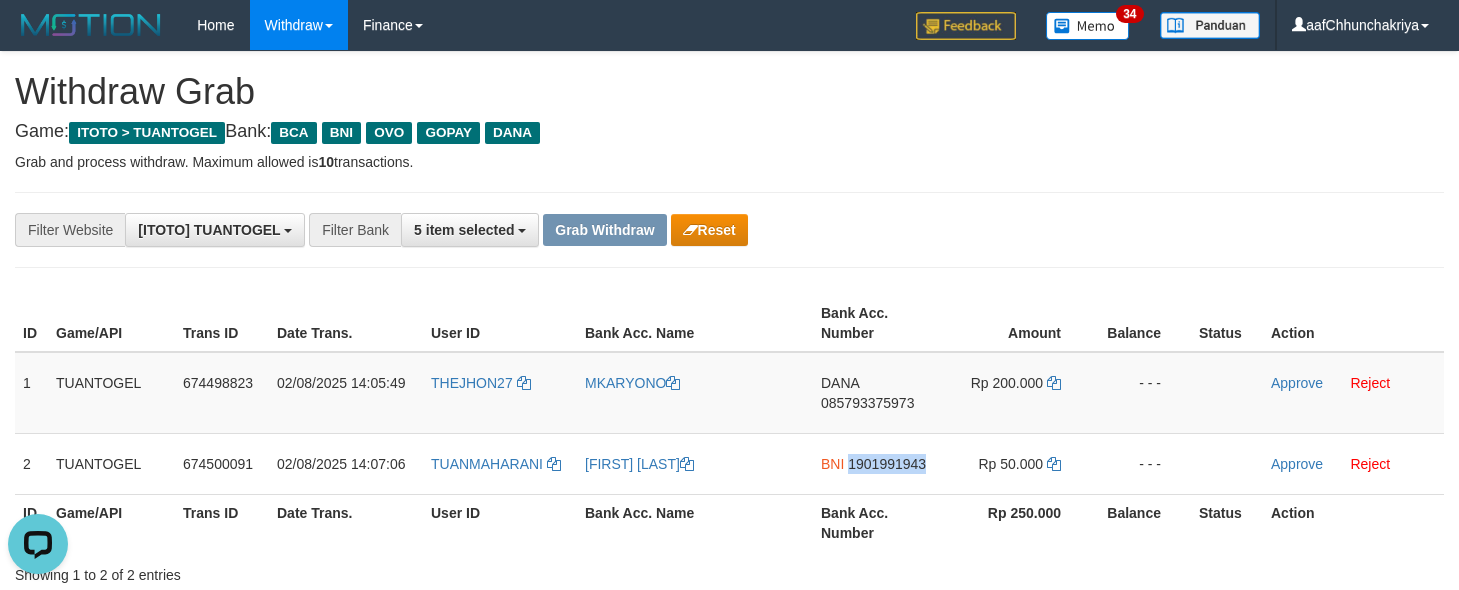 copy on "1901991943" 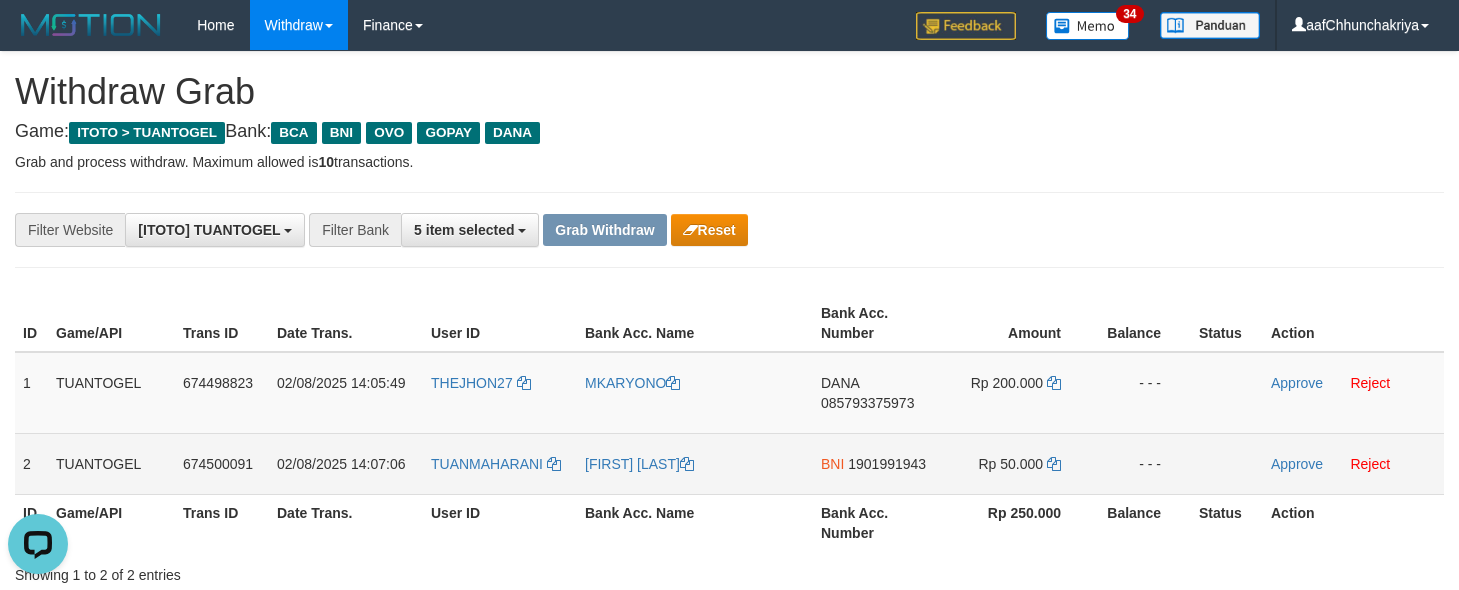 click on "Rp 50.000" at bounding box center [1015, 463] 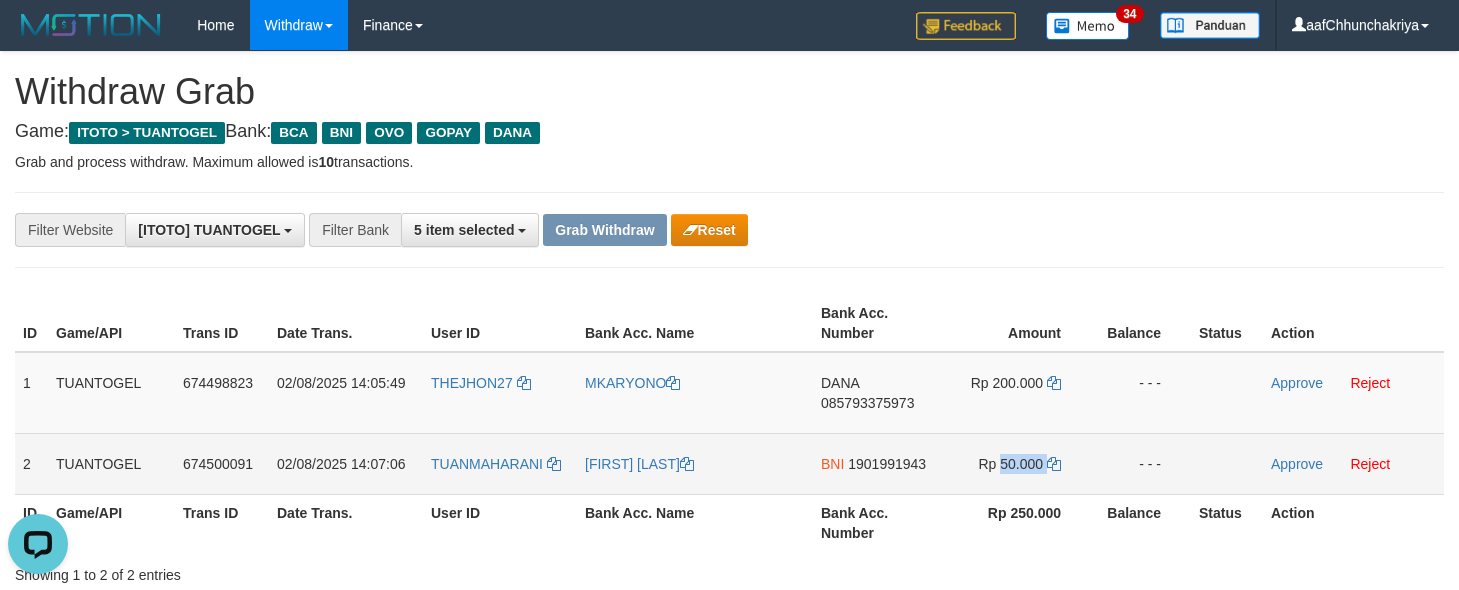click on "Rp 50.000" at bounding box center [1011, 464] 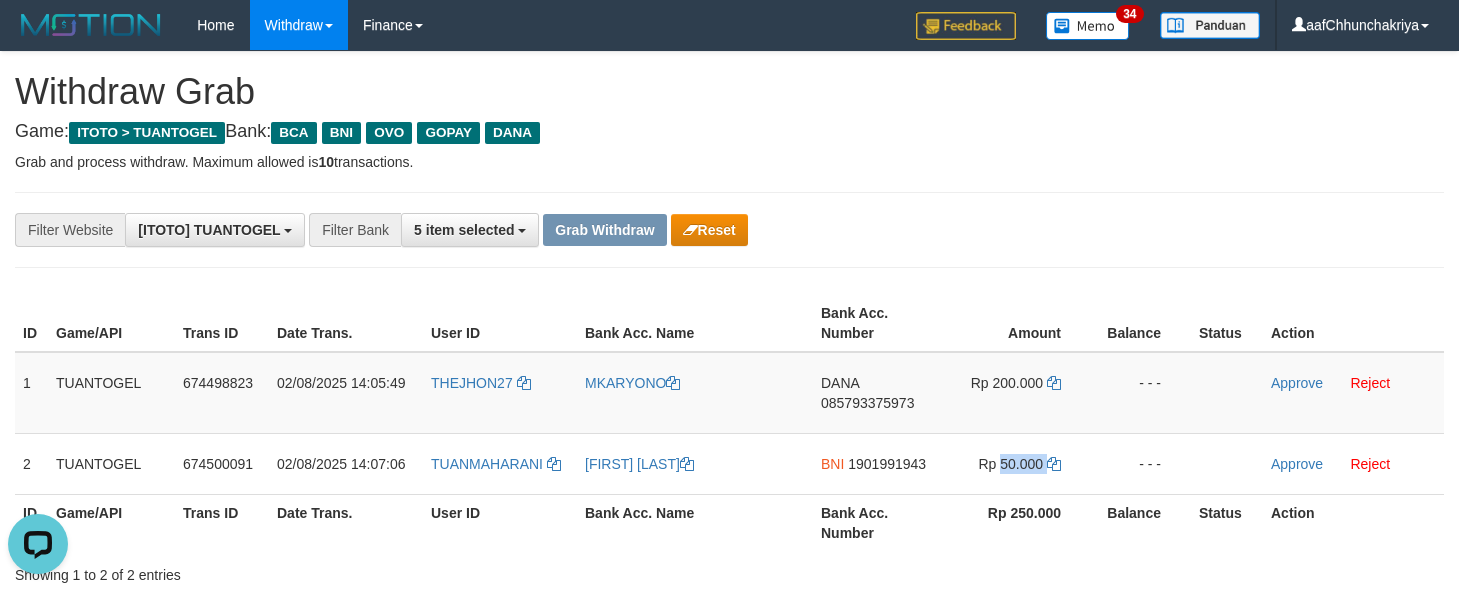 copy on "50.000" 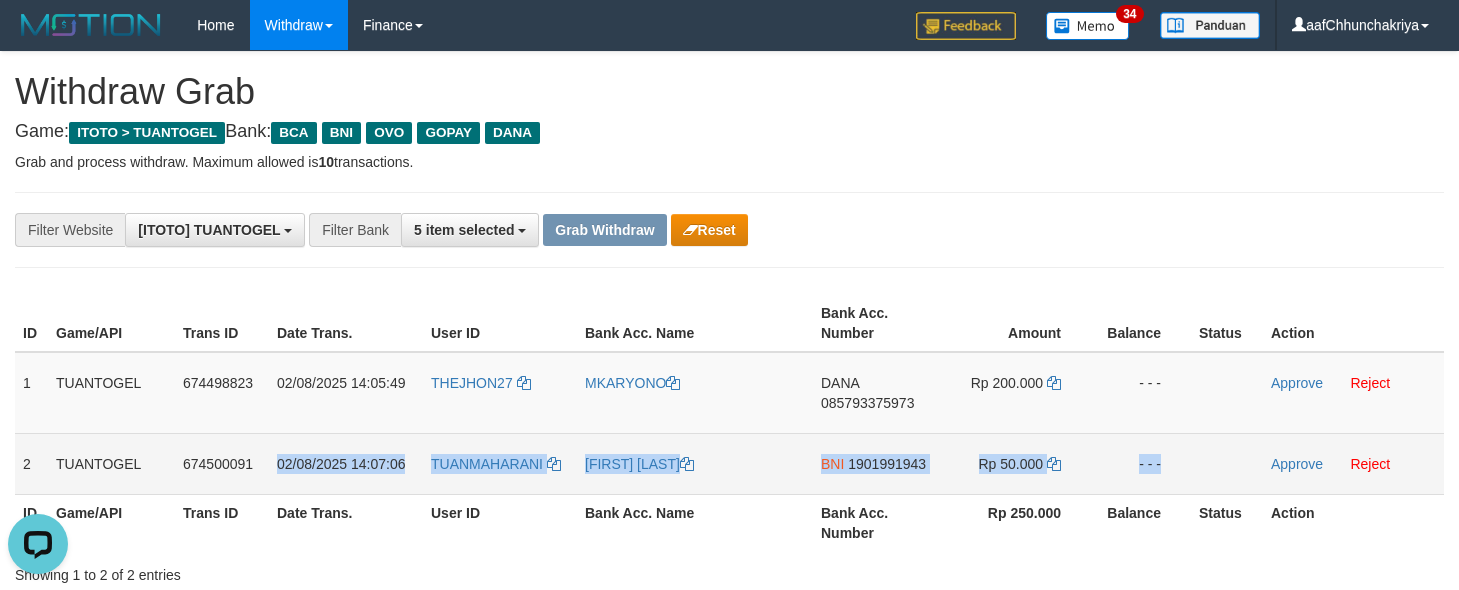 drag, startPoint x: 271, startPoint y: 472, endPoint x: 1258, endPoint y: 490, distance: 987.1641 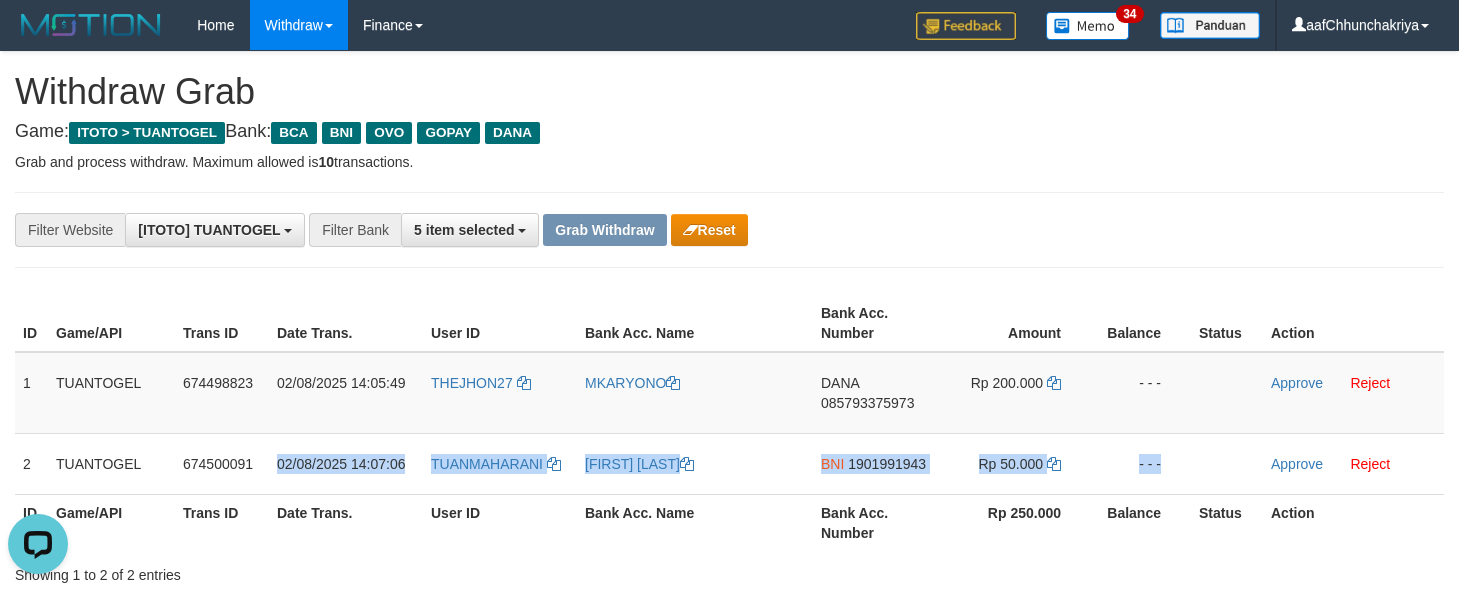 copy on "02/08/2025 14:07:06
TUANMAHARANI
CHANDRA ADI SAPUTRA
BNI
1901991943
Rp 50.000
- - -" 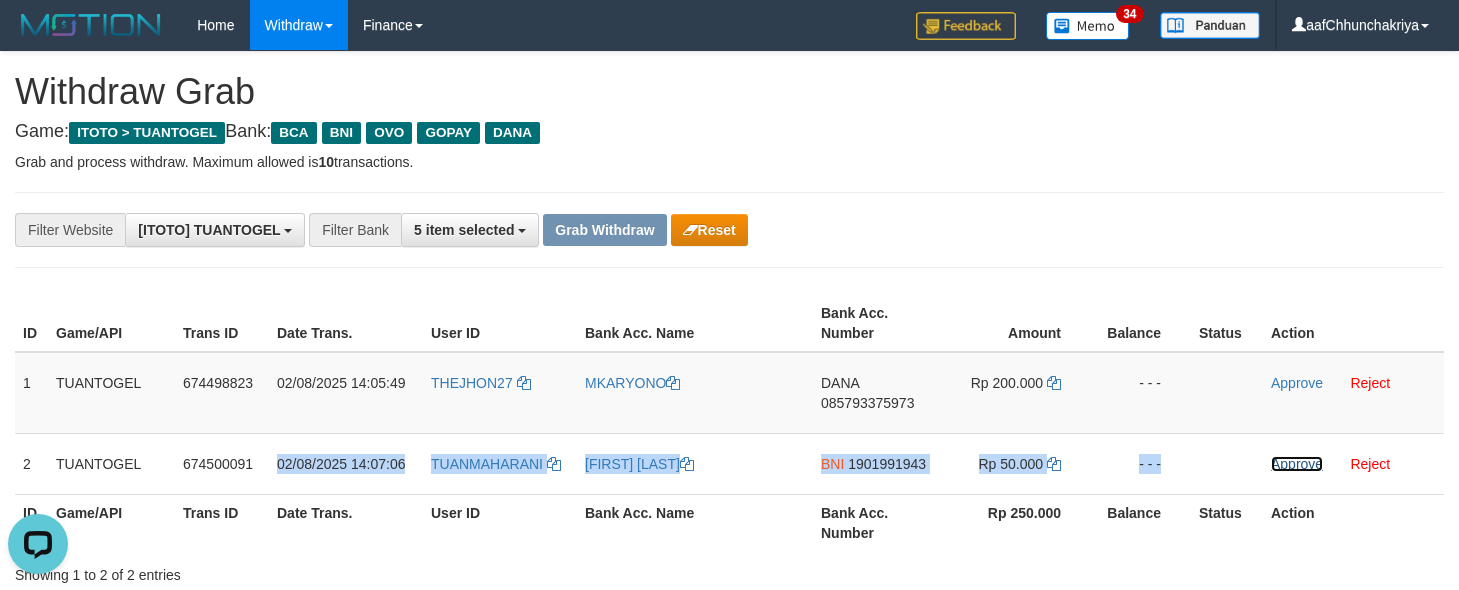 drag, startPoint x: 1283, startPoint y: 469, endPoint x: 844, endPoint y: 211, distance: 509.20035 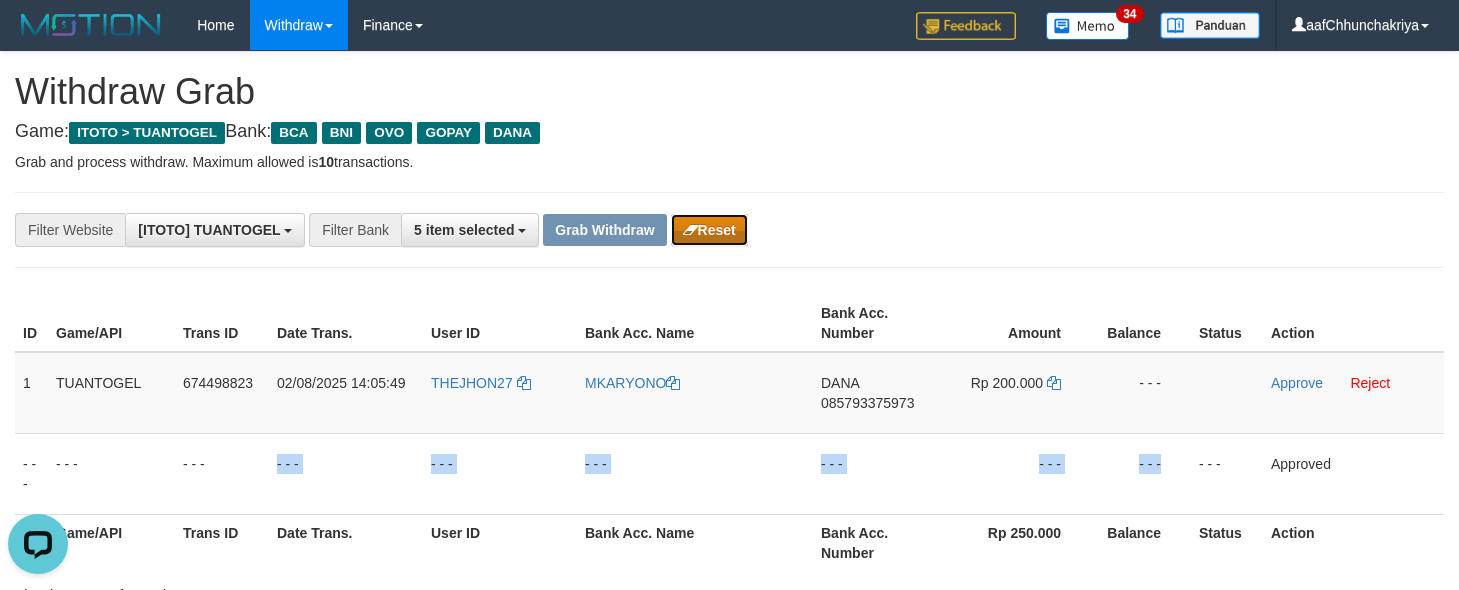 click on "Reset" at bounding box center (709, 230) 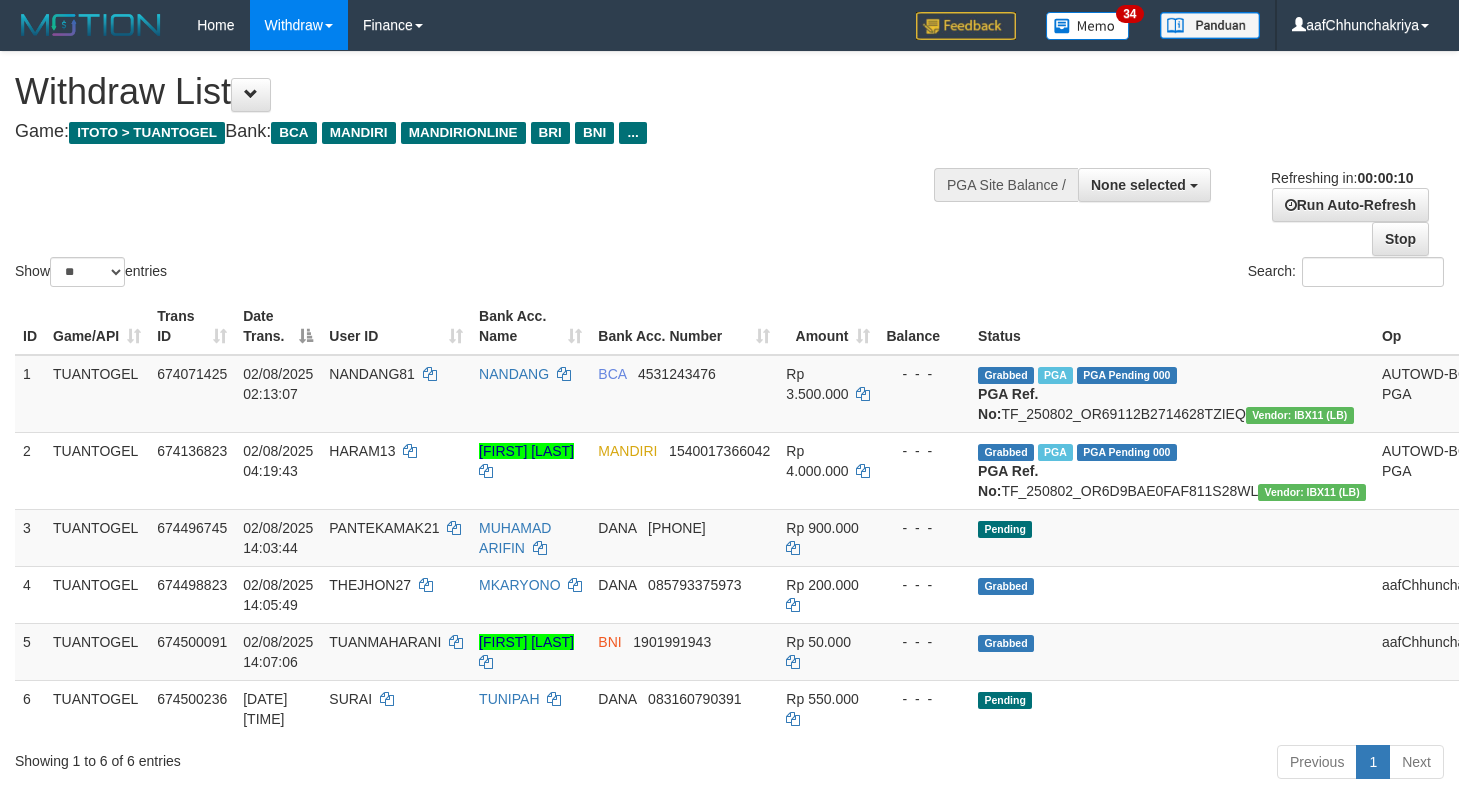 select 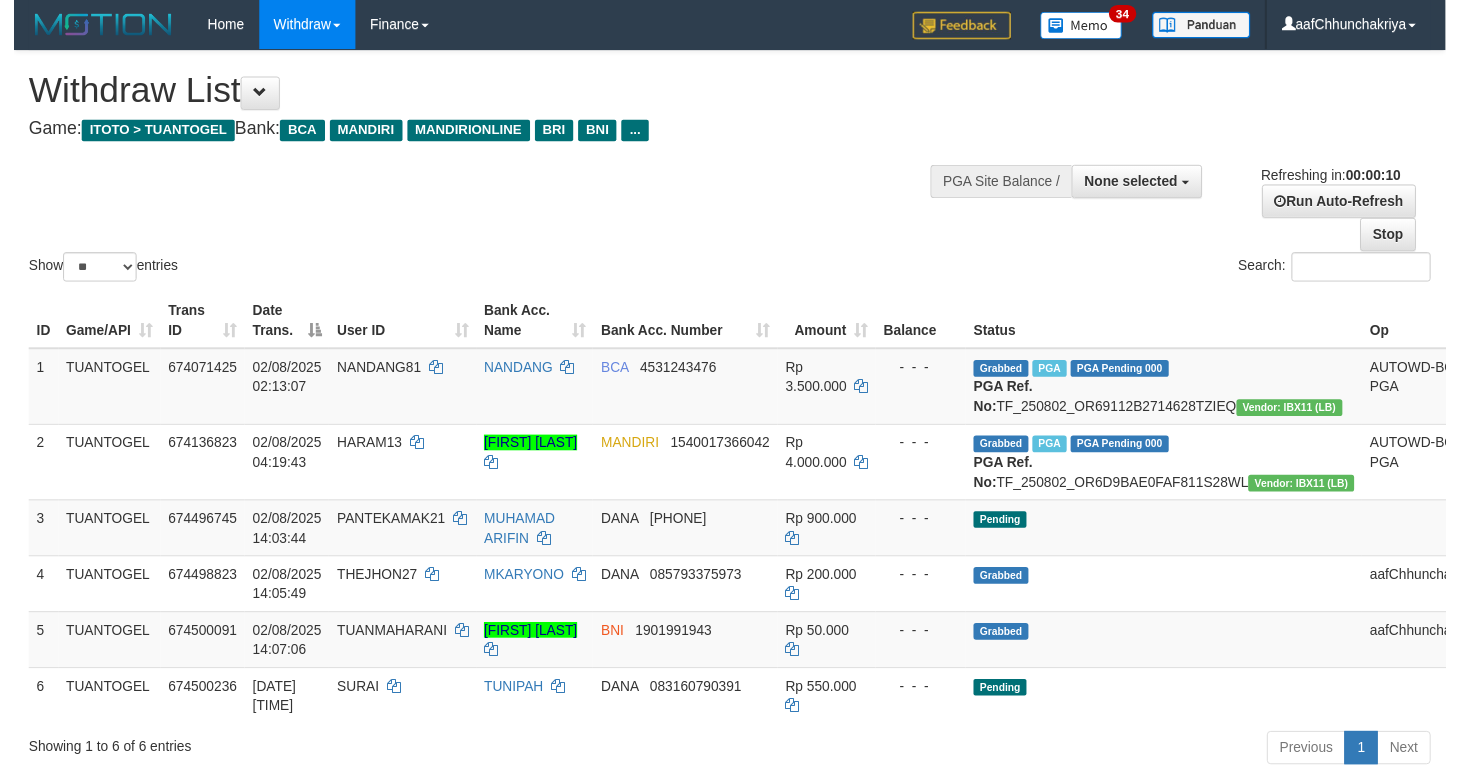 scroll, scrollTop: 0, scrollLeft: 0, axis: both 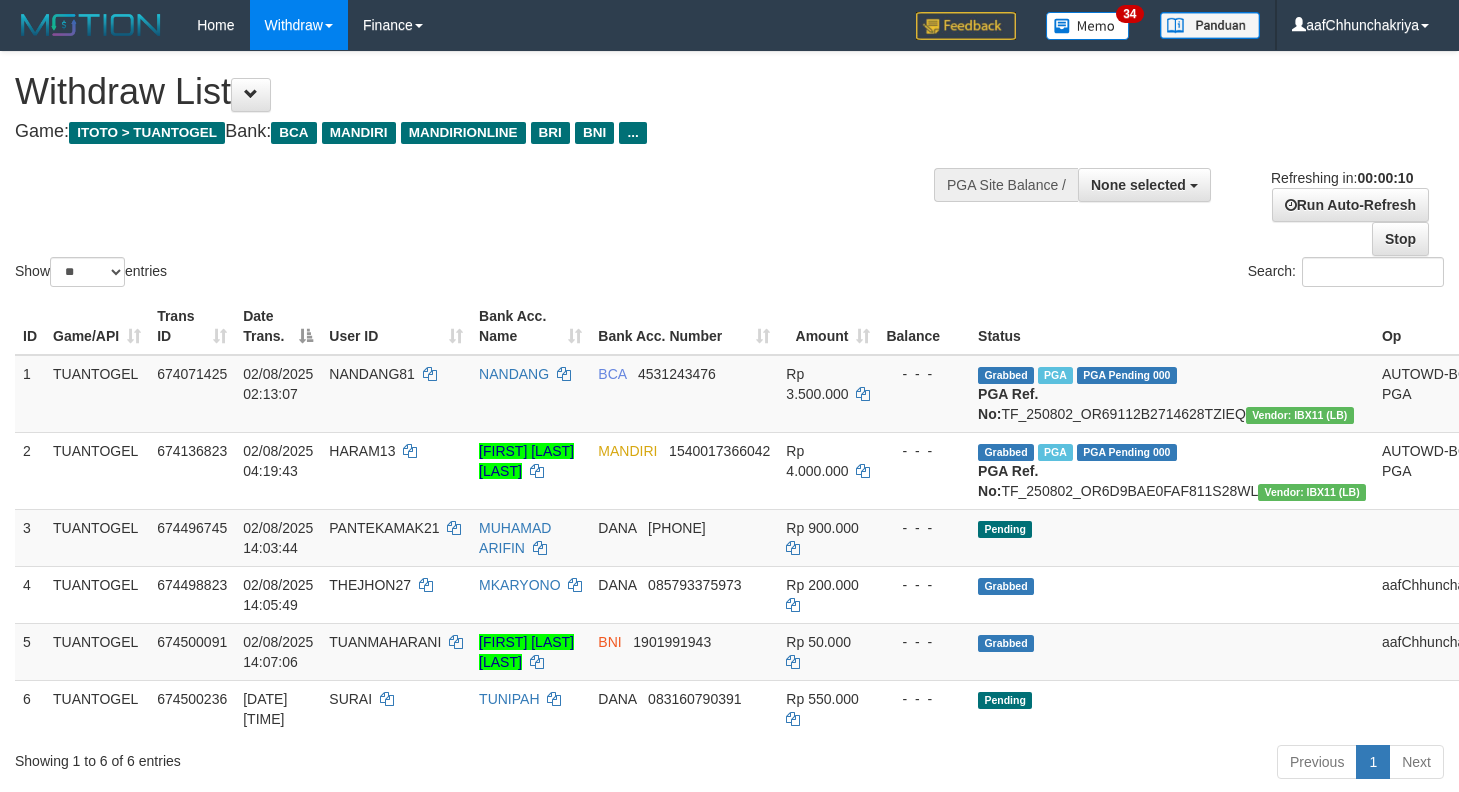 select 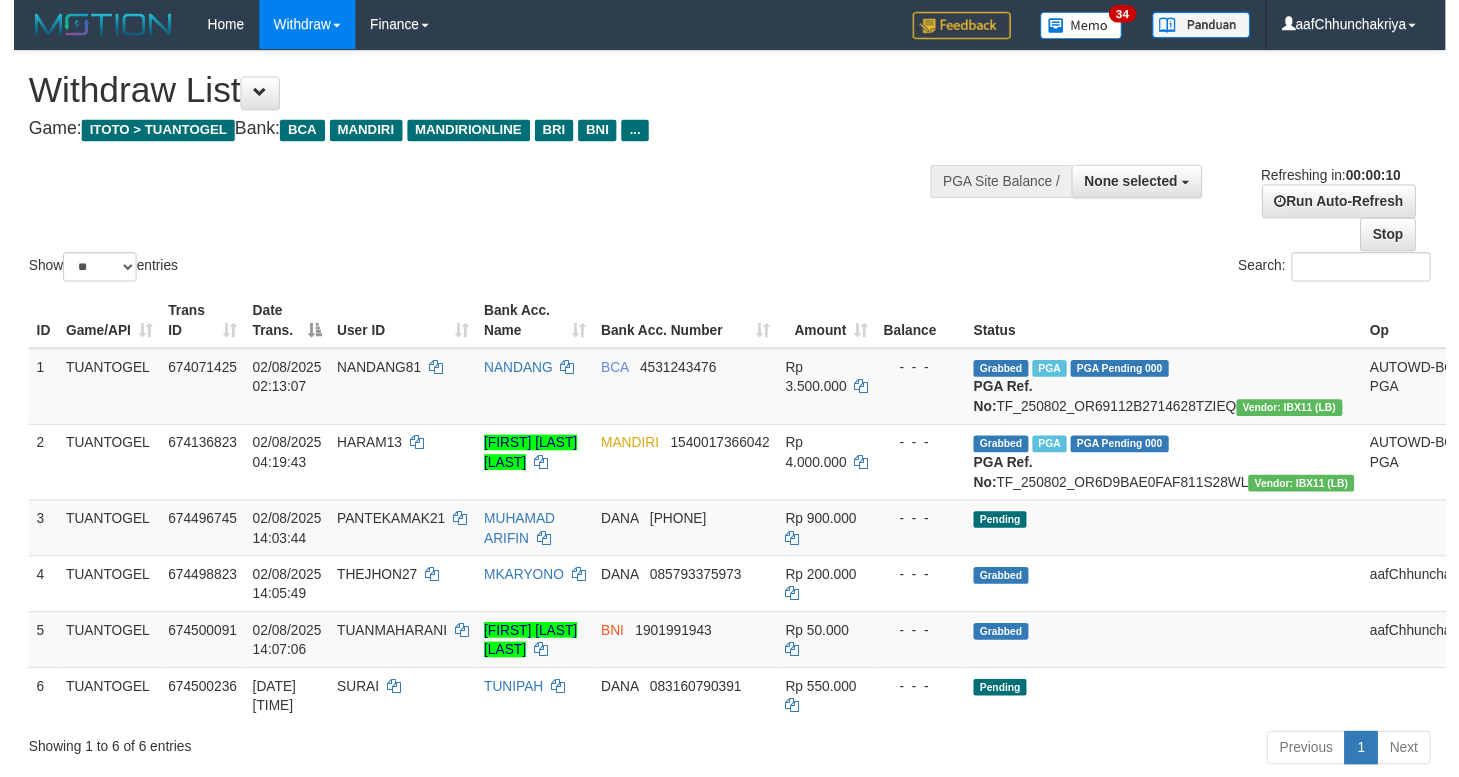 scroll, scrollTop: 0, scrollLeft: 0, axis: both 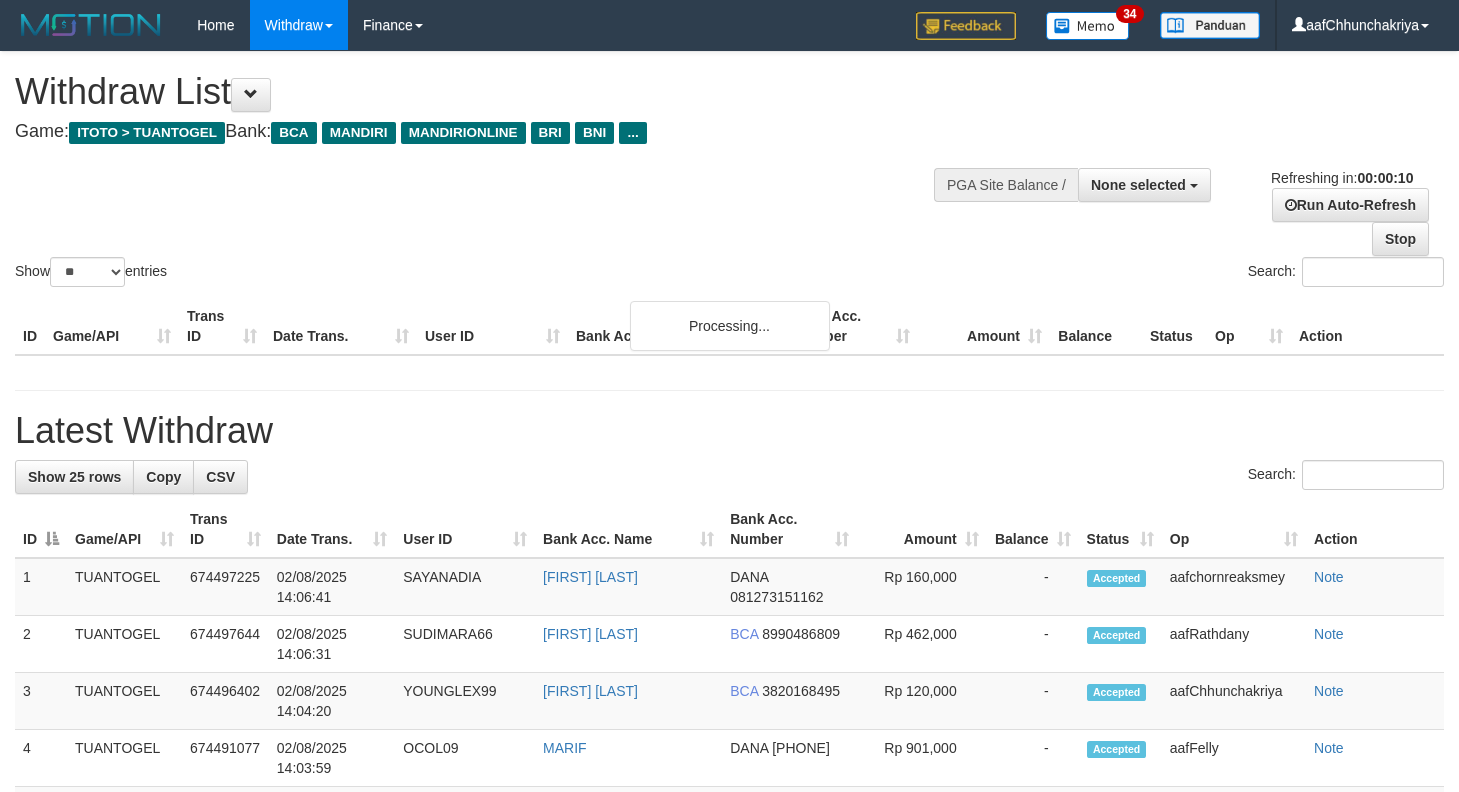 select 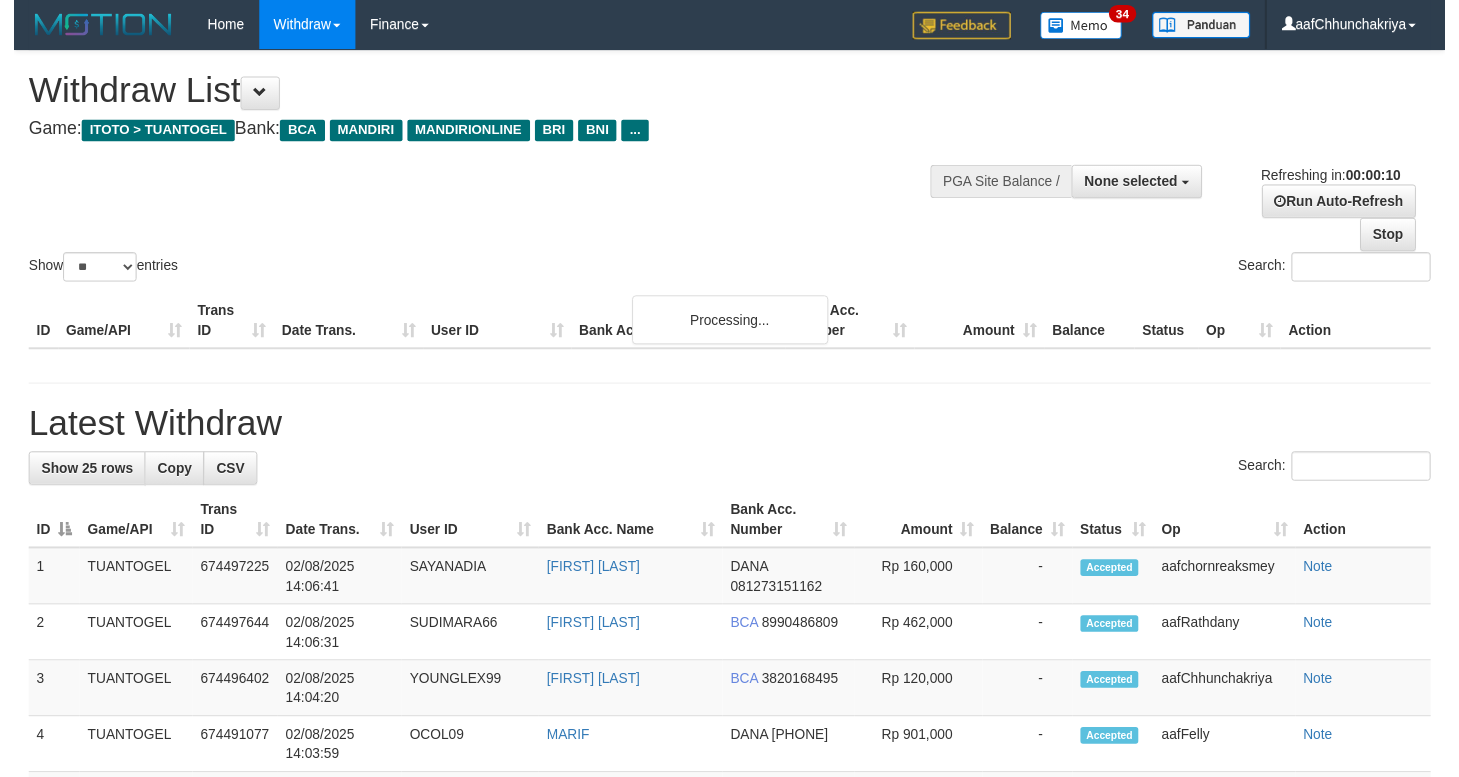 scroll, scrollTop: 0, scrollLeft: 0, axis: both 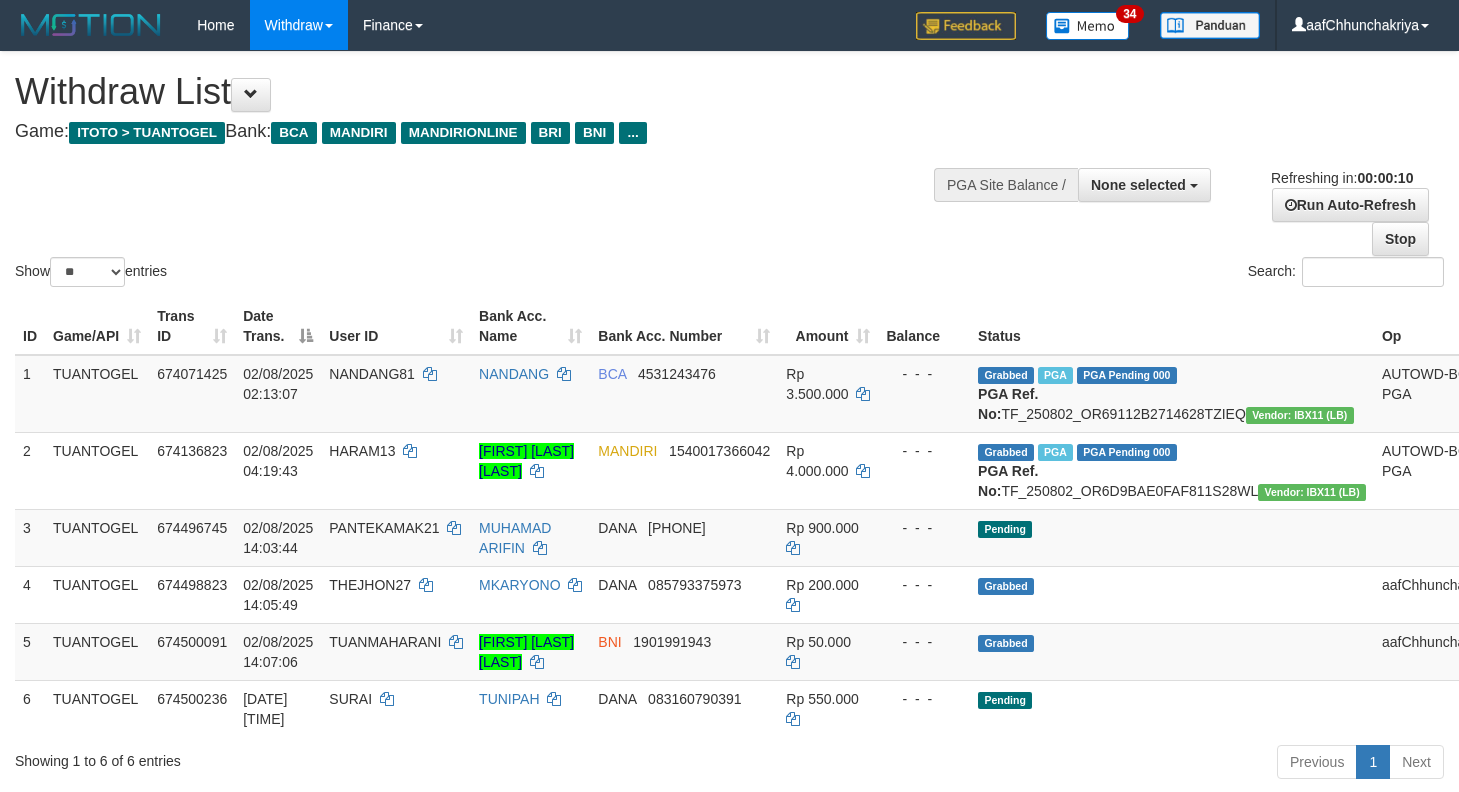 select 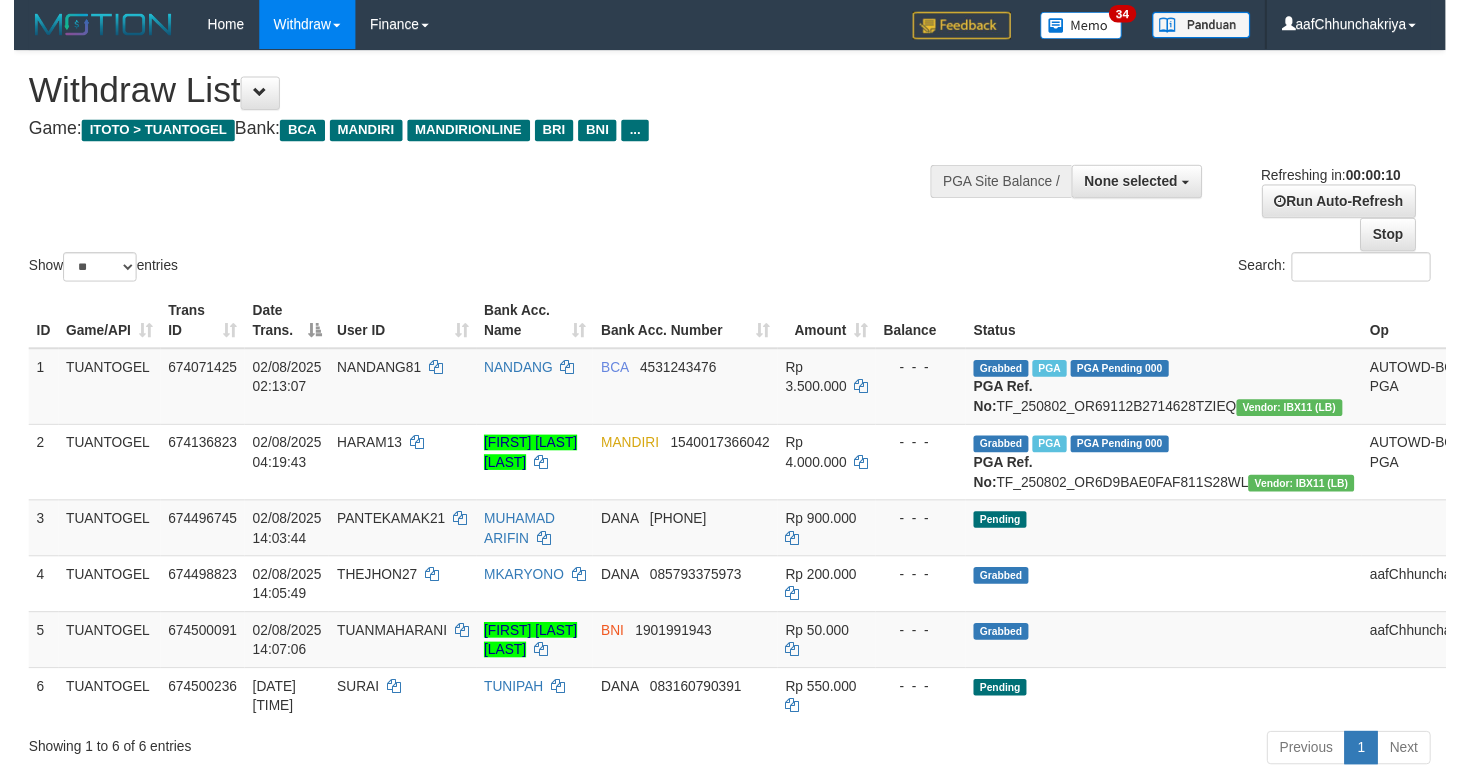 scroll, scrollTop: 0, scrollLeft: 0, axis: both 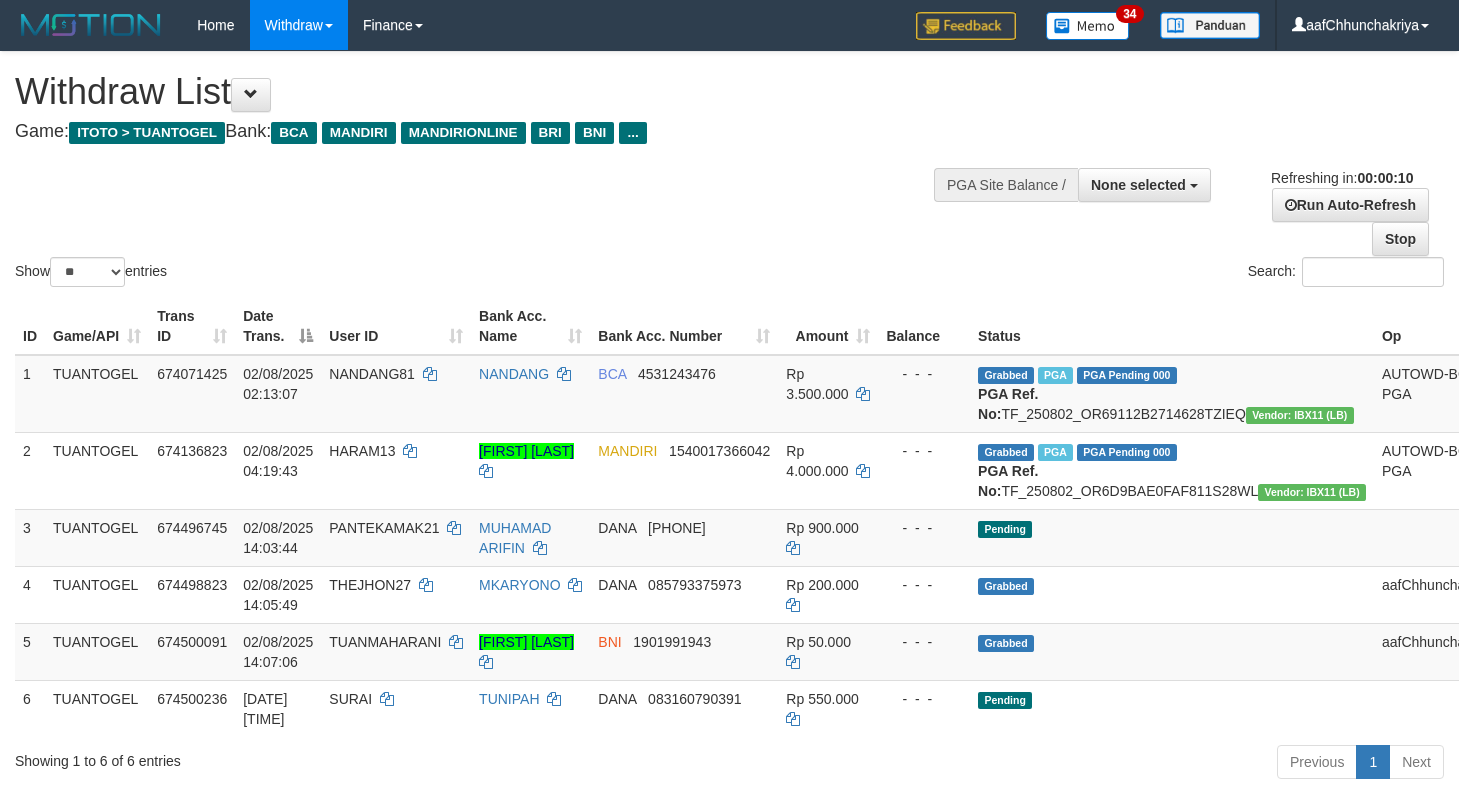 select 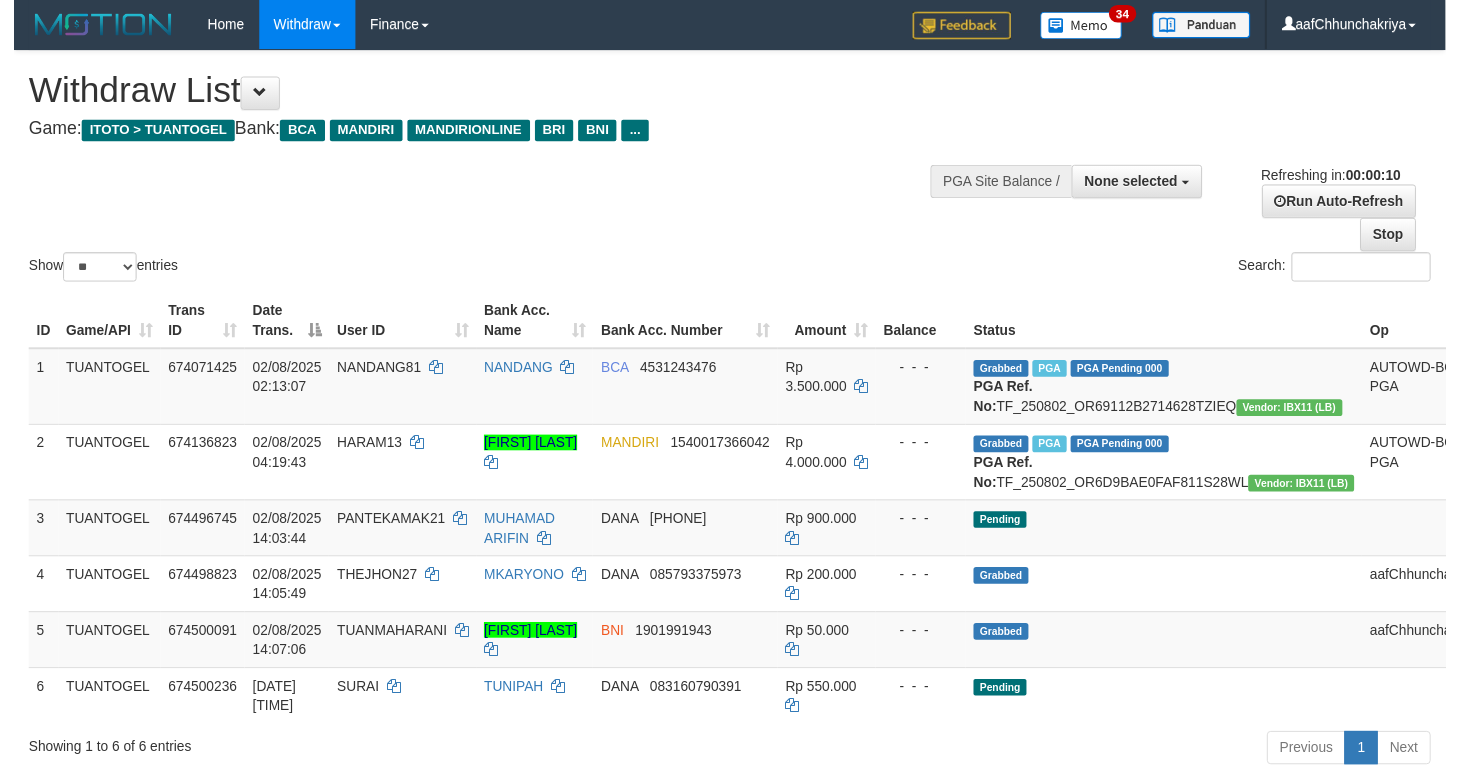 scroll, scrollTop: 0, scrollLeft: 0, axis: both 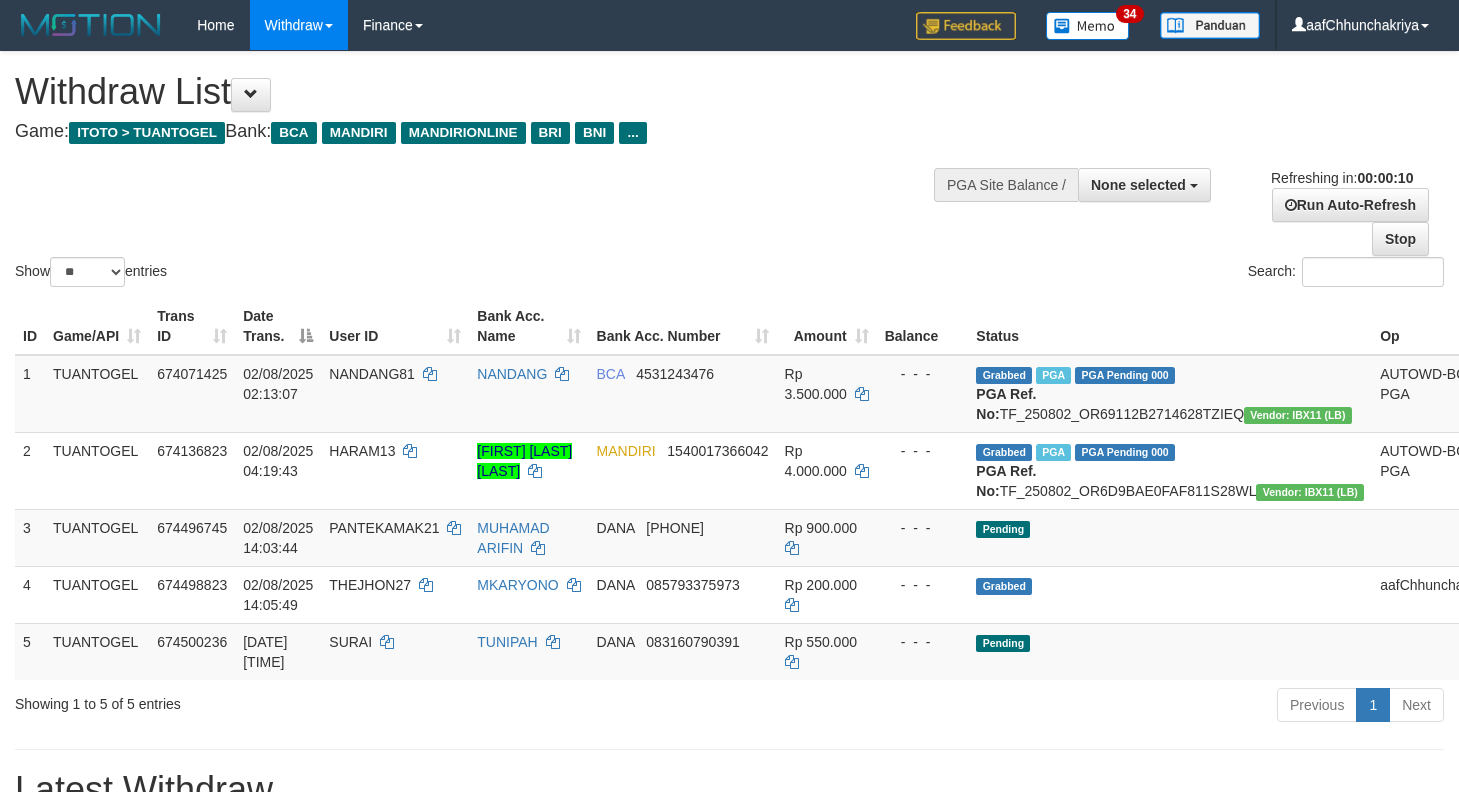 select 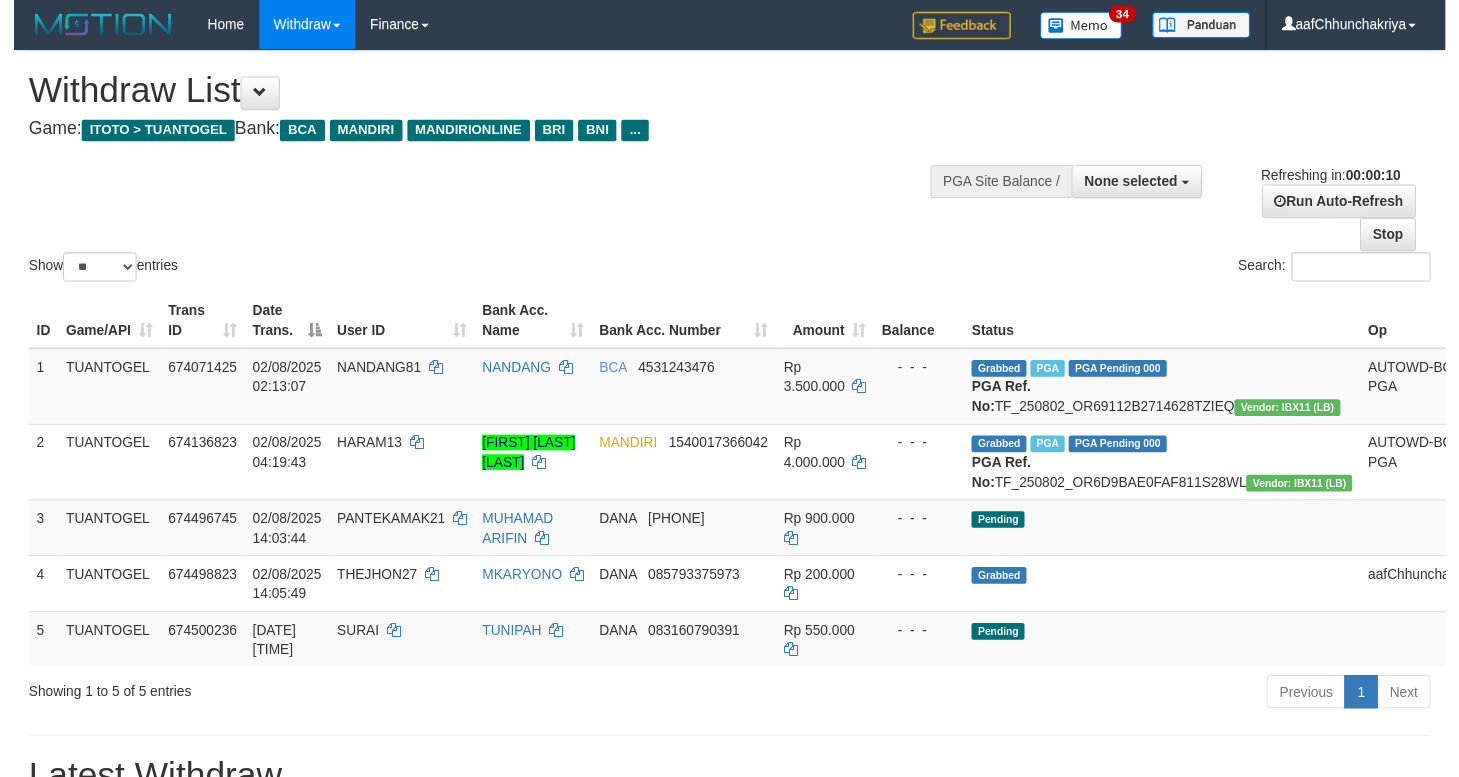 scroll, scrollTop: 0, scrollLeft: 0, axis: both 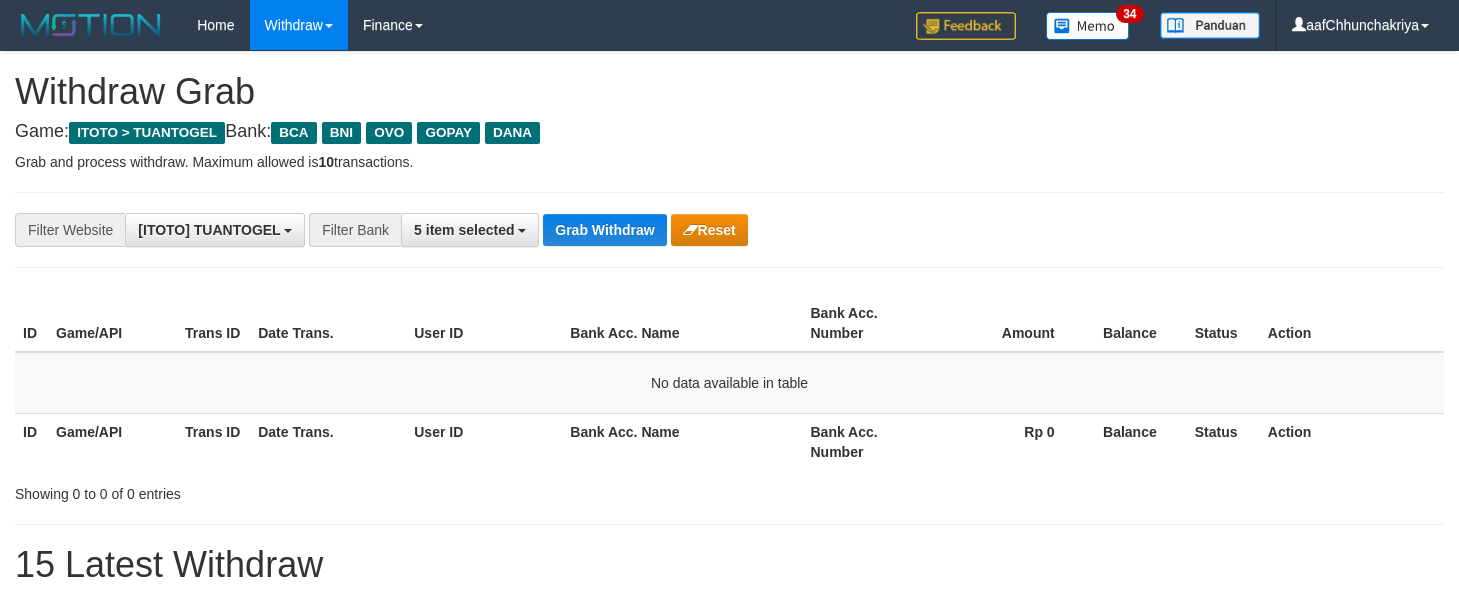 click on "Grab Withdraw" at bounding box center (604, 230) 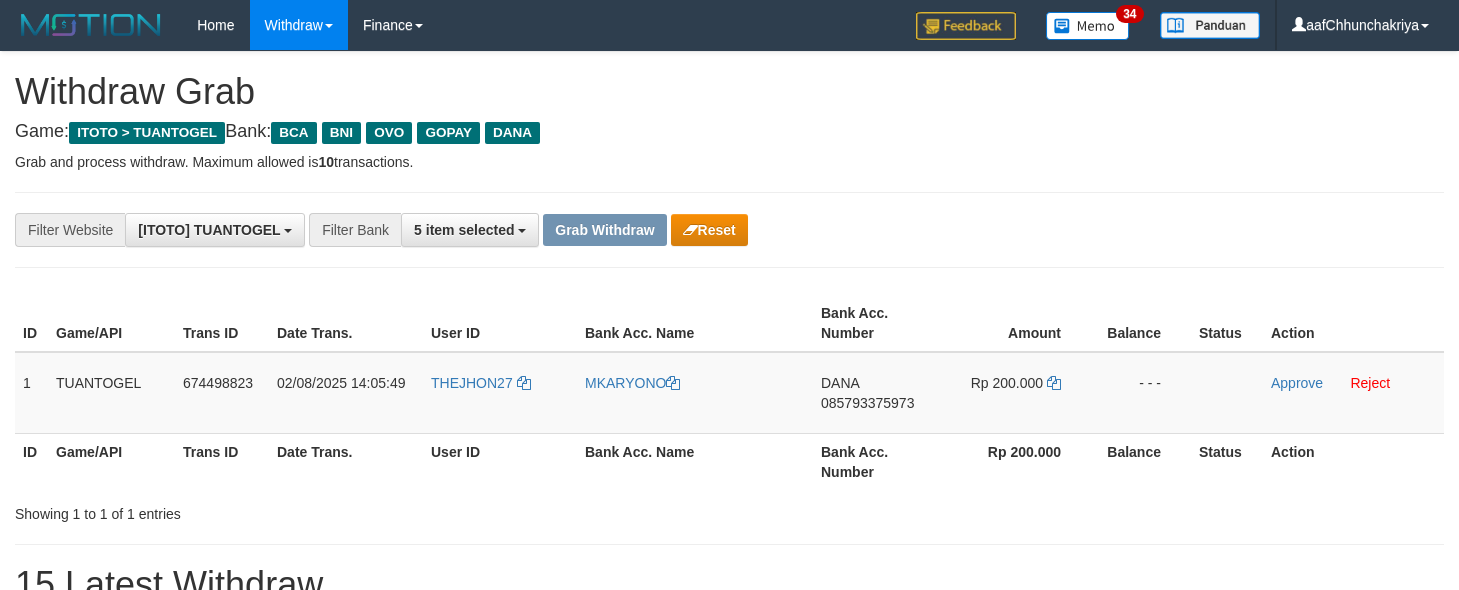 scroll, scrollTop: 0, scrollLeft: 0, axis: both 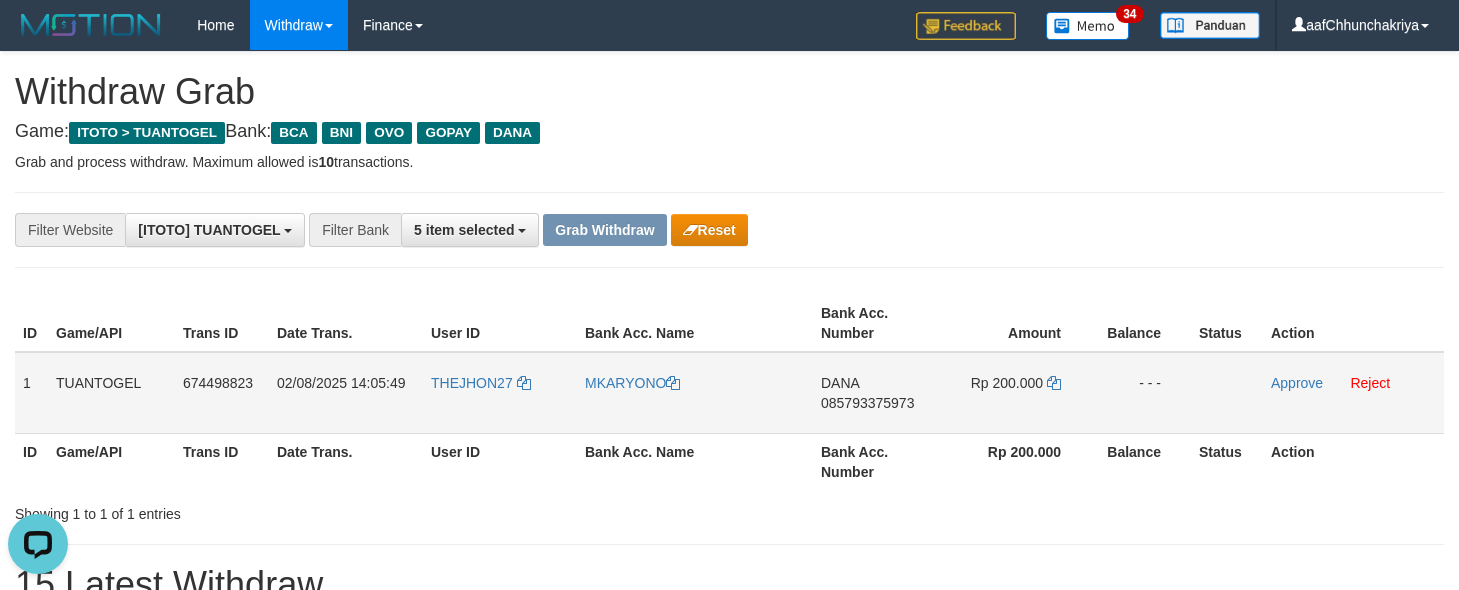 click on "DANA
085793375973" at bounding box center [876, 393] 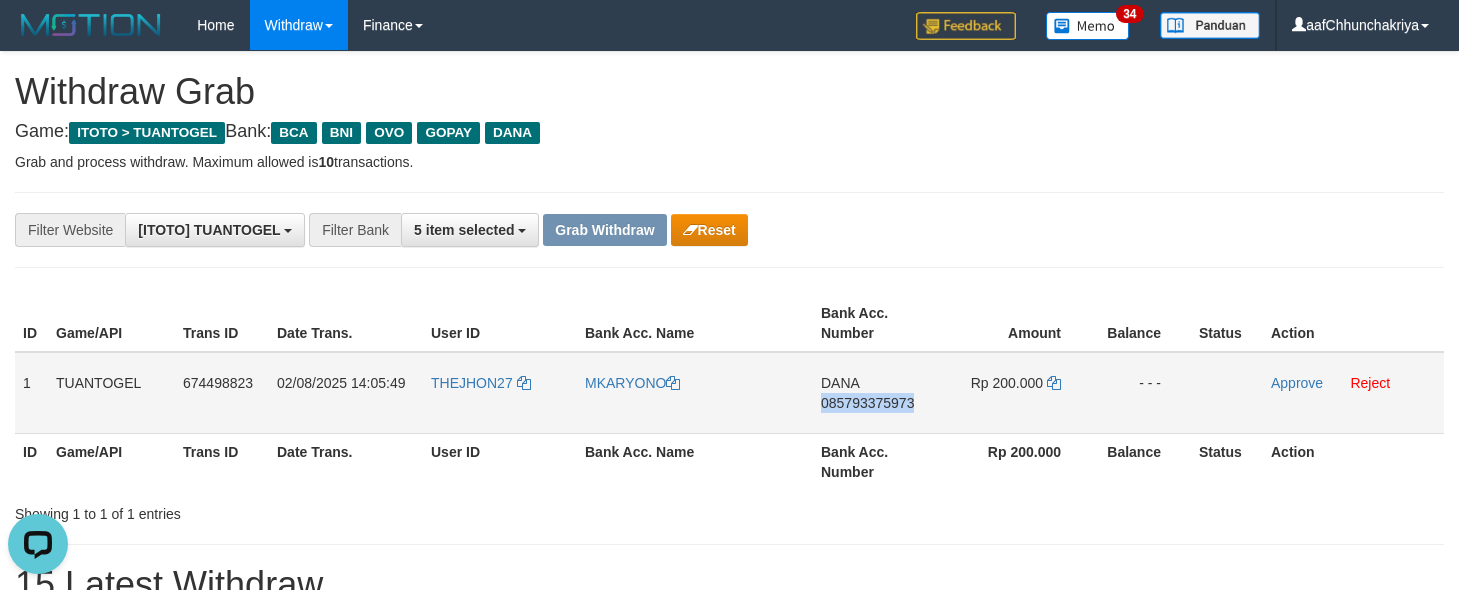 click on "DANA
085793375973" at bounding box center (876, 393) 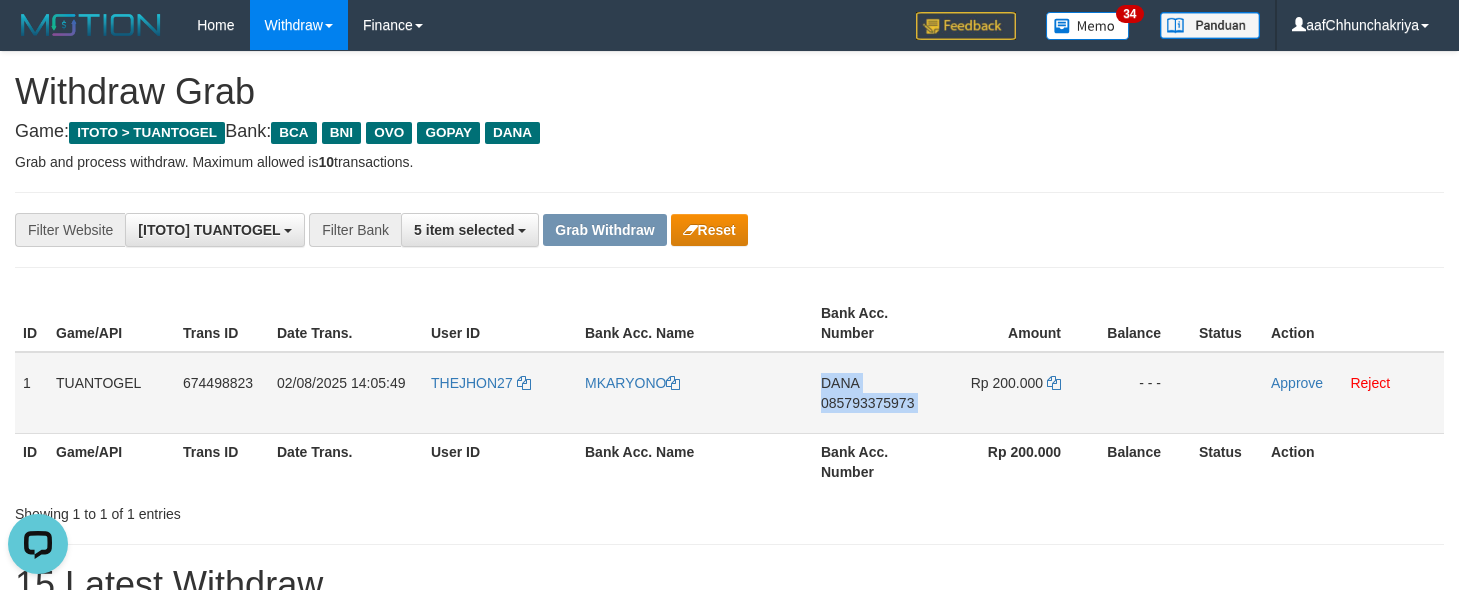 click on "DANA
085793375973" at bounding box center [876, 393] 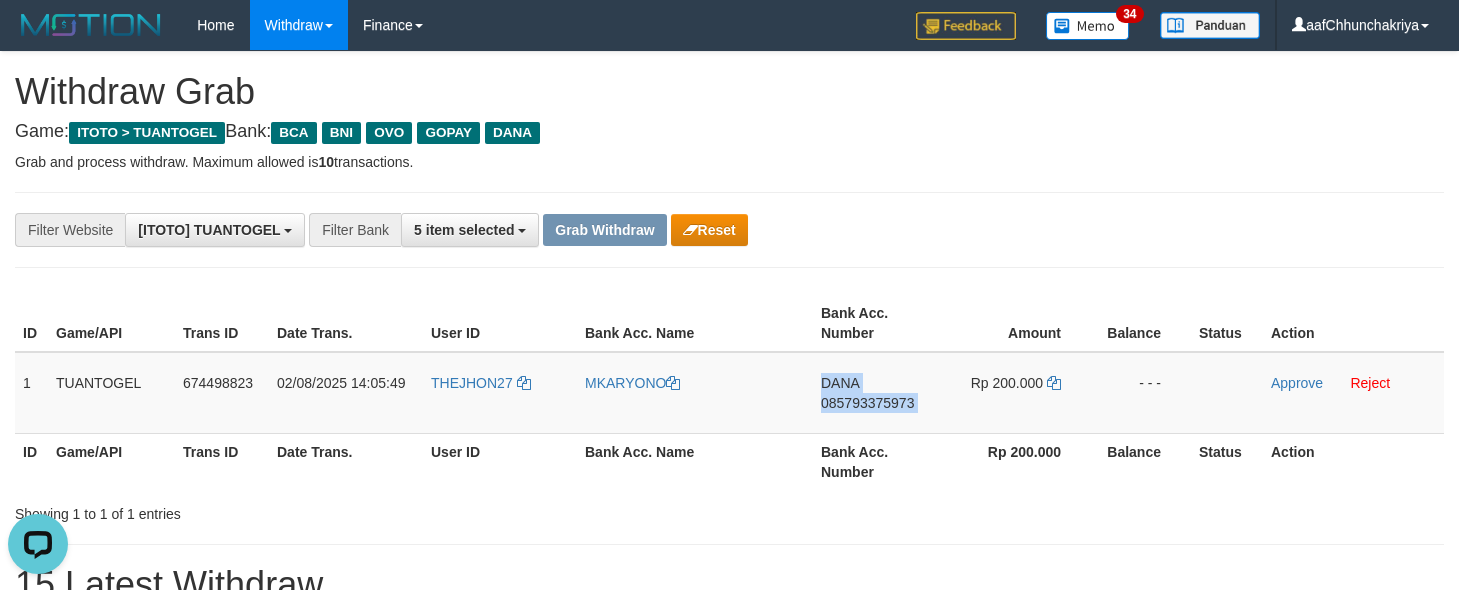 copy on "DANA
085793375973" 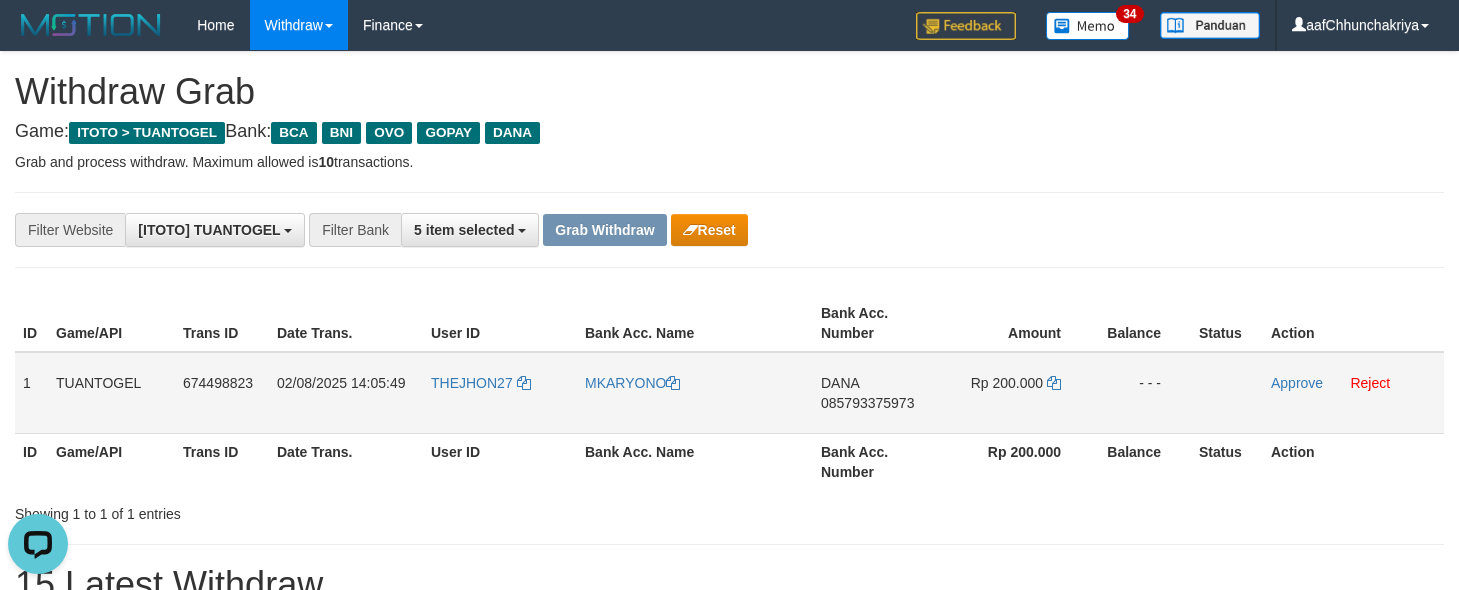 drag, startPoint x: 914, startPoint y: 485, endPoint x: 788, endPoint y: 418, distance: 142.706 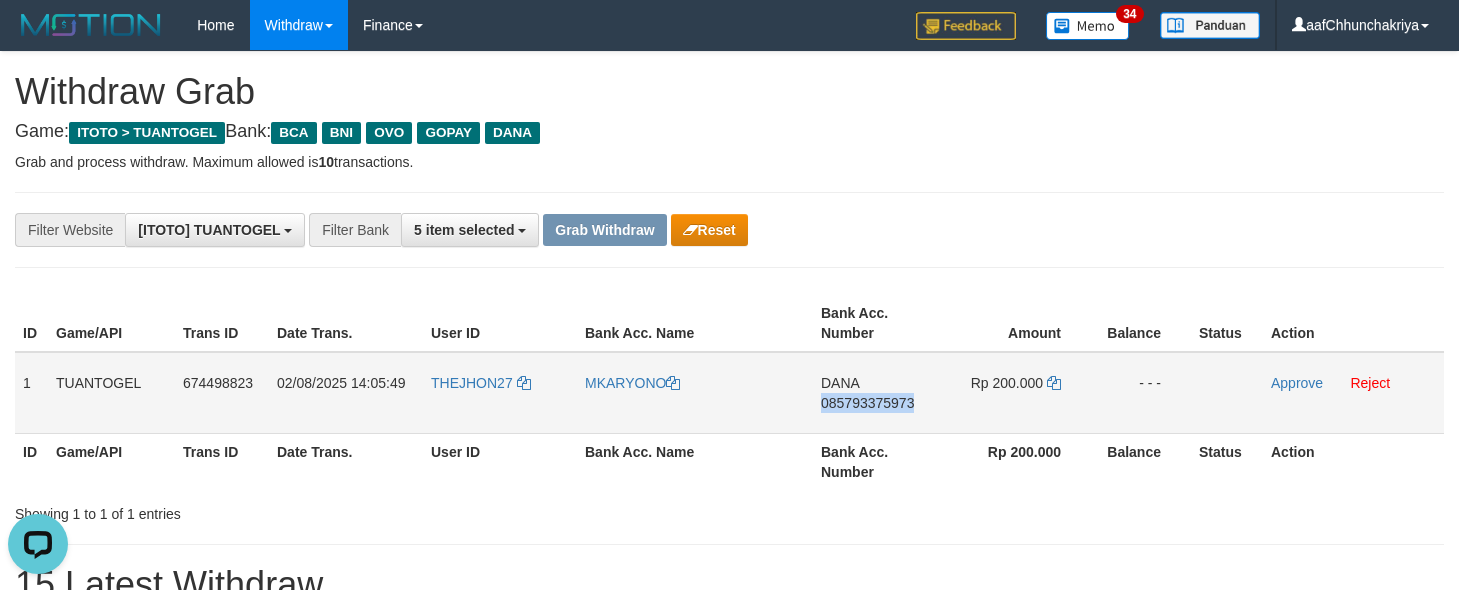 click on "DANA
085793375973" at bounding box center (876, 393) 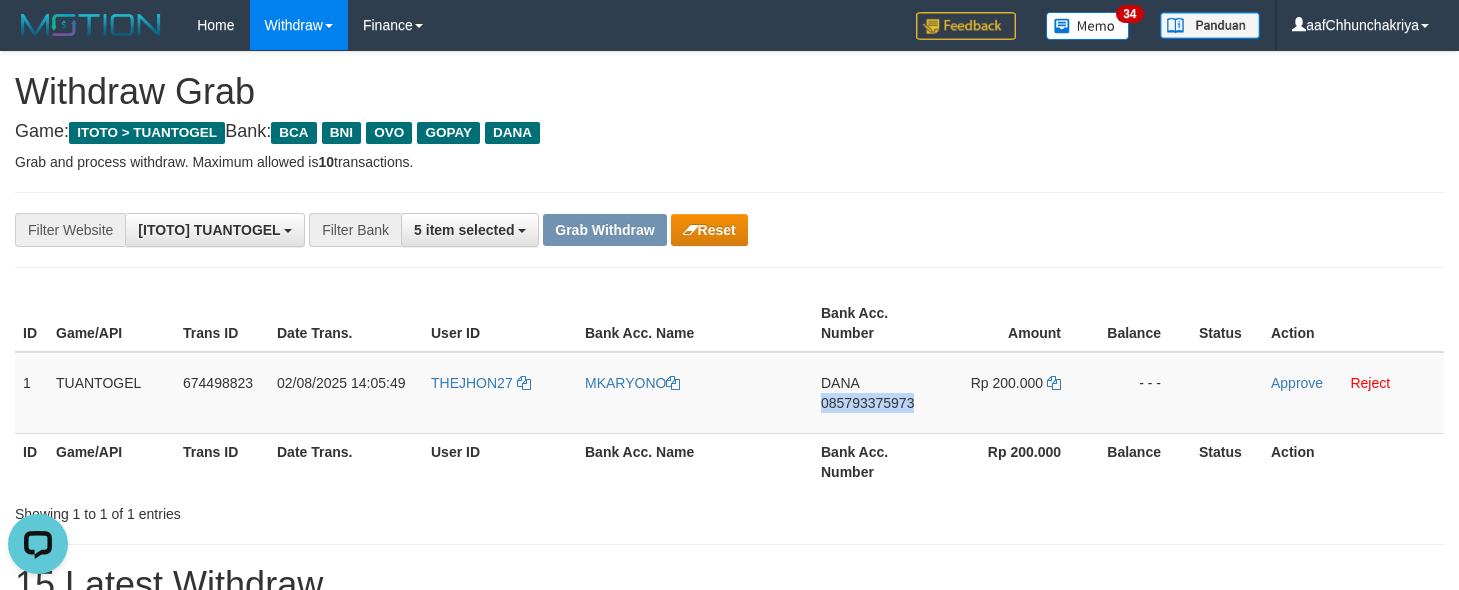 copy on "085793375973" 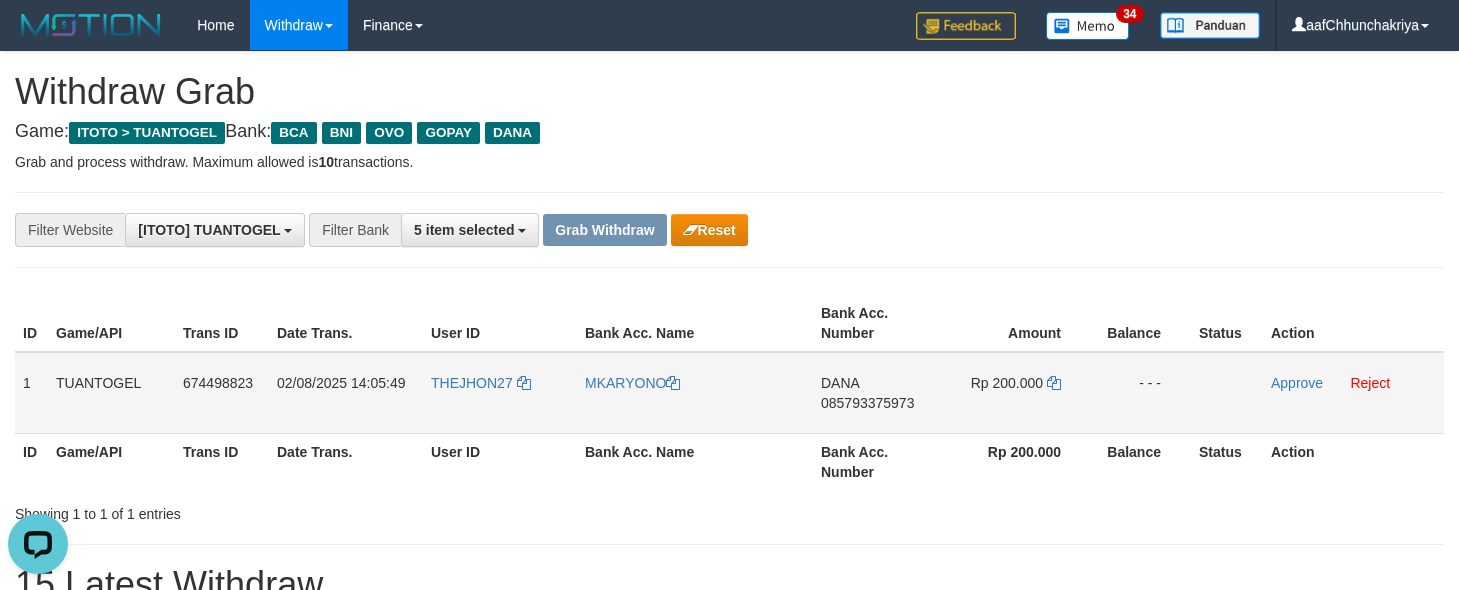 click on "Rp 200.000" at bounding box center (1007, 383) 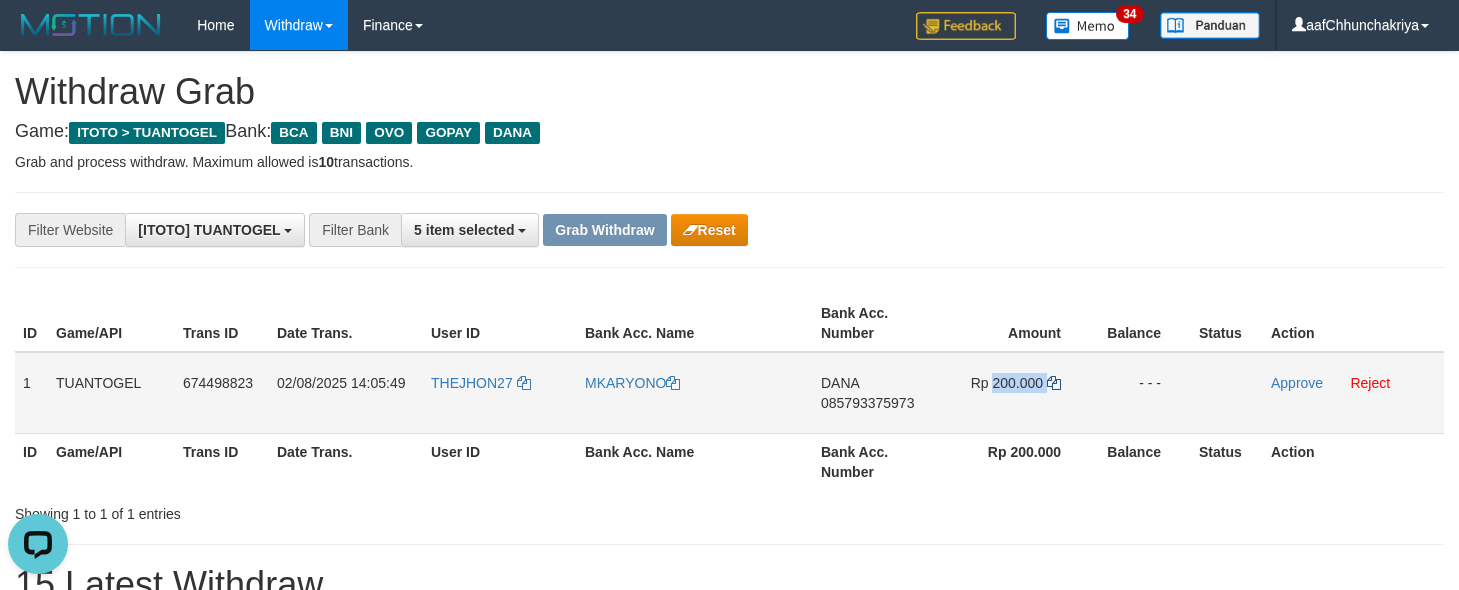 drag, startPoint x: 1011, startPoint y: 387, endPoint x: 1050, endPoint y: 388, distance: 39.012817 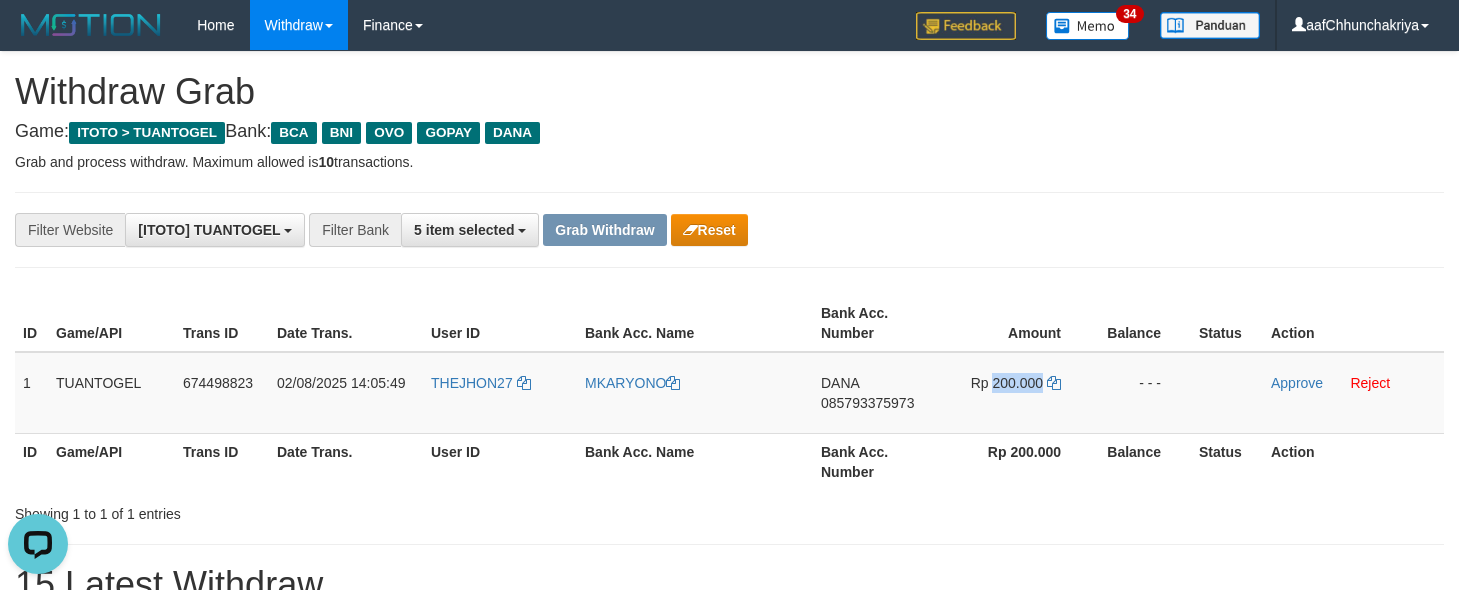 copy on "200.000" 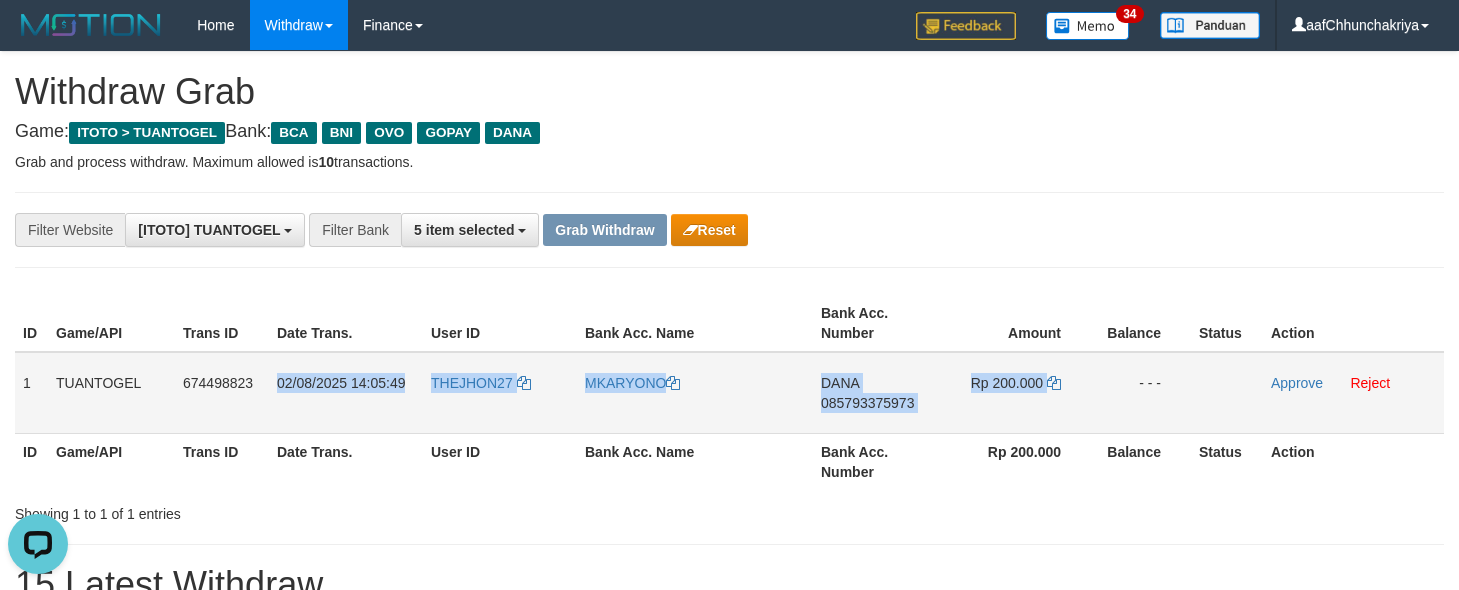 drag, startPoint x: 275, startPoint y: 384, endPoint x: 1123, endPoint y: 388, distance: 848.00946 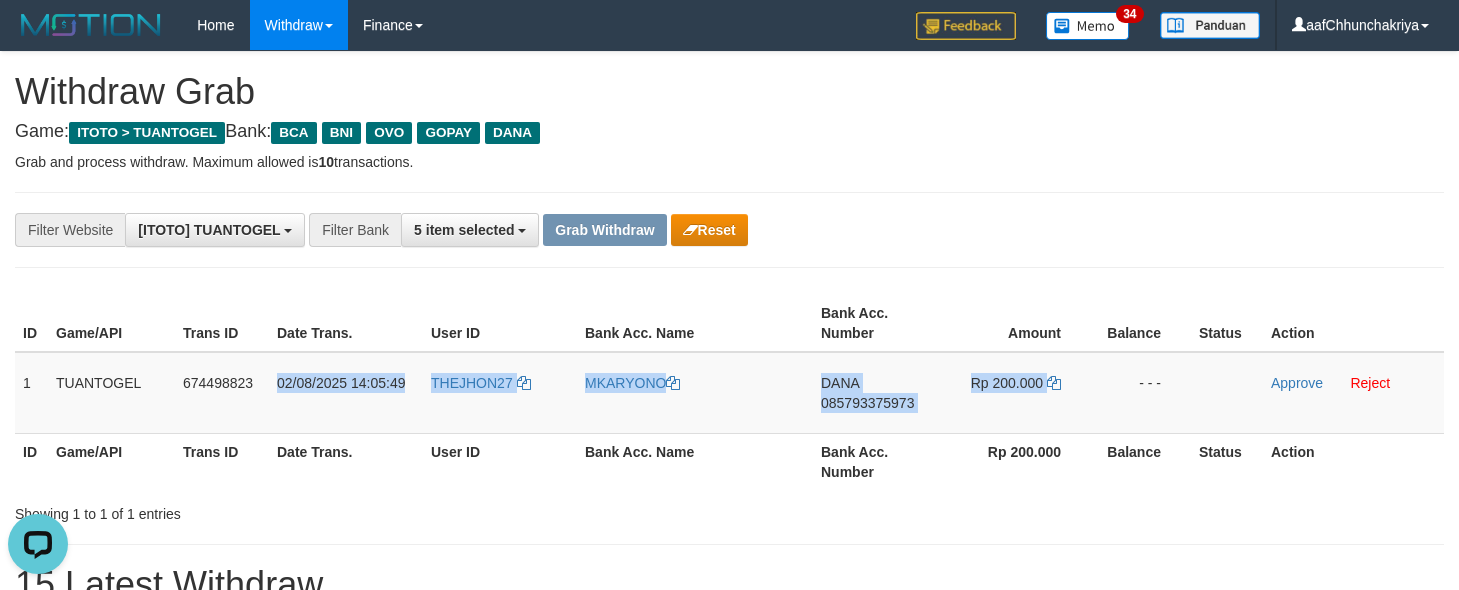 copy on "02/08/2025 14:05:49
THEJHON27
MKARYONO
DANA
085793375973
Rp 200.000" 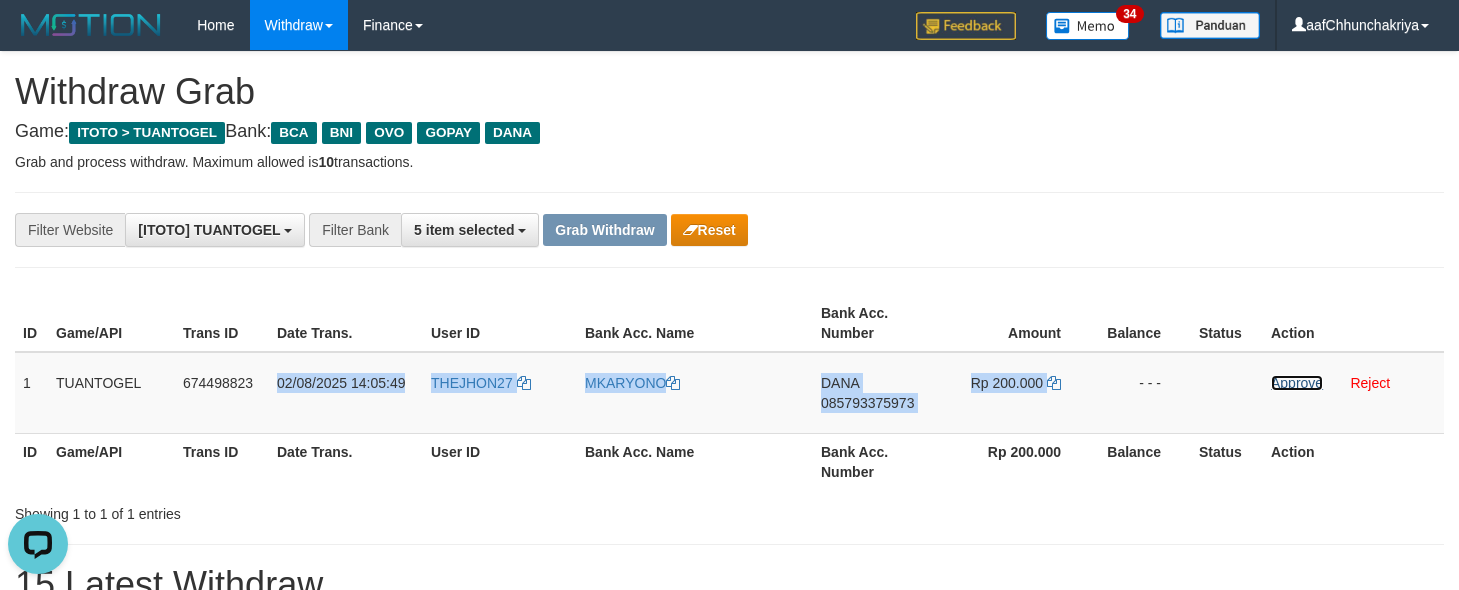 drag, startPoint x: 1284, startPoint y: 383, endPoint x: 846, endPoint y: 219, distance: 467.69647 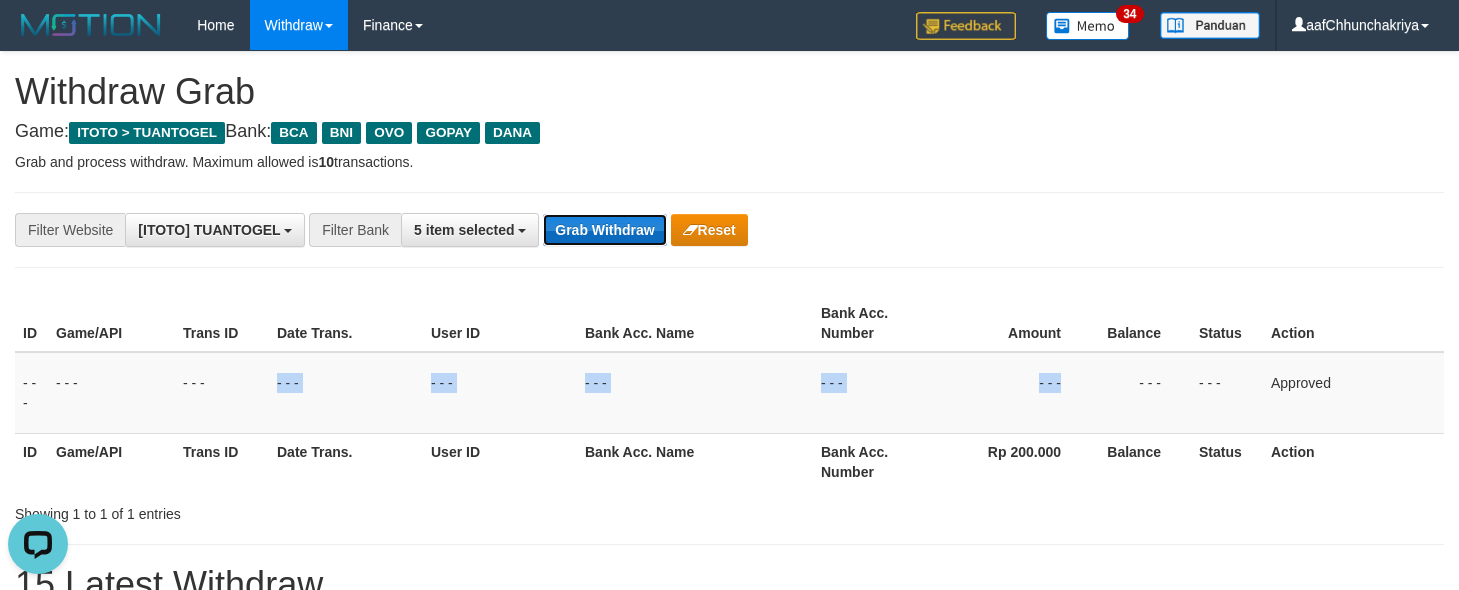 click on "Grab Withdraw" at bounding box center [604, 230] 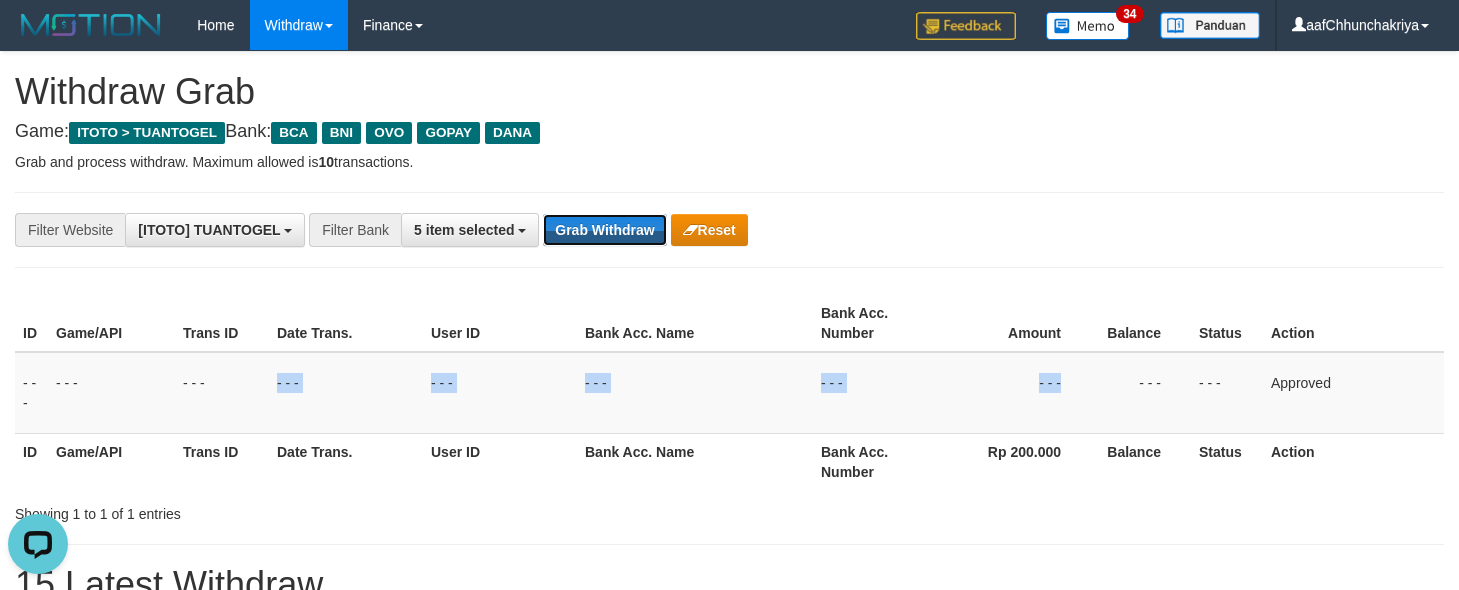 type 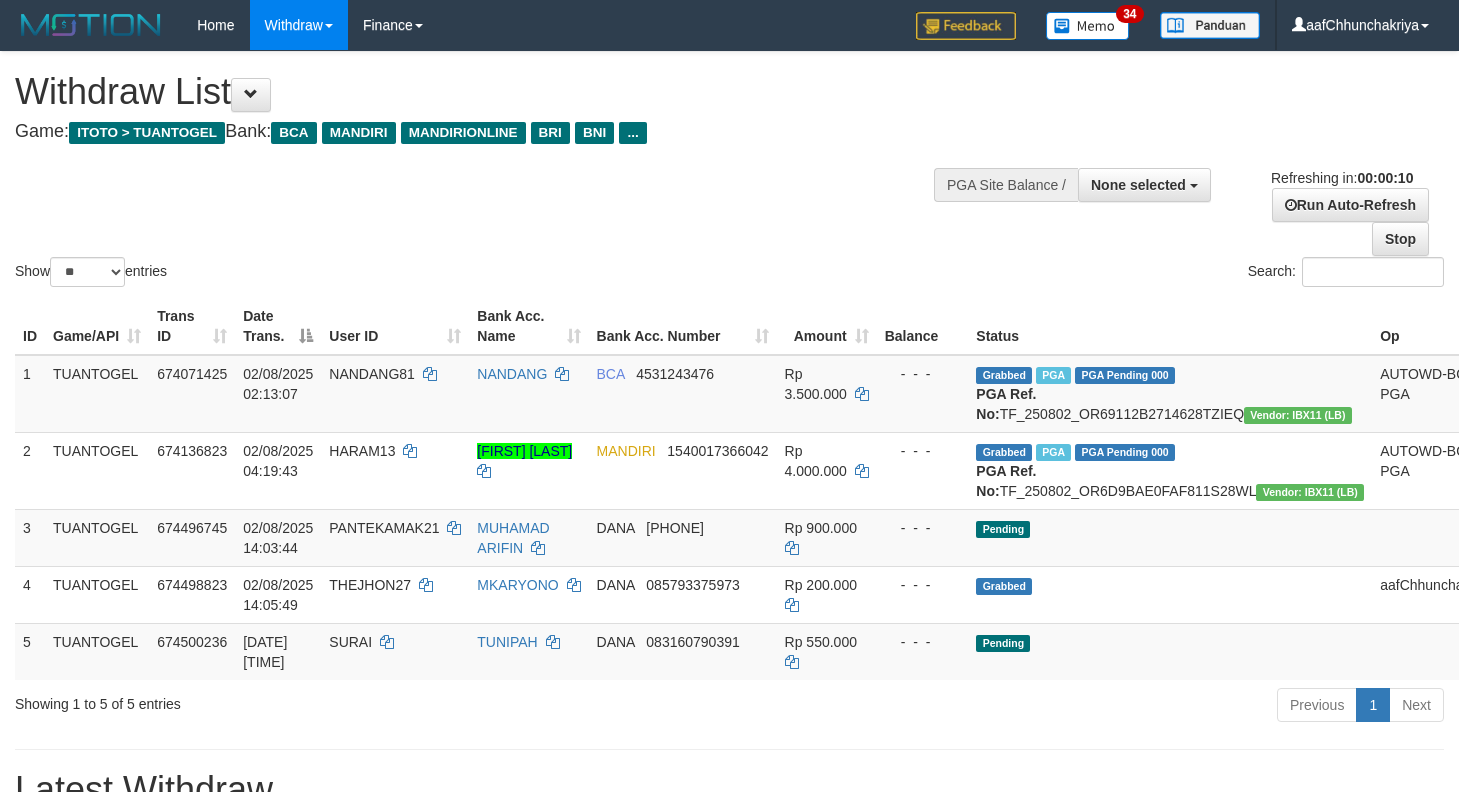 select 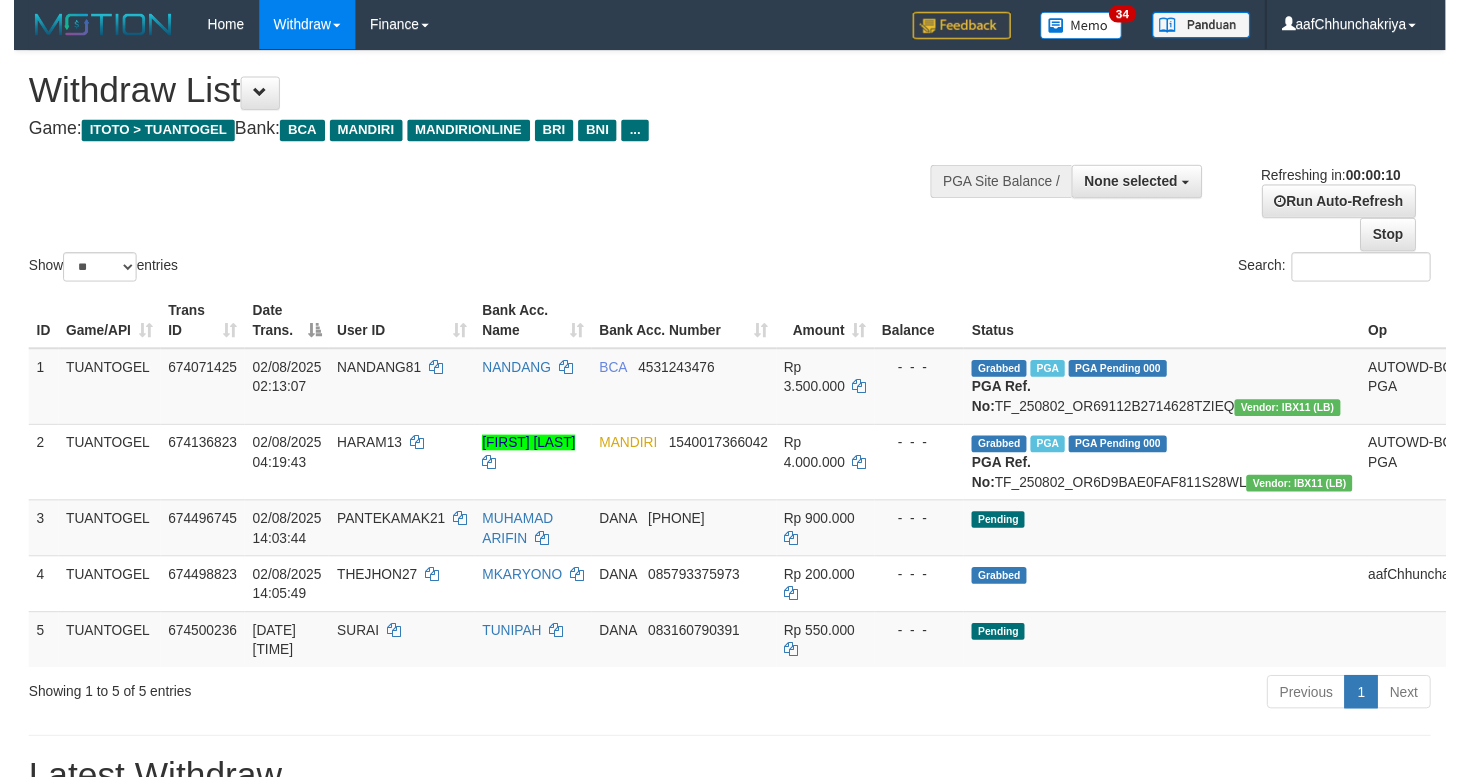 scroll, scrollTop: 0, scrollLeft: 0, axis: both 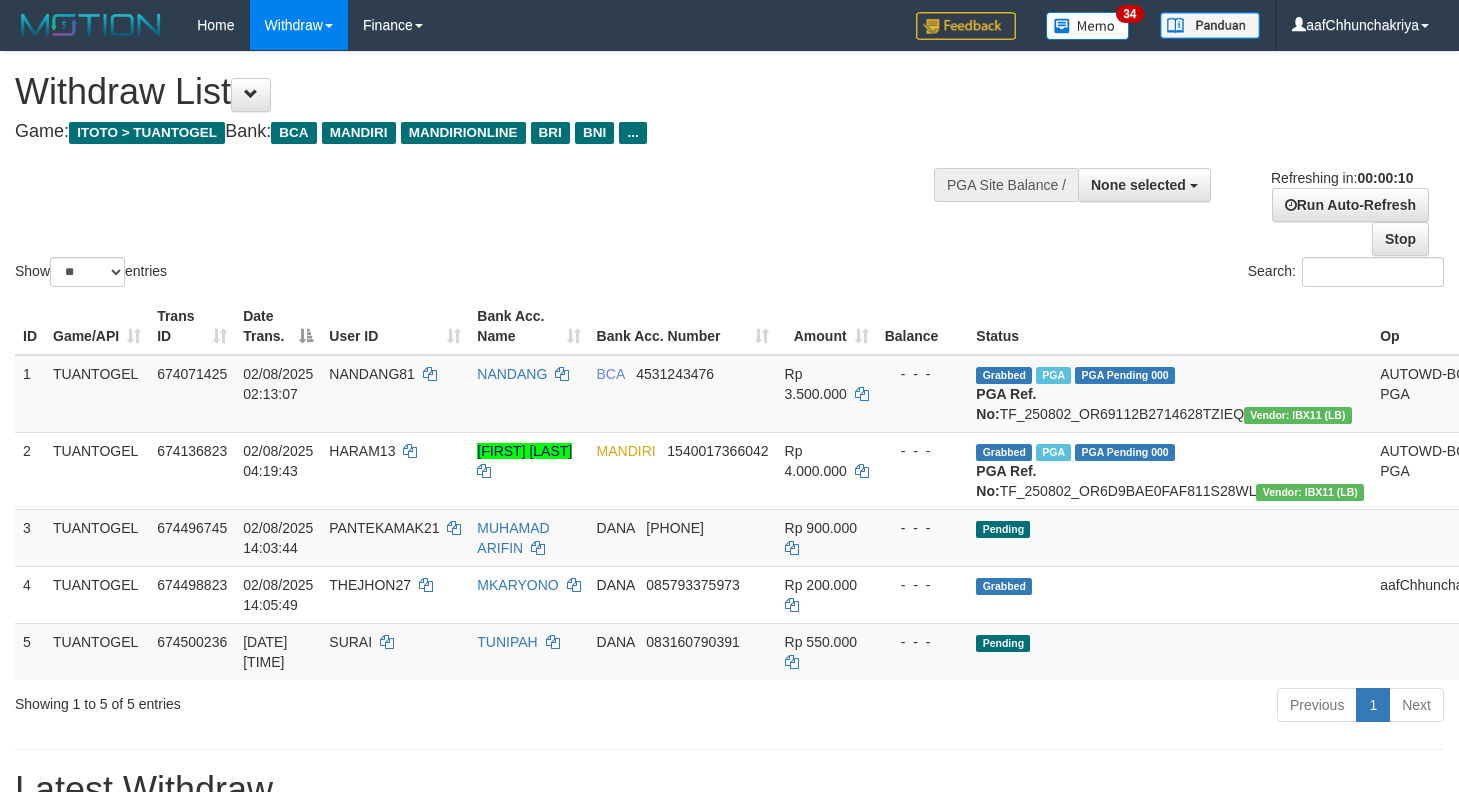 select 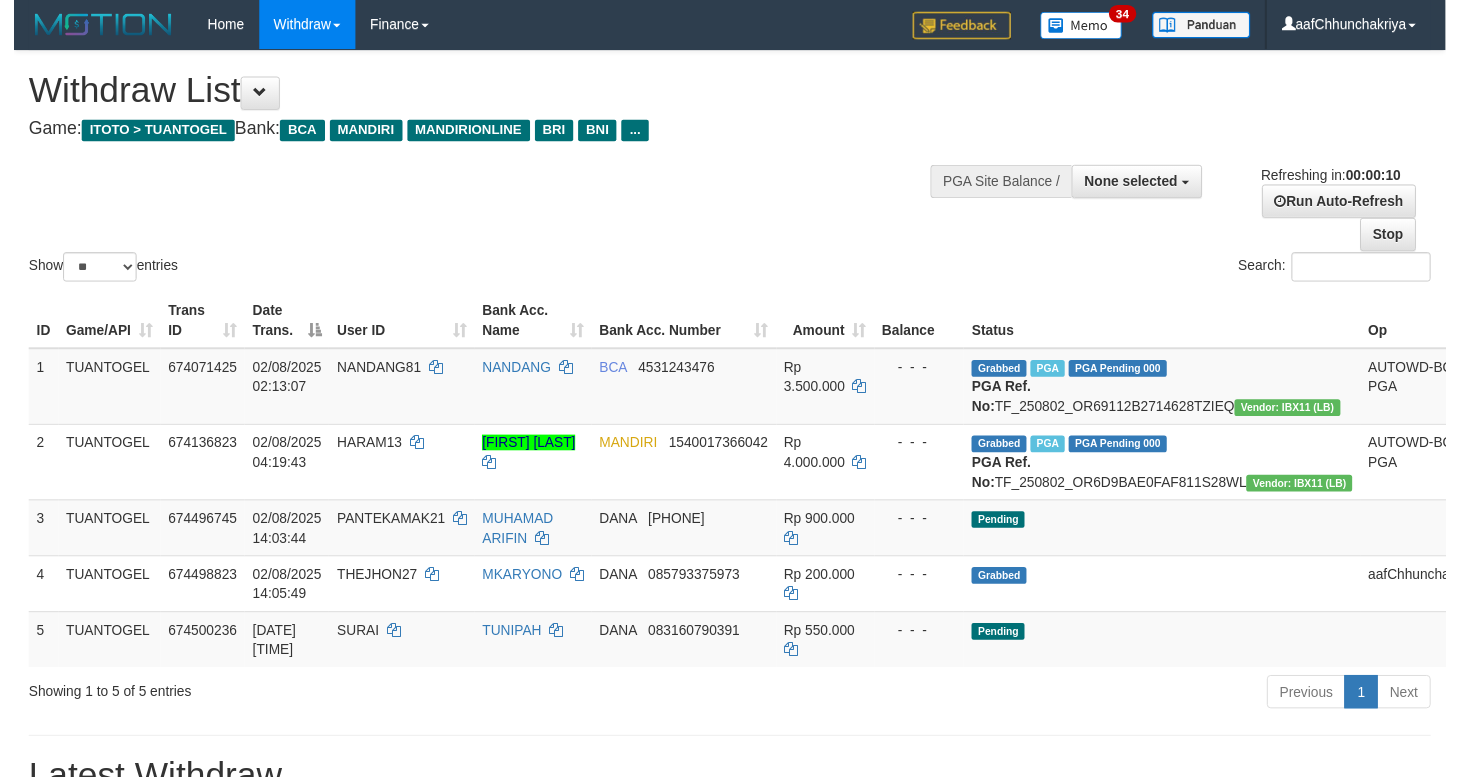scroll, scrollTop: 0, scrollLeft: 0, axis: both 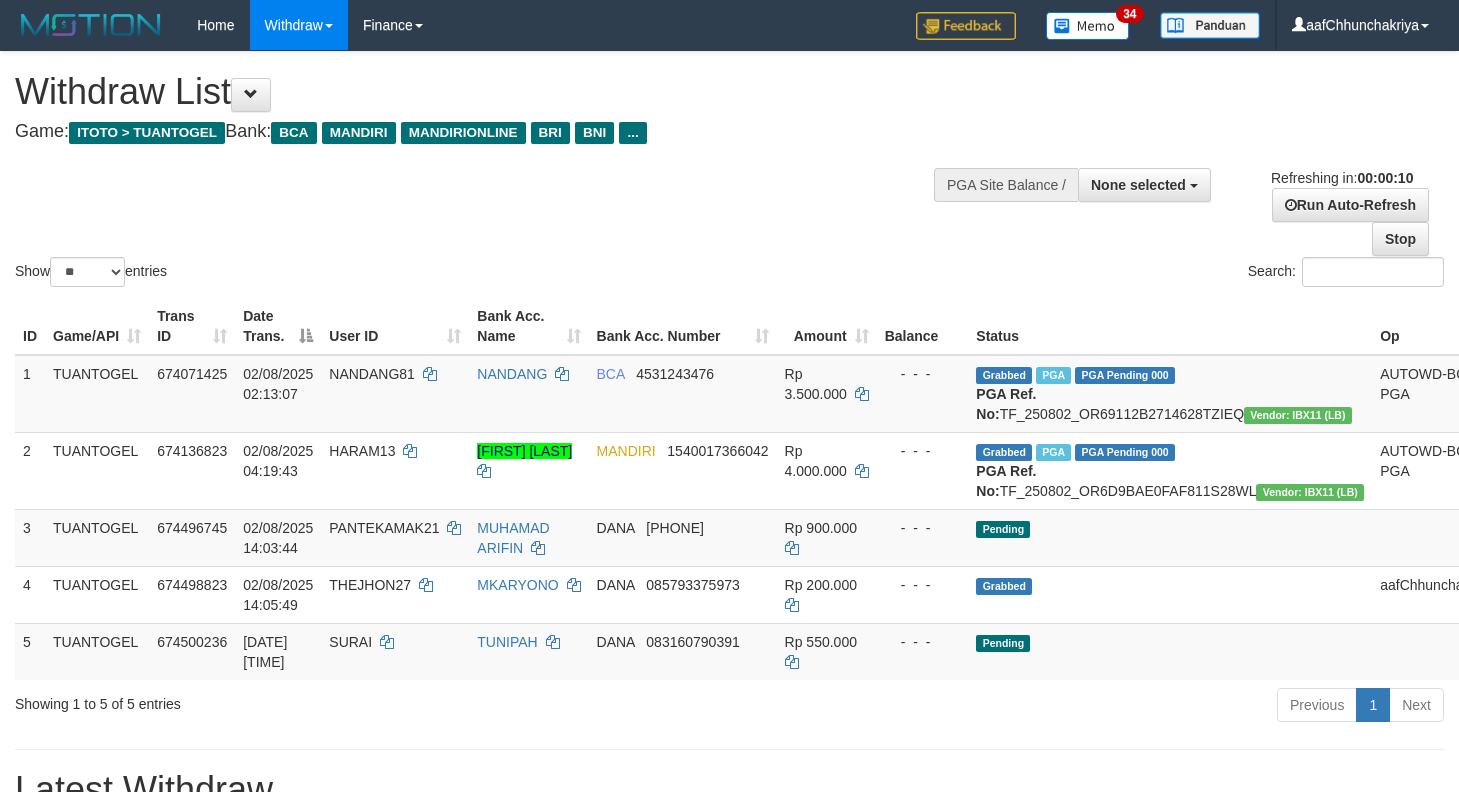 select 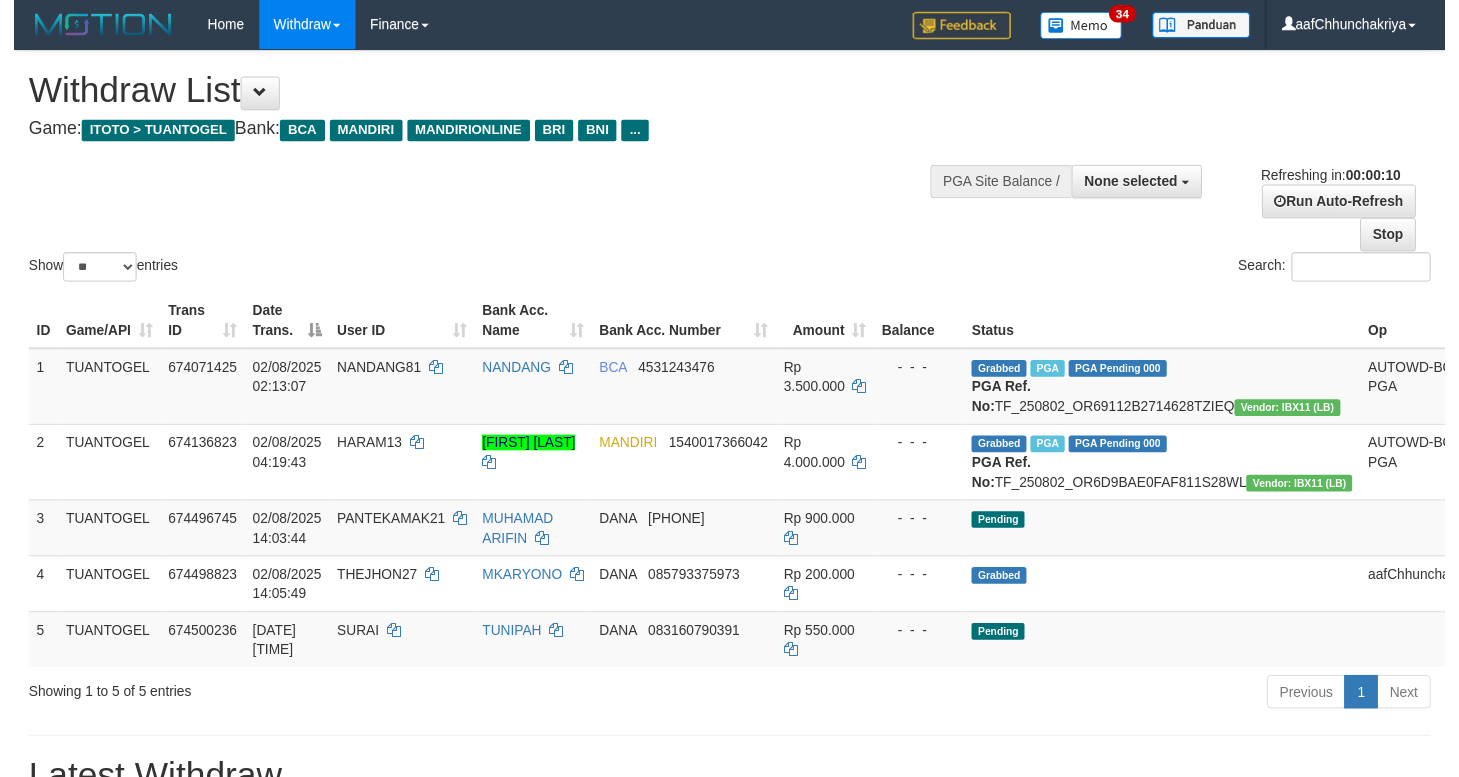 scroll, scrollTop: 0, scrollLeft: 0, axis: both 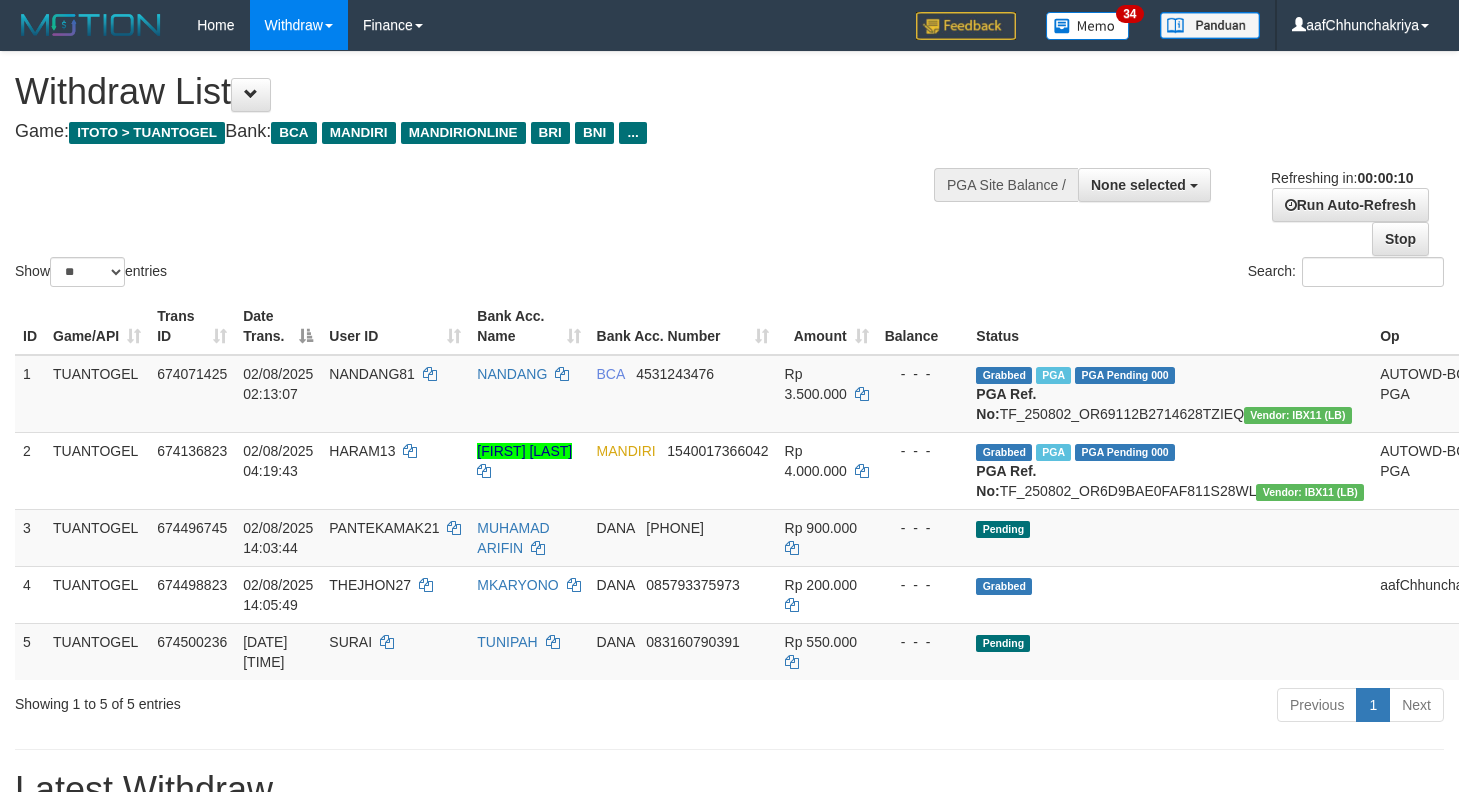 select 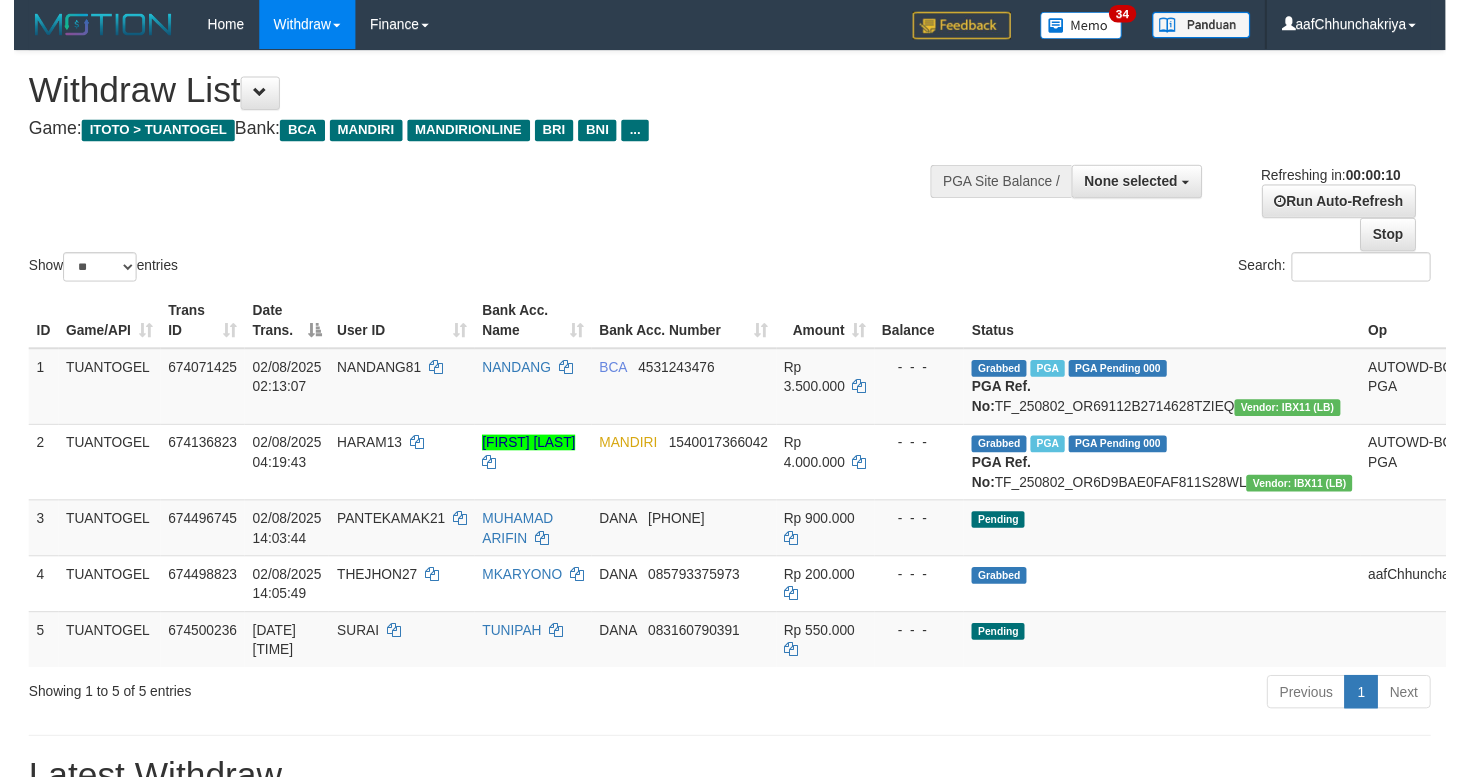 scroll, scrollTop: 0, scrollLeft: 0, axis: both 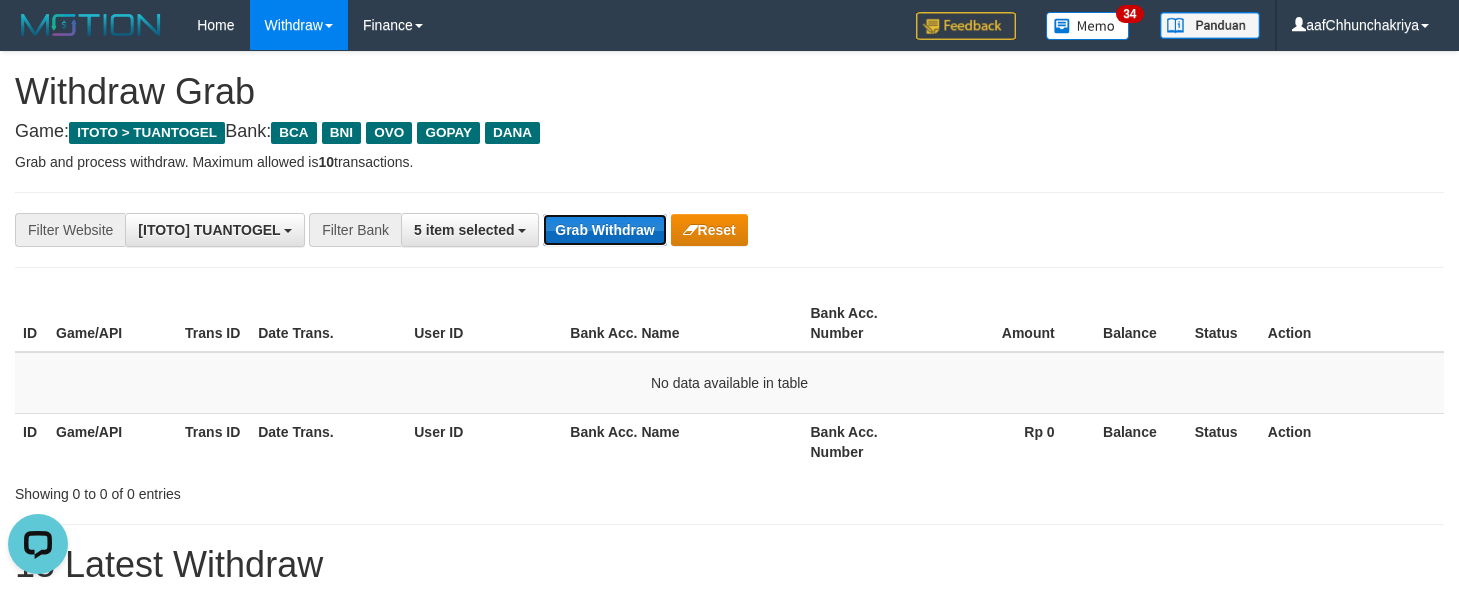 click on "Grab Withdraw" at bounding box center [604, 230] 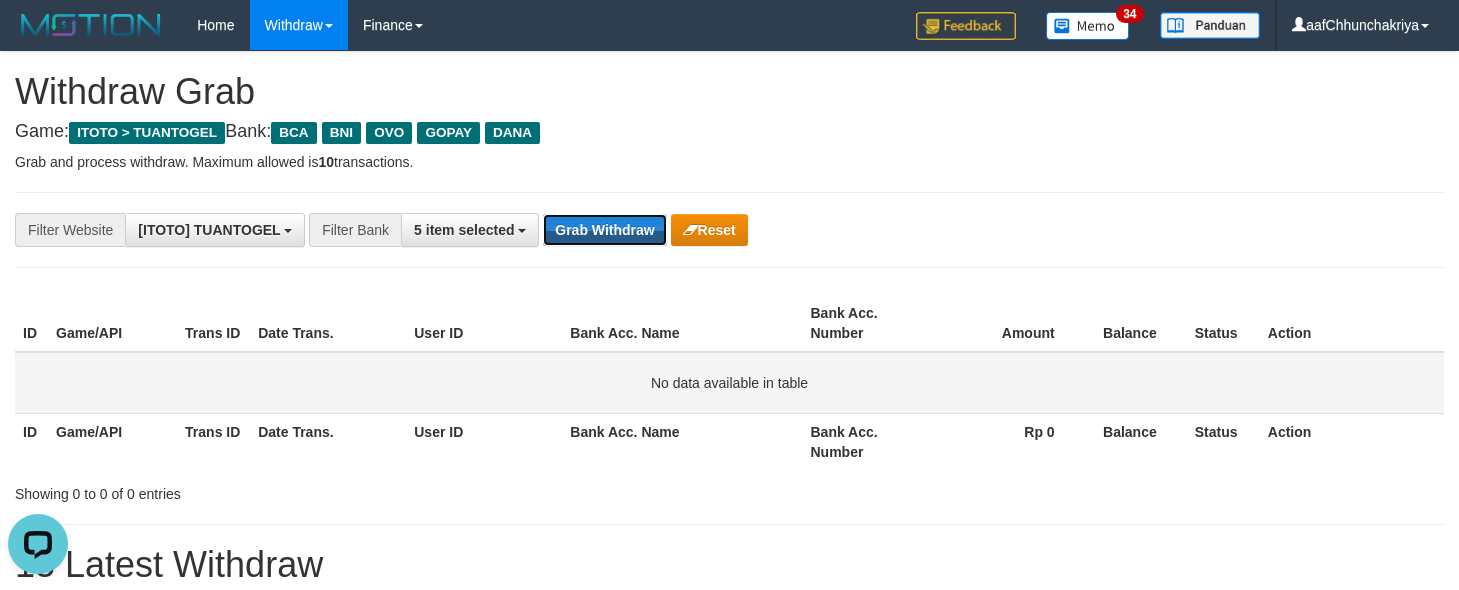drag, startPoint x: 601, startPoint y: 225, endPoint x: 1091, endPoint y: 389, distance: 516.71655 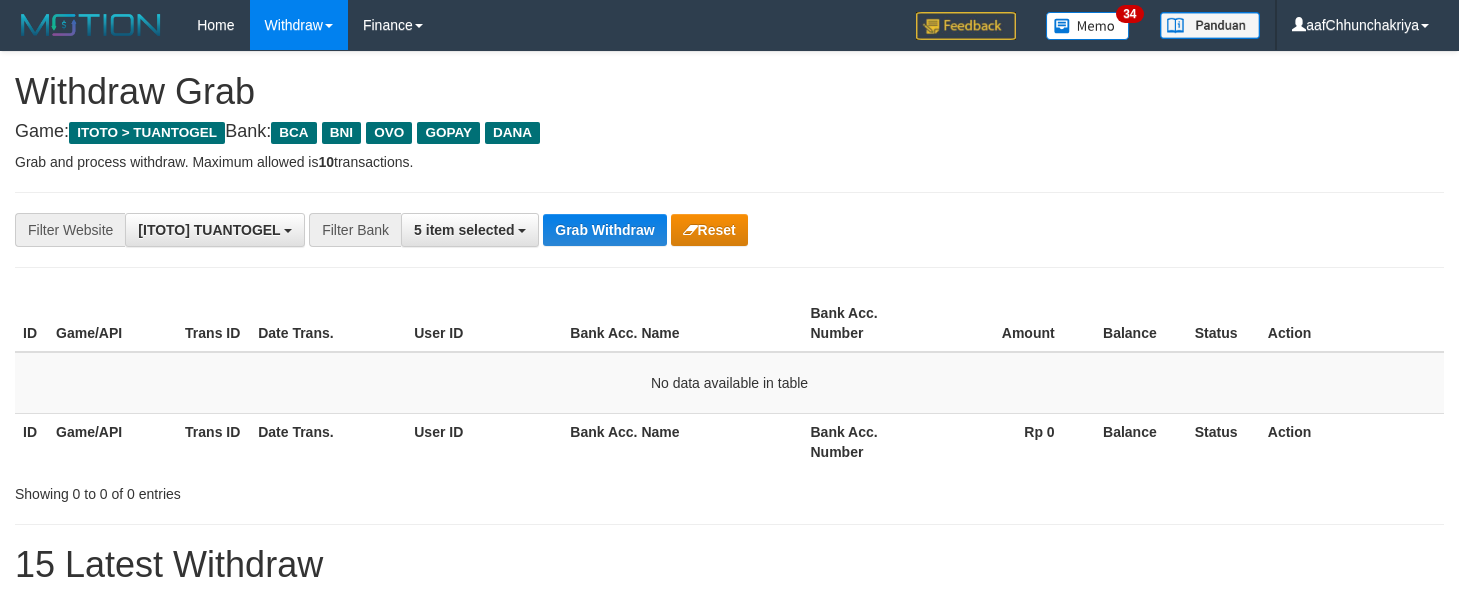 scroll, scrollTop: 0, scrollLeft: 0, axis: both 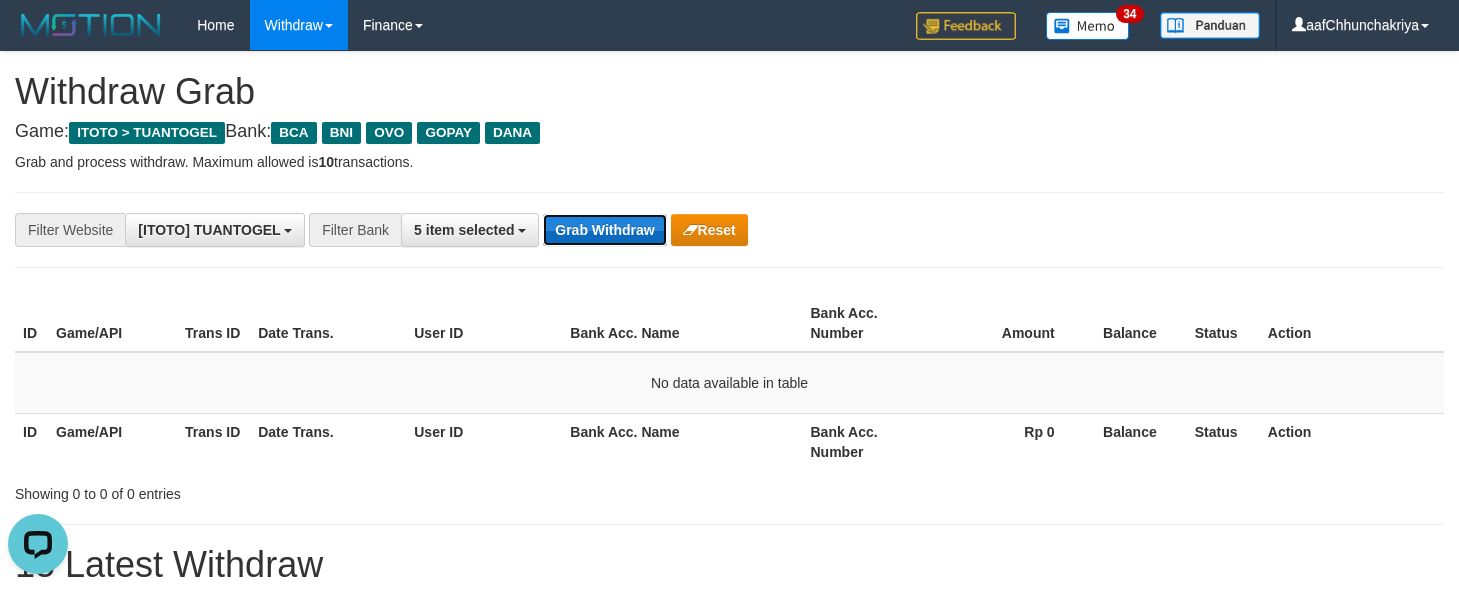 click on "Grab Withdraw" at bounding box center (604, 230) 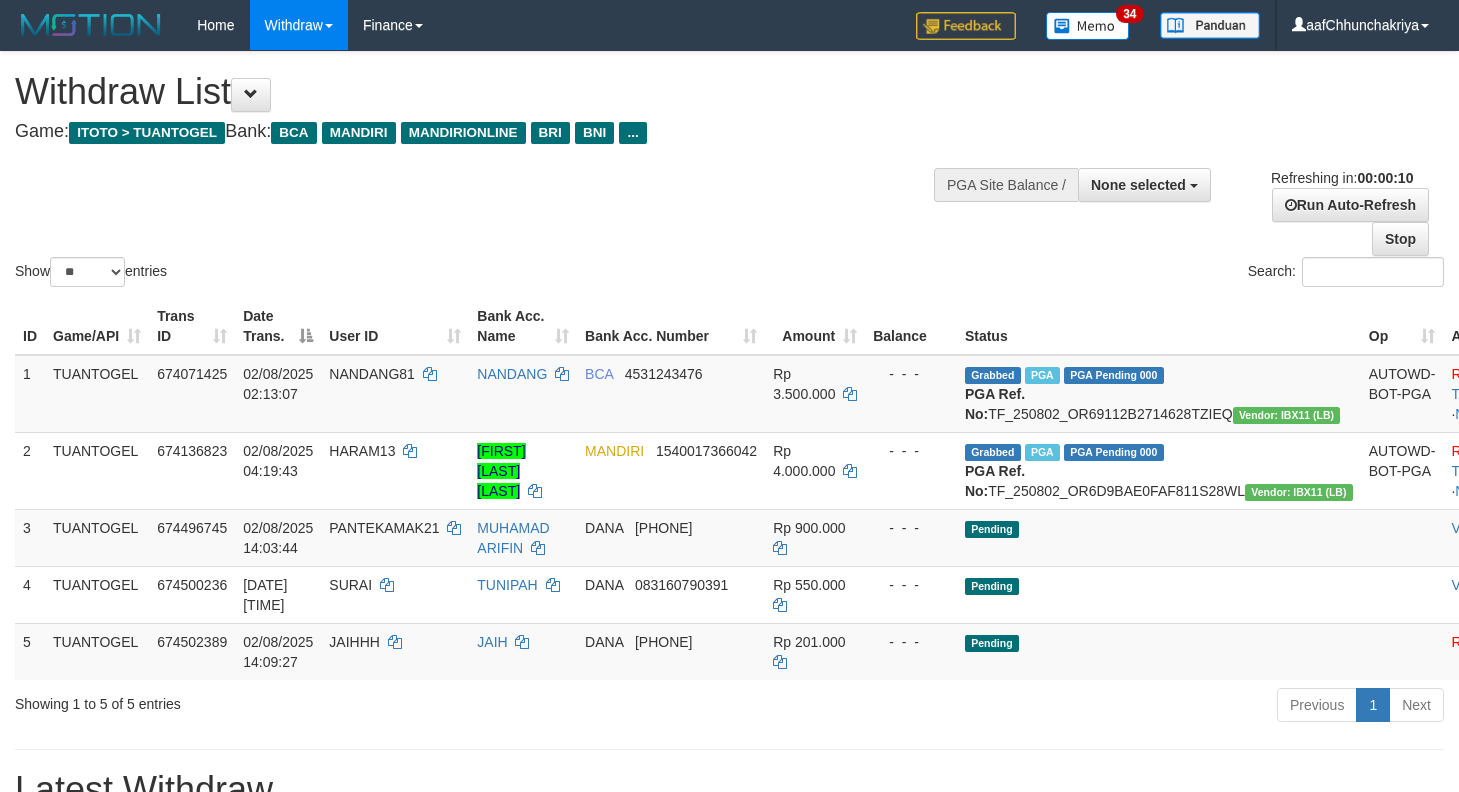 select 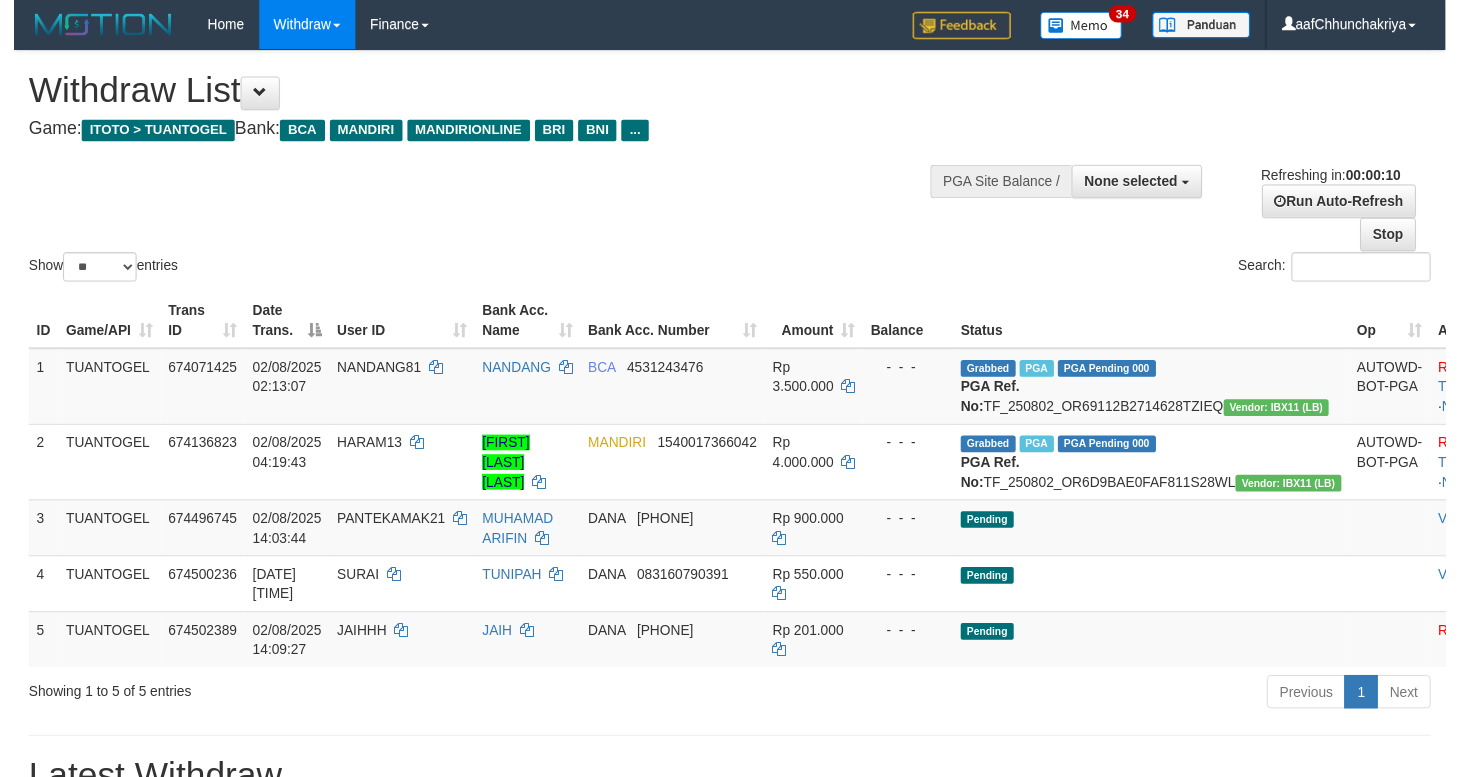 scroll, scrollTop: 0, scrollLeft: 0, axis: both 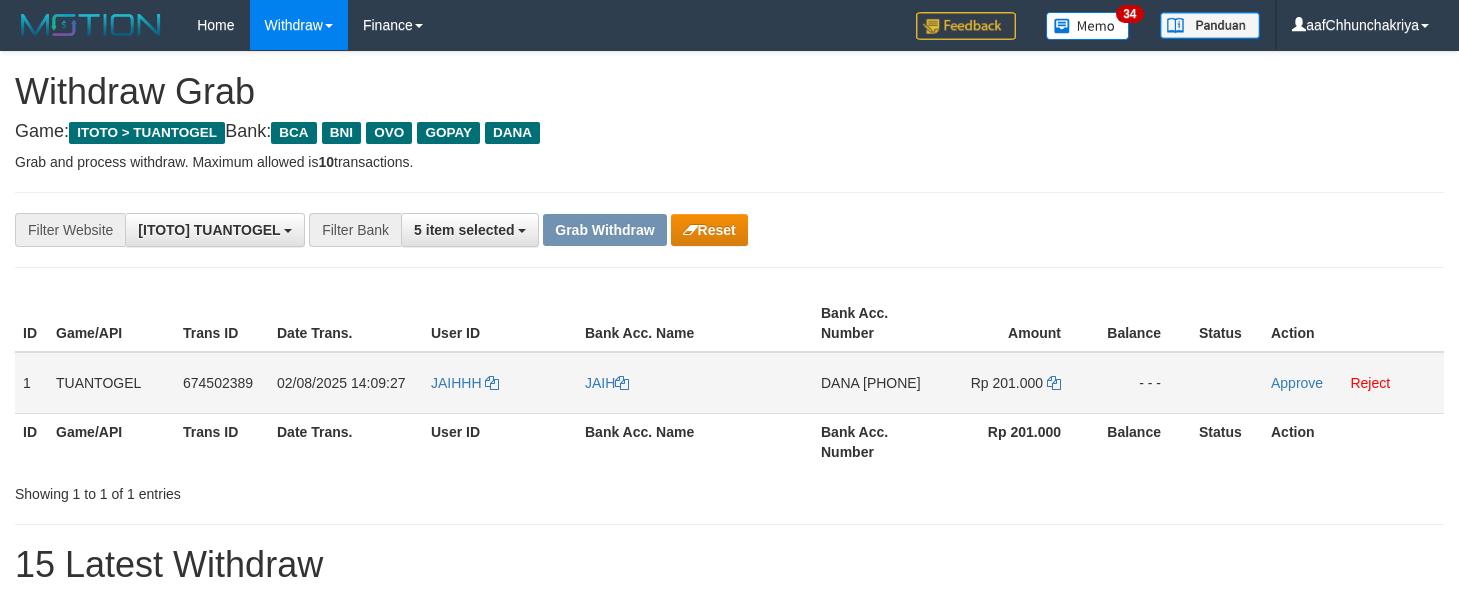 click on "JAIHHH" at bounding box center (500, 383) 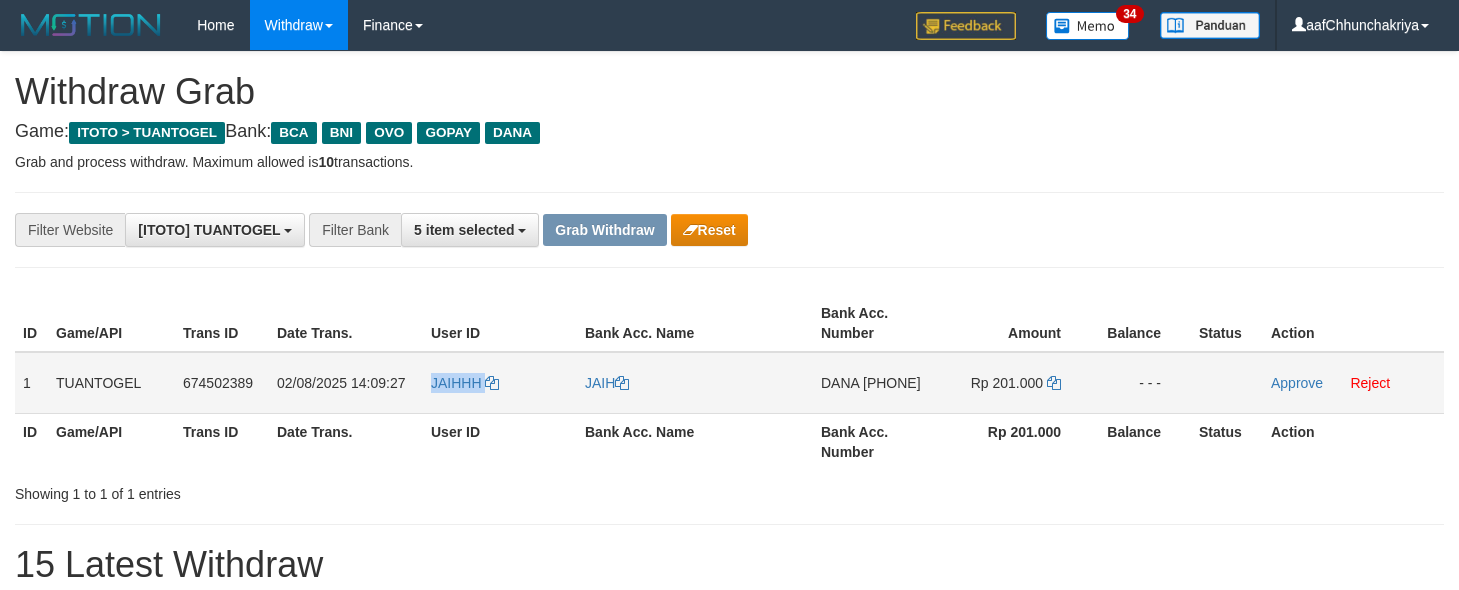 click on "JAIHHH" at bounding box center (500, 383) 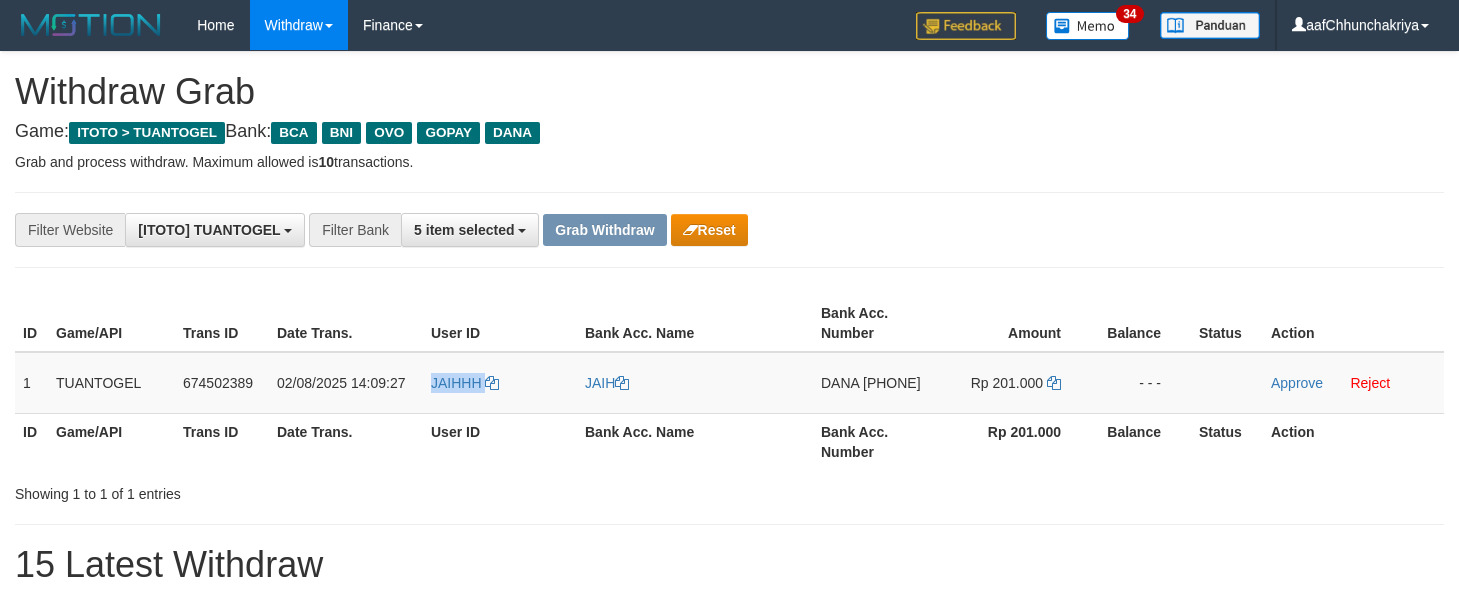 copy on "JAIHHH" 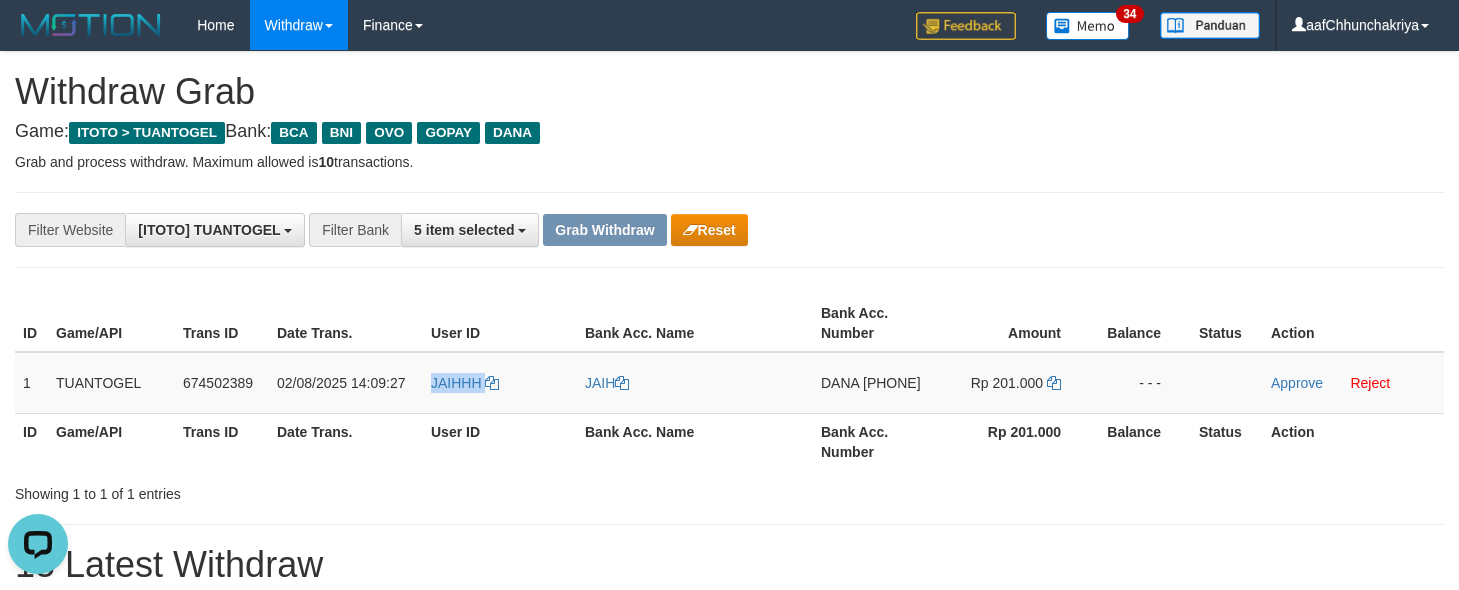scroll, scrollTop: 0, scrollLeft: 0, axis: both 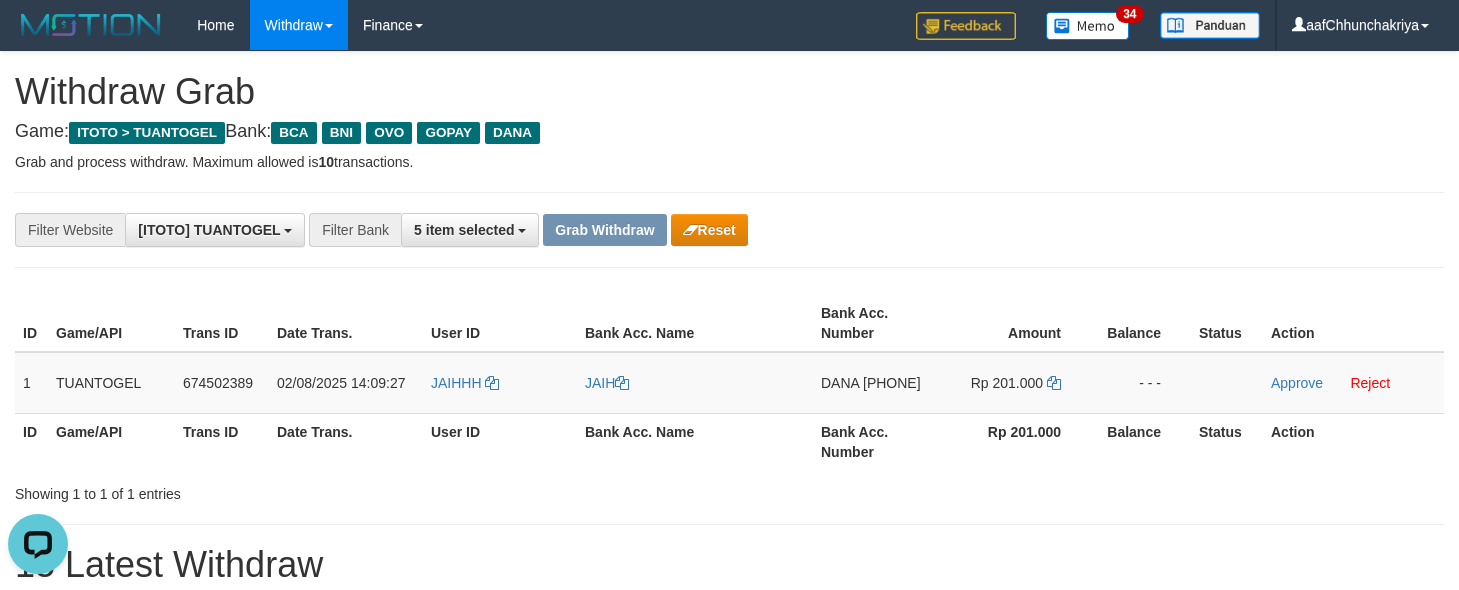 click on "Withdraw Grab" at bounding box center (729, 92) 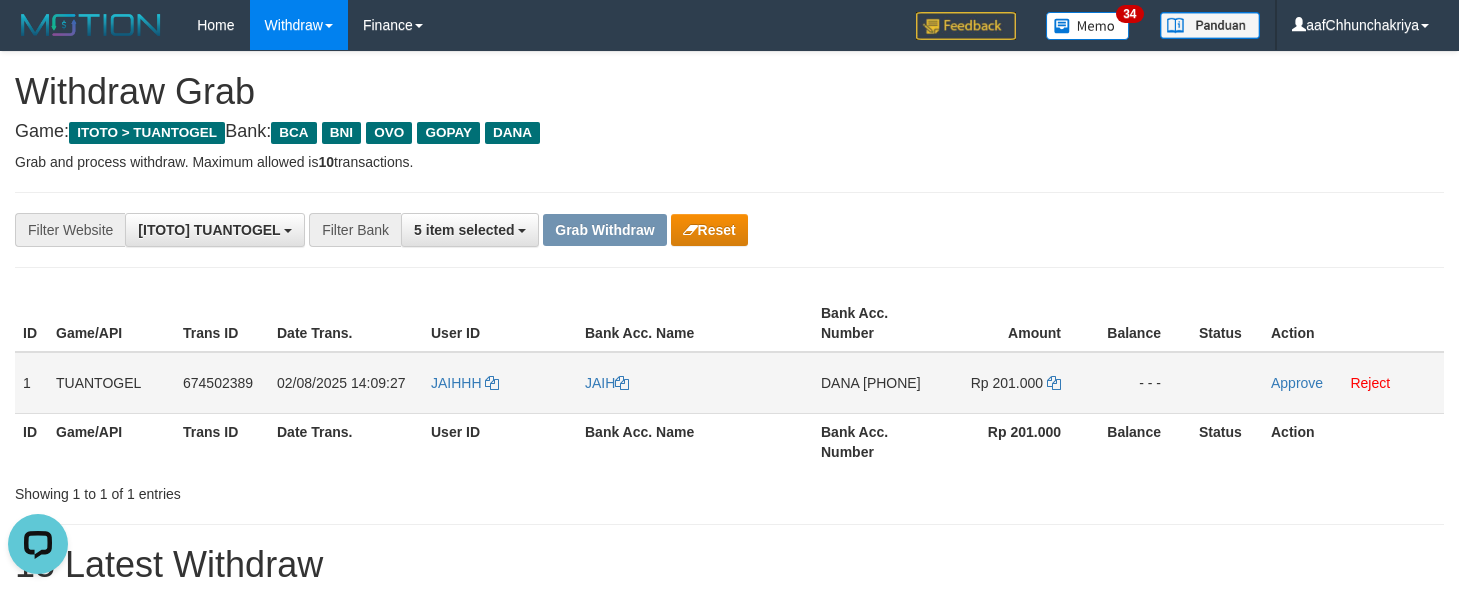 click on "DANA
085888553966" at bounding box center [876, 383] 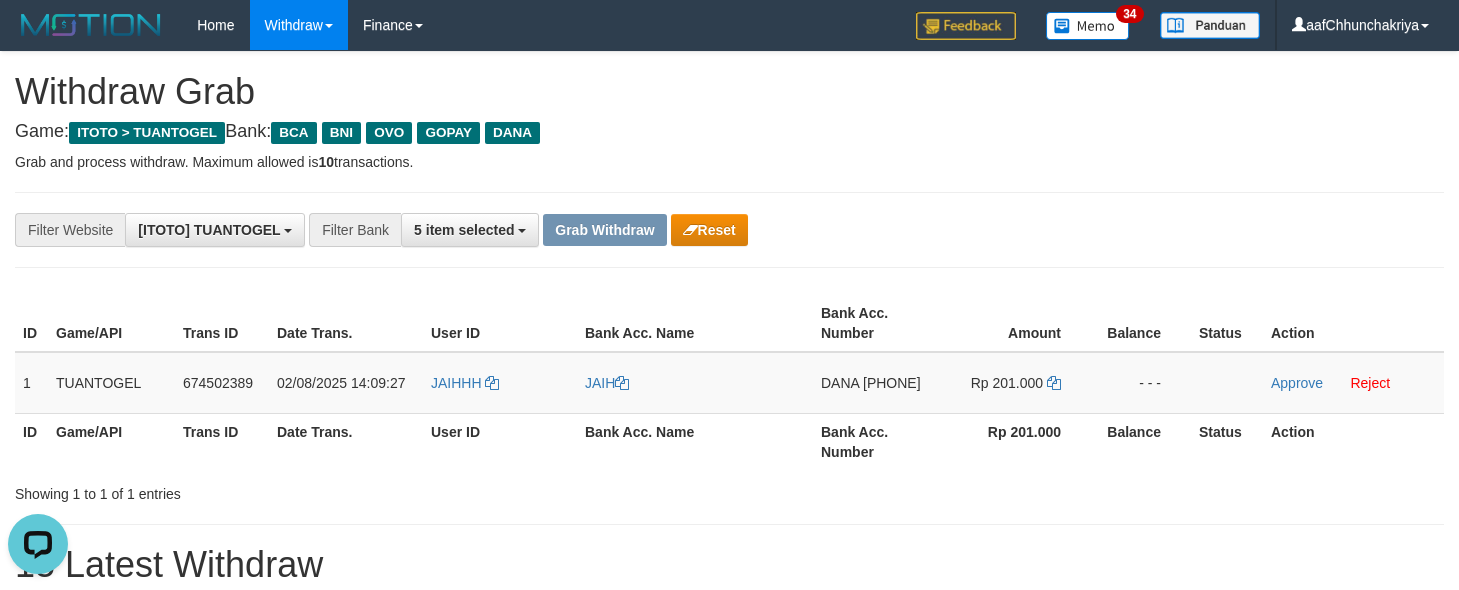 drag, startPoint x: 873, startPoint y: 429, endPoint x: 1386, endPoint y: 293, distance: 530.7212 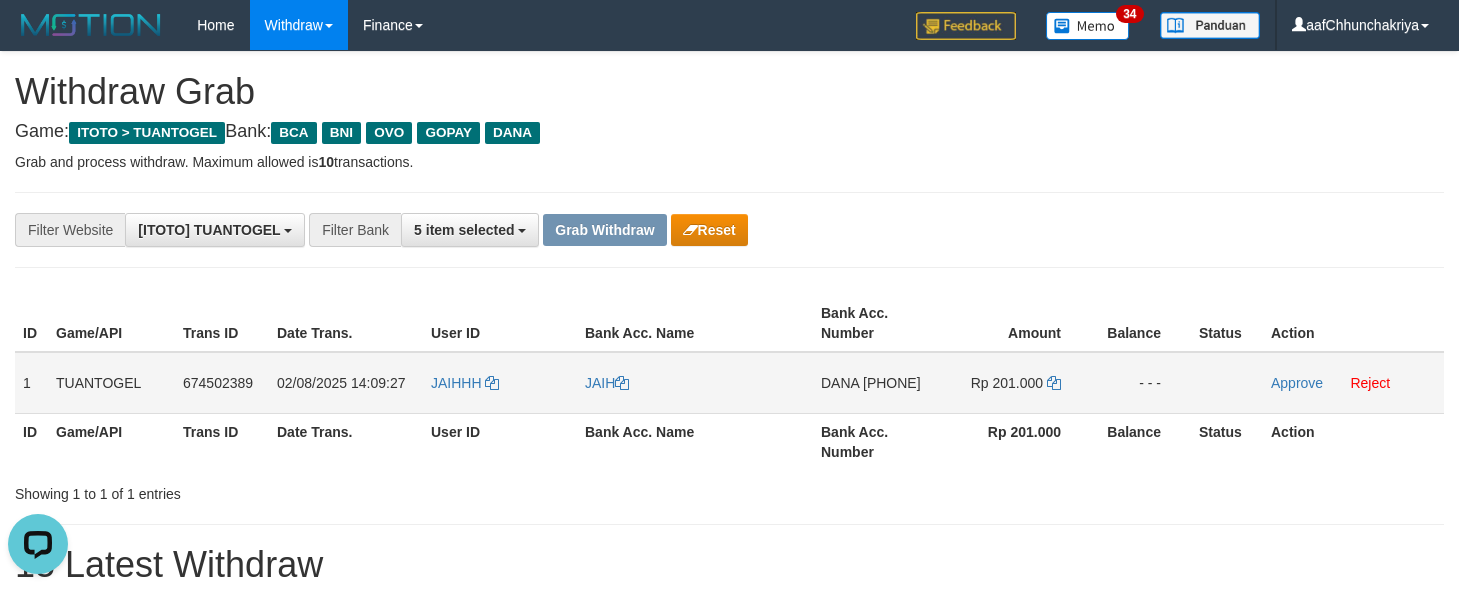 click on "Rp 201.000" at bounding box center (1015, 383) 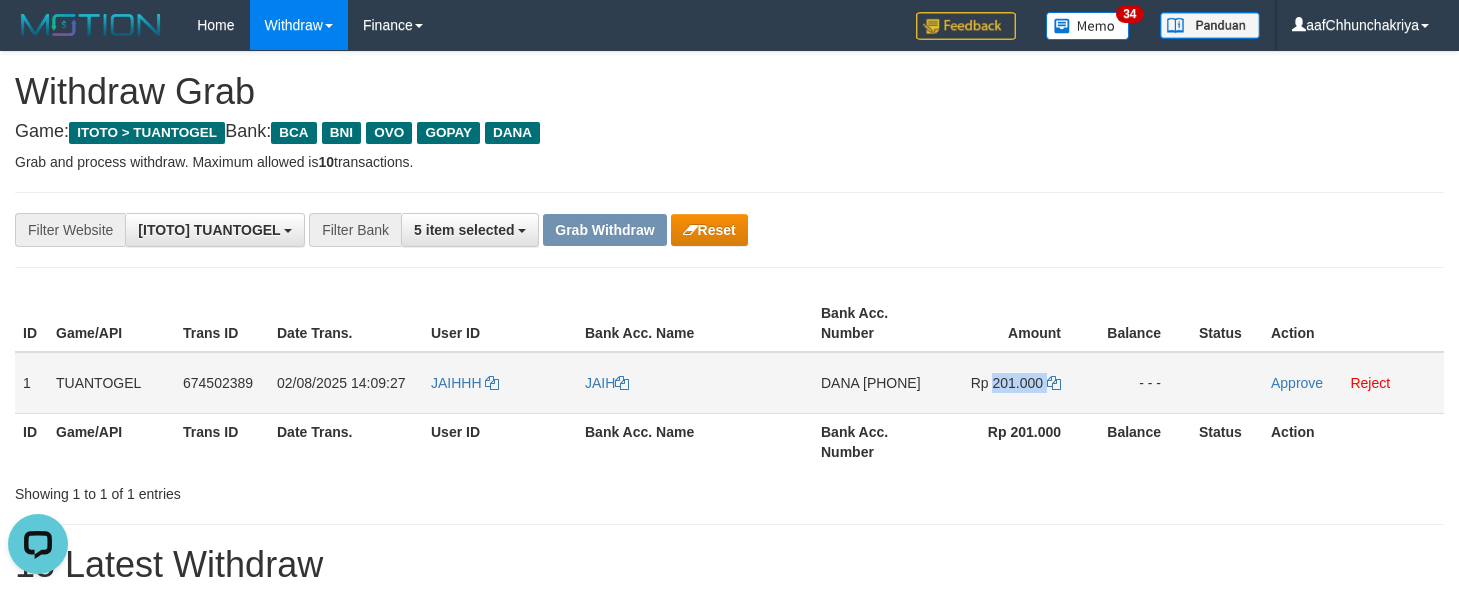 click on "Rp 201.000" at bounding box center [1015, 383] 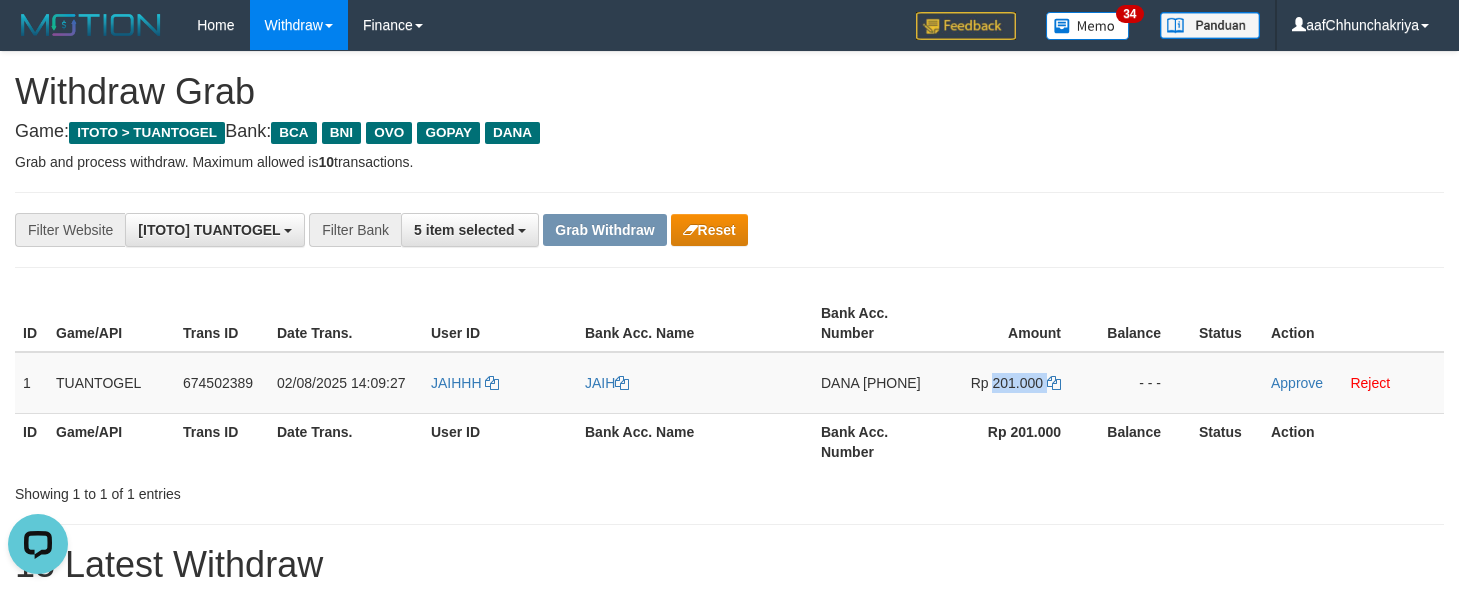 copy on "201.000" 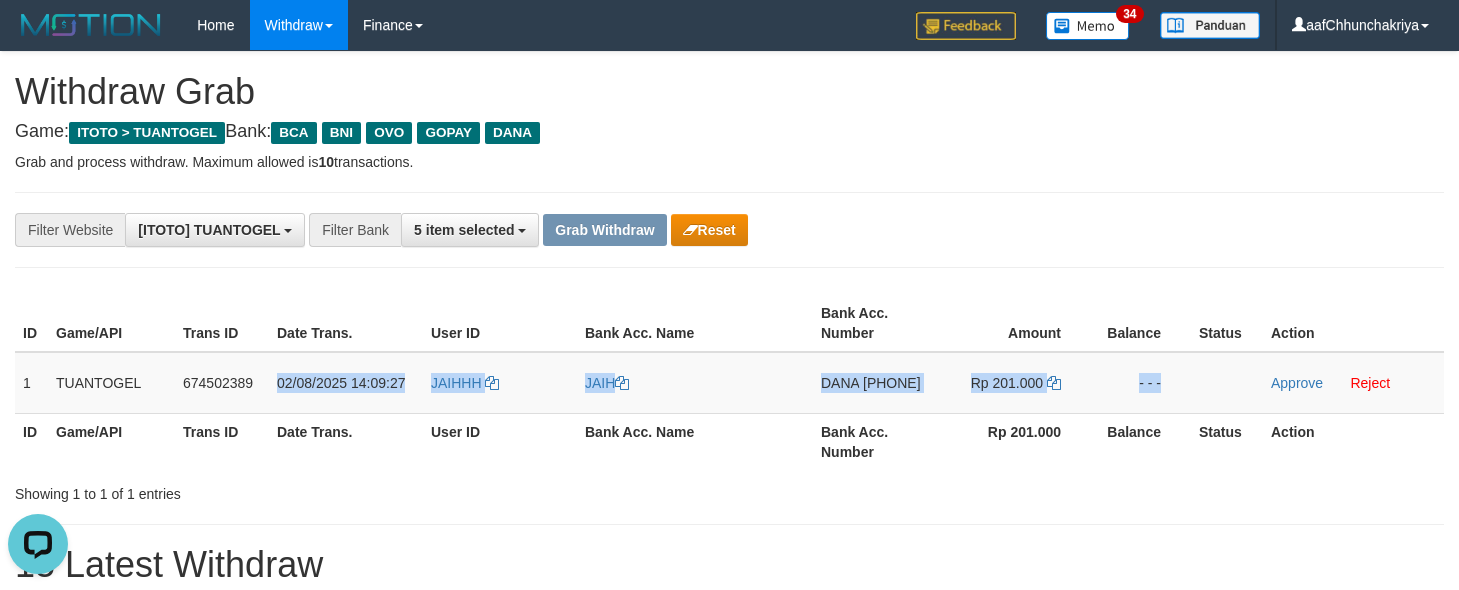 copy on "02/08/2025 14:09:27
JAIHHH
JAIH
DANA
085888553966
Rp 201.000
- - -" 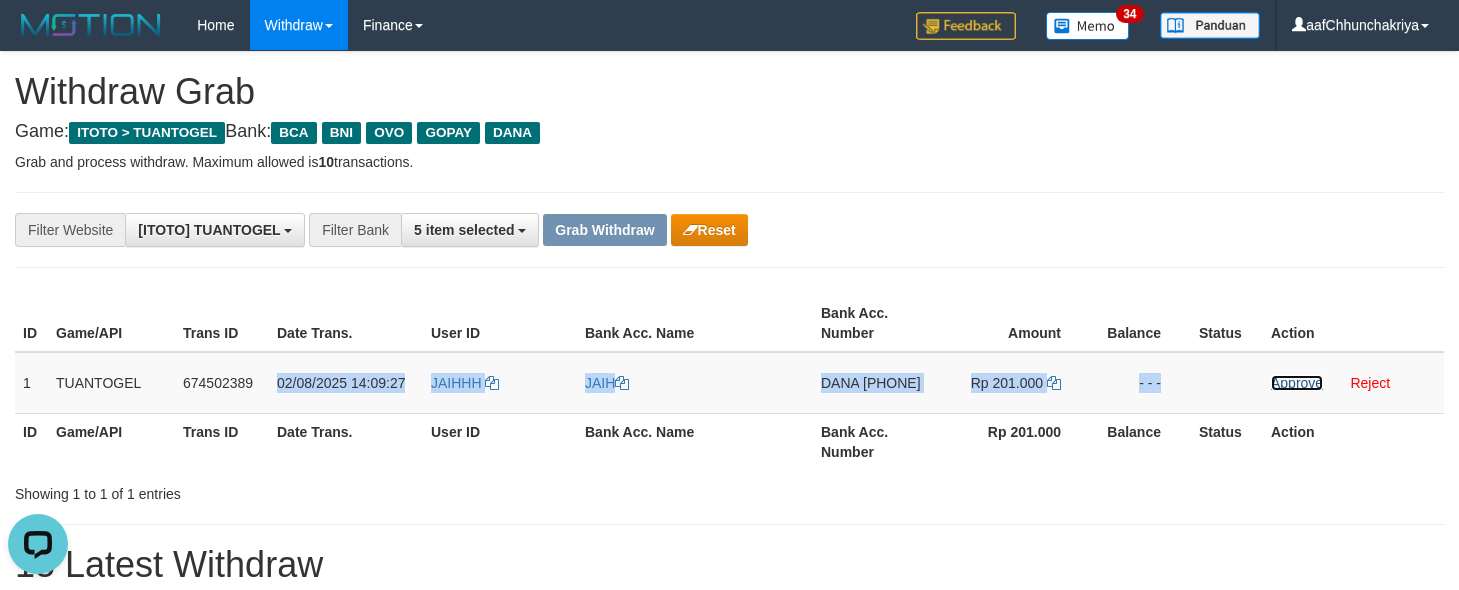 drag, startPoint x: 1282, startPoint y: 386, endPoint x: 845, endPoint y: 207, distance: 472.23935 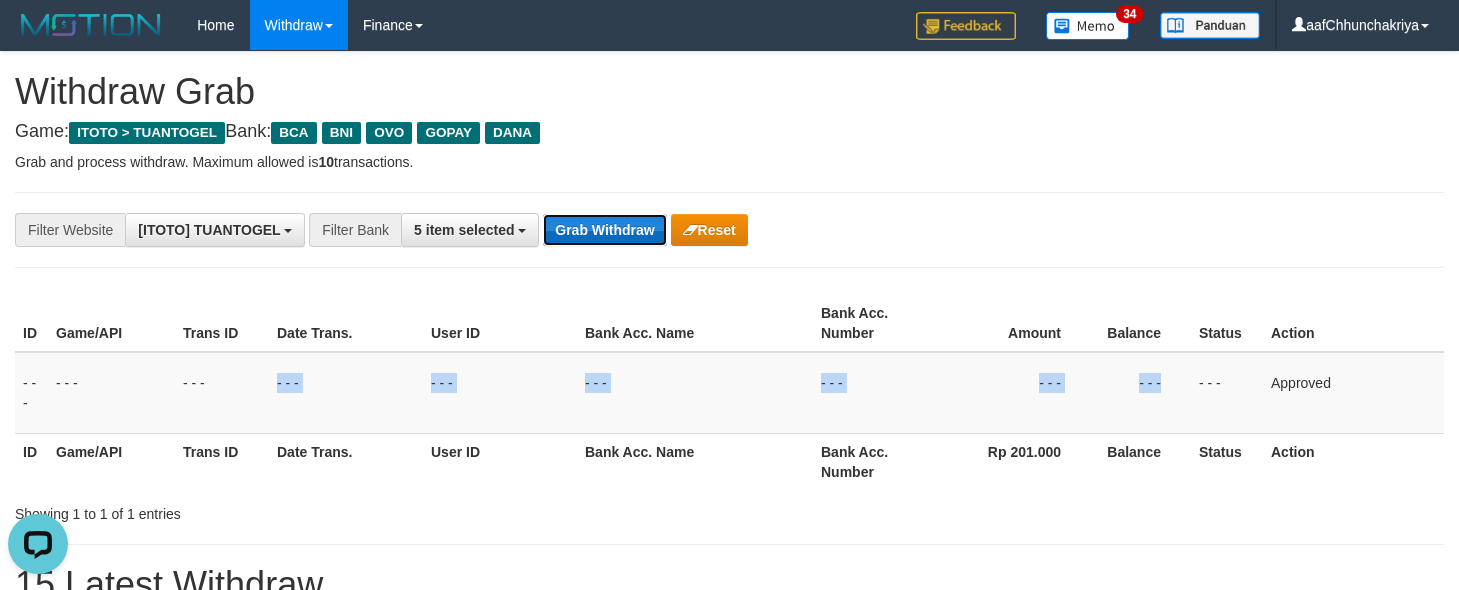 click on "Grab Withdraw" at bounding box center (604, 230) 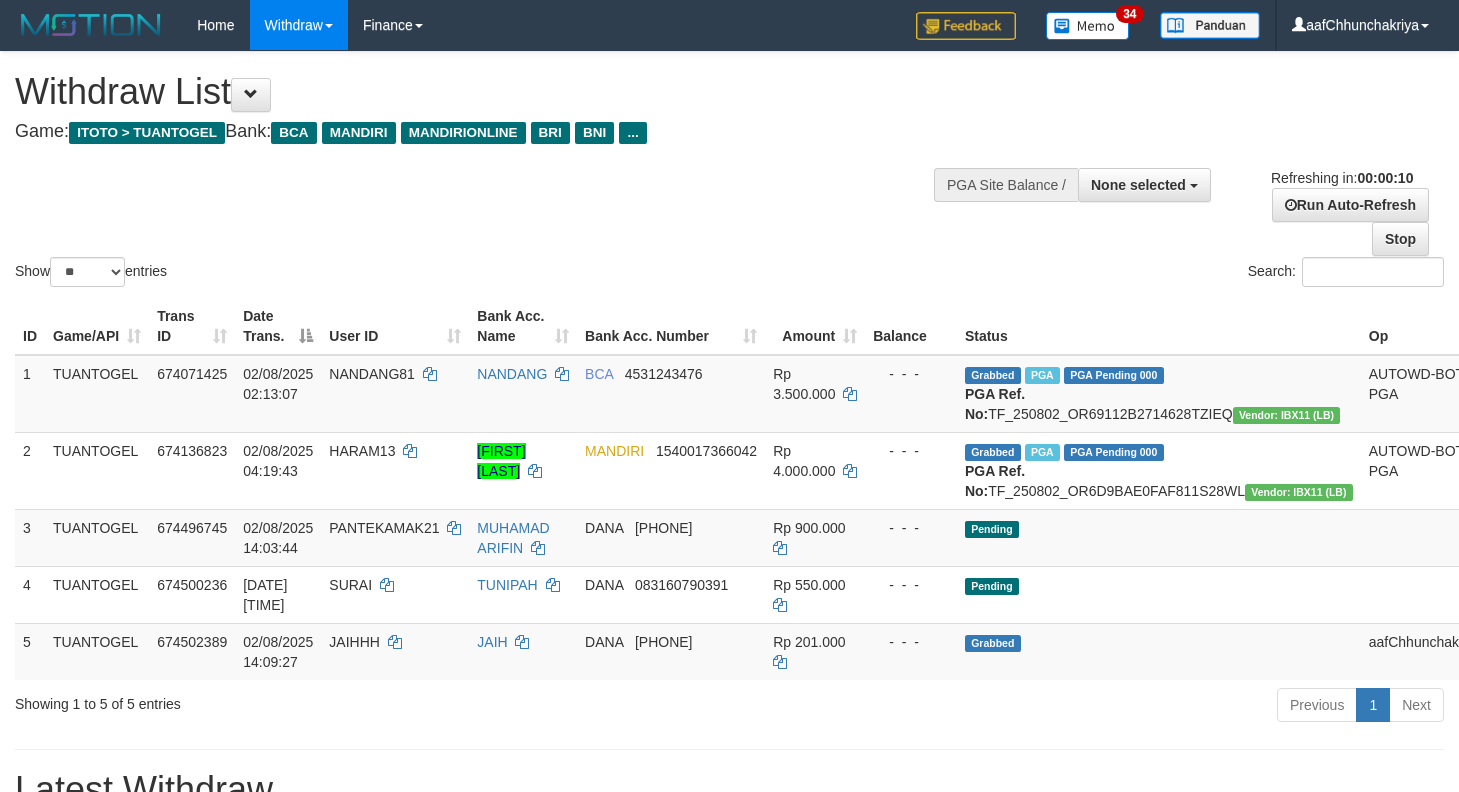 select 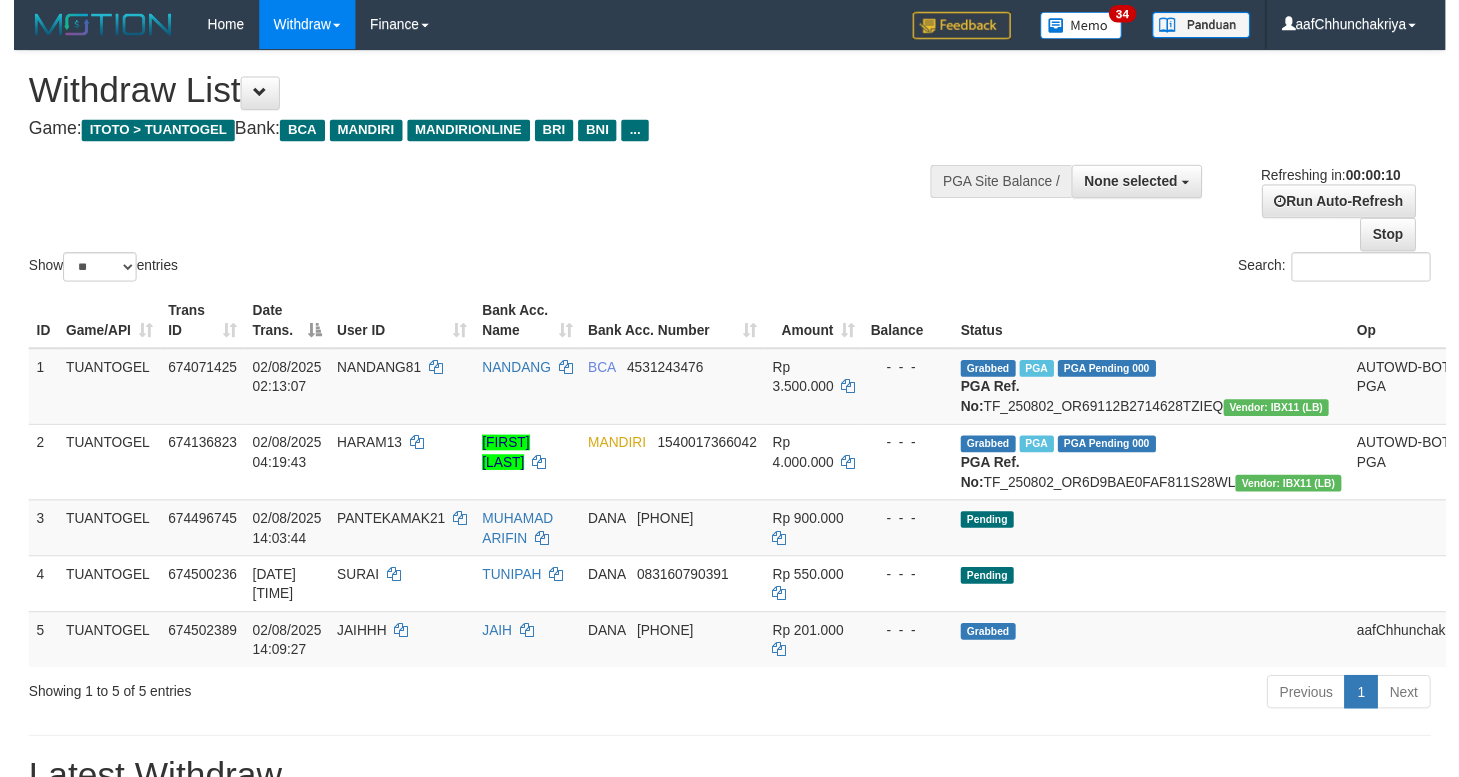 scroll, scrollTop: 0, scrollLeft: 0, axis: both 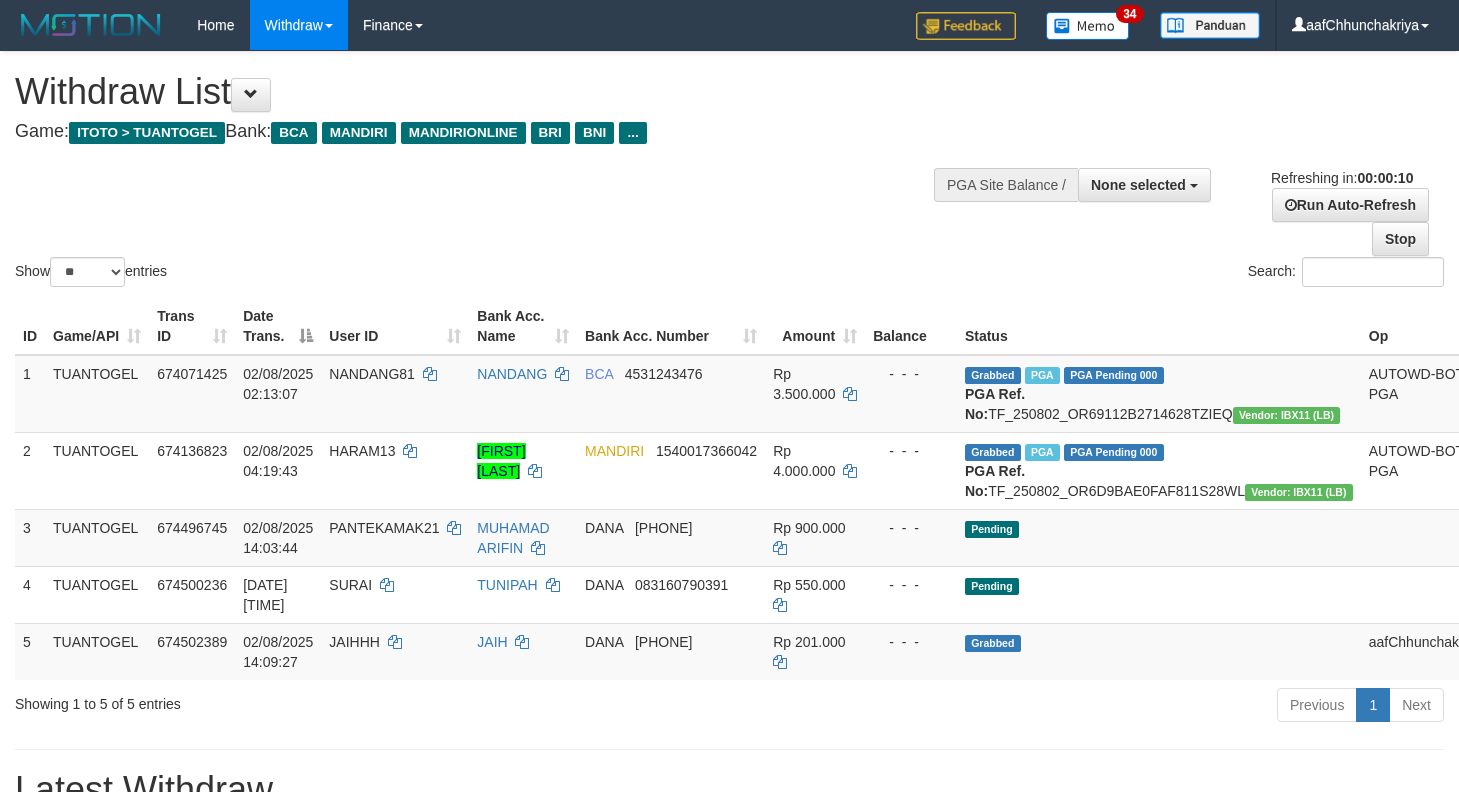 select 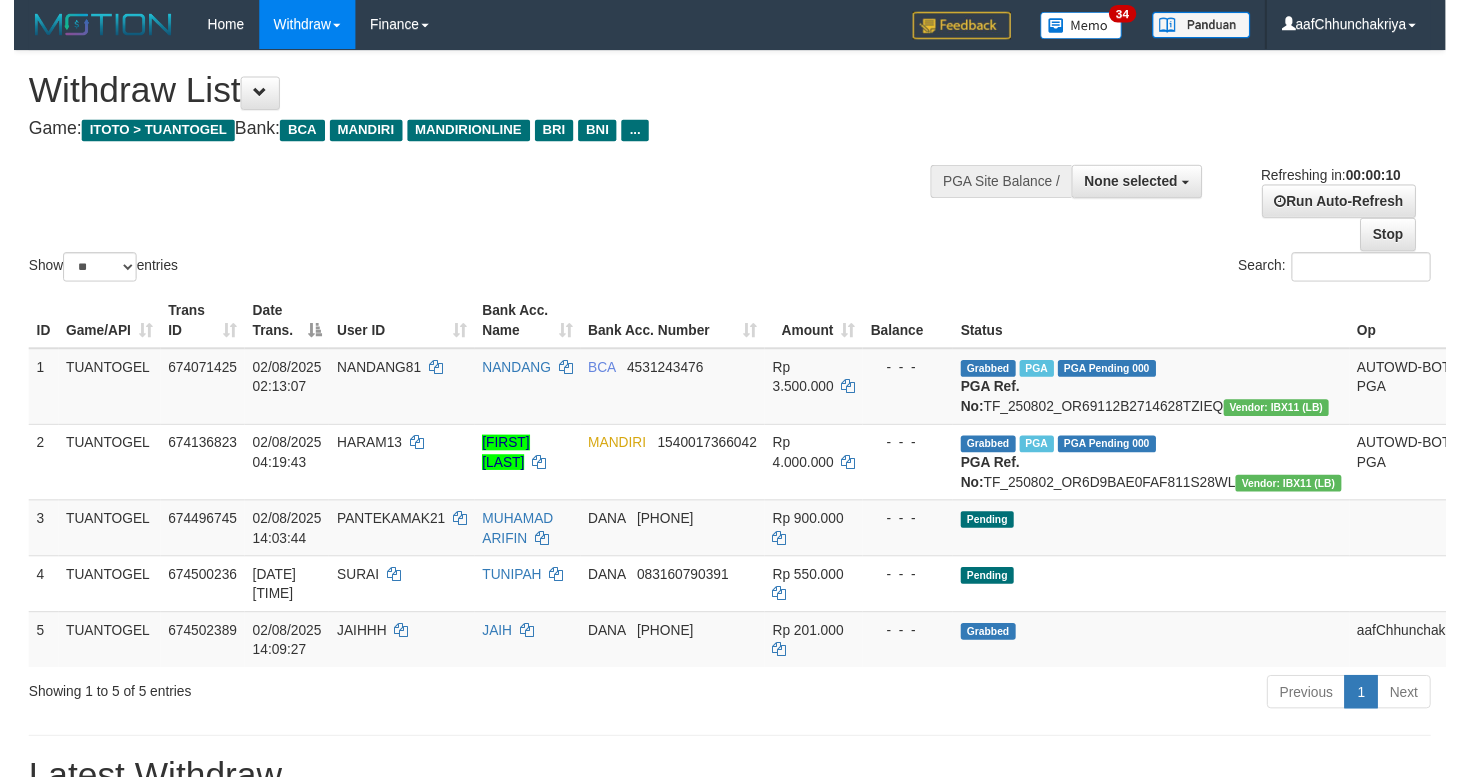 scroll, scrollTop: 0, scrollLeft: 0, axis: both 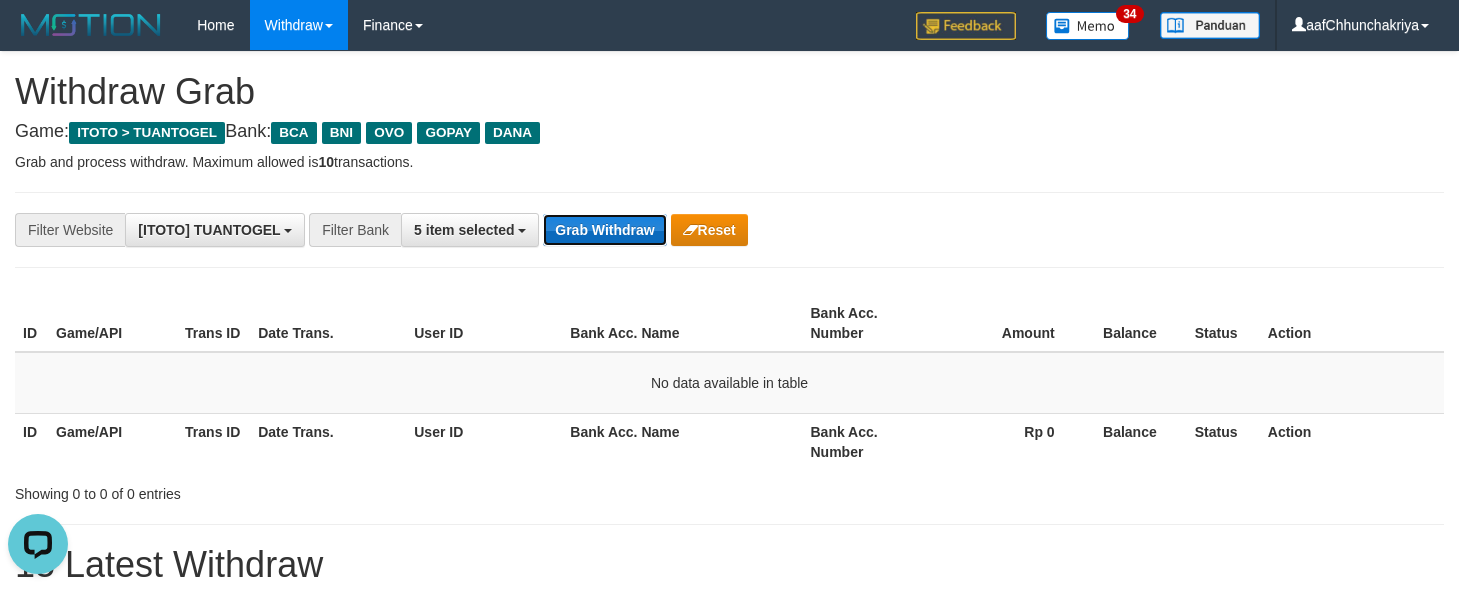 click on "Grab Withdraw" at bounding box center (604, 230) 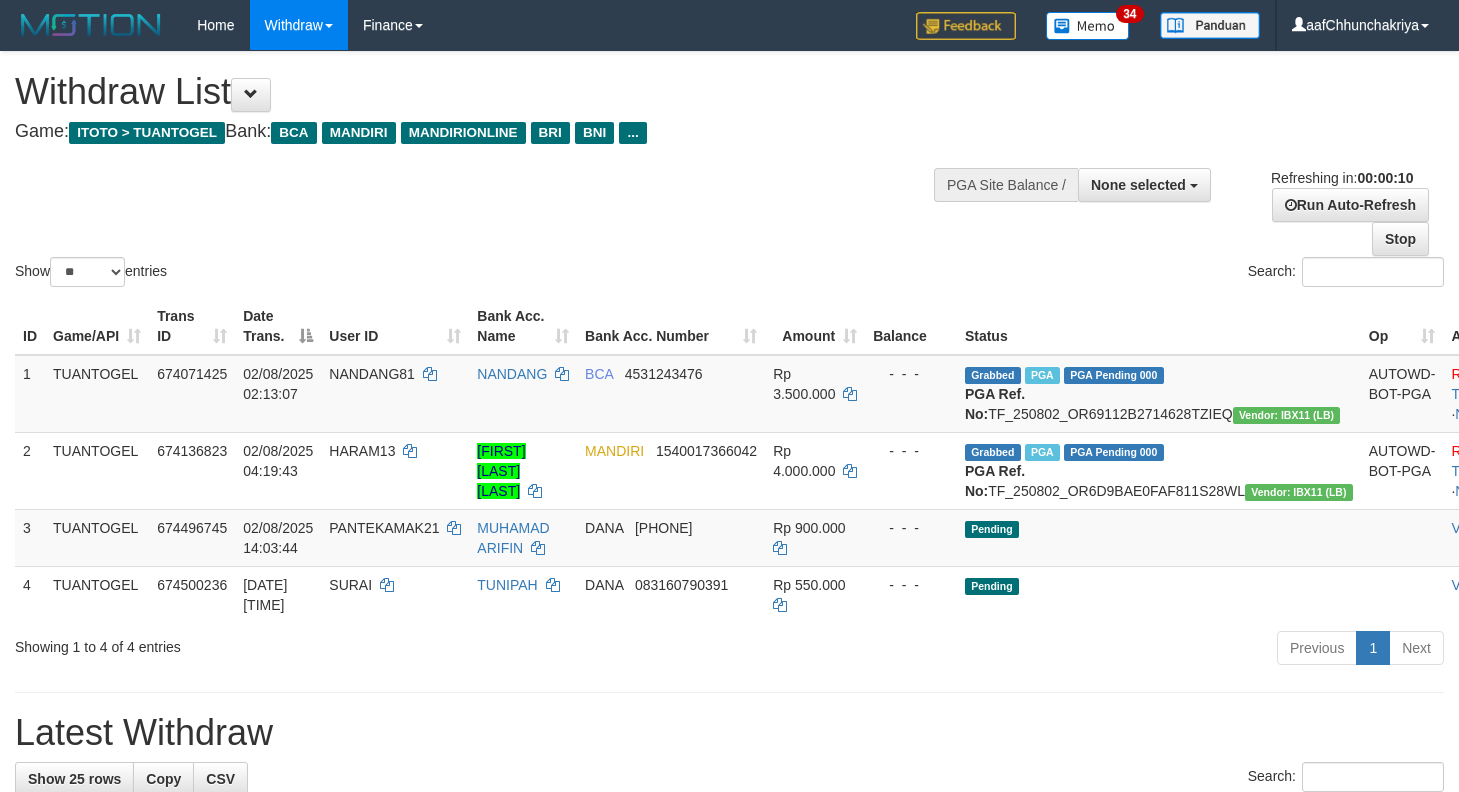 select 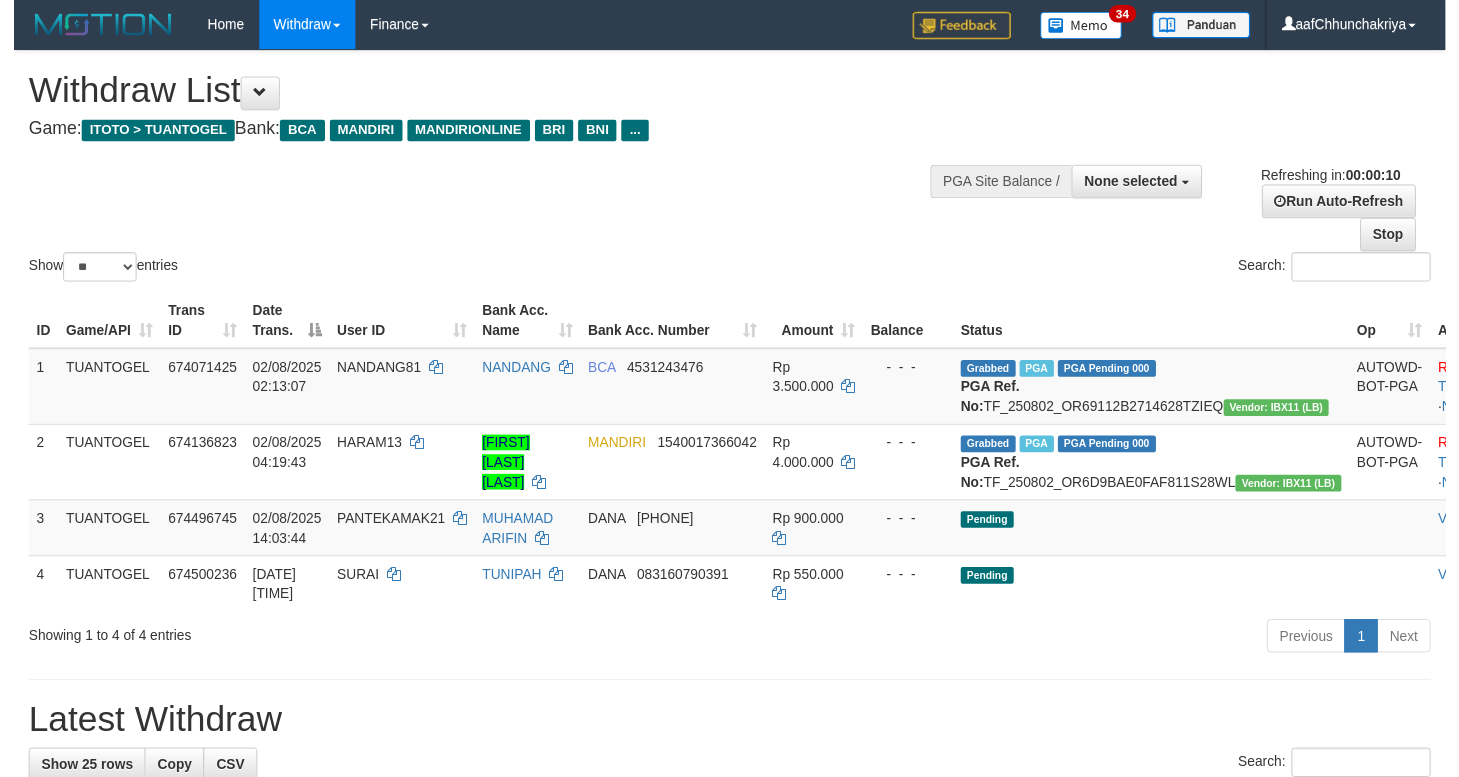 scroll, scrollTop: 0, scrollLeft: 0, axis: both 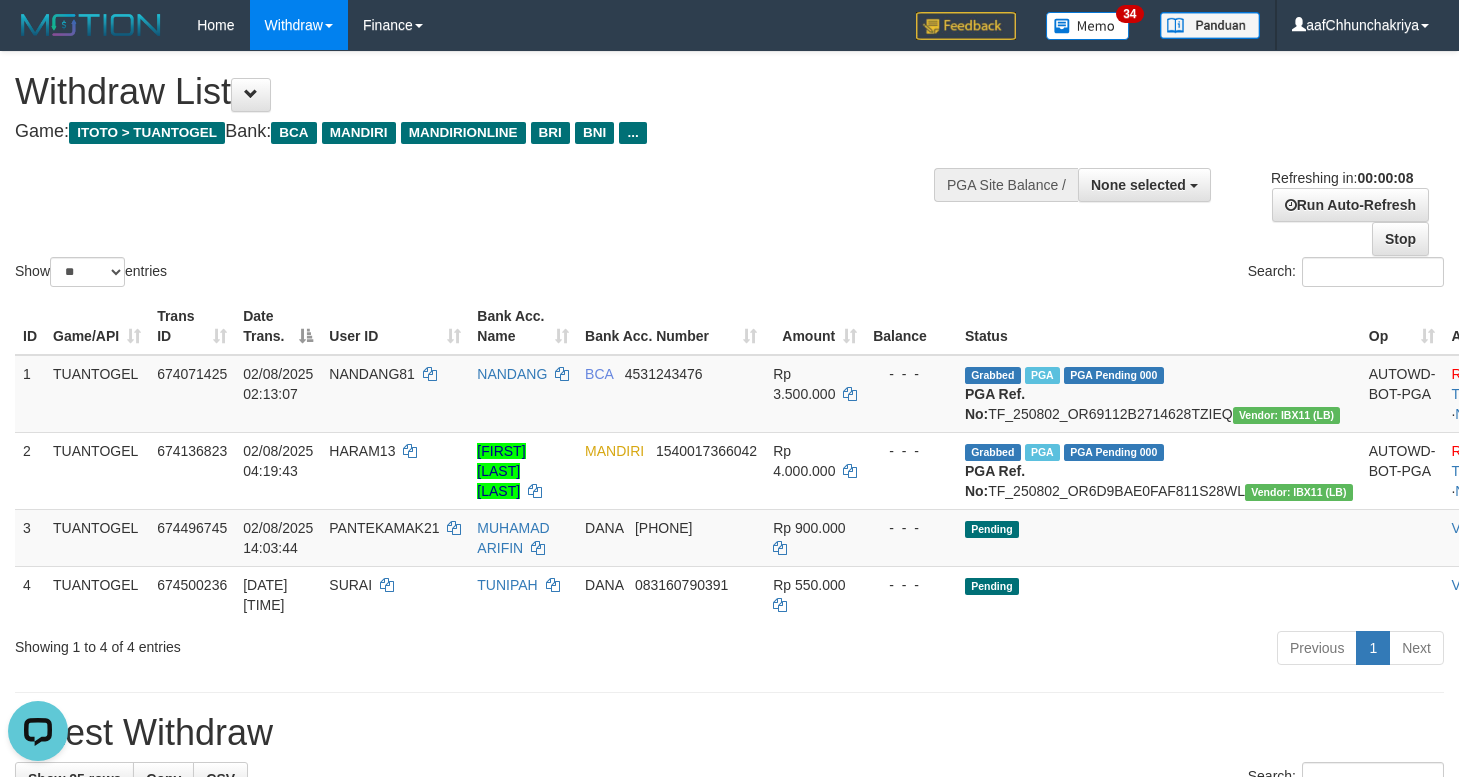 click on "Showing 1 to 4 of 4 entries Previous 1 Next" at bounding box center [729, 650] 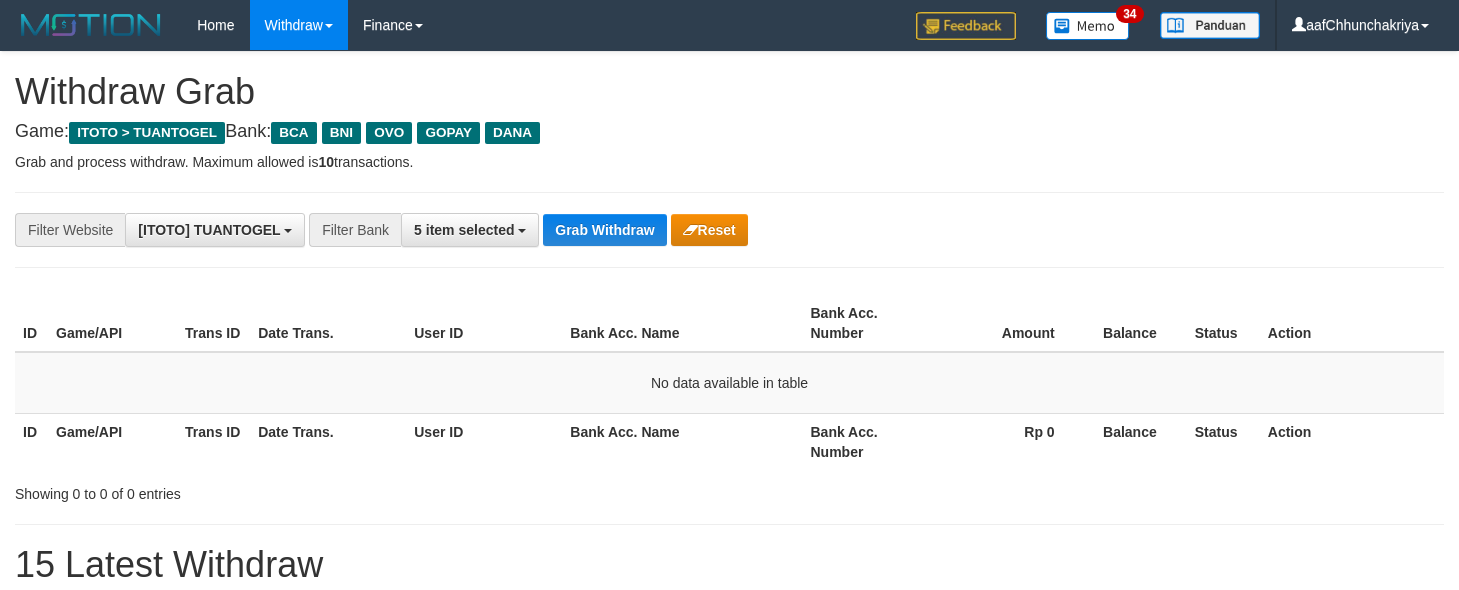 scroll, scrollTop: 0, scrollLeft: 0, axis: both 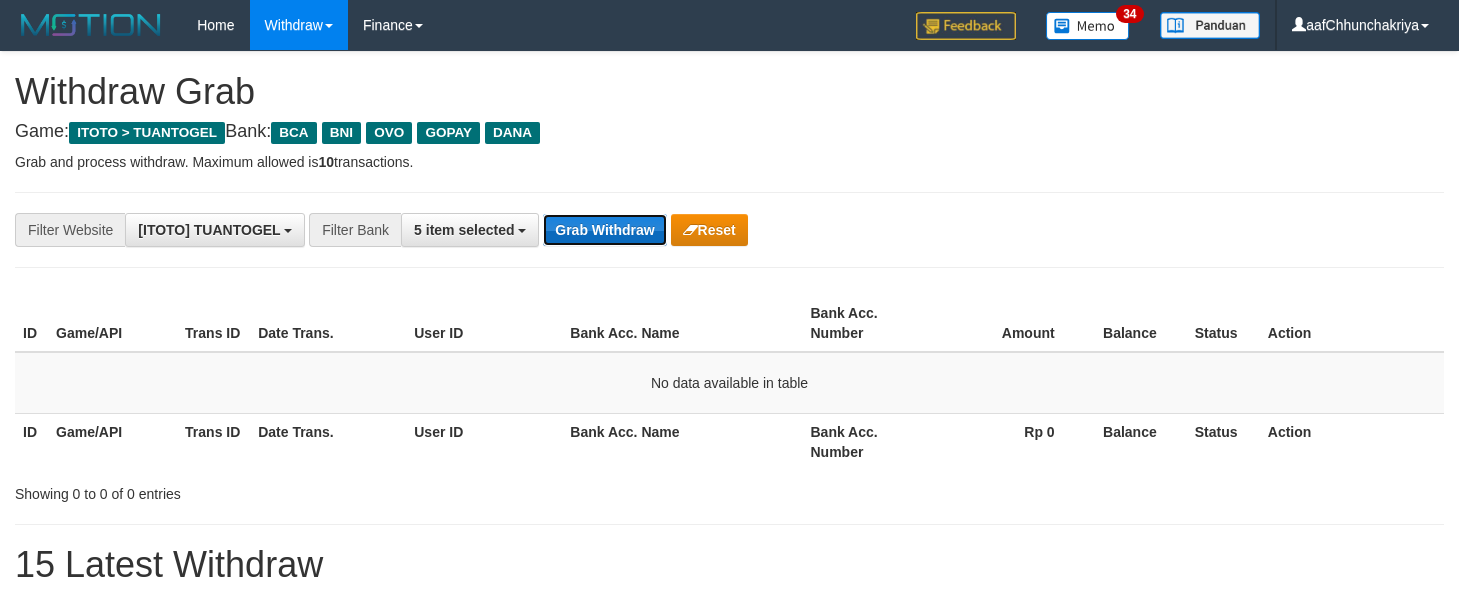 click on "Grab Withdraw" at bounding box center (604, 230) 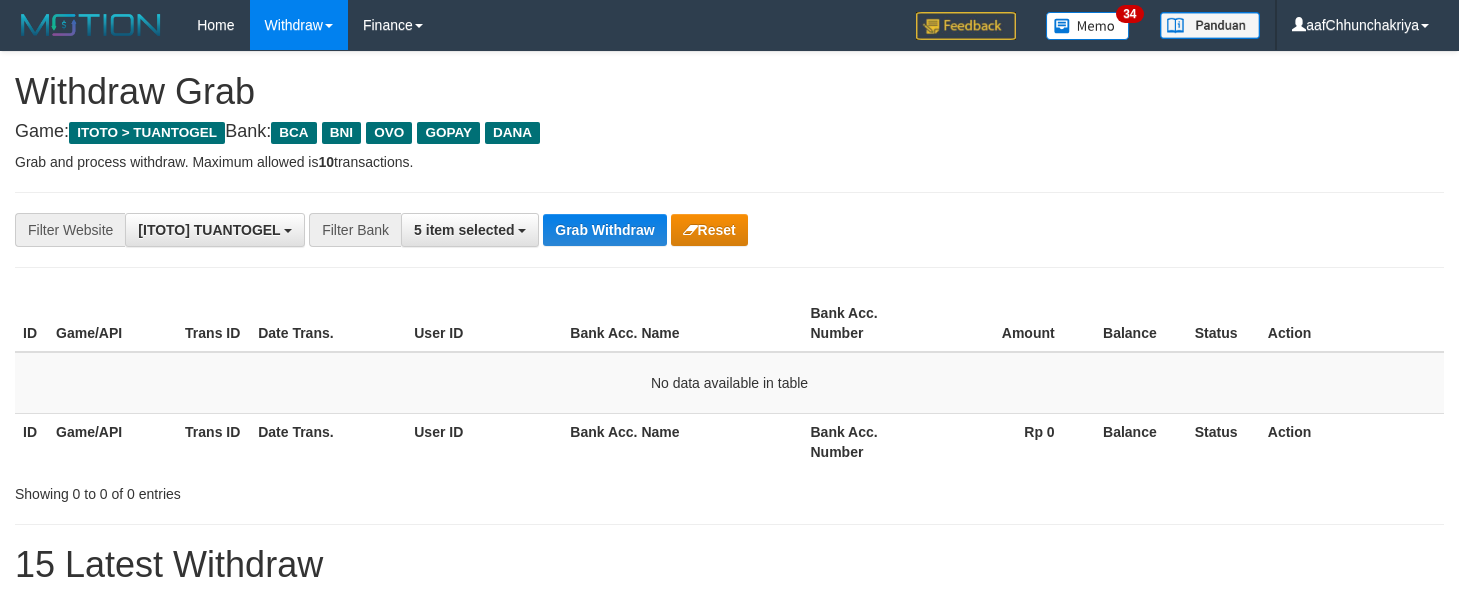 scroll, scrollTop: 0, scrollLeft: 0, axis: both 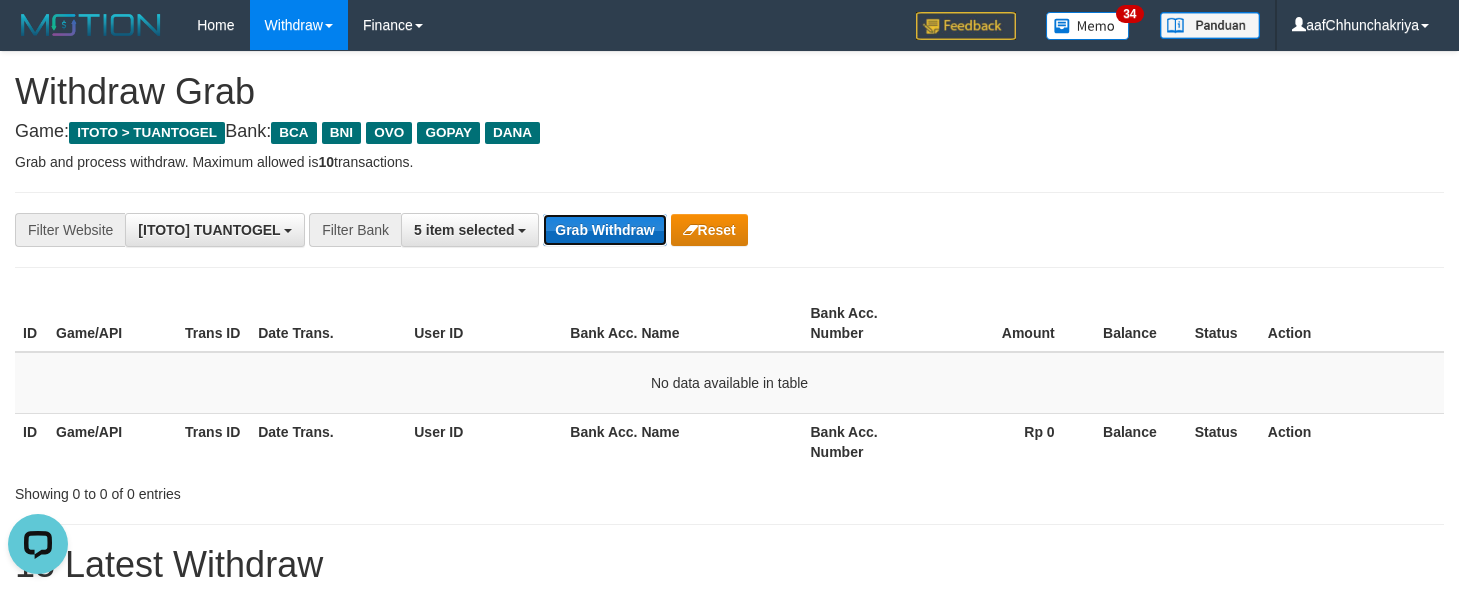 click on "Grab Withdraw" at bounding box center (604, 230) 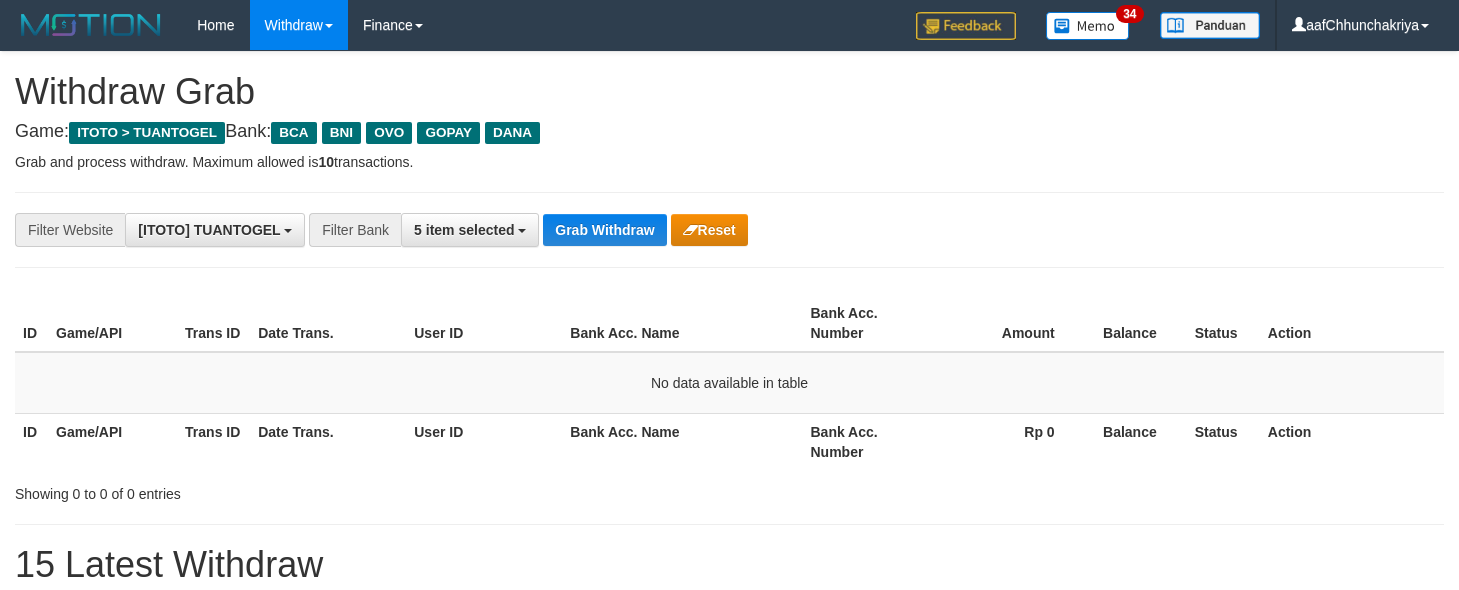 scroll, scrollTop: 0, scrollLeft: 0, axis: both 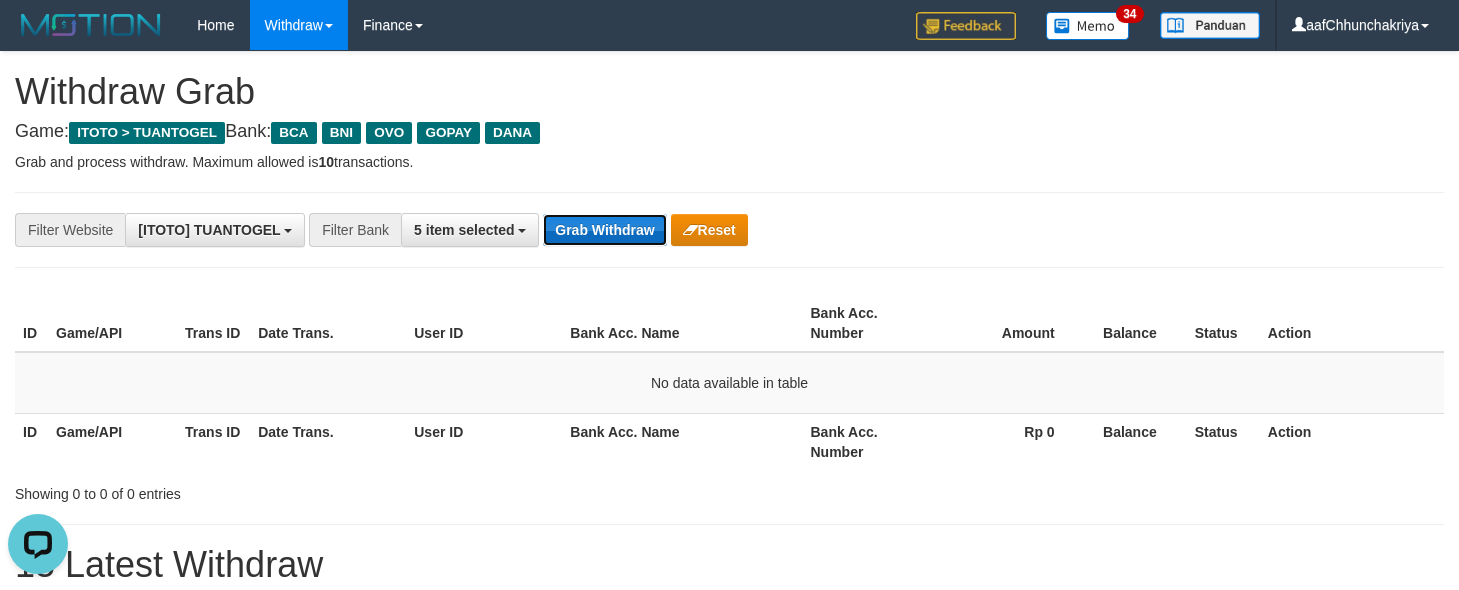 click on "Grab Withdraw" at bounding box center (604, 230) 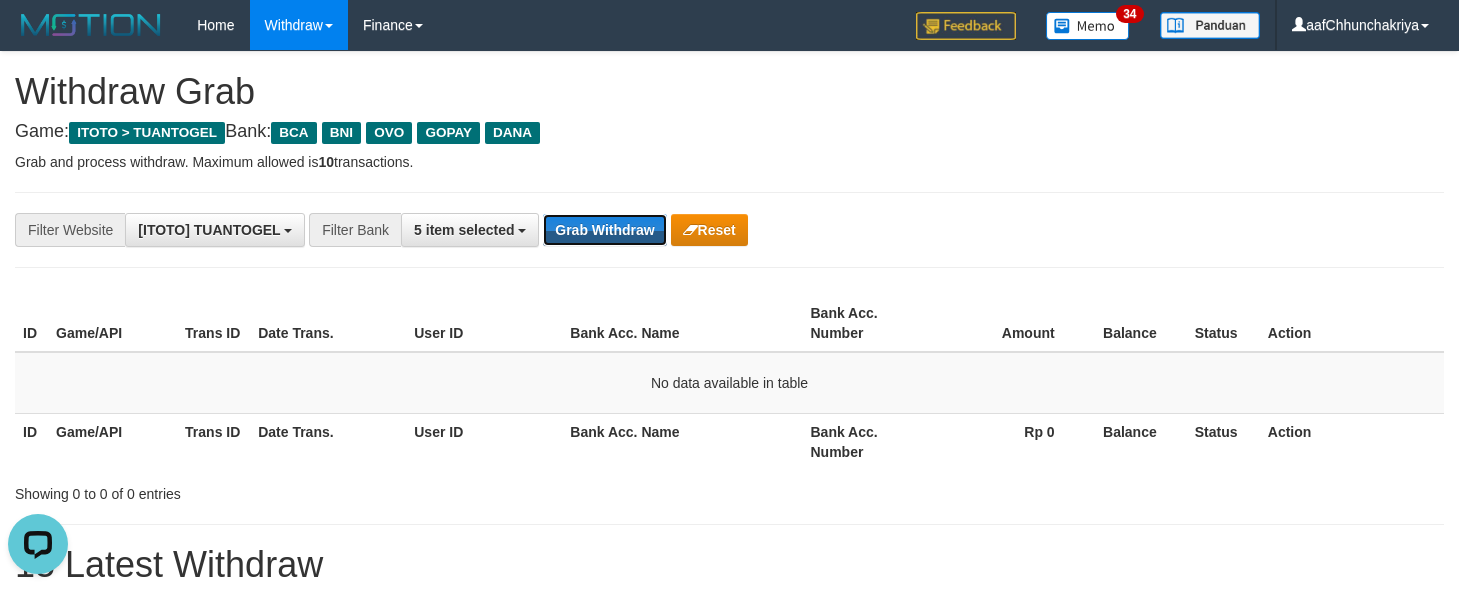 drag, startPoint x: 564, startPoint y: 214, endPoint x: 598, endPoint y: 194, distance: 39.446167 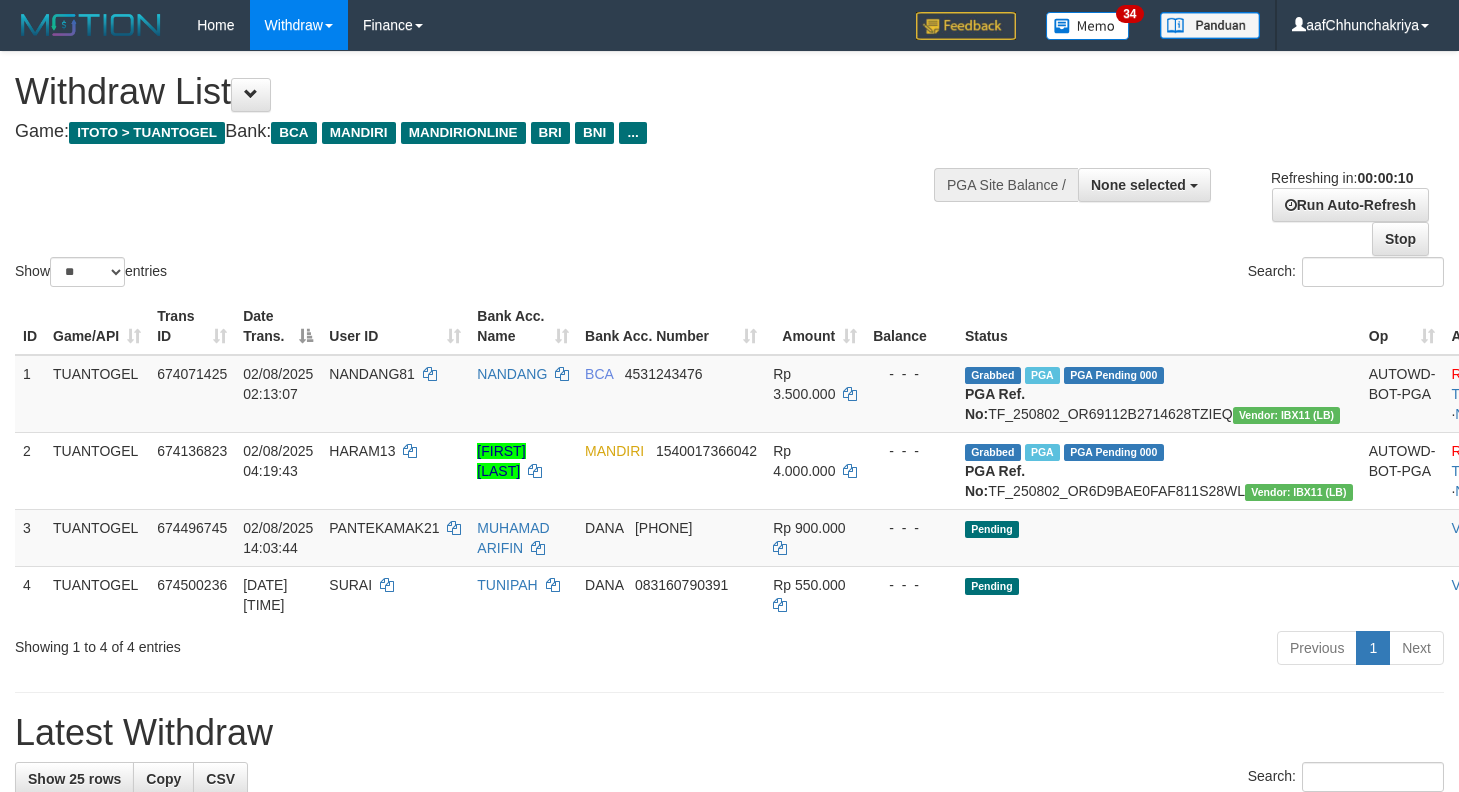 select 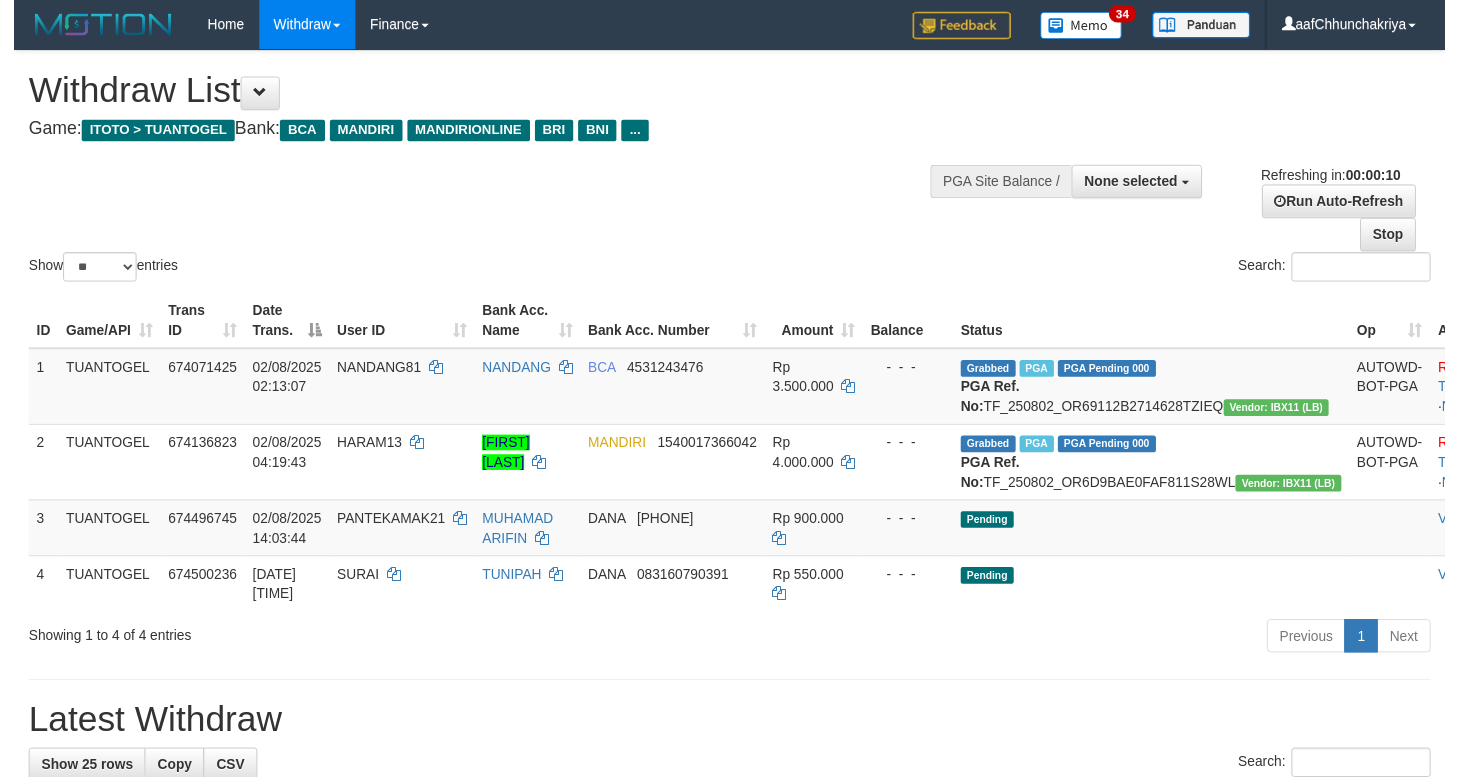 scroll, scrollTop: 0, scrollLeft: 0, axis: both 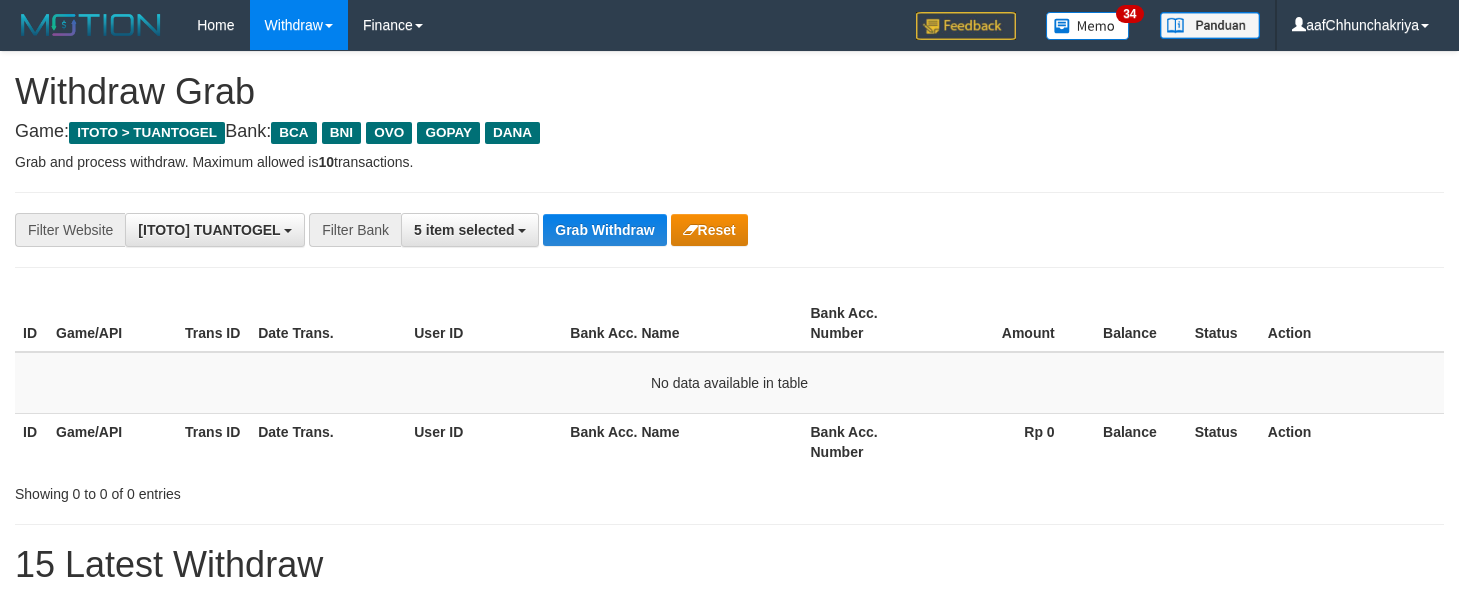 click on "Grab Withdraw" at bounding box center [604, 230] 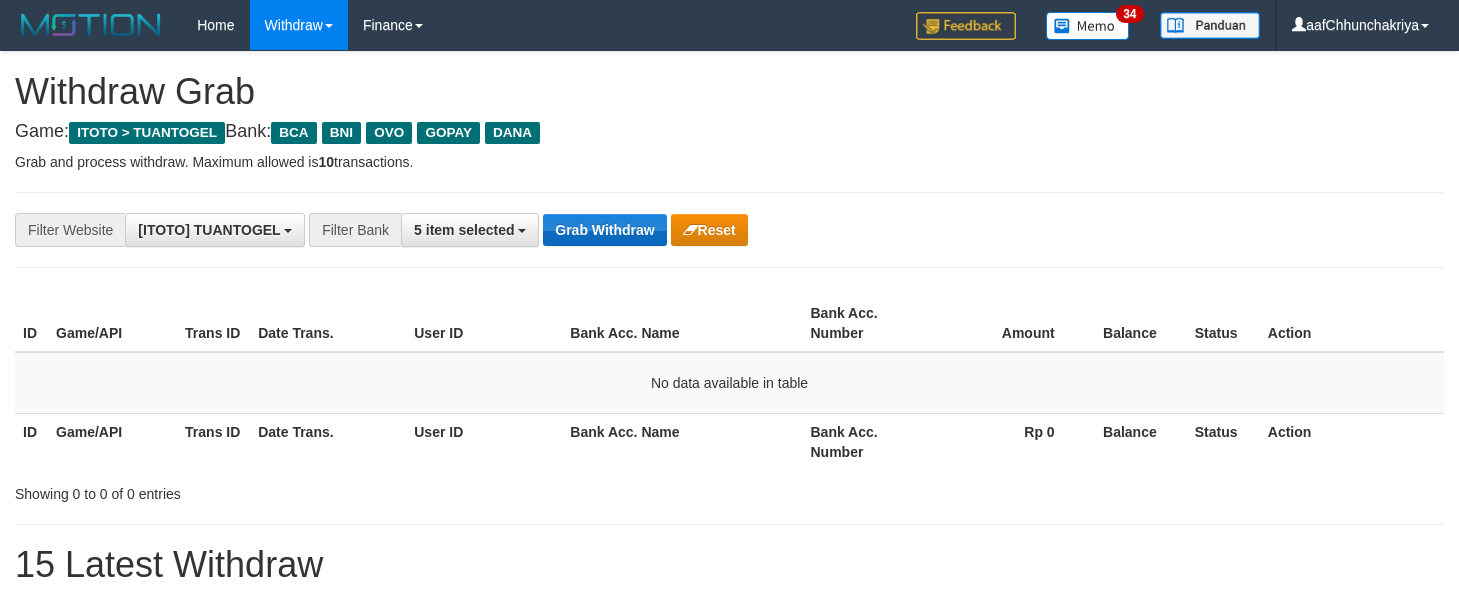 click on "Grab Withdraw" at bounding box center (604, 230) 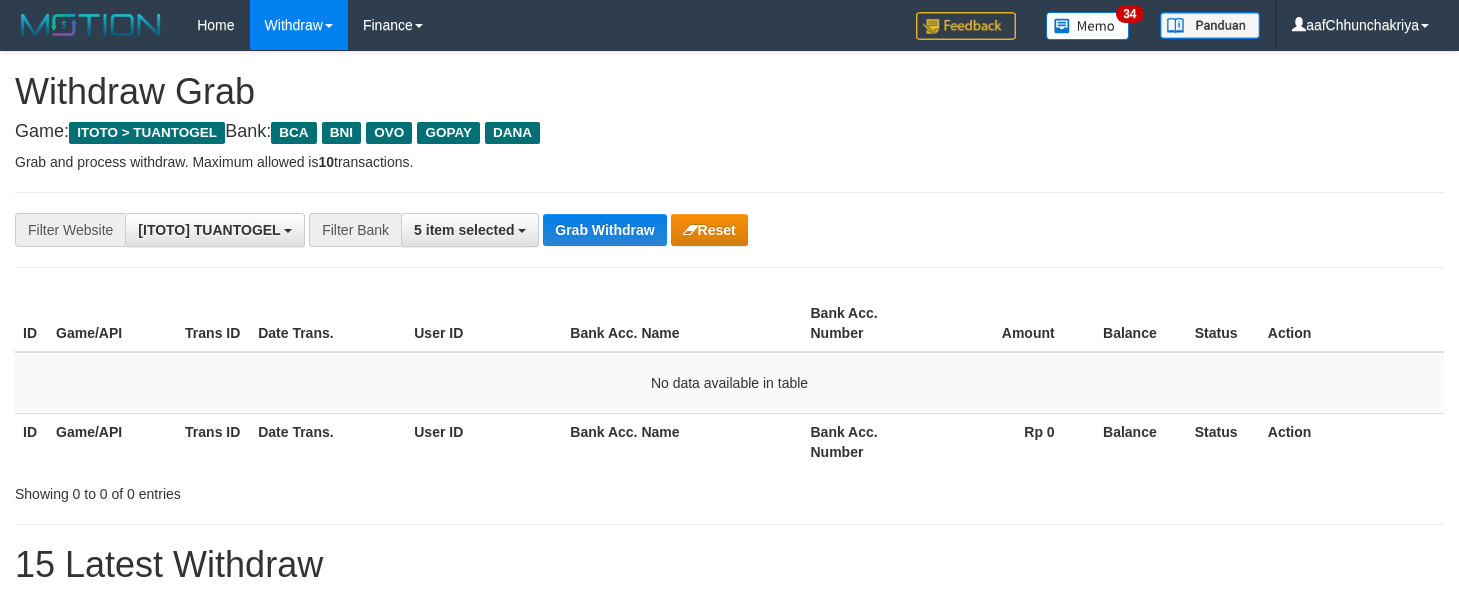scroll, scrollTop: 0, scrollLeft: 0, axis: both 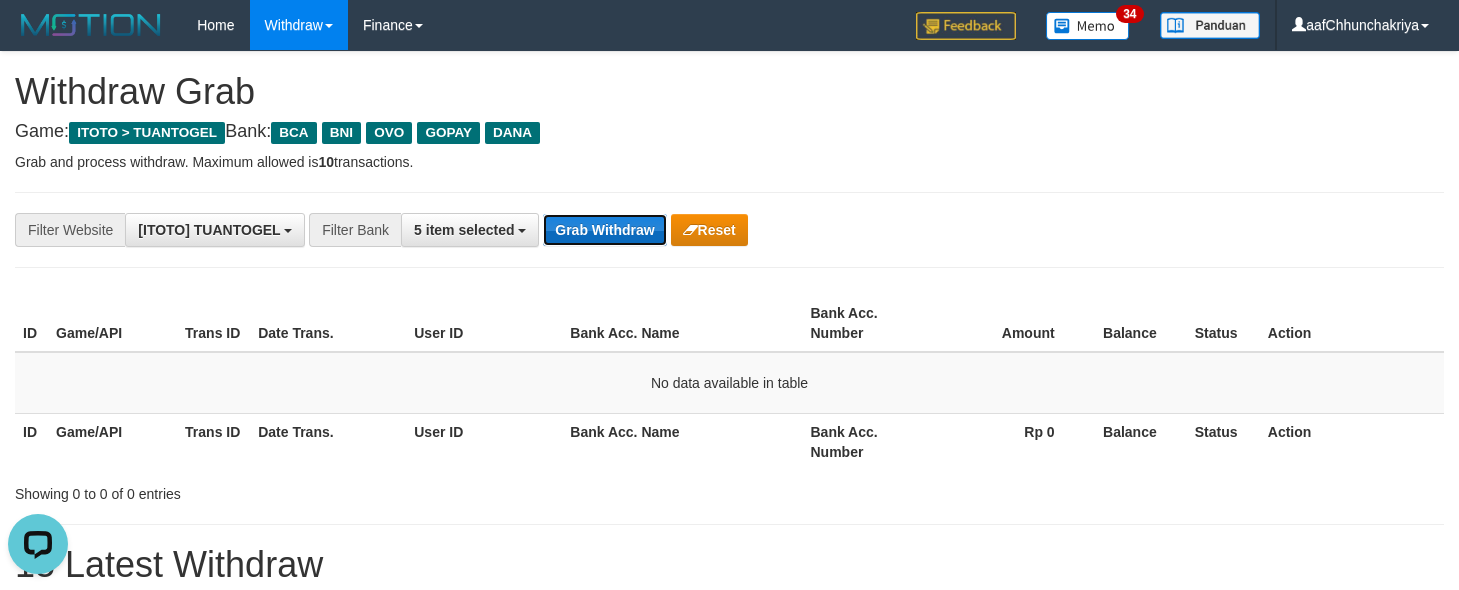 click on "Grab Withdraw" at bounding box center (604, 230) 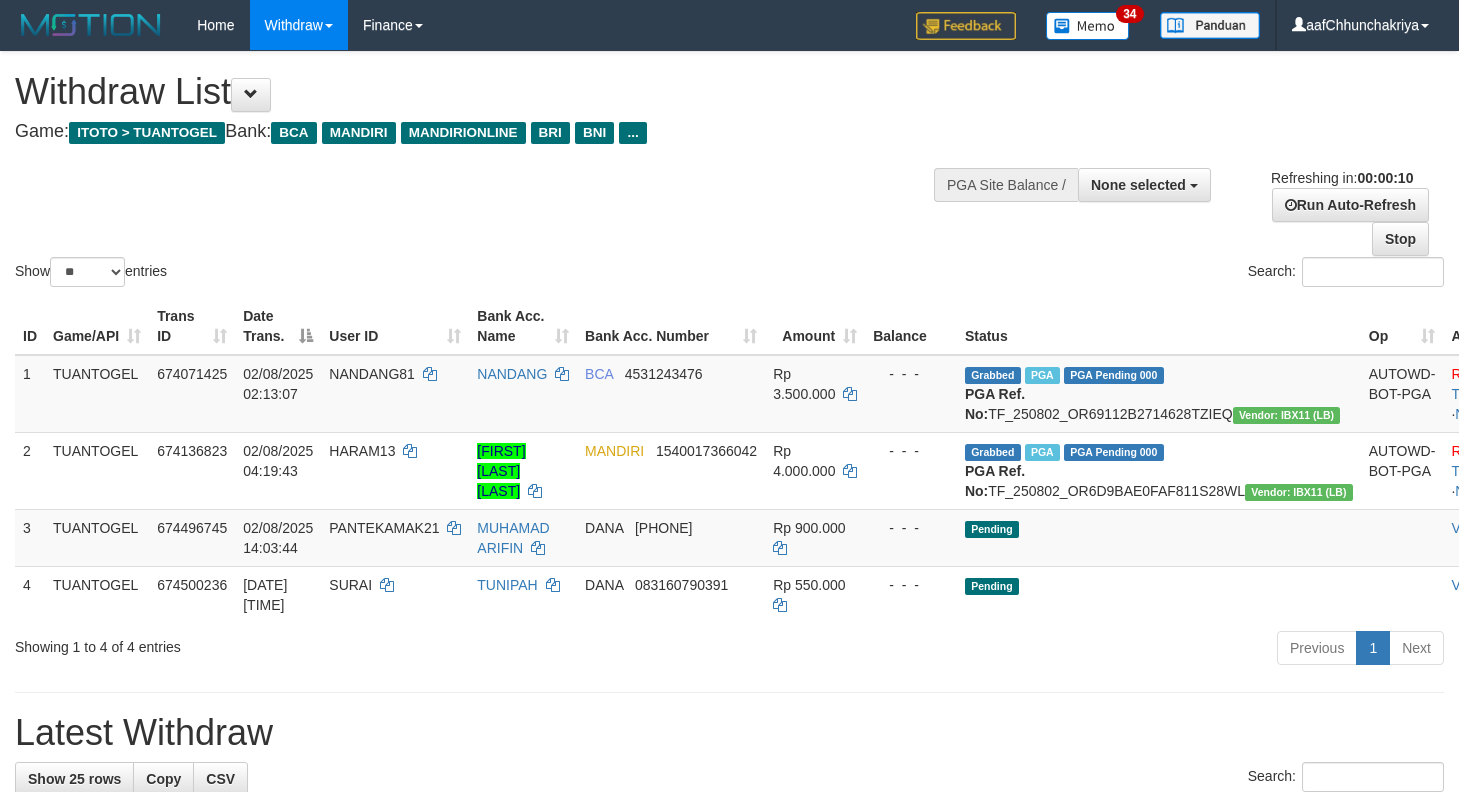 select 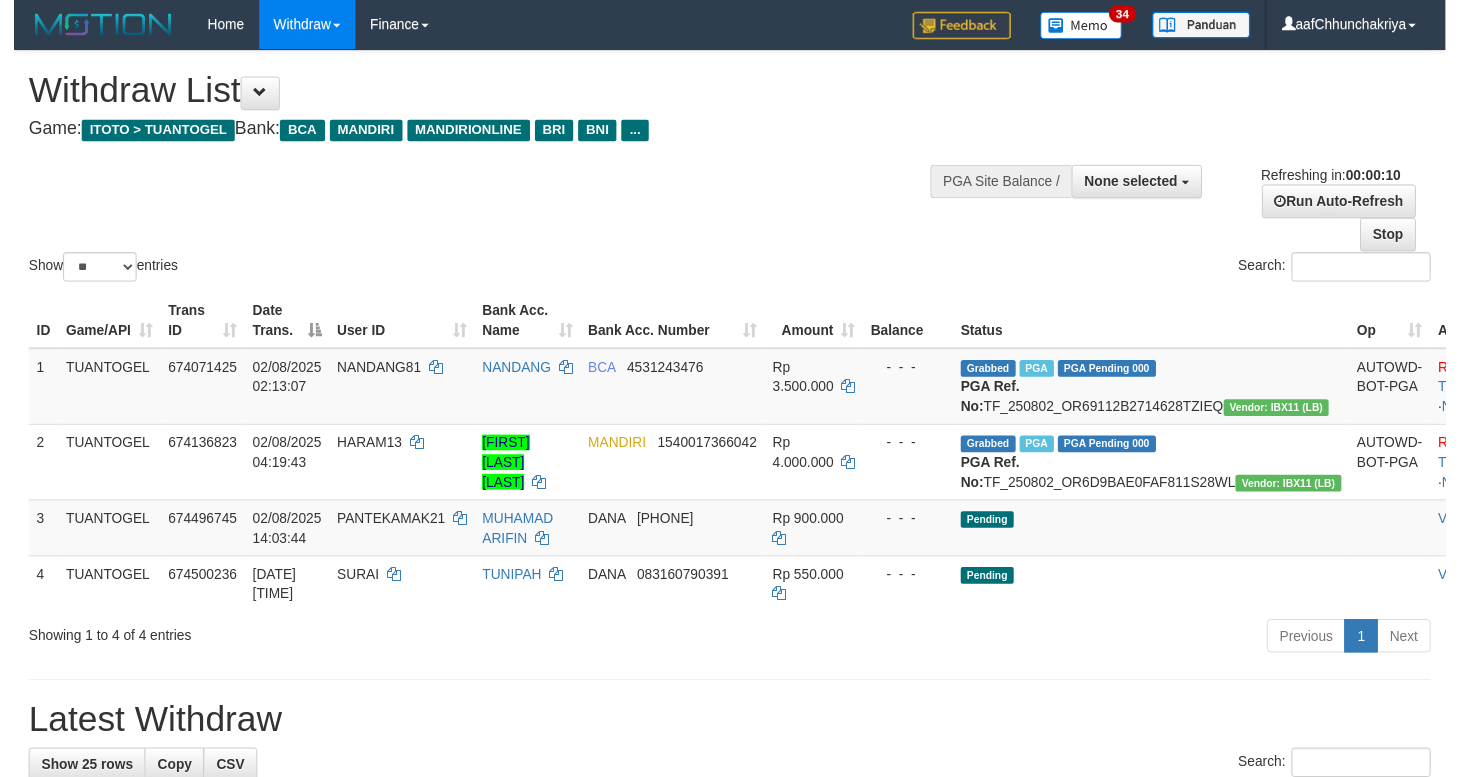 scroll, scrollTop: 0, scrollLeft: 0, axis: both 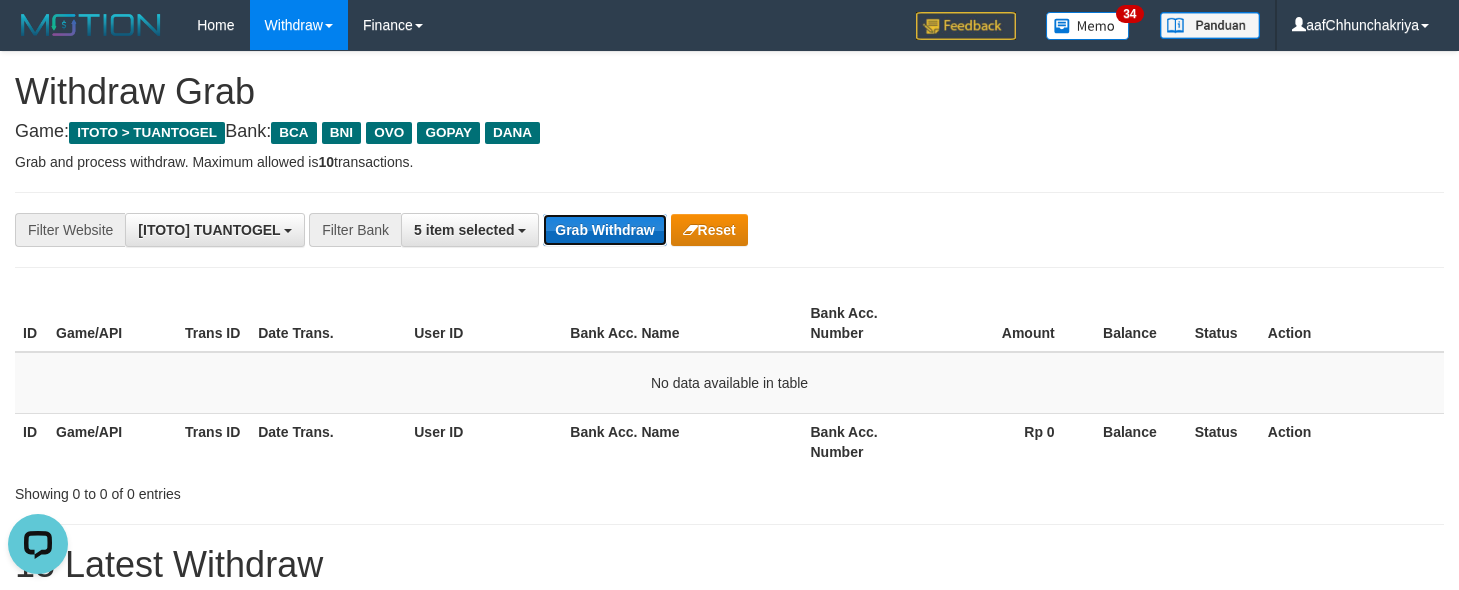 click on "Grab Withdraw" at bounding box center [604, 230] 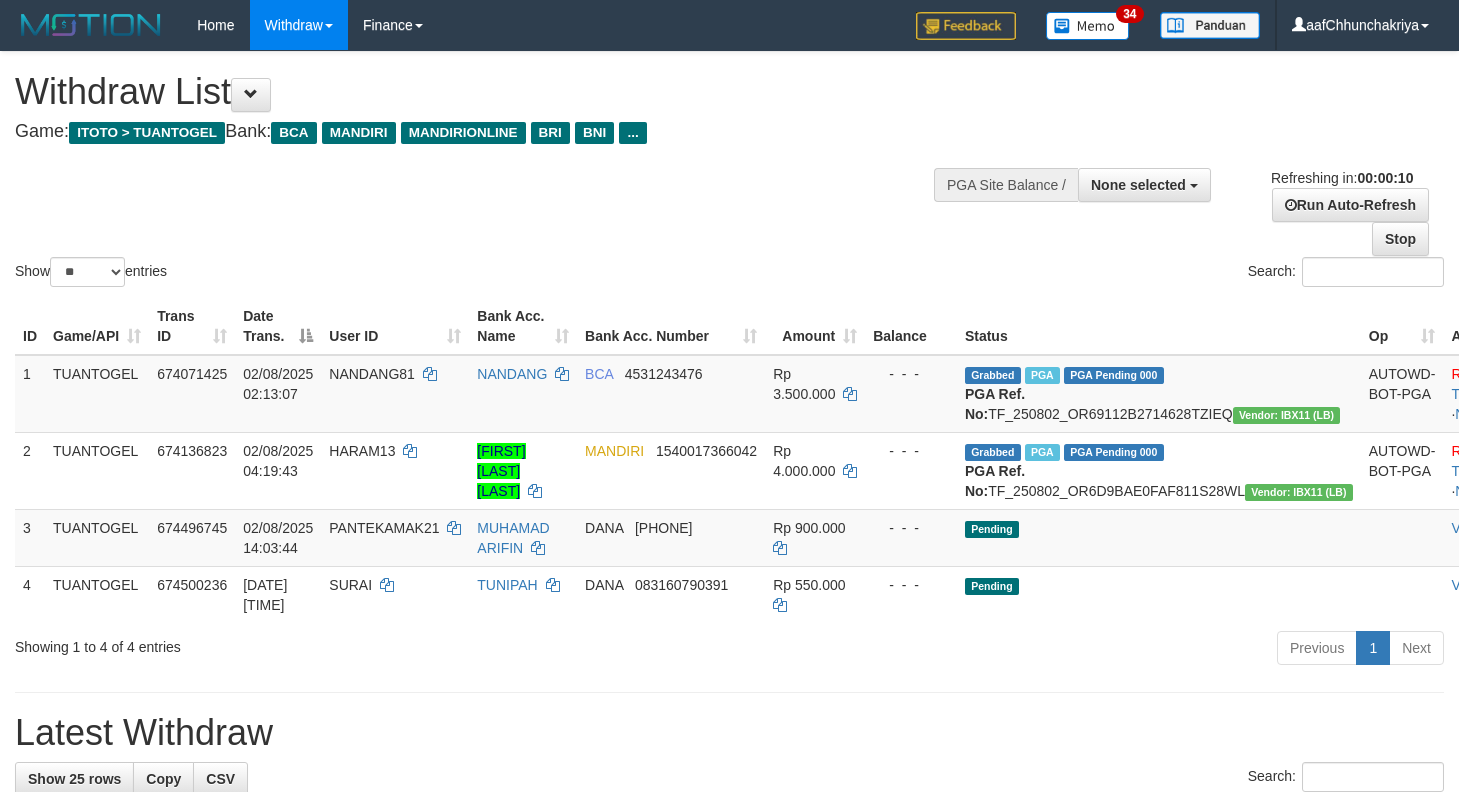 select 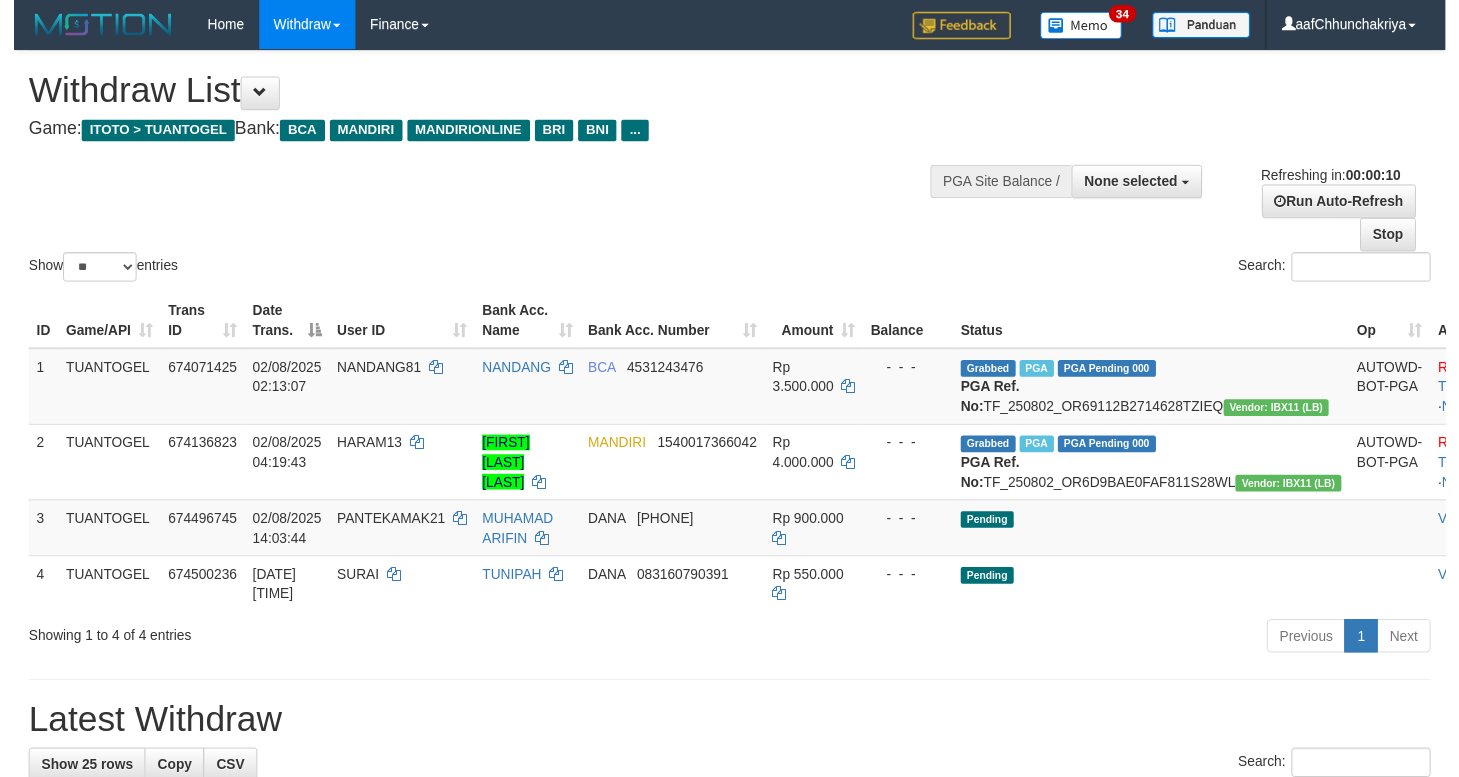 scroll, scrollTop: 0, scrollLeft: 0, axis: both 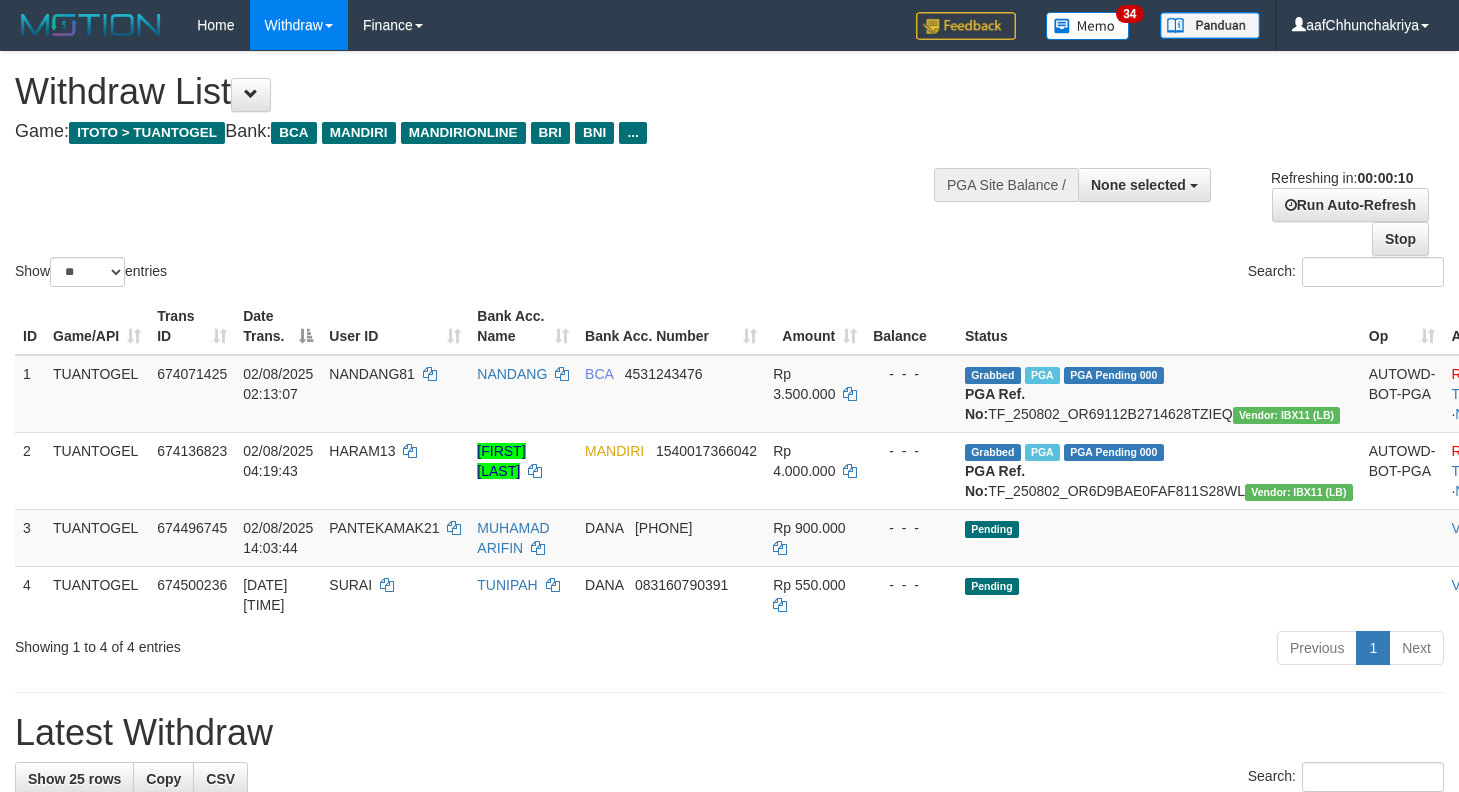 select 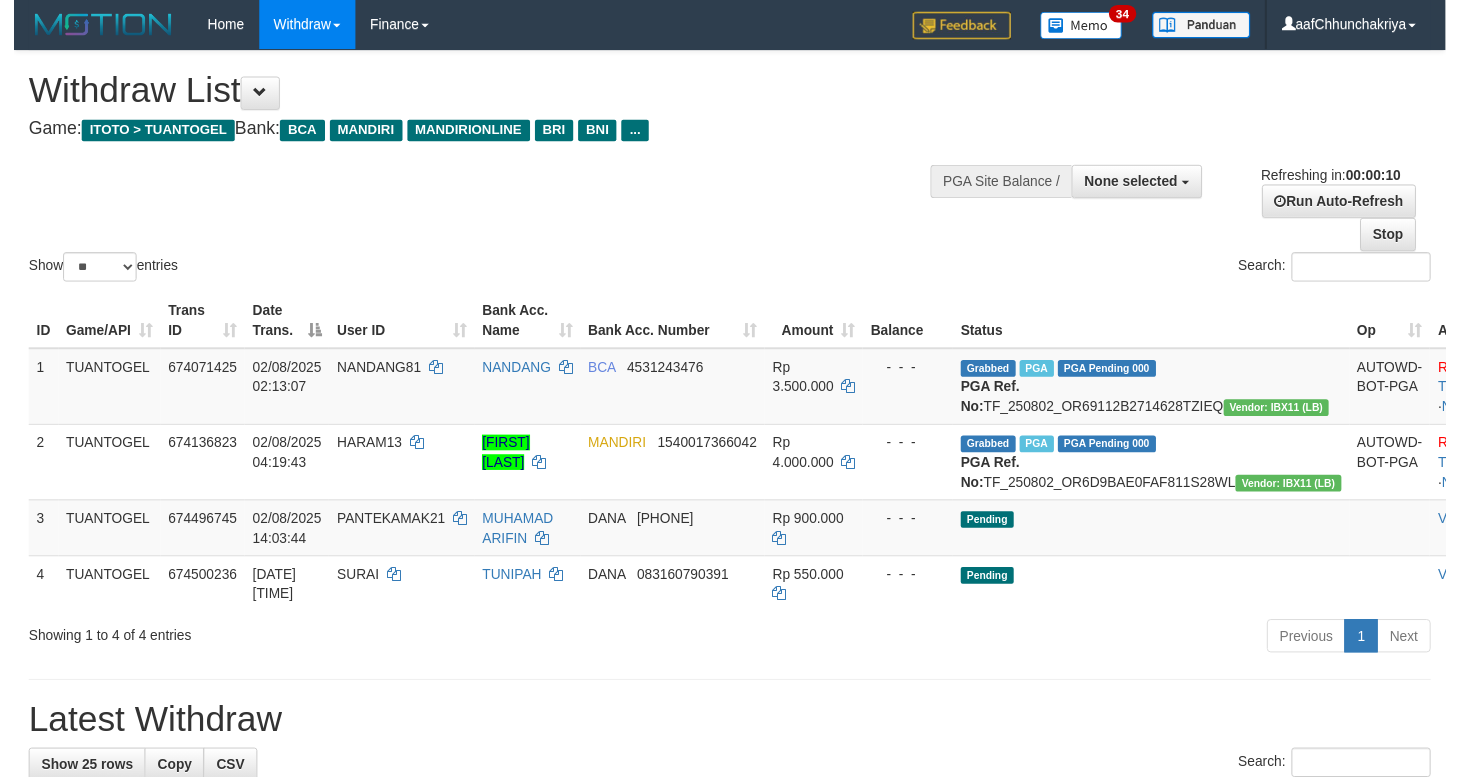 scroll, scrollTop: 0, scrollLeft: 0, axis: both 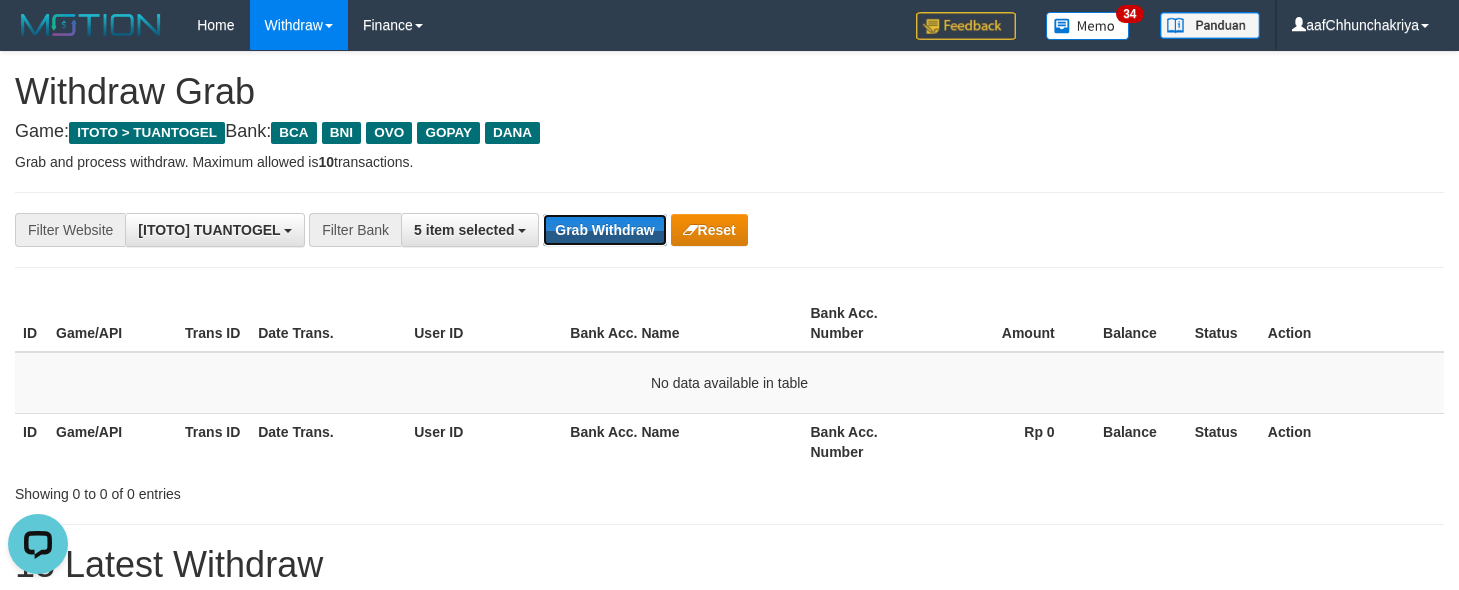 click on "Grab Withdraw" at bounding box center [604, 230] 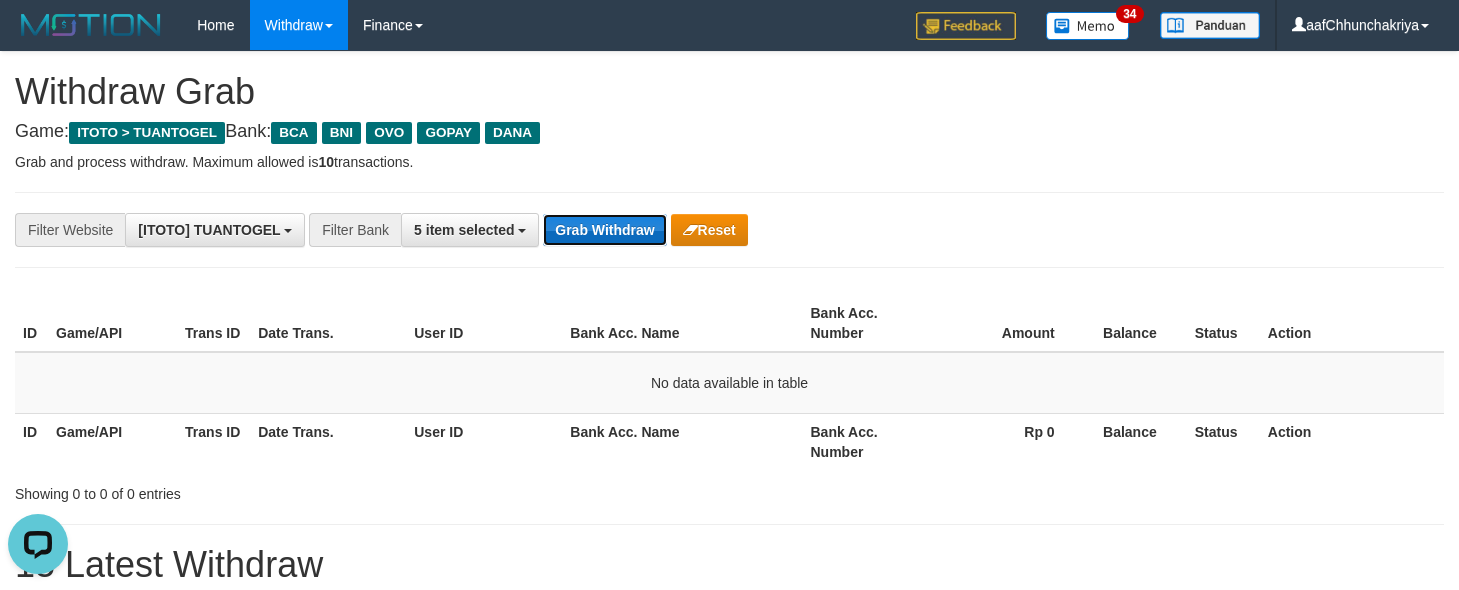 drag, startPoint x: 0, startPoint y: 0, endPoint x: 628, endPoint y: 228, distance: 668.1078 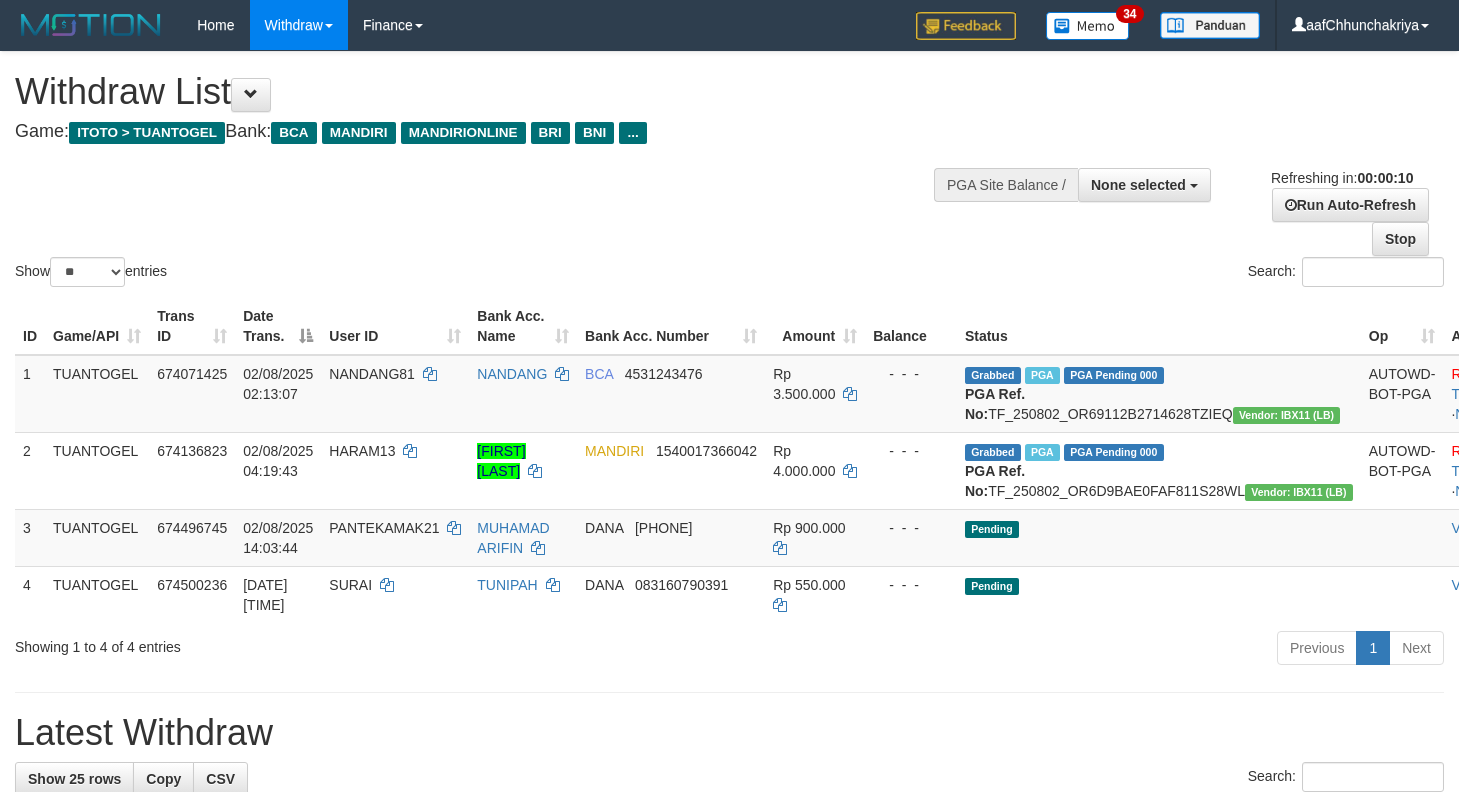 select 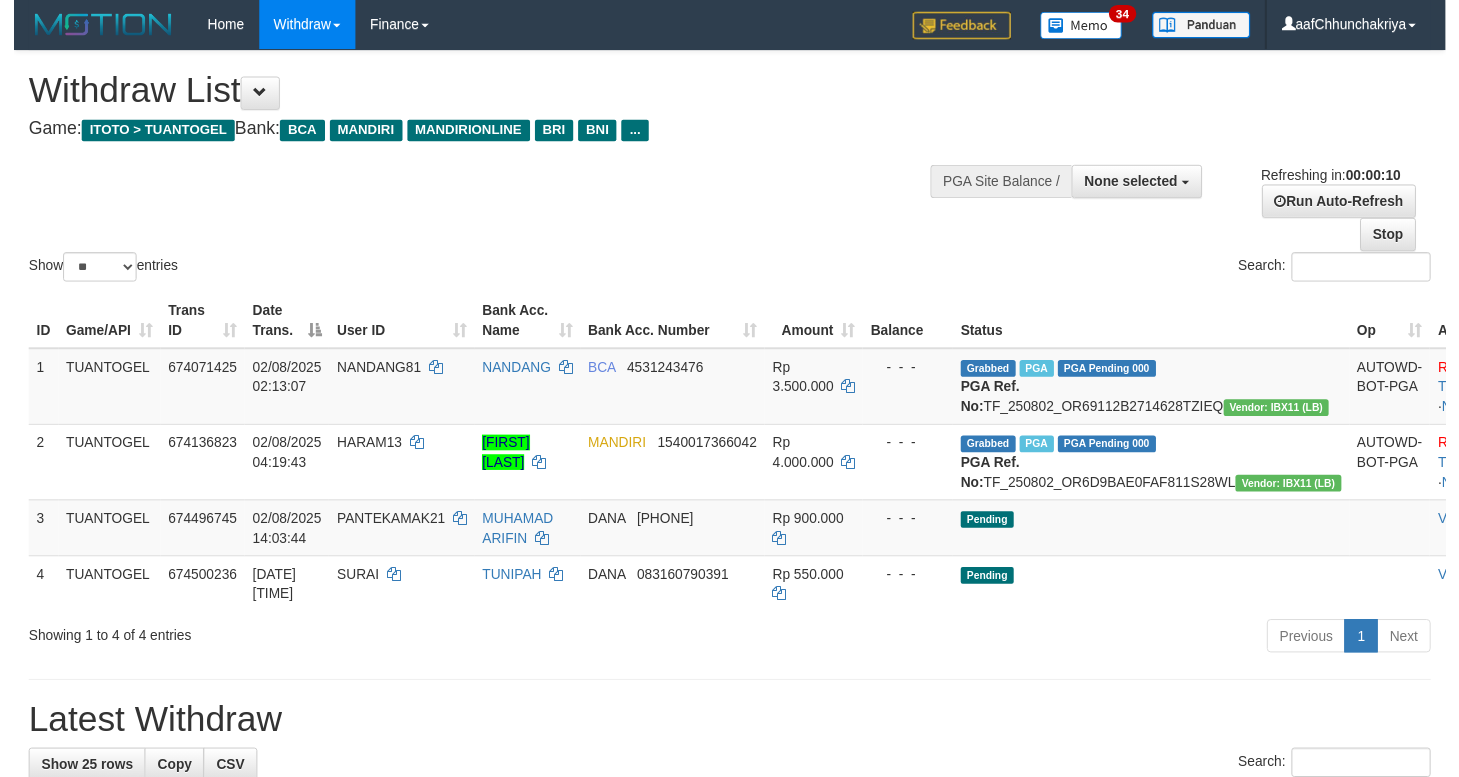 scroll, scrollTop: 0, scrollLeft: 0, axis: both 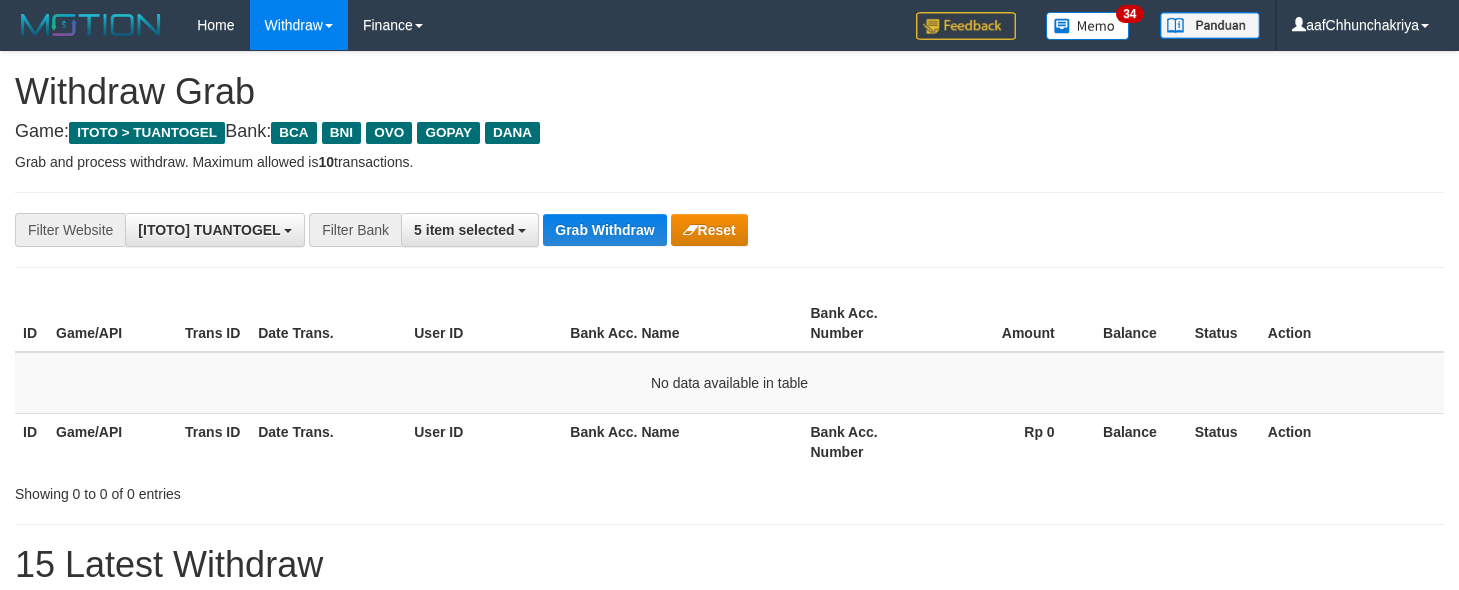click on "Grab Withdraw" at bounding box center (604, 230) 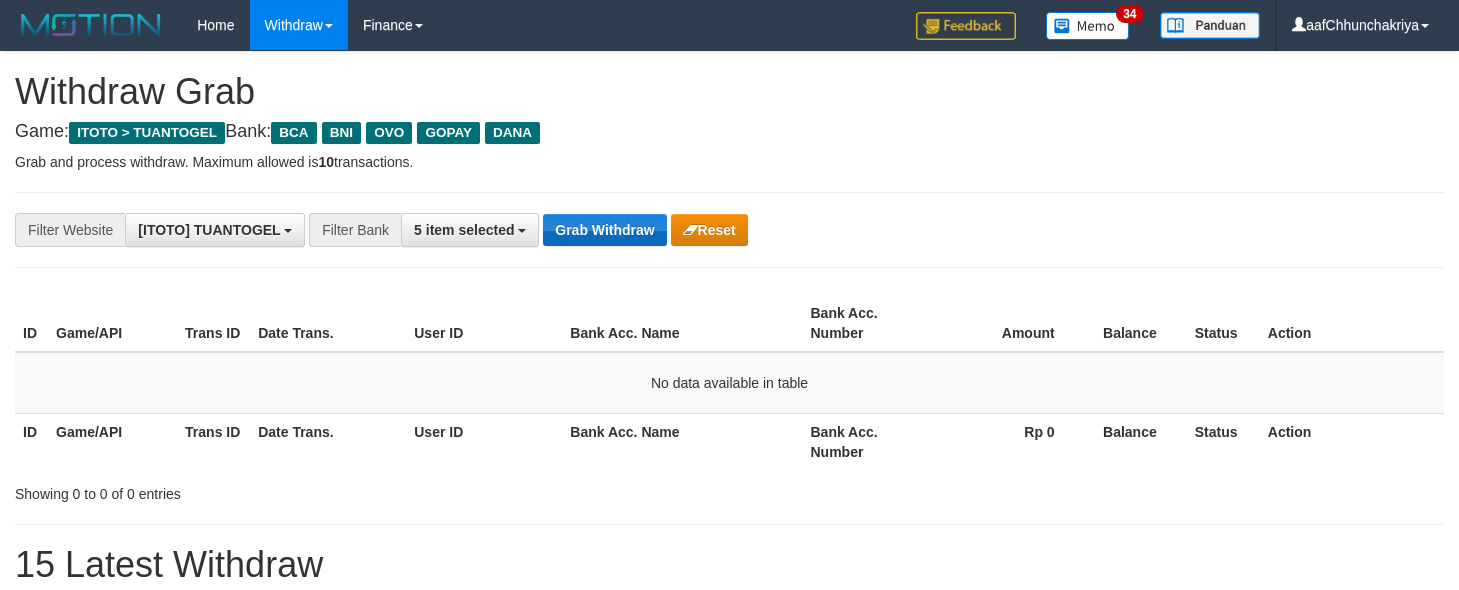 drag, startPoint x: 0, startPoint y: 0, endPoint x: 631, endPoint y: 231, distance: 671.95386 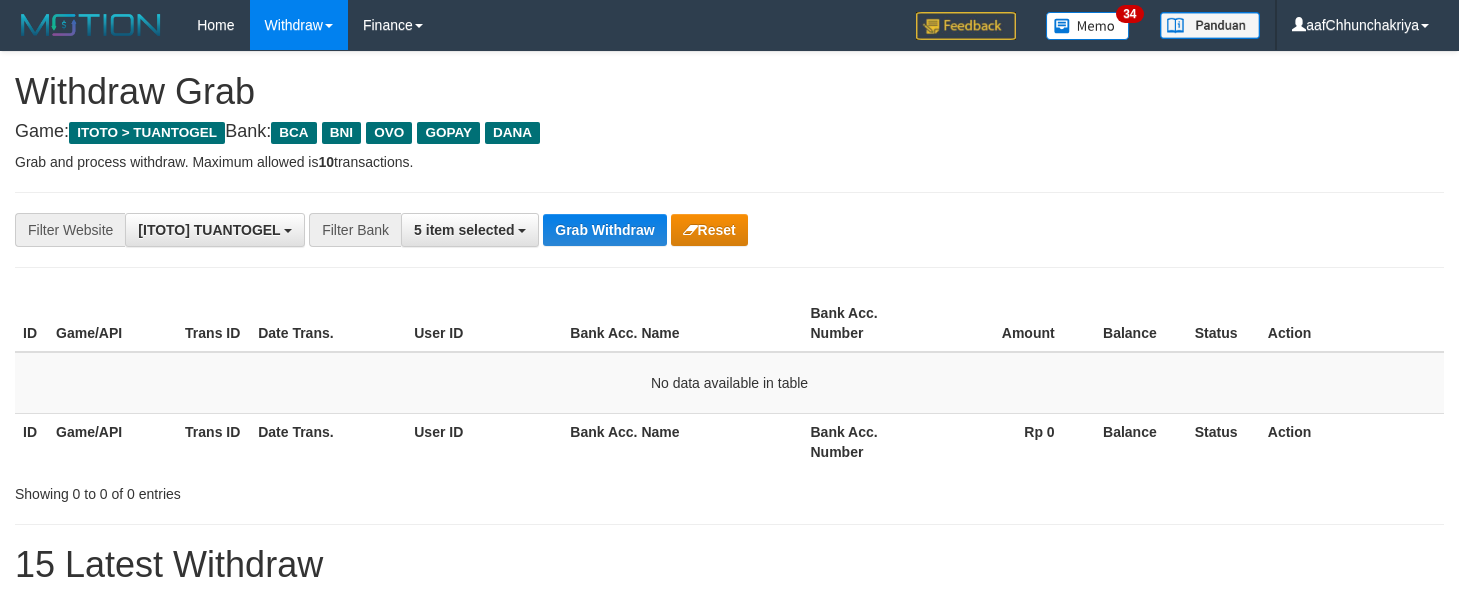 scroll, scrollTop: 0, scrollLeft: 0, axis: both 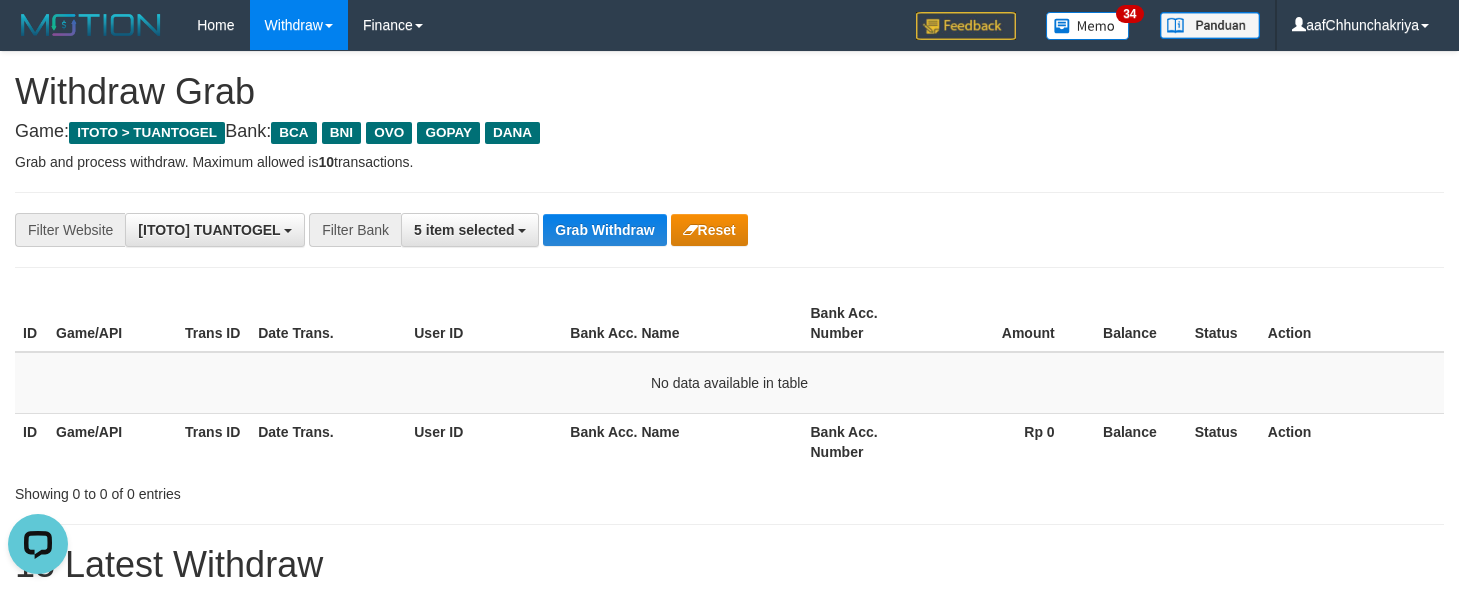 click on "**********" at bounding box center [729, 230] 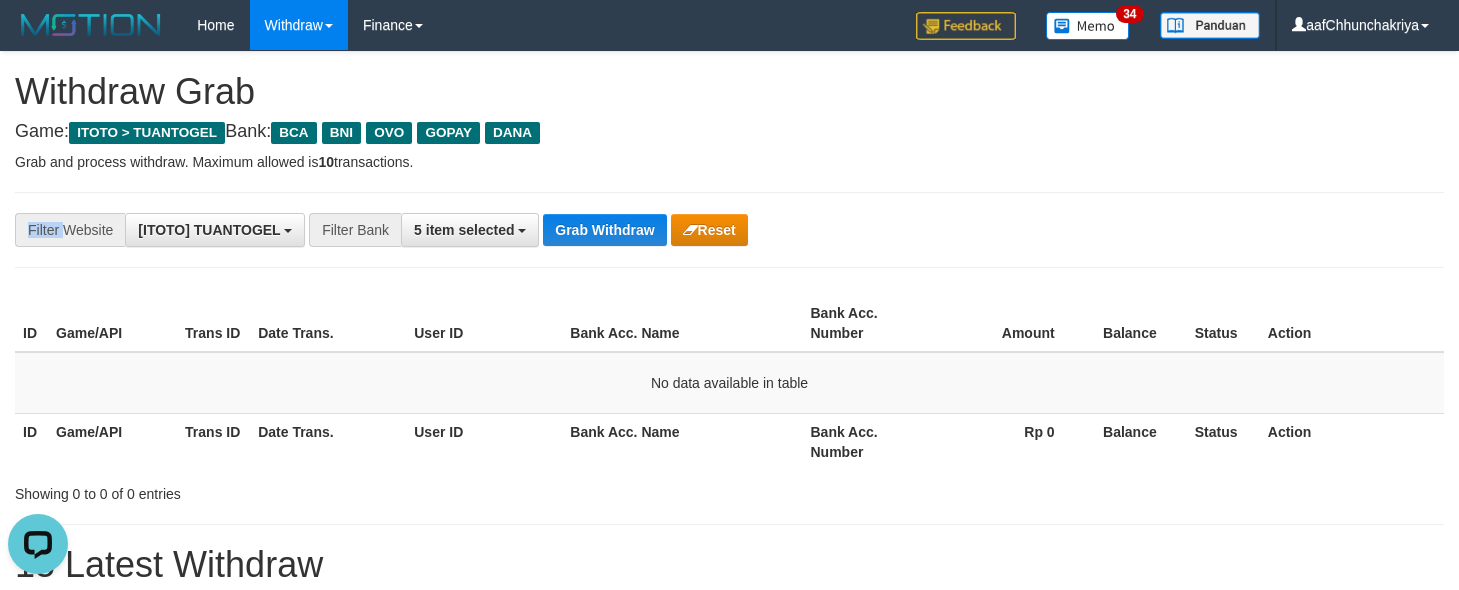 click on "**********" at bounding box center [729, 230] 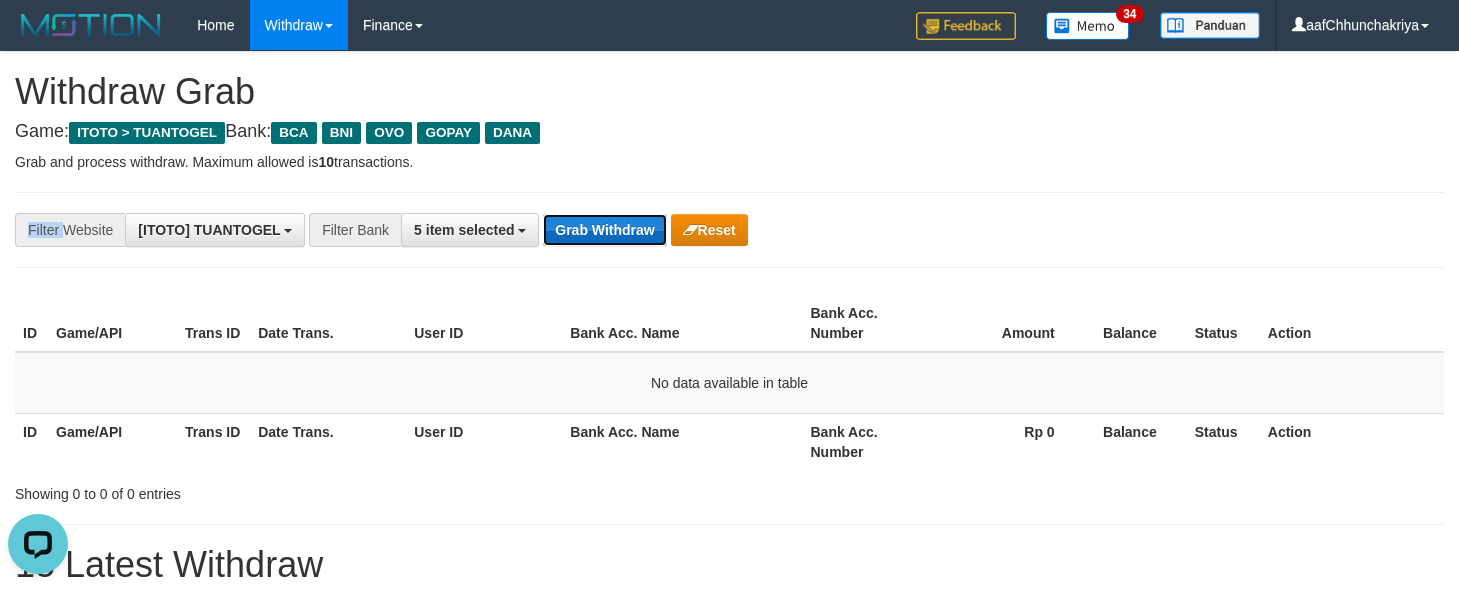 click on "Grab Withdraw" at bounding box center (604, 230) 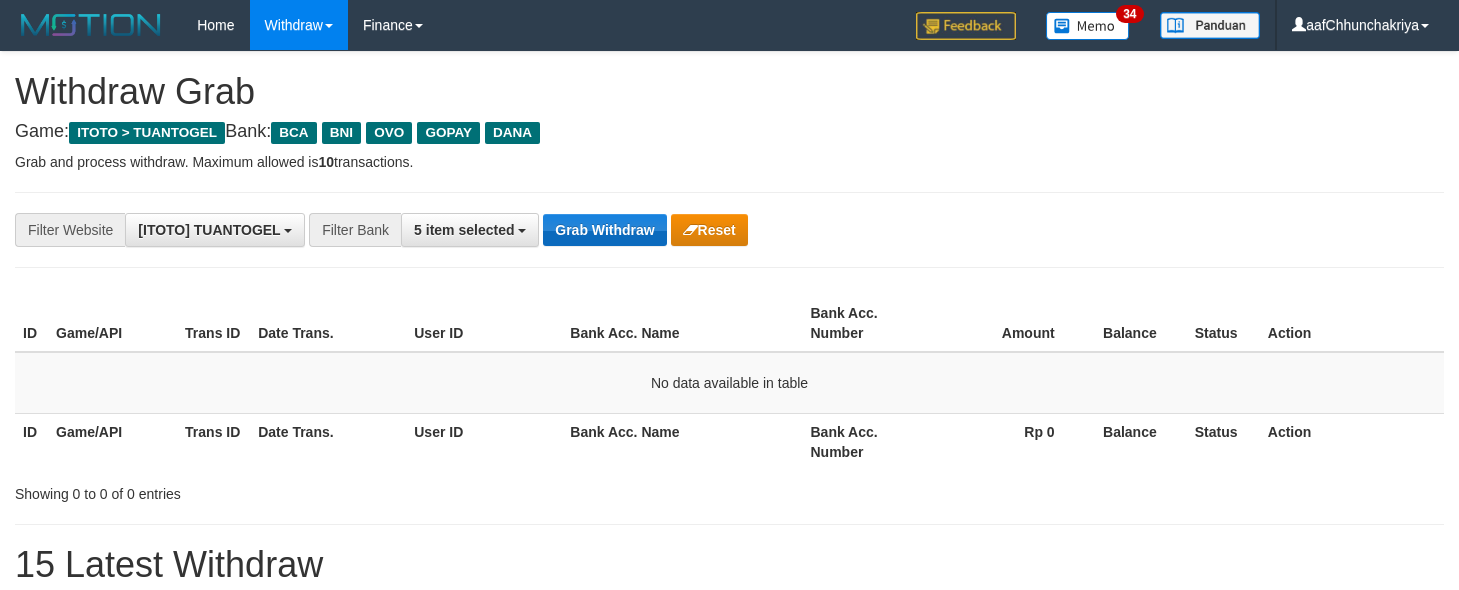 scroll, scrollTop: 0, scrollLeft: 0, axis: both 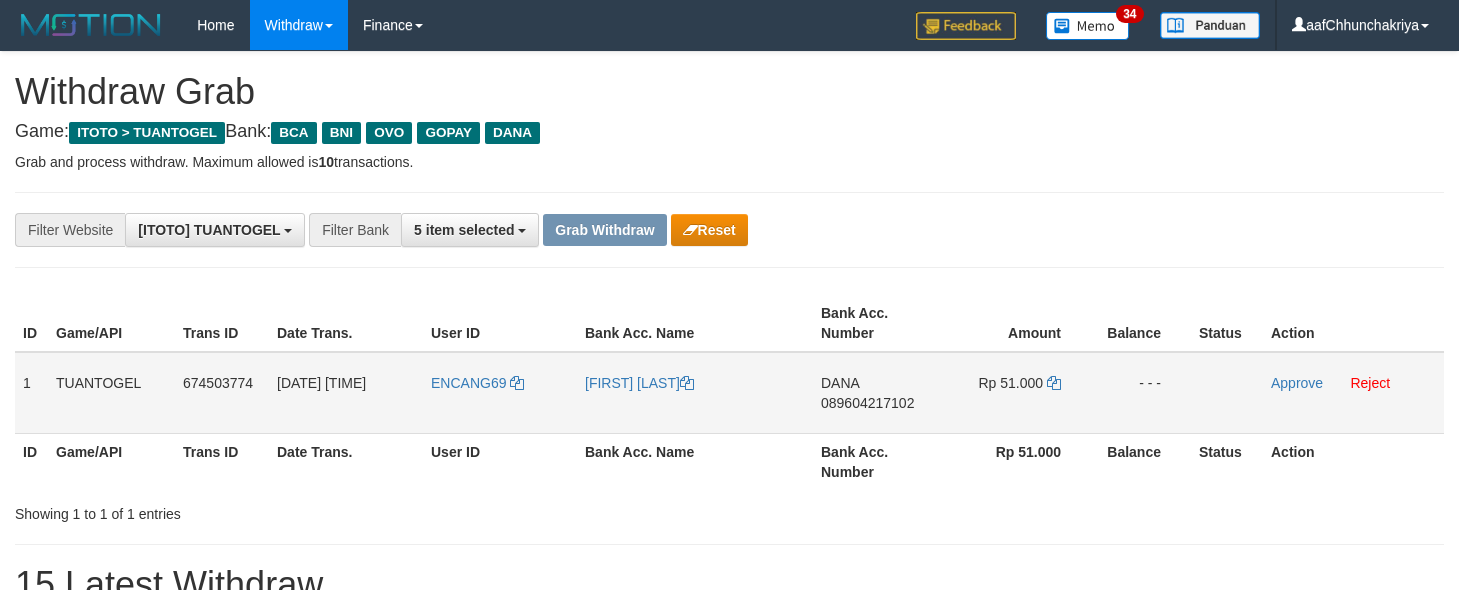 click on "ENCANG69" at bounding box center (500, 393) 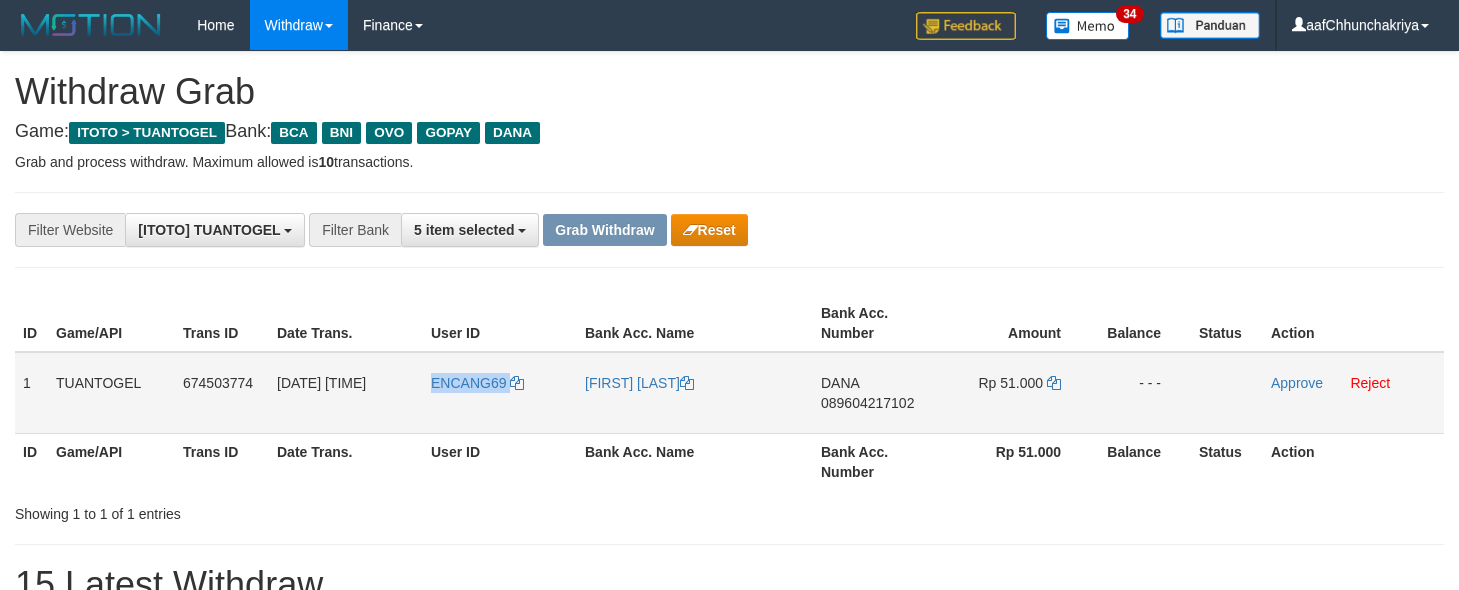 click on "ENCANG69" at bounding box center (500, 393) 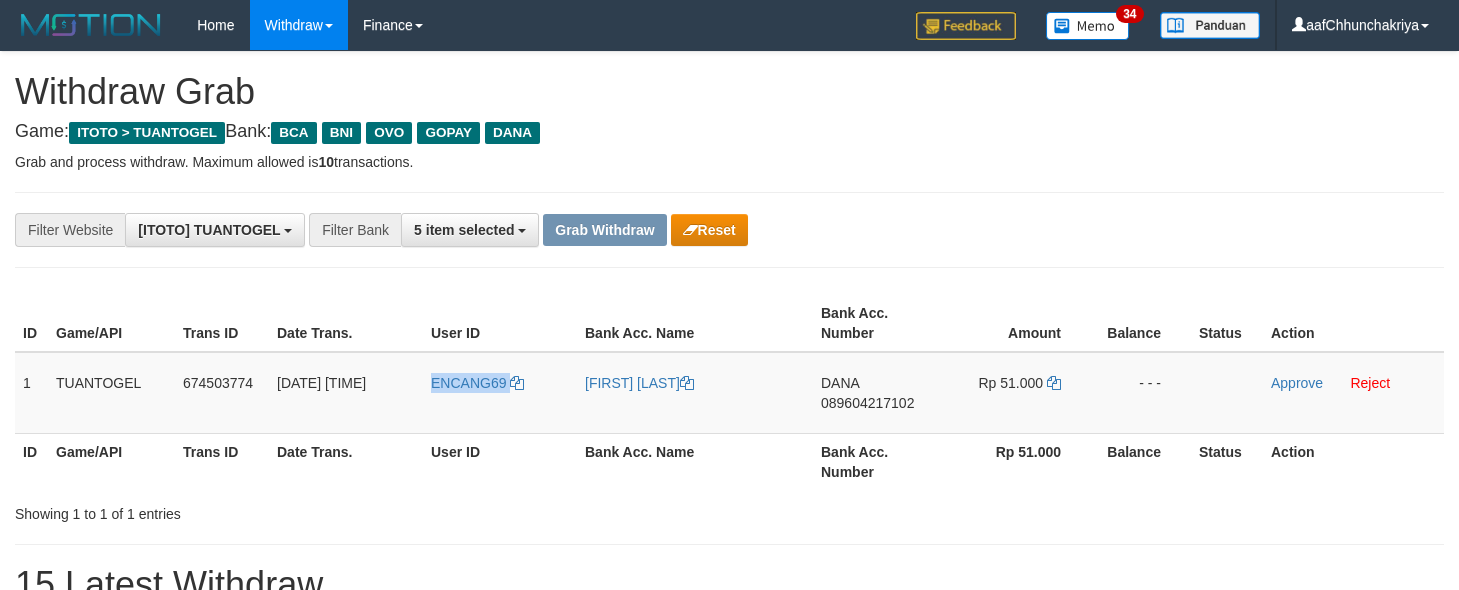 copy on "ENCANG69" 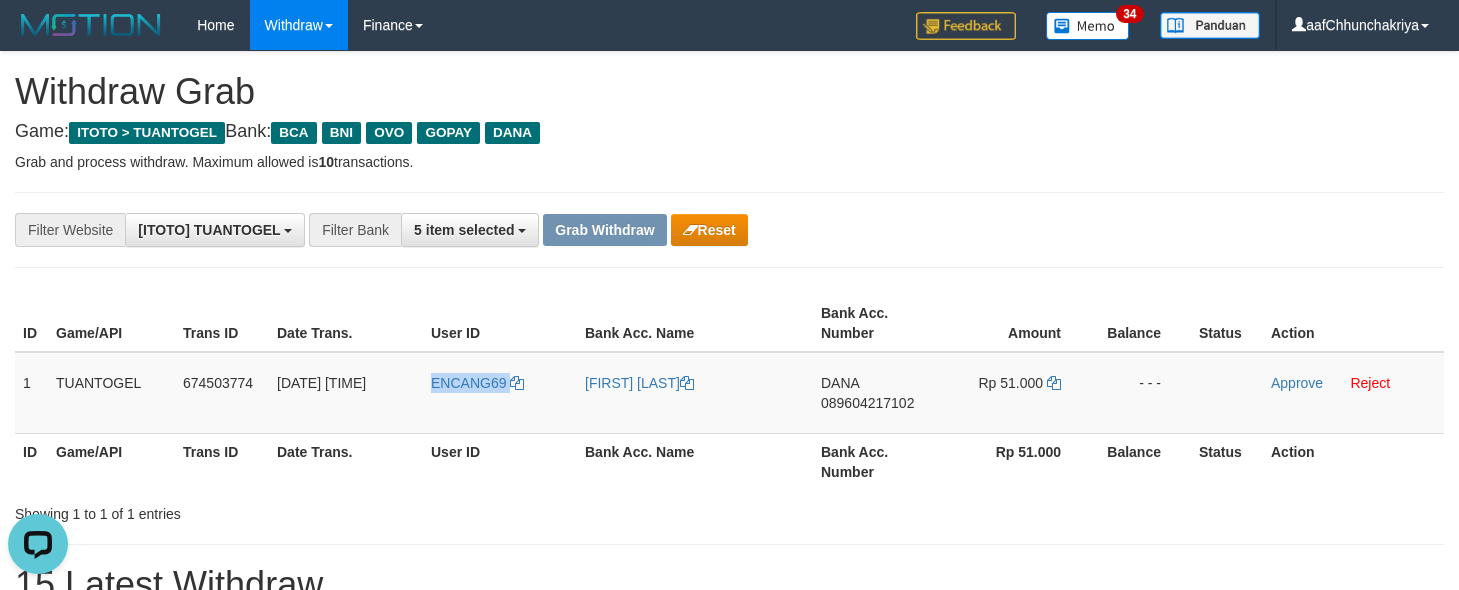 scroll, scrollTop: 0, scrollLeft: 0, axis: both 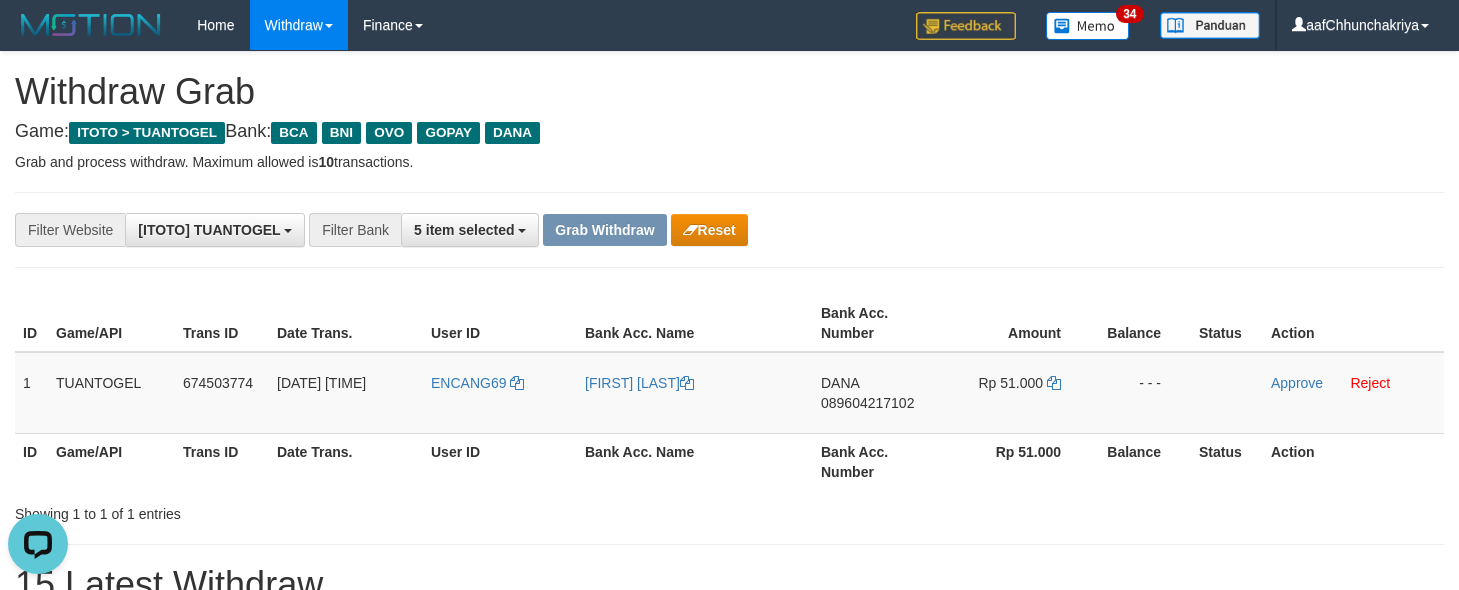 drag, startPoint x: 1191, startPoint y: 99, endPoint x: 1120, endPoint y: 225, distance: 144.6271 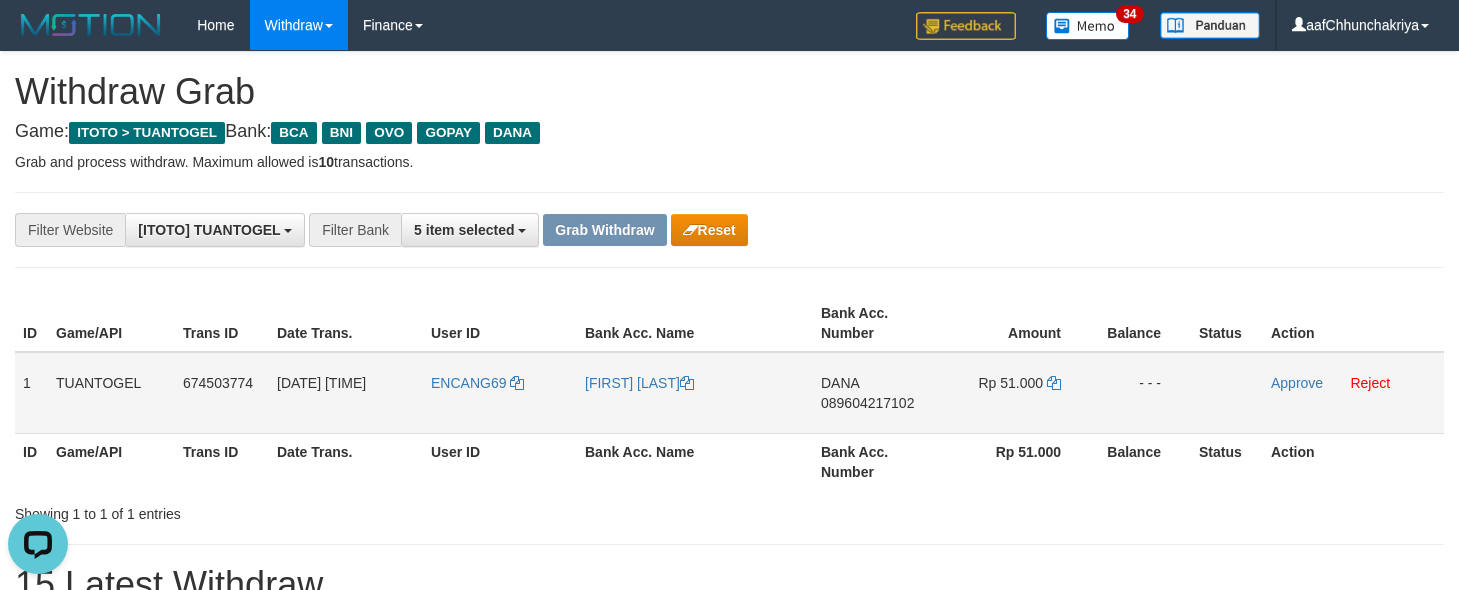 click on "DANA
089604217102" at bounding box center [876, 393] 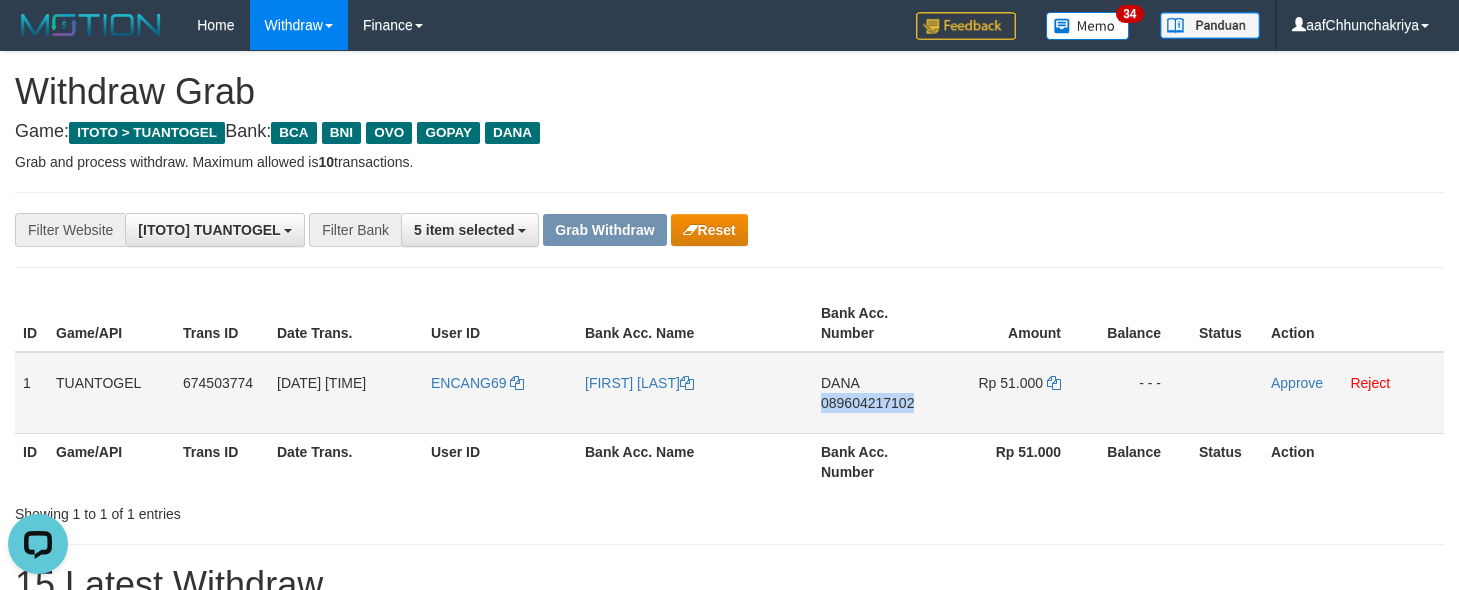 click on "DANA
089604217102" at bounding box center (876, 393) 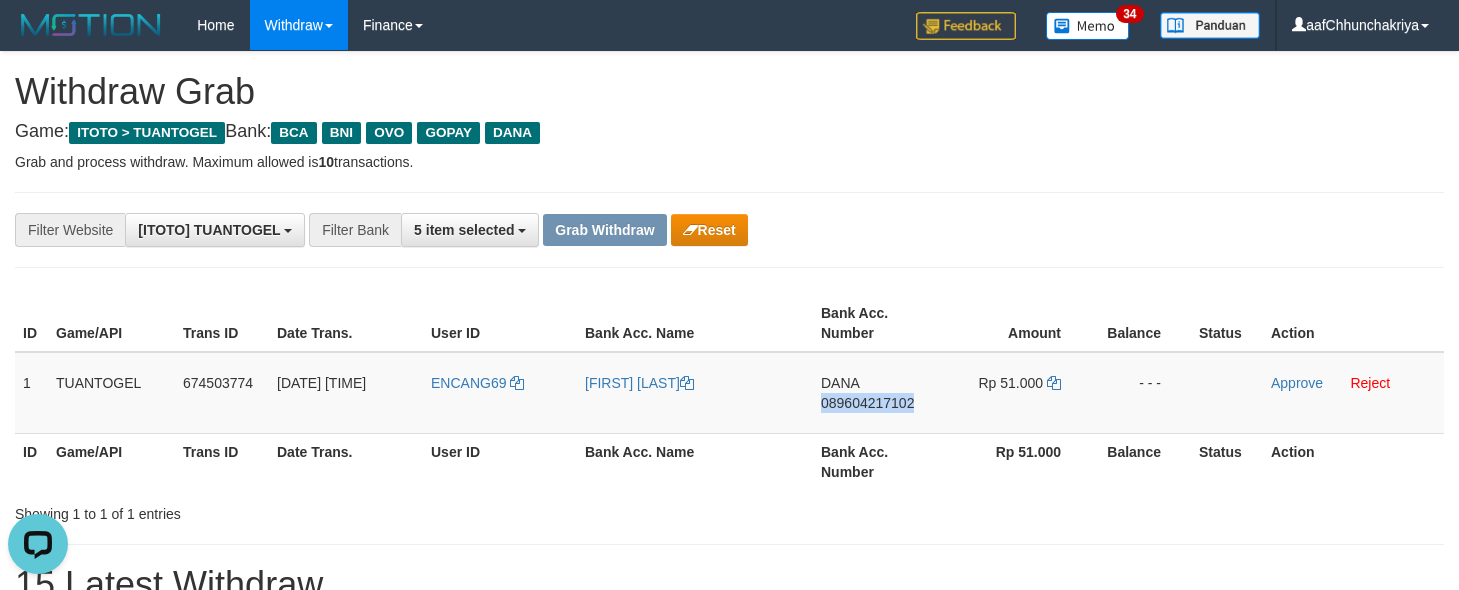 copy on "089604217102" 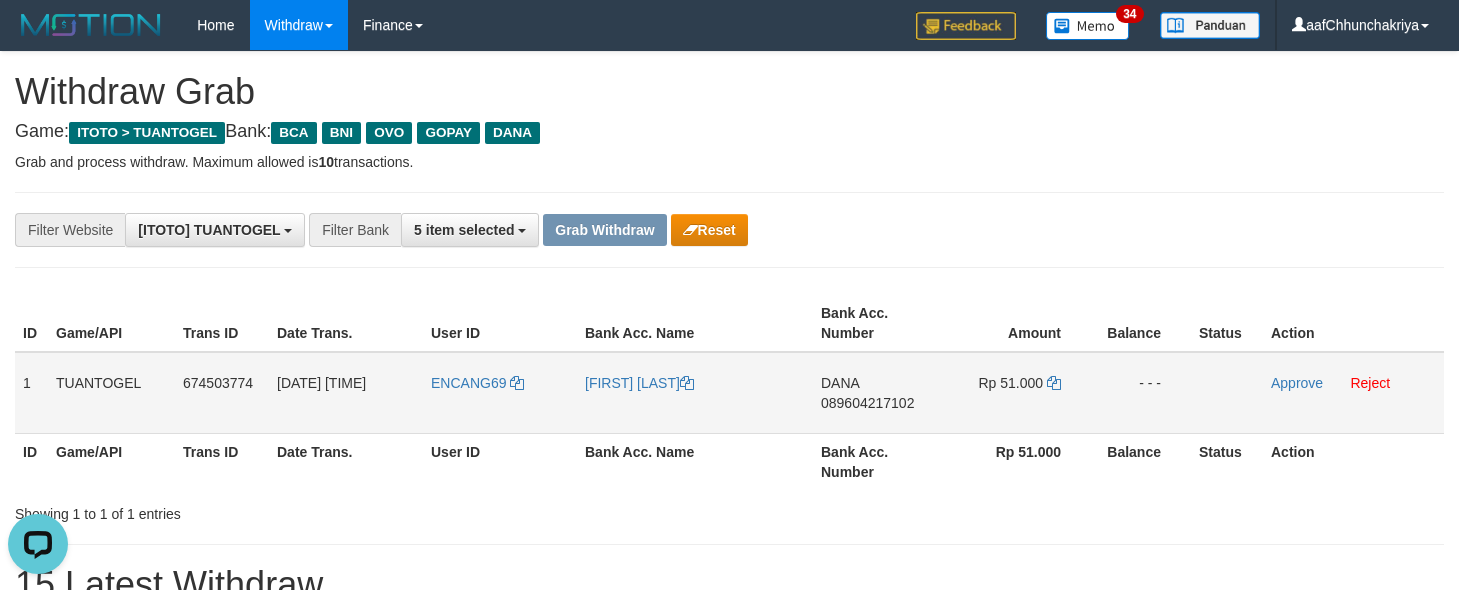 click on "Rp 51.000" at bounding box center (1015, 393) 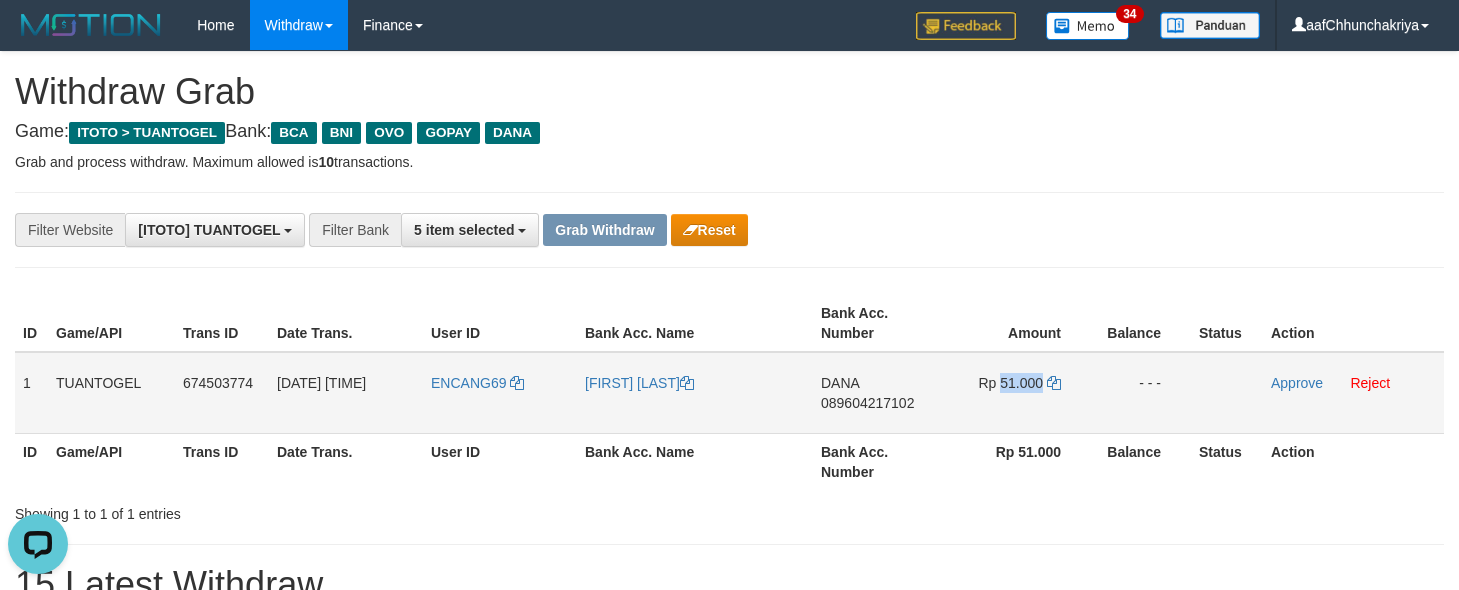 drag, startPoint x: 1015, startPoint y: 397, endPoint x: 1340, endPoint y: 423, distance: 326.03833 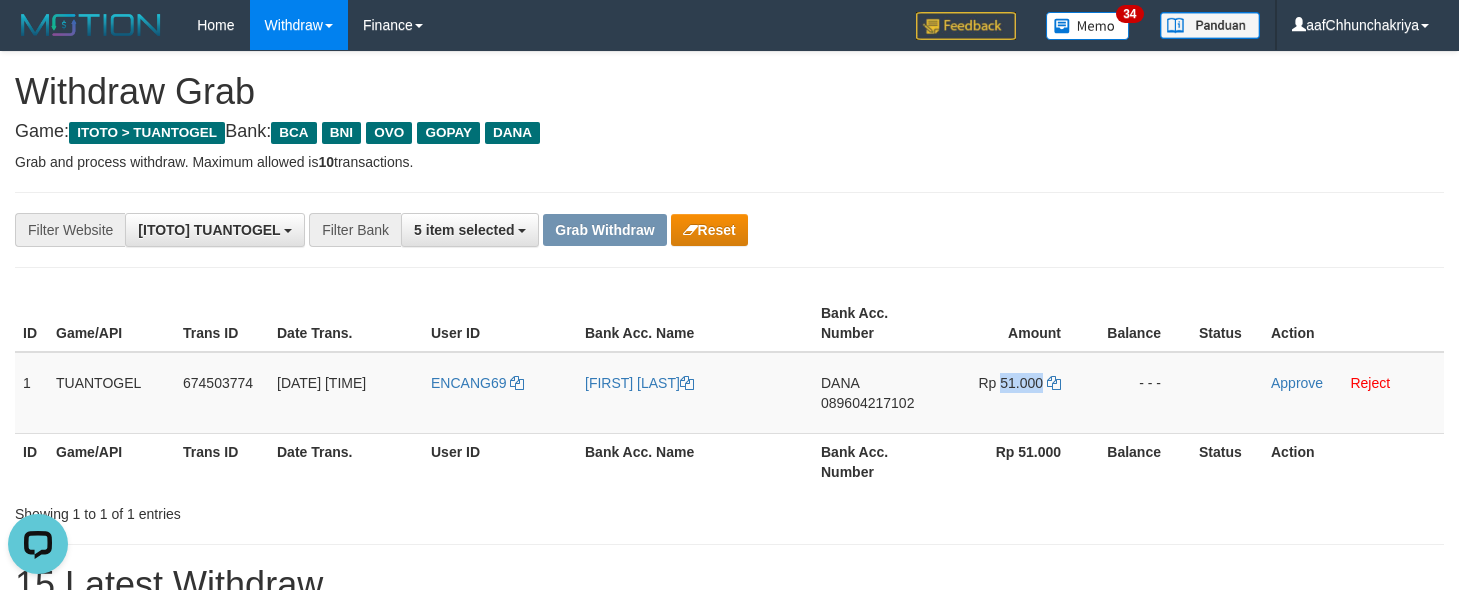 copy on "51.000" 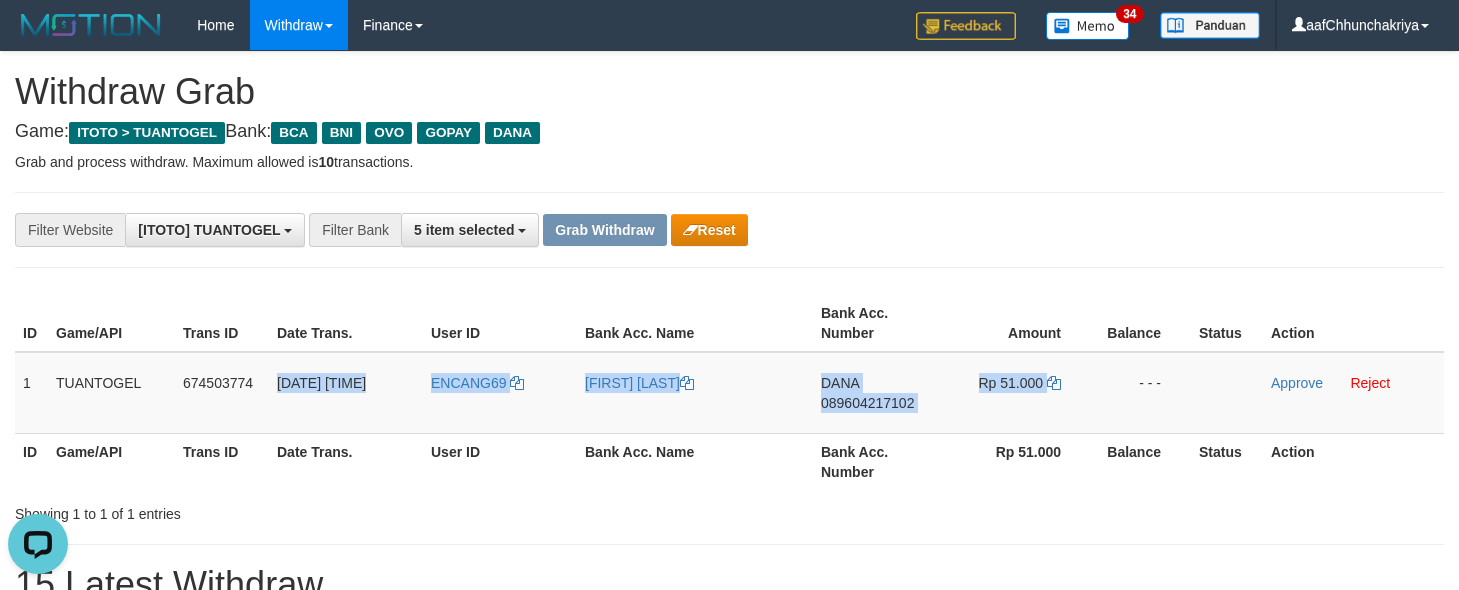 drag, startPoint x: 277, startPoint y: 386, endPoint x: 1468, endPoint y: 425, distance: 1191.6384 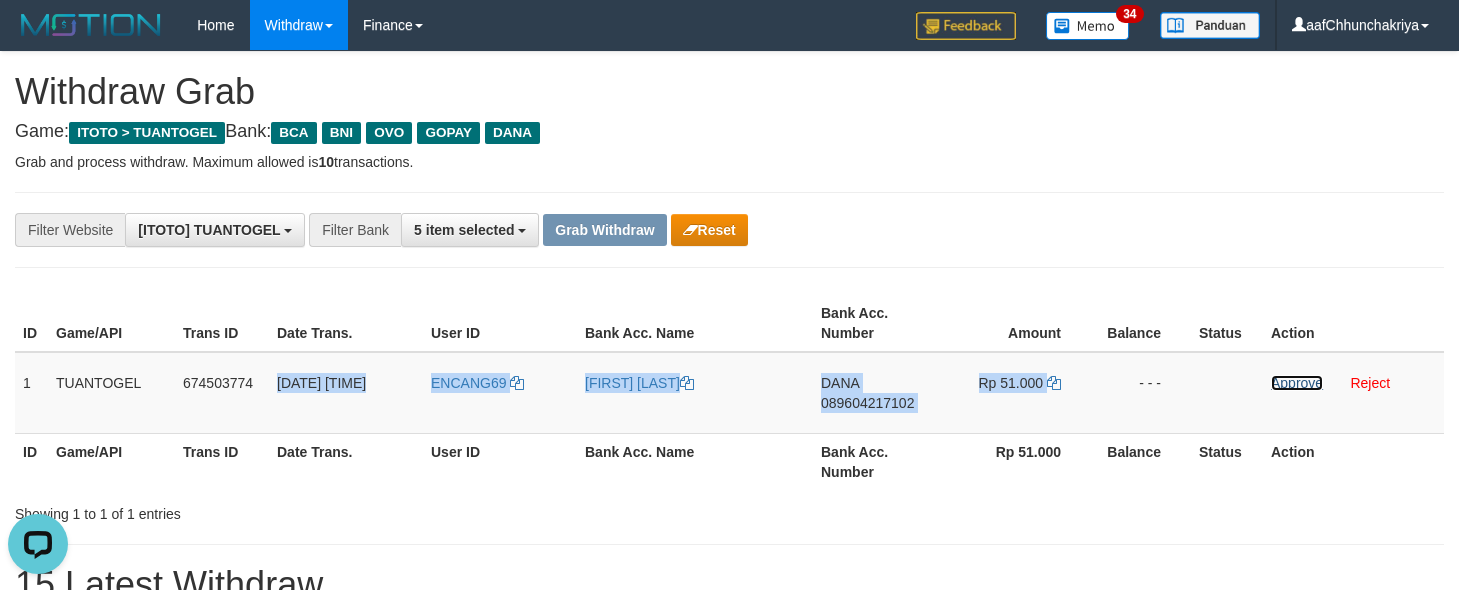 drag, startPoint x: 1290, startPoint y: 384, endPoint x: 845, endPoint y: 207, distance: 478.90918 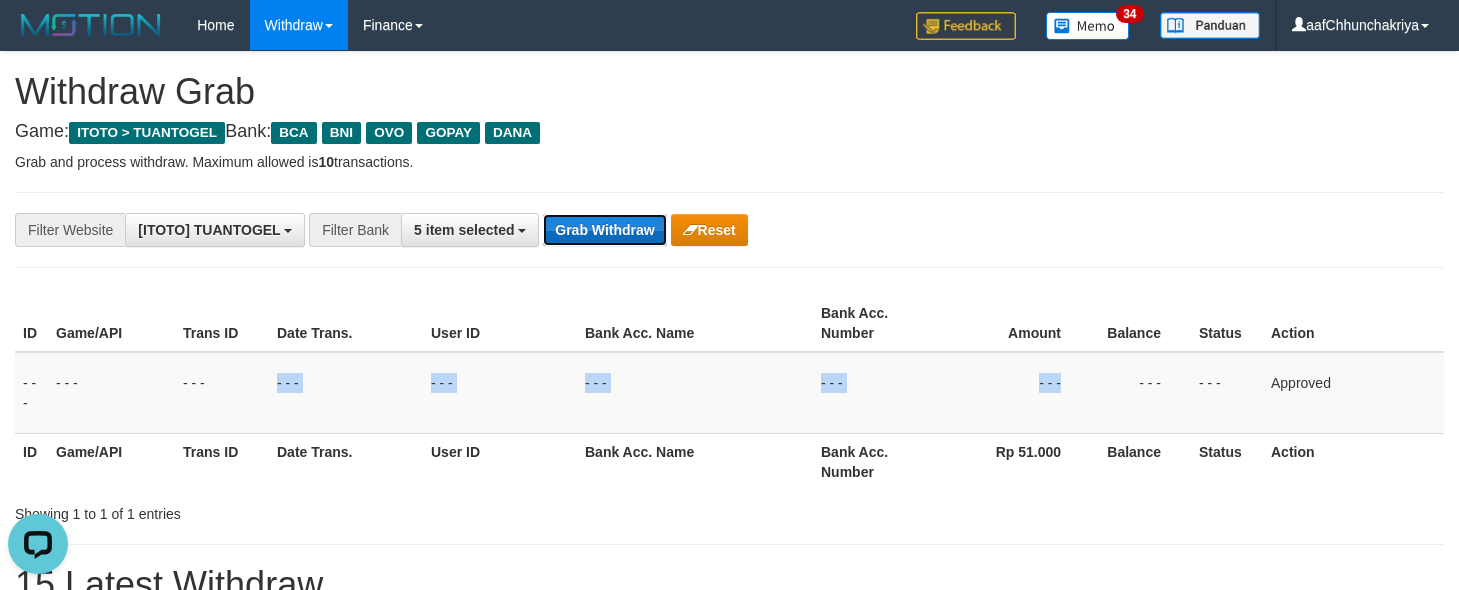 click on "Grab Withdraw" at bounding box center [604, 230] 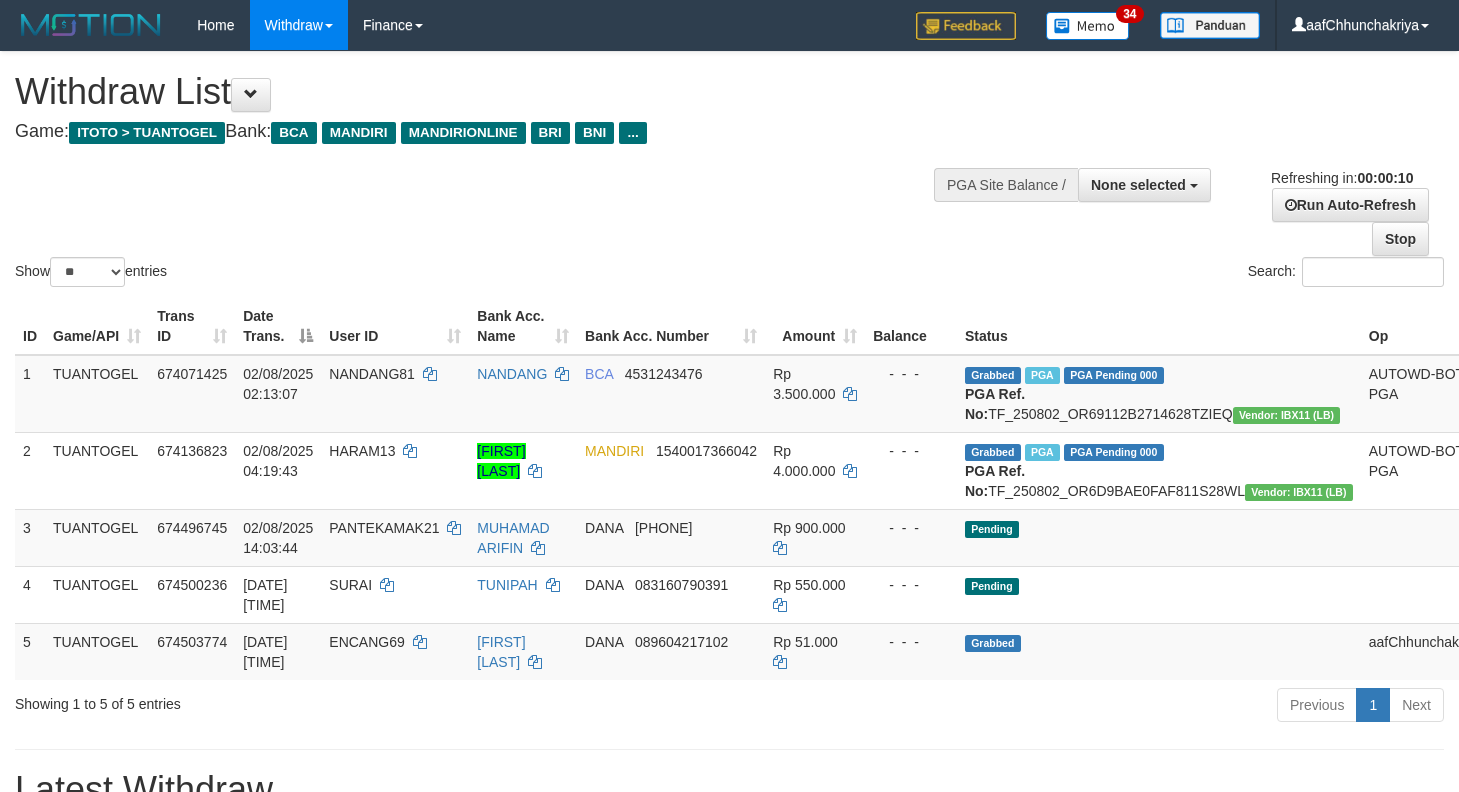 select 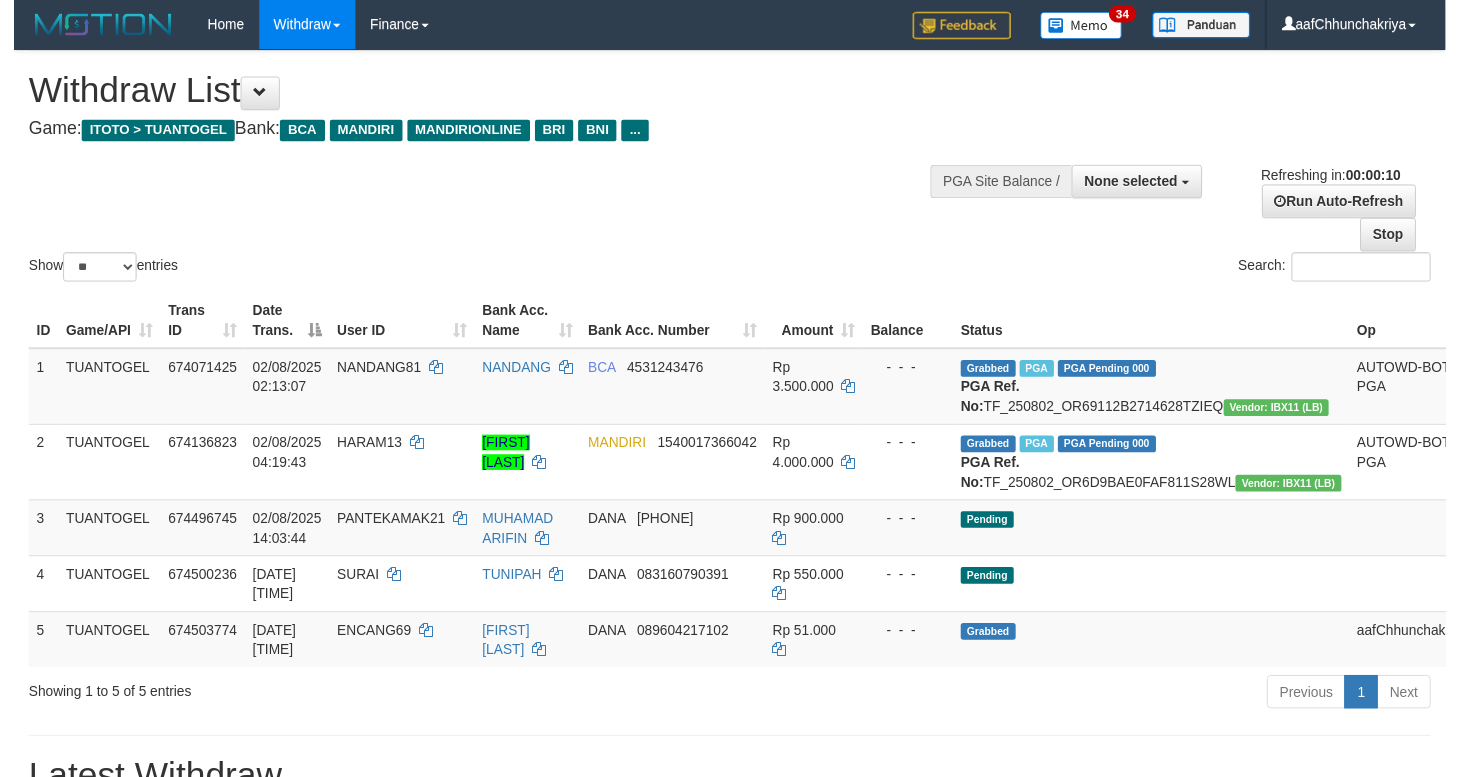 scroll, scrollTop: 0, scrollLeft: 0, axis: both 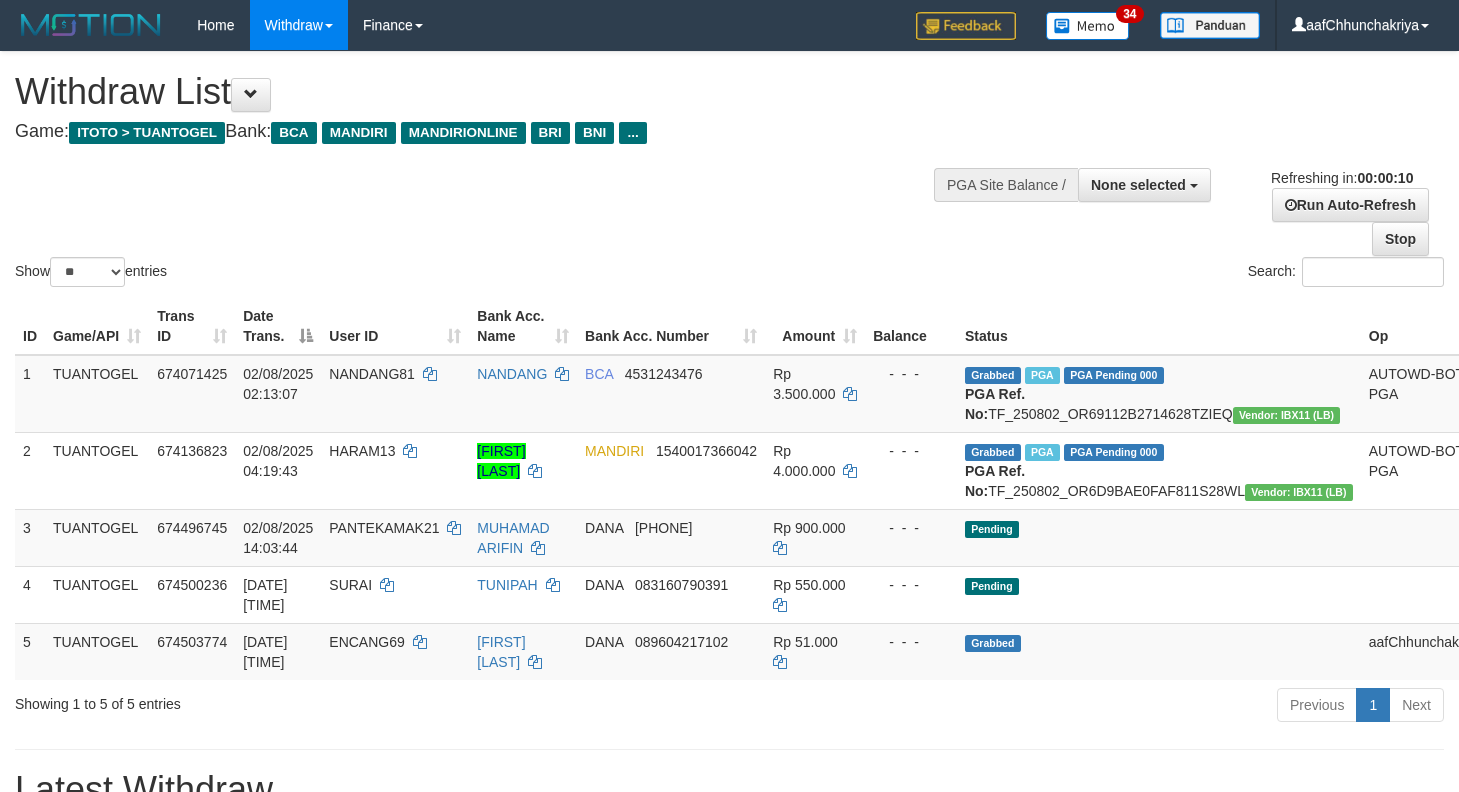 select 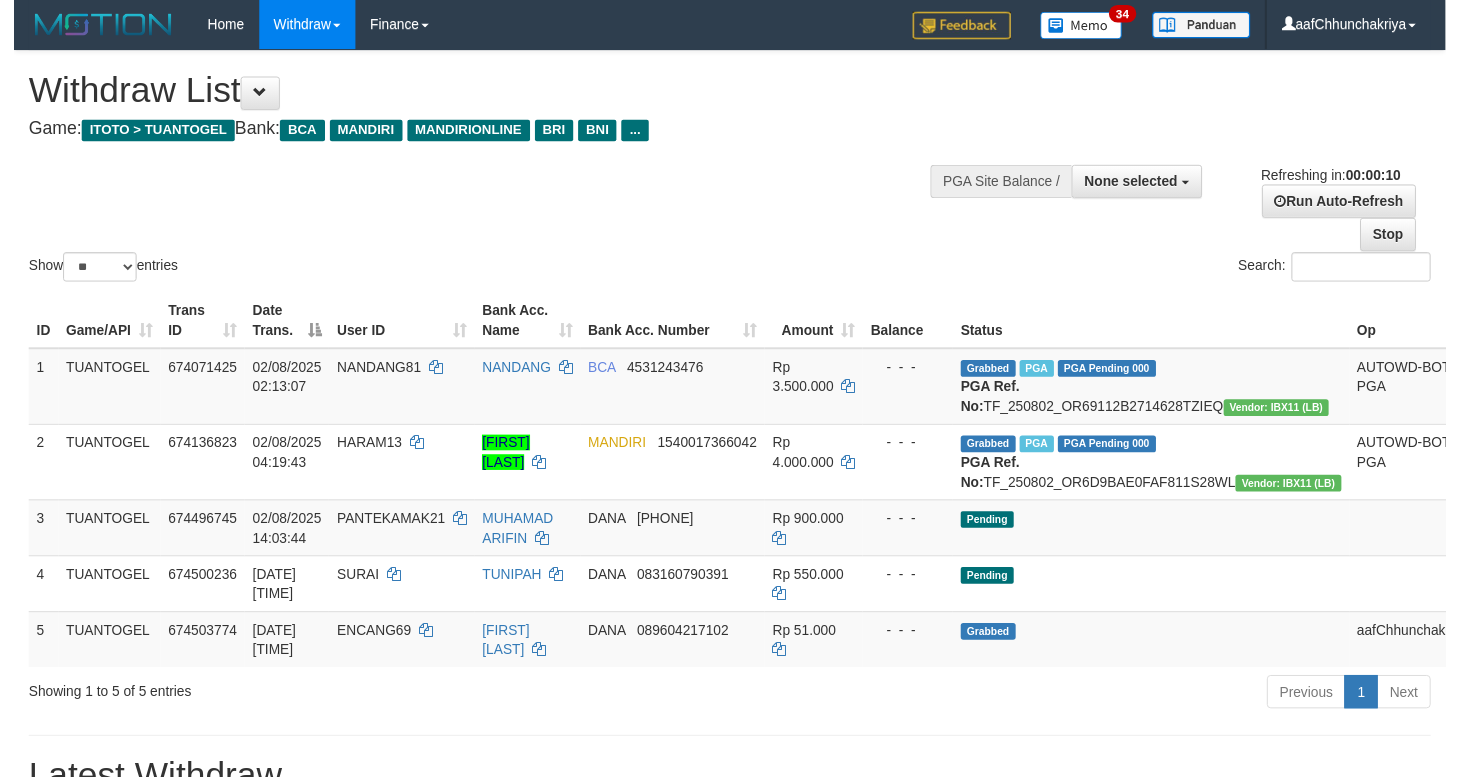 scroll, scrollTop: 0, scrollLeft: 0, axis: both 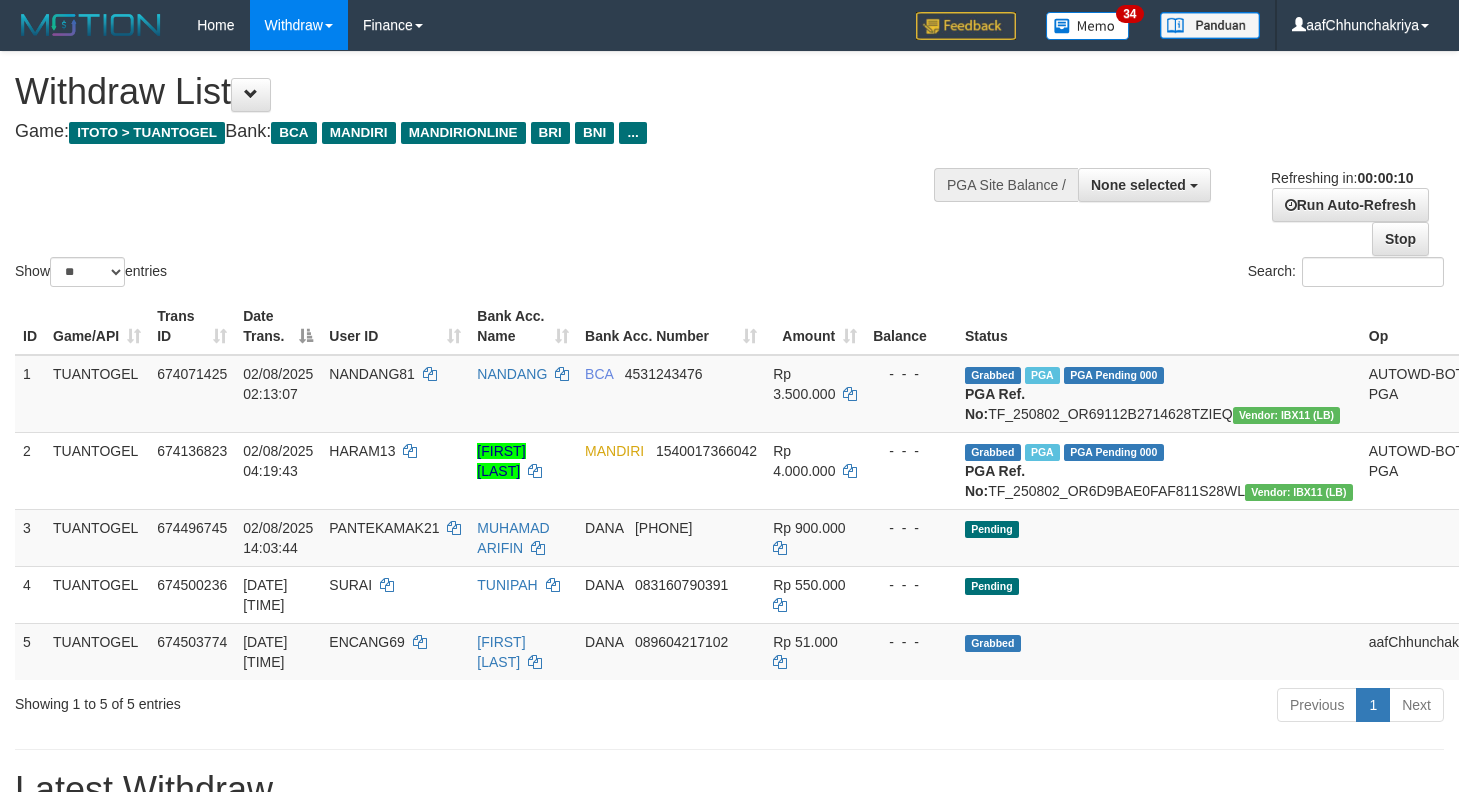select 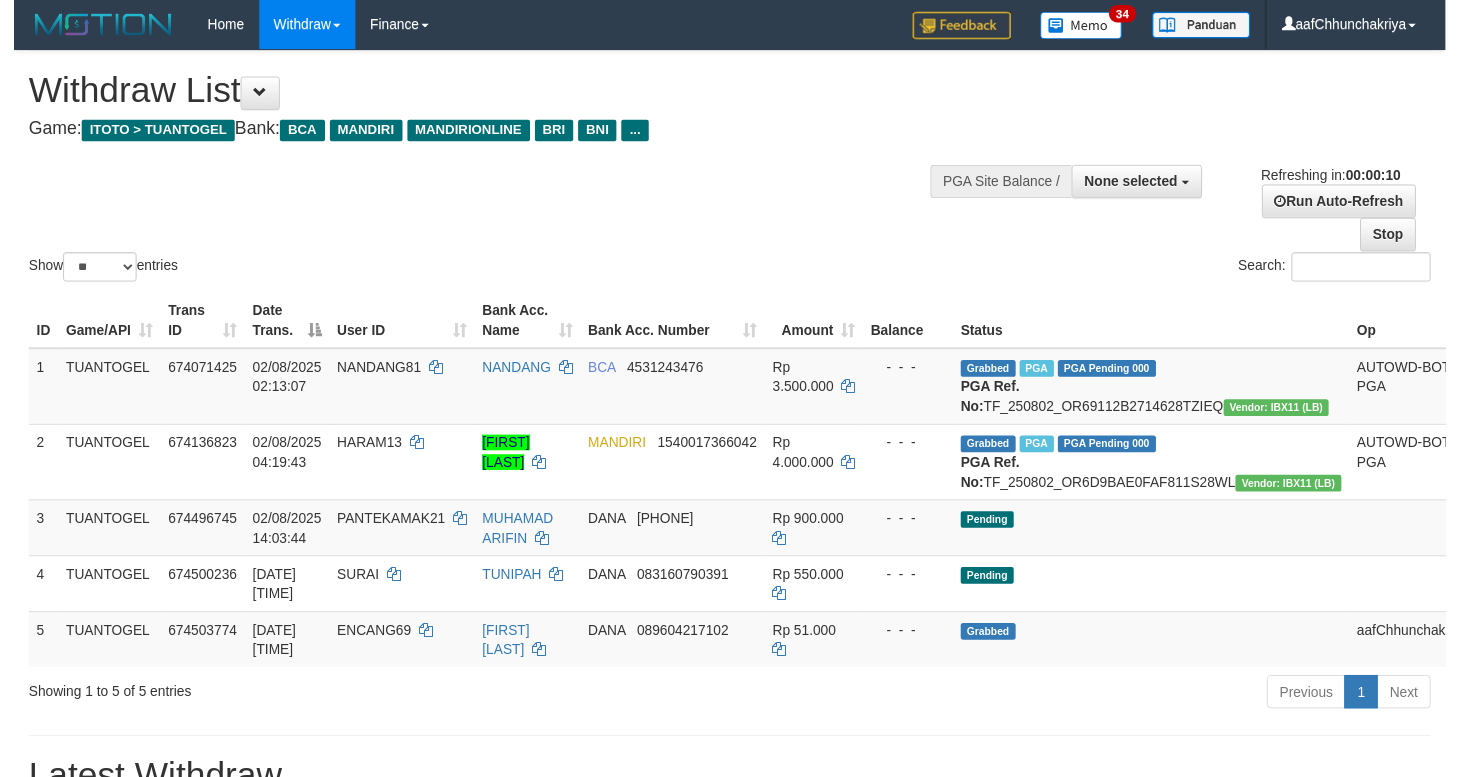 scroll, scrollTop: 0, scrollLeft: 0, axis: both 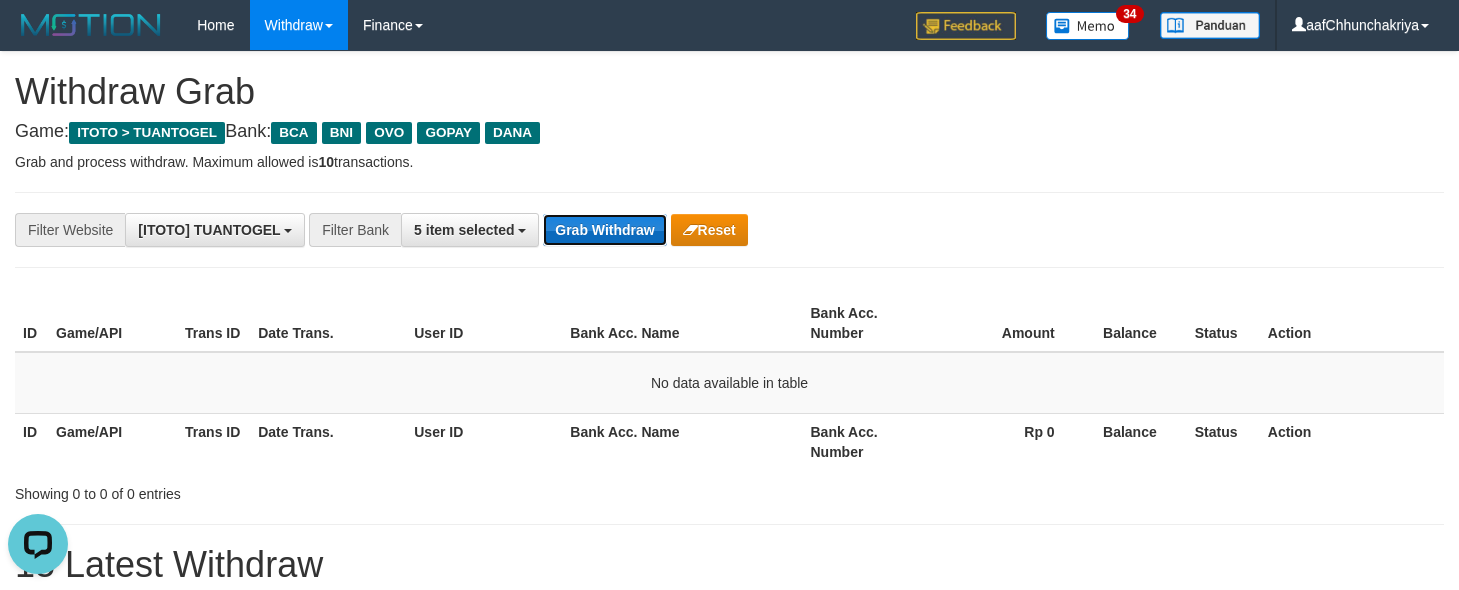 click on "Grab Withdraw" at bounding box center (604, 230) 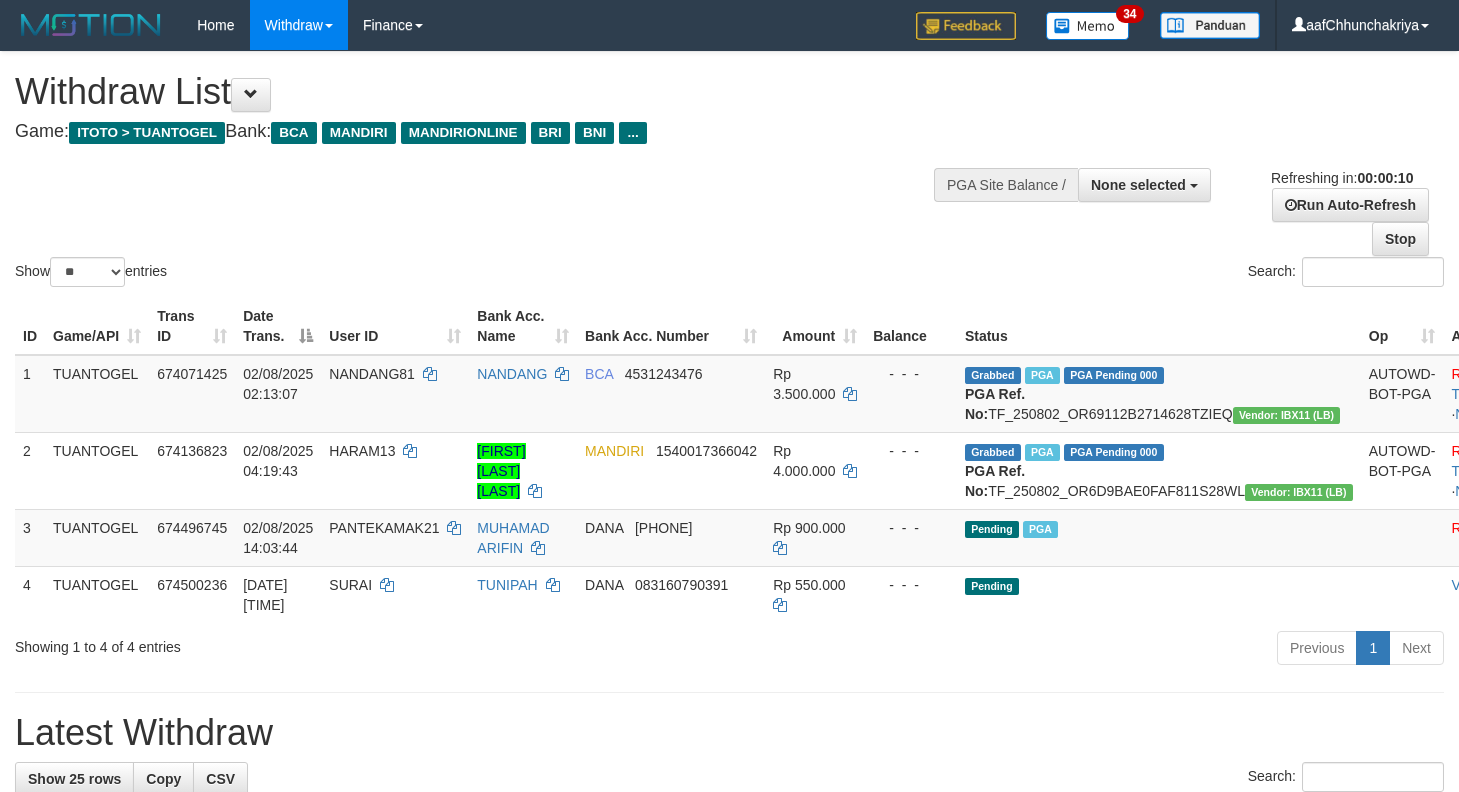 select 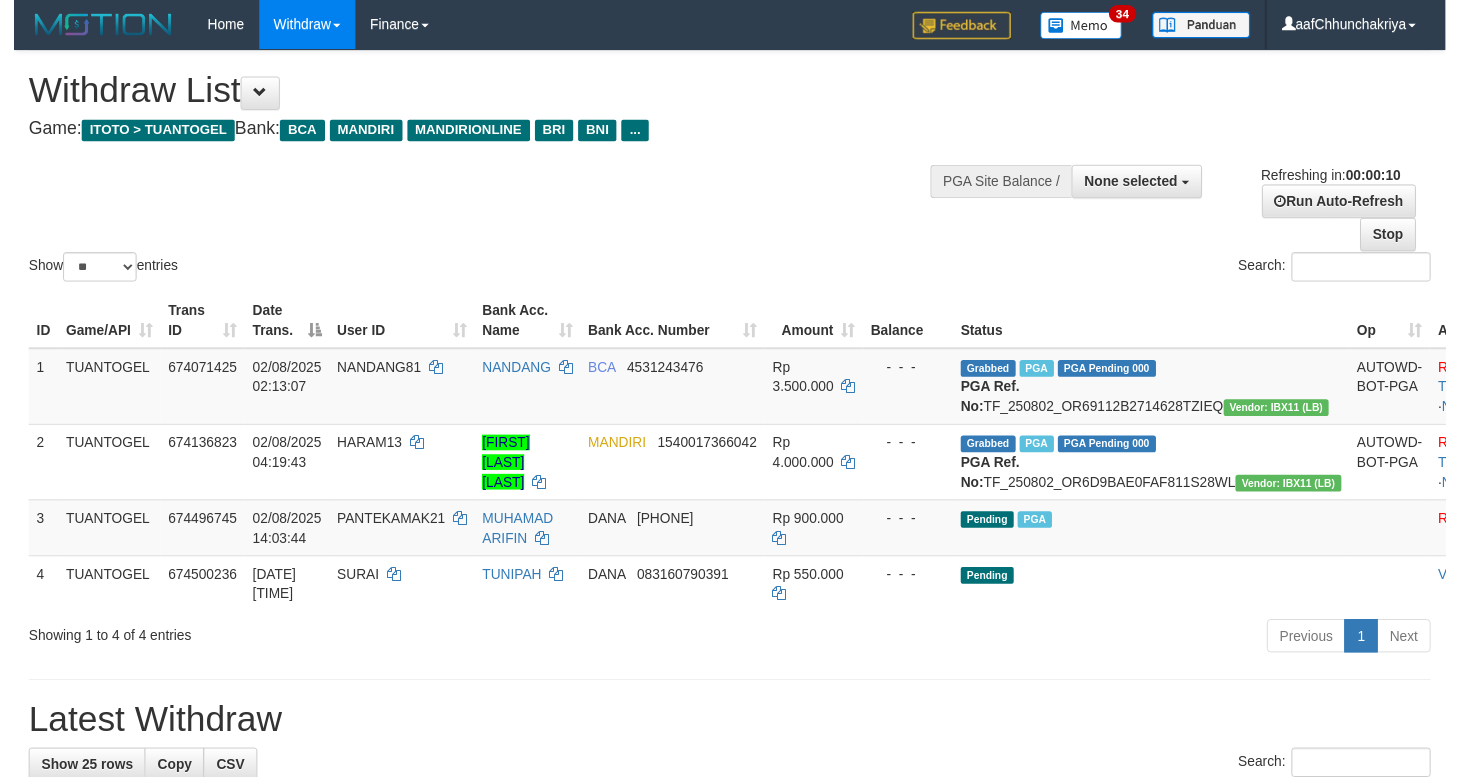 scroll, scrollTop: 0, scrollLeft: 0, axis: both 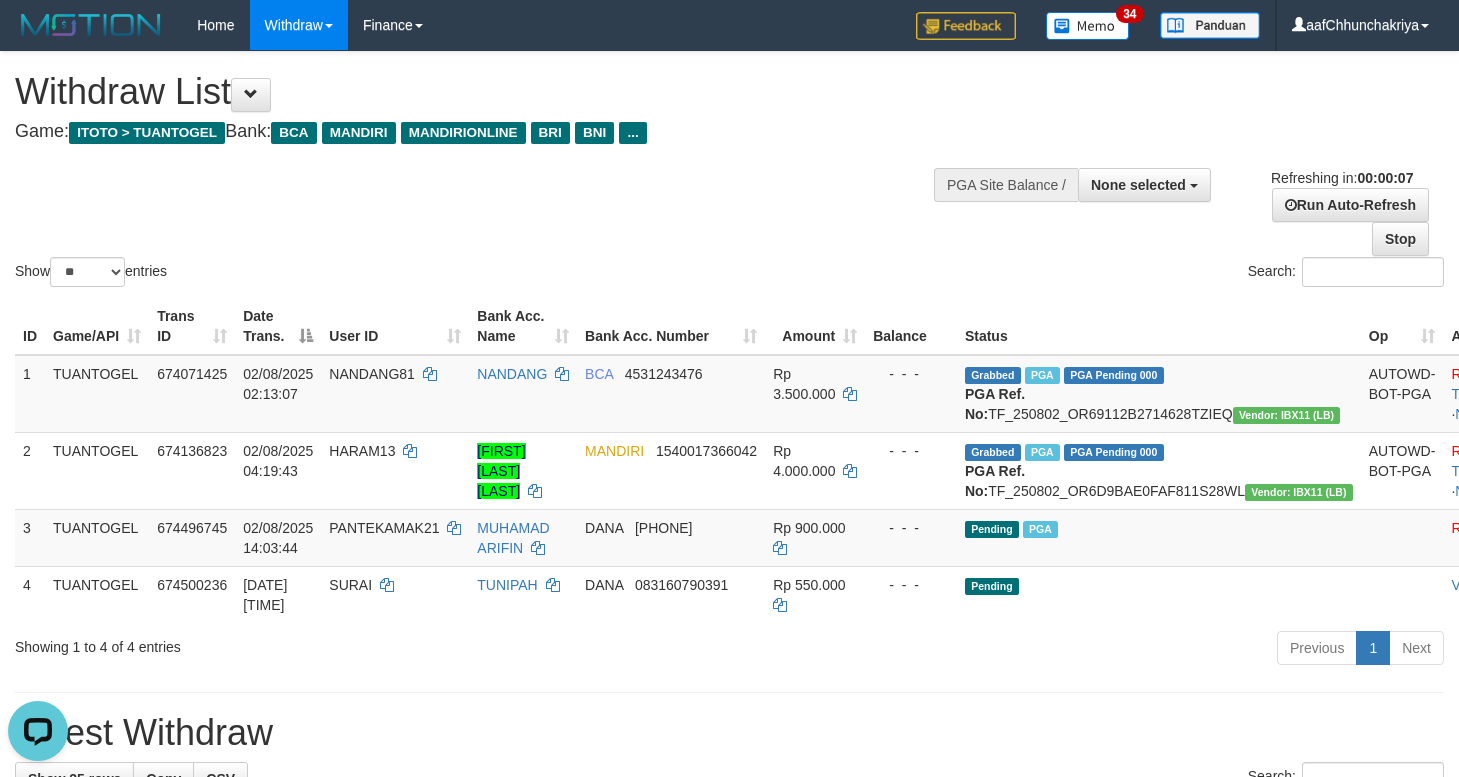click on "Previous 1 Next" at bounding box center [1033, 650] 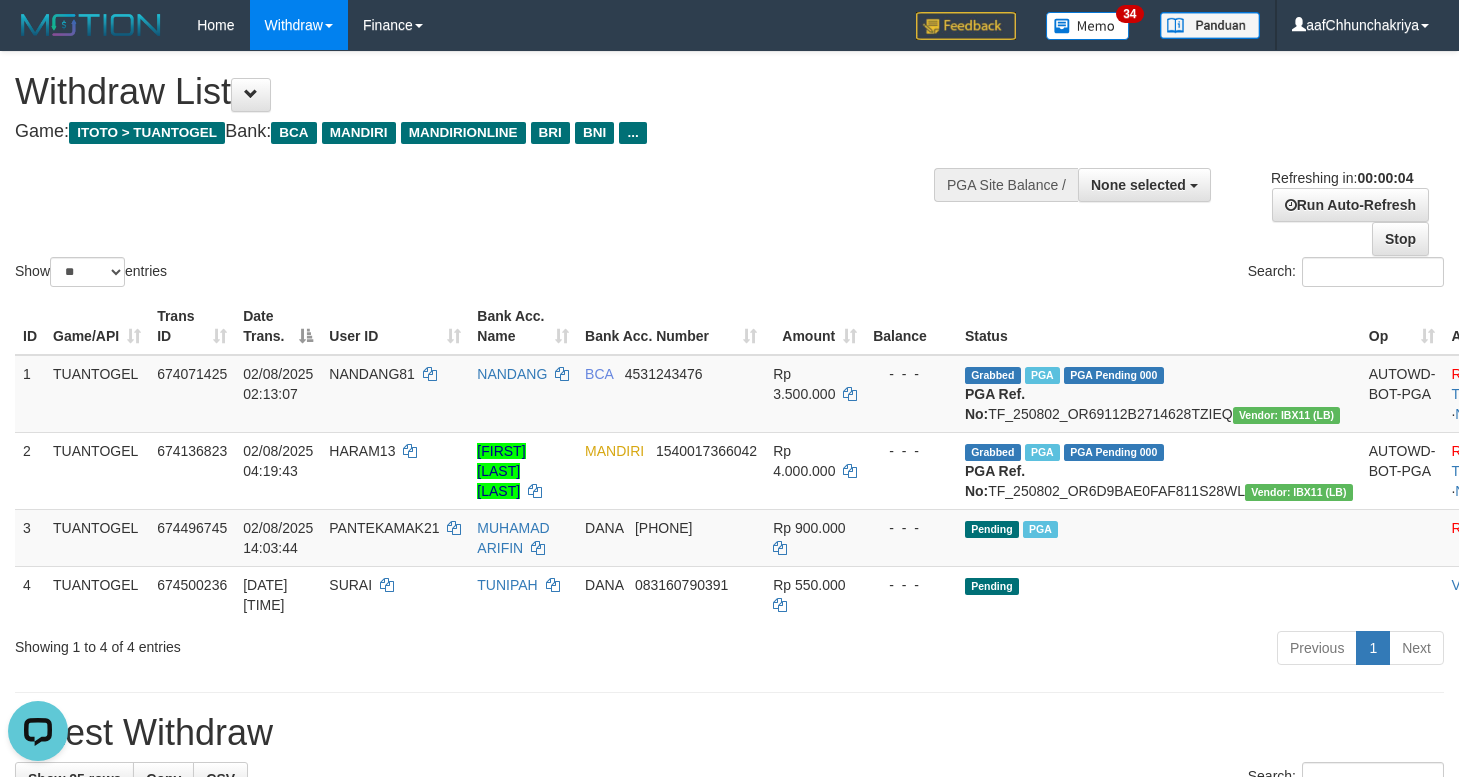 click on "**********" at bounding box center [729, 1225] 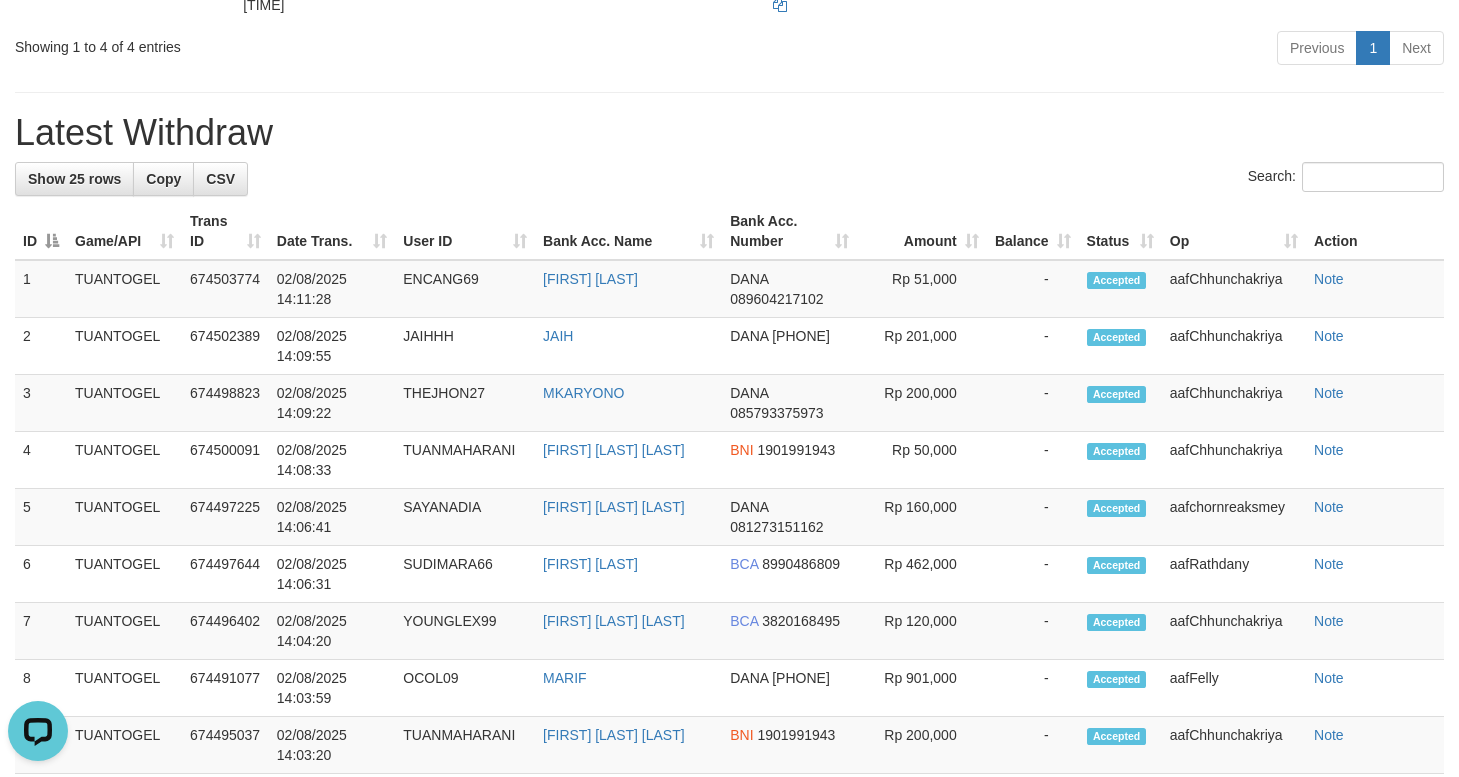 scroll, scrollTop: 400, scrollLeft: 0, axis: vertical 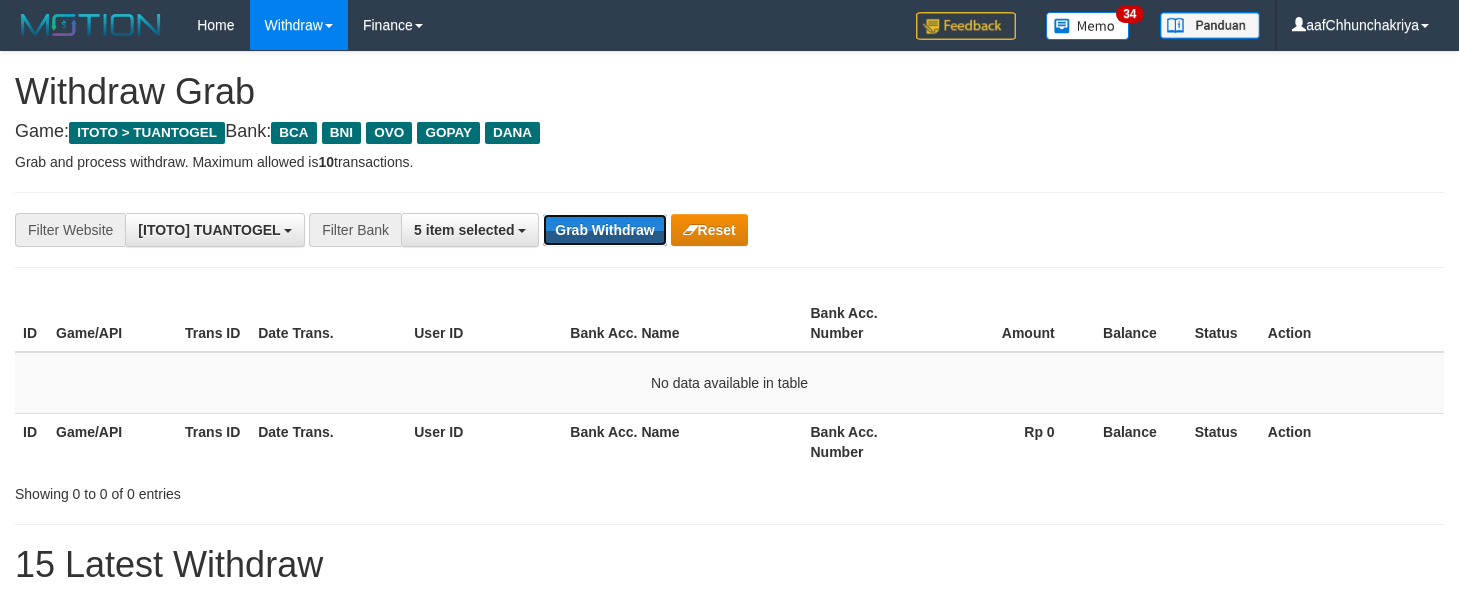 click on "Grab Withdraw" at bounding box center (604, 230) 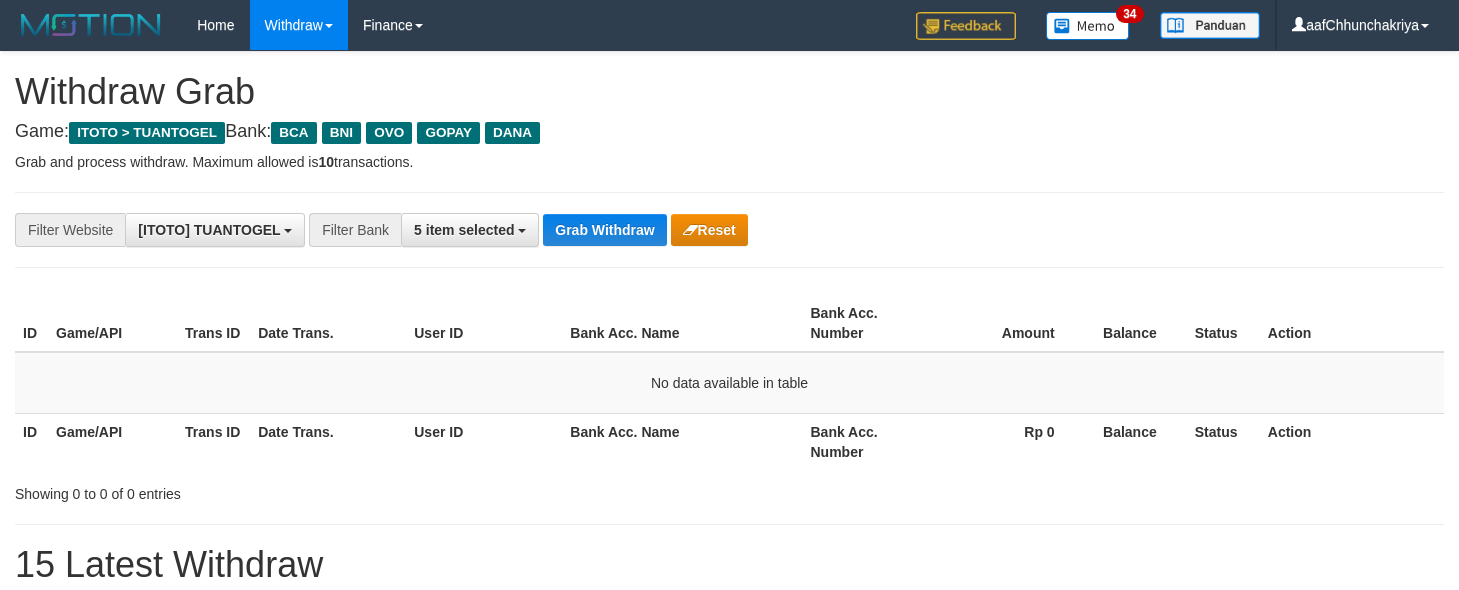 scroll, scrollTop: 0, scrollLeft: 0, axis: both 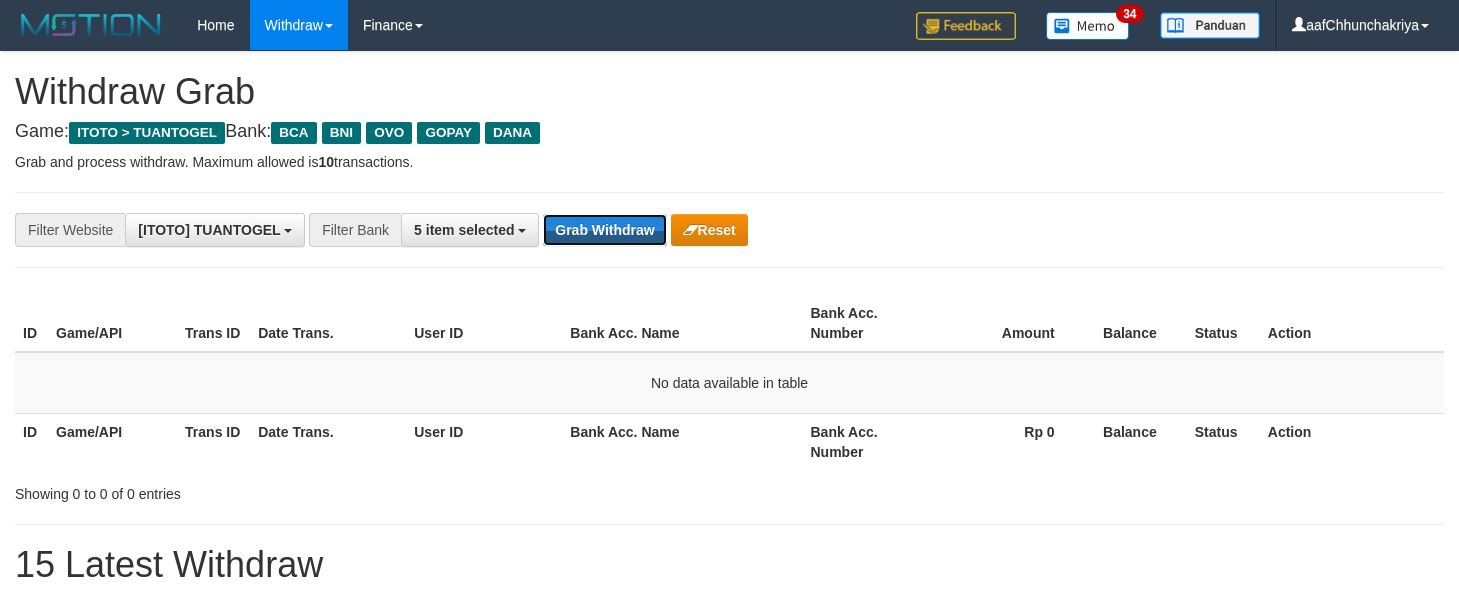 drag, startPoint x: 650, startPoint y: 245, endPoint x: 883, endPoint y: 463, distance: 319.08148 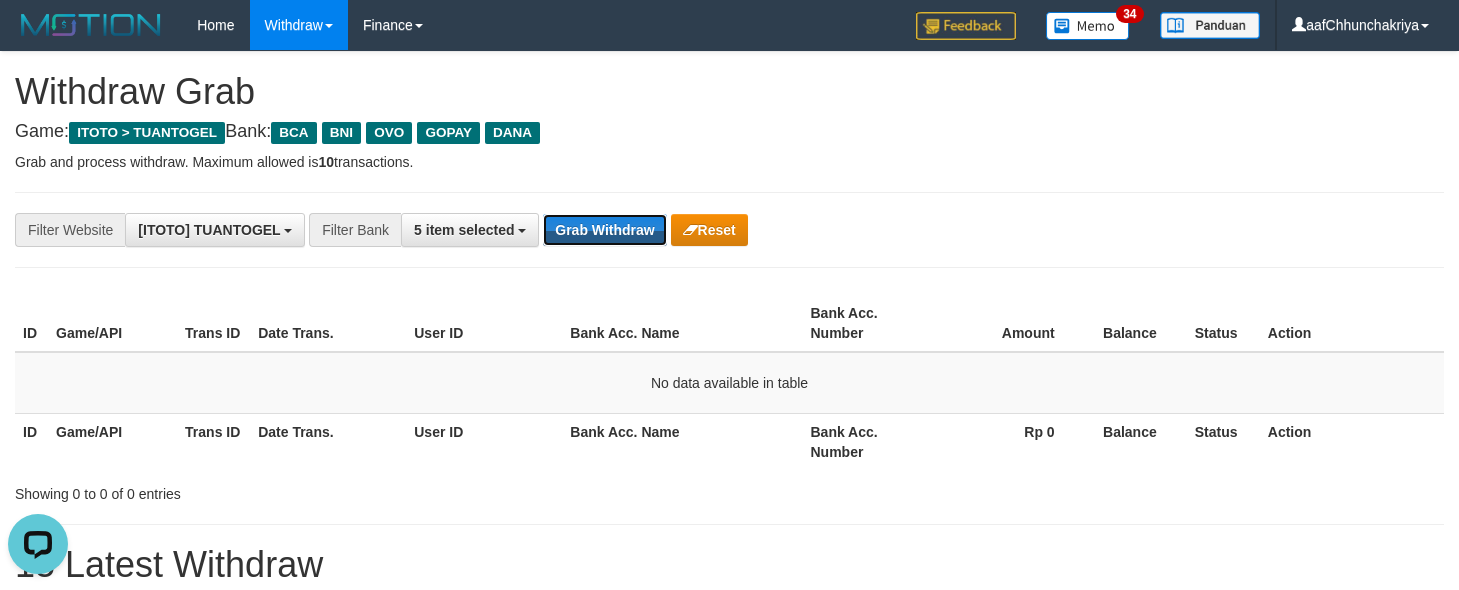 scroll, scrollTop: 0, scrollLeft: 0, axis: both 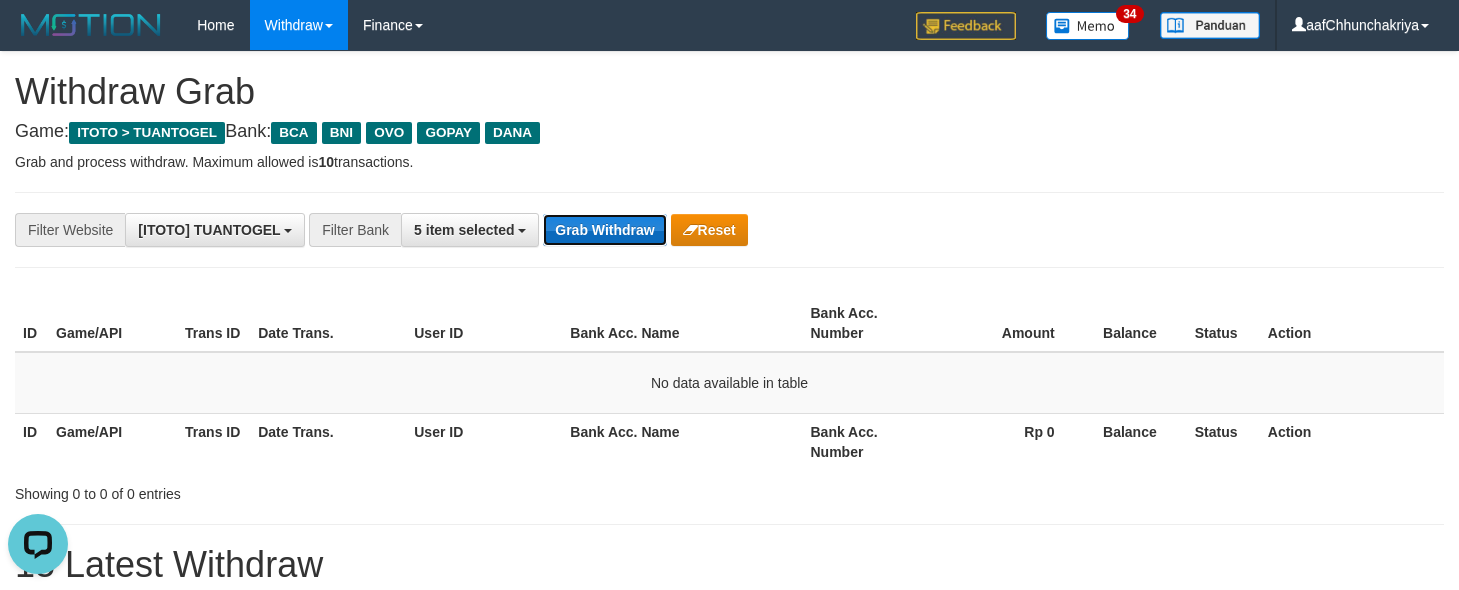 click on "Grab Withdraw" at bounding box center (604, 230) 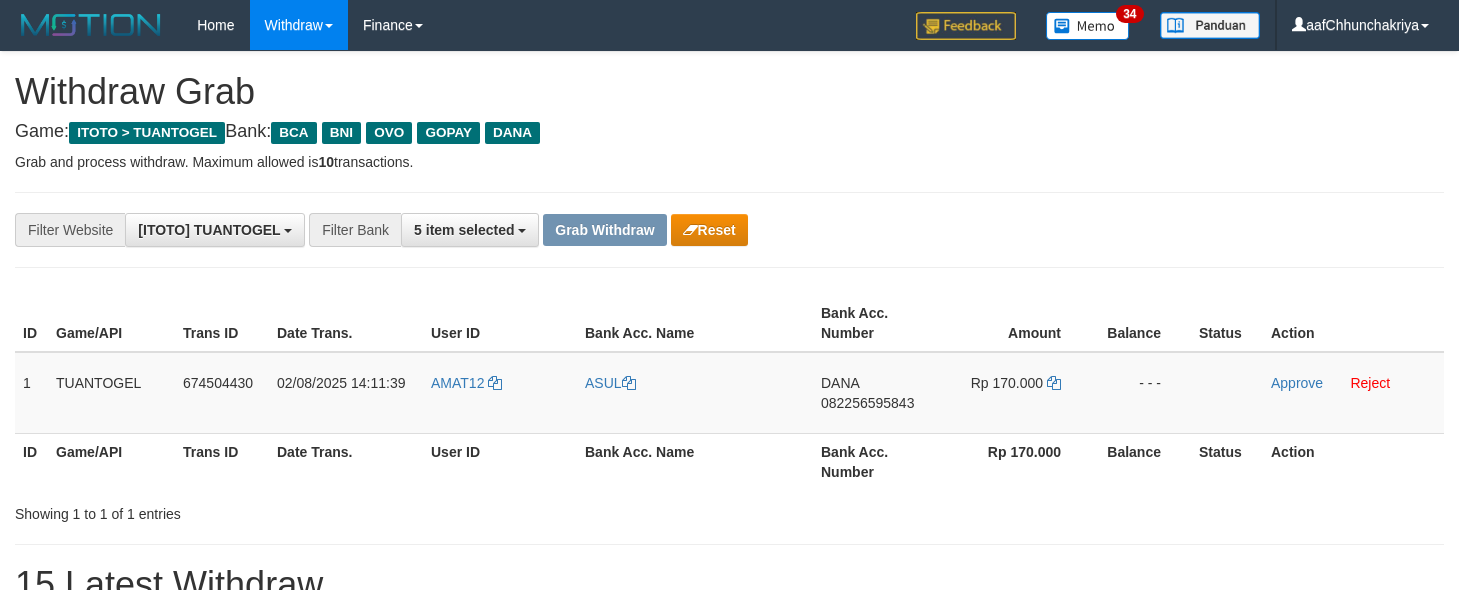 scroll, scrollTop: 0, scrollLeft: 0, axis: both 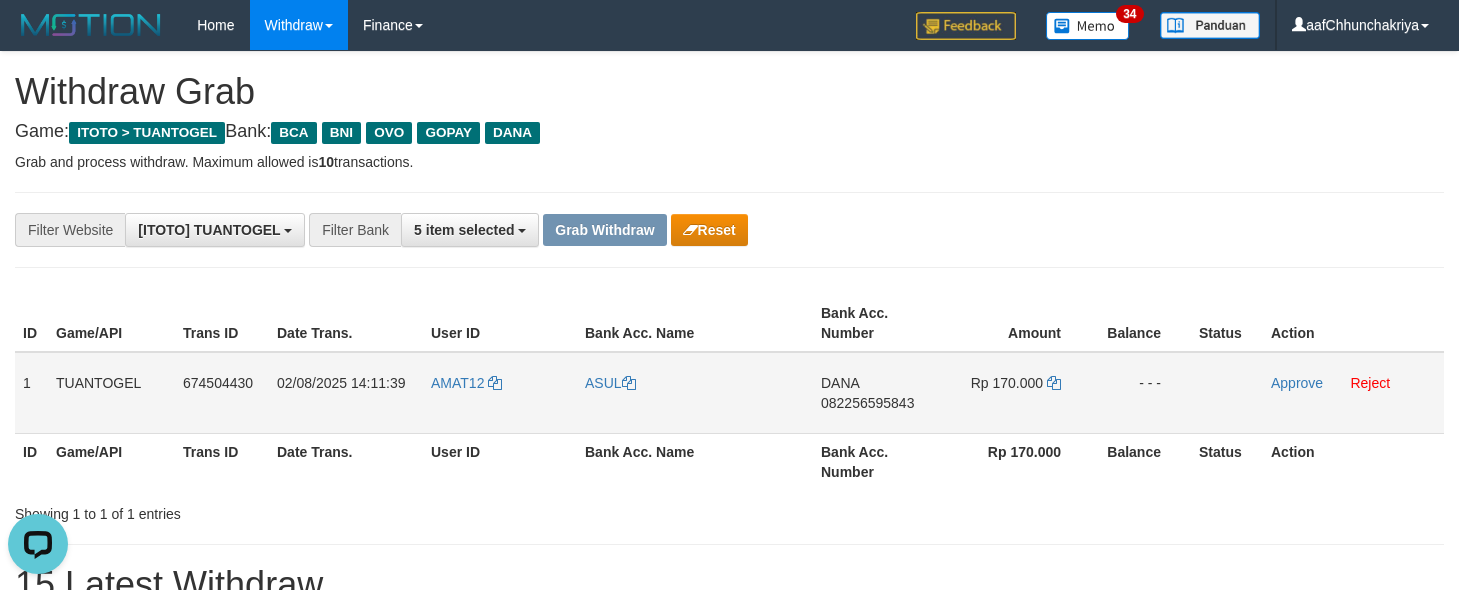 click on "AMAT12" at bounding box center [500, 393] 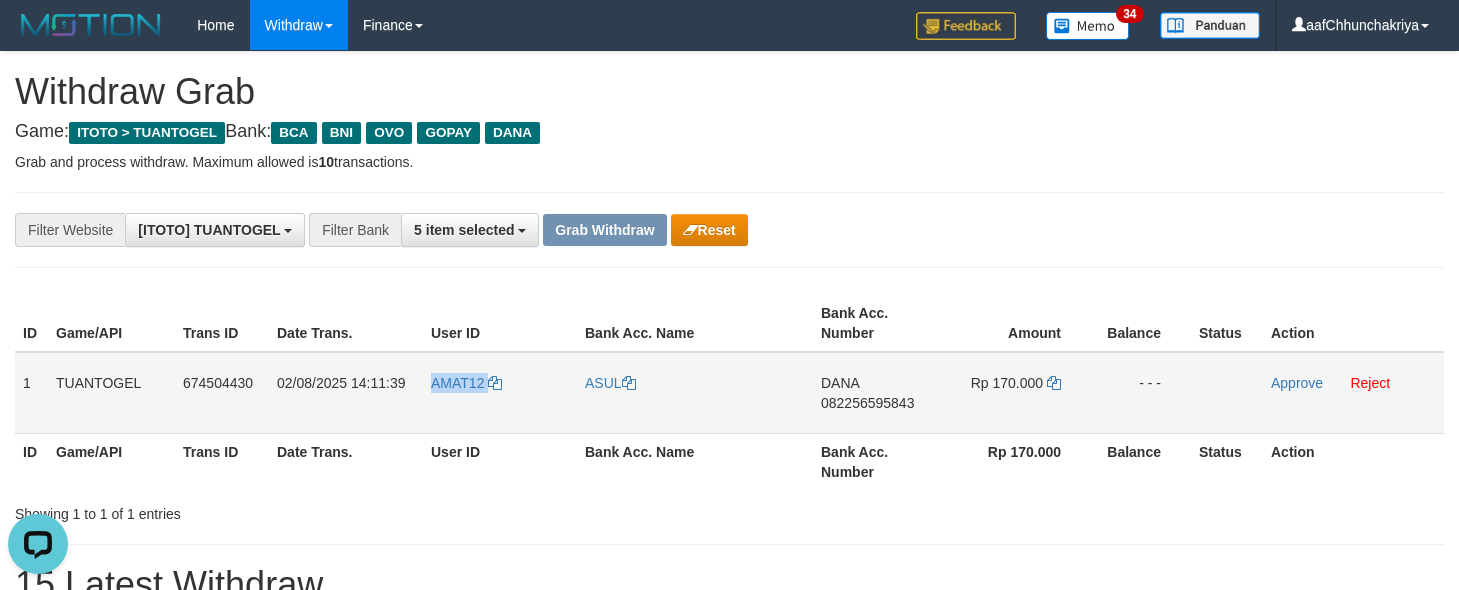 click on "AMAT12" at bounding box center [500, 393] 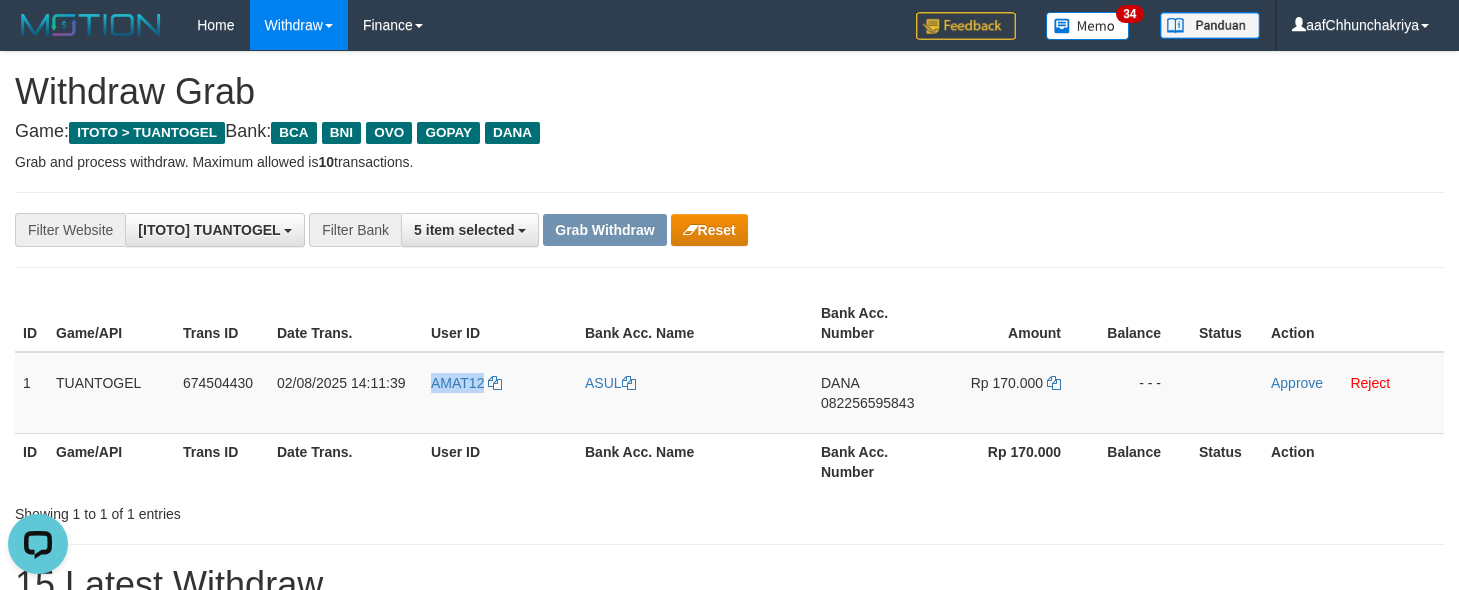 copy on "AMAT12" 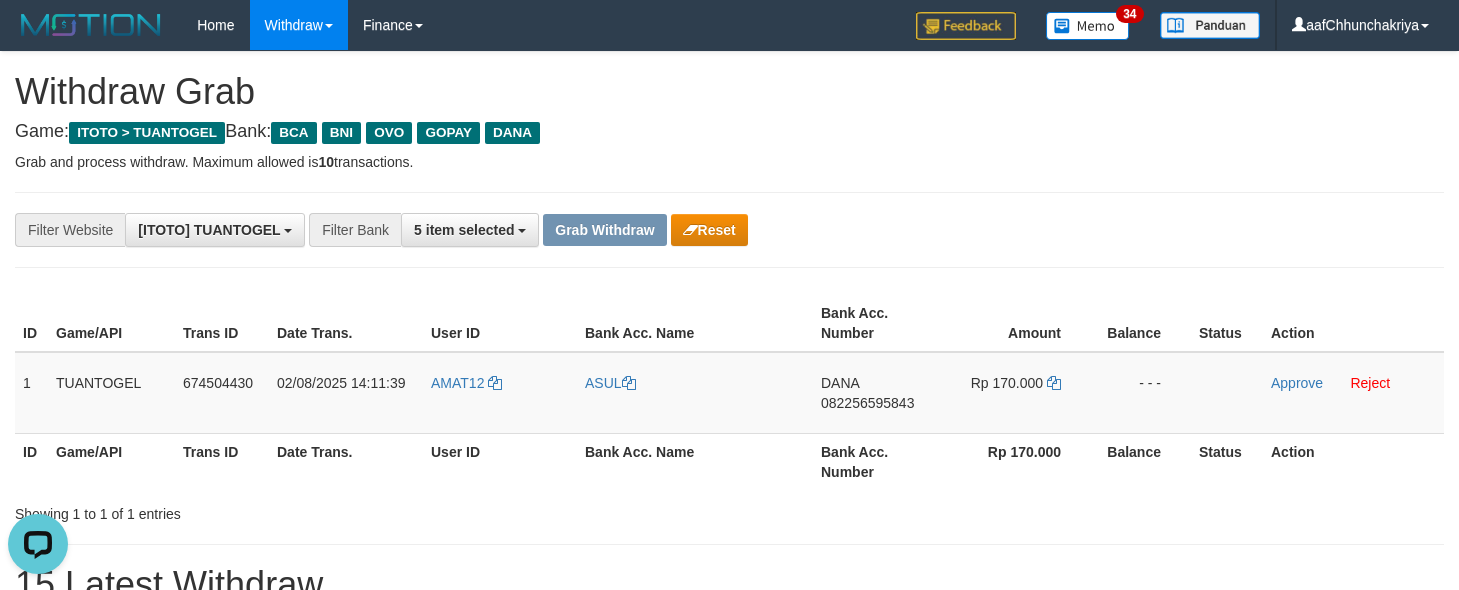 drag, startPoint x: 1235, startPoint y: 96, endPoint x: 1070, endPoint y: 324, distance: 281.44095 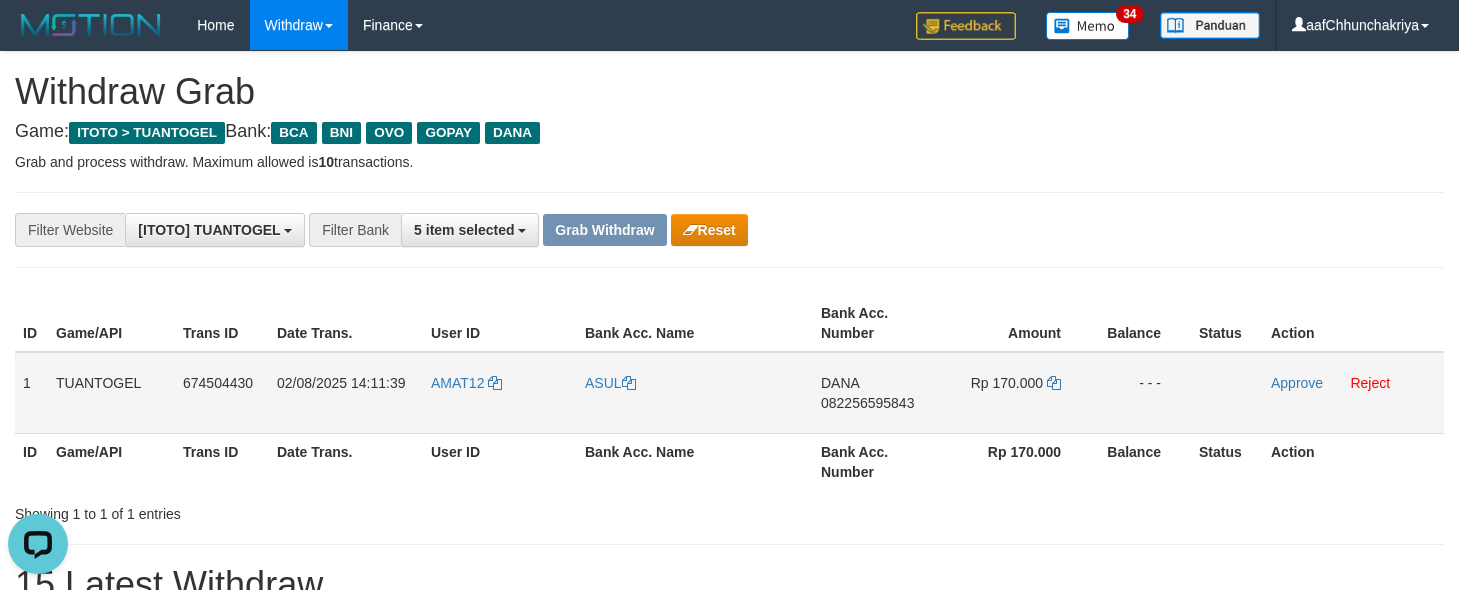 click on "DANA
082256595843" at bounding box center [876, 393] 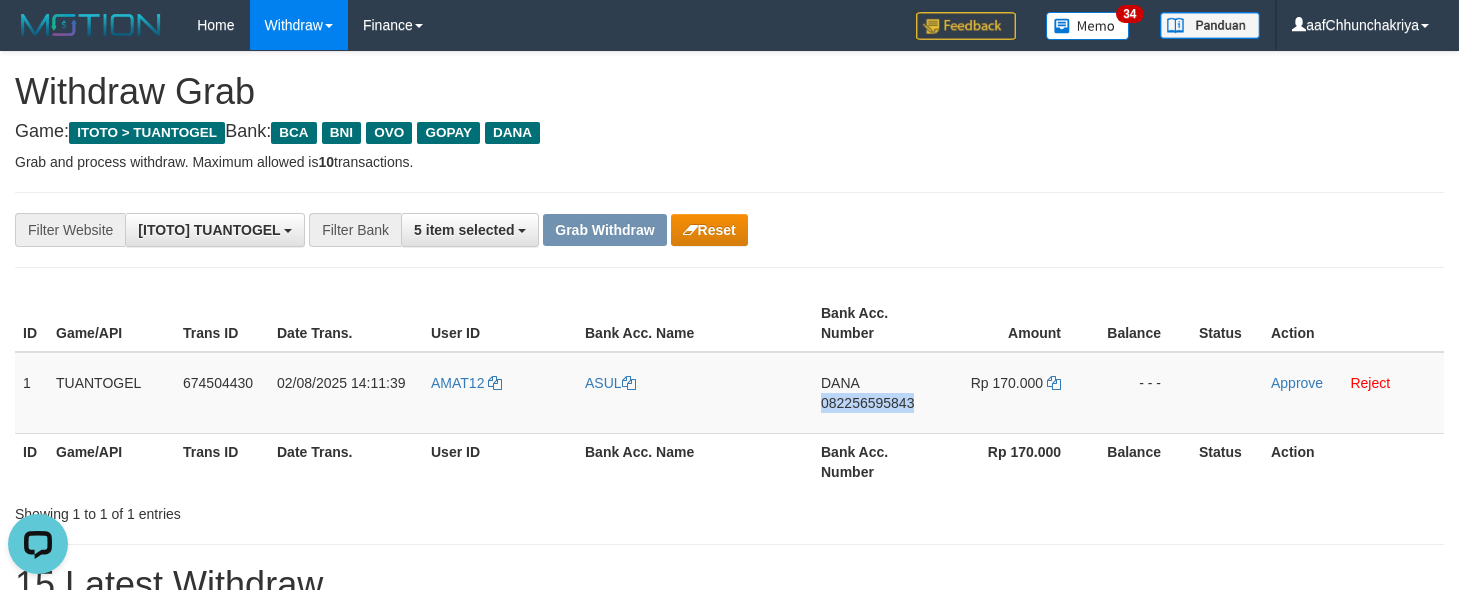 drag, startPoint x: 868, startPoint y: 428, endPoint x: 1473, endPoint y: 238, distance: 634.13324 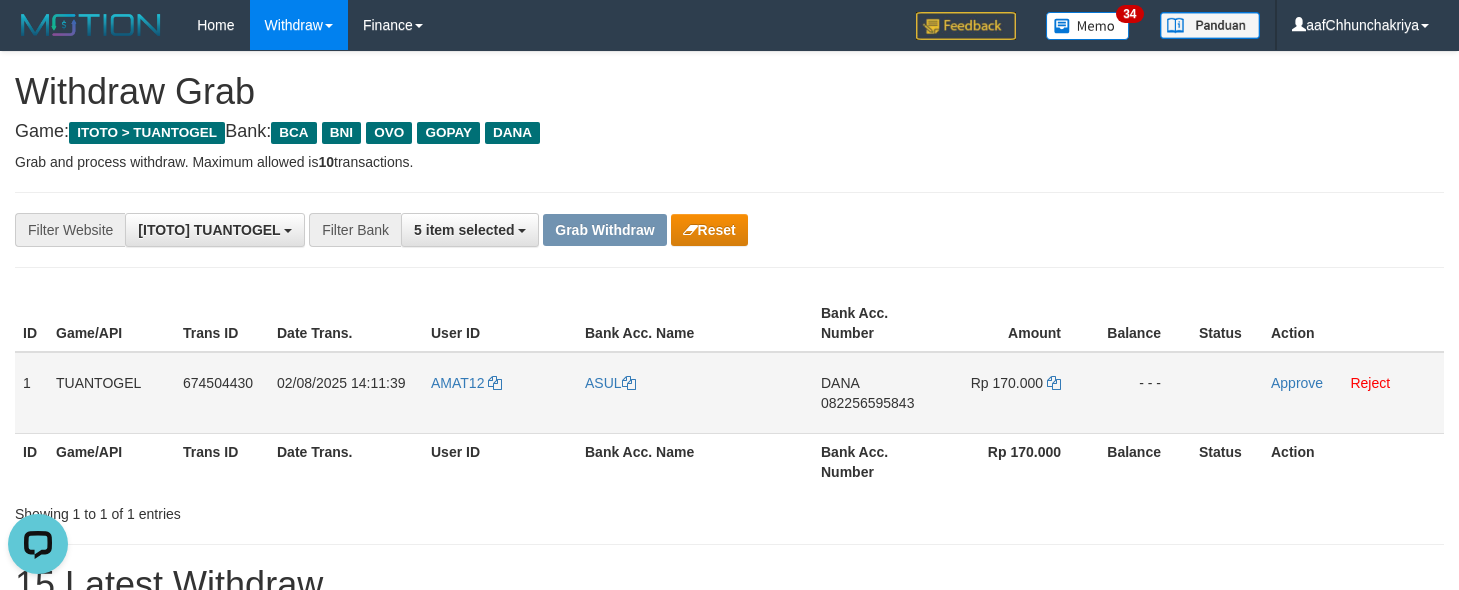 click on "Rp 170.000" at bounding box center (1007, 383) 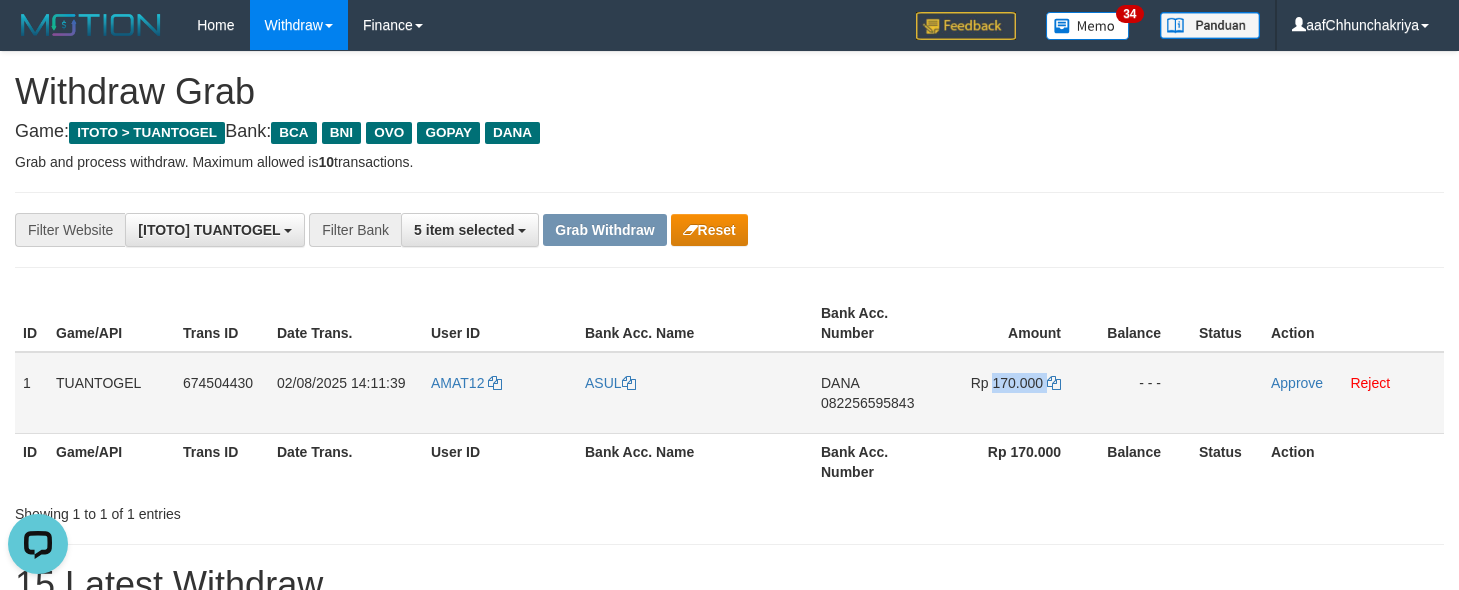 click on "Rp 170.000" at bounding box center (1007, 383) 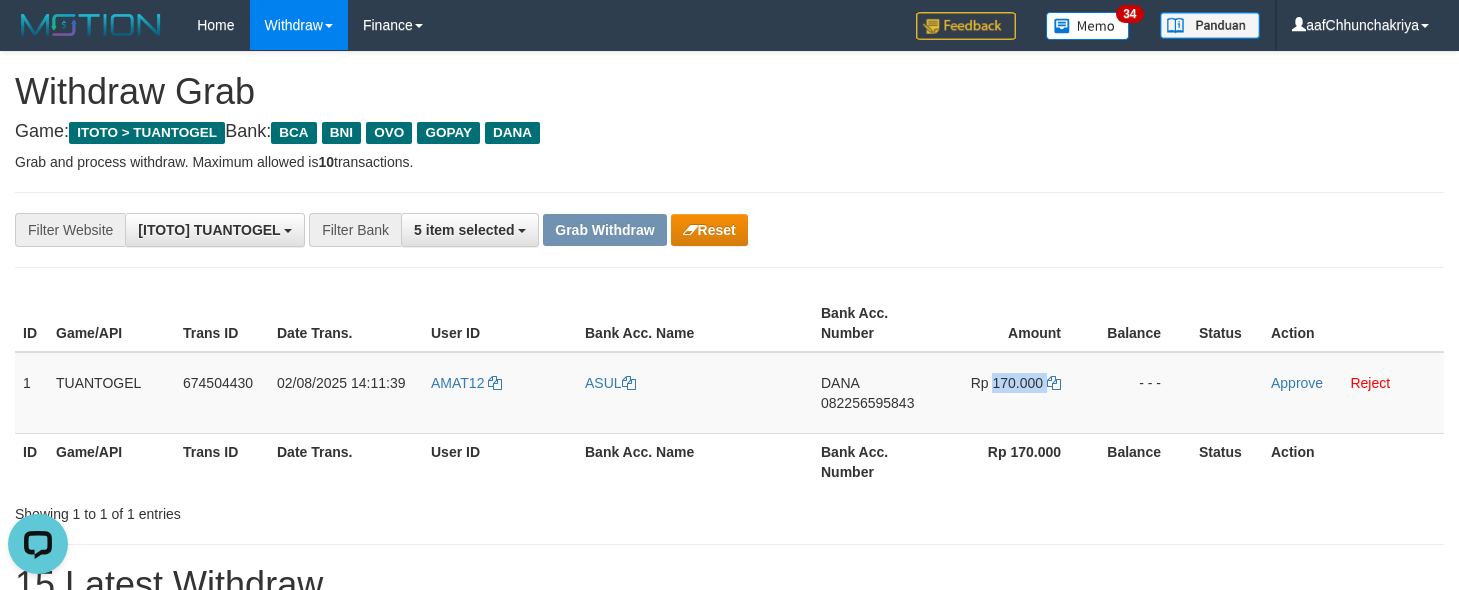 copy on "170.000" 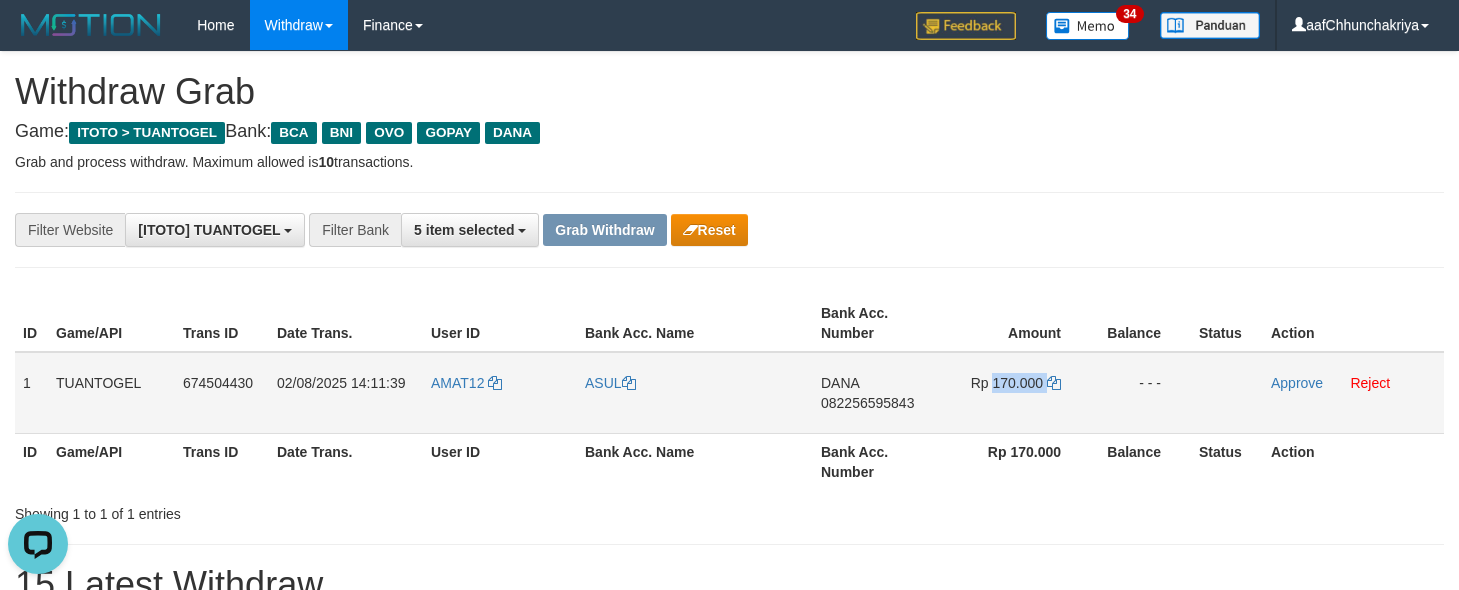 drag, startPoint x: 276, startPoint y: 385, endPoint x: 1204, endPoint y: 393, distance: 928.0345 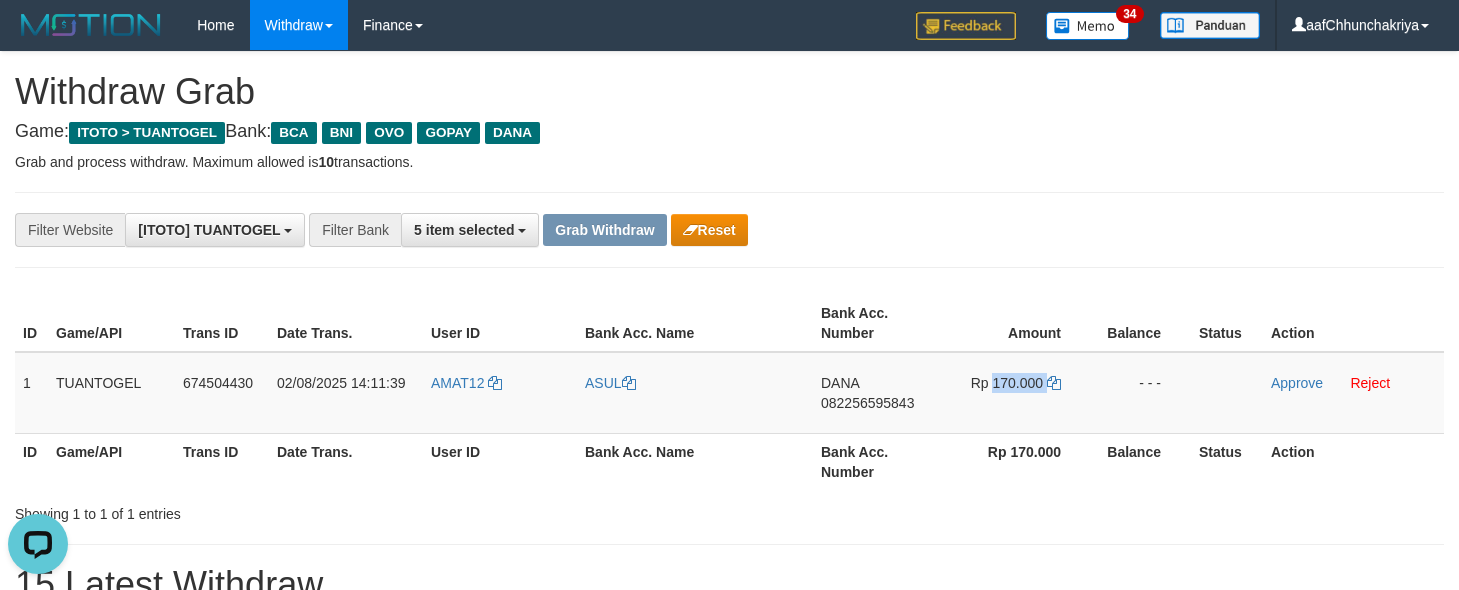 copy on "02/08/2025 14:11:39
AMAT12
ASUL
DANA
082256595843
Rp 170.000
- - -" 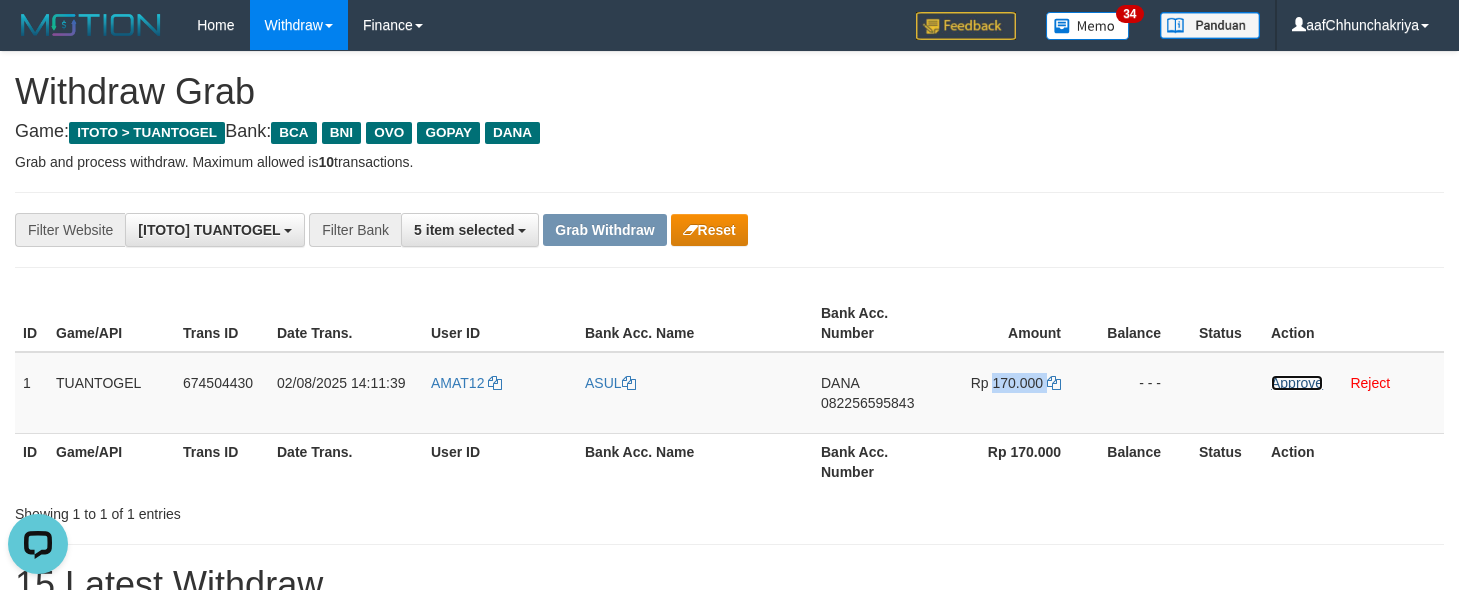 drag, startPoint x: 1280, startPoint y: 377, endPoint x: 832, endPoint y: 205, distance: 479.88333 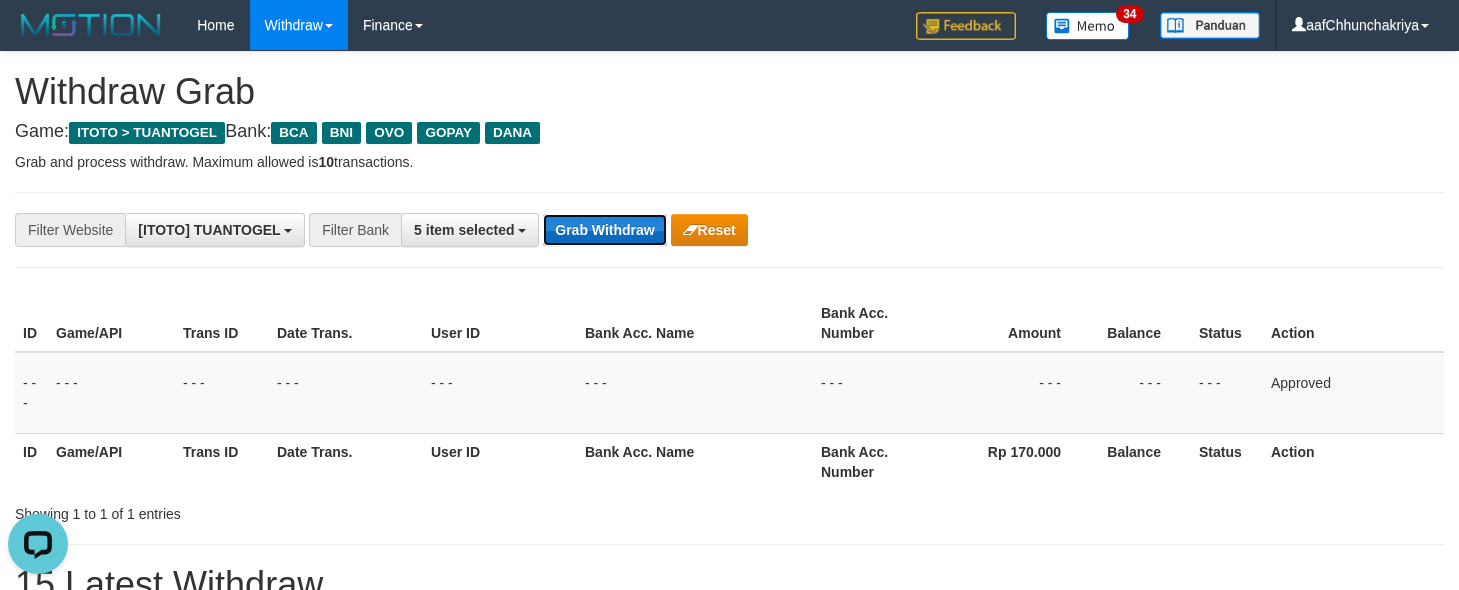 click on "Grab Withdraw" at bounding box center (604, 230) 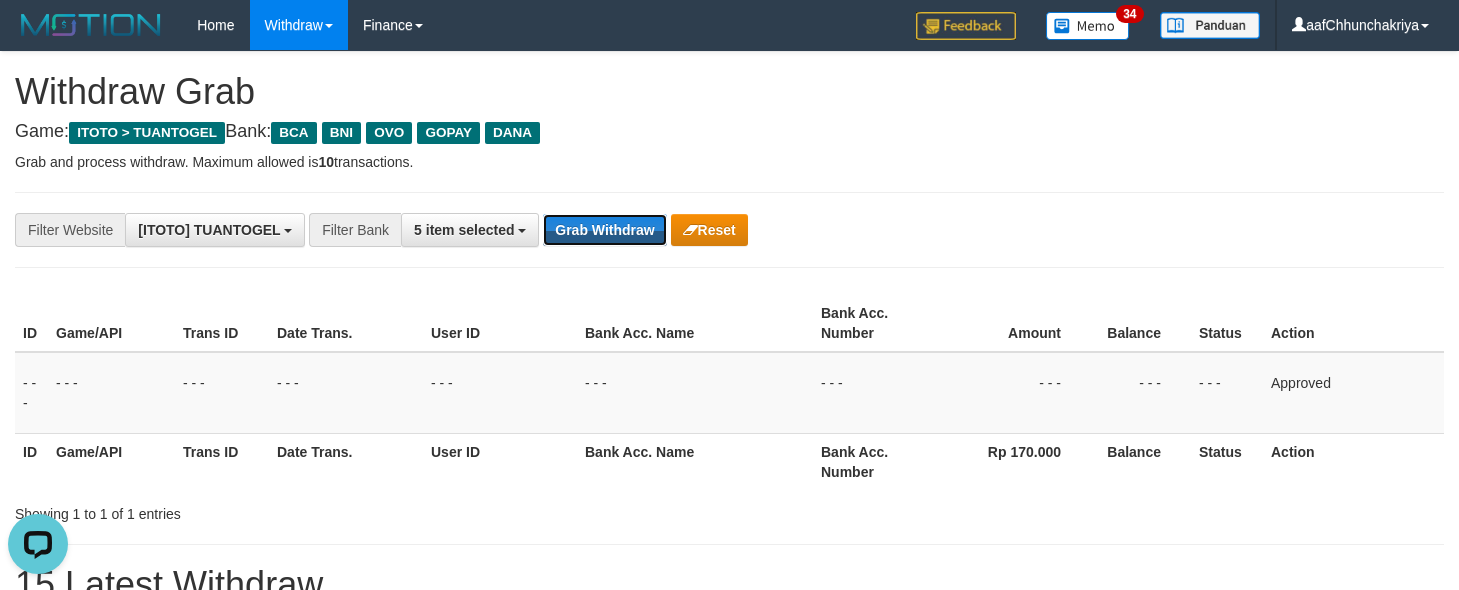 type 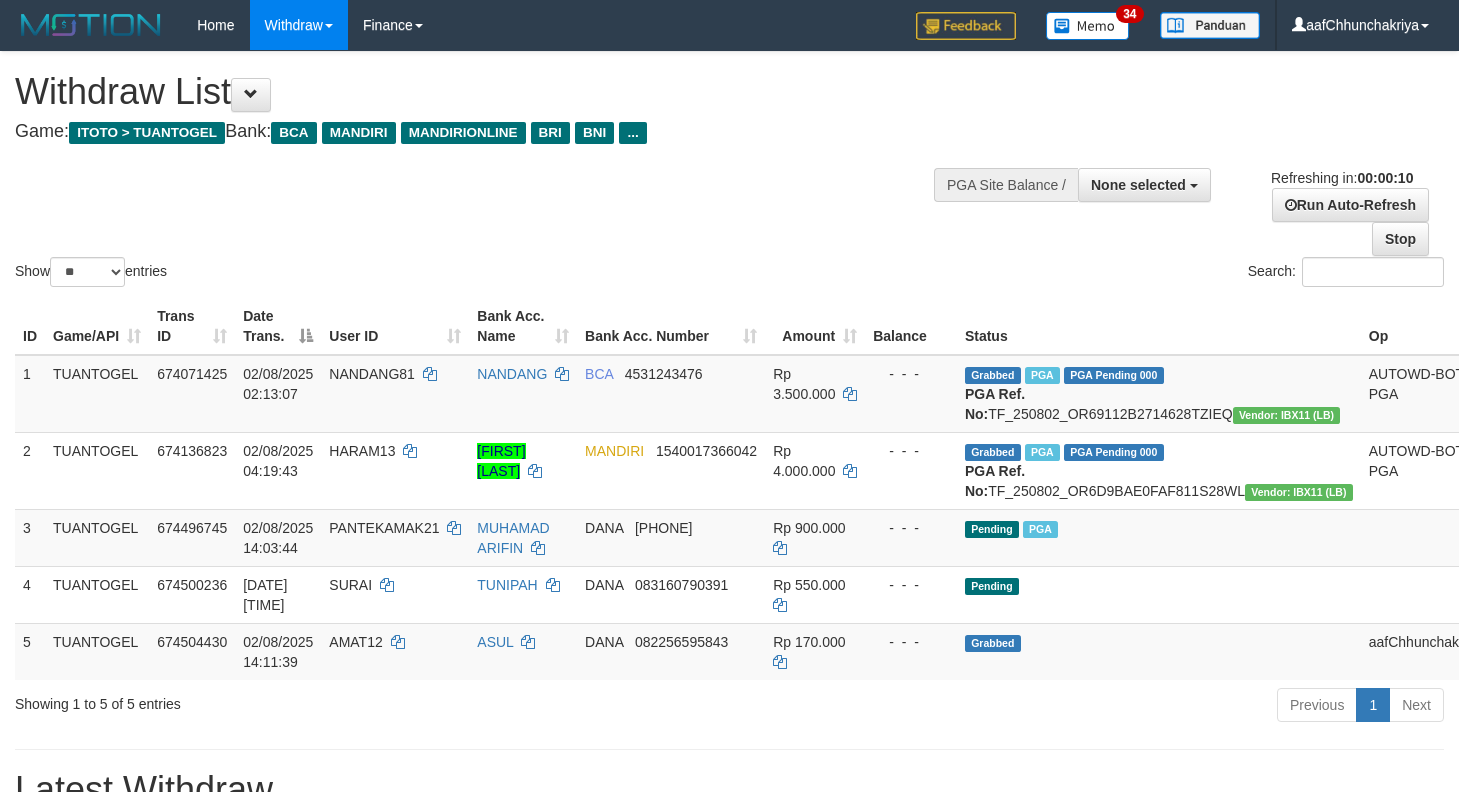 select 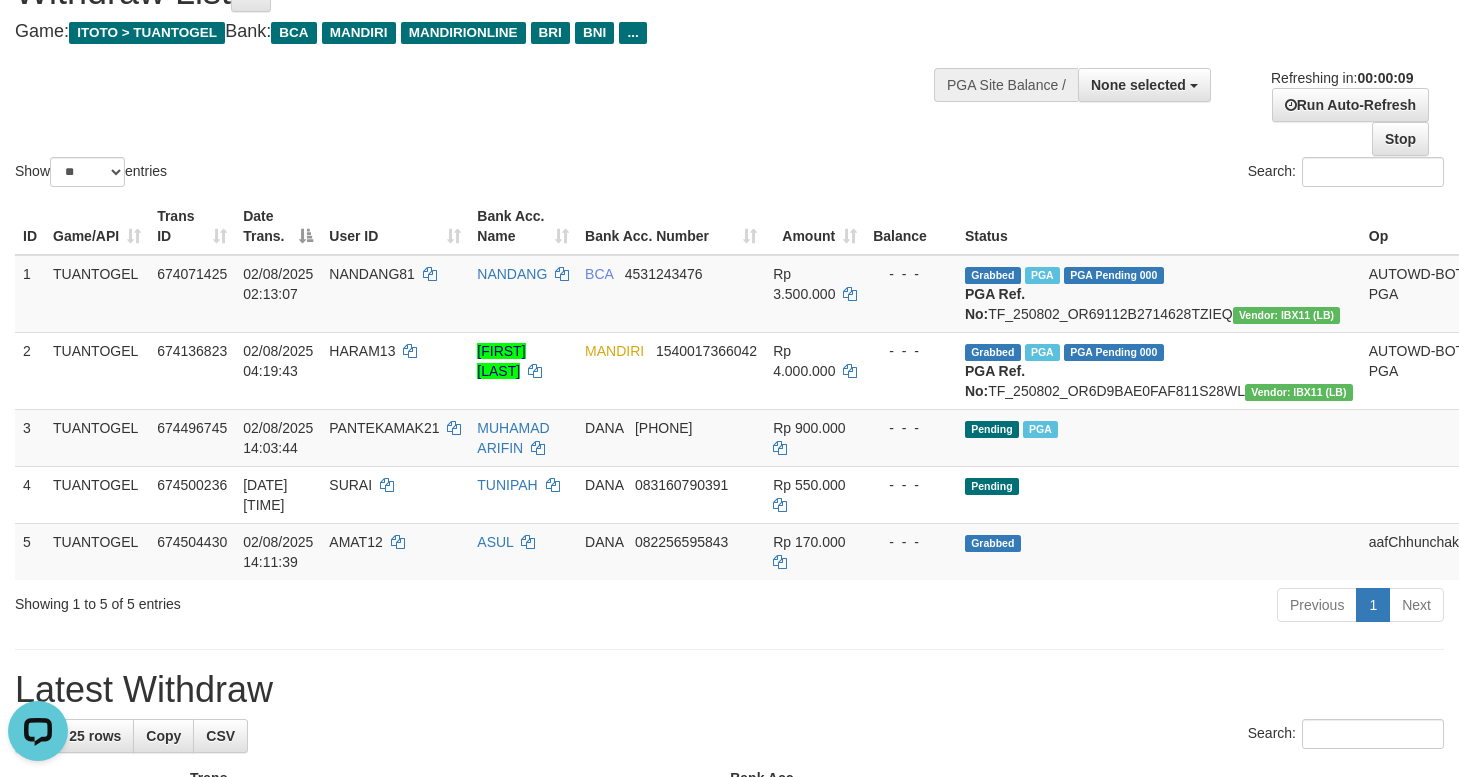 scroll, scrollTop: 0, scrollLeft: 0, axis: both 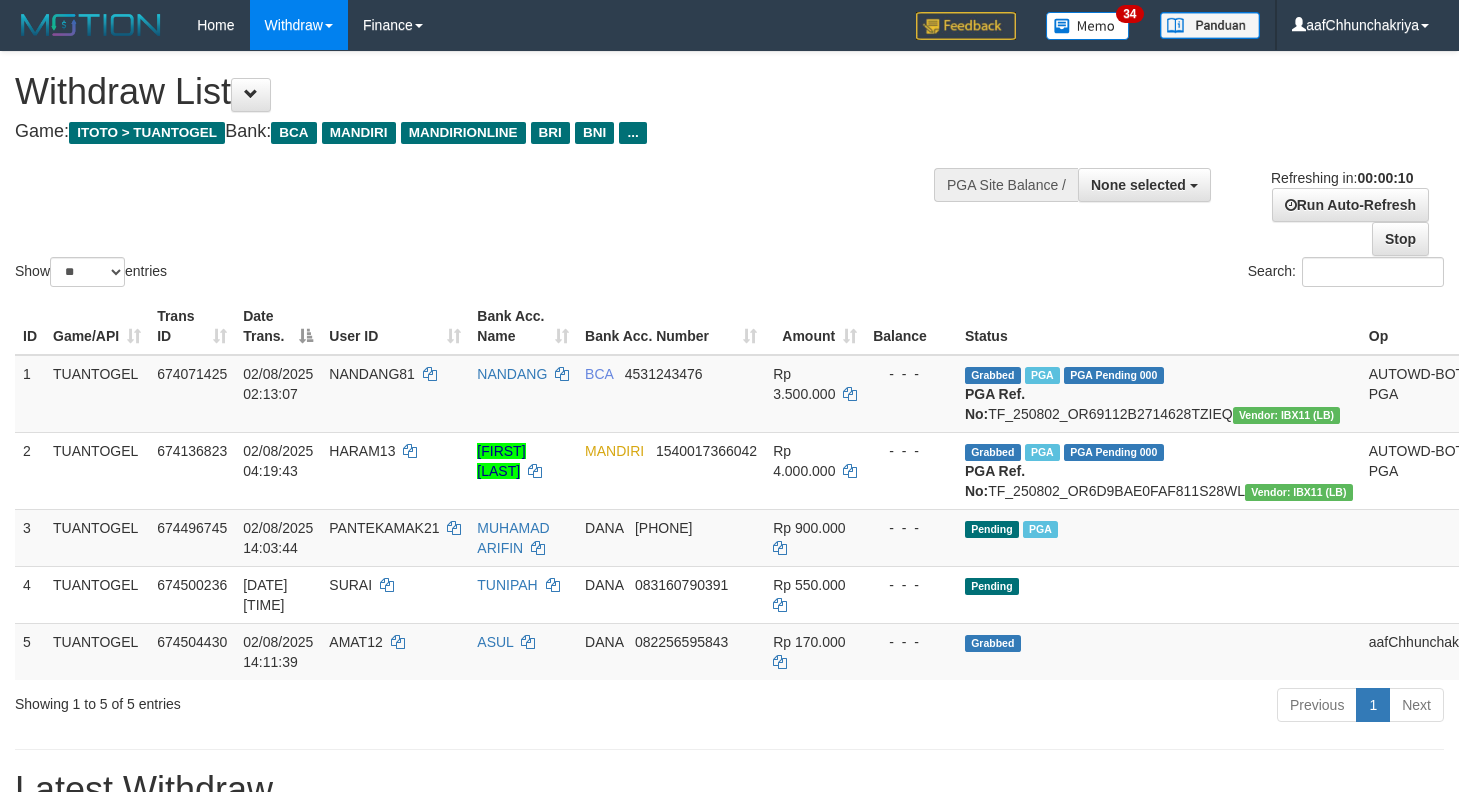 select 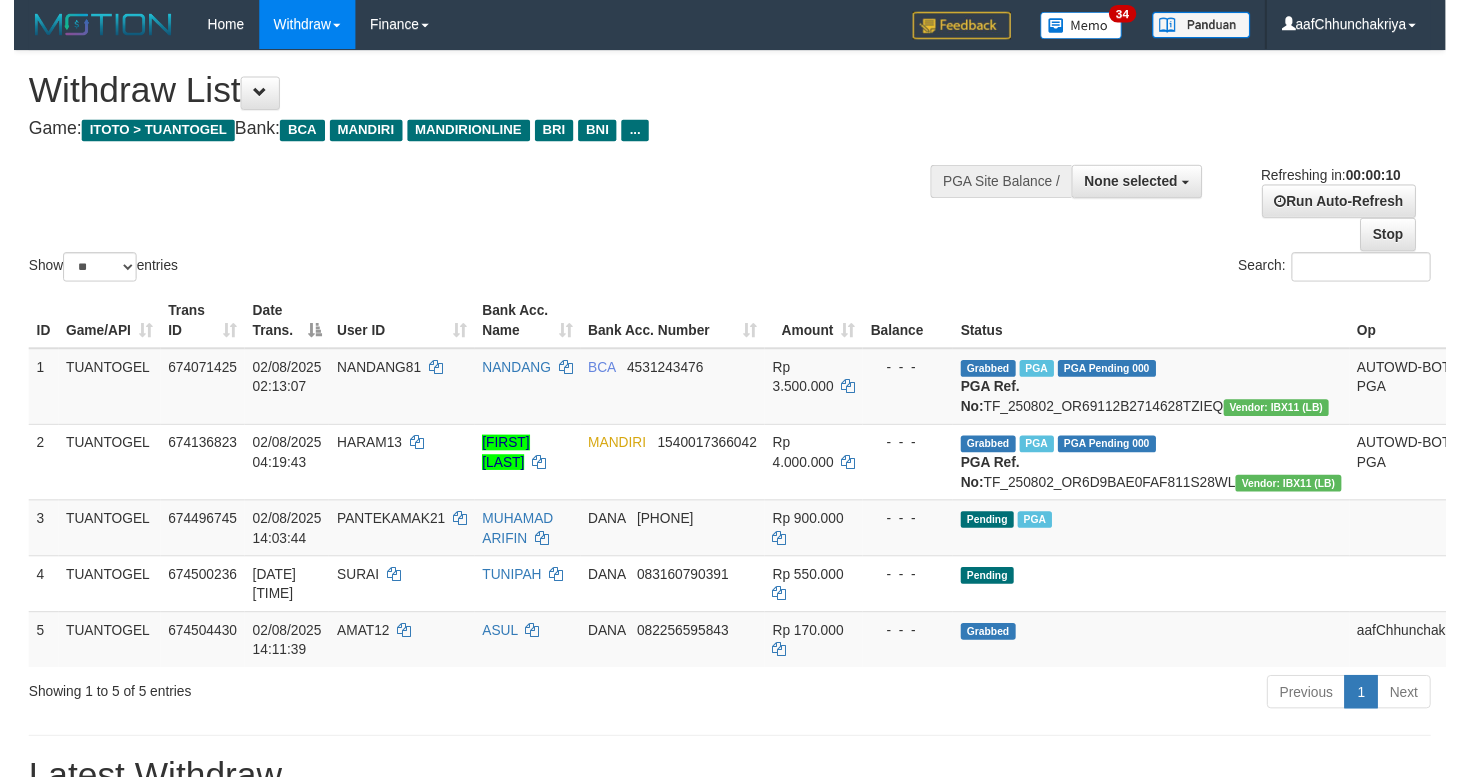 scroll, scrollTop: 0, scrollLeft: 0, axis: both 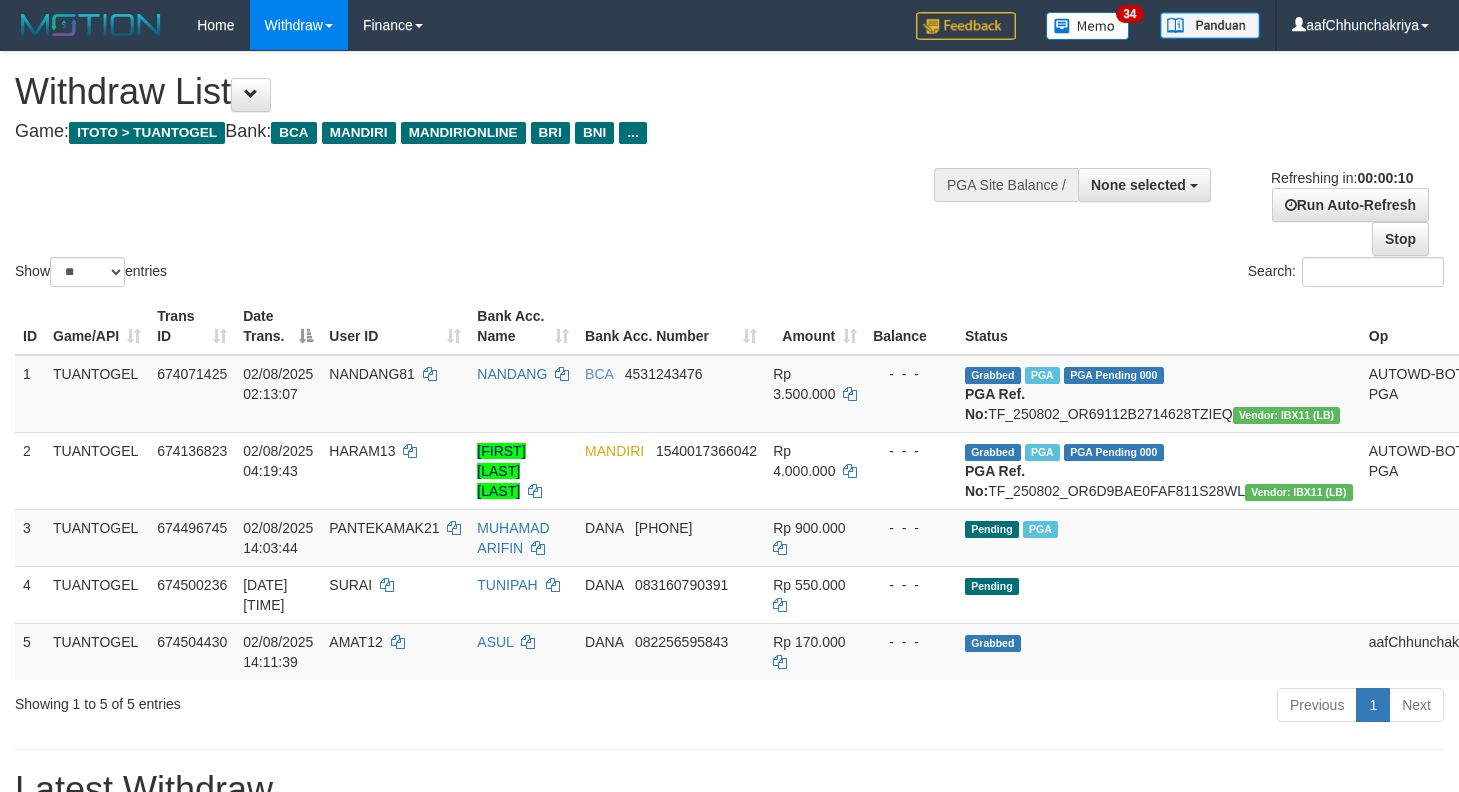 select 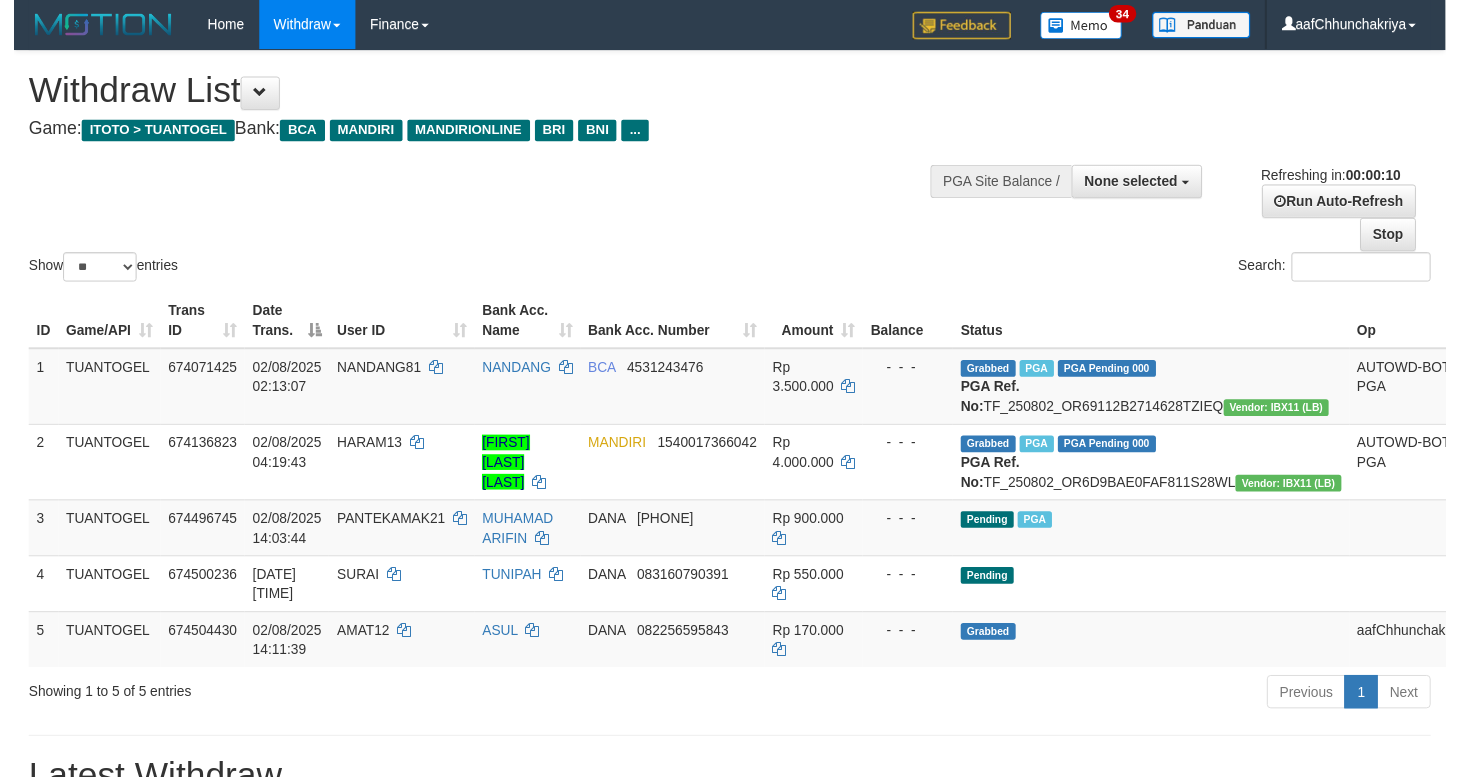 scroll, scrollTop: 0, scrollLeft: 0, axis: both 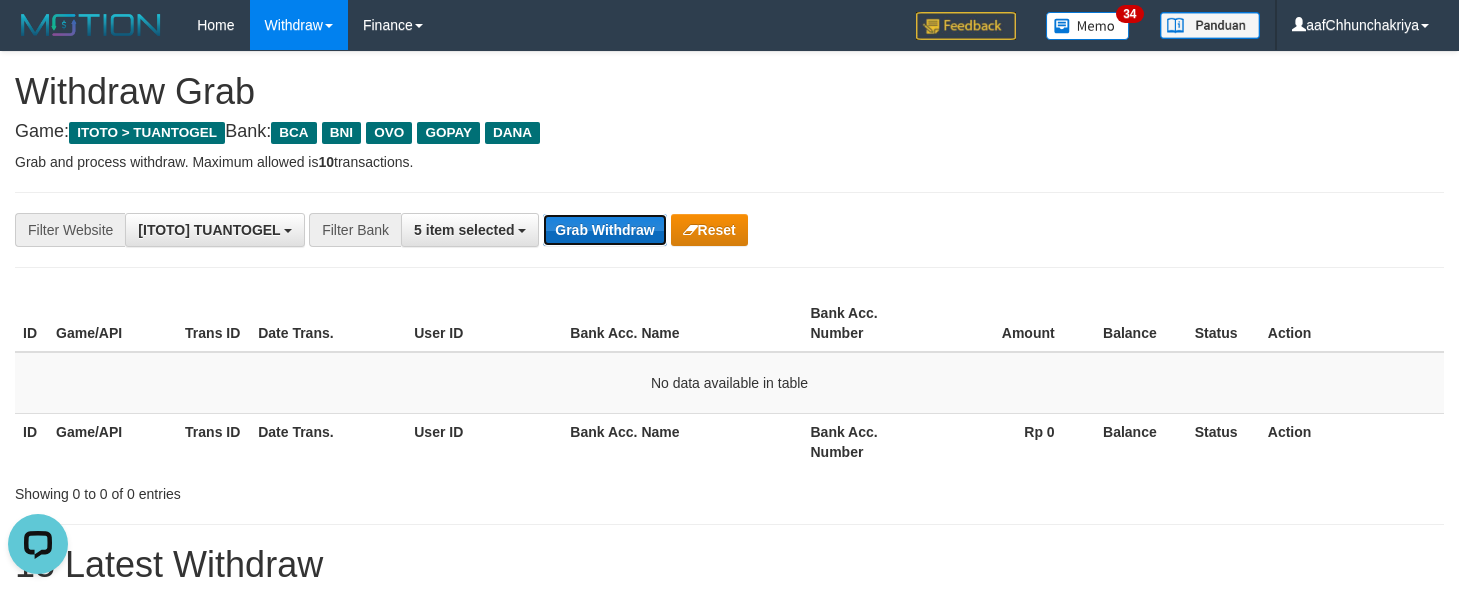 click on "Grab Withdraw" at bounding box center (604, 230) 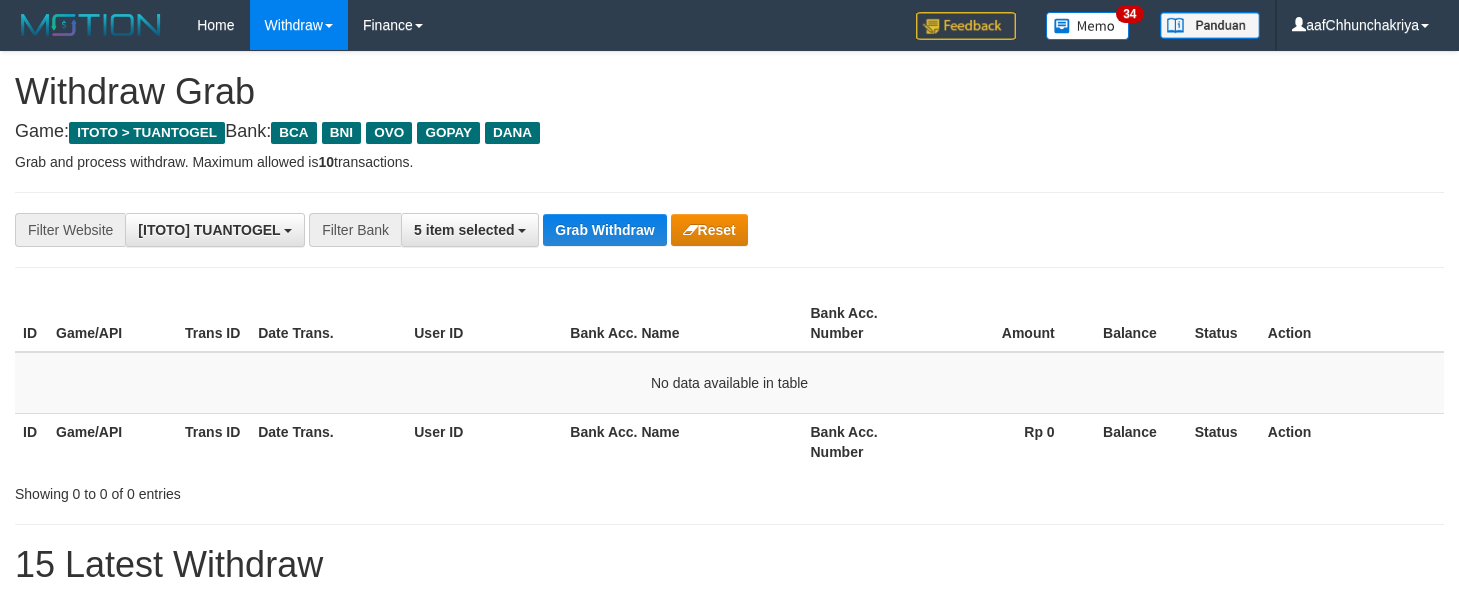 scroll, scrollTop: 0, scrollLeft: 0, axis: both 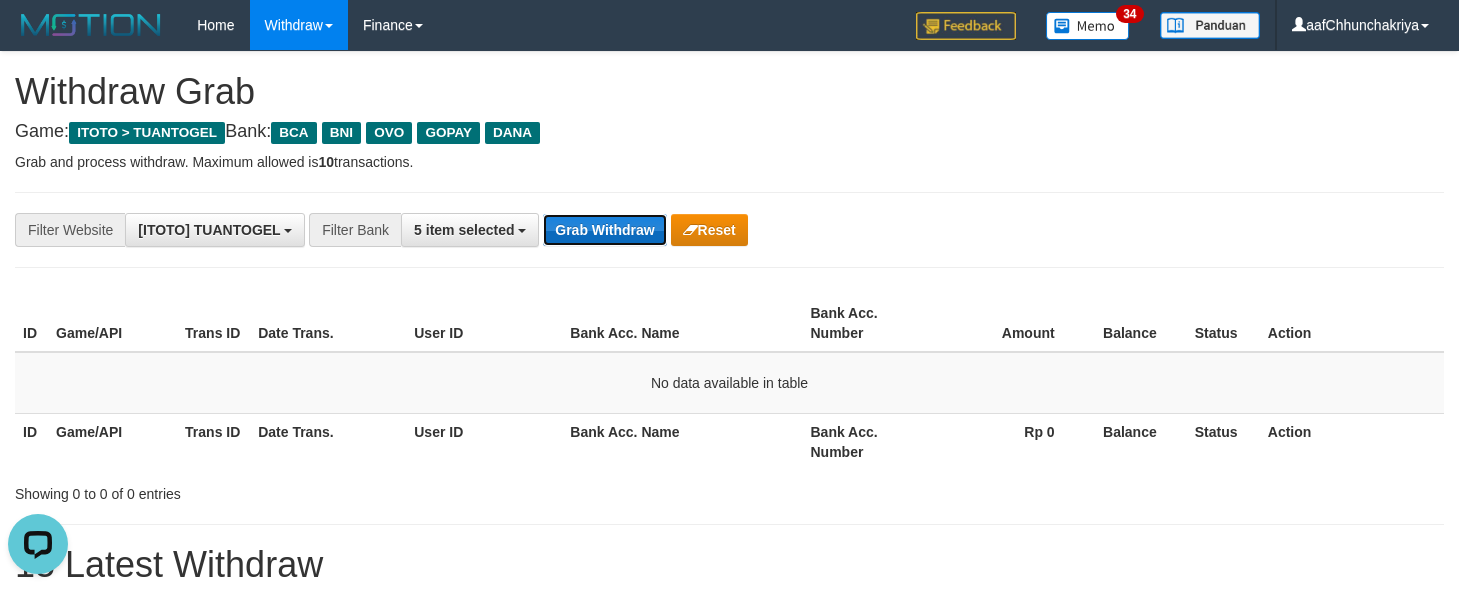 click on "Grab Withdraw" at bounding box center (604, 230) 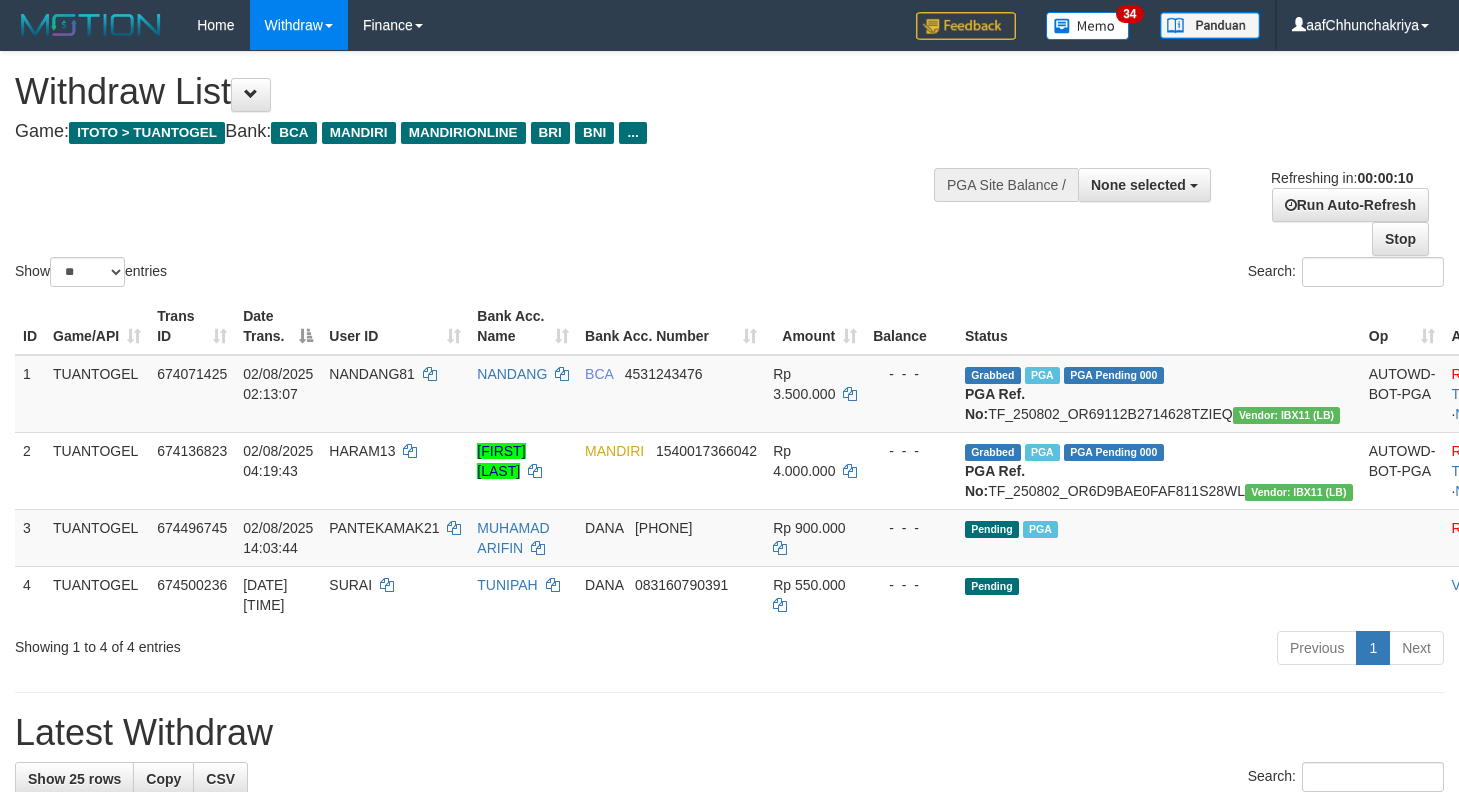 select 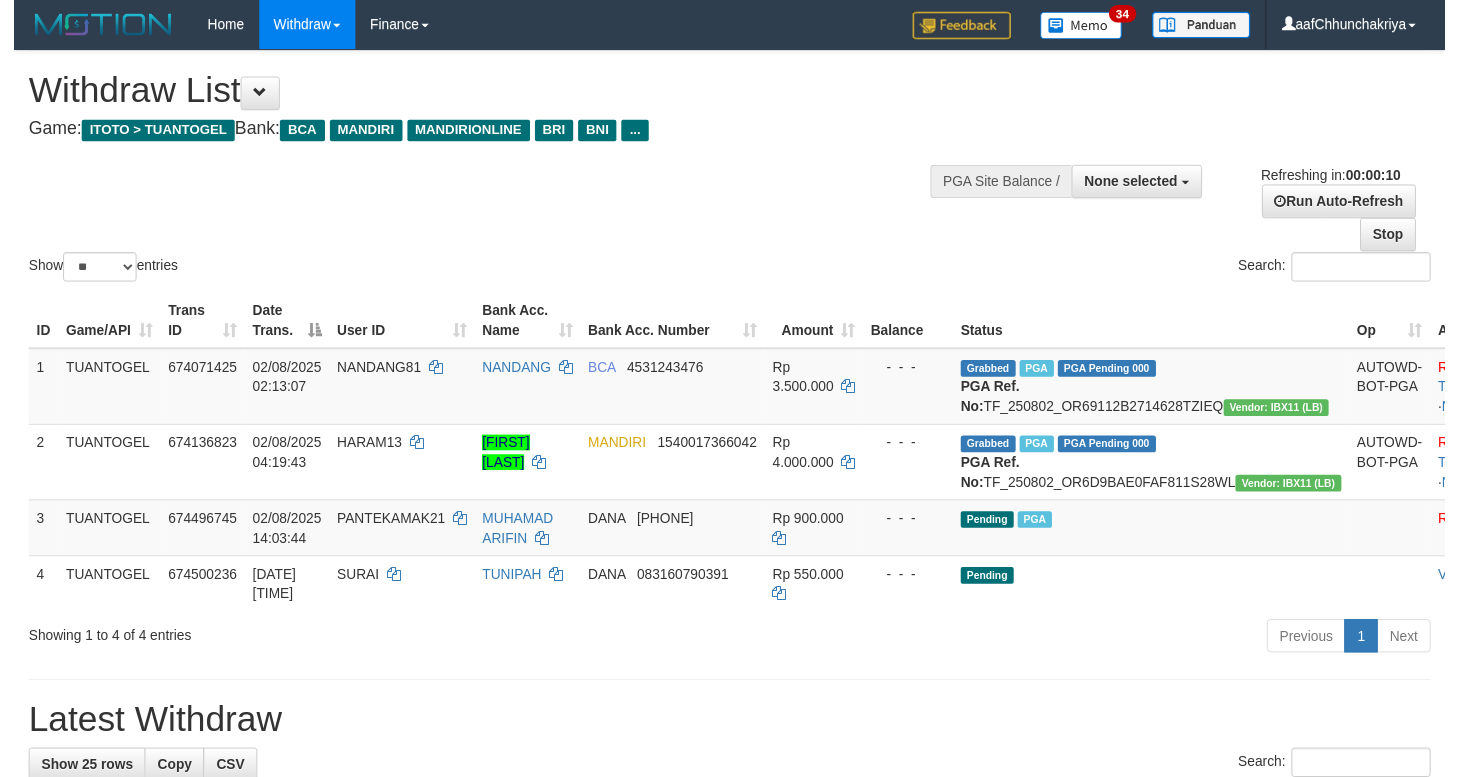 scroll, scrollTop: 0, scrollLeft: 0, axis: both 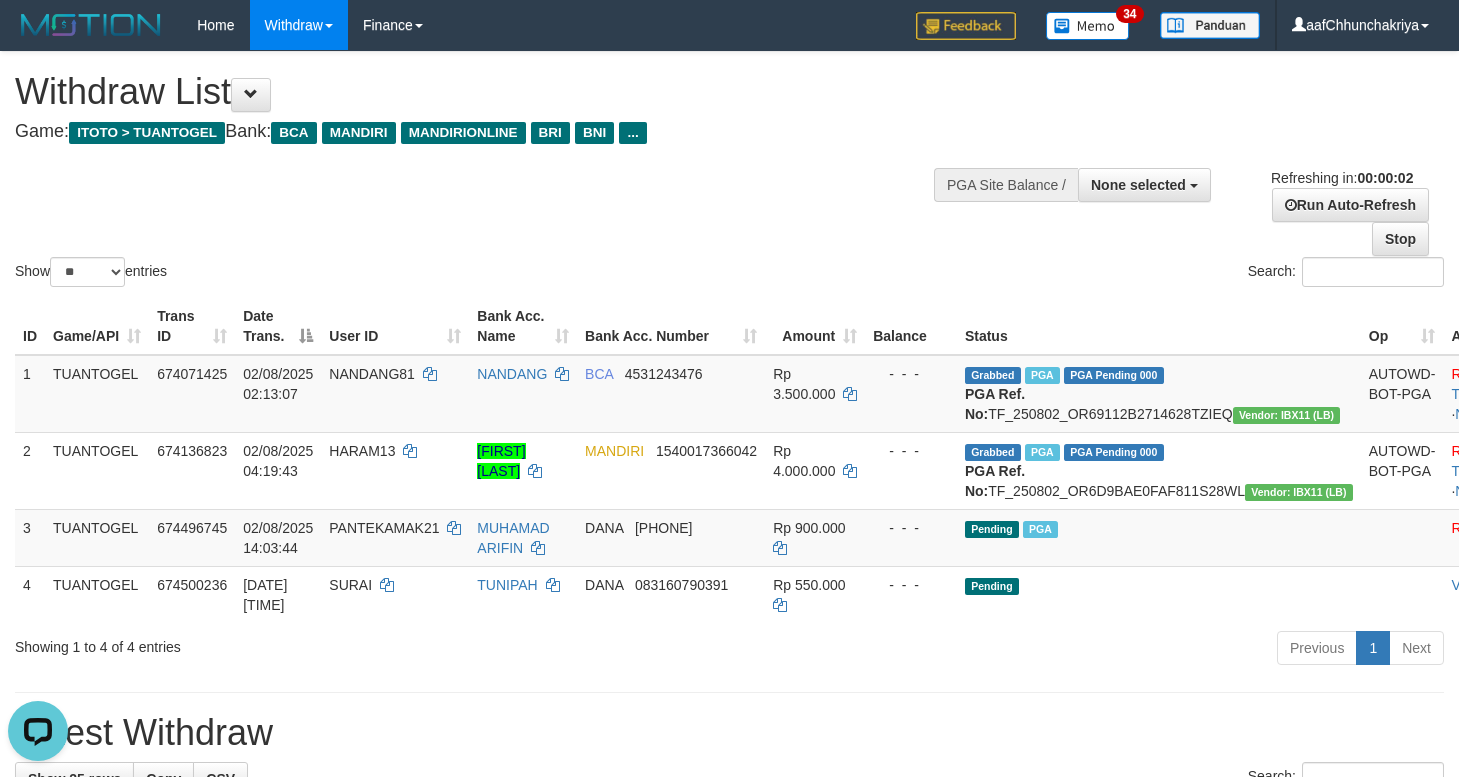 click on "Previous 1 Next" at bounding box center [1033, 650] 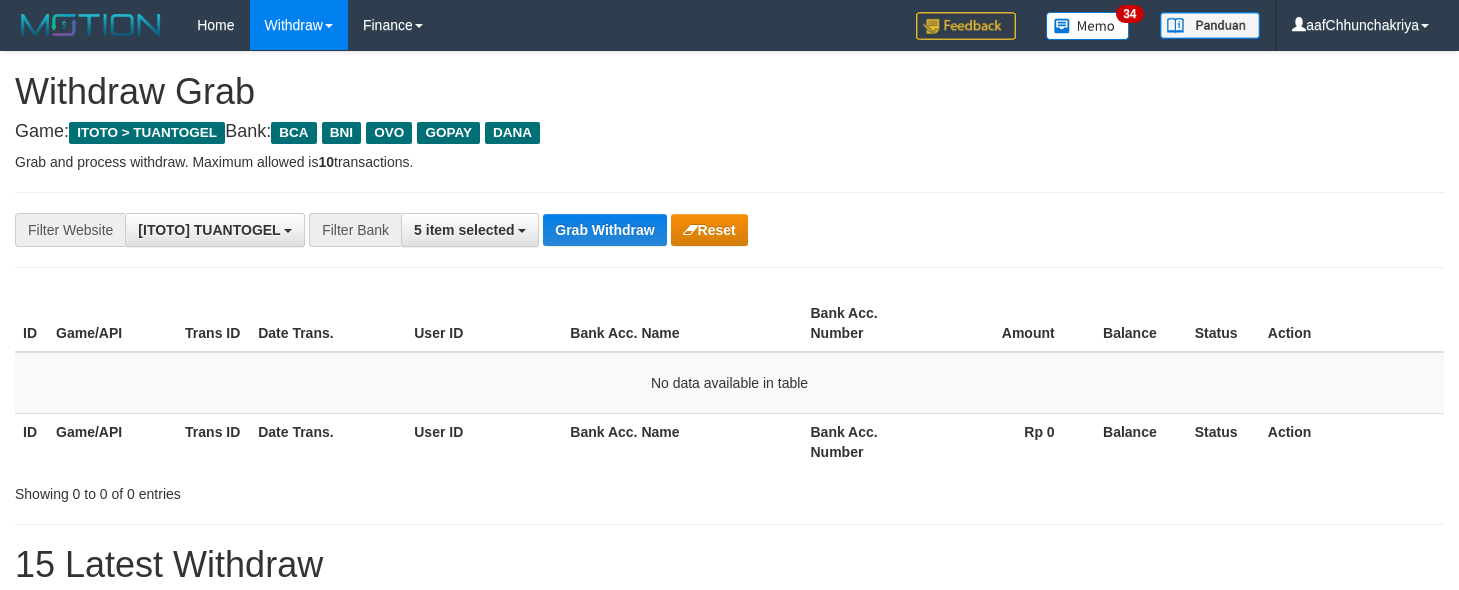 scroll, scrollTop: 0, scrollLeft: 0, axis: both 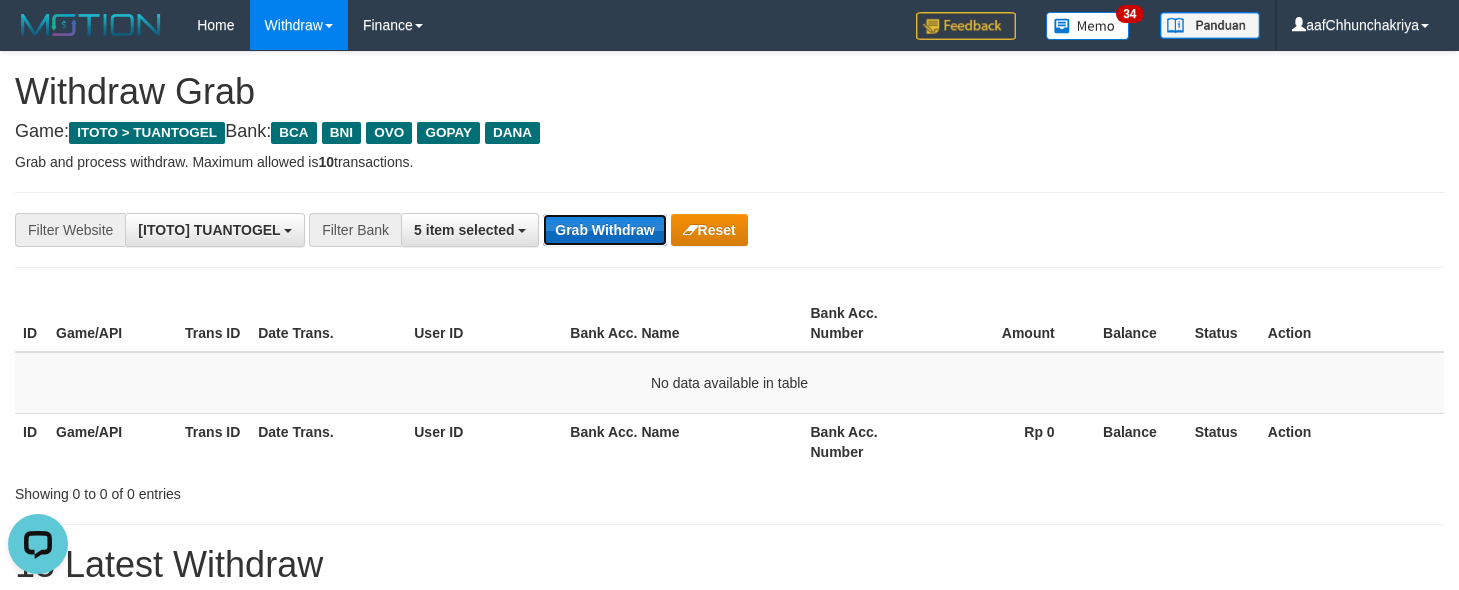 click on "Grab Withdraw" at bounding box center [604, 230] 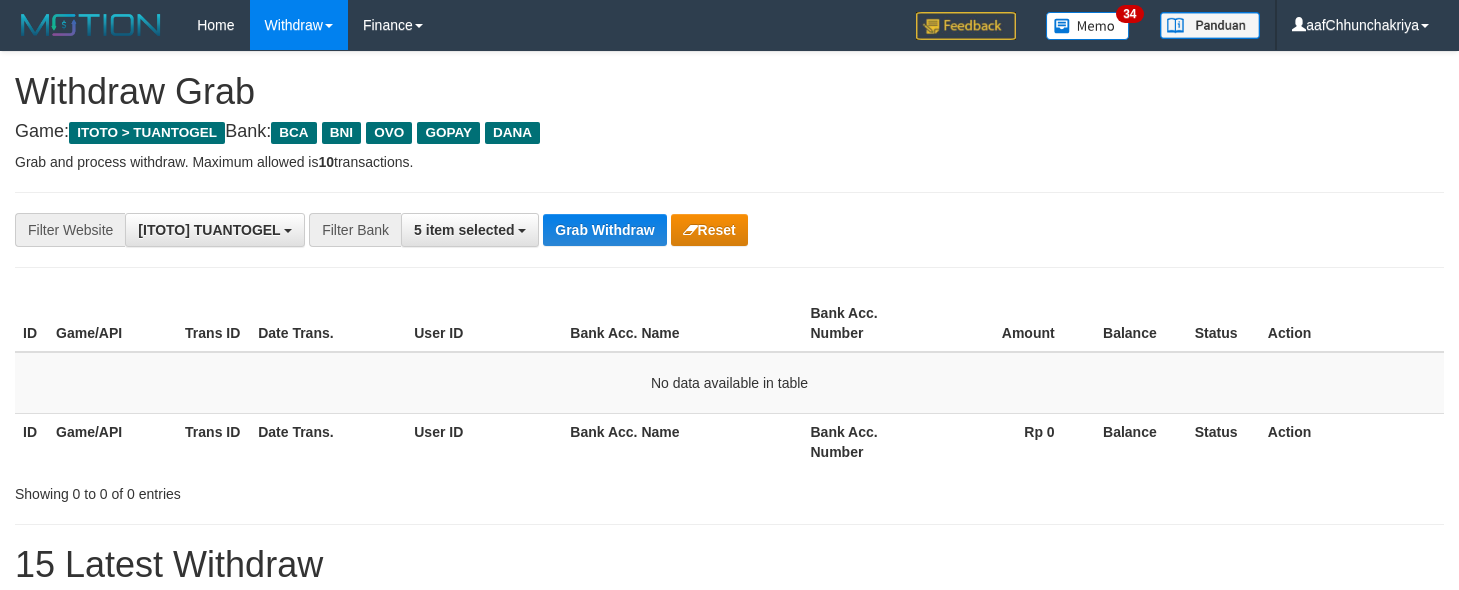 scroll, scrollTop: 0, scrollLeft: 0, axis: both 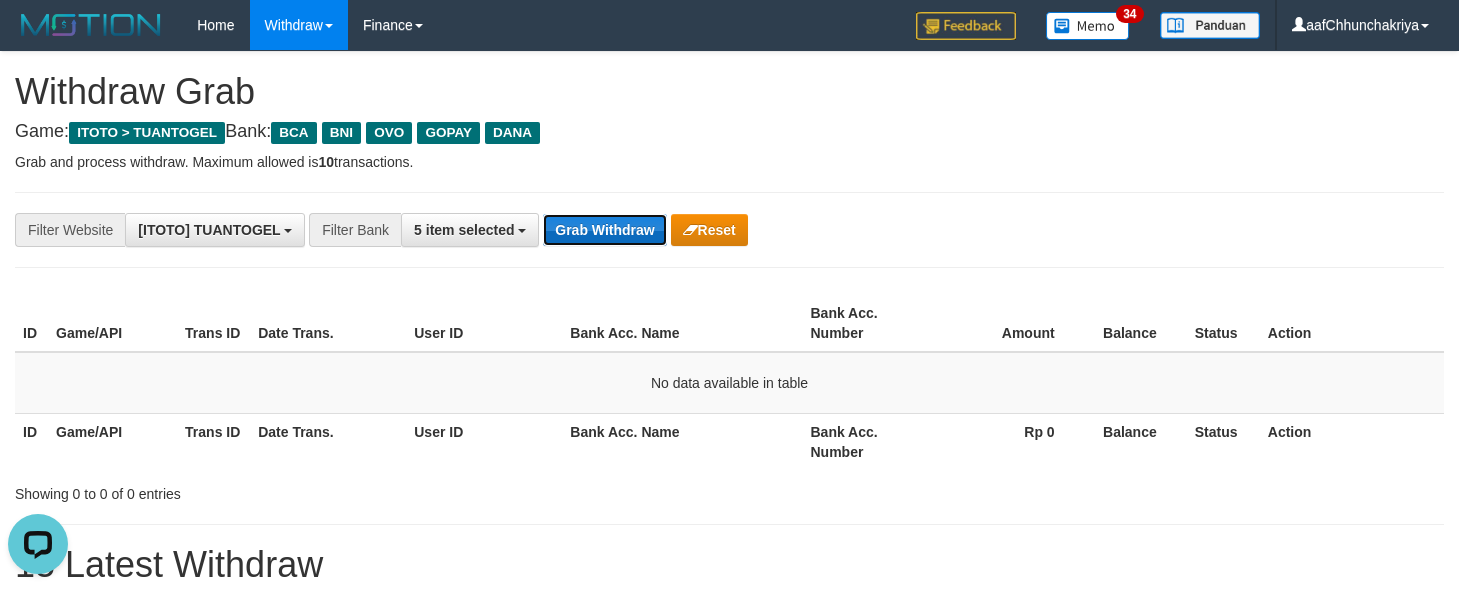 click on "Grab Withdraw" at bounding box center (604, 230) 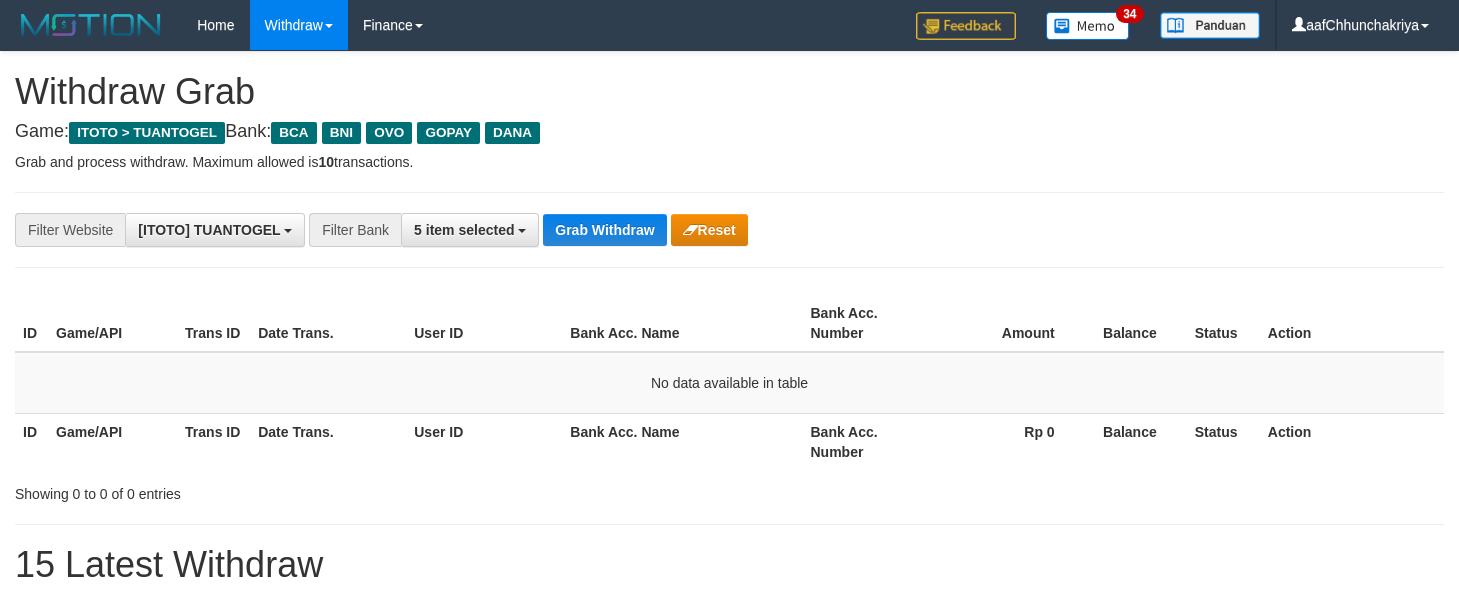scroll, scrollTop: 0, scrollLeft: 0, axis: both 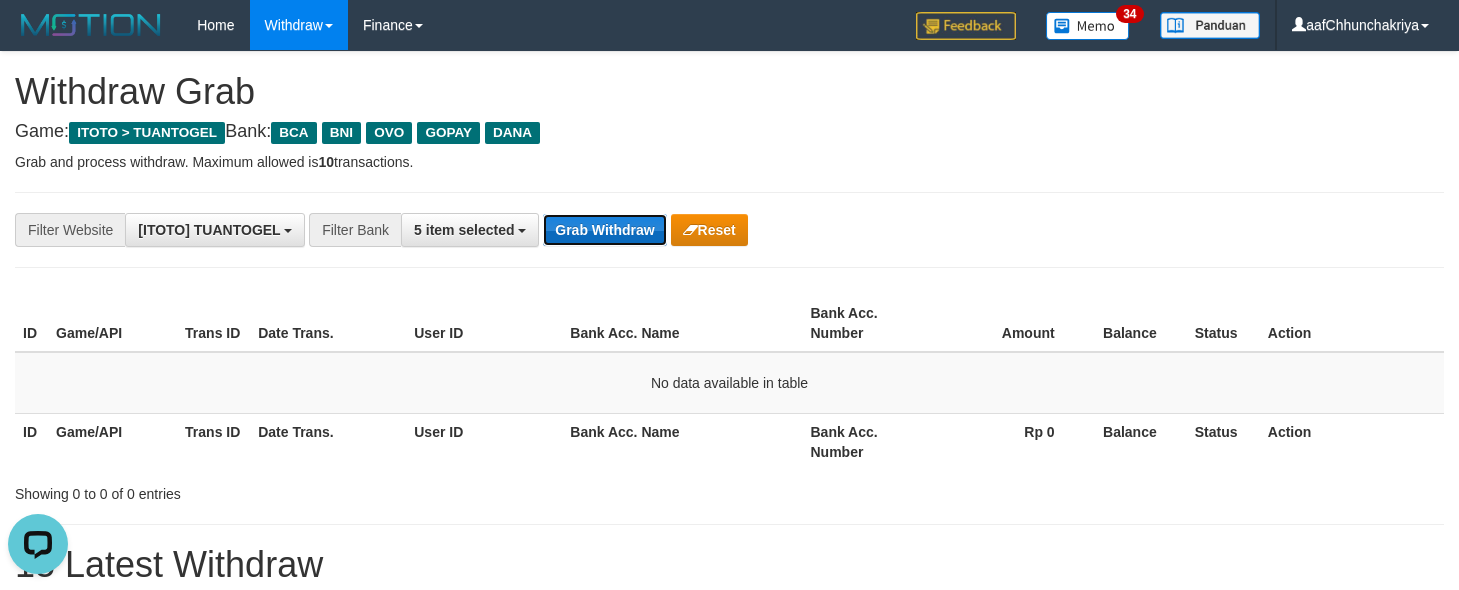 click on "Grab Withdraw" at bounding box center (604, 230) 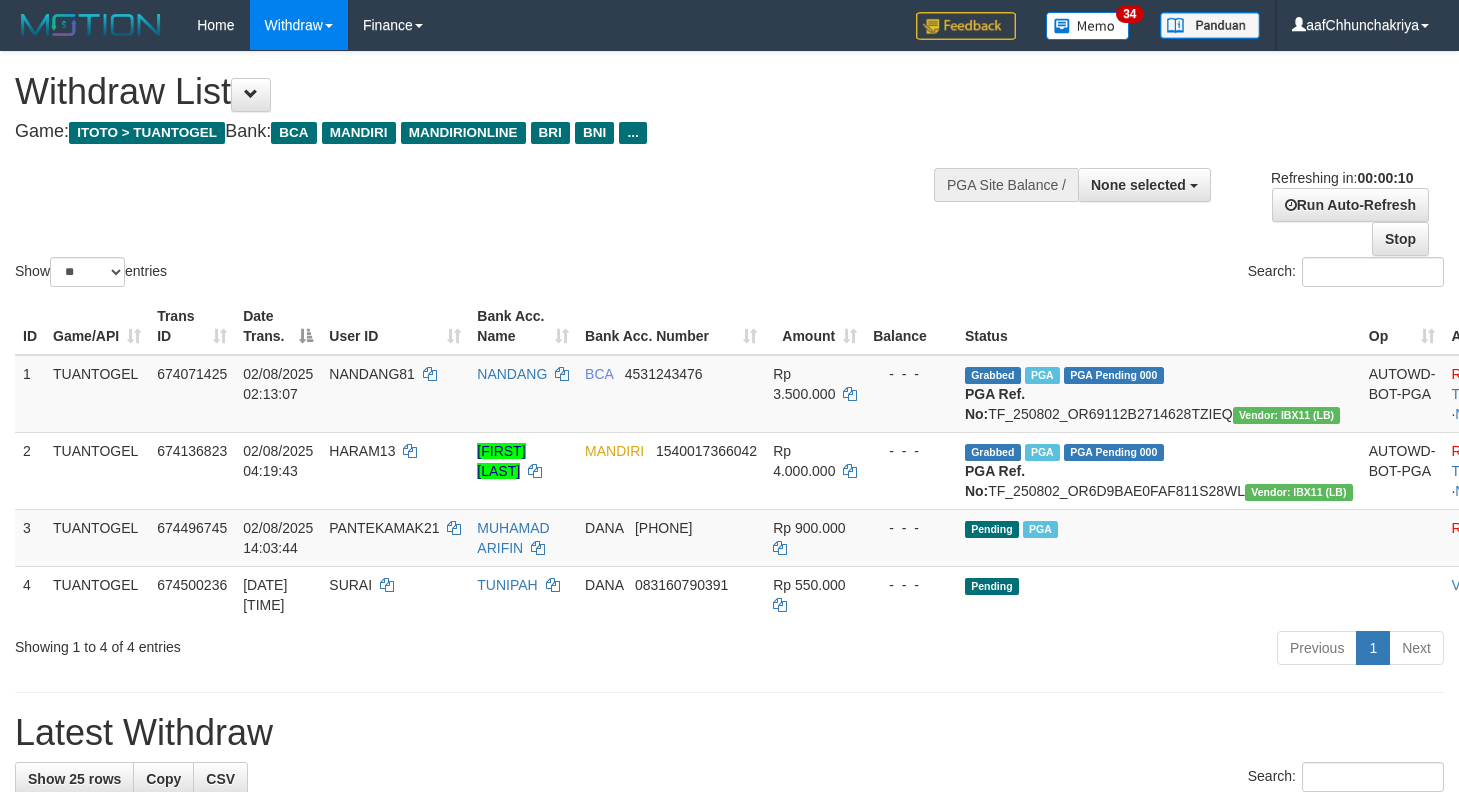 select 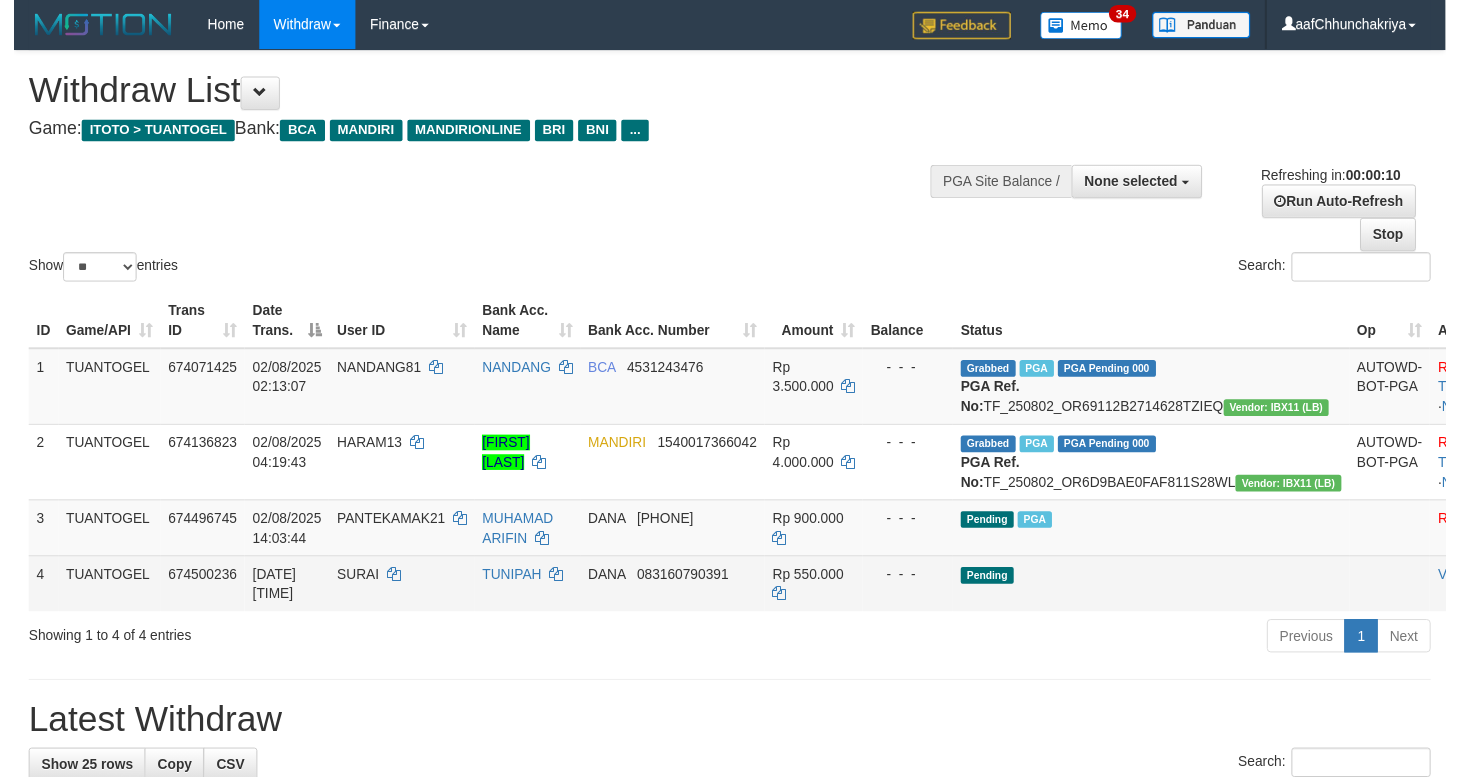 scroll, scrollTop: 0, scrollLeft: 0, axis: both 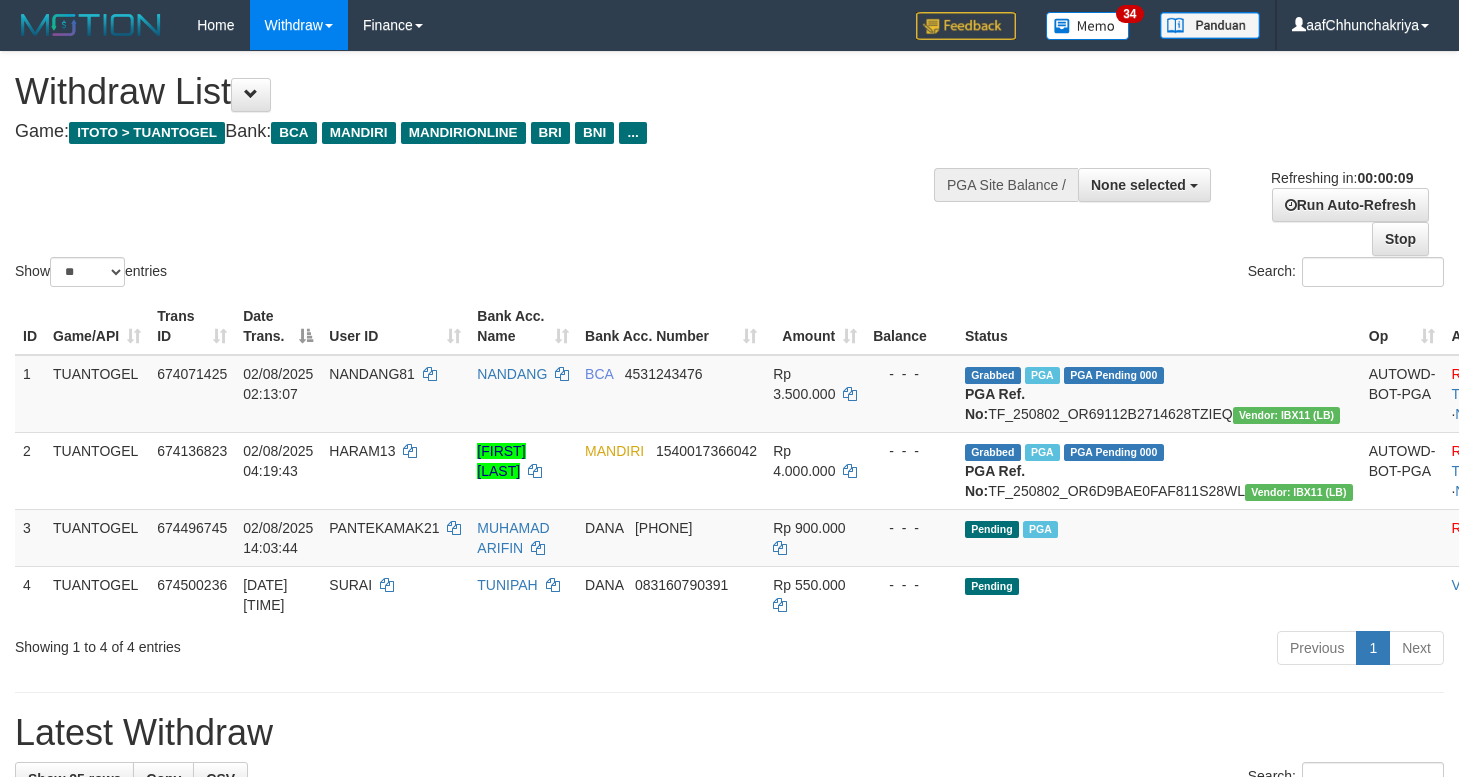 click on "**********" at bounding box center [729, 1225] 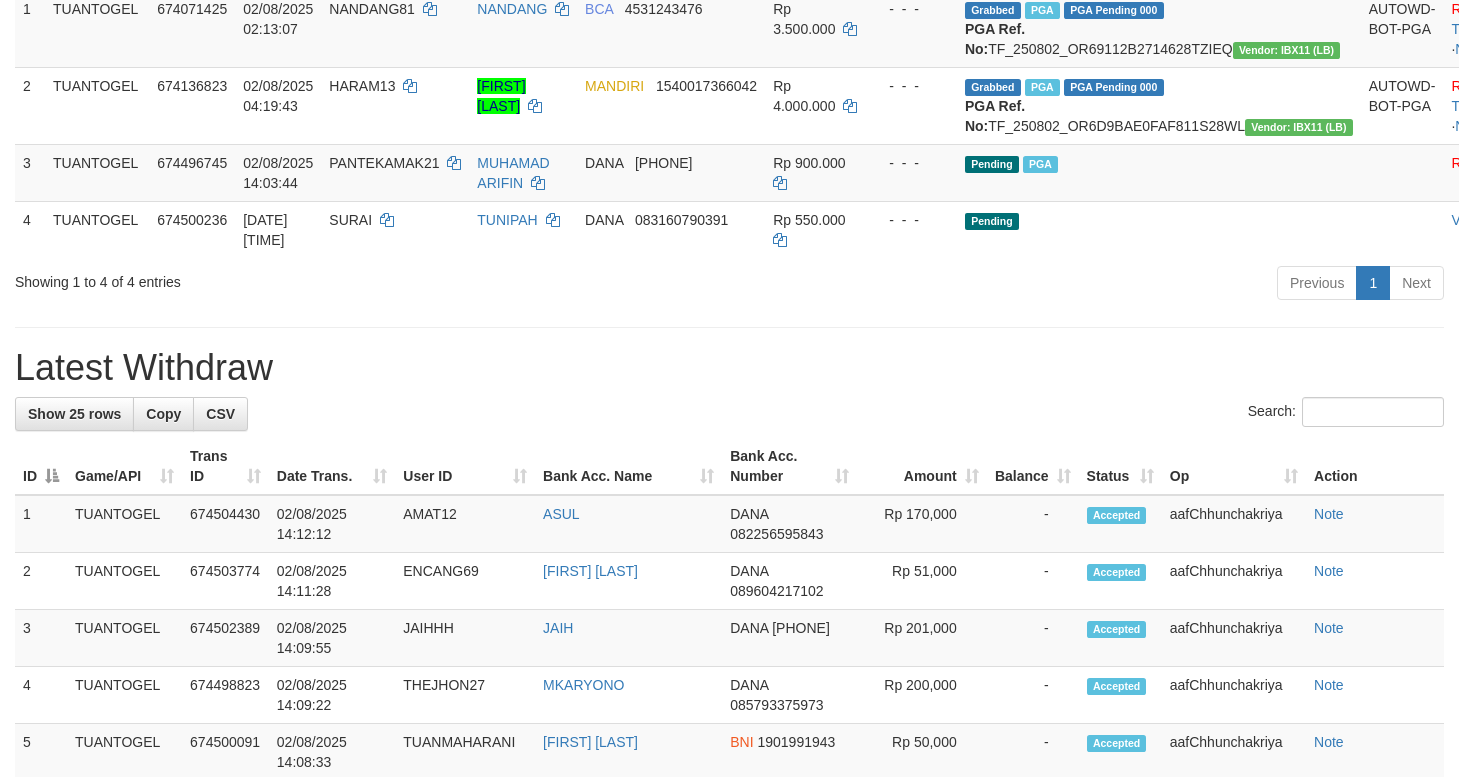 scroll, scrollTop: 400, scrollLeft: 0, axis: vertical 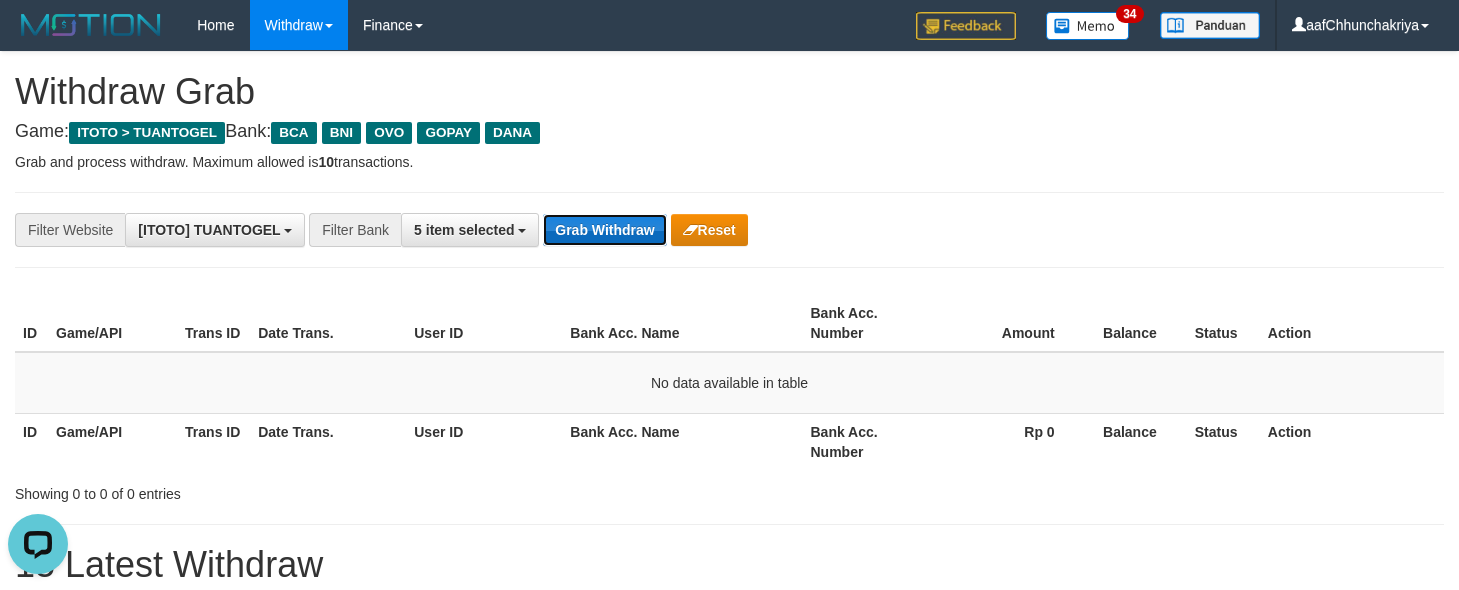 click on "Grab Withdraw" at bounding box center [604, 230] 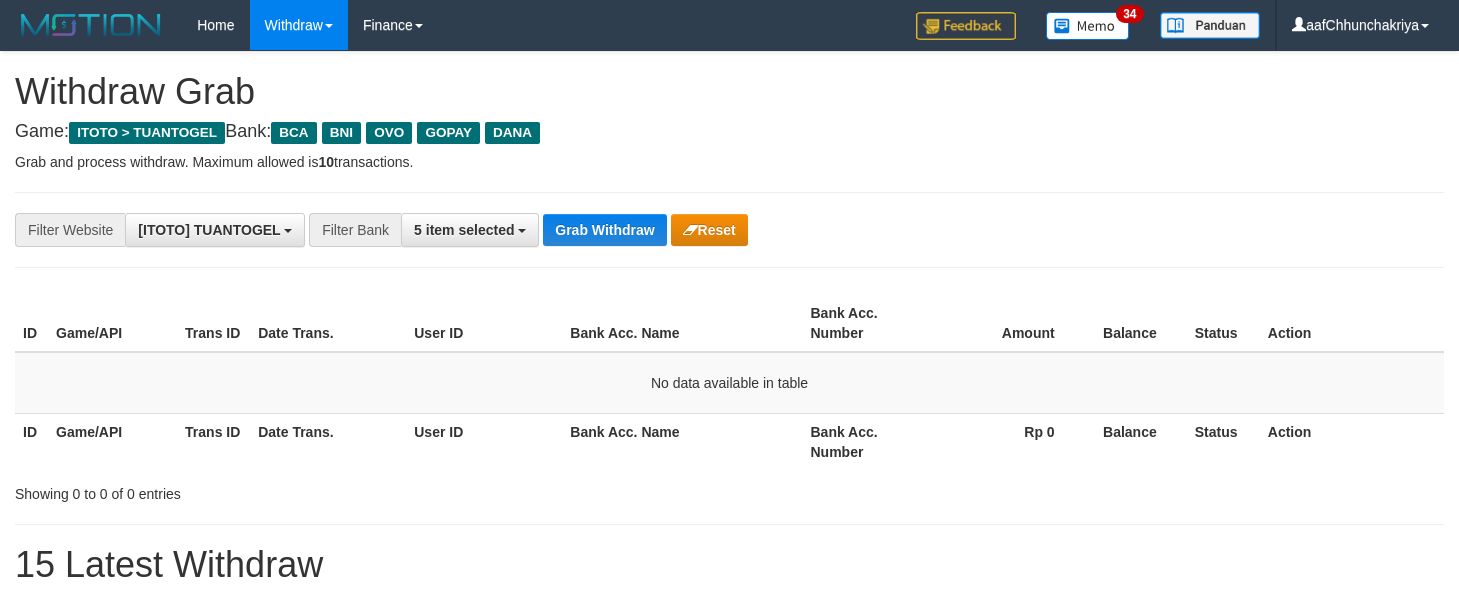 scroll, scrollTop: 0, scrollLeft: 0, axis: both 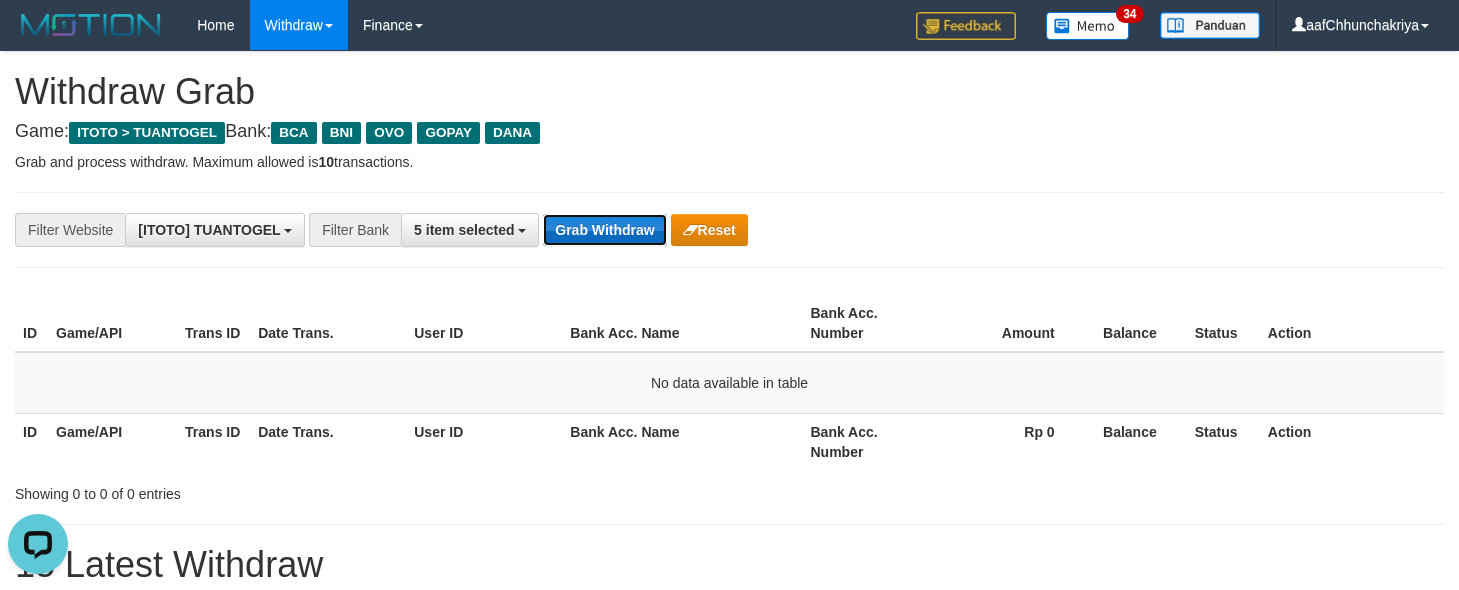 click on "Grab Withdraw" at bounding box center (604, 230) 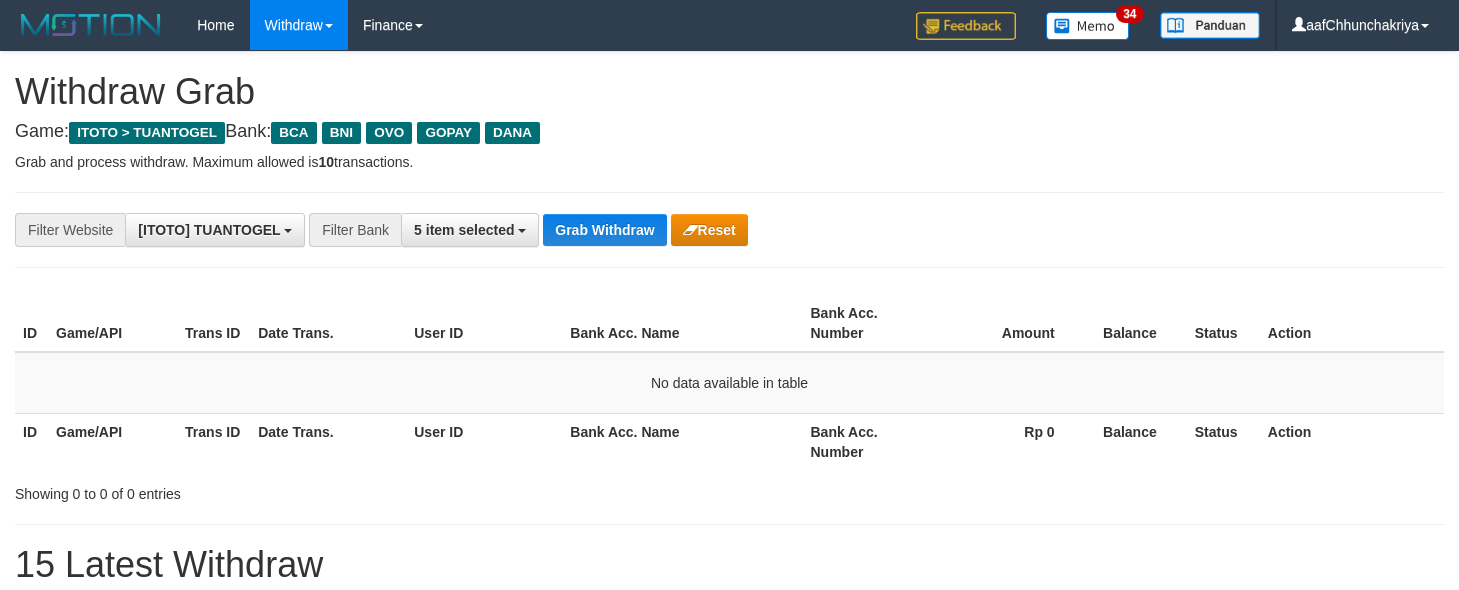 scroll, scrollTop: 0, scrollLeft: 0, axis: both 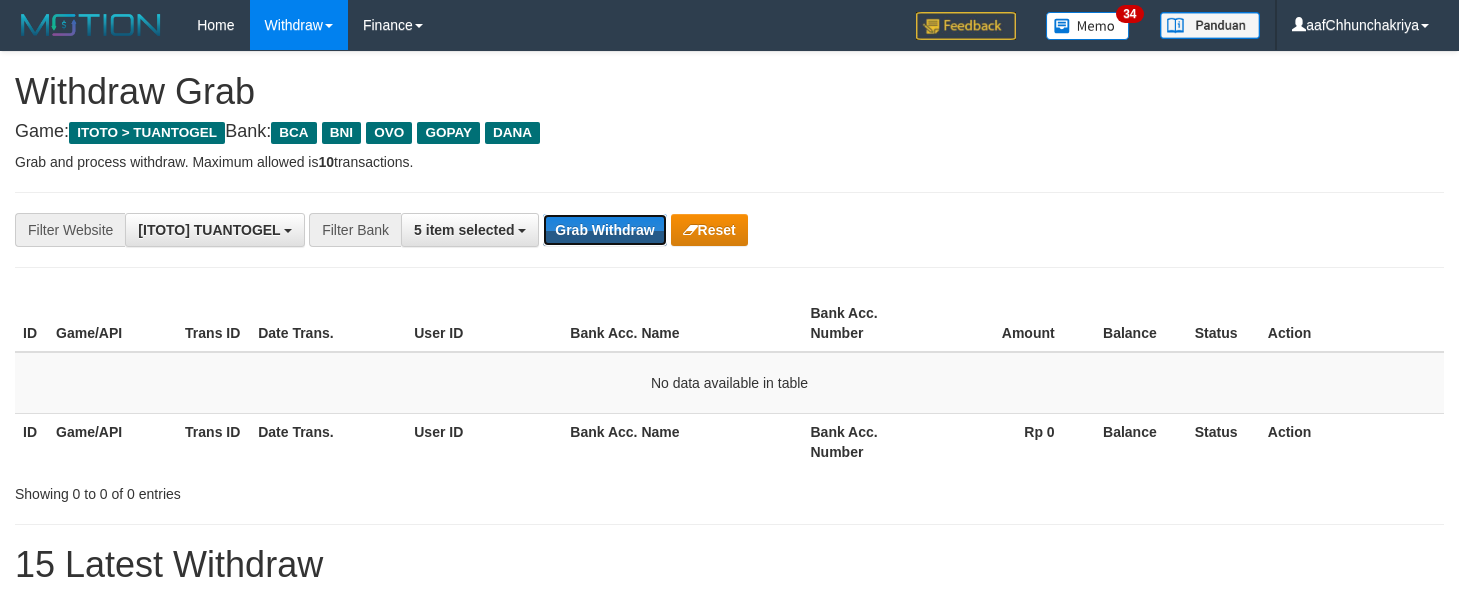 click on "Grab Withdraw" at bounding box center (604, 230) 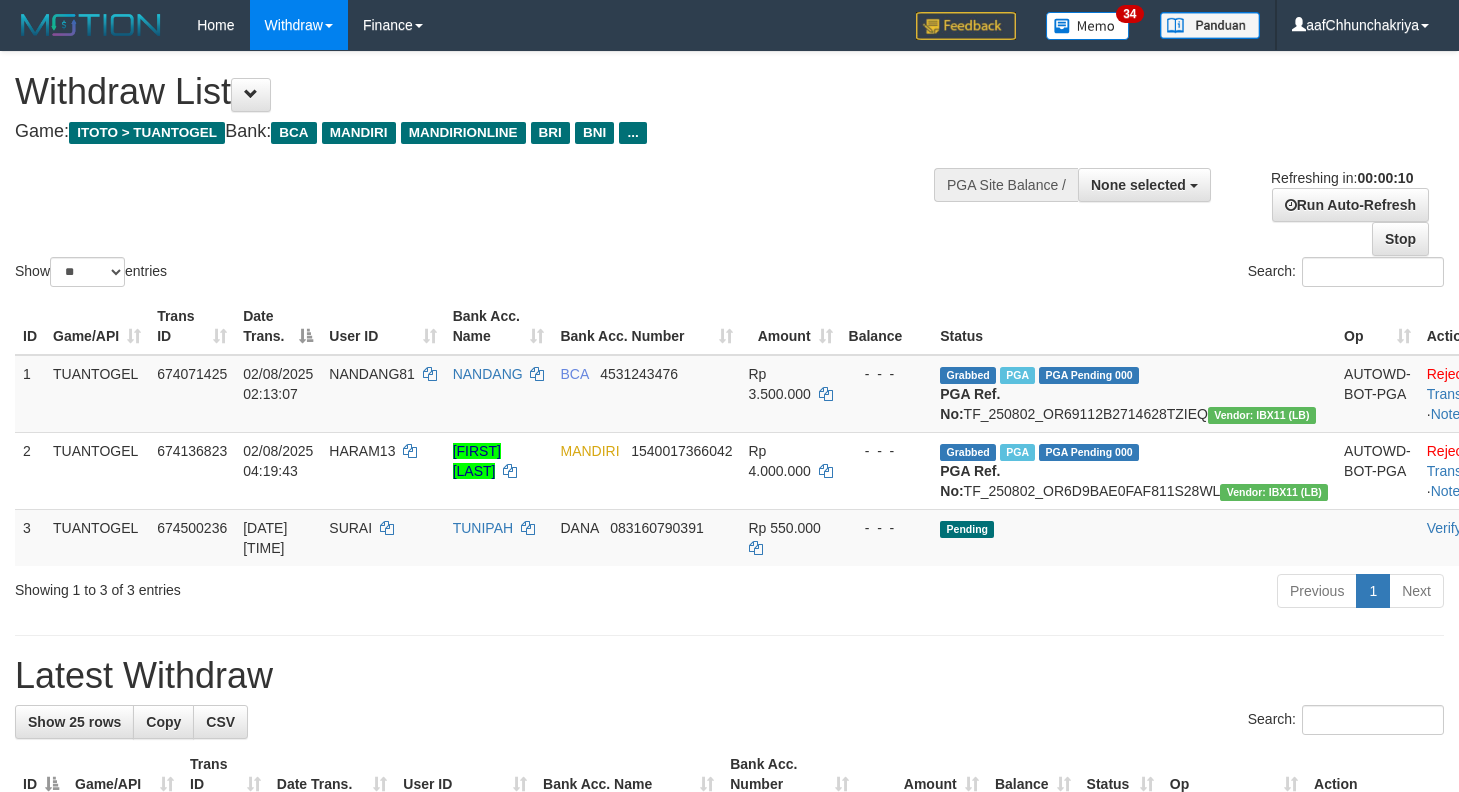 select 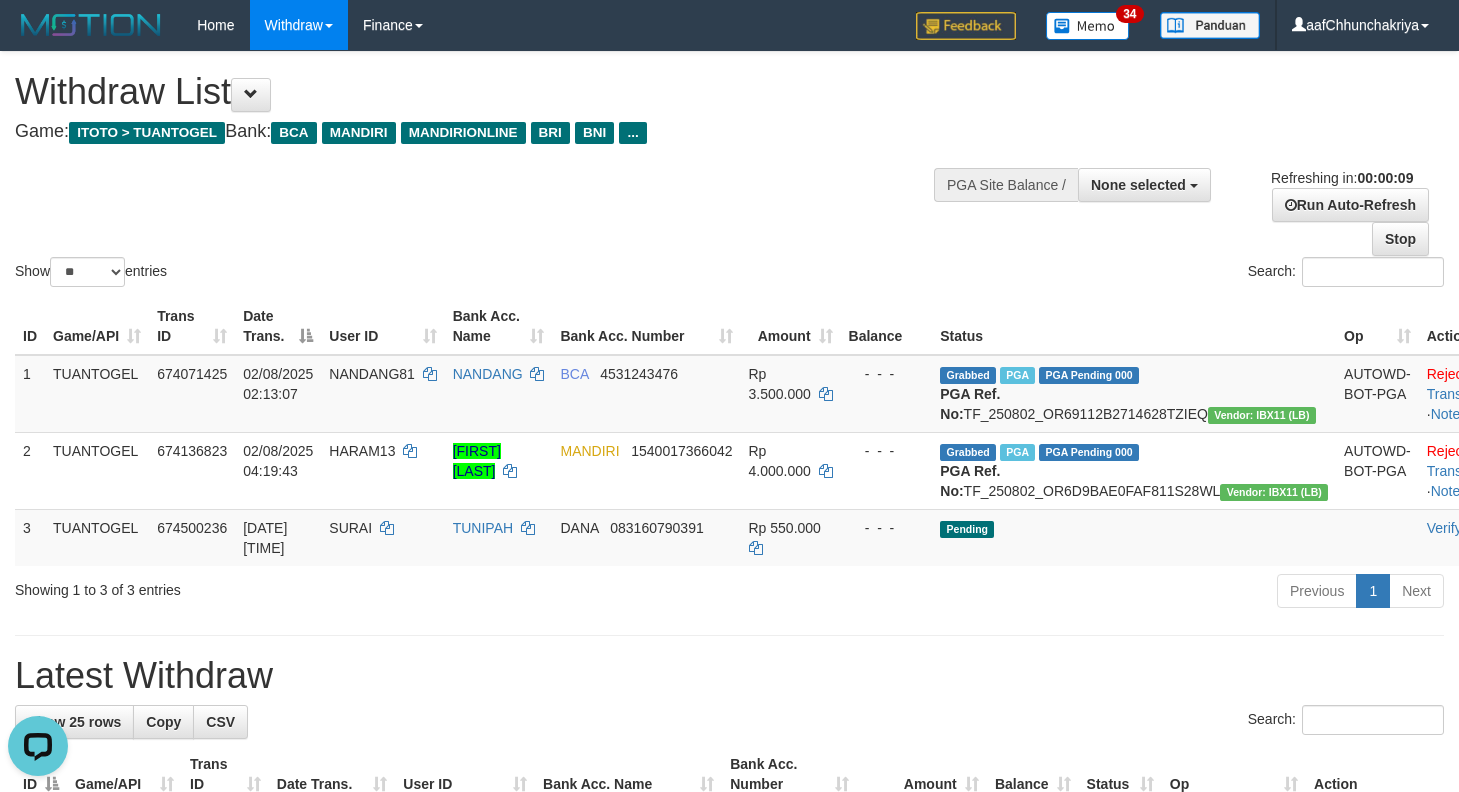 scroll, scrollTop: 0, scrollLeft: 0, axis: both 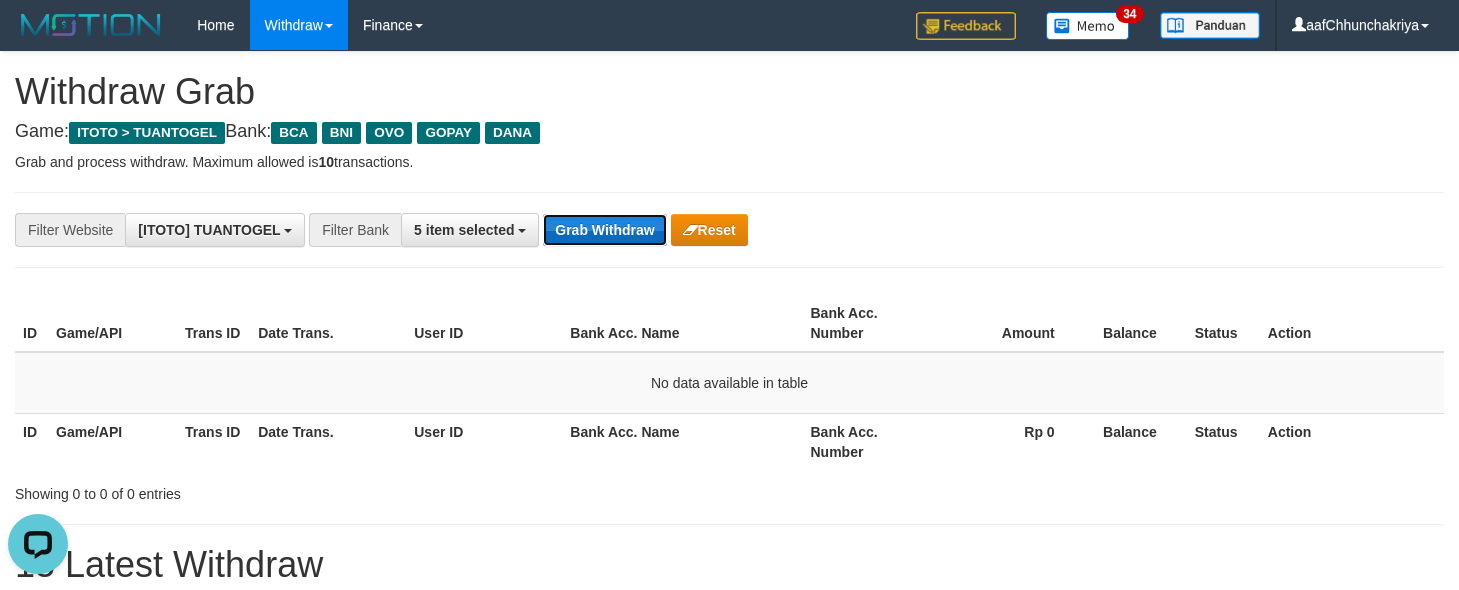 click on "Grab Withdraw" at bounding box center (604, 230) 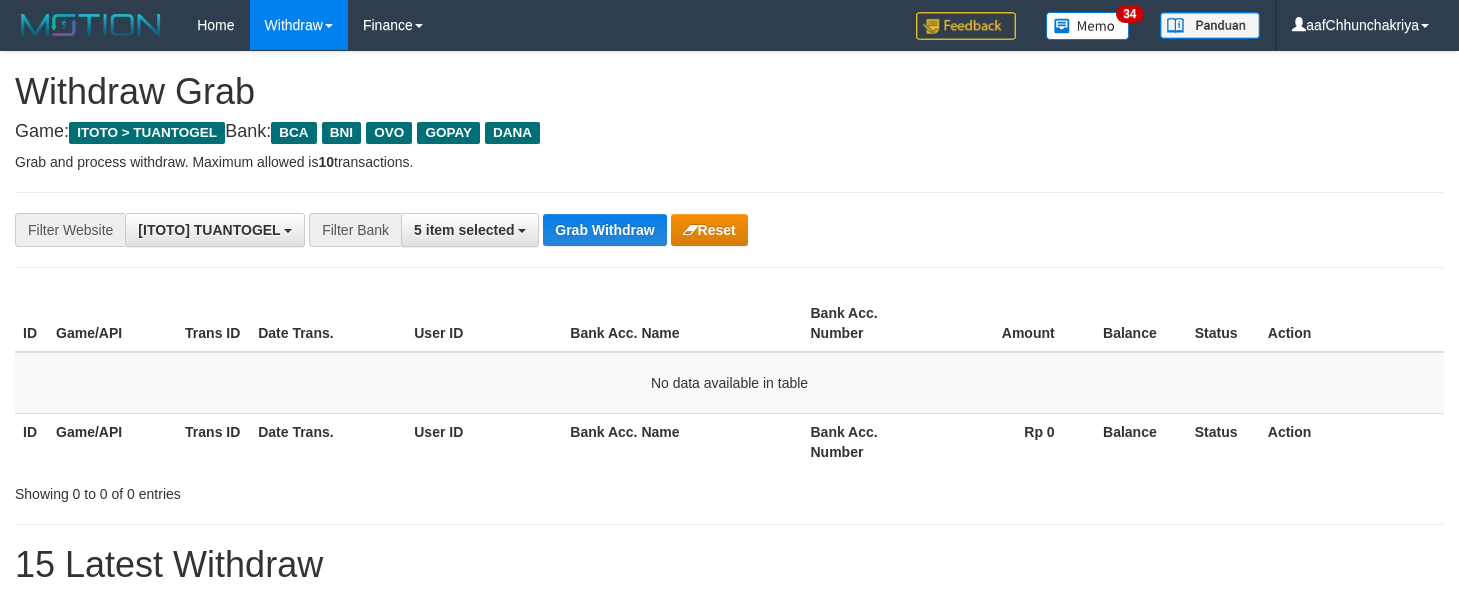 scroll, scrollTop: 0, scrollLeft: 0, axis: both 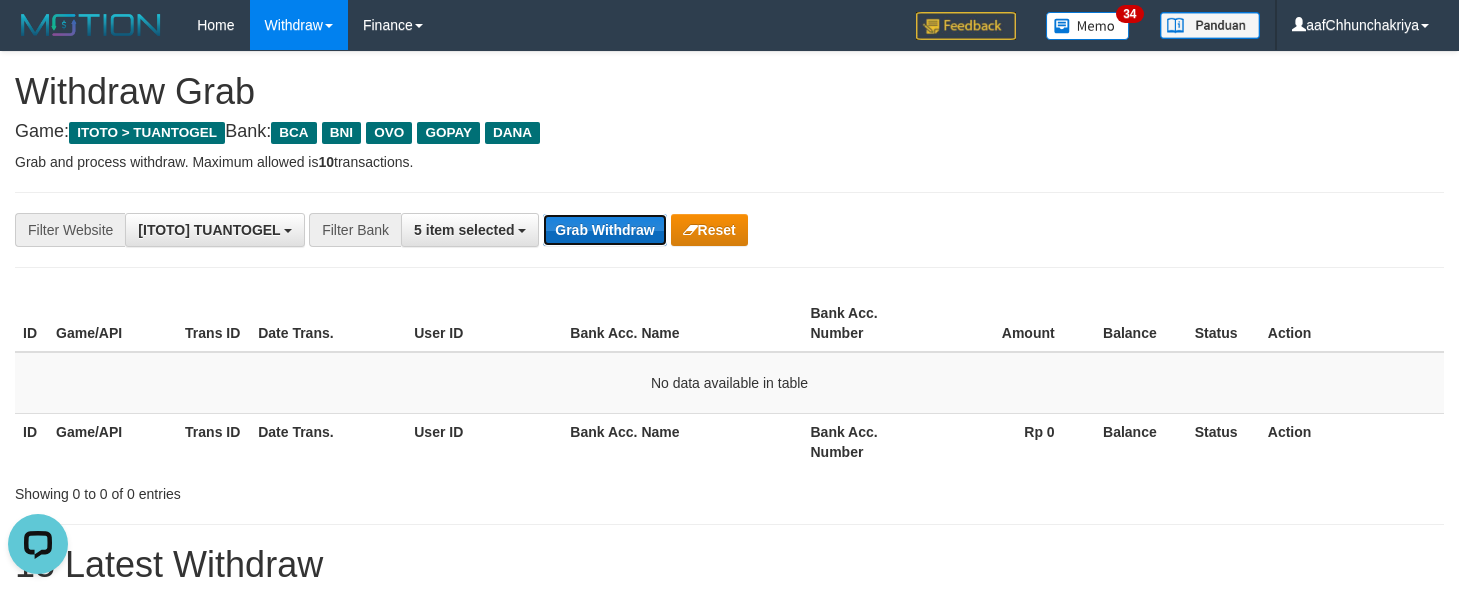 click on "Grab Withdraw" at bounding box center (604, 230) 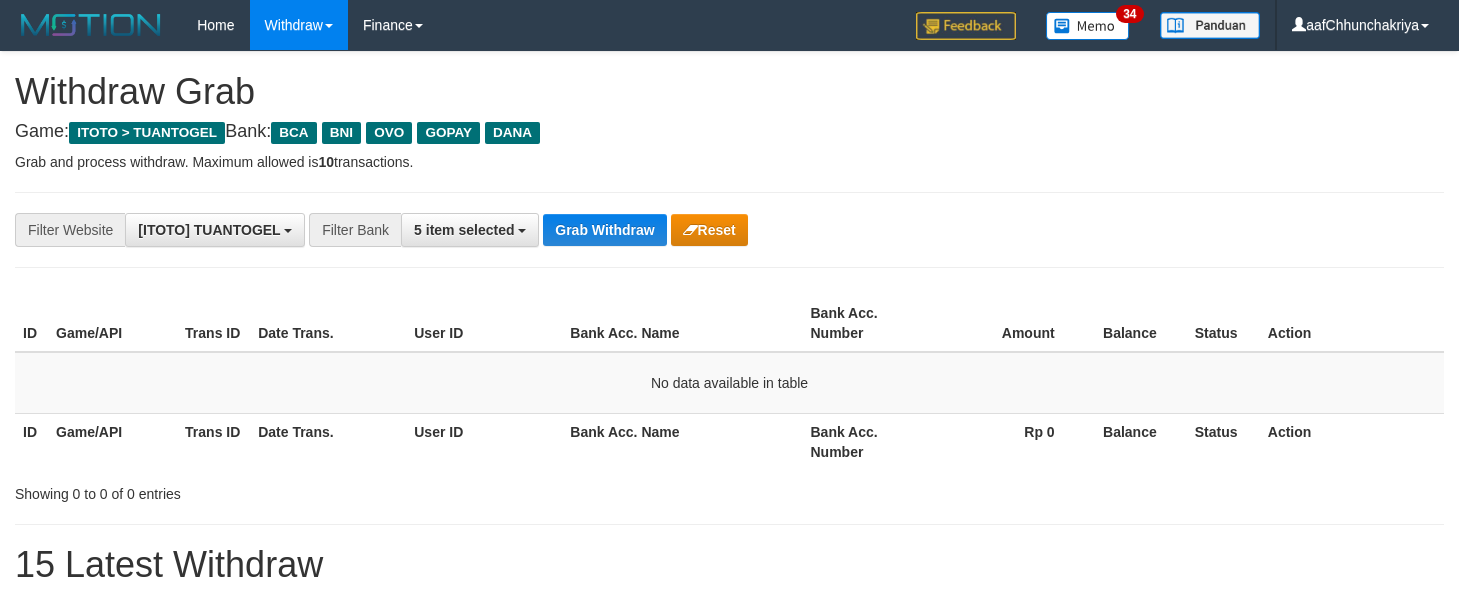scroll, scrollTop: 0, scrollLeft: 0, axis: both 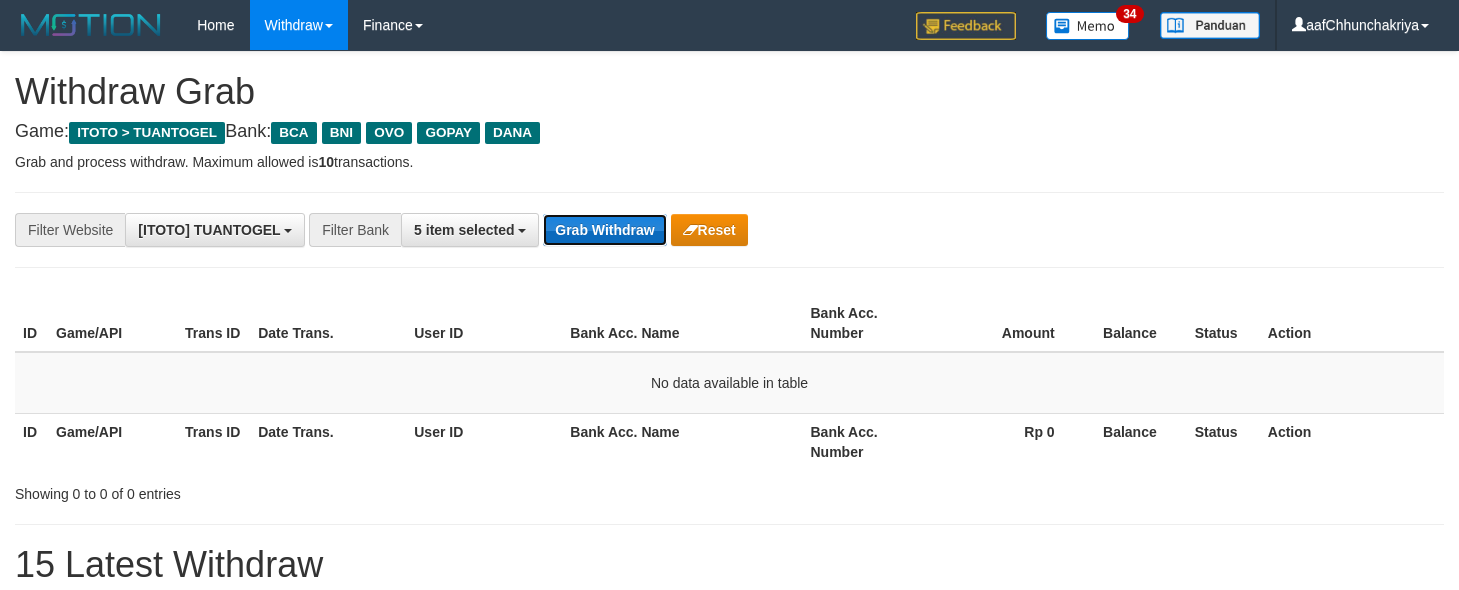 click on "Grab Withdraw" at bounding box center [604, 230] 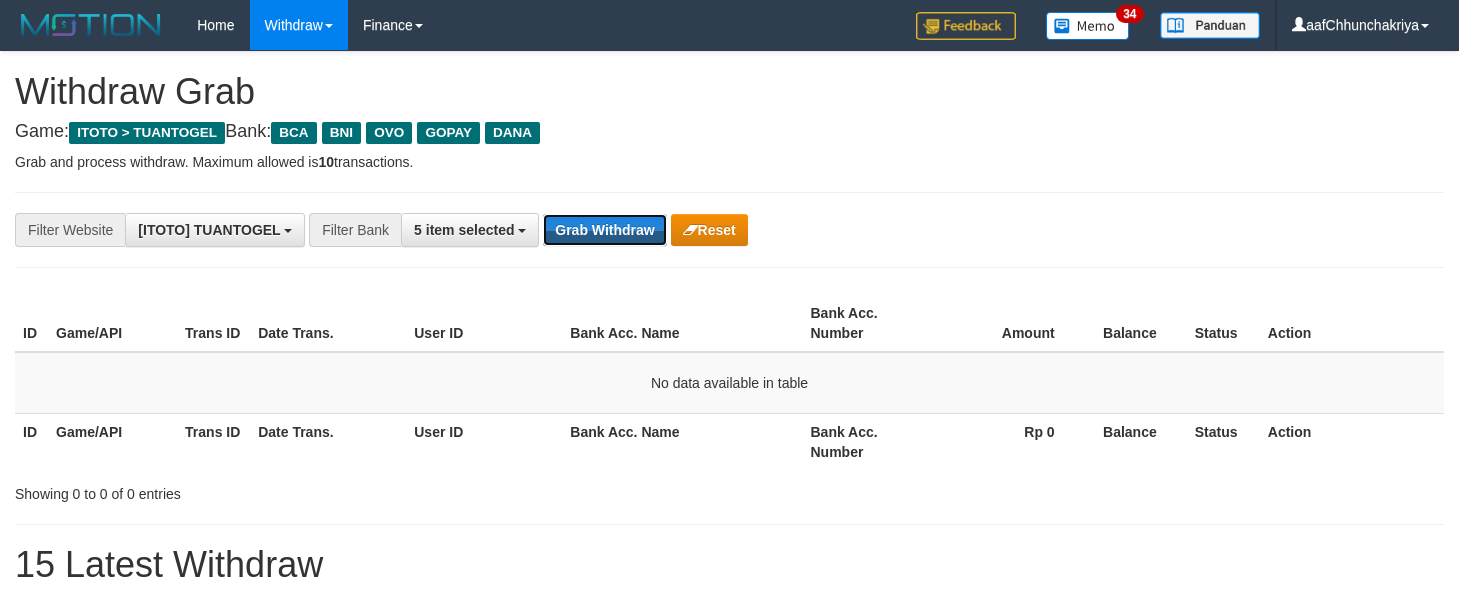 drag, startPoint x: 639, startPoint y: 230, endPoint x: 715, endPoint y: 297, distance: 101.31634 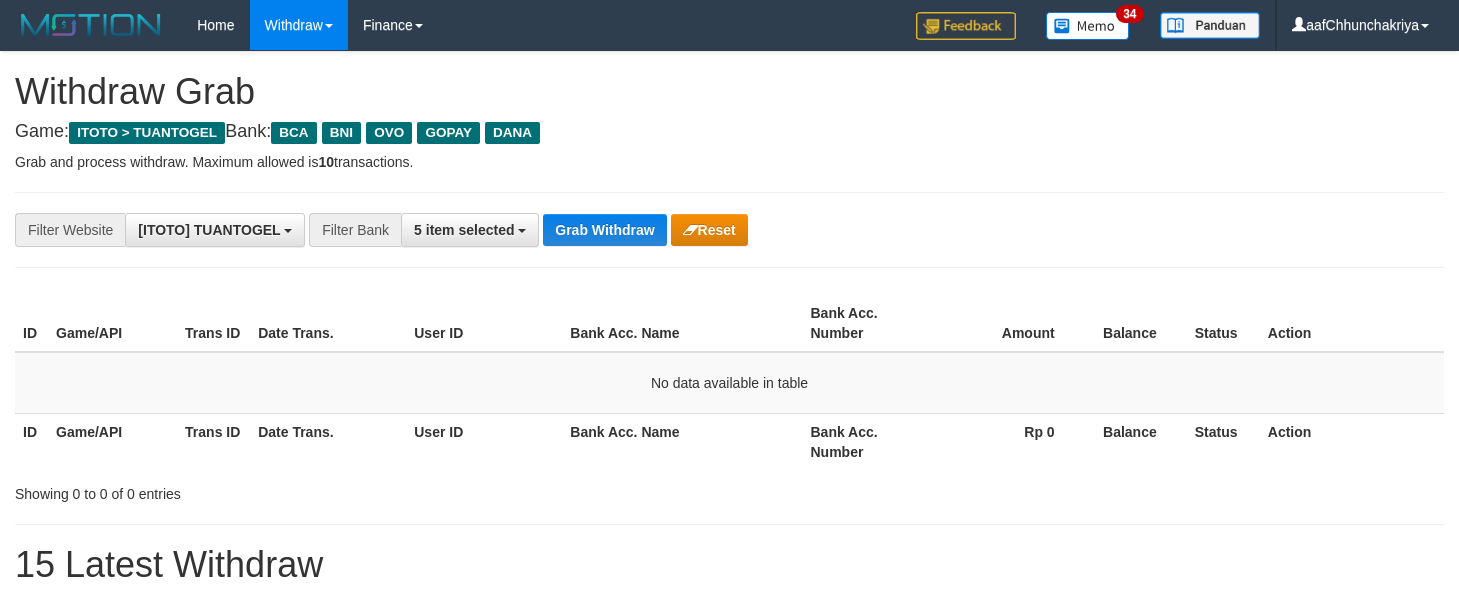 scroll, scrollTop: 0, scrollLeft: 0, axis: both 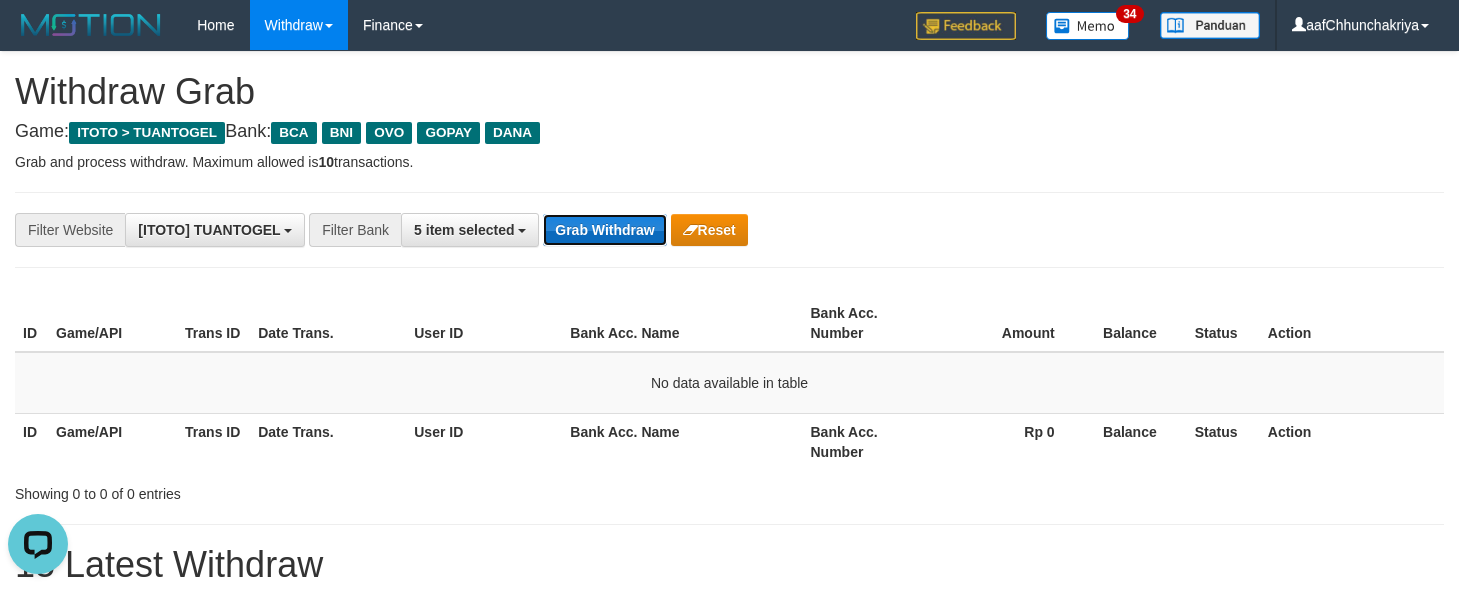 click on "Grab Withdraw" at bounding box center (604, 230) 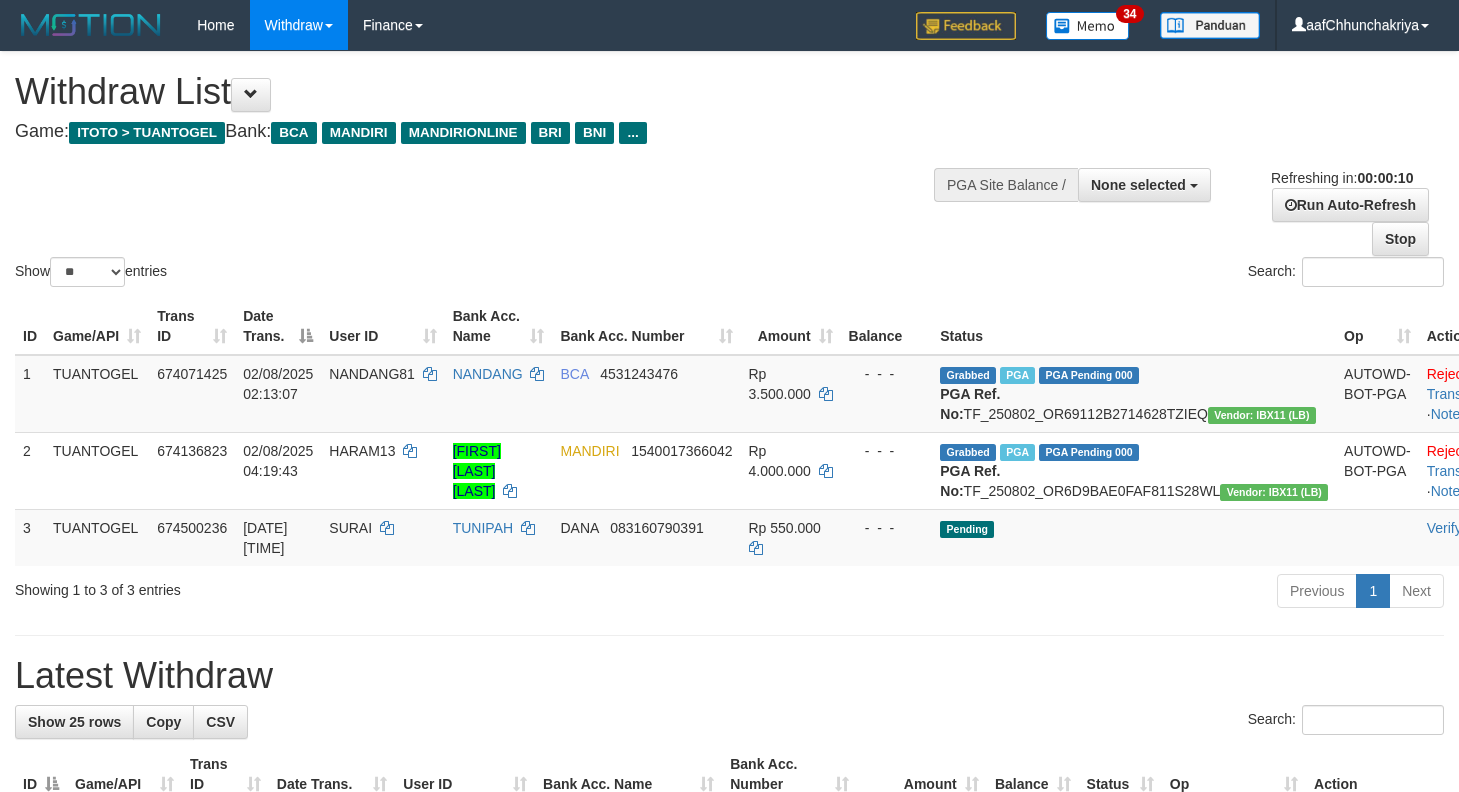 select 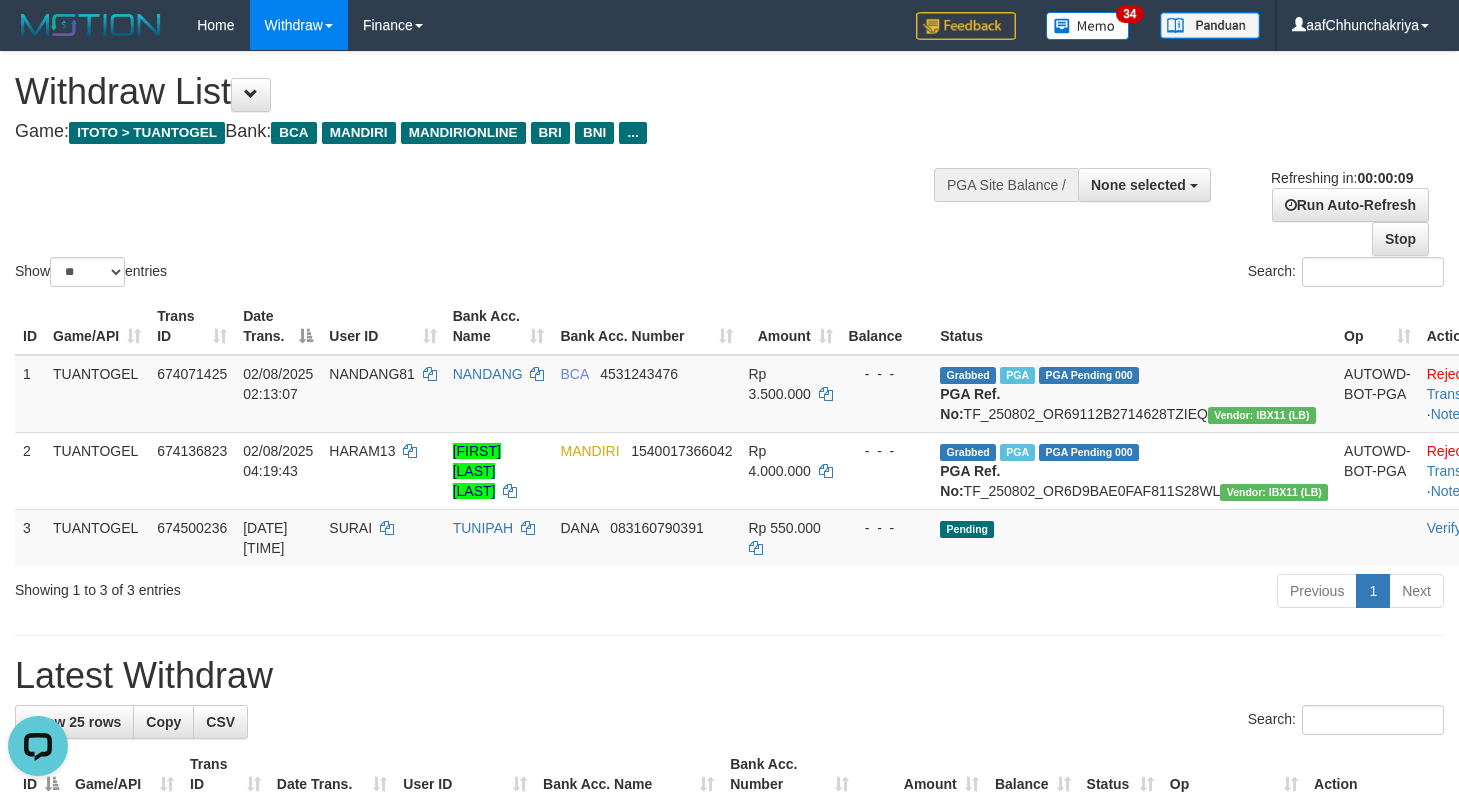 scroll, scrollTop: 0, scrollLeft: 0, axis: both 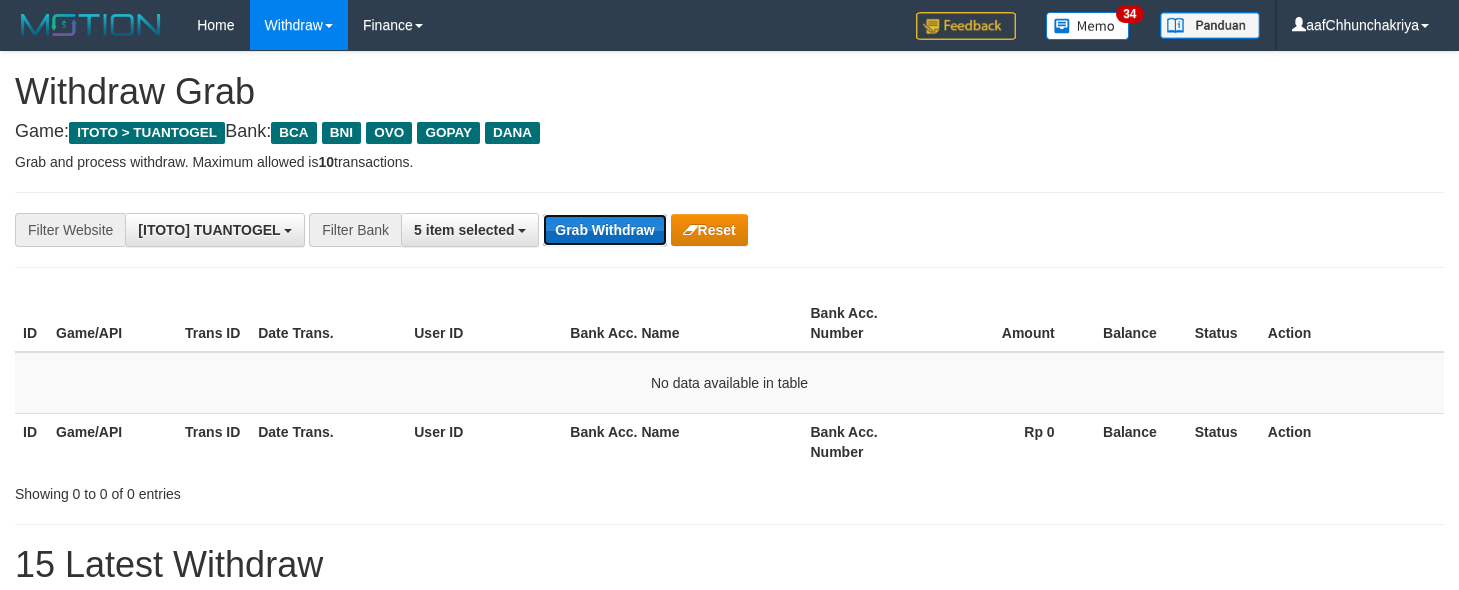 click on "Grab Withdraw" at bounding box center [604, 230] 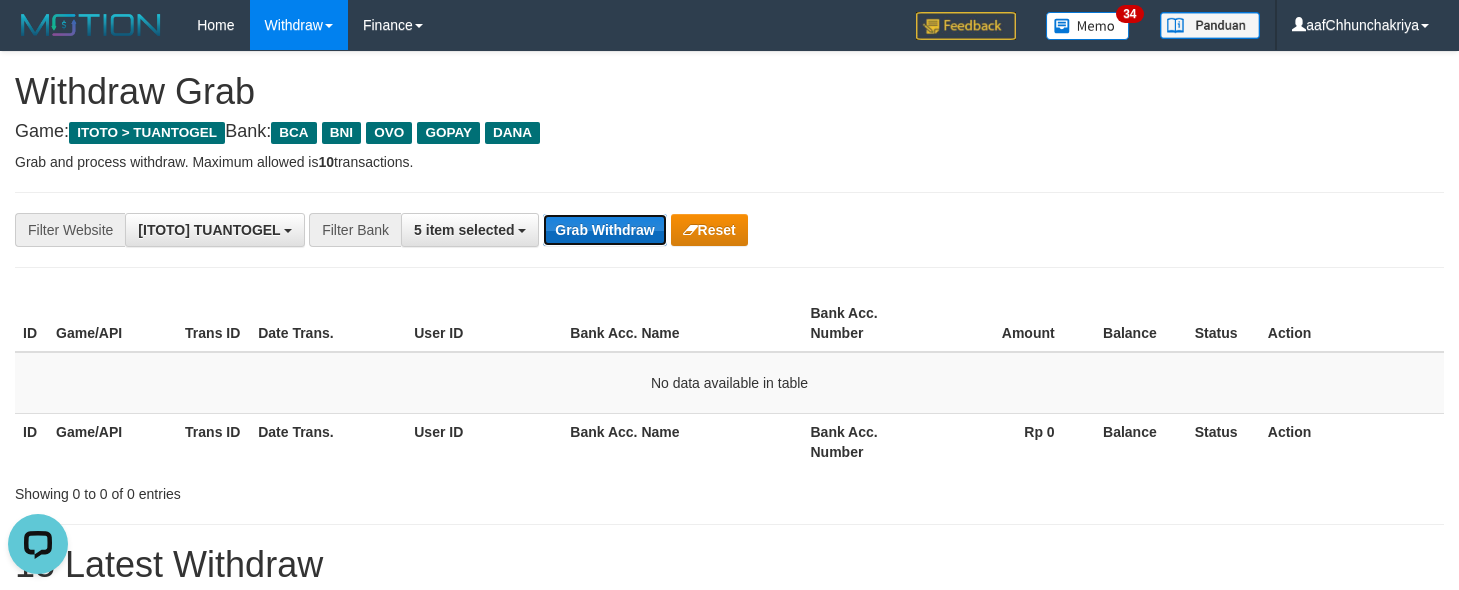 scroll, scrollTop: 0, scrollLeft: 0, axis: both 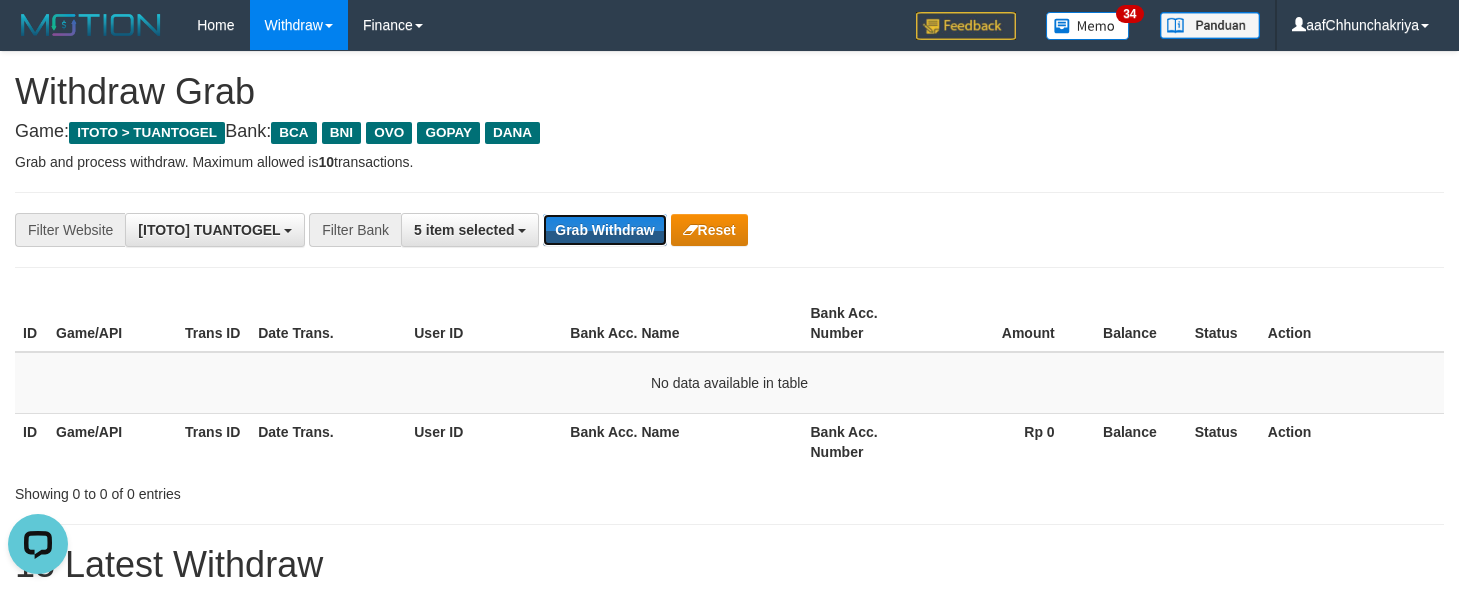 drag, startPoint x: 647, startPoint y: 241, endPoint x: 1129, endPoint y: 480, distance: 538.0009 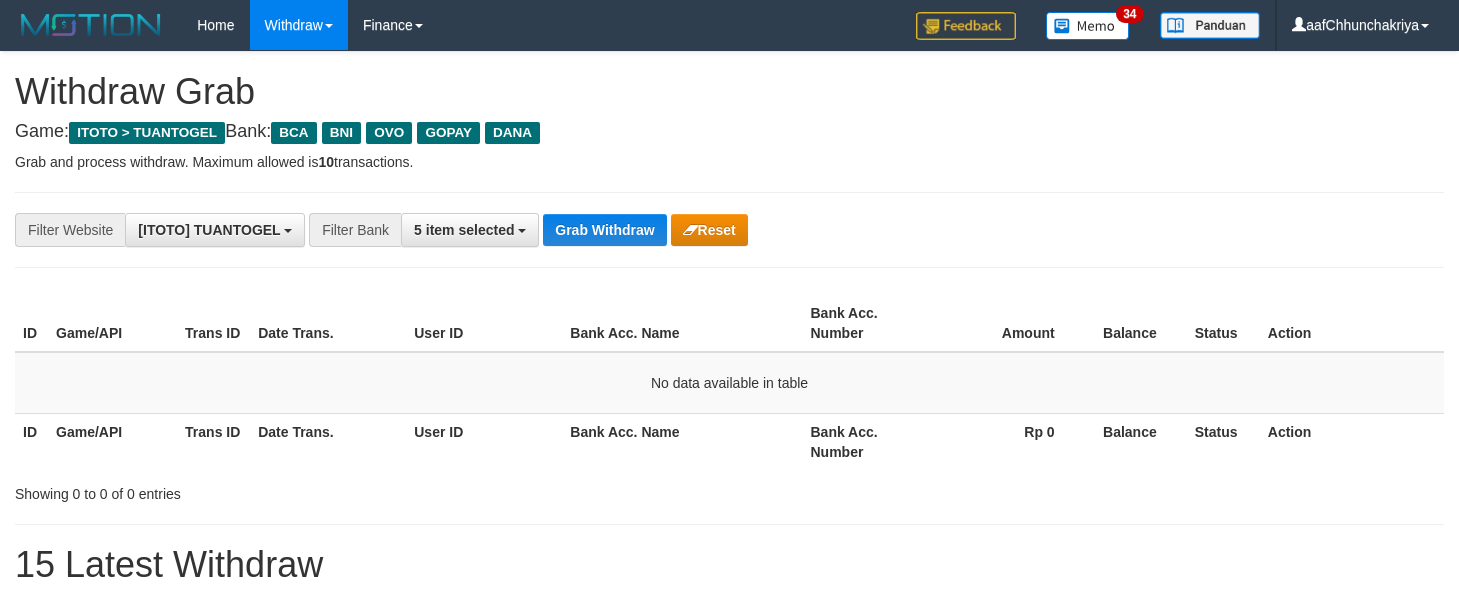 scroll, scrollTop: 0, scrollLeft: 0, axis: both 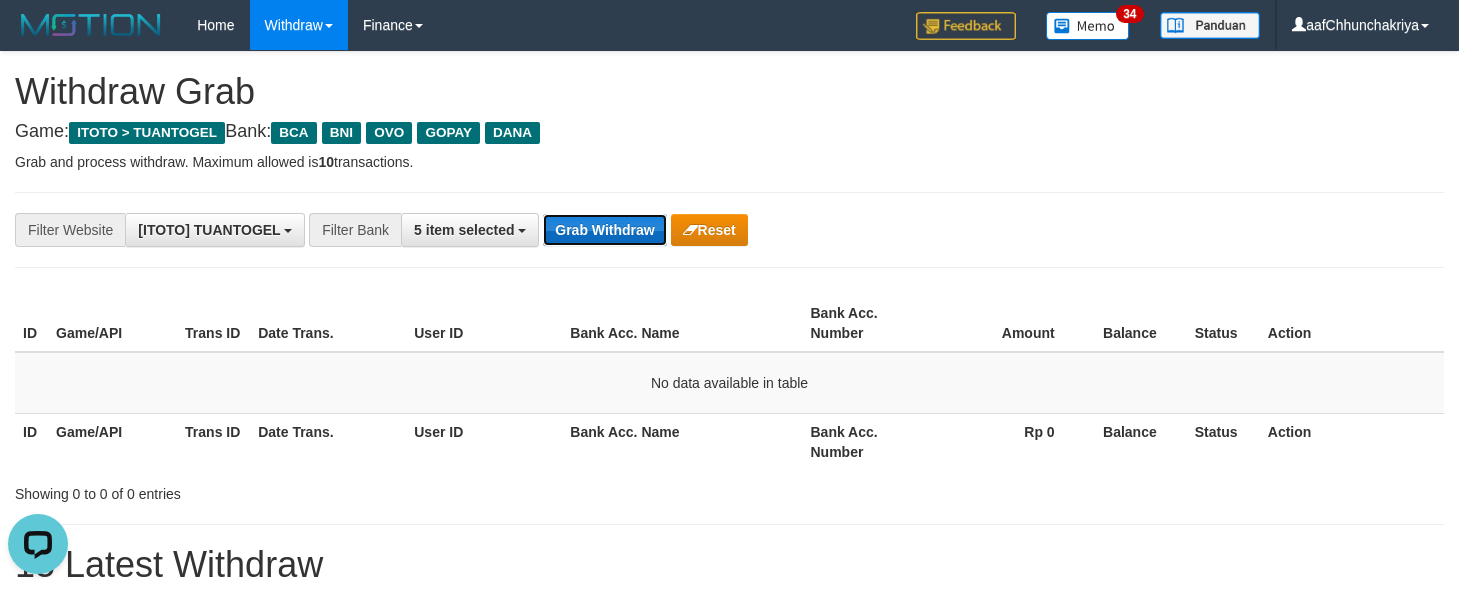 click on "Grab Withdraw" at bounding box center [604, 230] 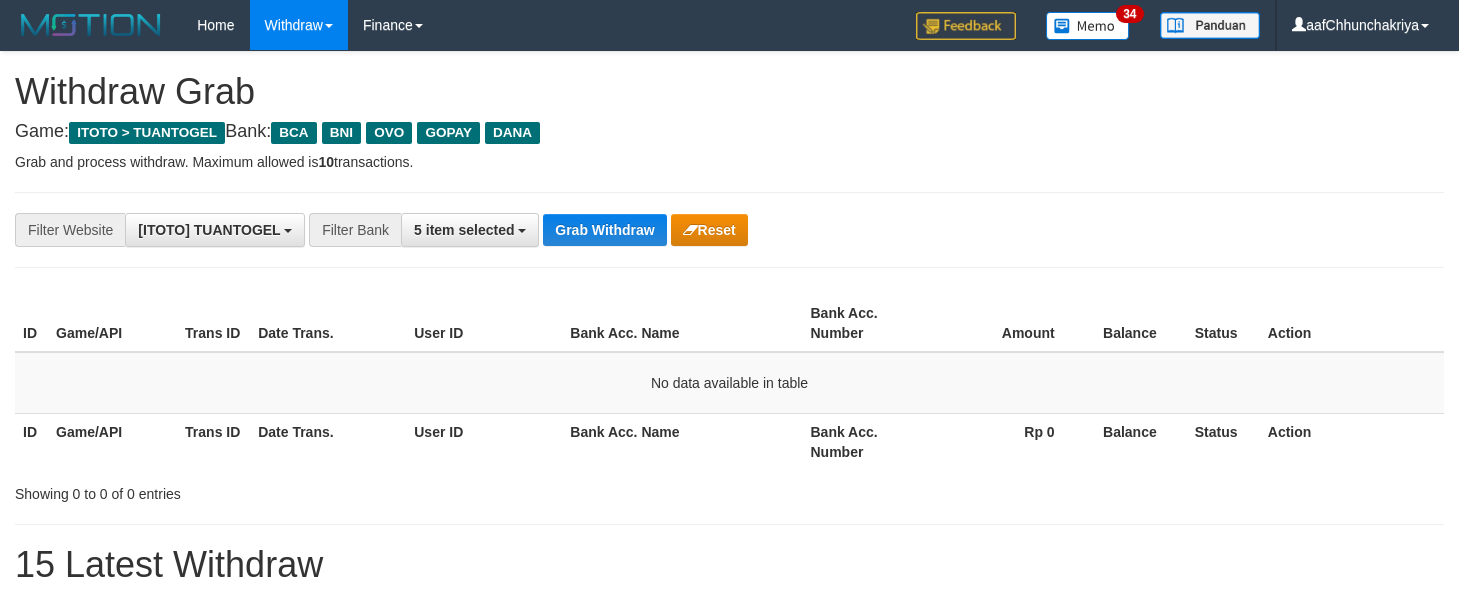 scroll, scrollTop: 0, scrollLeft: 0, axis: both 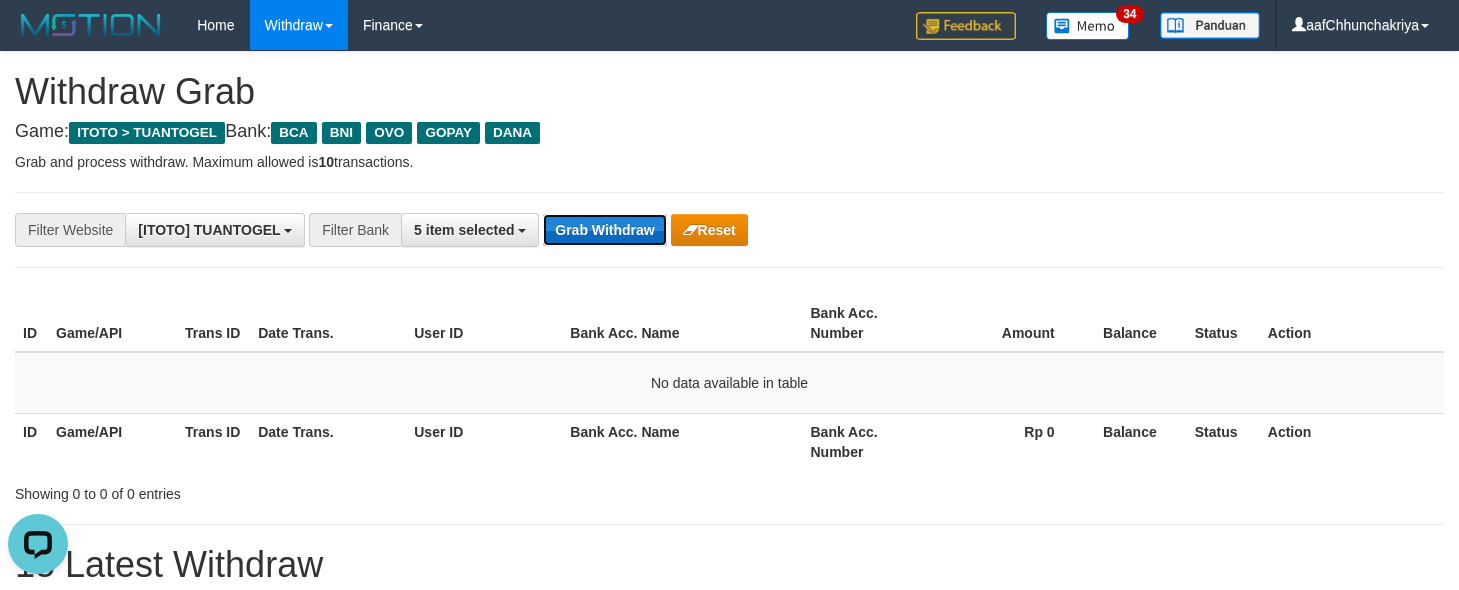 click on "Grab Withdraw" at bounding box center [604, 230] 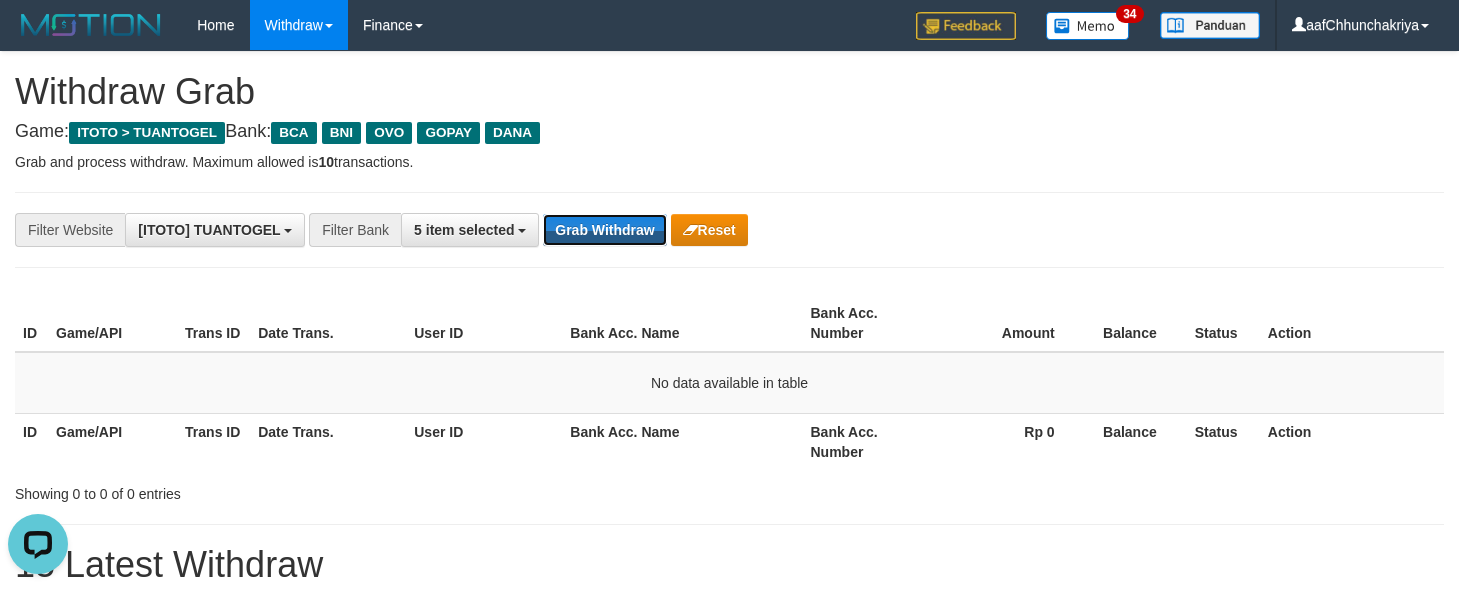 drag, startPoint x: 640, startPoint y: 238, endPoint x: 1119, endPoint y: 586, distance: 592.0684 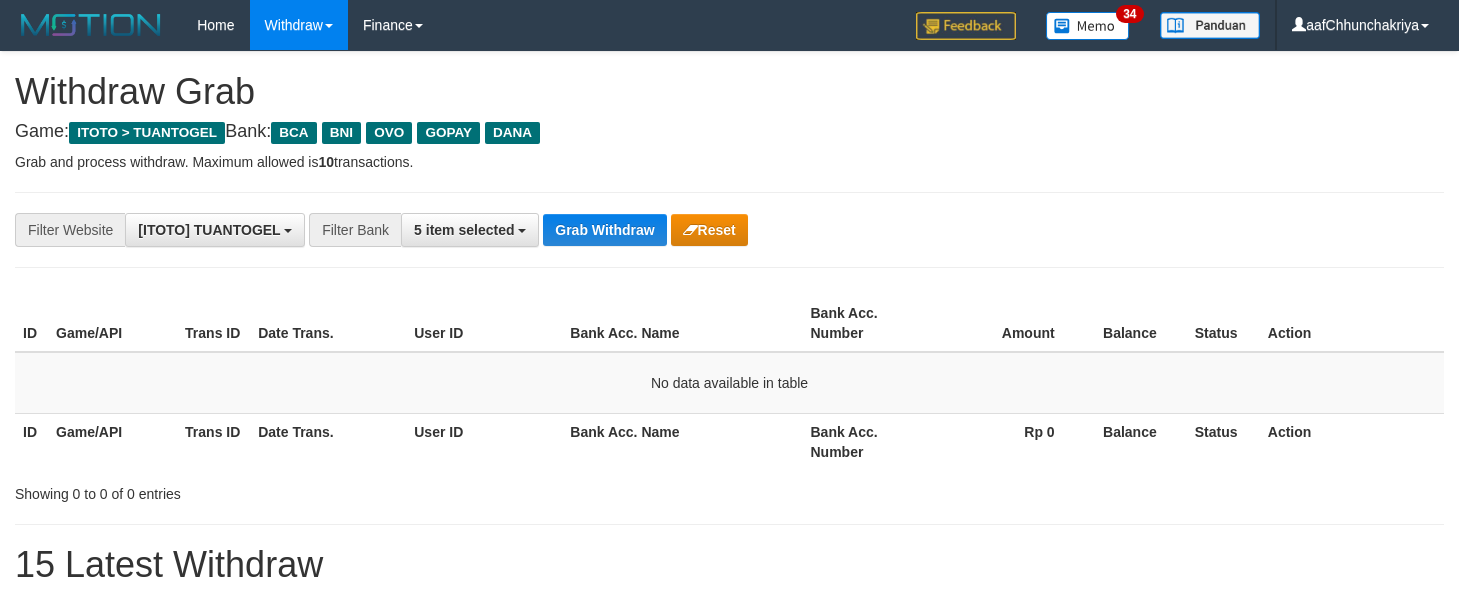 scroll, scrollTop: 0, scrollLeft: 0, axis: both 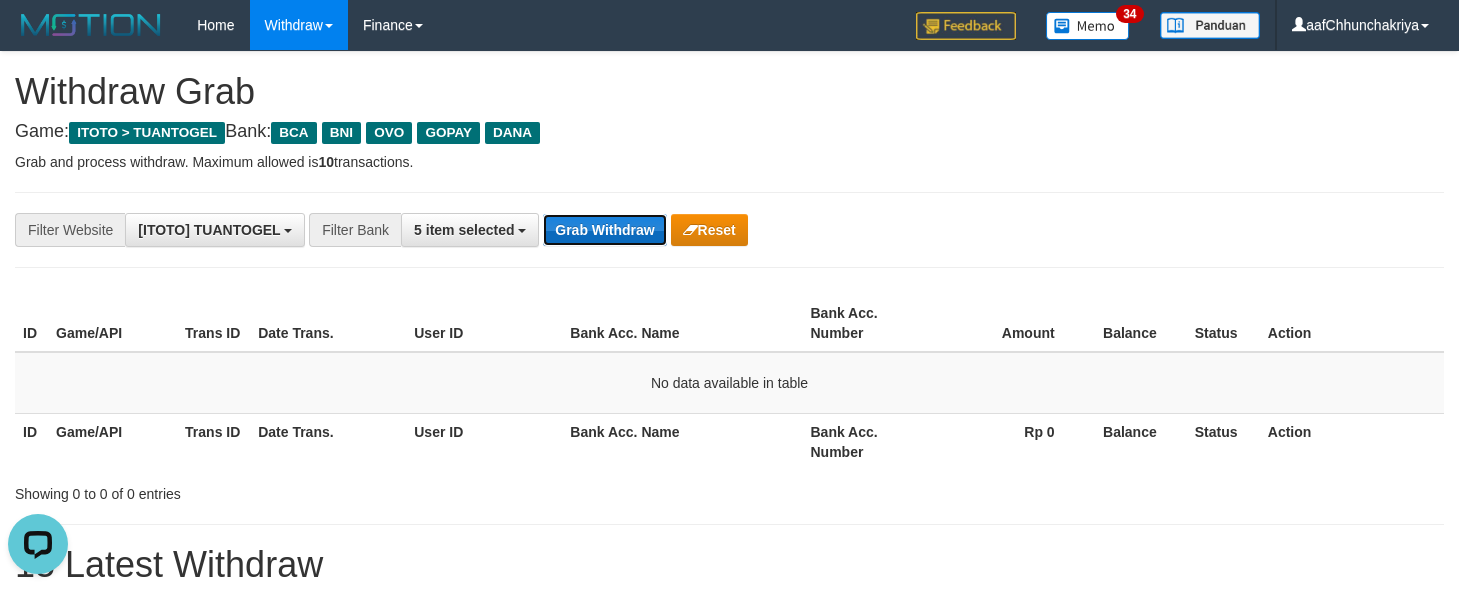 click on "Grab Withdraw" at bounding box center (604, 230) 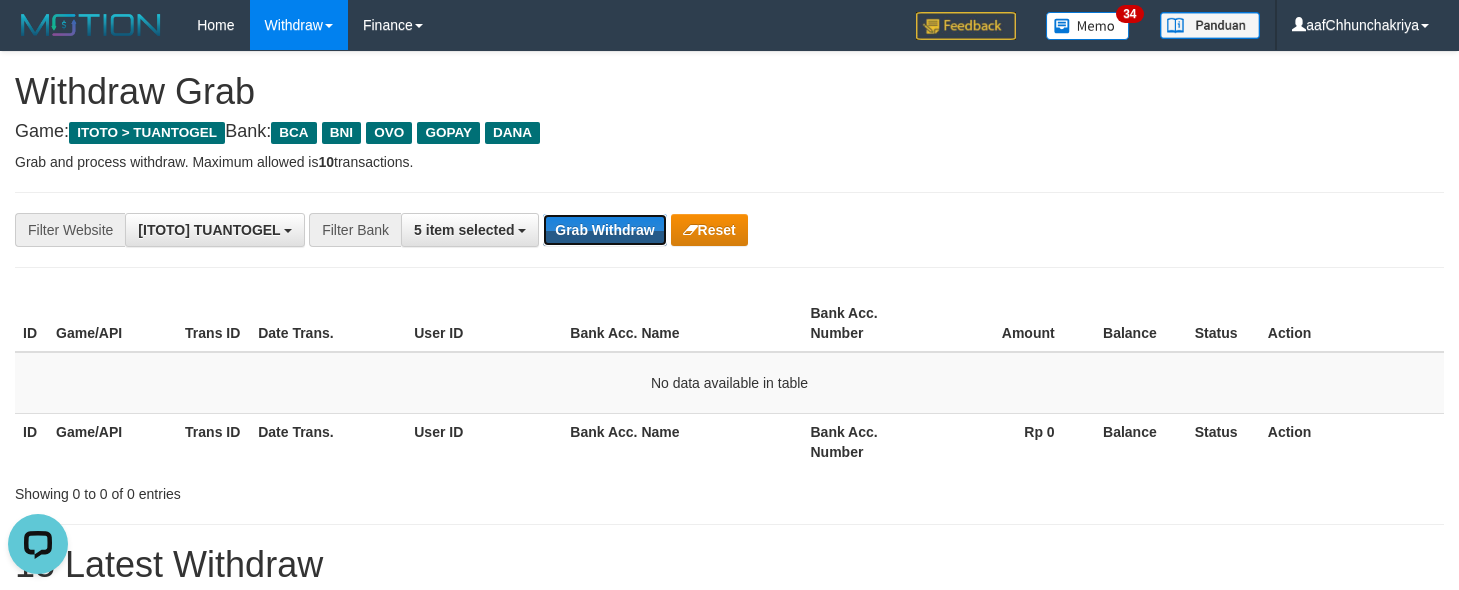 drag, startPoint x: 575, startPoint y: 236, endPoint x: 1119, endPoint y: 568, distance: 637.3068 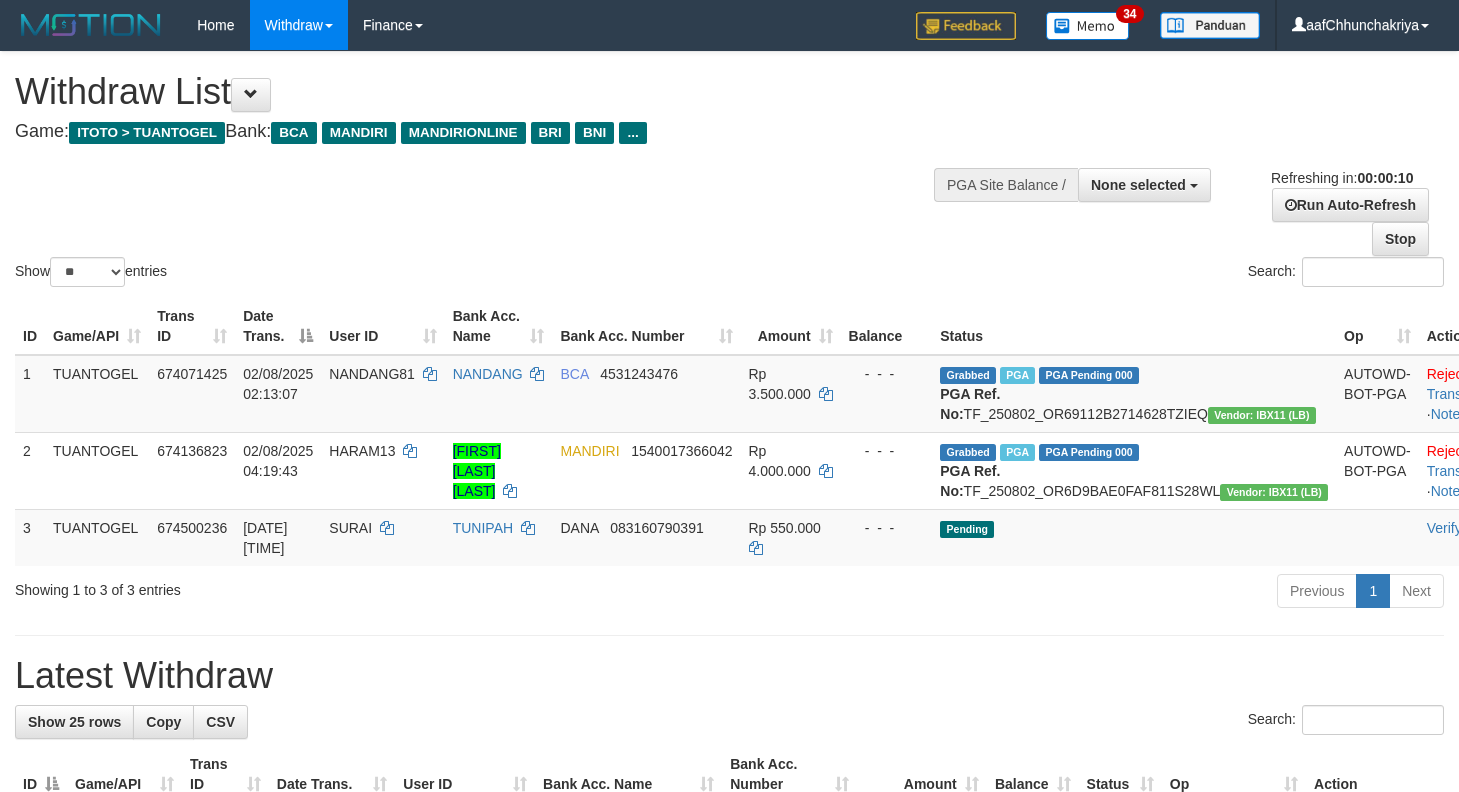 select 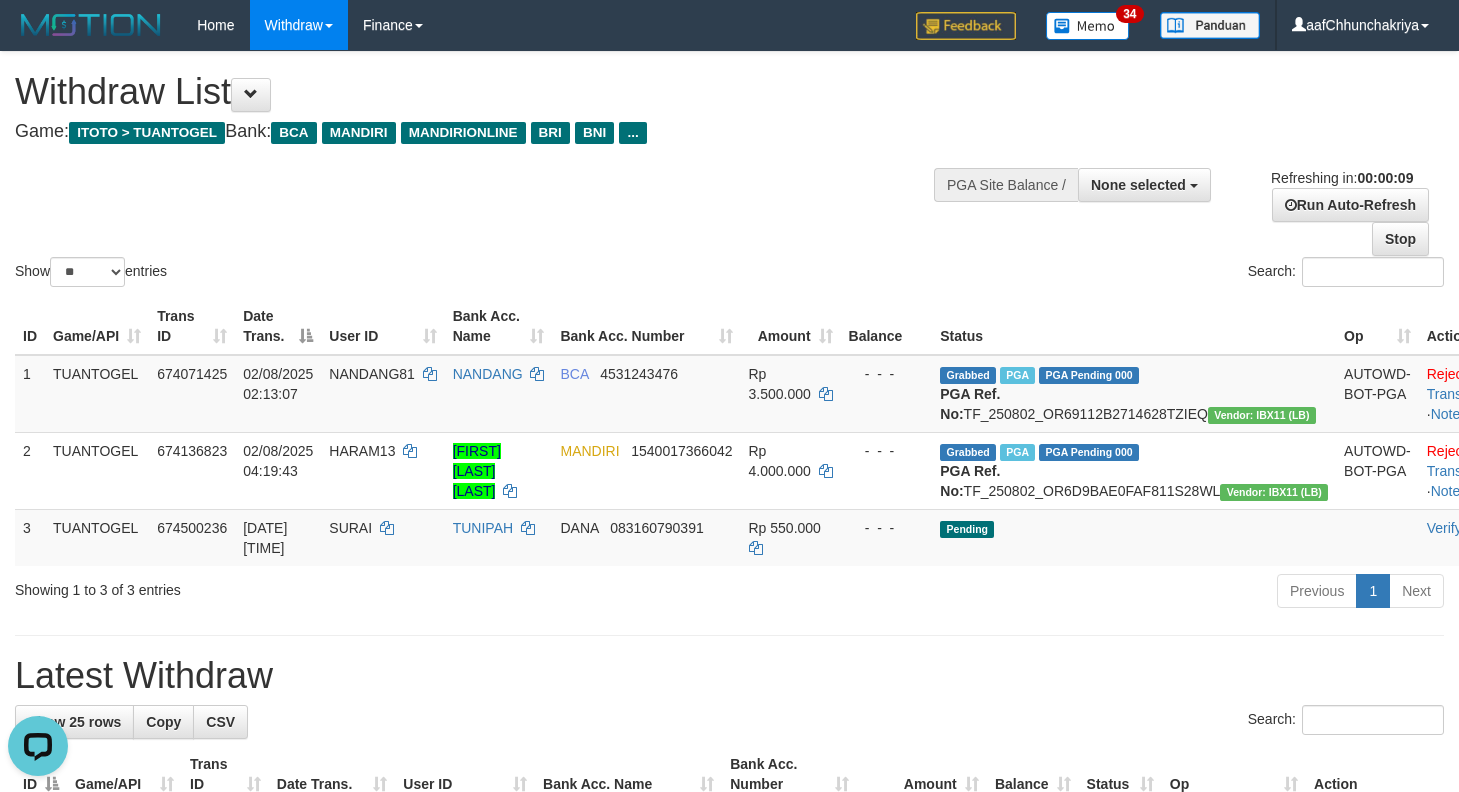 scroll, scrollTop: 0, scrollLeft: 0, axis: both 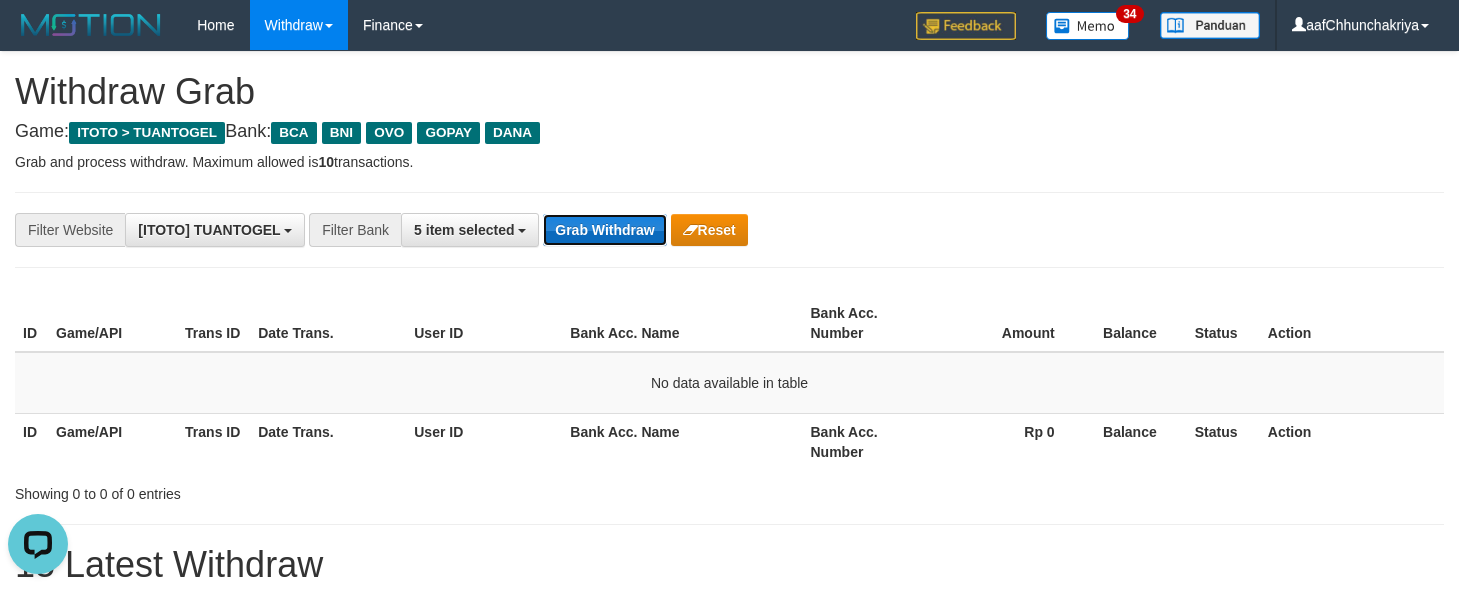 click on "Grab Withdraw" at bounding box center [604, 230] 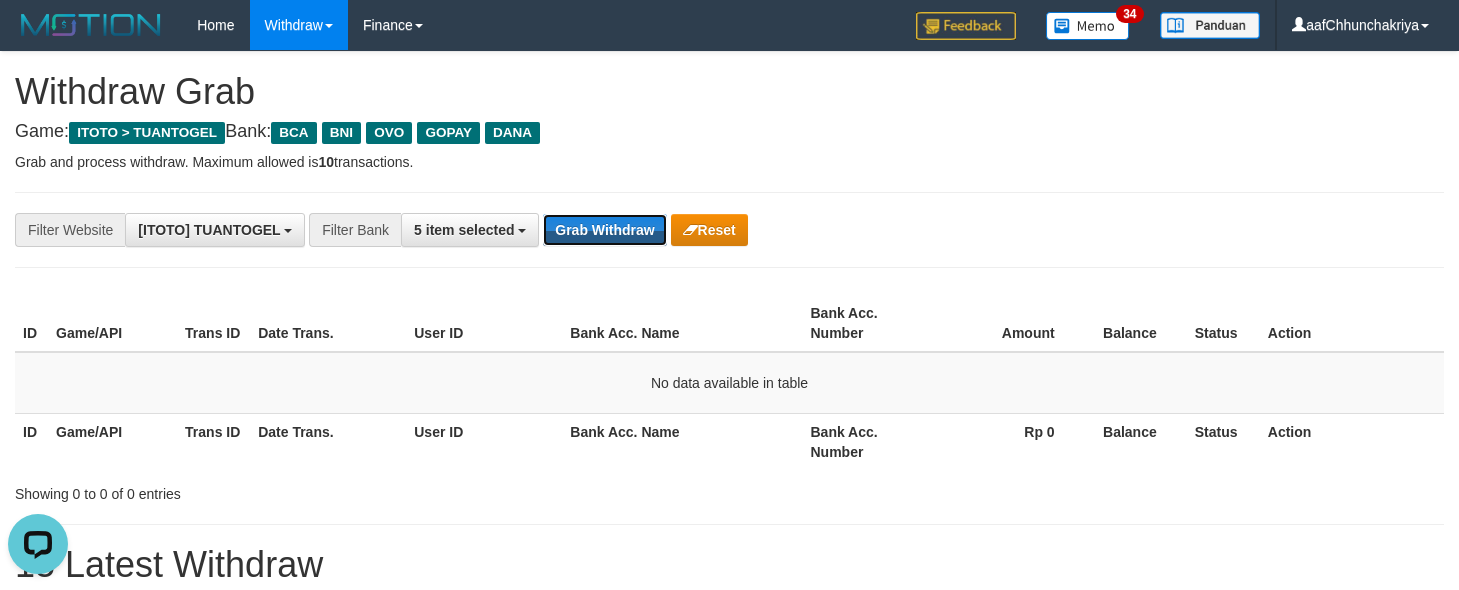 drag, startPoint x: 623, startPoint y: 239, endPoint x: 1128, endPoint y: 588, distance: 613.8616 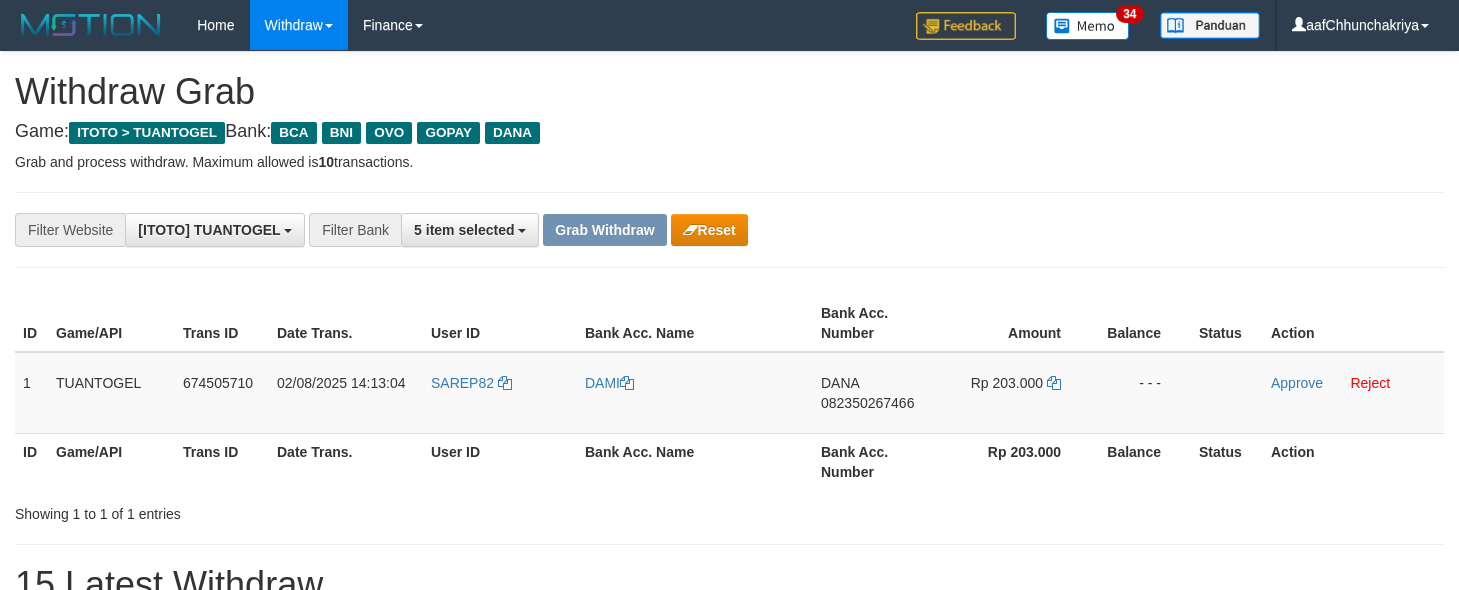 scroll, scrollTop: 0, scrollLeft: 0, axis: both 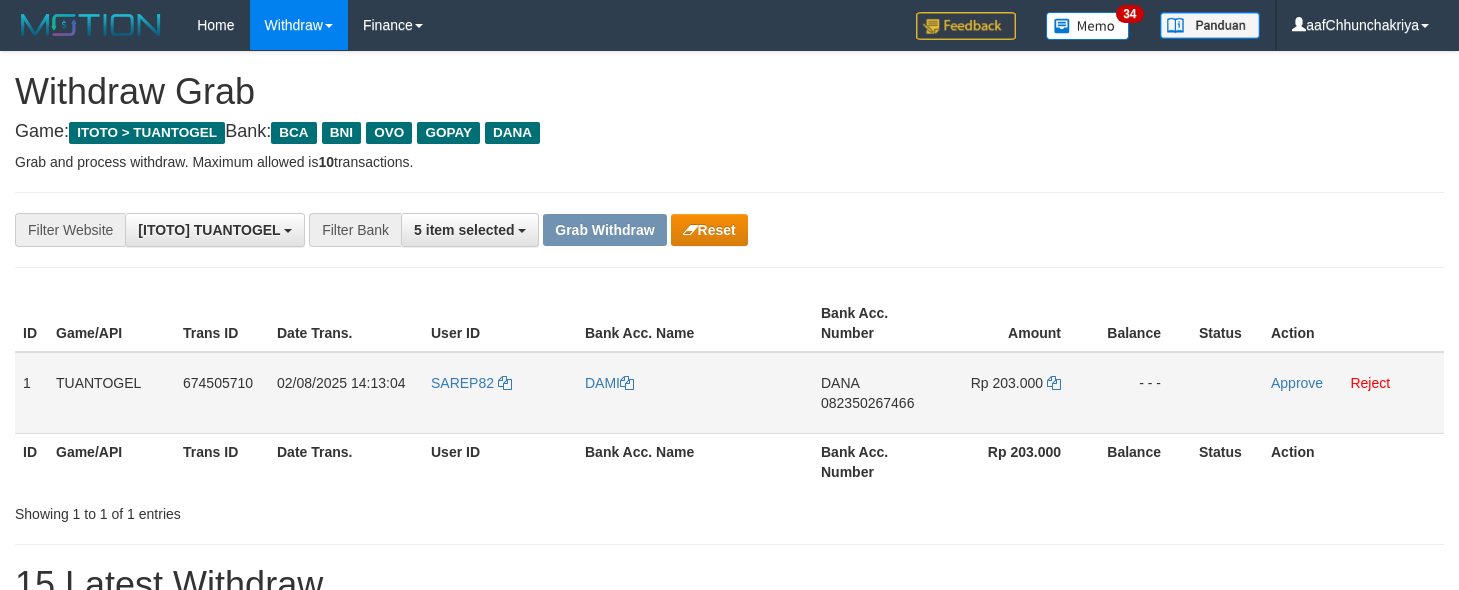 click on "SAREP82" at bounding box center (500, 393) 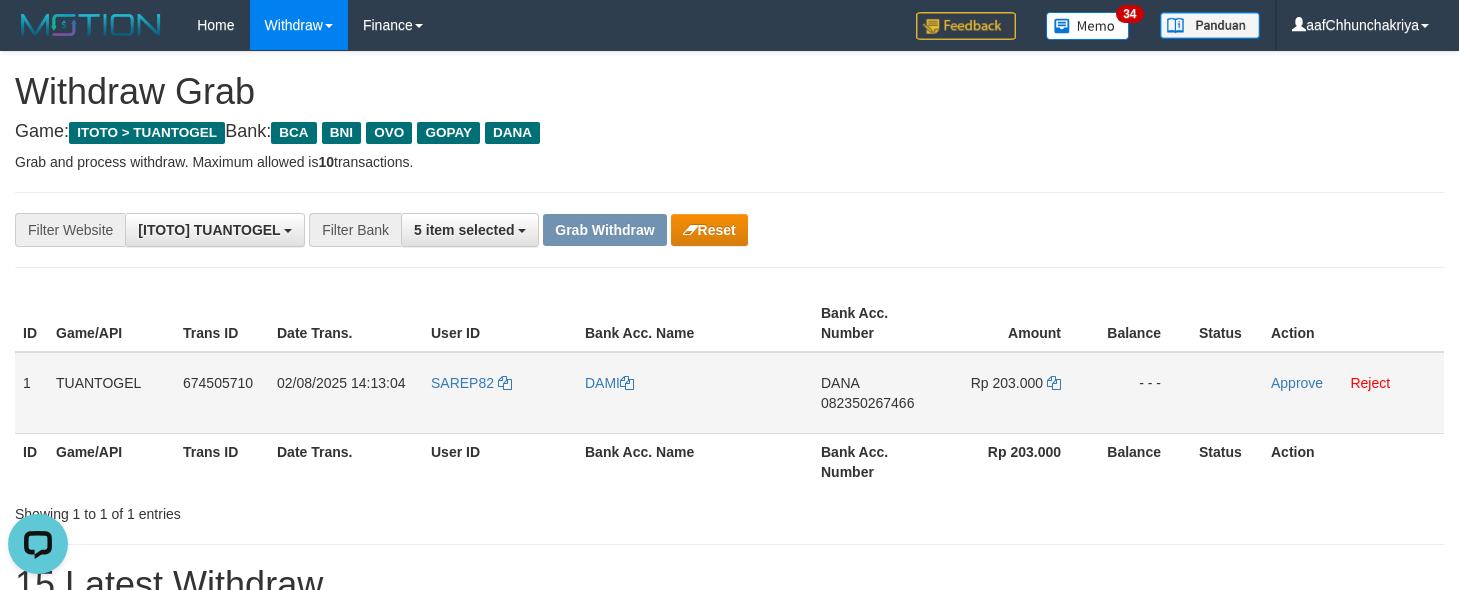 scroll, scrollTop: 0, scrollLeft: 0, axis: both 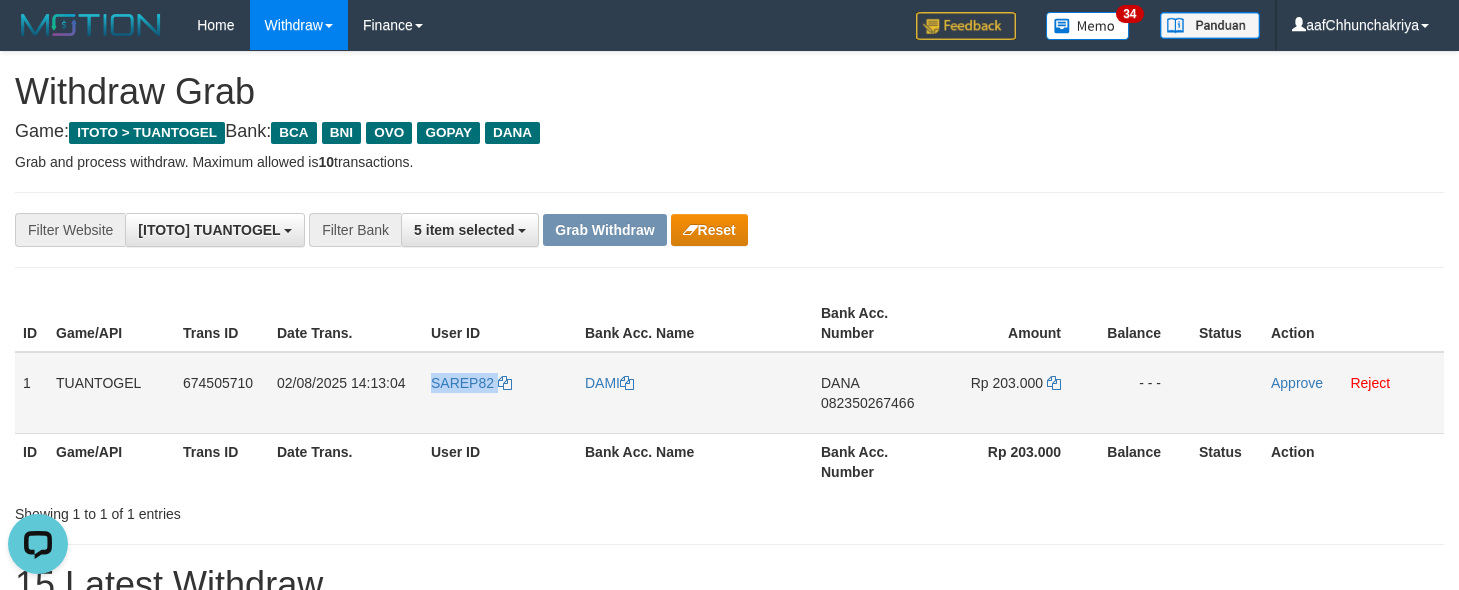 click on "SAREP82" at bounding box center [500, 393] 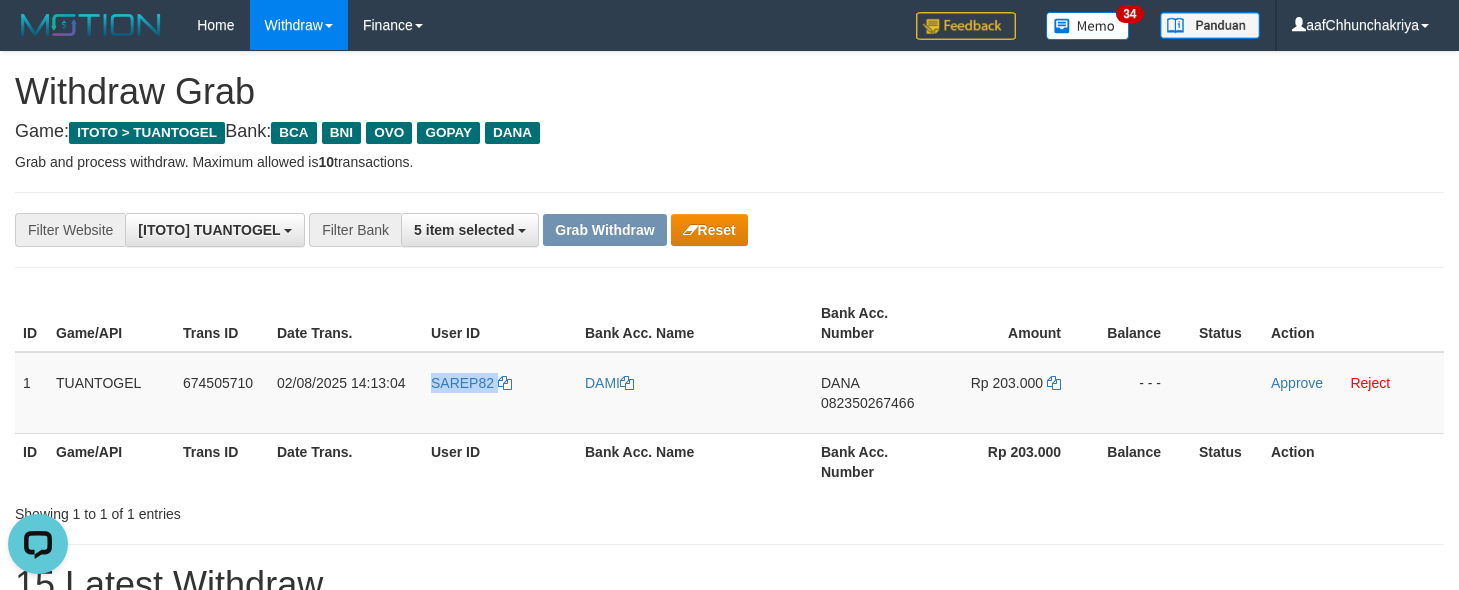 copy on "SAREP82" 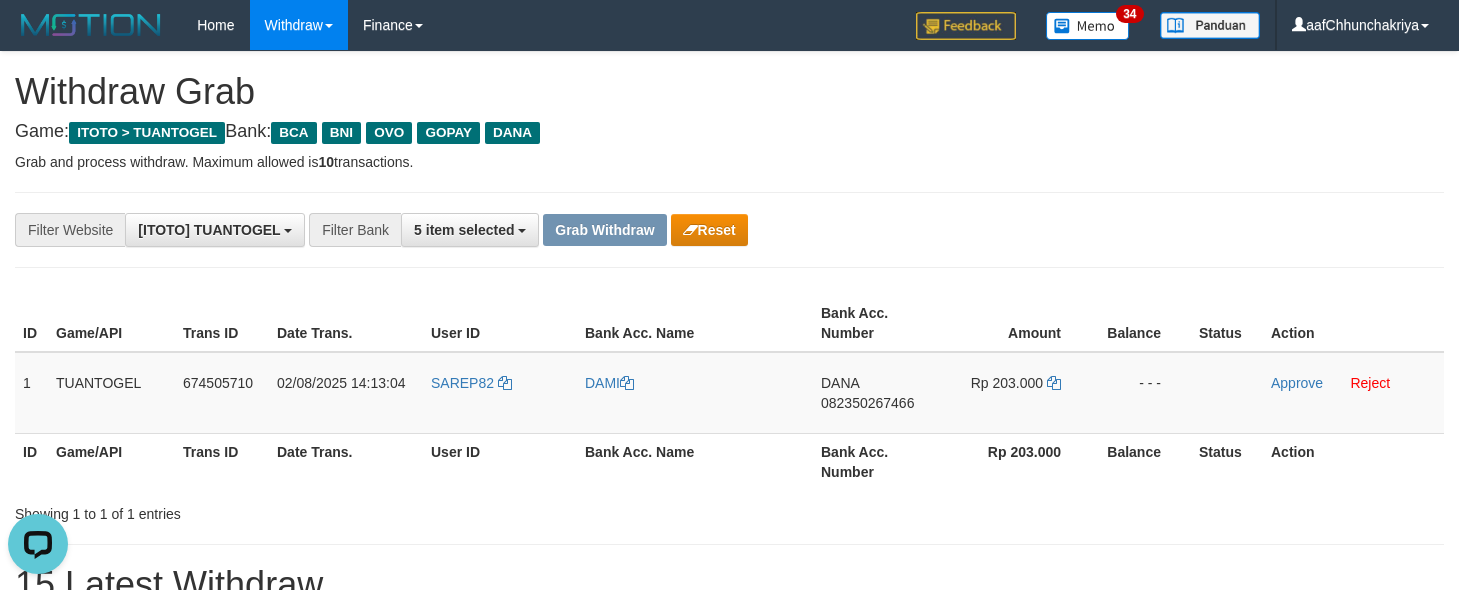 click on "**********" at bounding box center [729, 993] 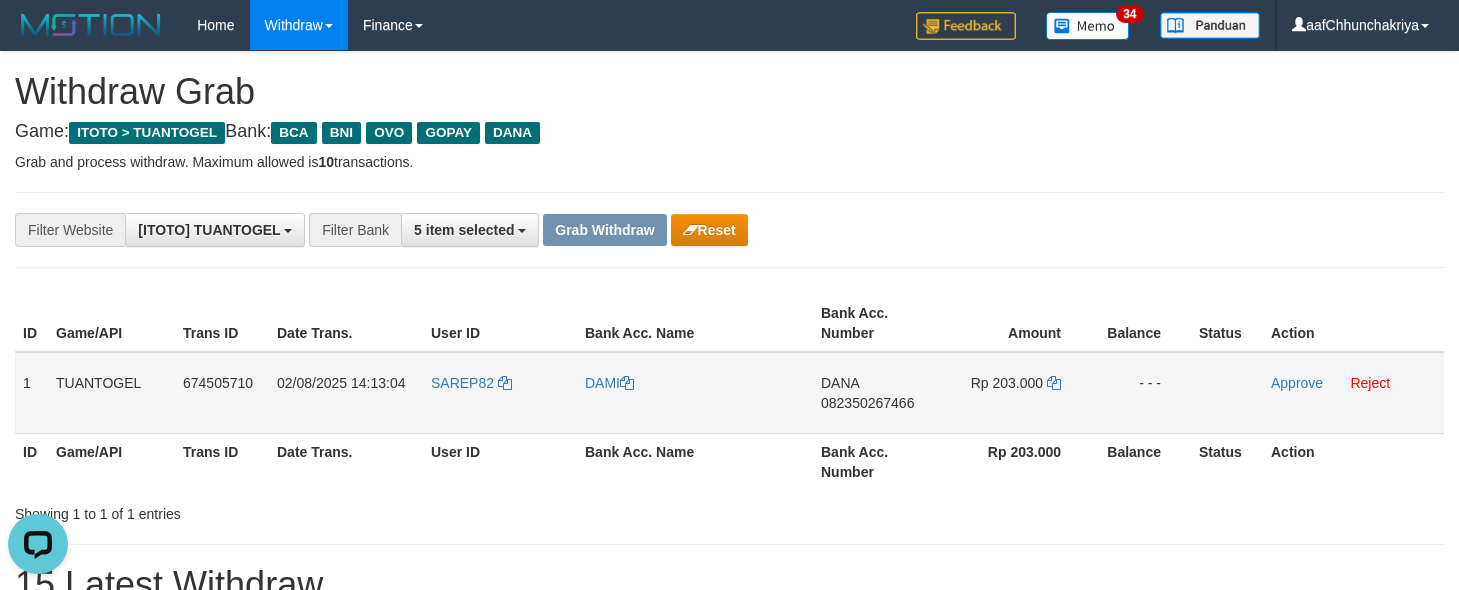 click on "SAREP82" at bounding box center [500, 393] 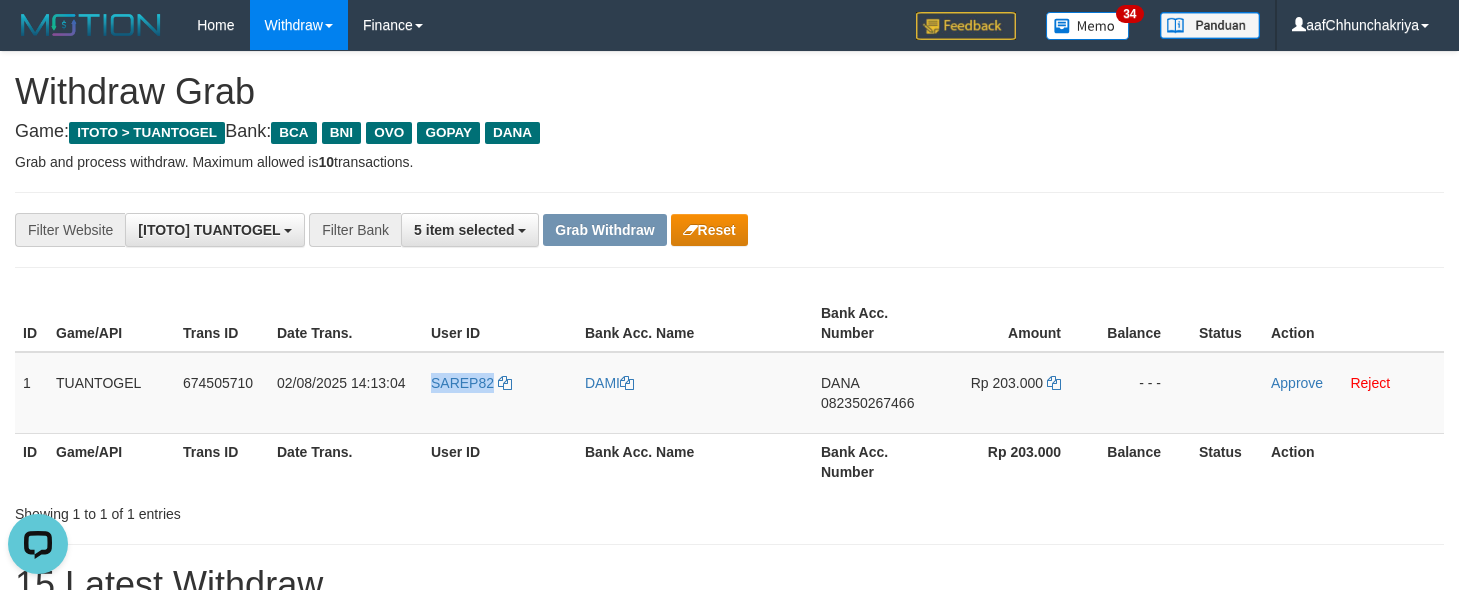 drag, startPoint x: 462, startPoint y: 415, endPoint x: 511, endPoint y: 437, distance: 53.712196 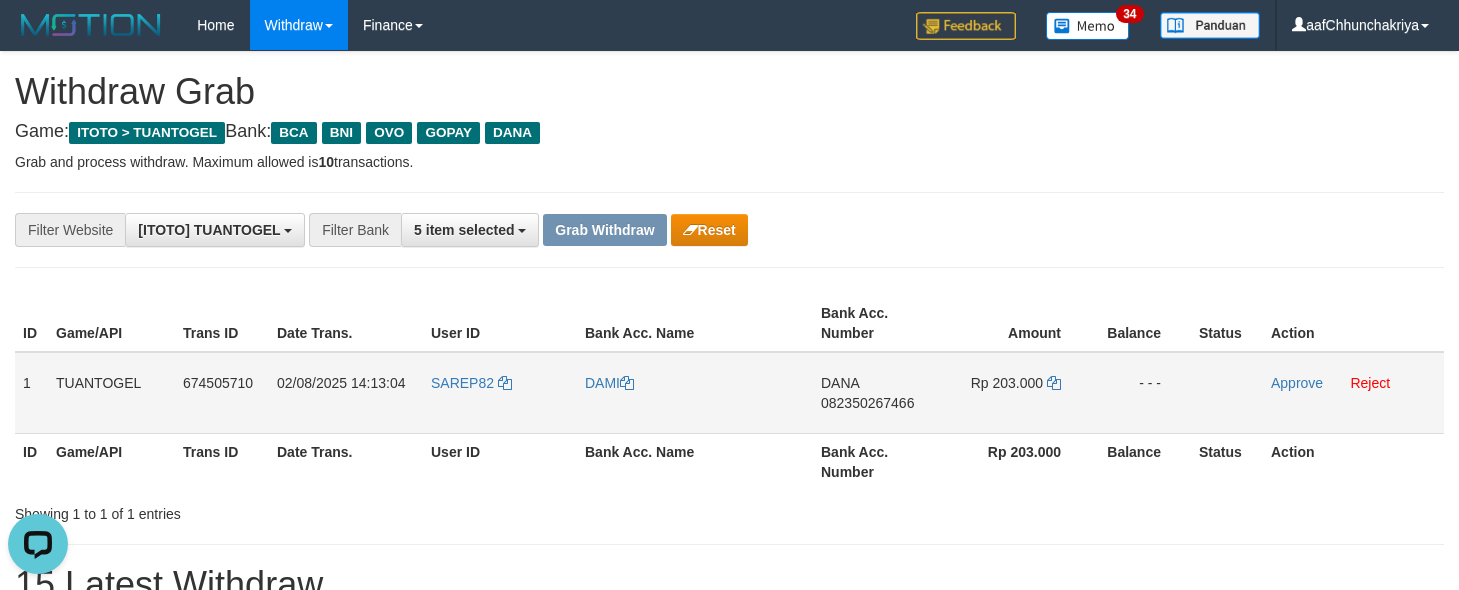 drag, startPoint x: 1096, startPoint y: 137, endPoint x: 924, endPoint y: 351, distance: 274.5542 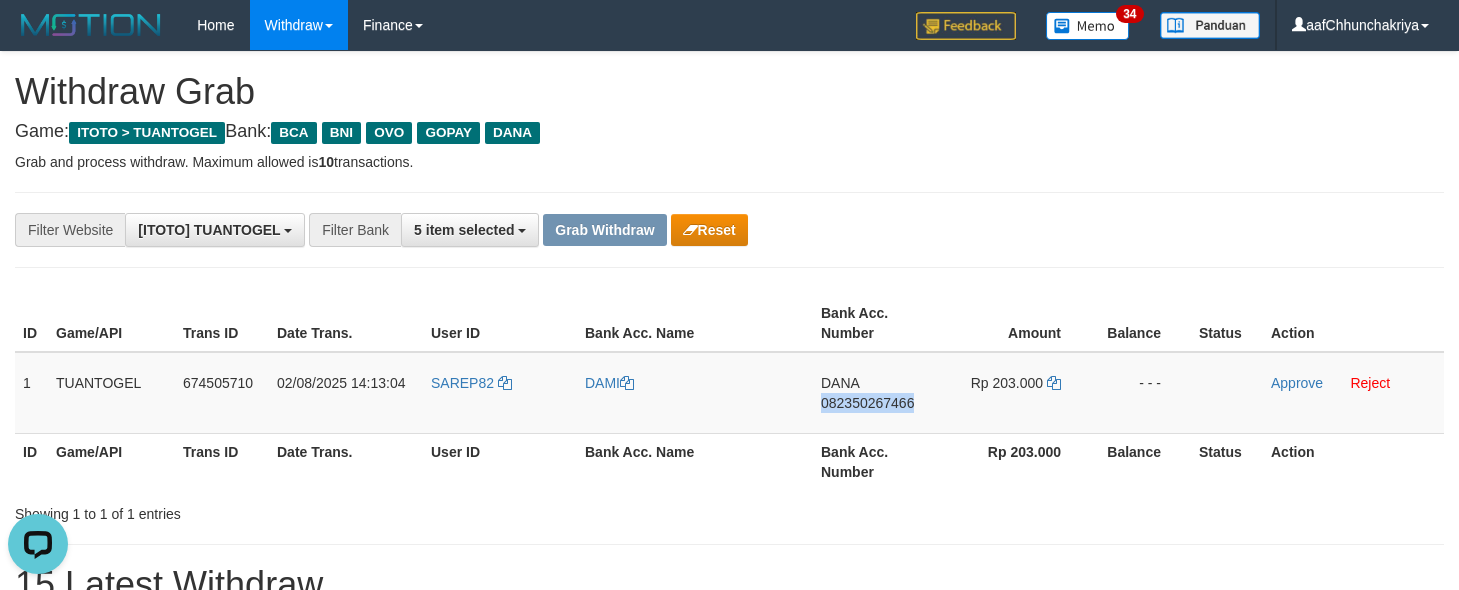 drag, startPoint x: 850, startPoint y: 420, endPoint x: 1370, endPoint y: 306, distance: 532.3495 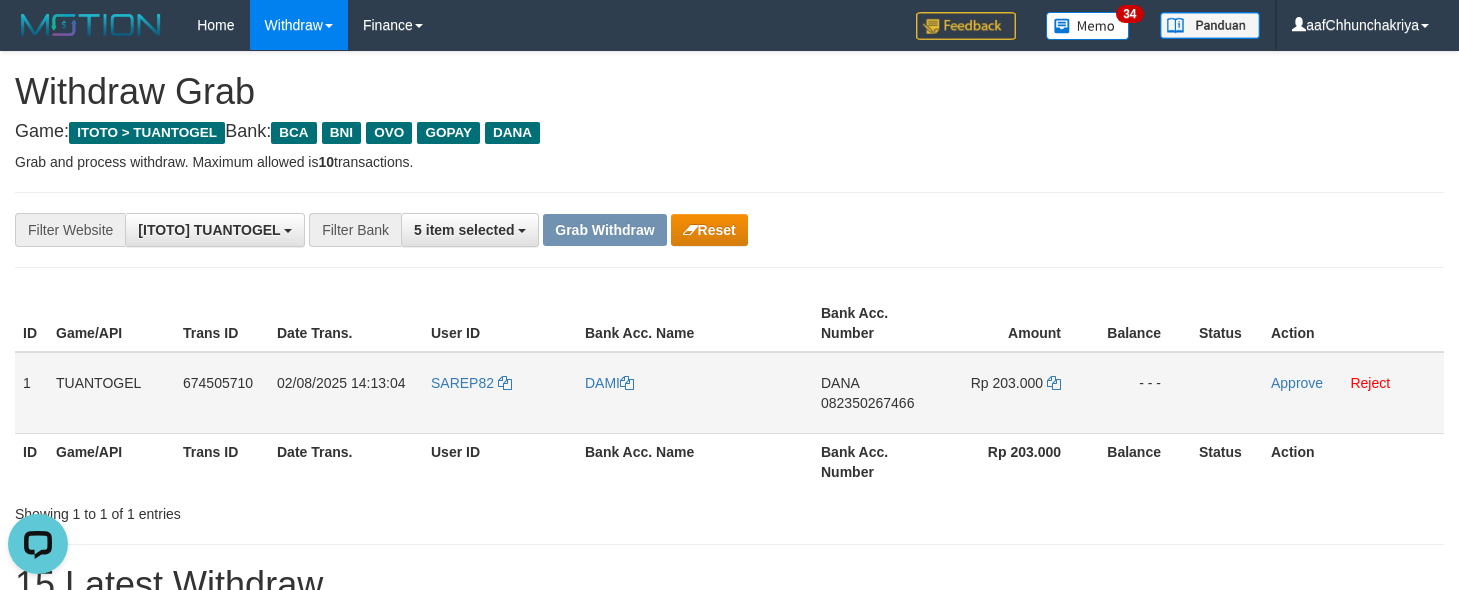 click on "Rp 203.000" at bounding box center (1015, 393) 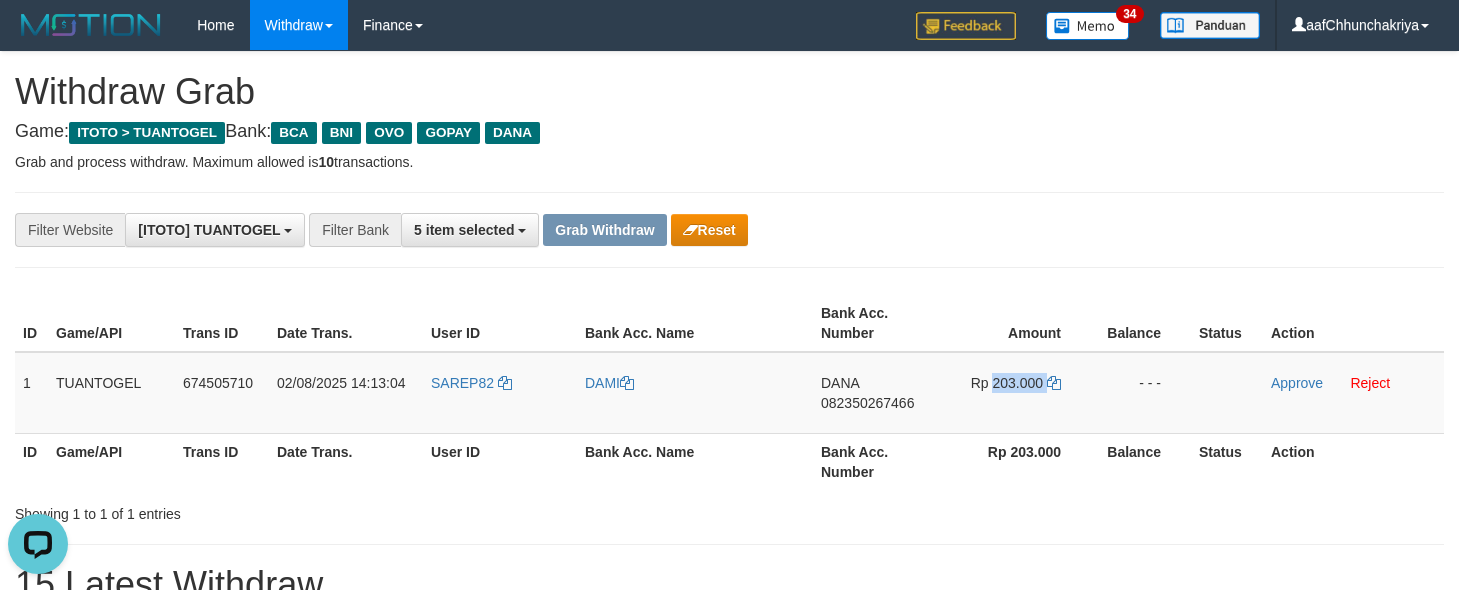 drag, startPoint x: 1023, startPoint y: 393, endPoint x: 1218, endPoint y: 438, distance: 200.12495 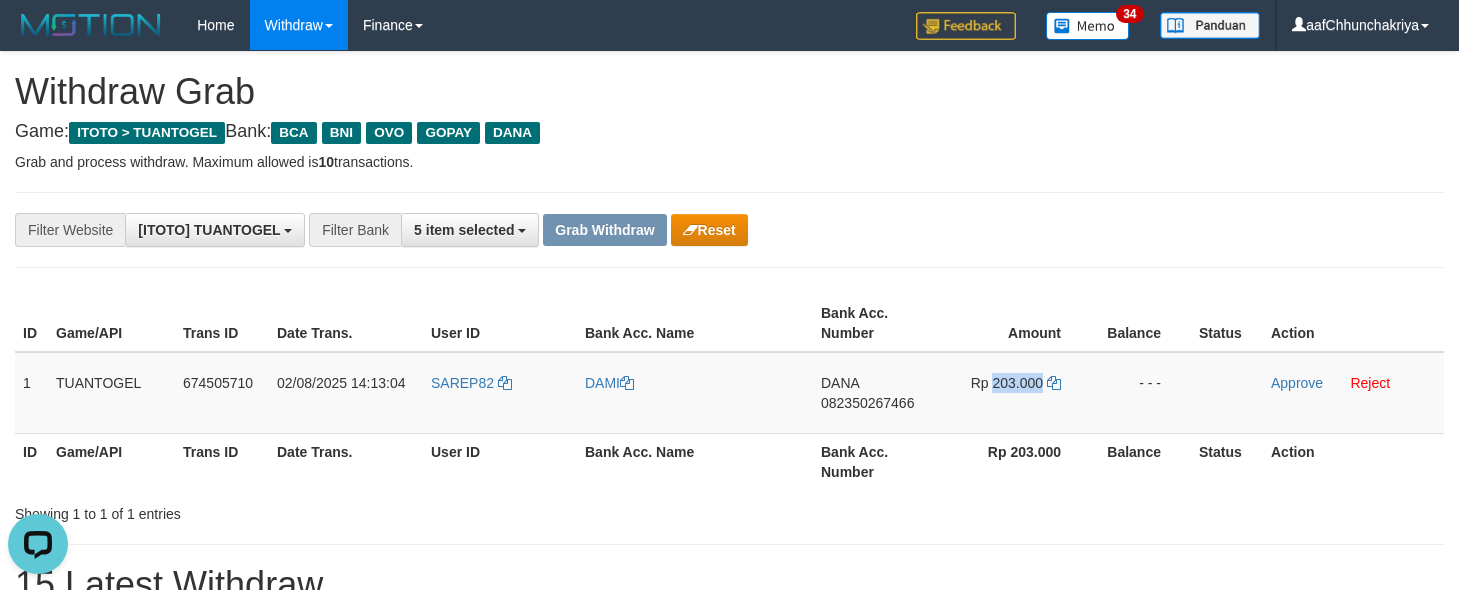copy on "203.000" 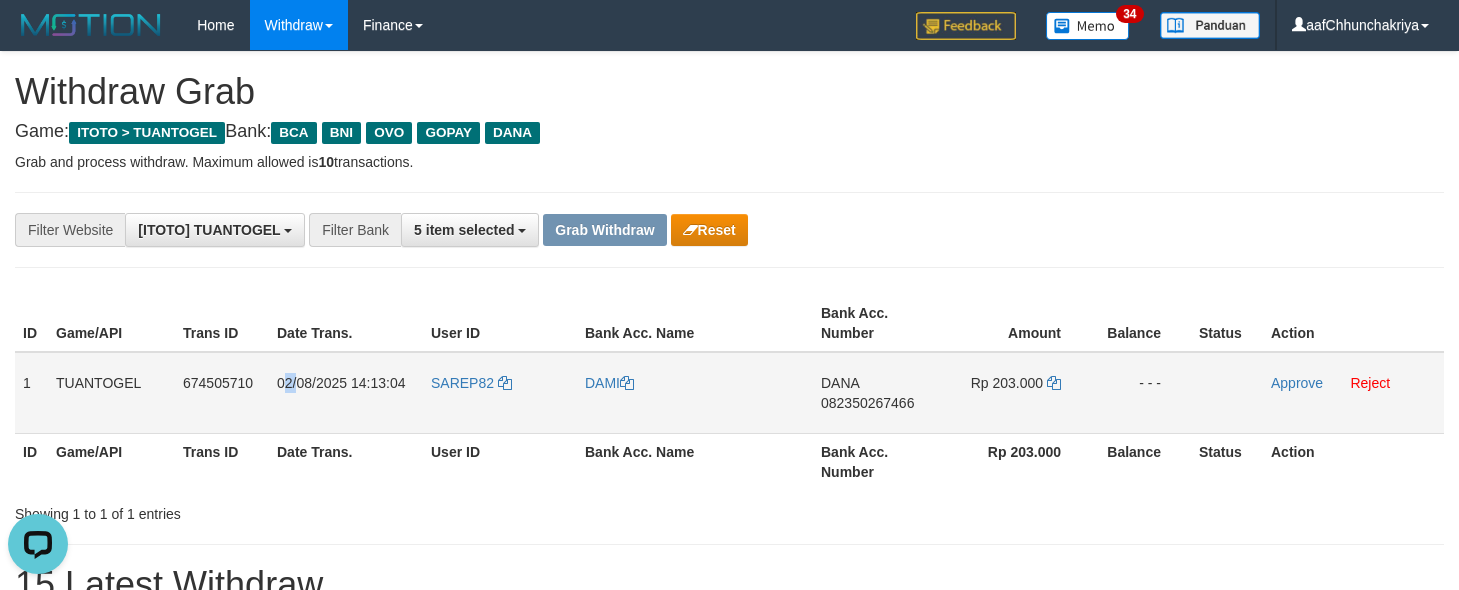drag, startPoint x: 285, startPoint y: 374, endPoint x: 300, endPoint y: 377, distance: 15.297058 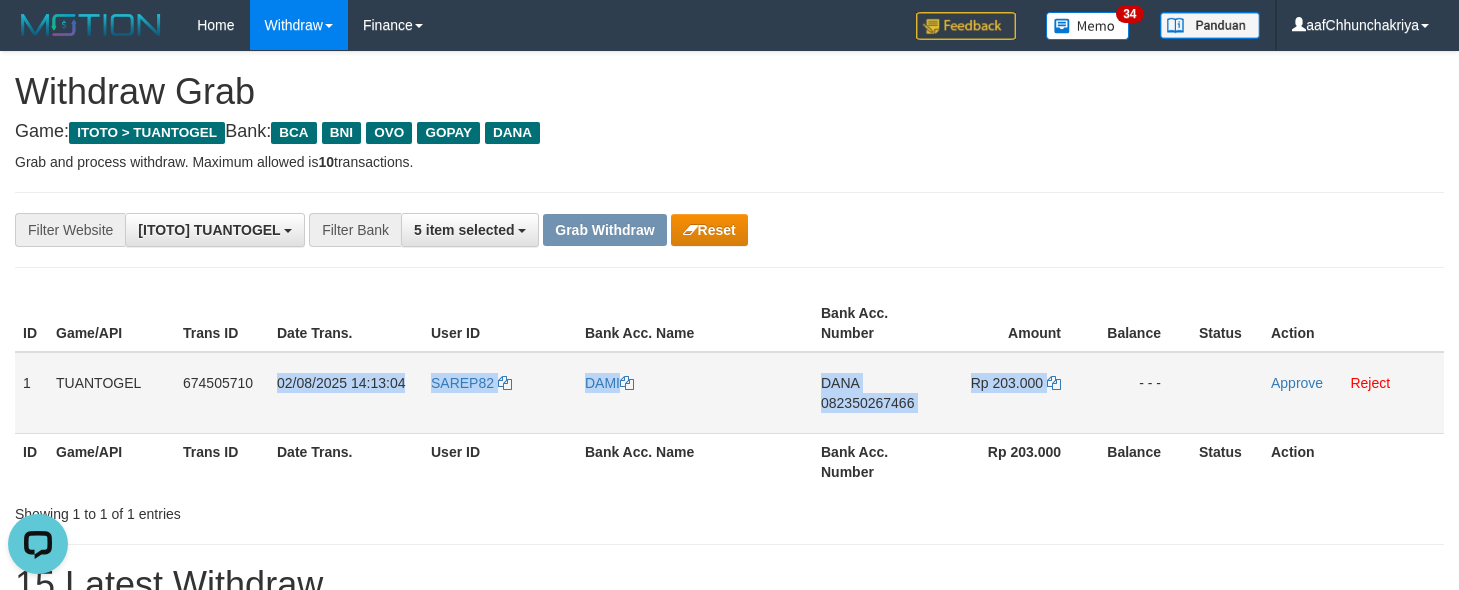 drag, startPoint x: 280, startPoint y: 380, endPoint x: 1120, endPoint y: 387, distance: 840.0292 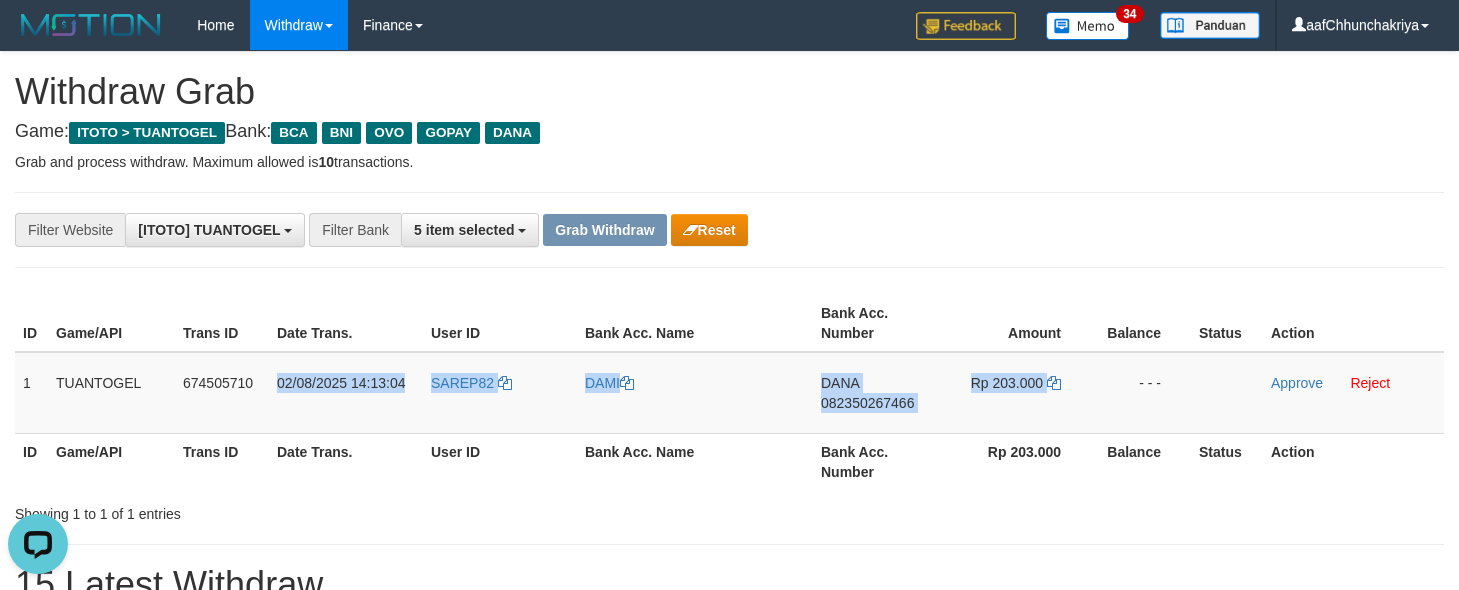 copy on "02/08/2025 14:13:04
SAREP82
DAMI
DANA
082350267466
Rp 203.000" 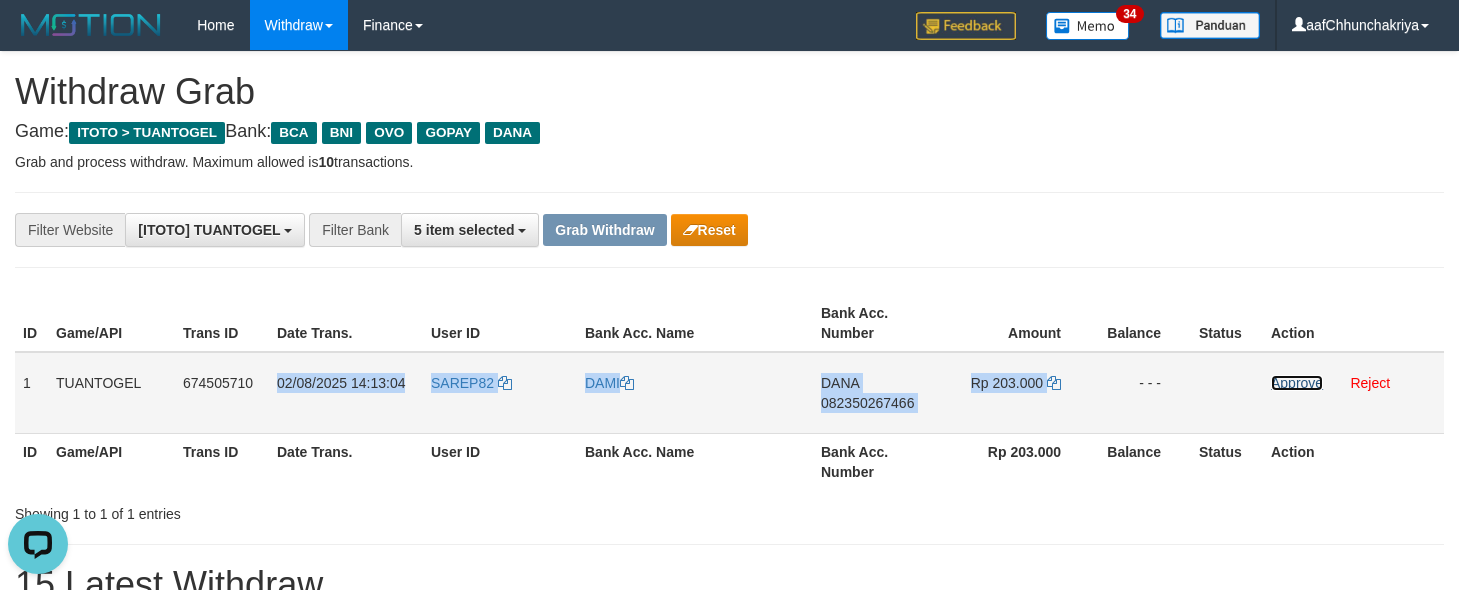 click on "Approve" at bounding box center (1297, 383) 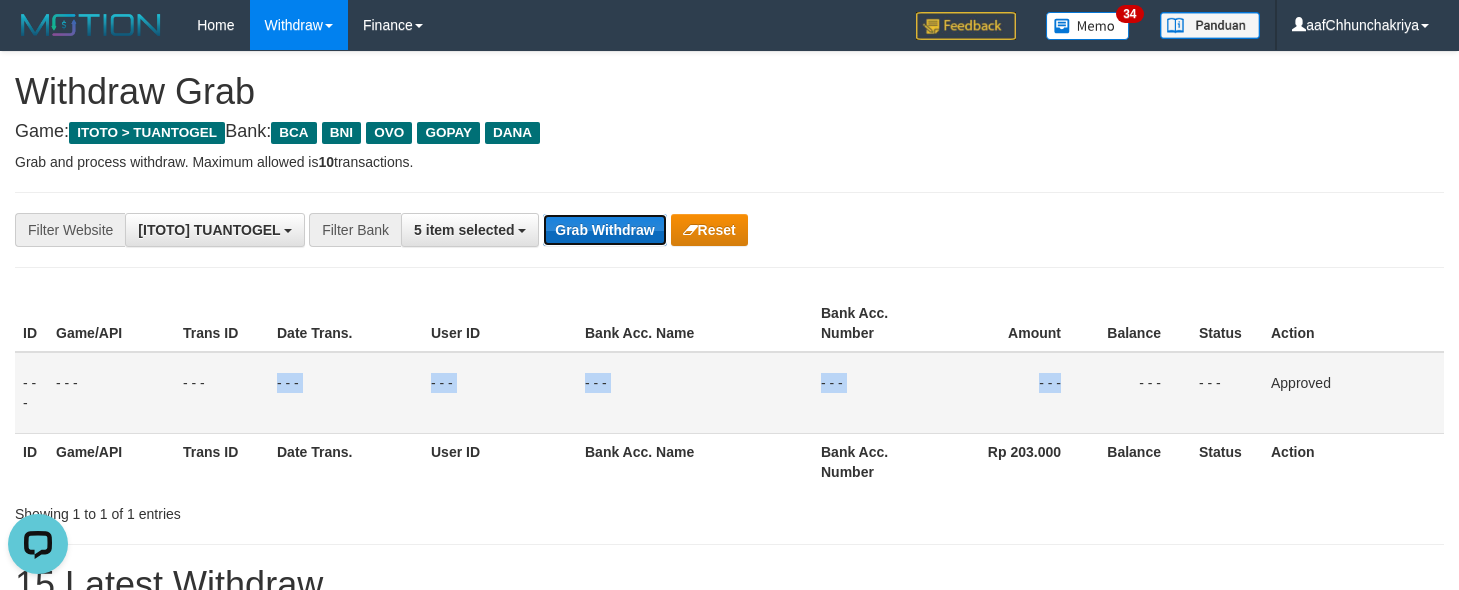 click on "Grab Withdraw" at bounding box center (604, 230) 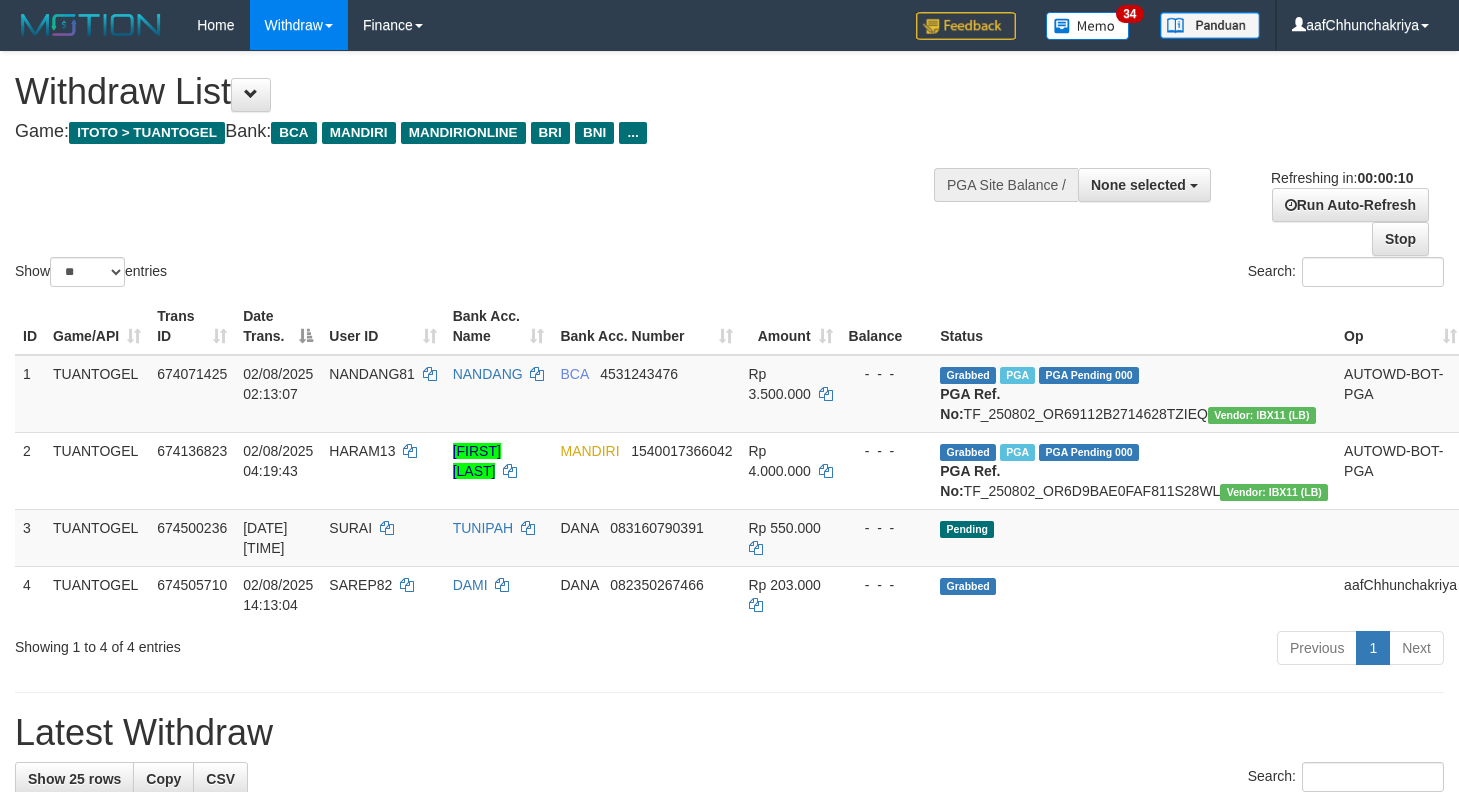 select 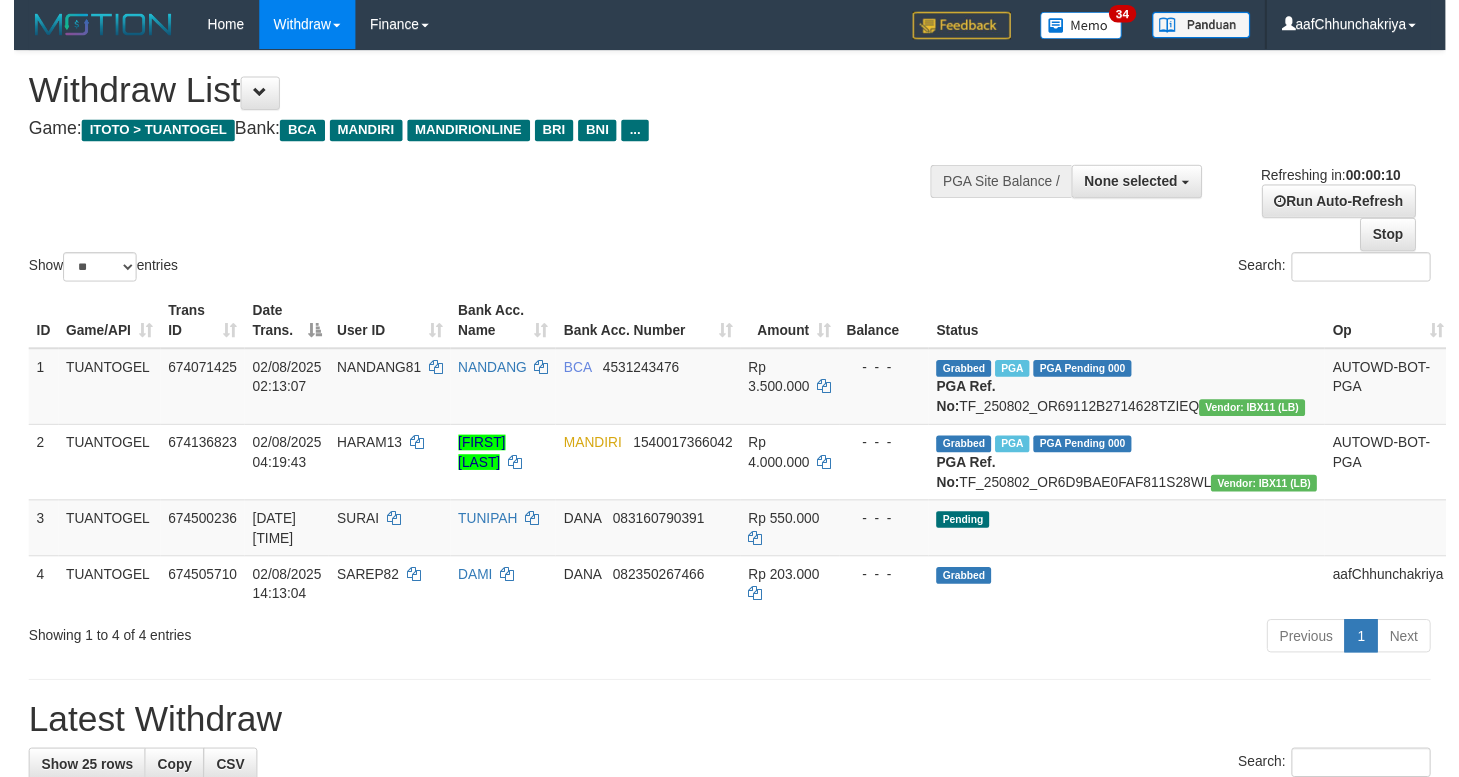 scroll, scrollTop: 0, scrollLeft: 0, axis: both 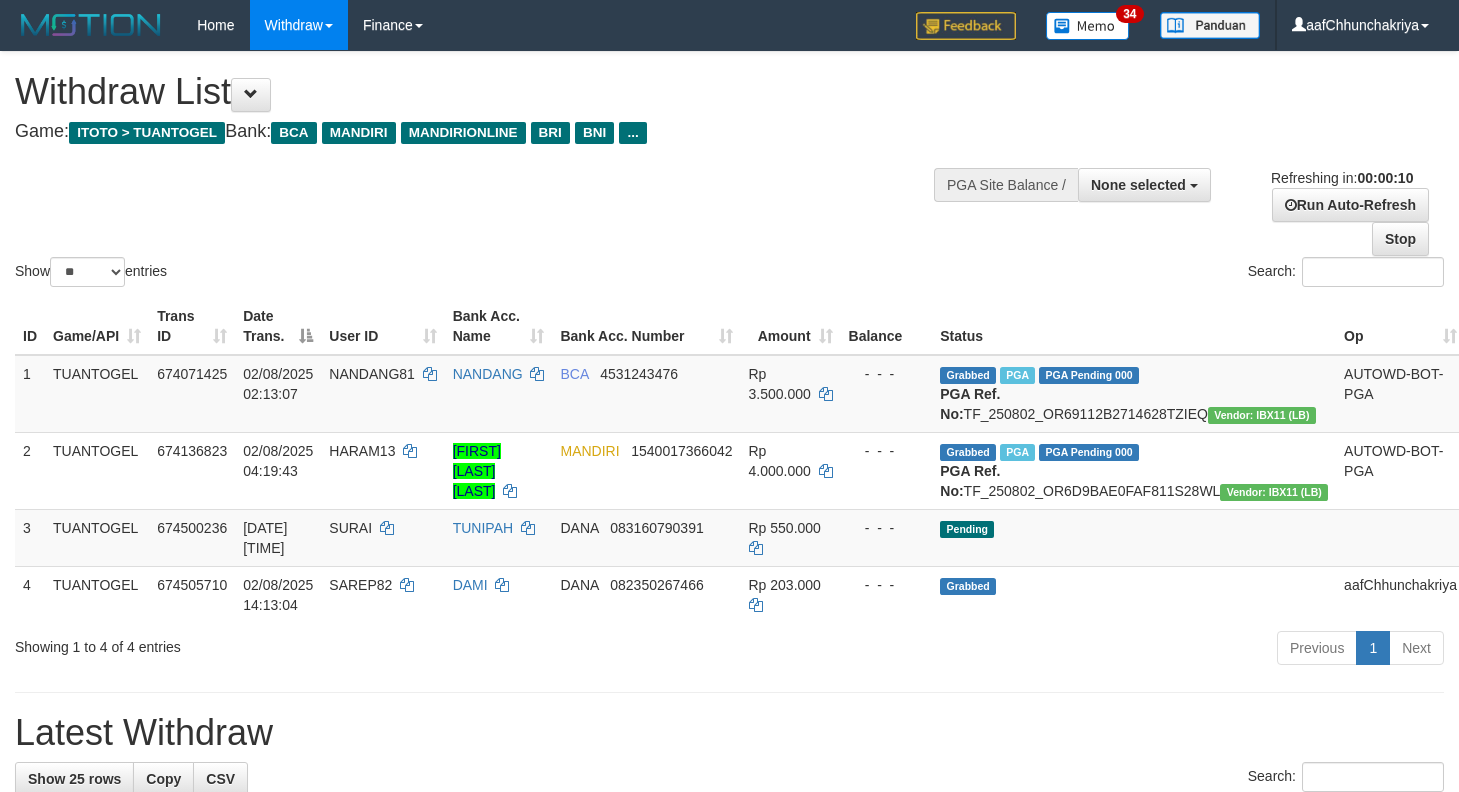 select 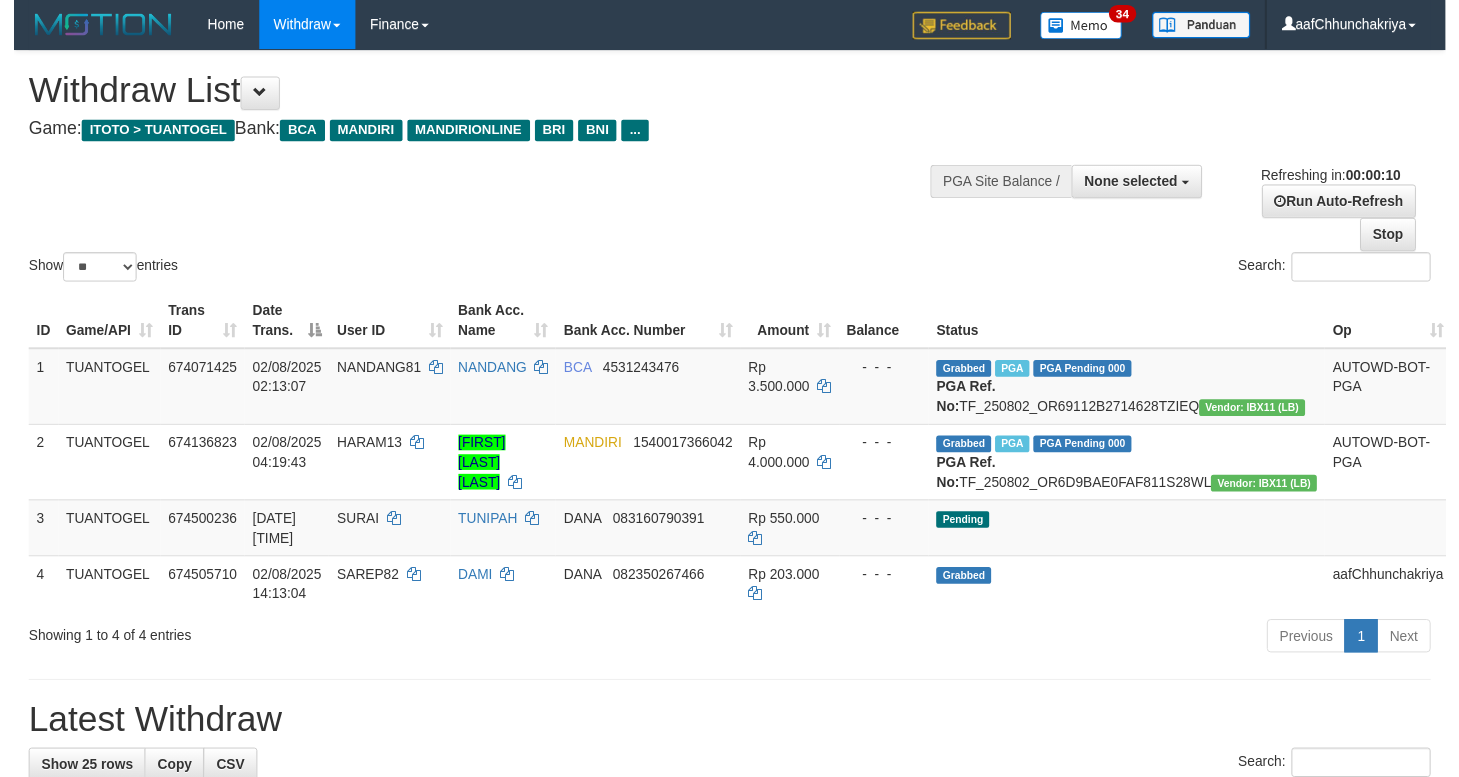 scroll, scrollTop: 0, scrollLeft: 0, axis: both 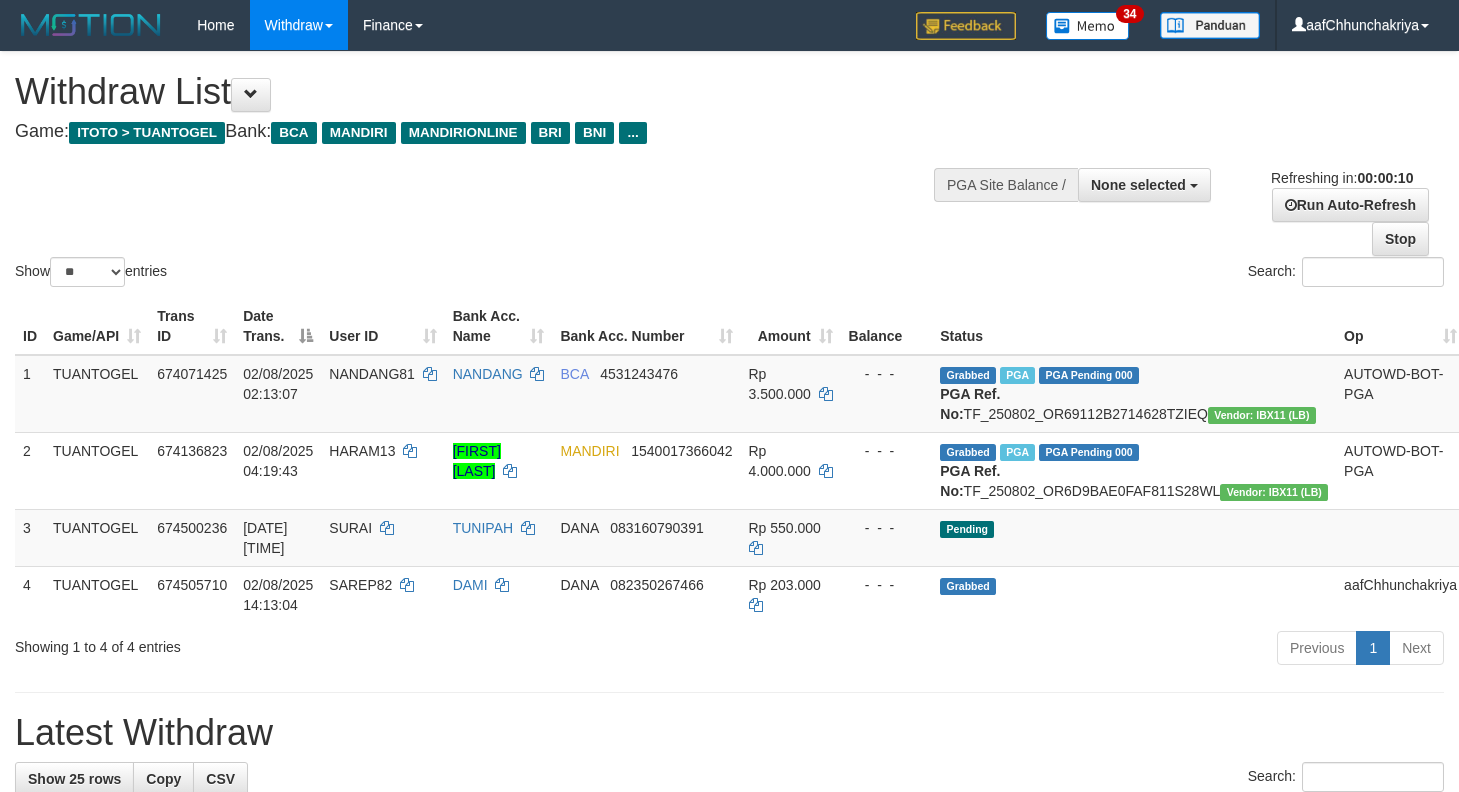 select 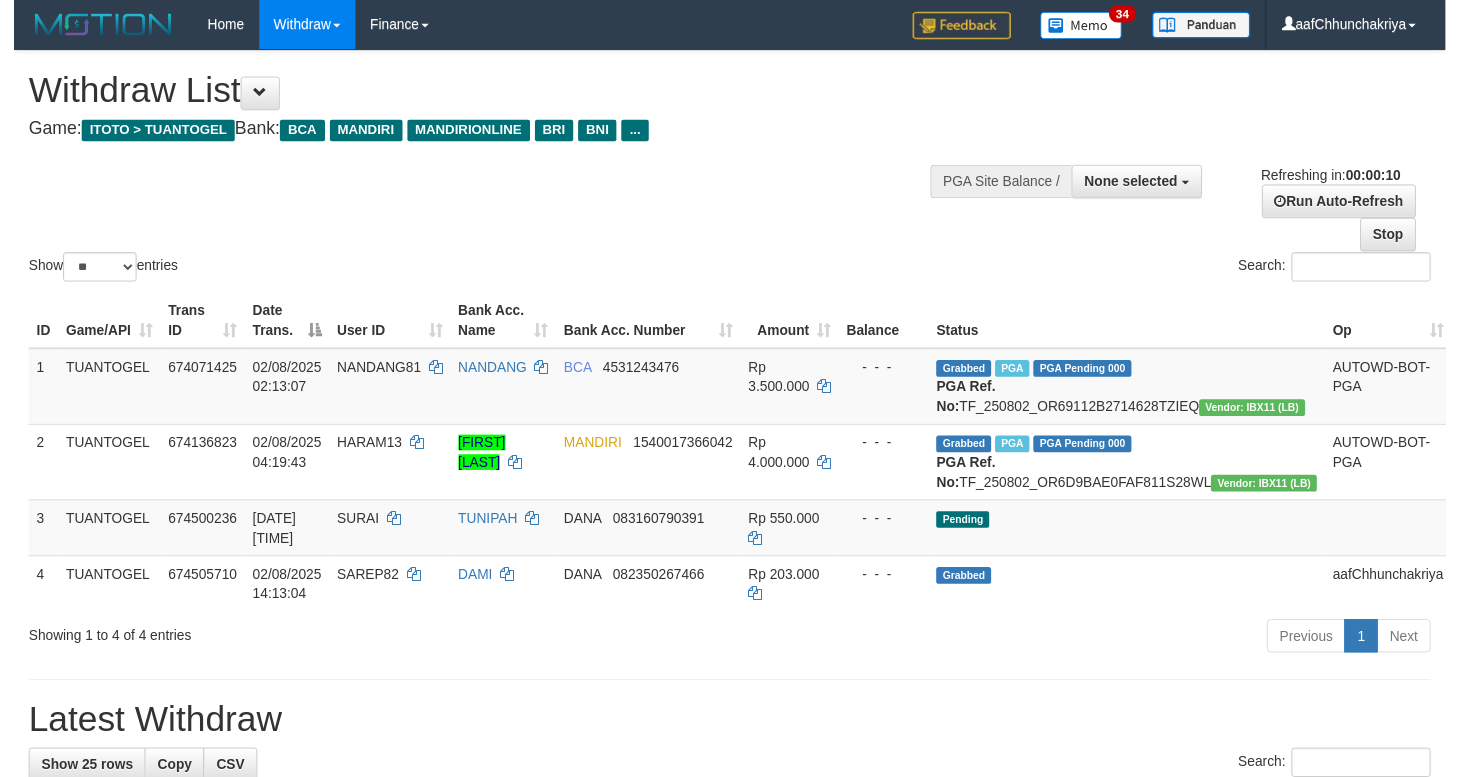 scroll, scrollTop: 0, scrollLeft: 0, axis: both 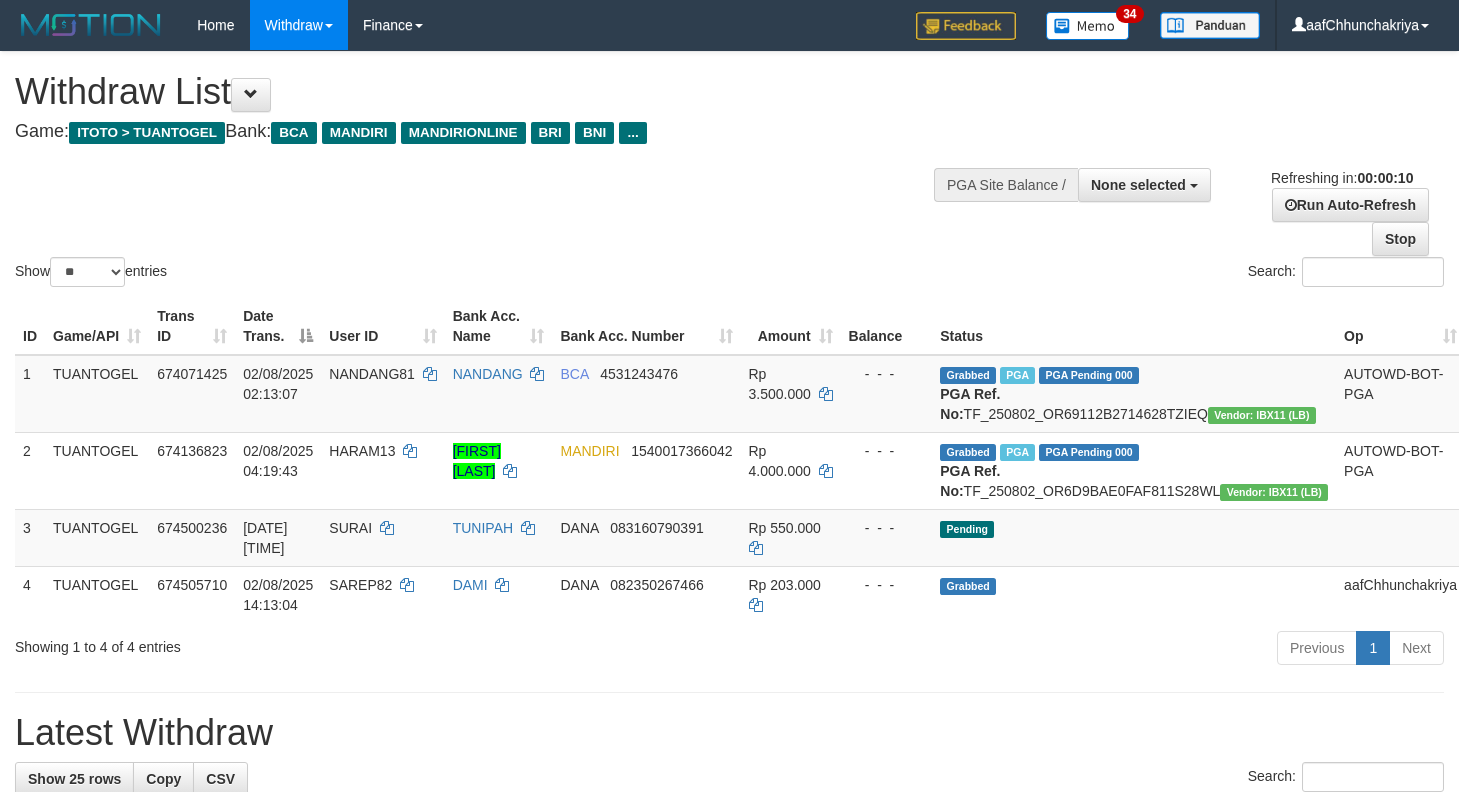 select 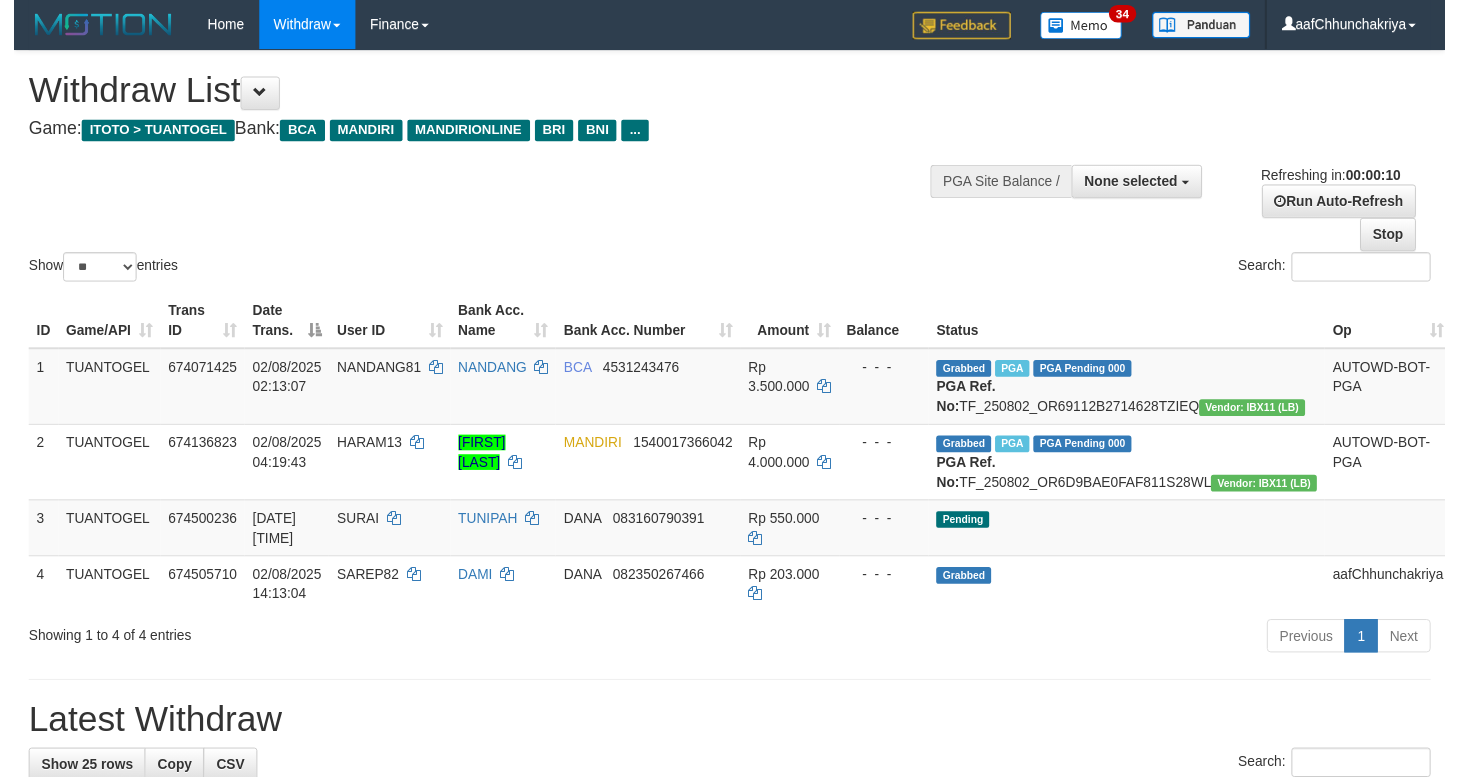 scroll, scrollTop: 0, scrollLeft: 0, axis: both 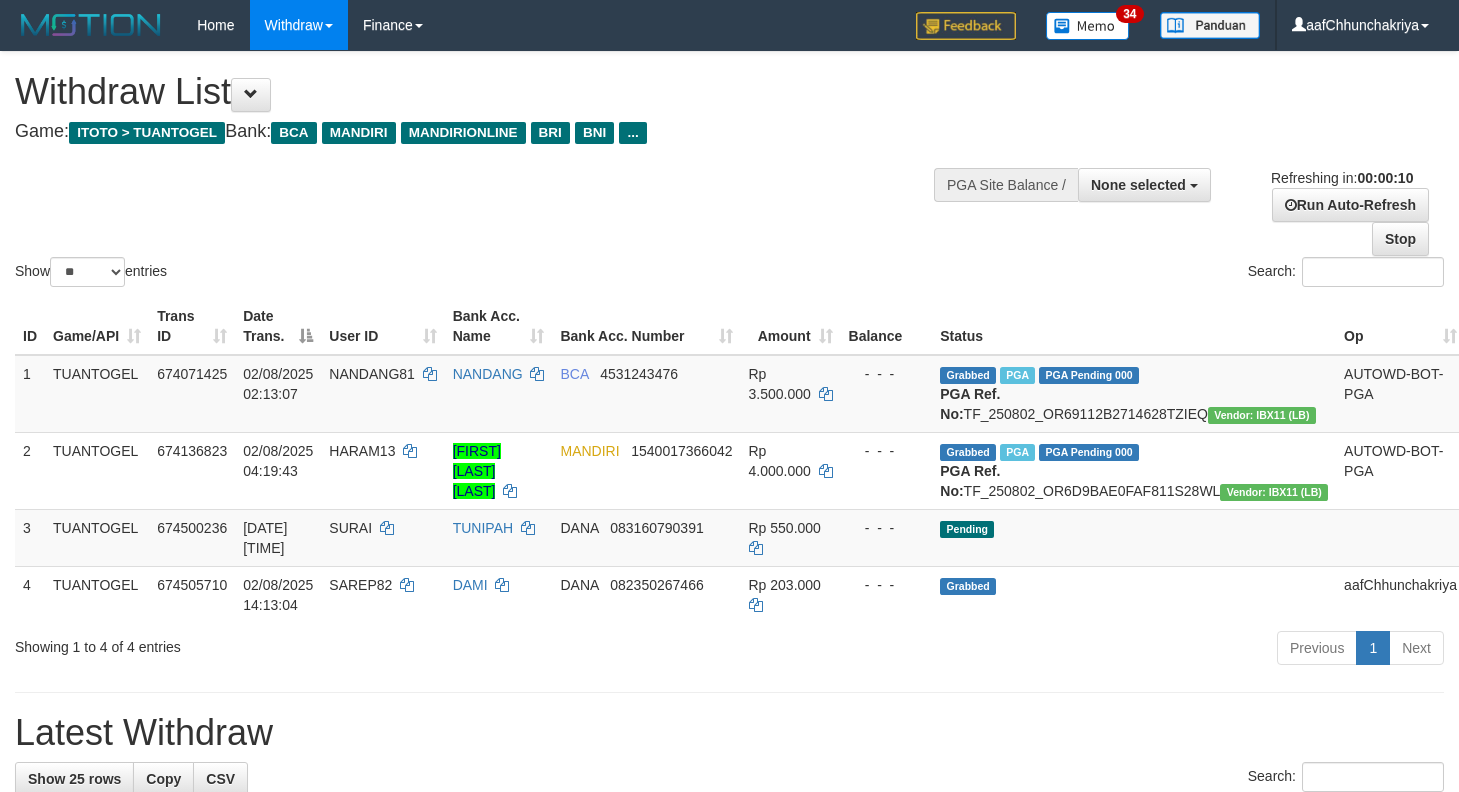 select 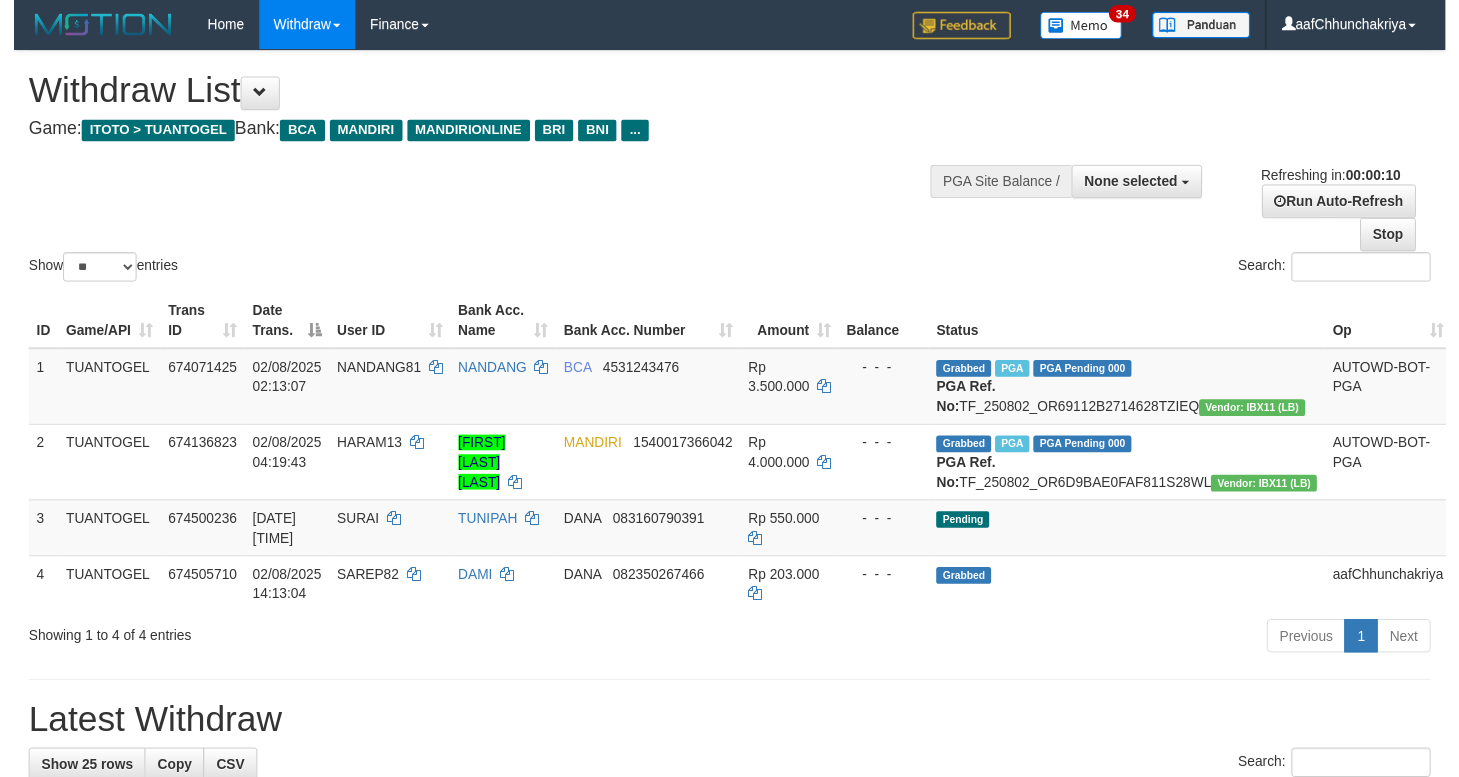 scroll, scrollTop: 0, scrollLeft: 0, axis: both 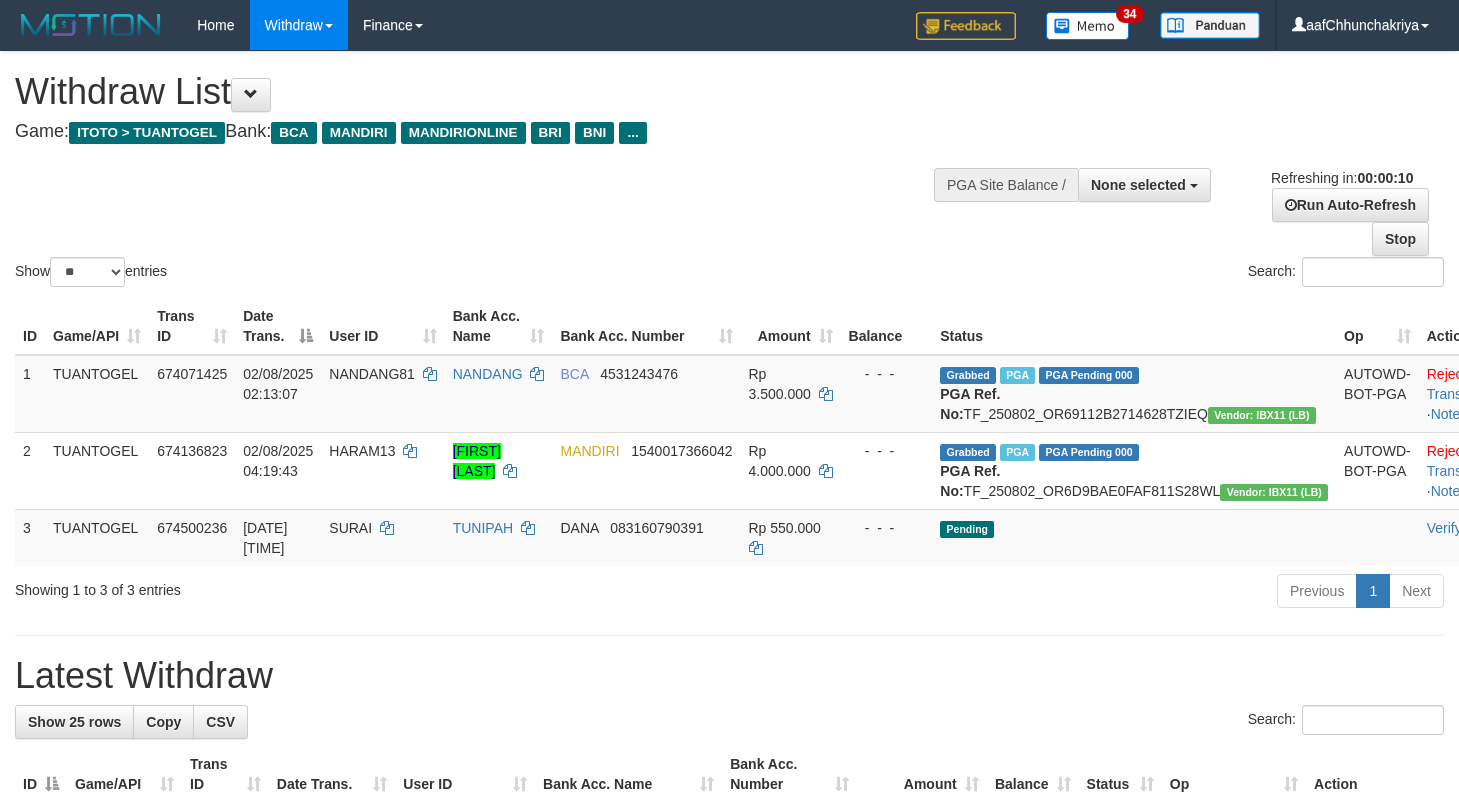 select 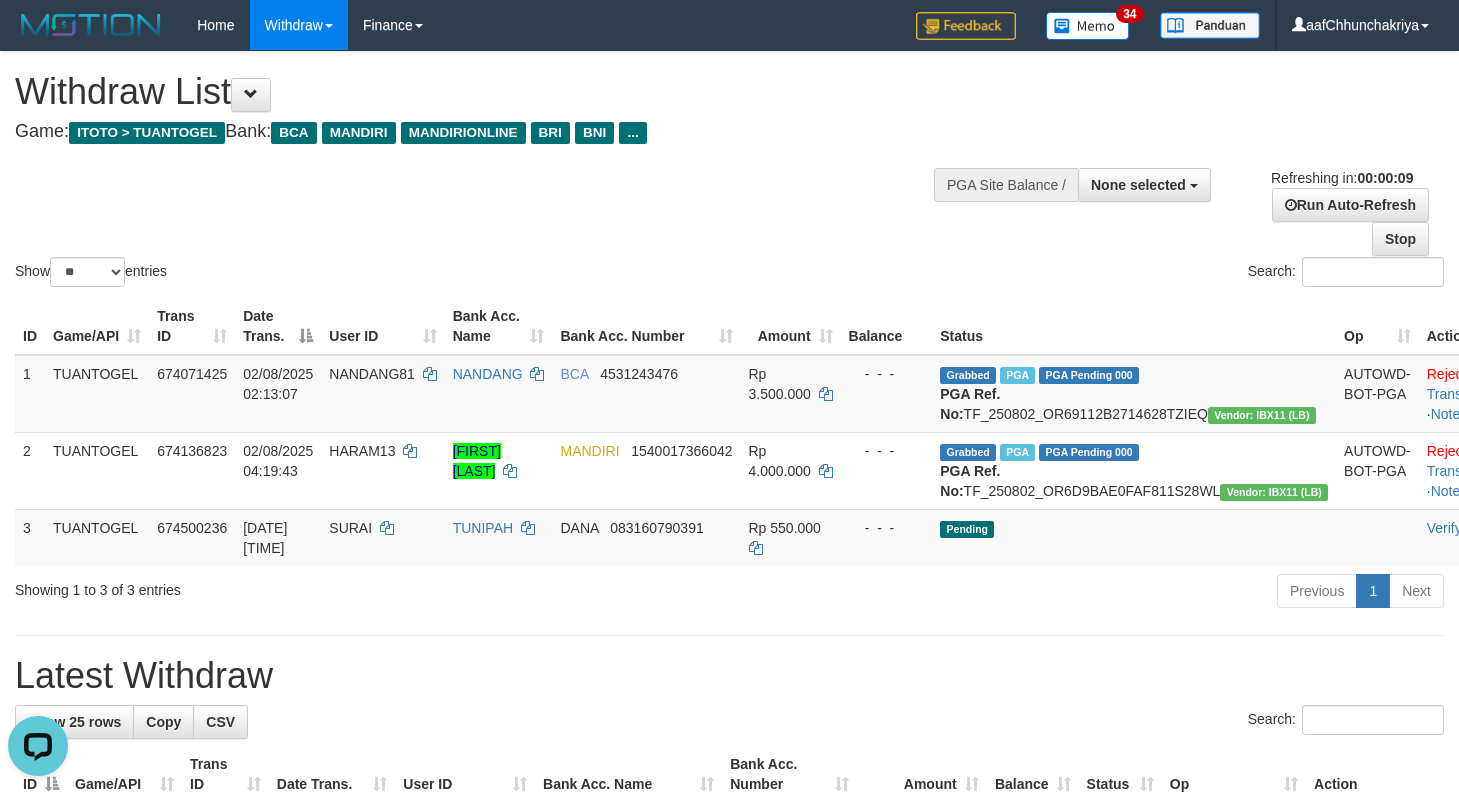 scroll, scrollTop: 0, scrollLeft: 0, axis: both 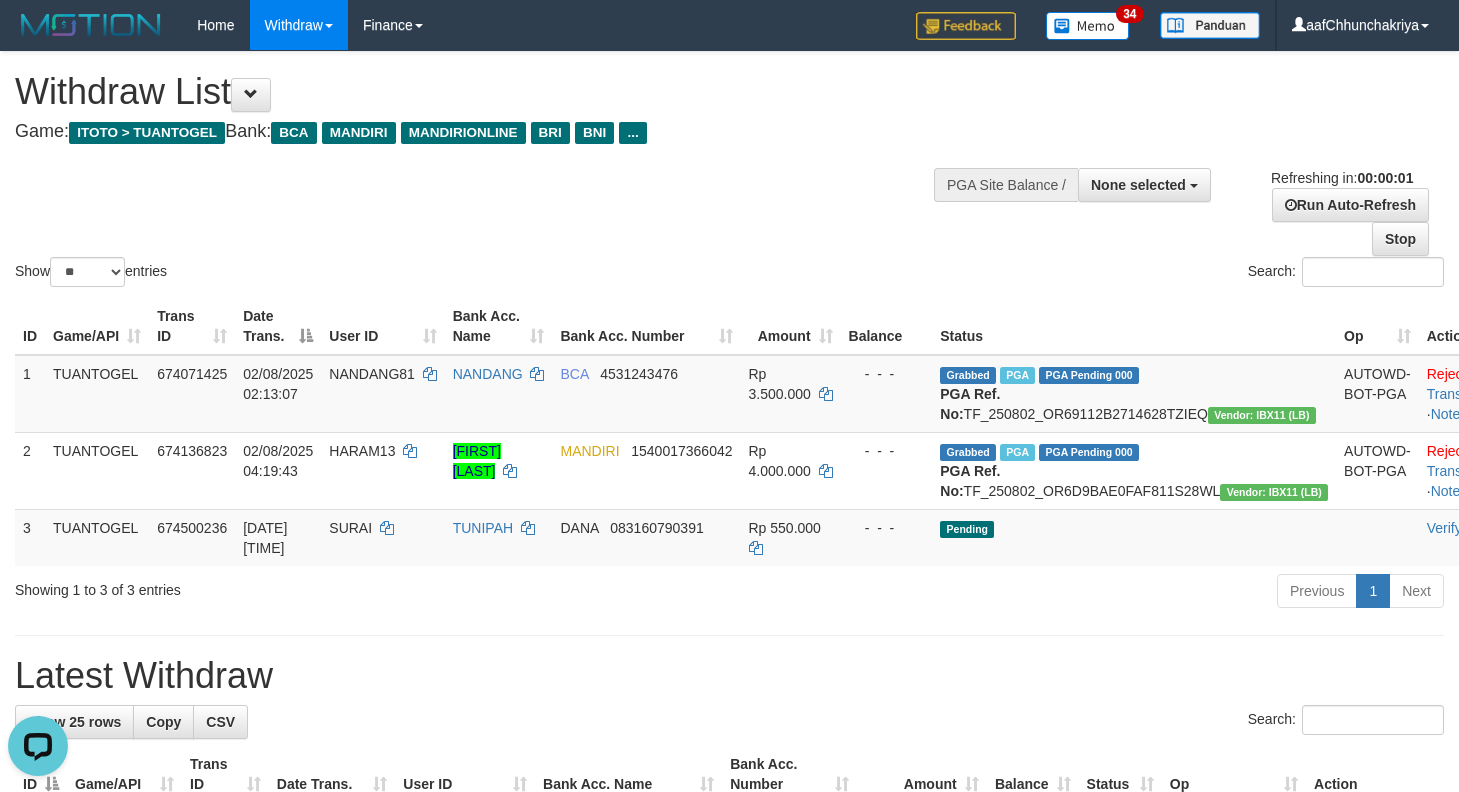 drag, startPoint x: 633, startPoint y: 641, endPoint x: 648, endPoint y: 614, distance: 30.88689 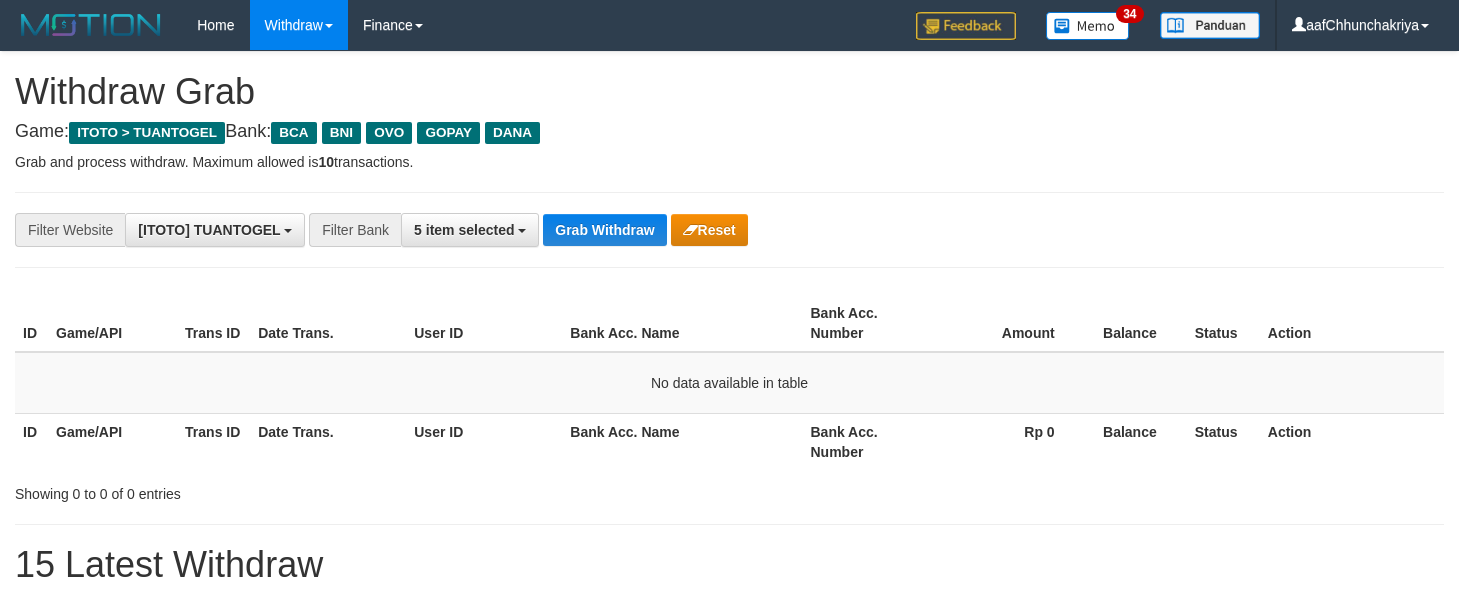 scroll, scrollTop: 0, scrollLeft: 0, axis: both 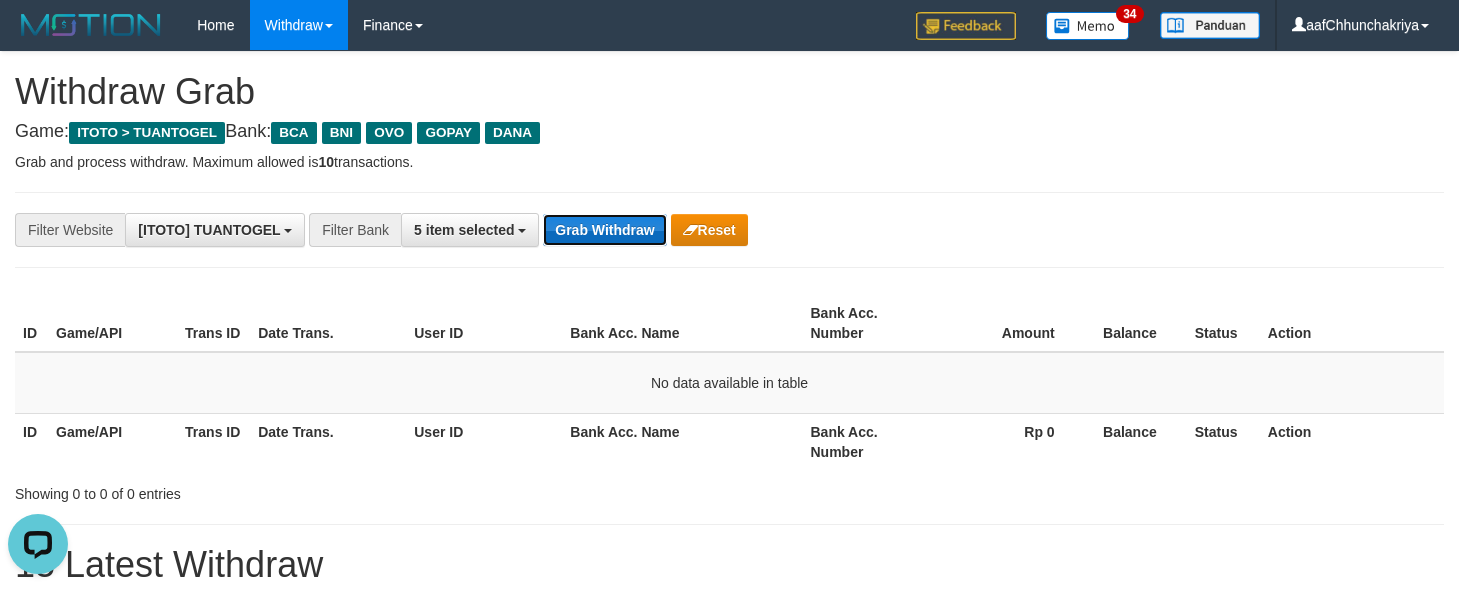 click on "Grab Withdraw" at bounding box center [604, 230] 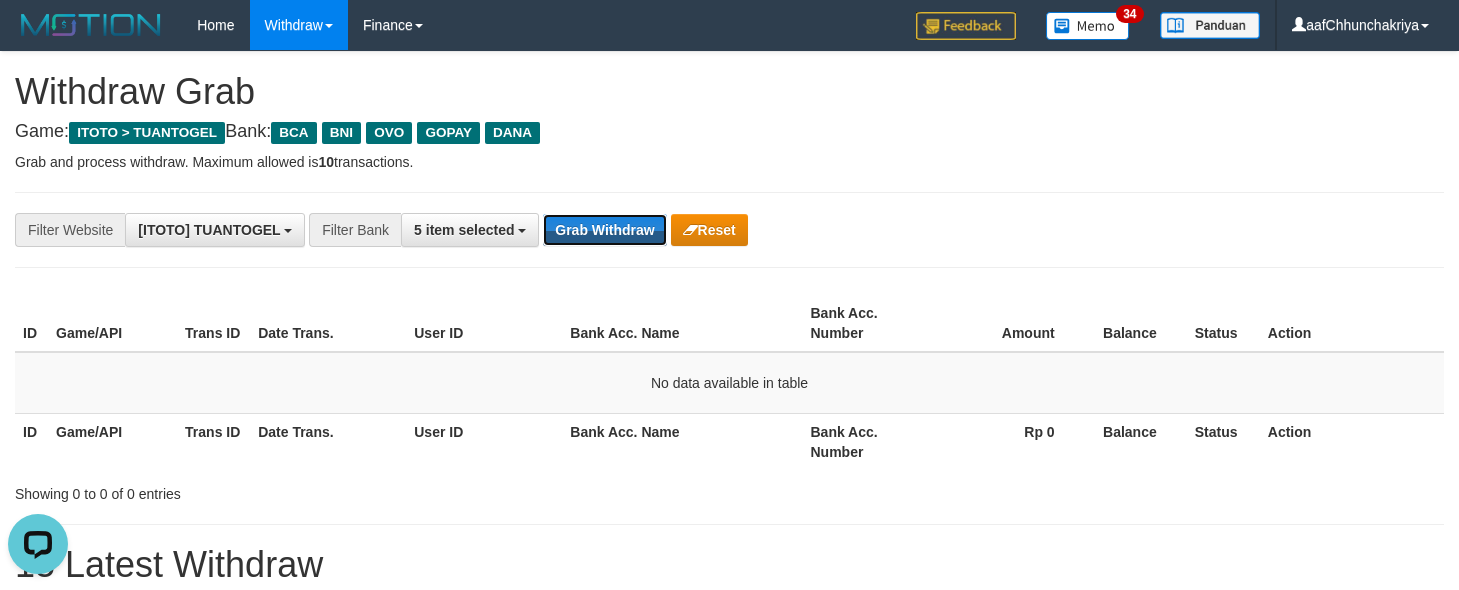 drag, startPoint x: 623, startPoint y: 236, endPoint x: 1392, endPoint y: 513, distance: 817.36774 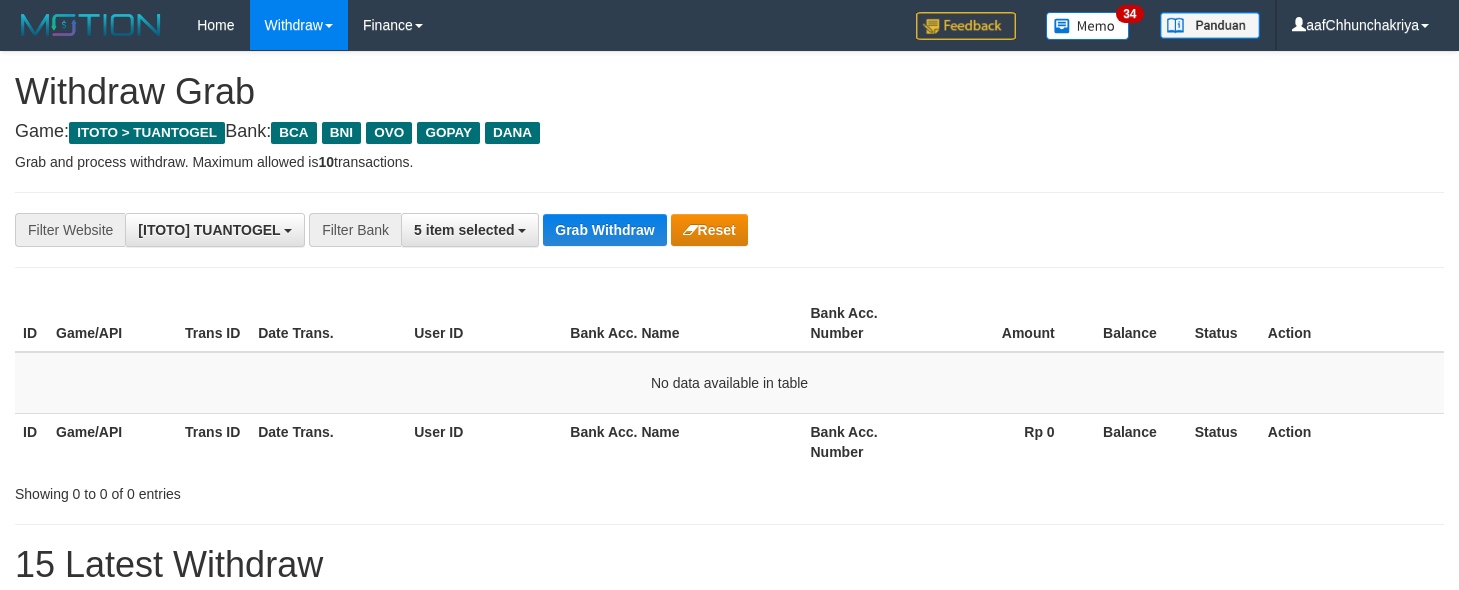 scroll, scrollTop: 0, scrollLeft: 0, axis: both 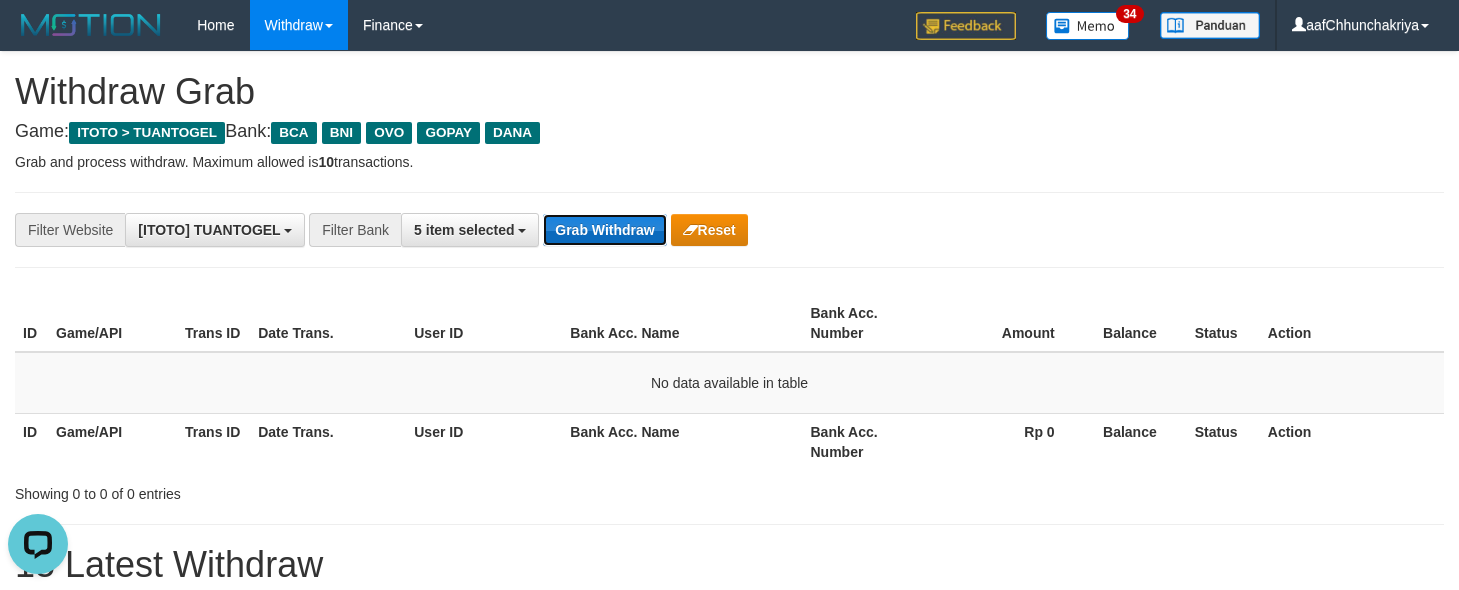 click on "Grab Withdraw" at bounding box center (604, 230) 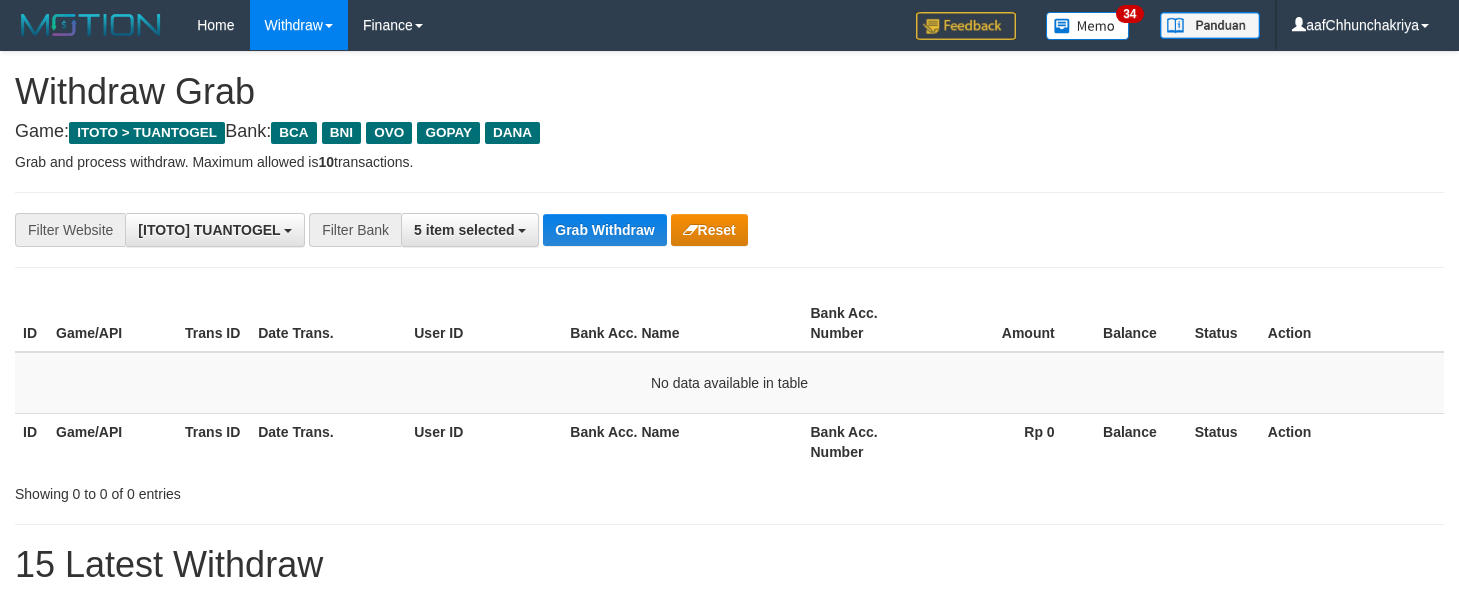 scroll, scrollTop: 0, scrollLeft: 0, axis: both 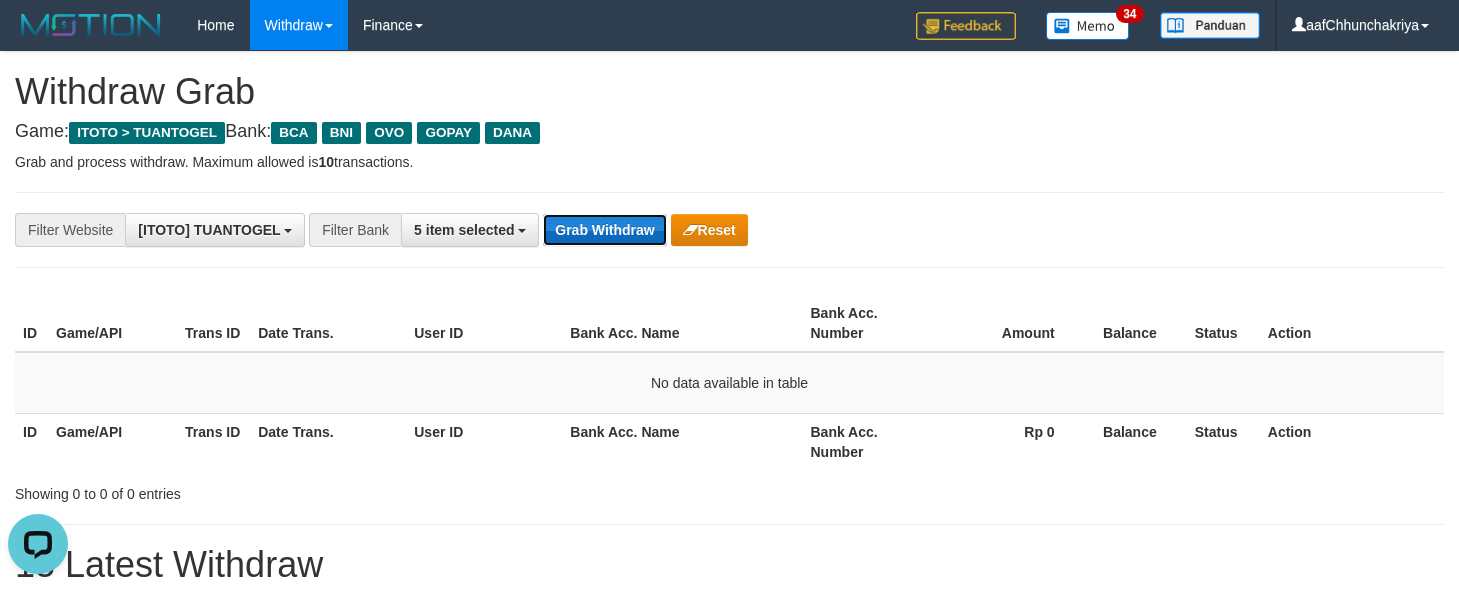 click on "Grab Withdraw" at bounding box center (604, 230) 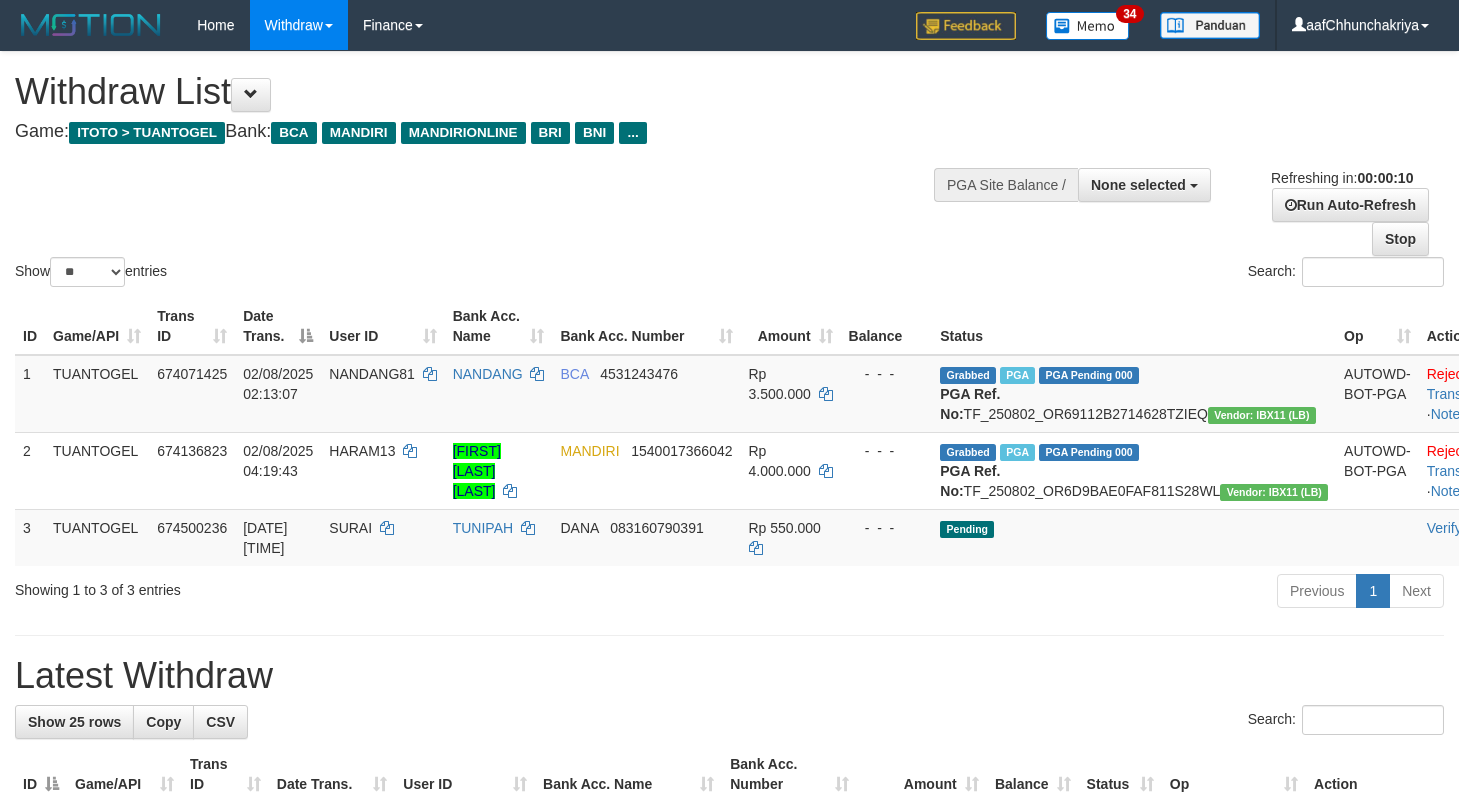 select 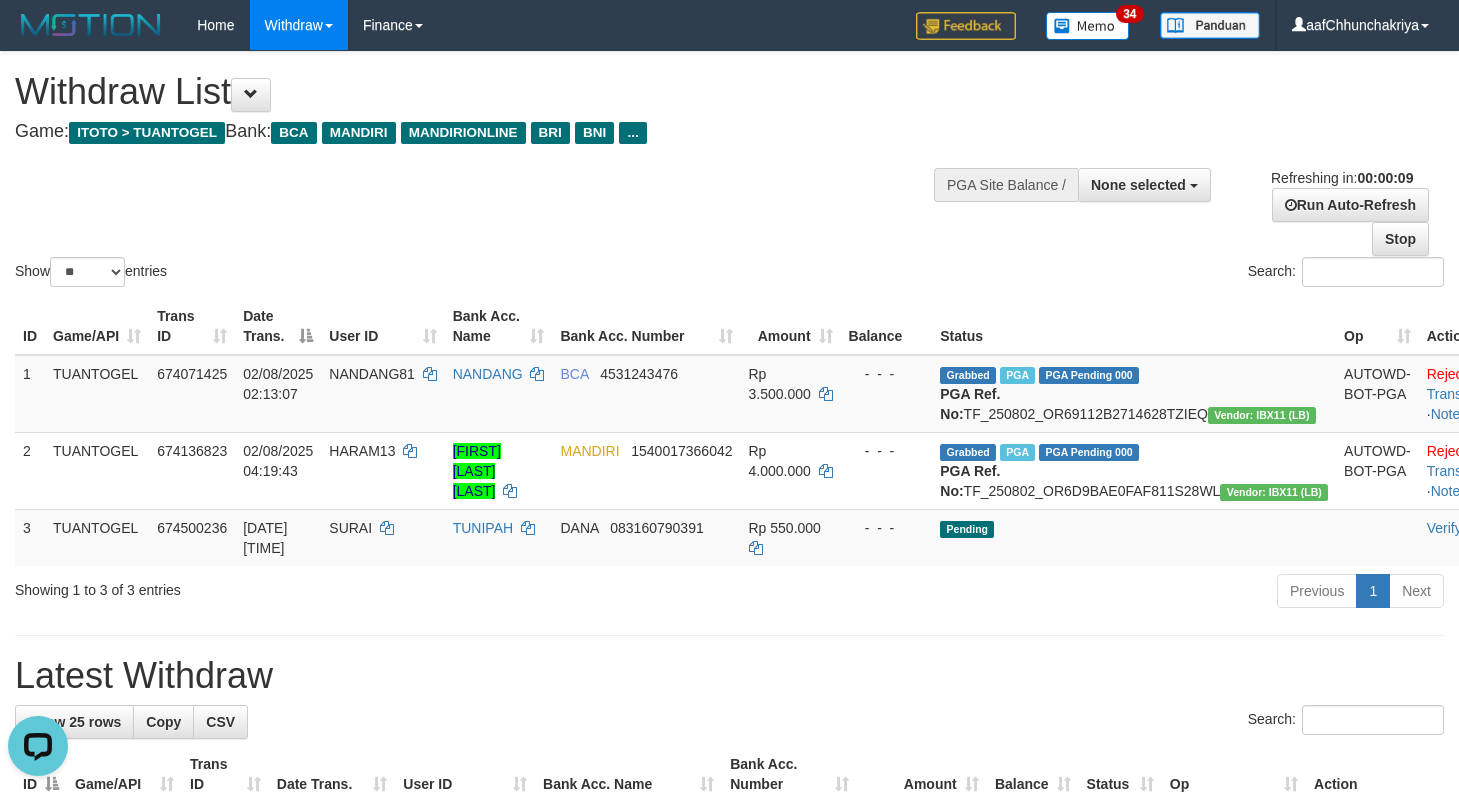 scroll, scrollTop: 0, scrollLeft: 0, axis: both 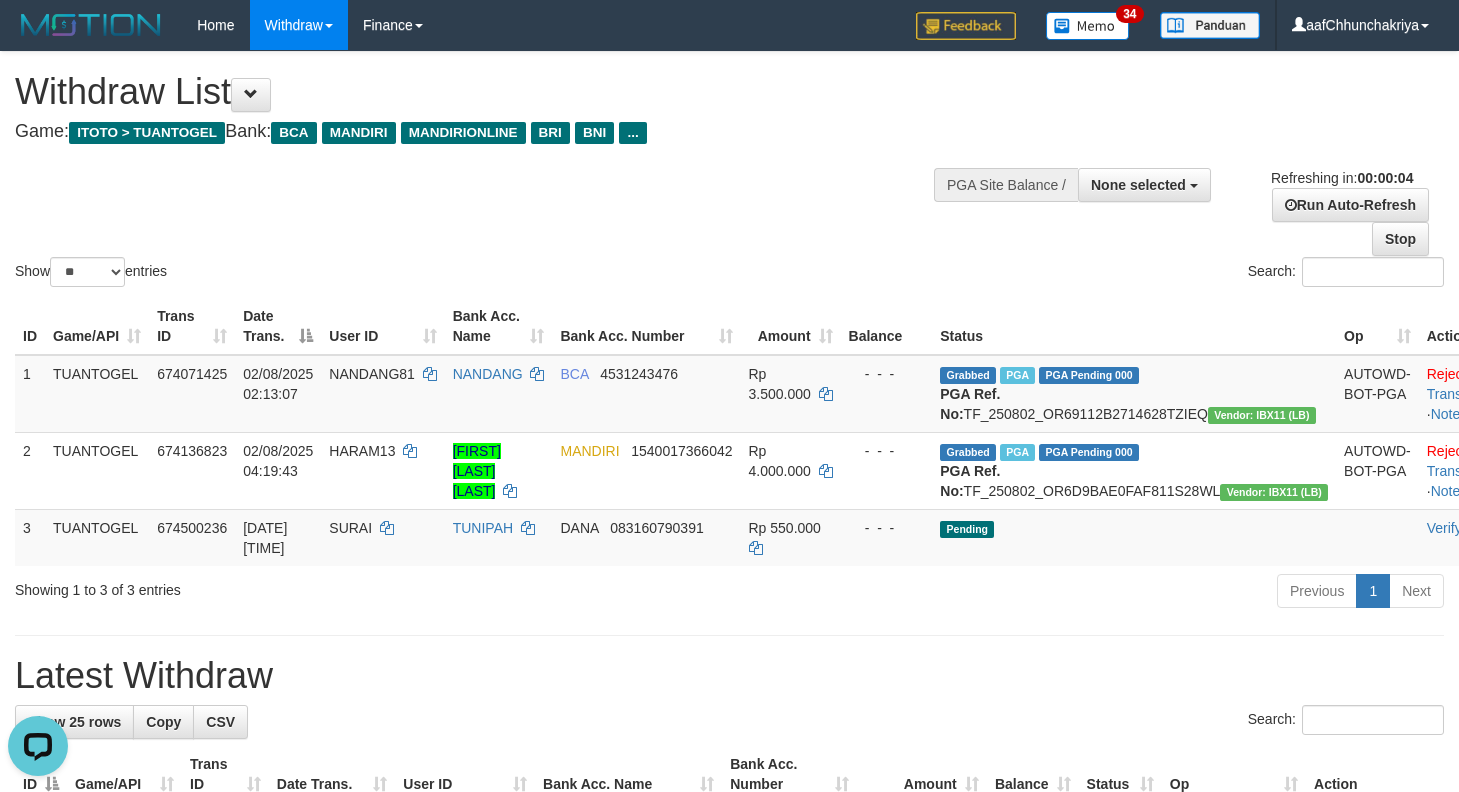 click on "**********" at bounding box center (729, 1197) 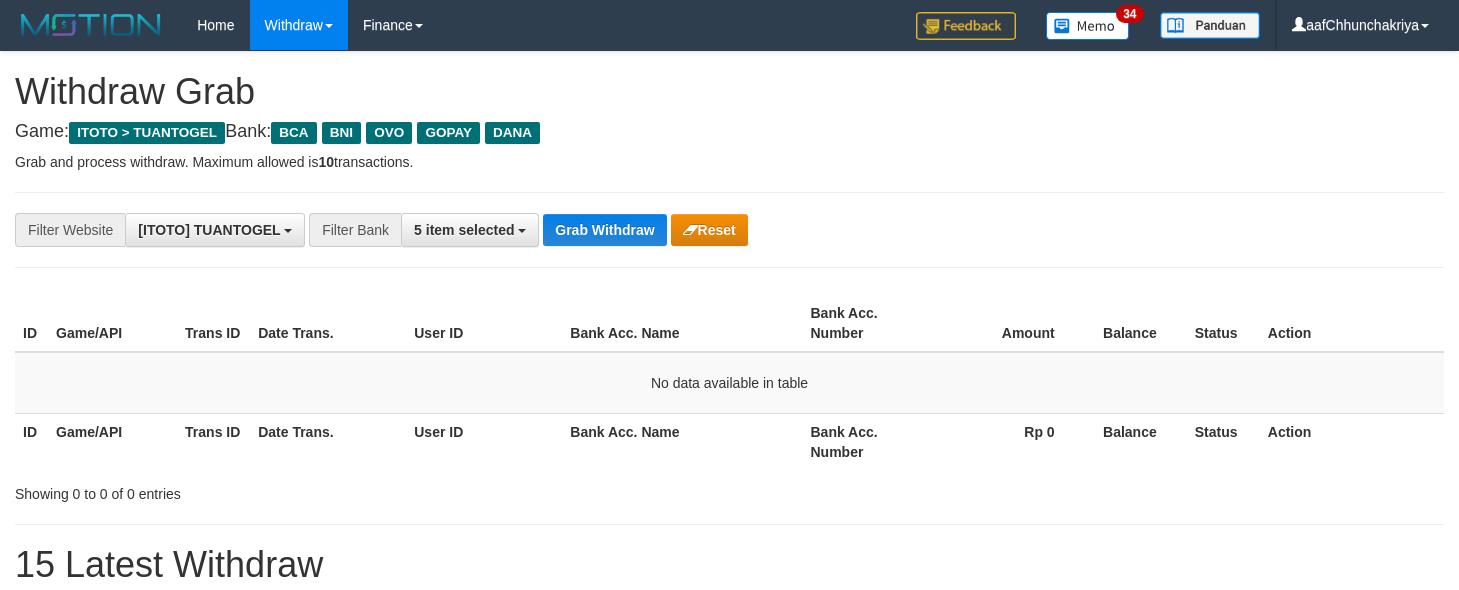 scroll, scrollTop: 0, scrollLeft: 0, axis: both 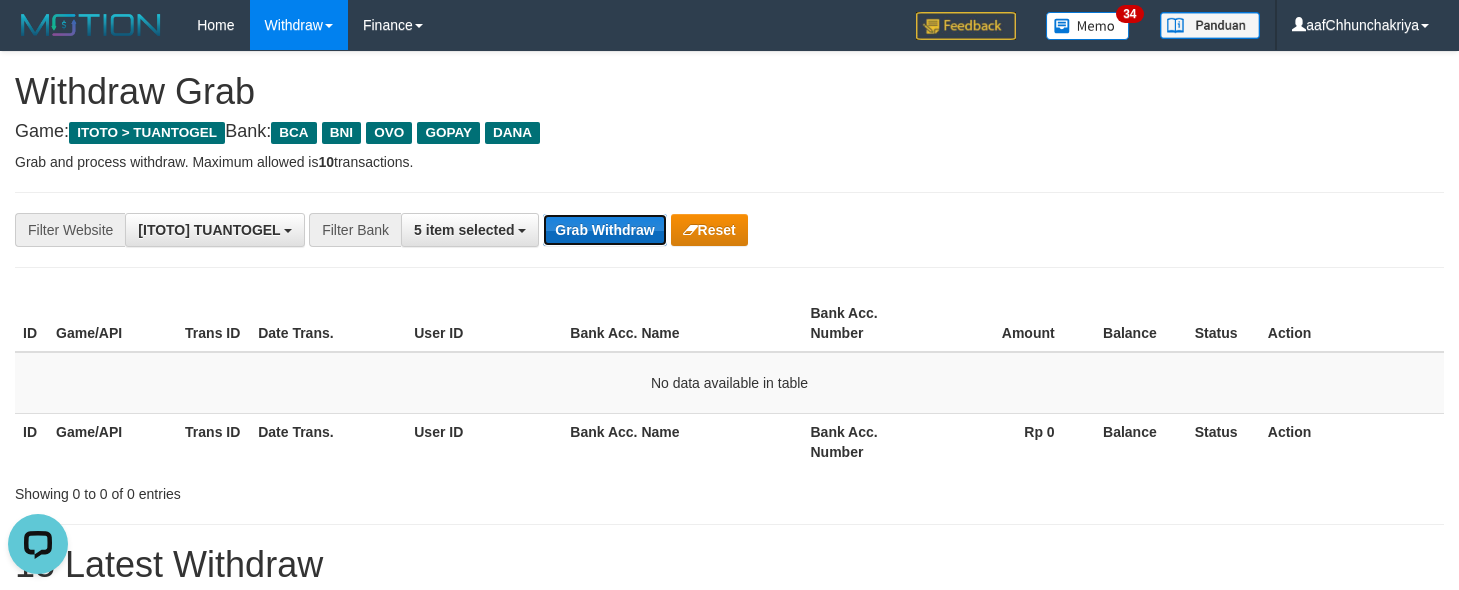 click on "Grab Withdraw" at bounding box center [604, 230] 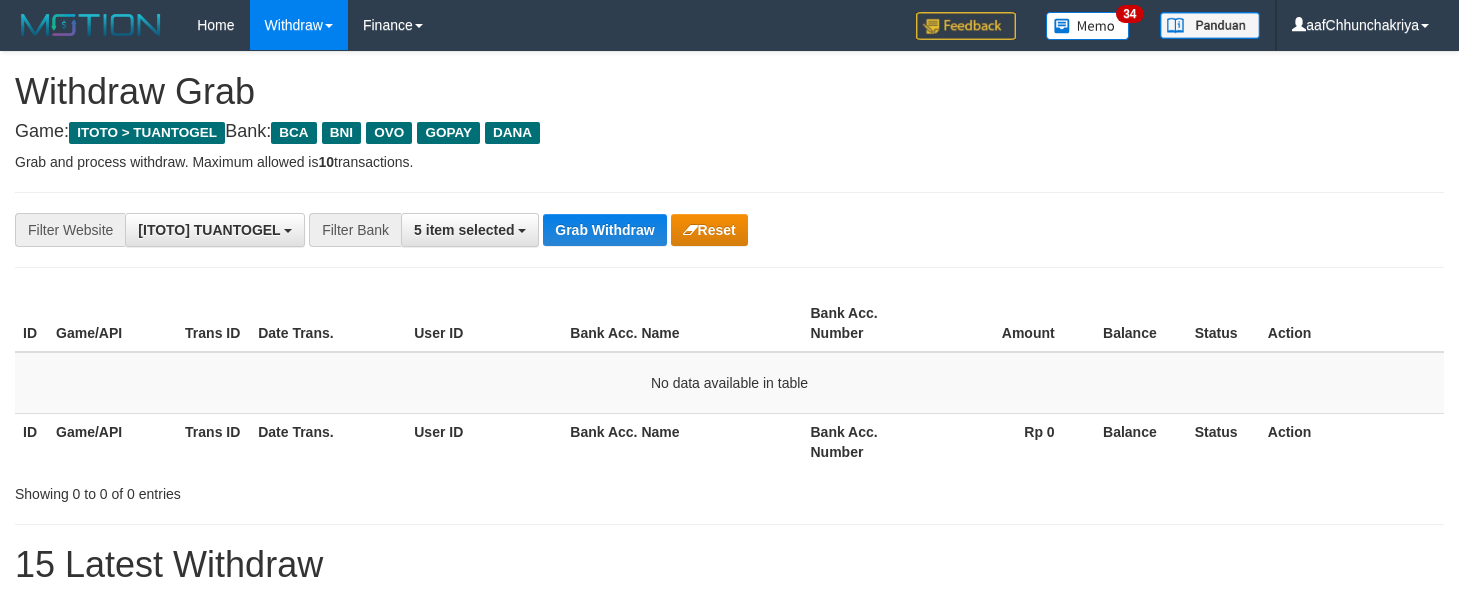 scroll, scrollTop: 0, scrollLeft: 0, axis: both 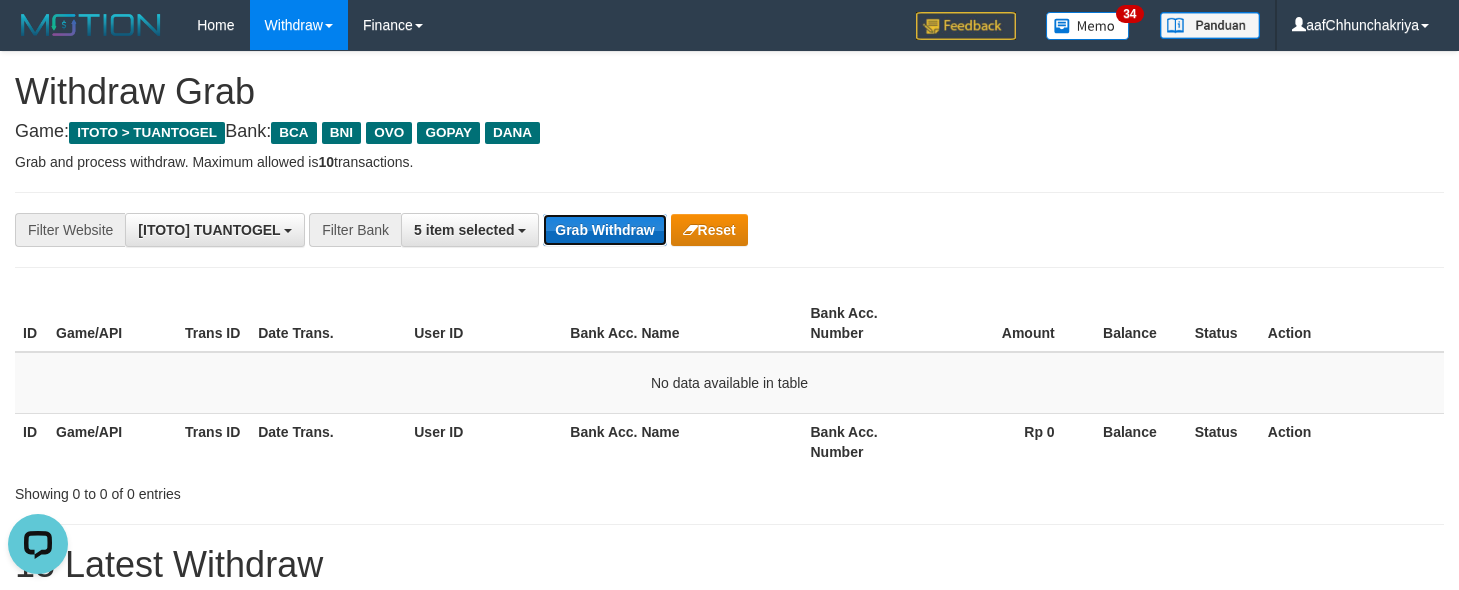 click on "Grab Withdraw" at bounding box center (604, 230) 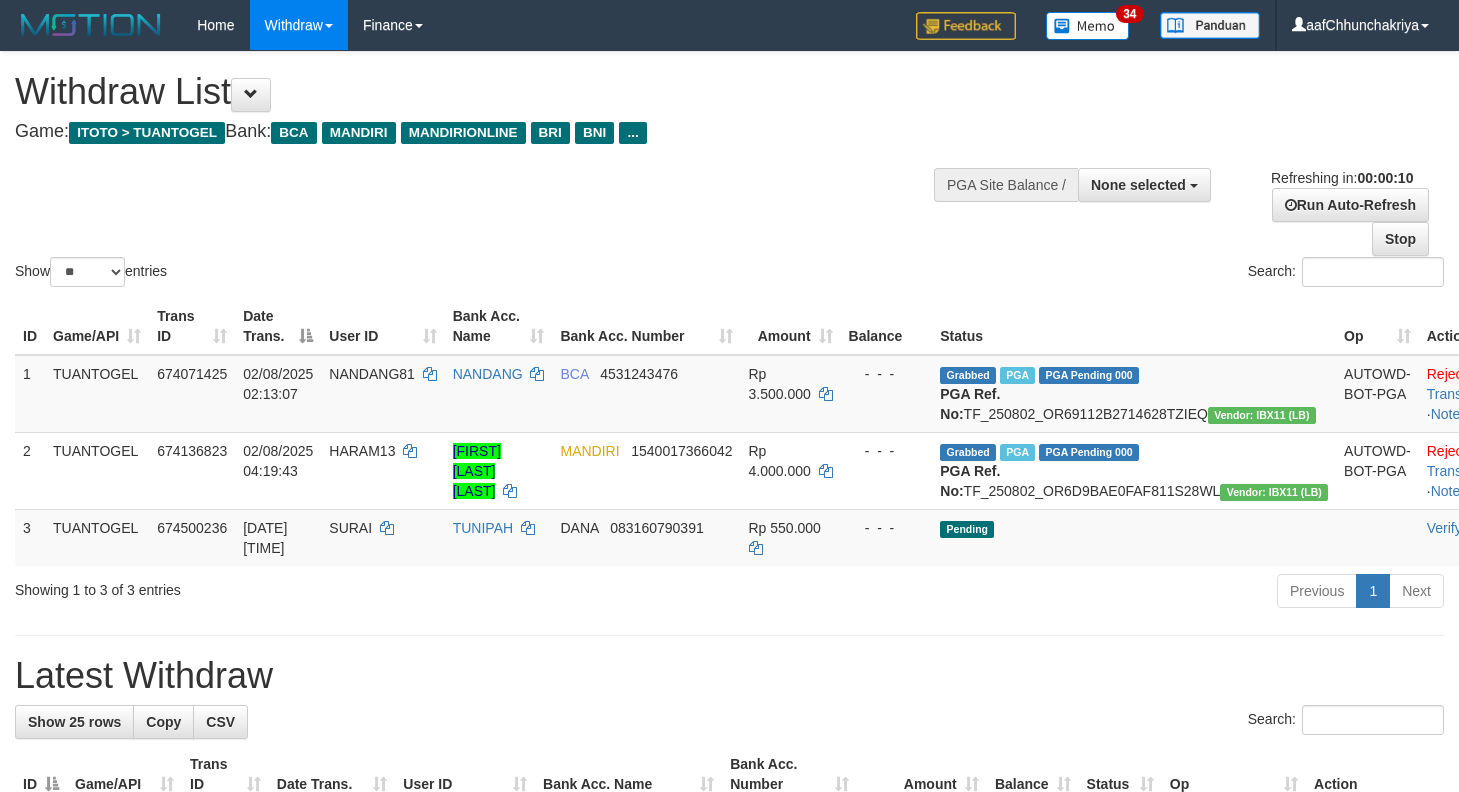 select 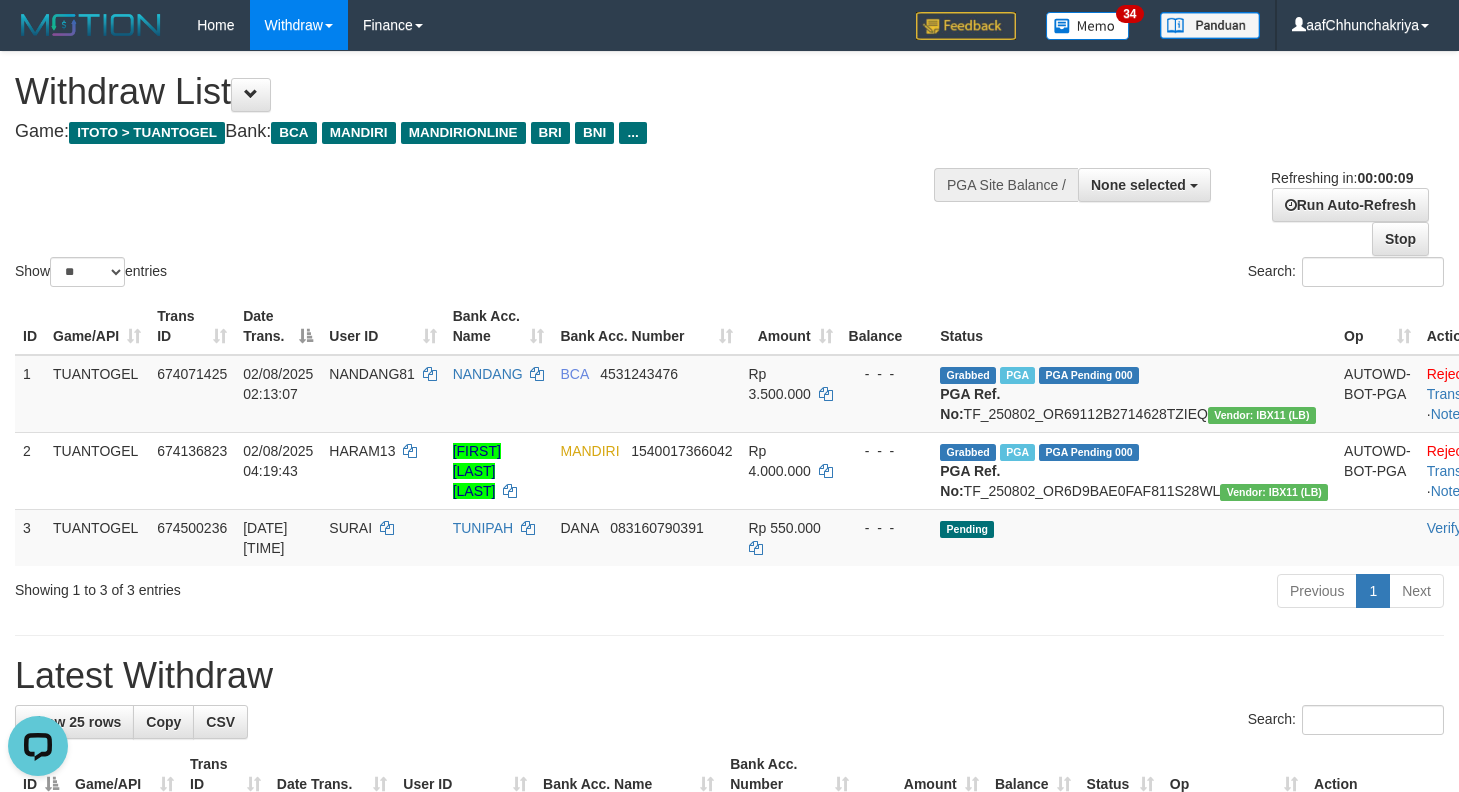 scroll, scrollTop: 0, scrollLeft: 0, axis: both 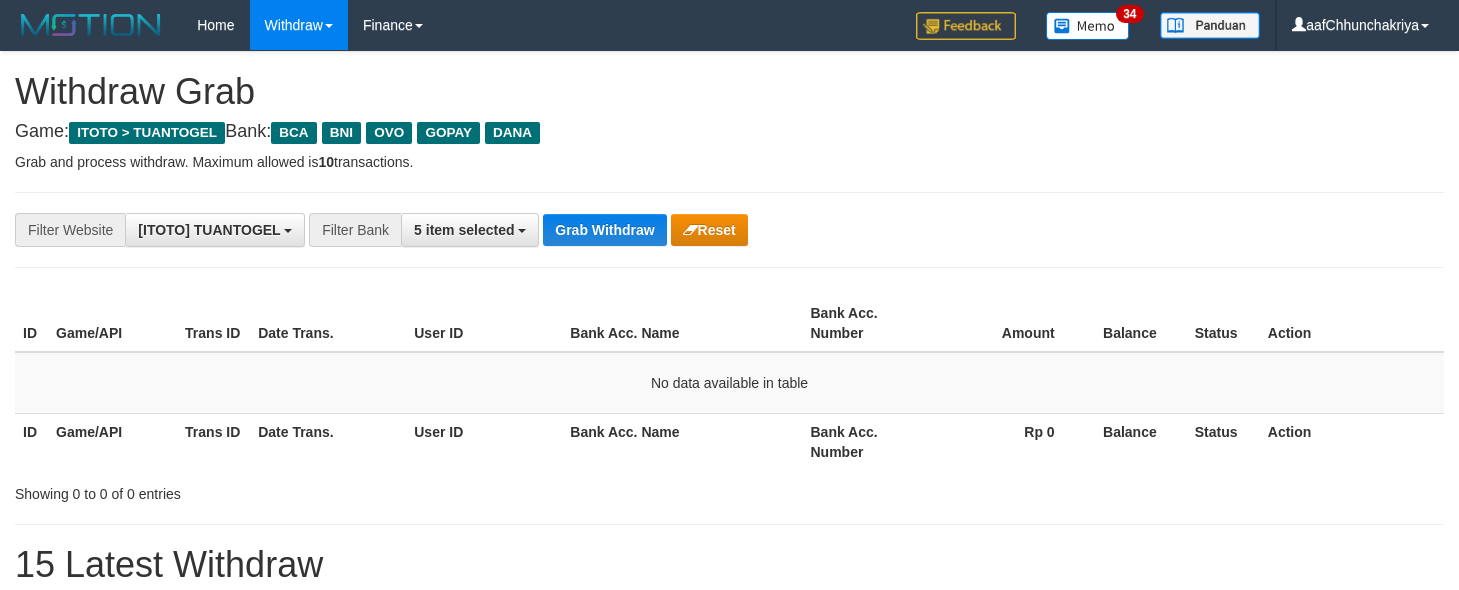click on "Grab Withdraw" at bounding box center [604, 230] 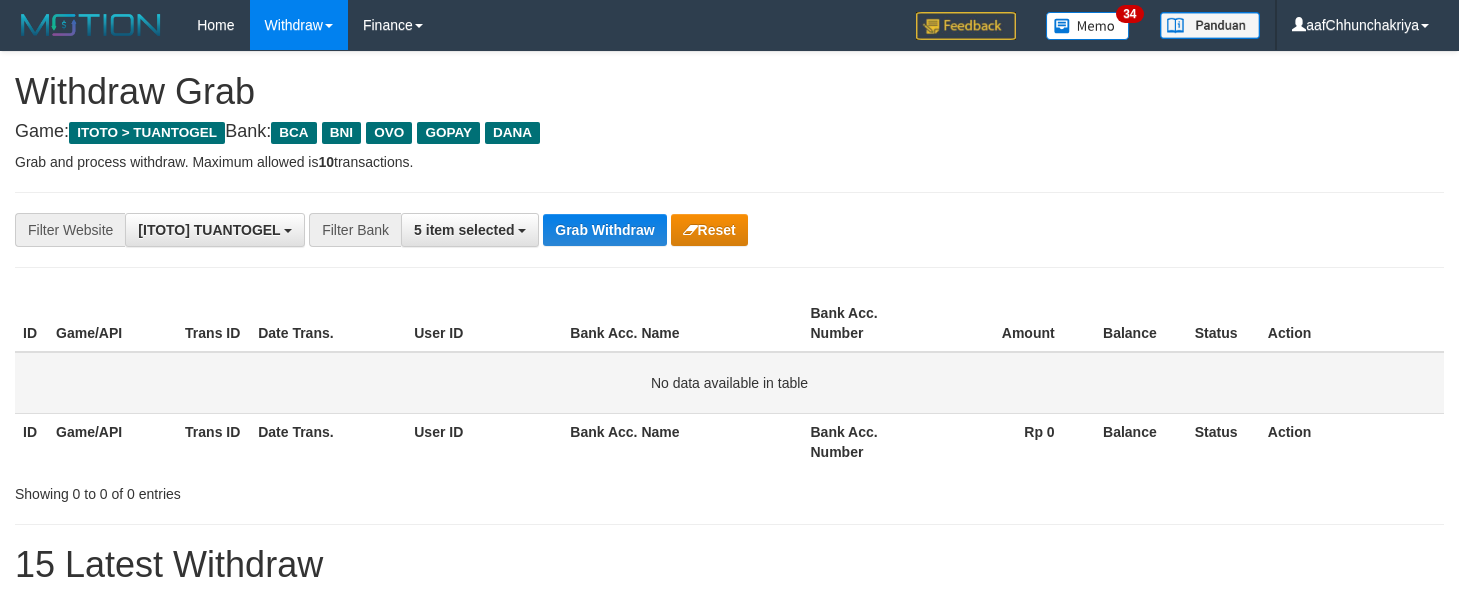 drag, startPoint x: 0, startPoint y: 0, endPoint x: 780, endPoint y: 374, distance: 865.0295 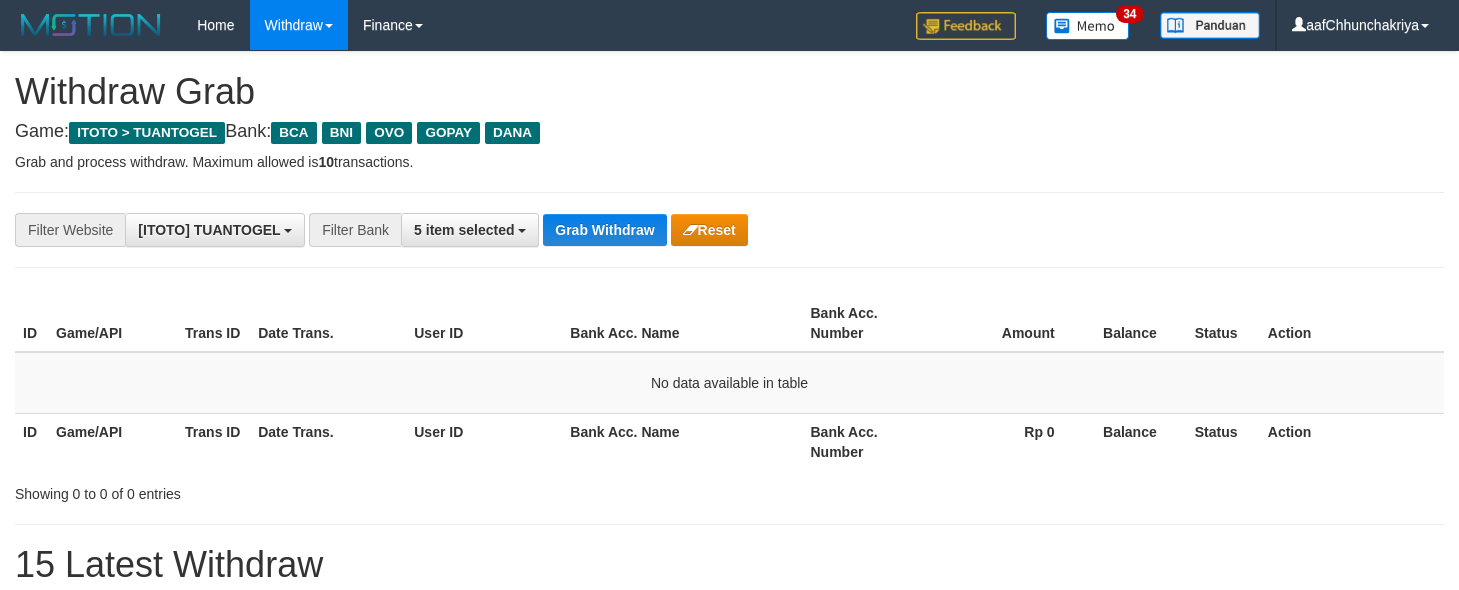 scroll, scrollTop: 0, scrollLeft: 0, axis: both 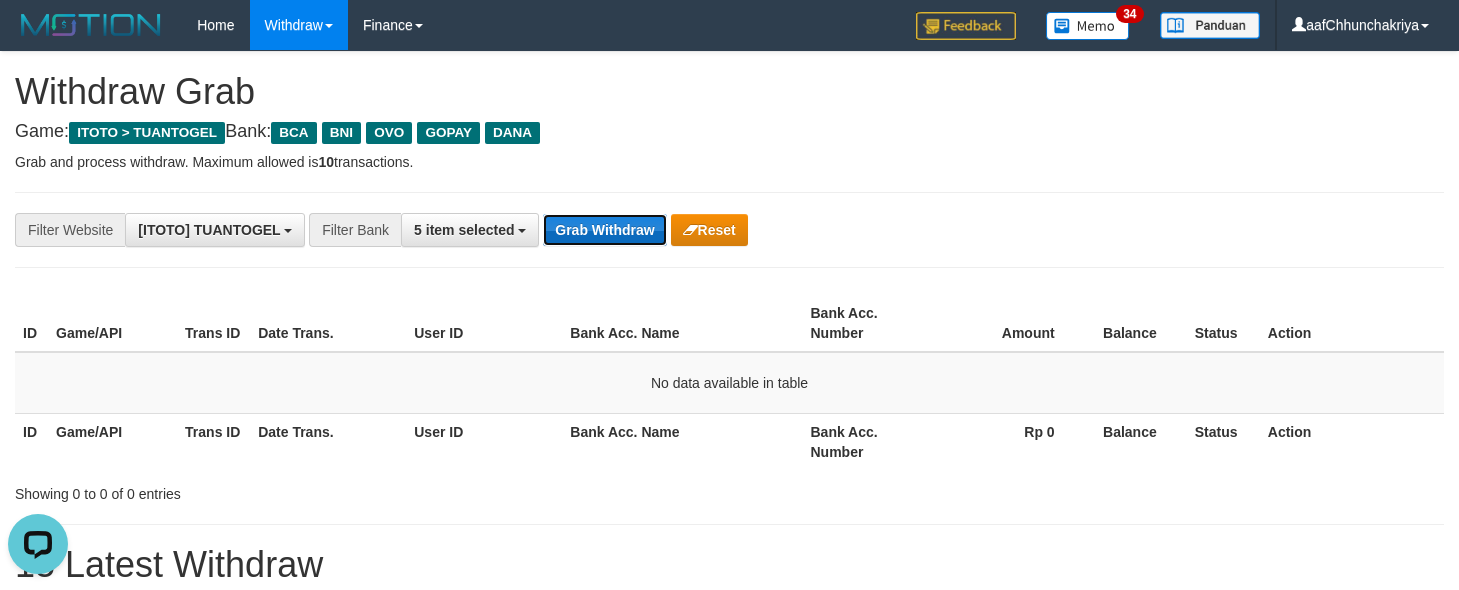 click on "Grab Withdraw" at bounding box center (604, 230) 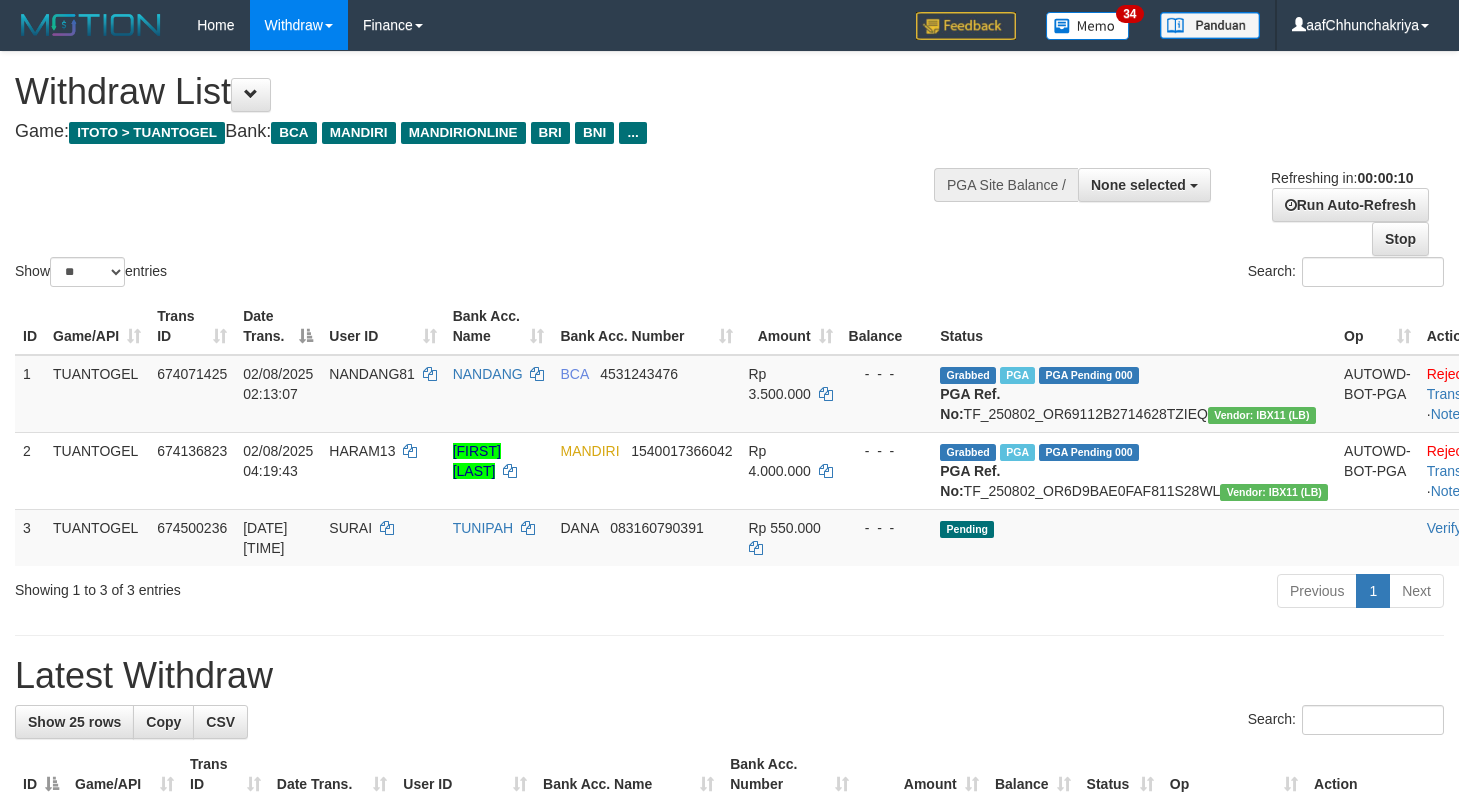select 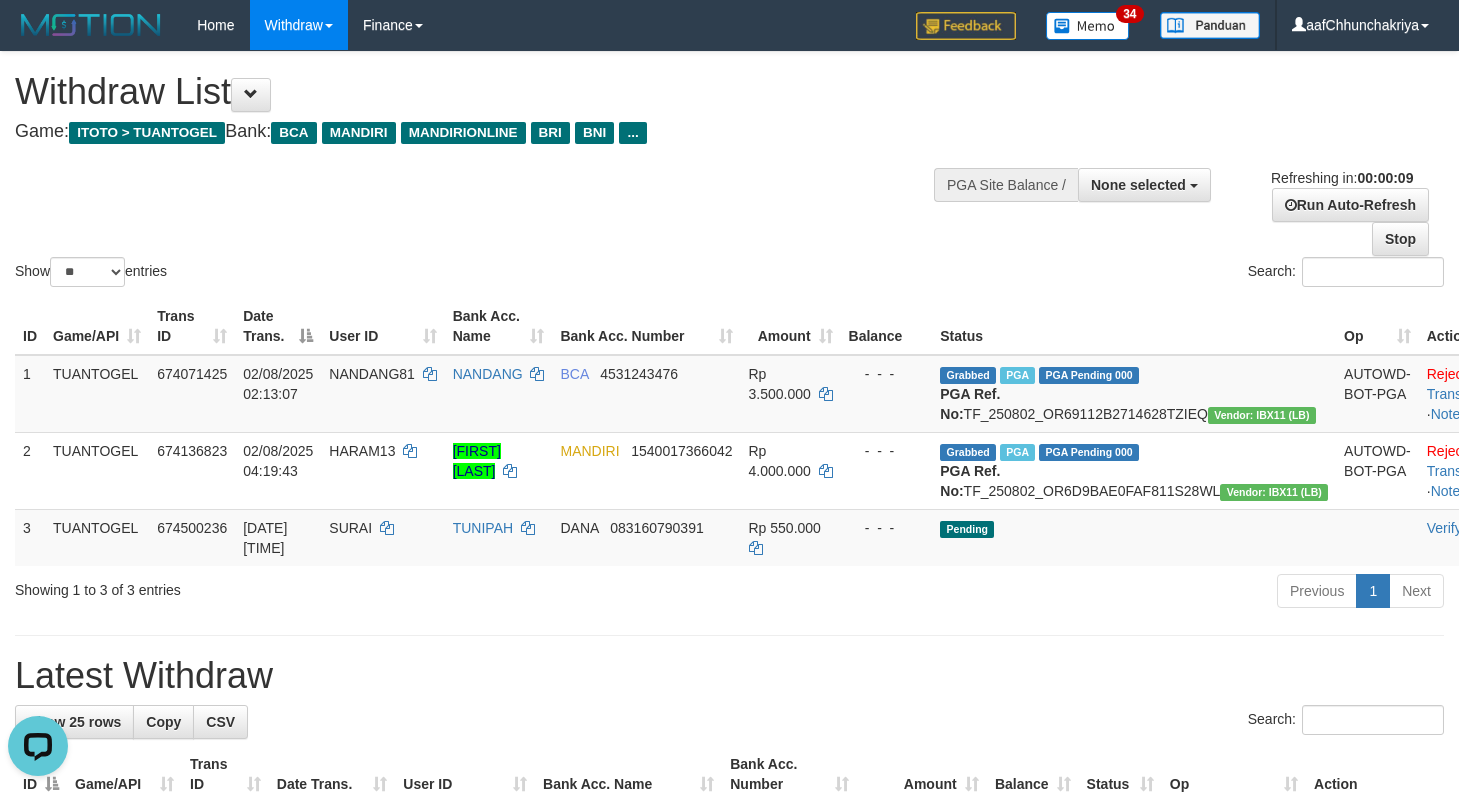 scroll, scrollTop: 0, scrollLeft: 0, axis: both 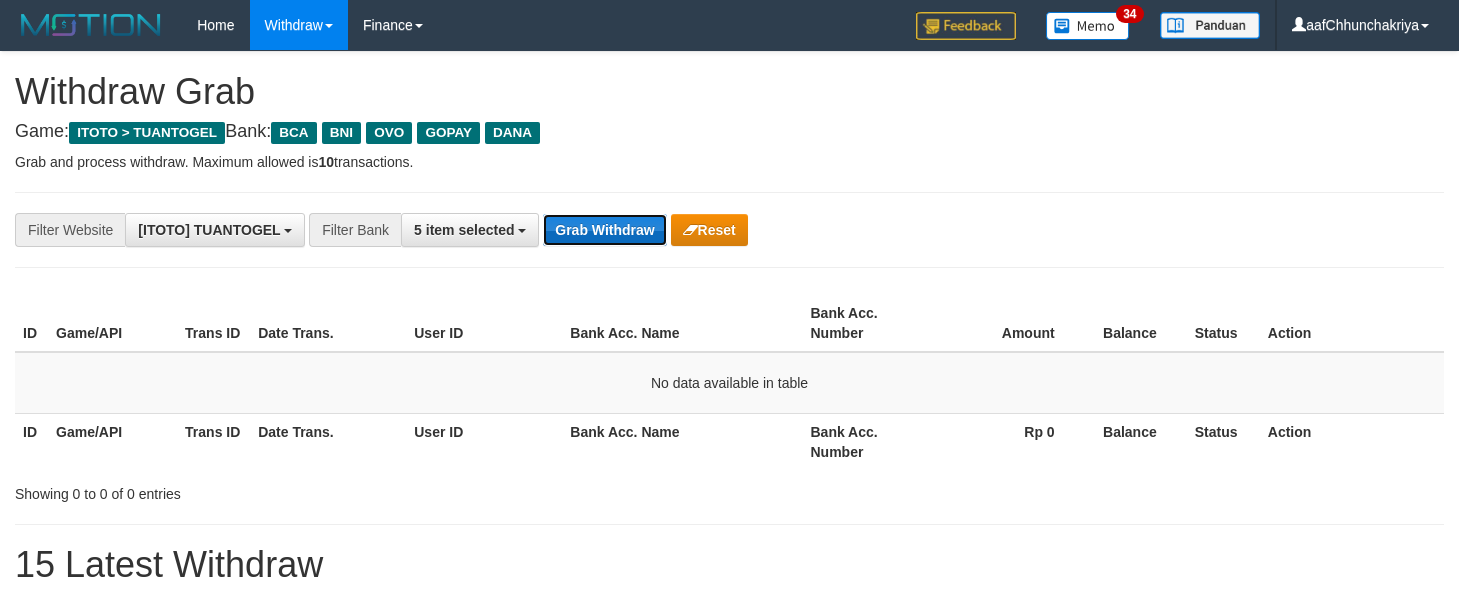 click on "Grab Withdraw" at bounding box center [604, 230] 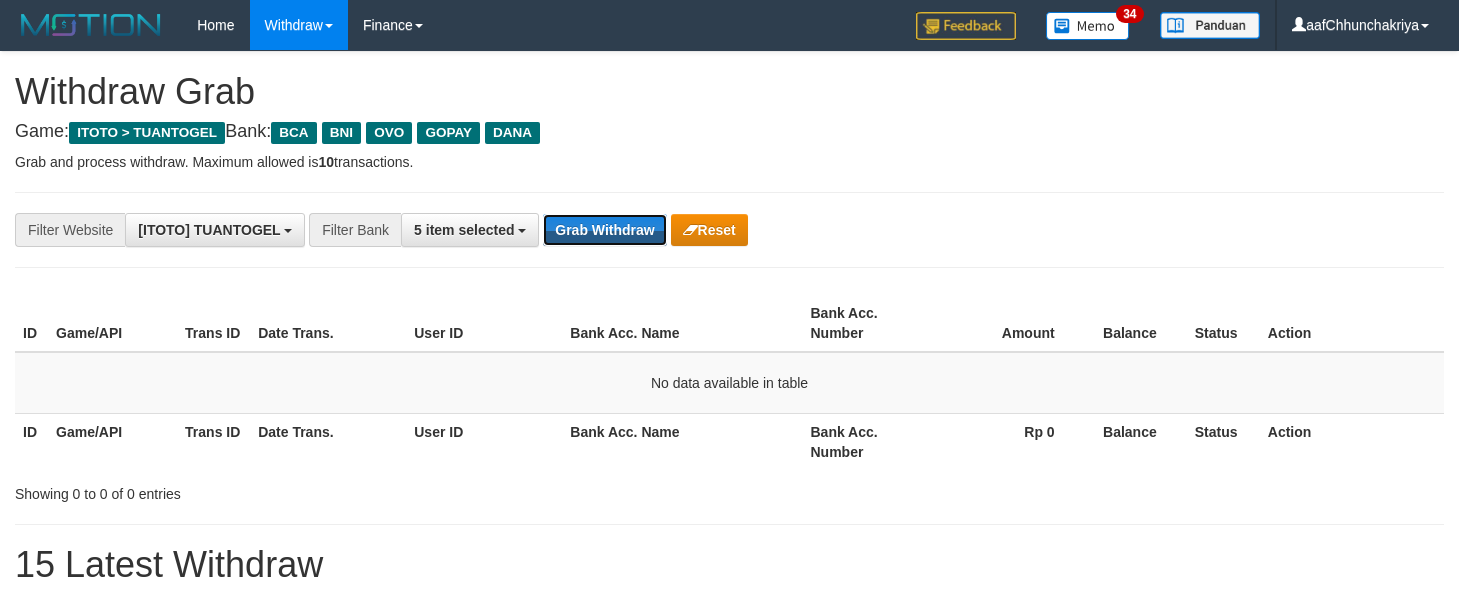 drag, startPoint x: 623, startPoint y: 226, endPoint x: 1080, endPoint y: 548, distance: 559.0465 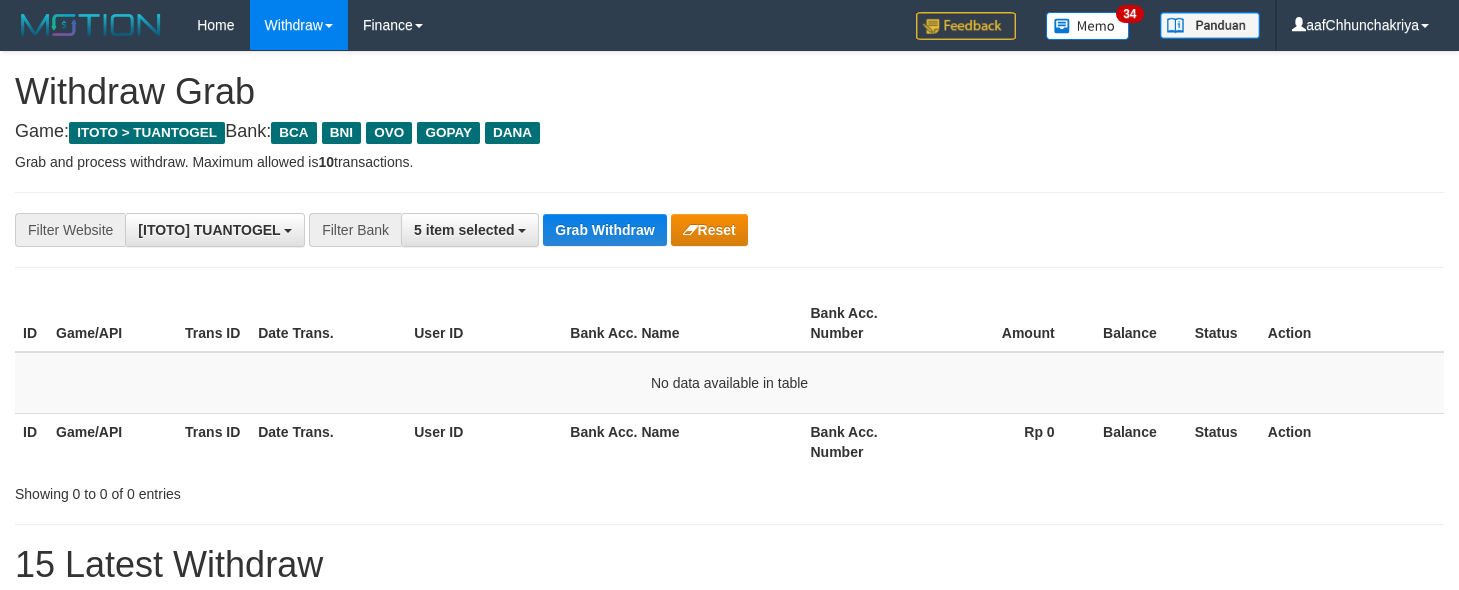 scroll, scrollTop: 0, scrollLeft: 0, axis: both 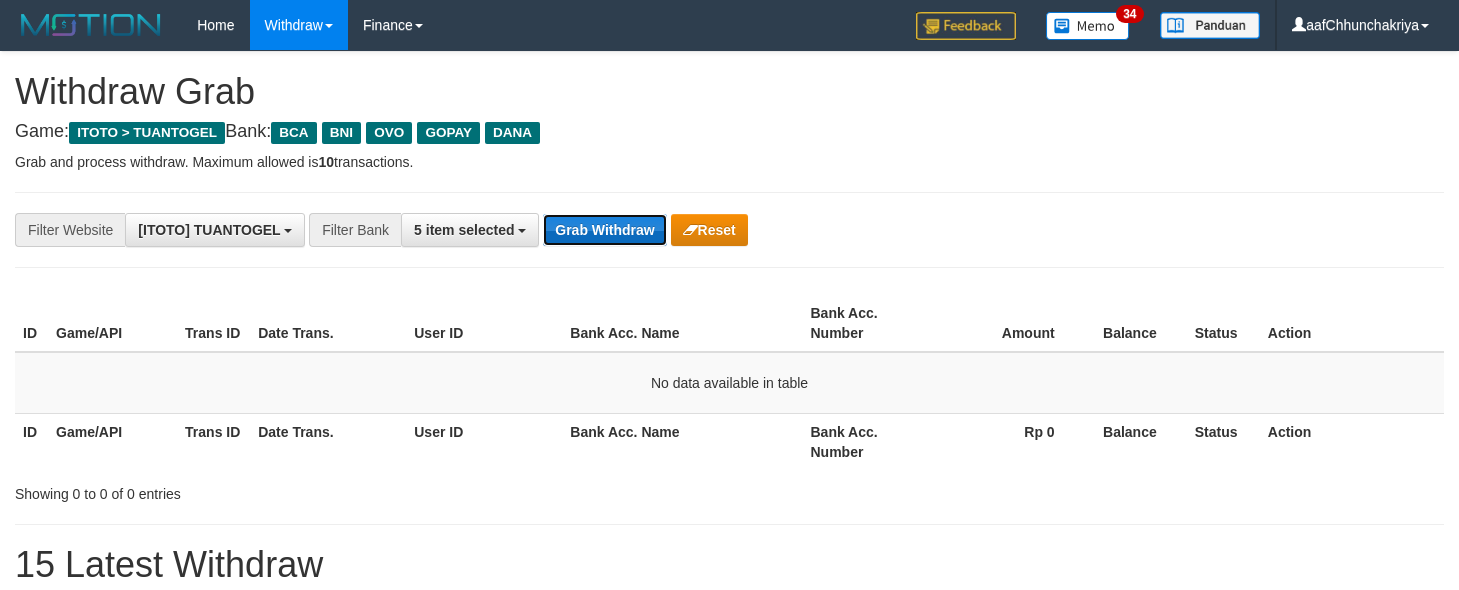 click on "Grab Withdraw" at bounding box center (604, 230) 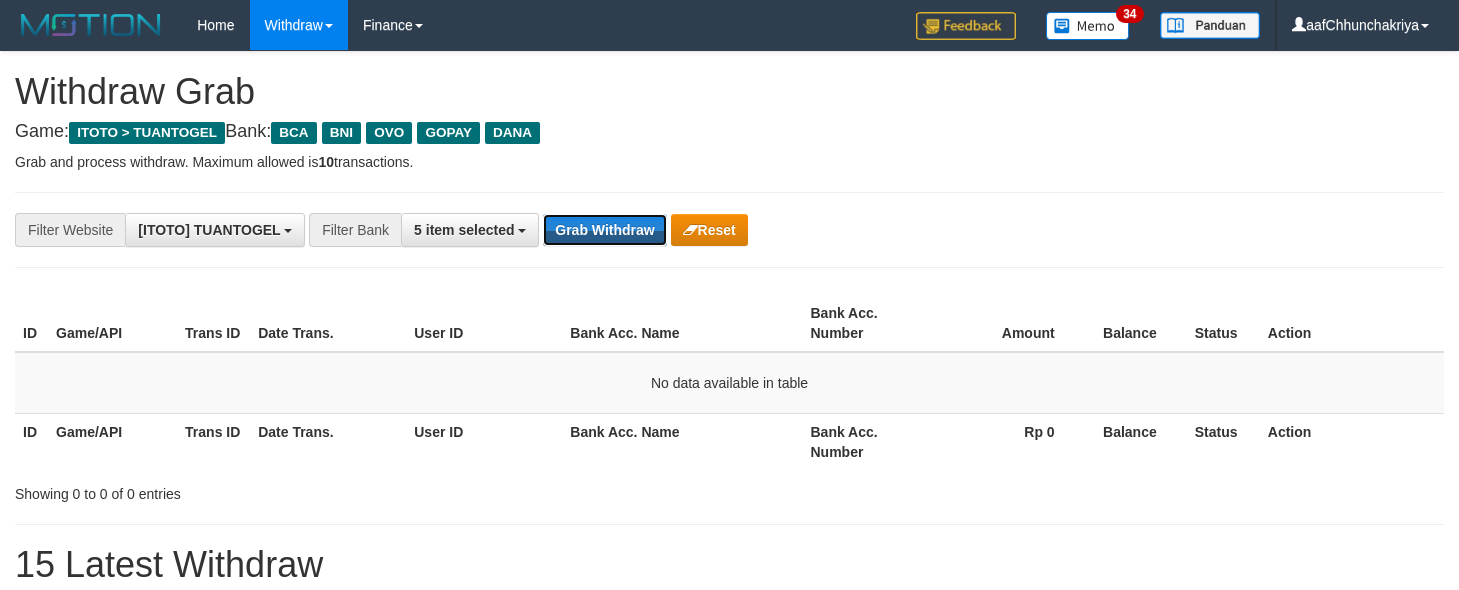 drag, startPoint x: 643, startPoint y: 233, endPoint x: 1010, endPoint y: 509, distance: 459.20038 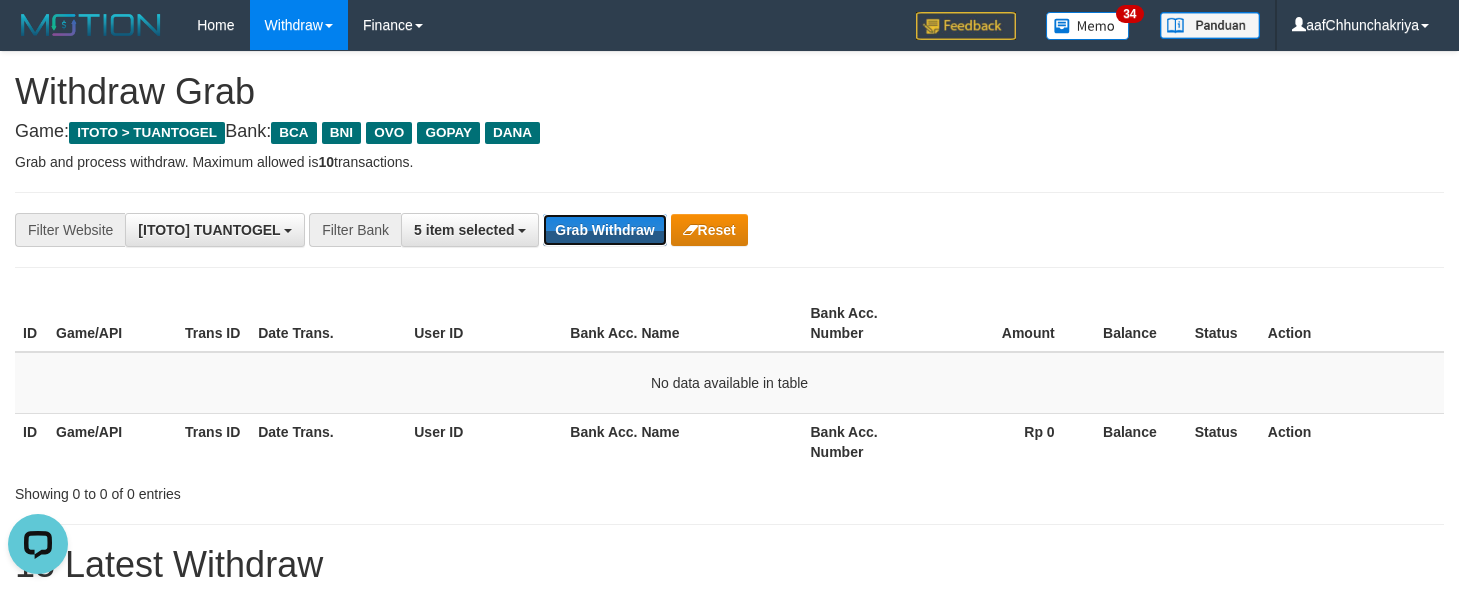scroll, scrollTop: 0, scrollLeft: 0, axis: both 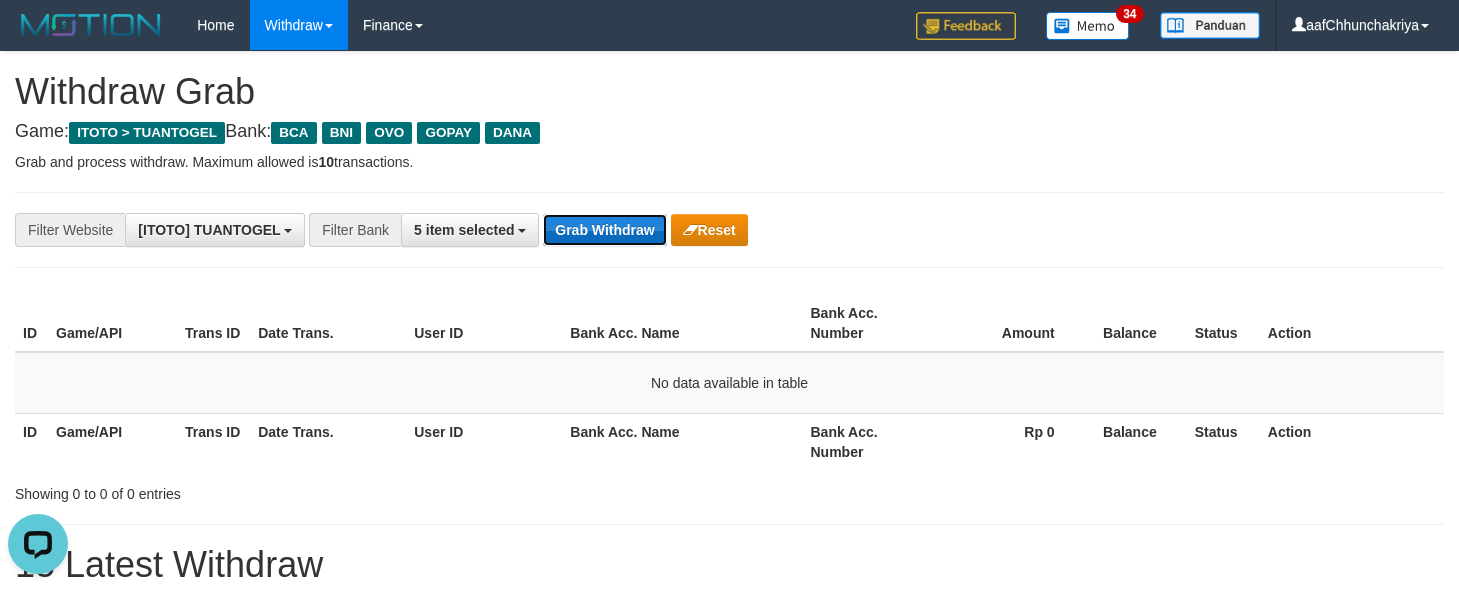 click on "Grab Withdraw" at bounding box center (604, 230) 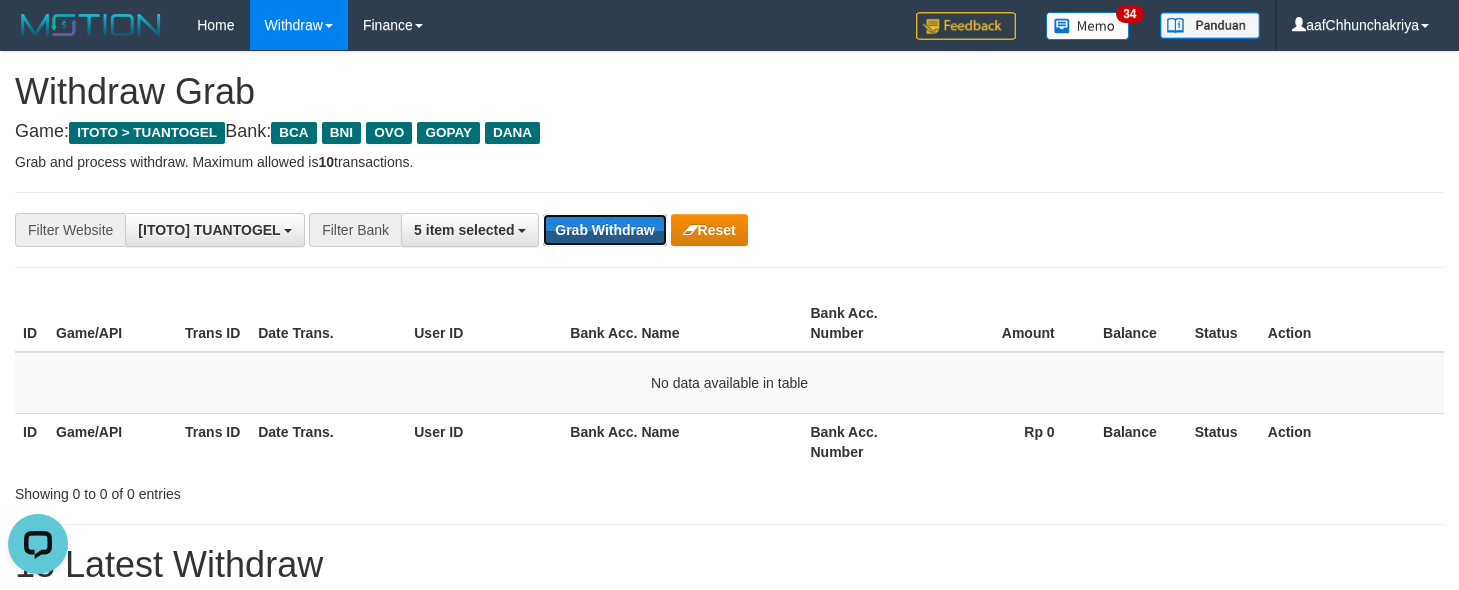 drag, startPoint x: 648, startPoint y: 236, endPoint x: 903, endPoint y: 445, distance: 329.70593 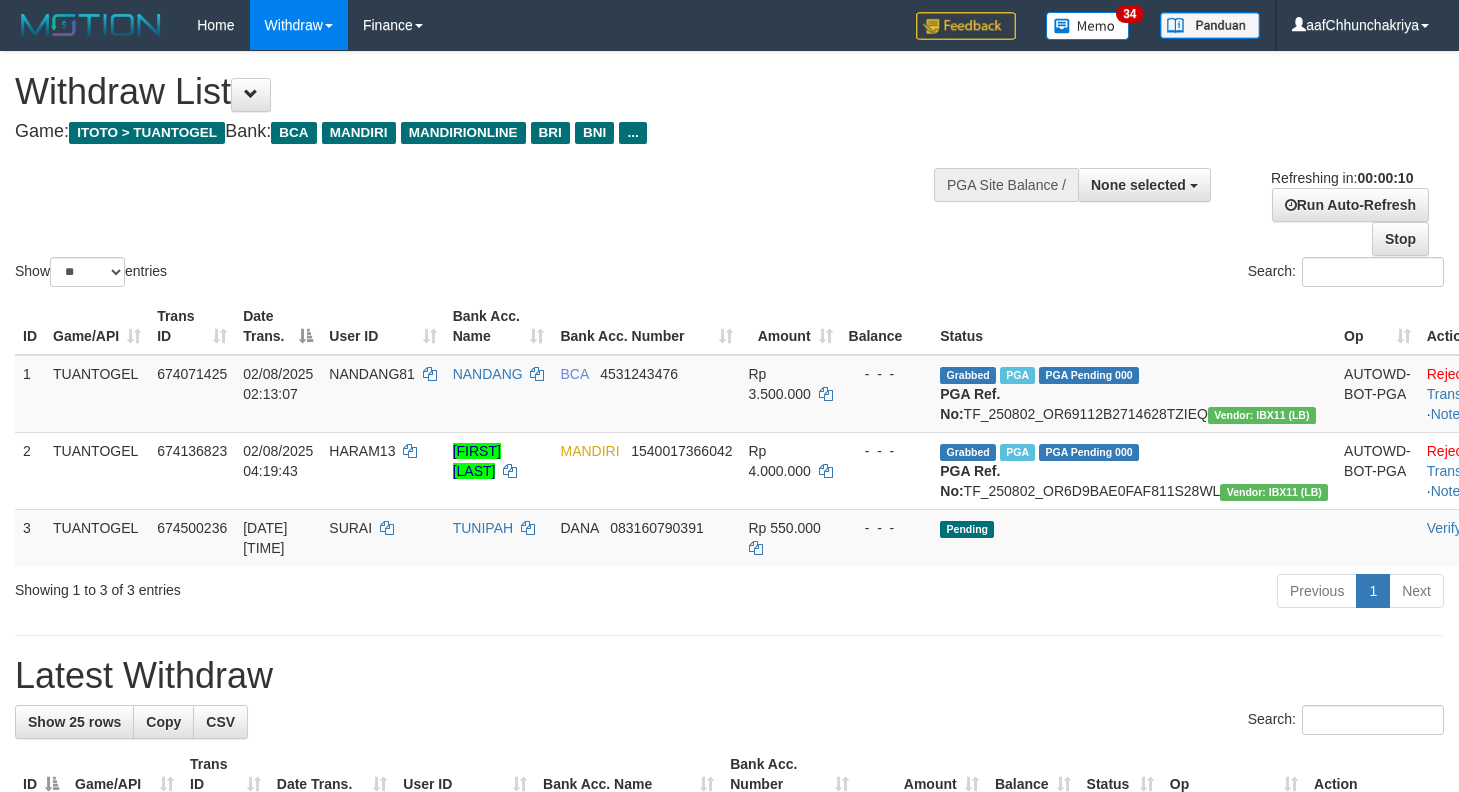 select 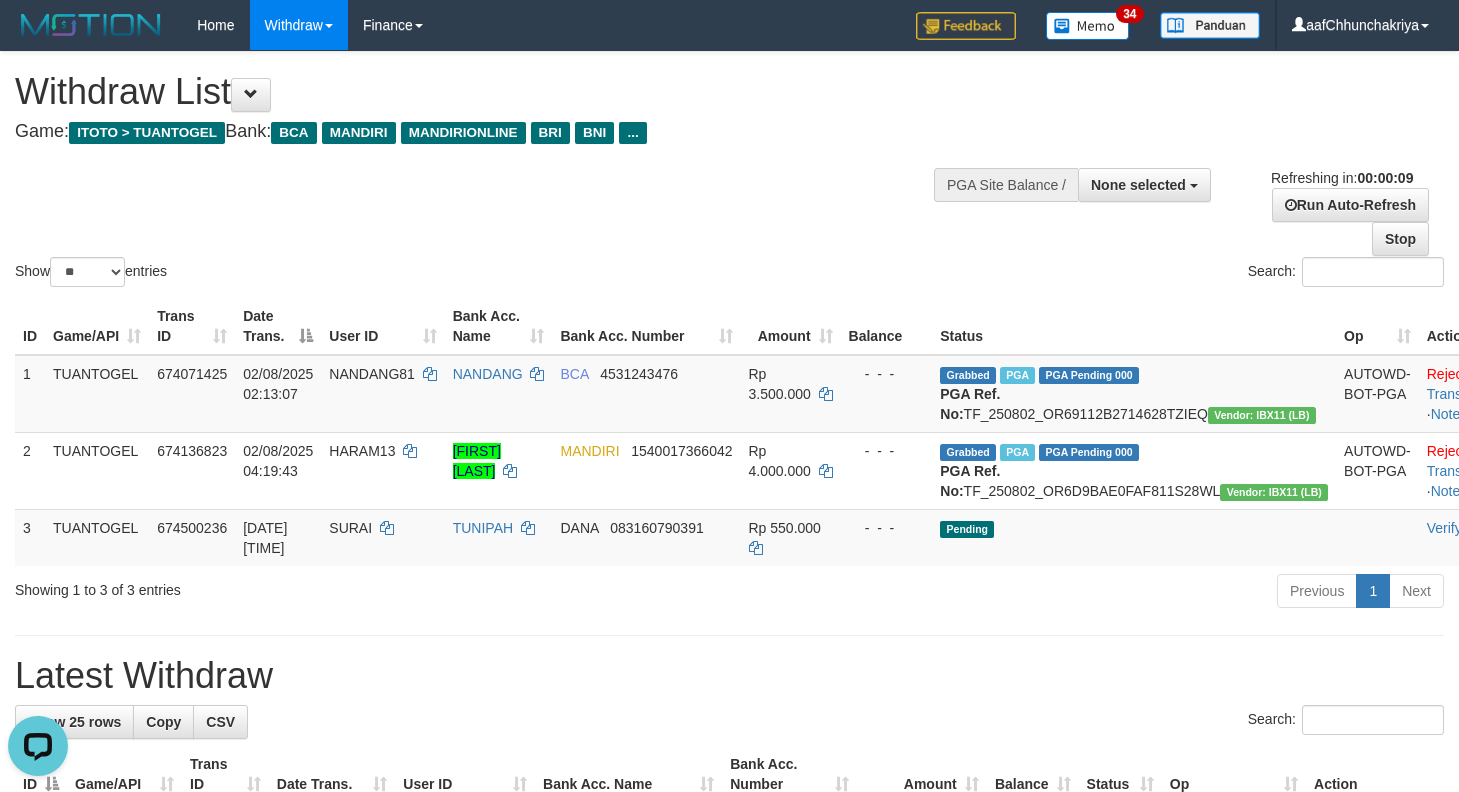 scroll, scrollTop: 0, scrollLeft: 0, axis: both 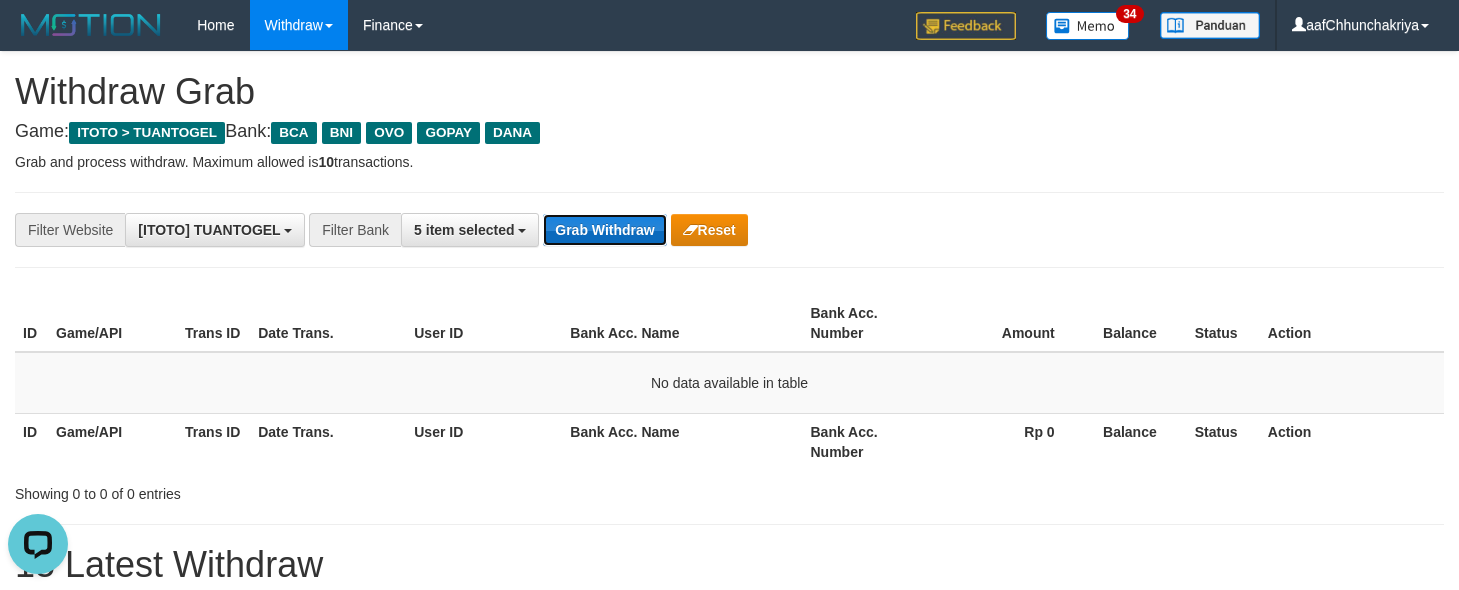 click on "Grab Withdraw" at bounding box center (604, 230) 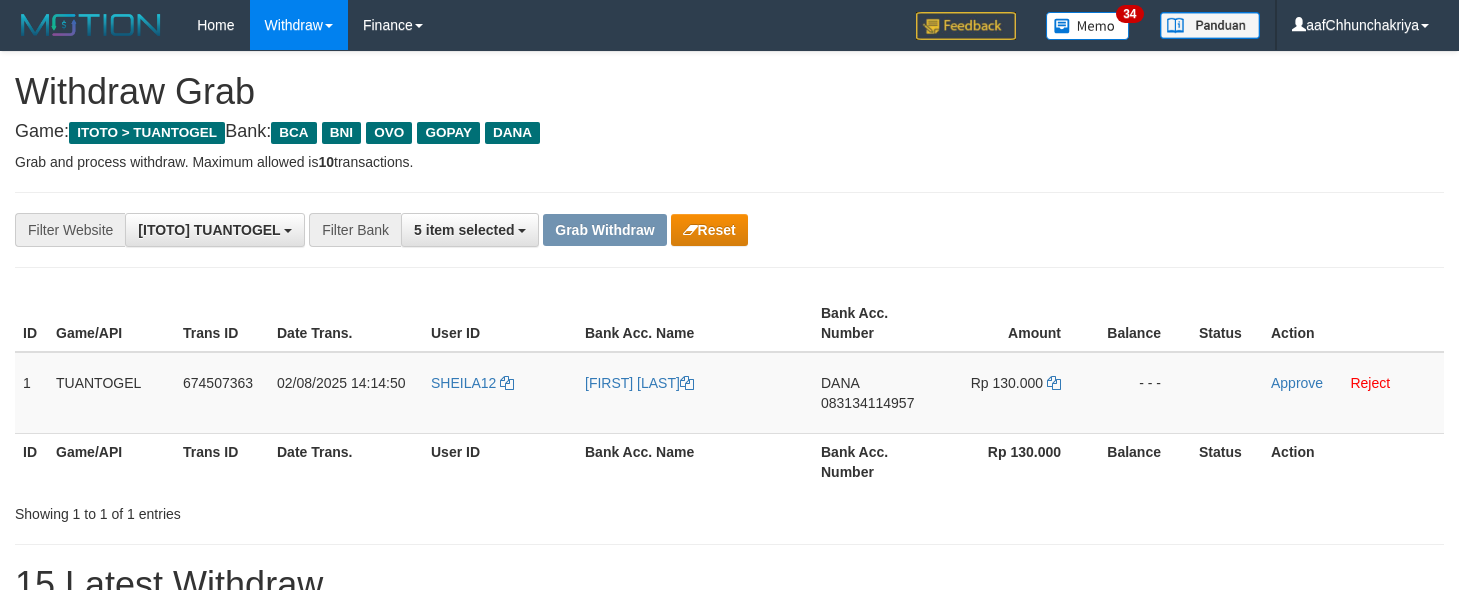 scroll, scrollTop: 0, scrollLeft: 0, axis: both 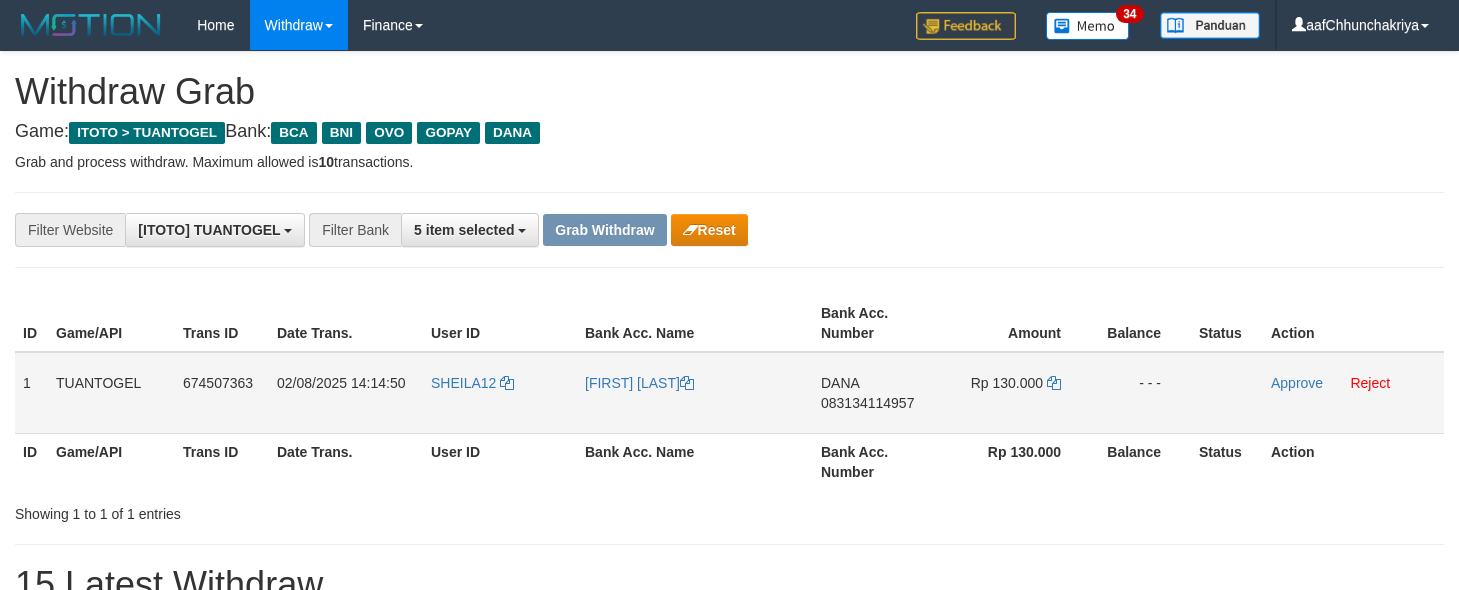 click on "SHEILA12" at bounding box center [500, 393] 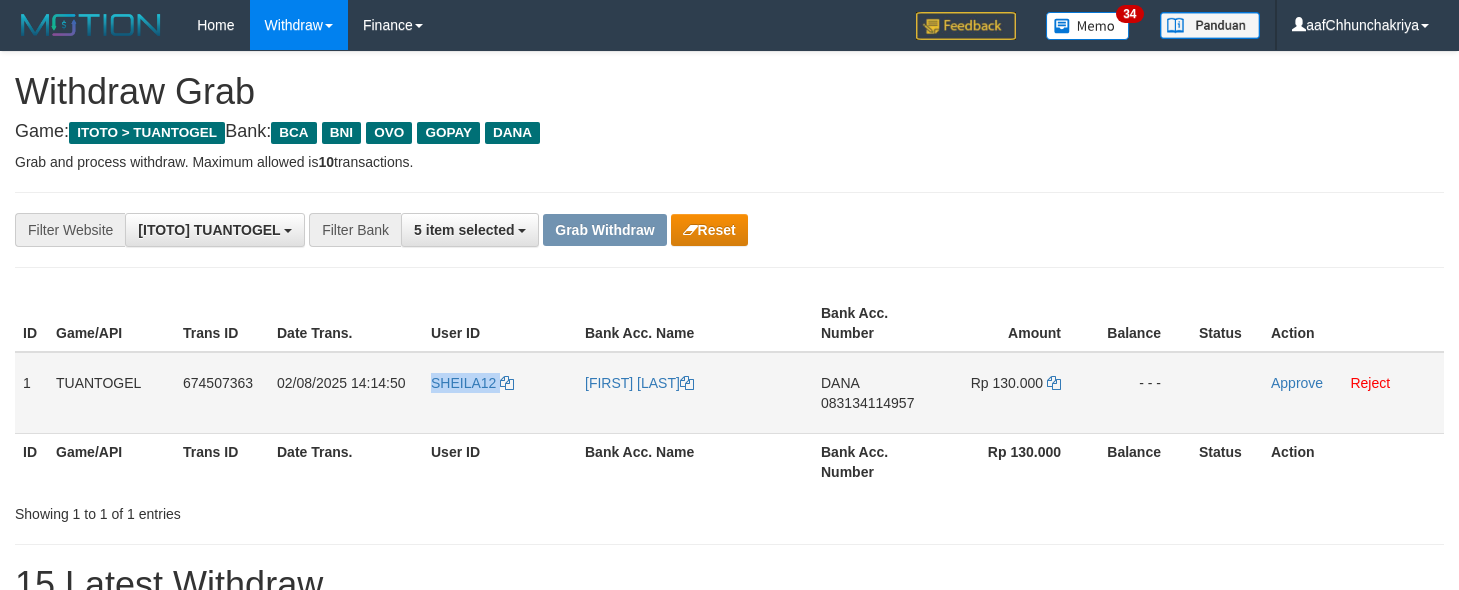 click on "SHEILA12" at bounding box center (500, 393) 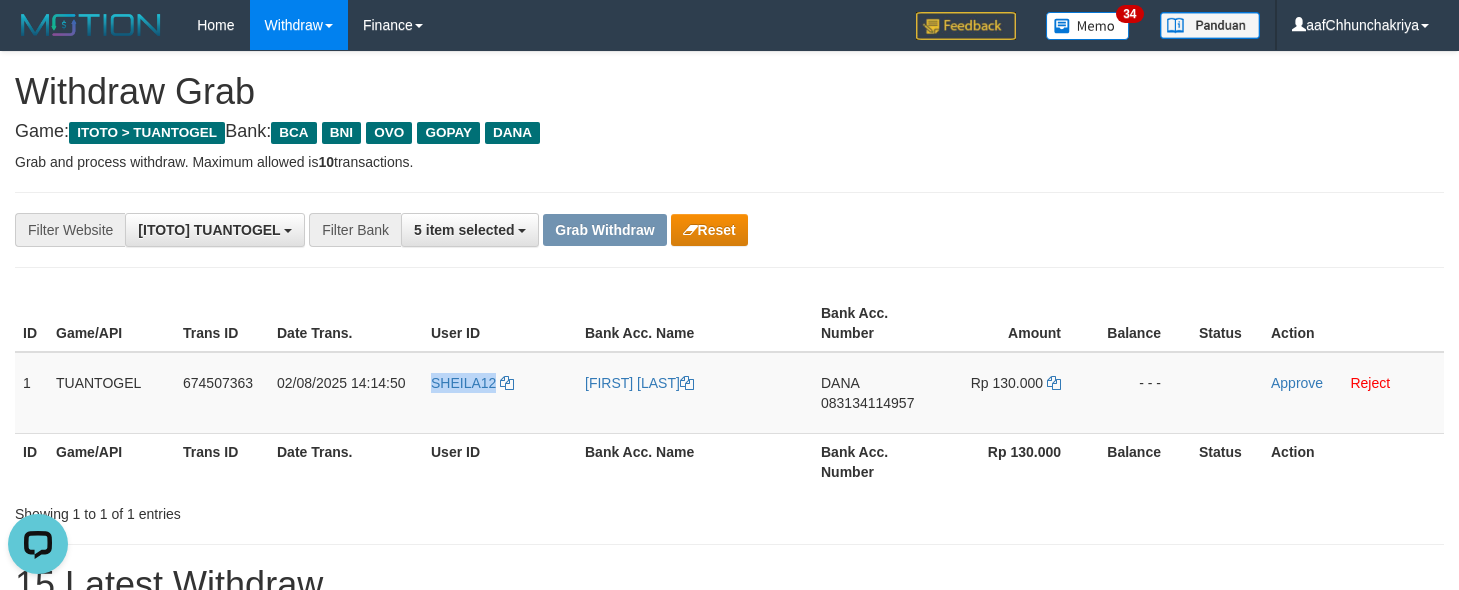 scroll, scrollTop: 0, scrollLeft: 0, axis: both 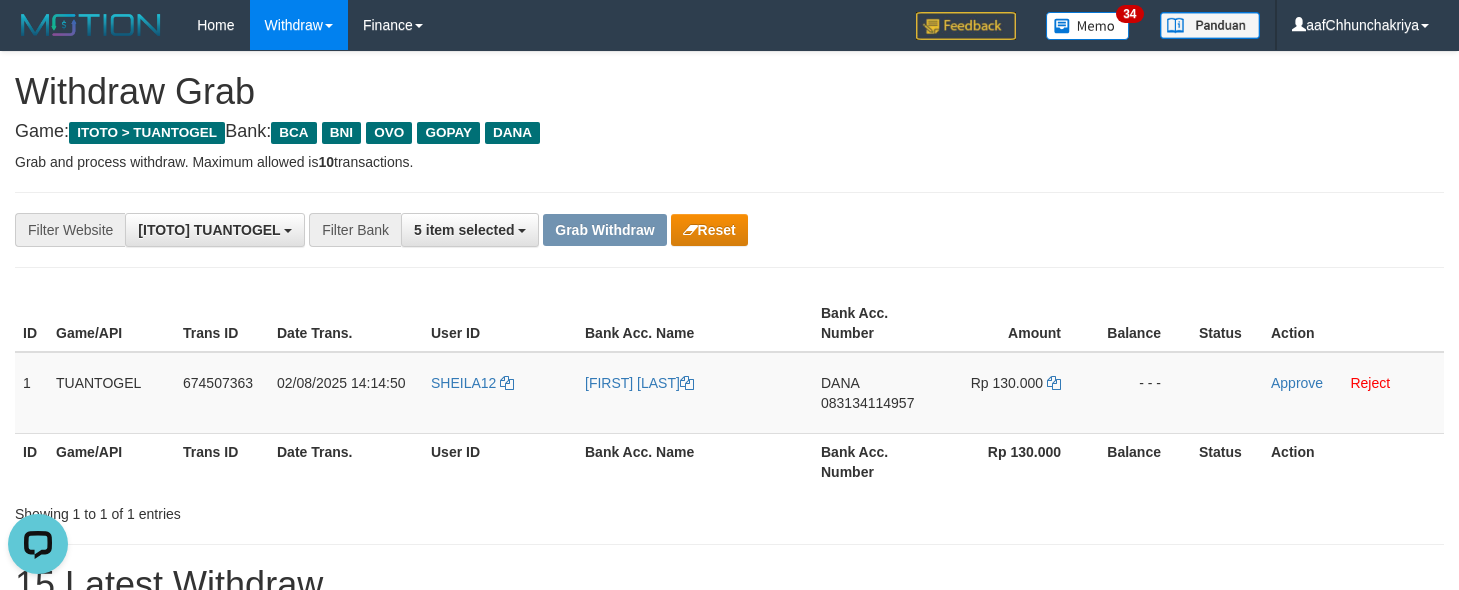 click on "Bank Acc. Name" at bounding box center (695, 461) 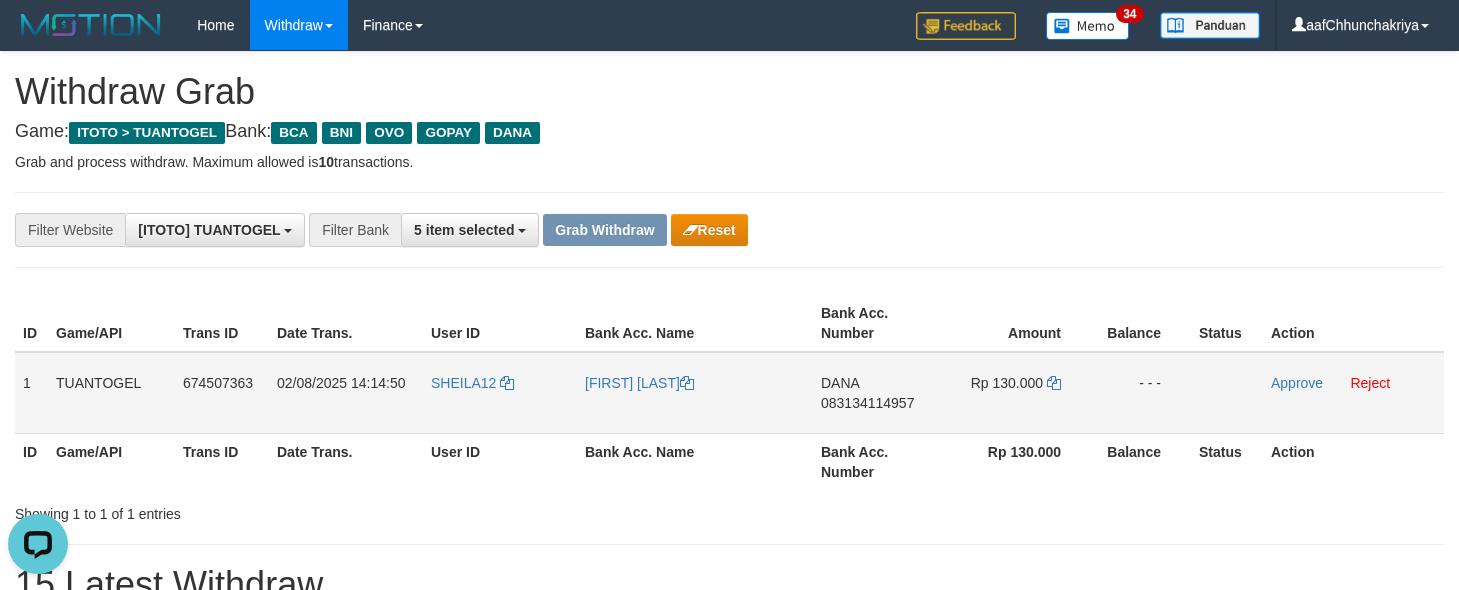 click on "SHEILA12" at bounding box center (500, 393) 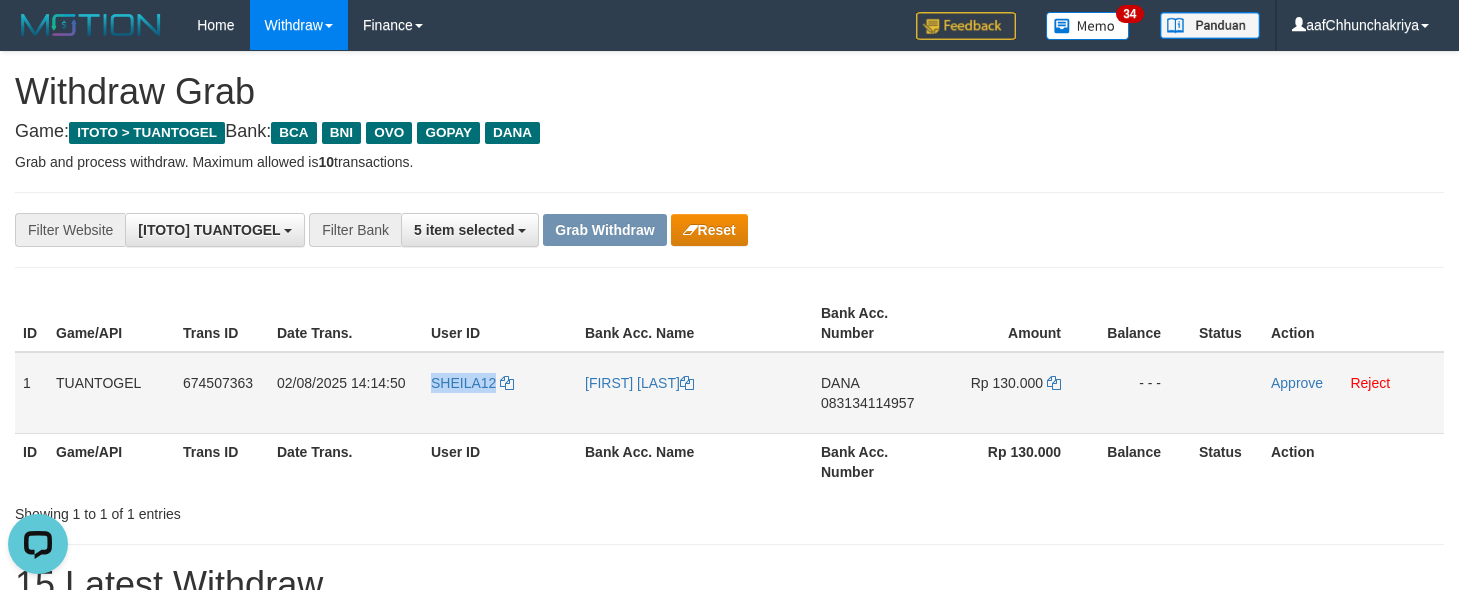 click on "SHEILA12" at bounding box center [500, 393] 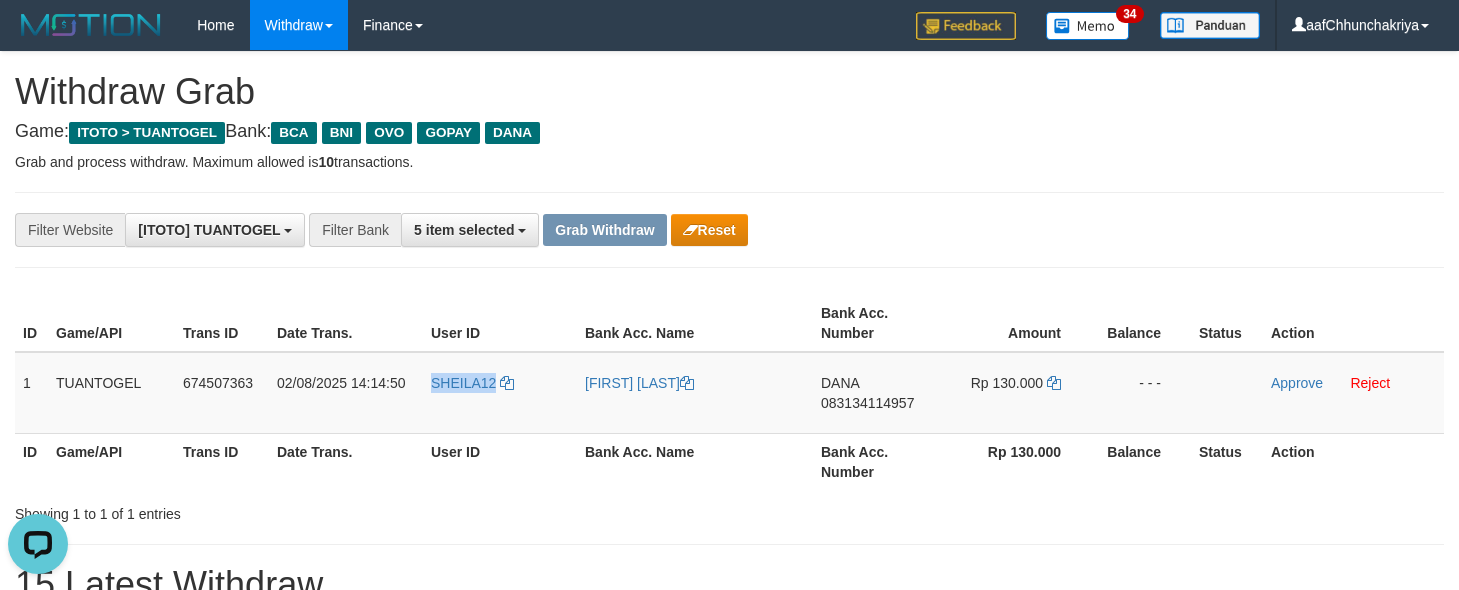 copy on "SHEILA12" 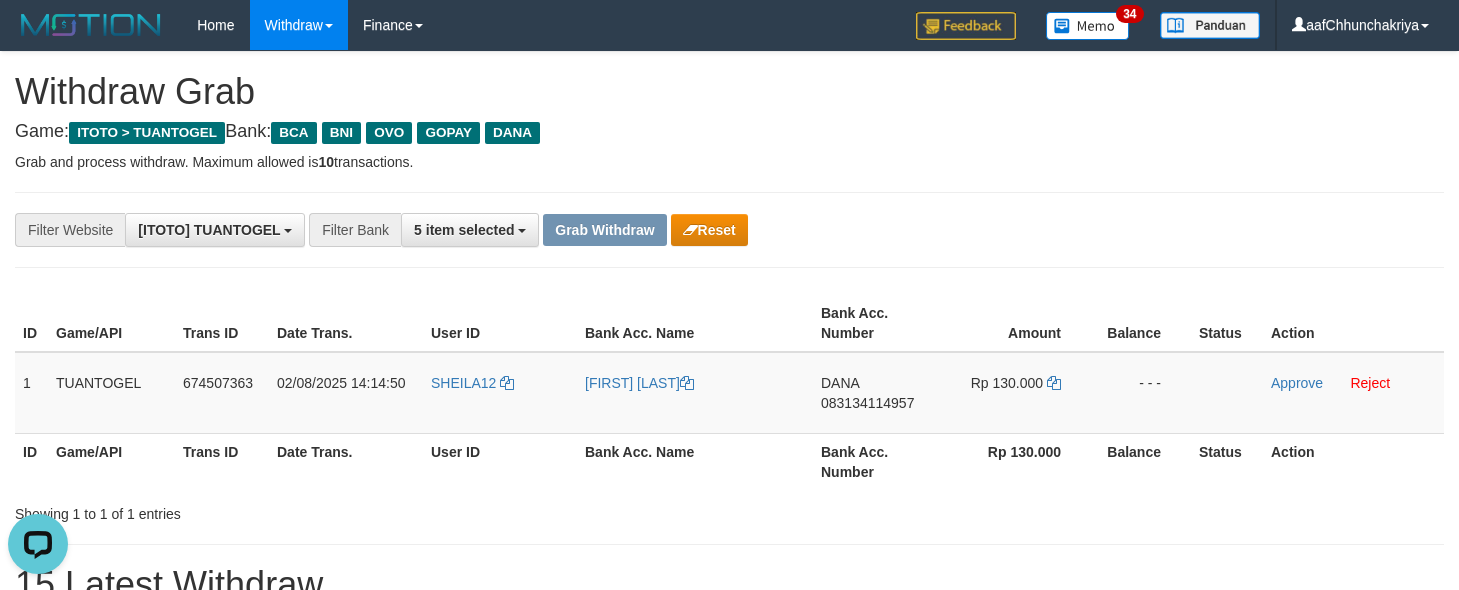 drag, startPoint x: 1209, startPoint y: 136, endPoint x: 1126, endPoint y: 222, distance: 119.519875 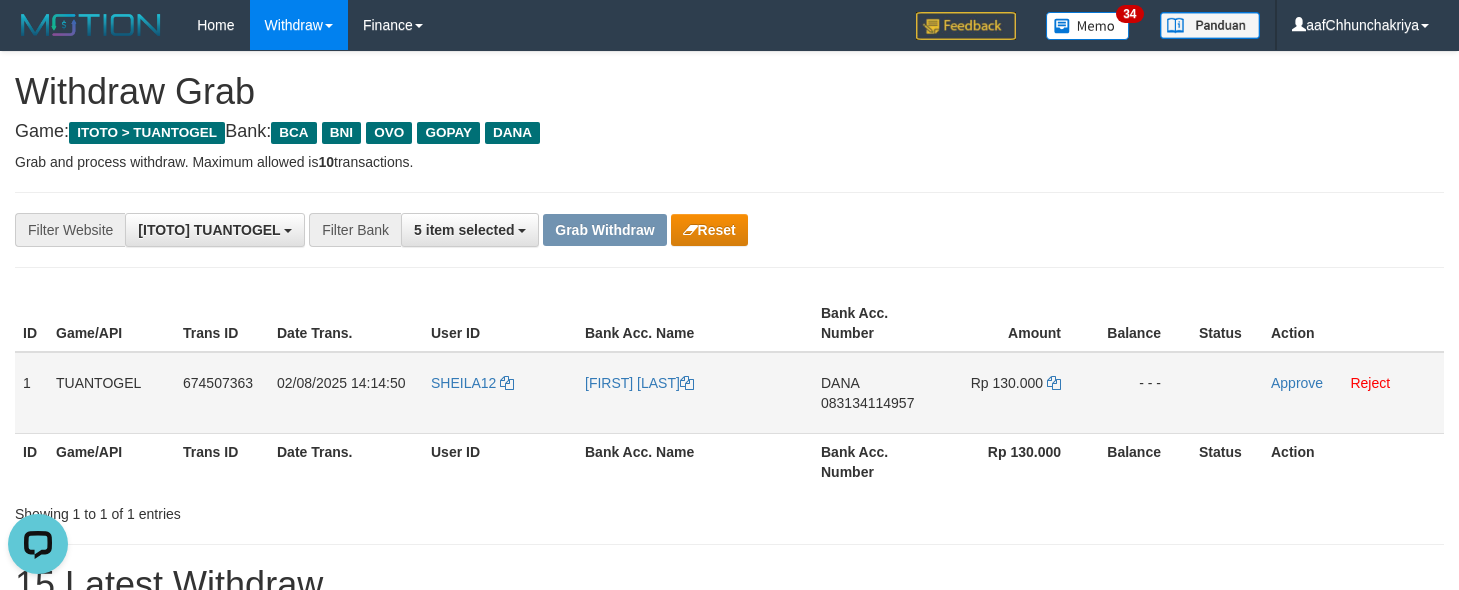 click on "DANA
083134114957" at bounding box center (876, 393) 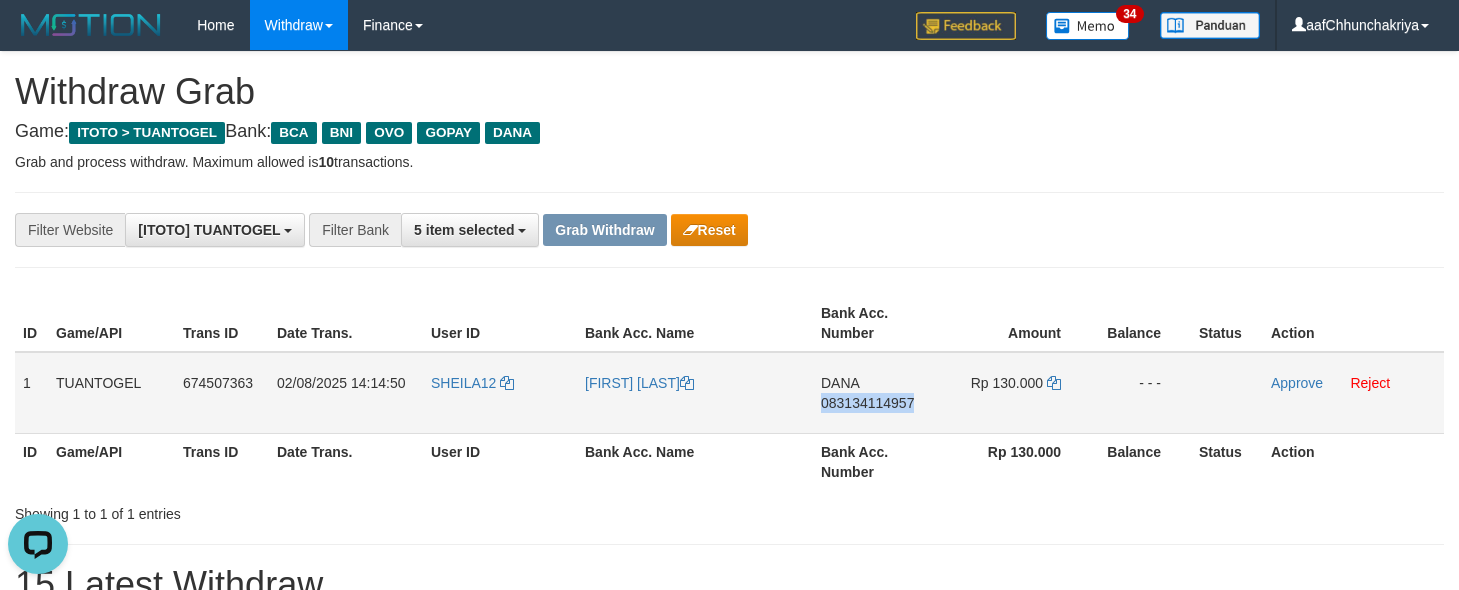 click on "DANA
083134114957" at bounding box center (876, 393) 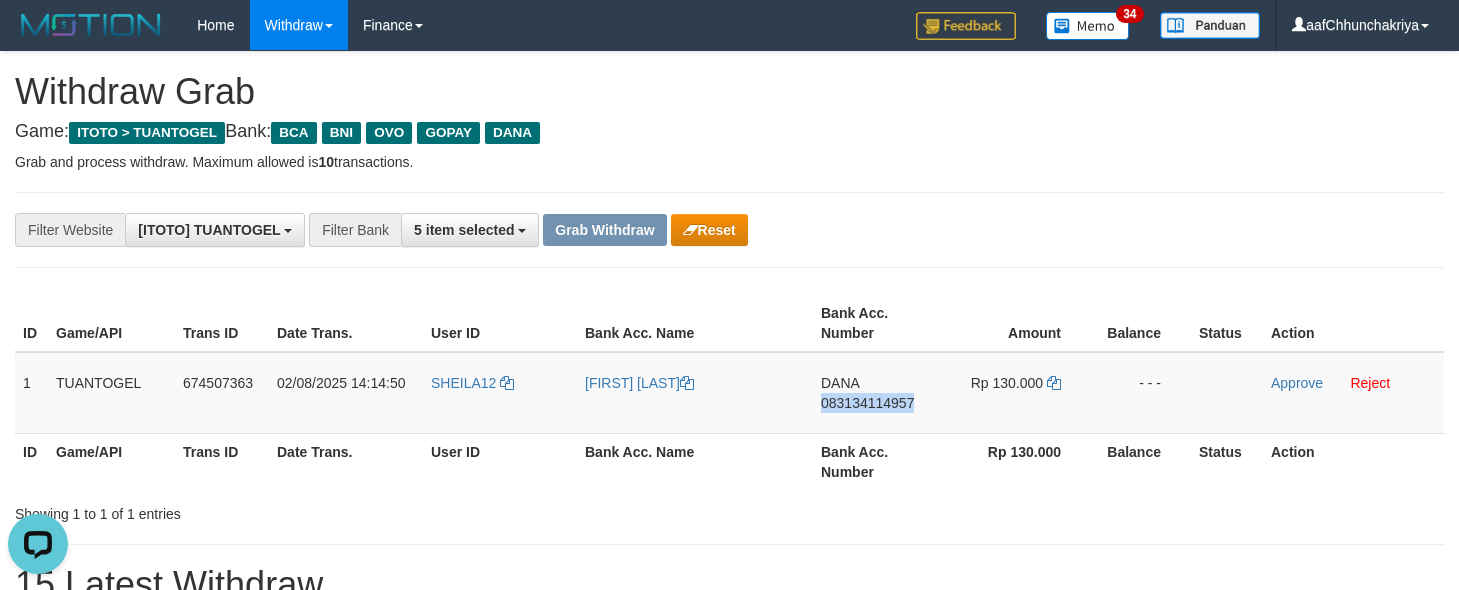 copy on "083134114957" 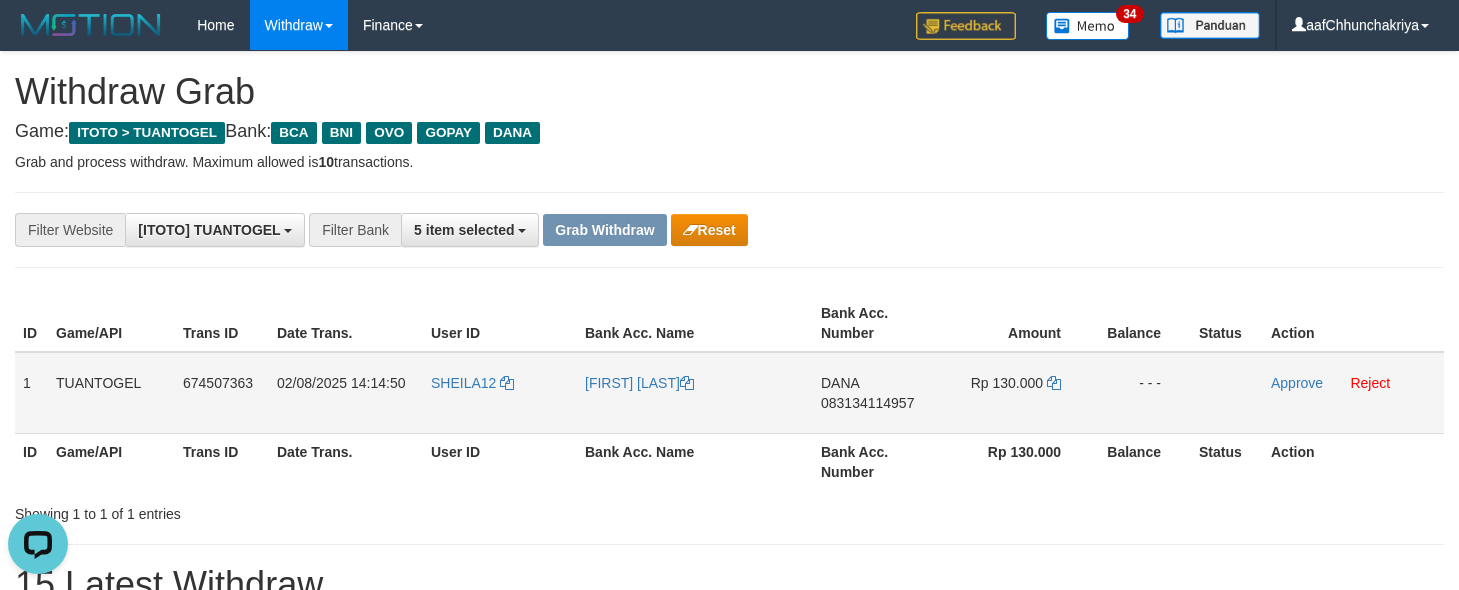 click on "Rp 130.000" at bounding box center [1007, 383] 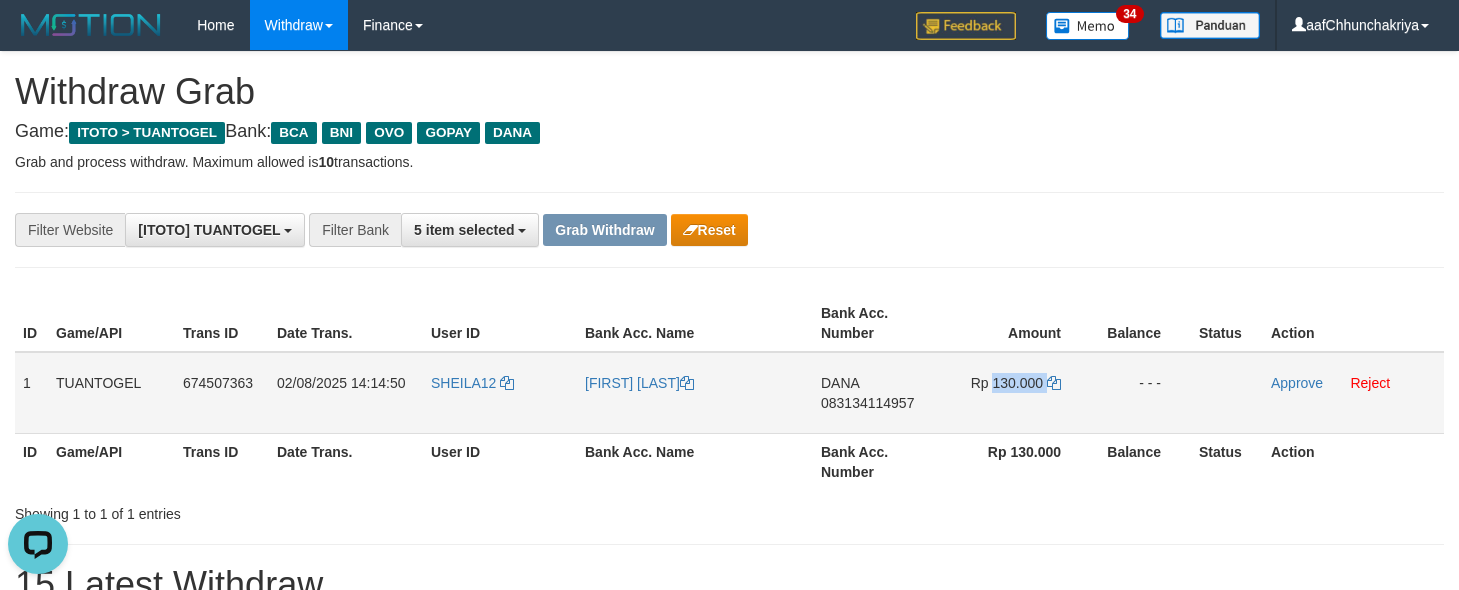 click on "Rp 130.000" at bounding box center (1007, 383) 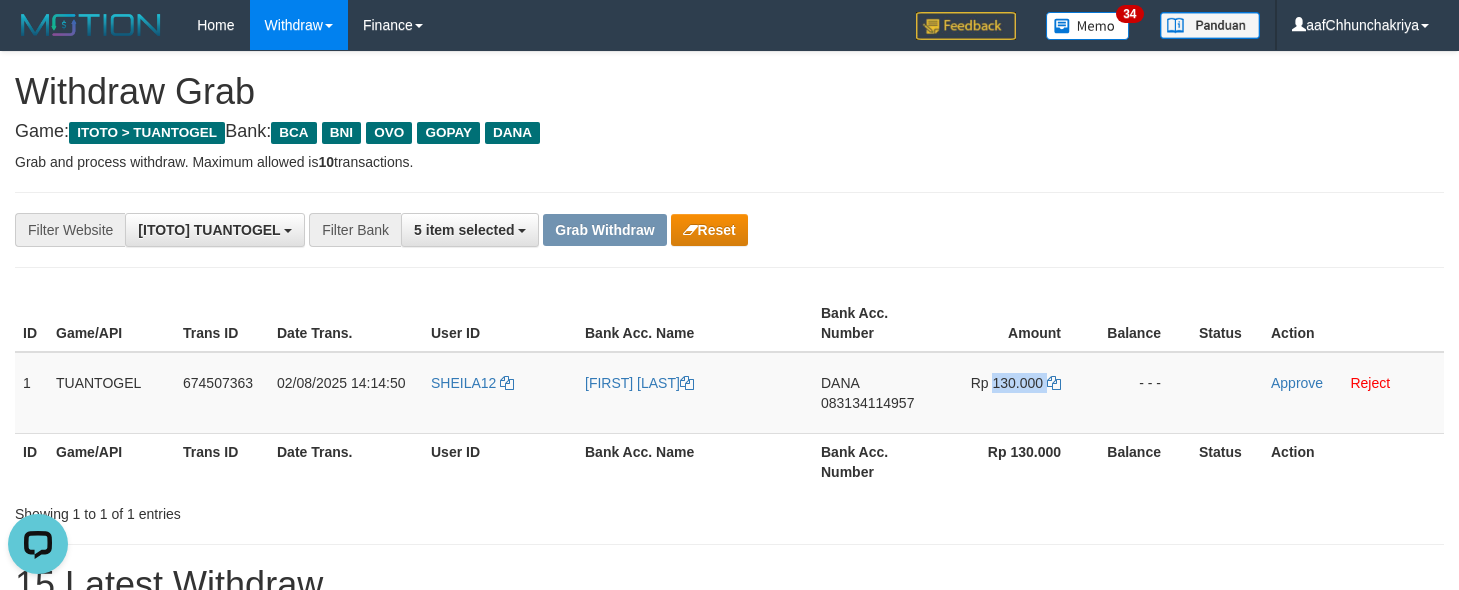 copy on "130.000" 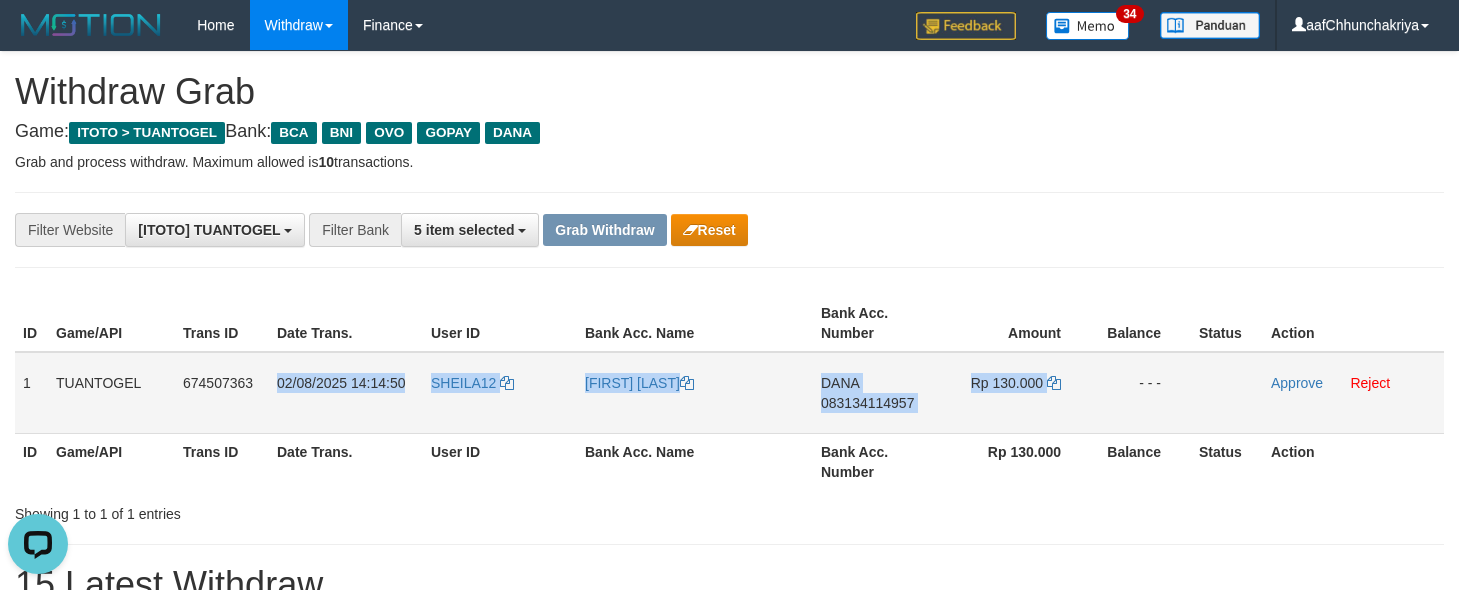 drag, startPoint x: 364, startPoint y: 383, endPoint x: 1096, endPoint y: 408, distance: 732.42676 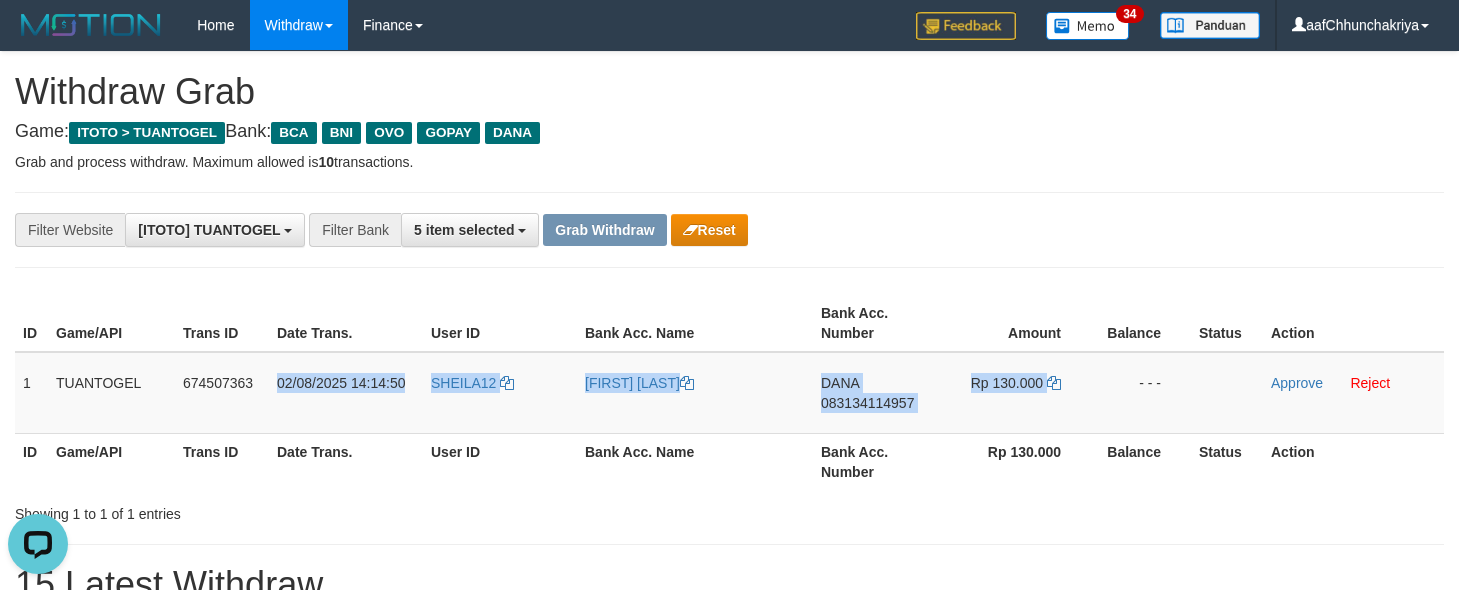 copy on "02/08/2025 14:14:50
SHEILA12
LAILATUL FAJRIYAH
DANA
083134114957
Rp 130.000" 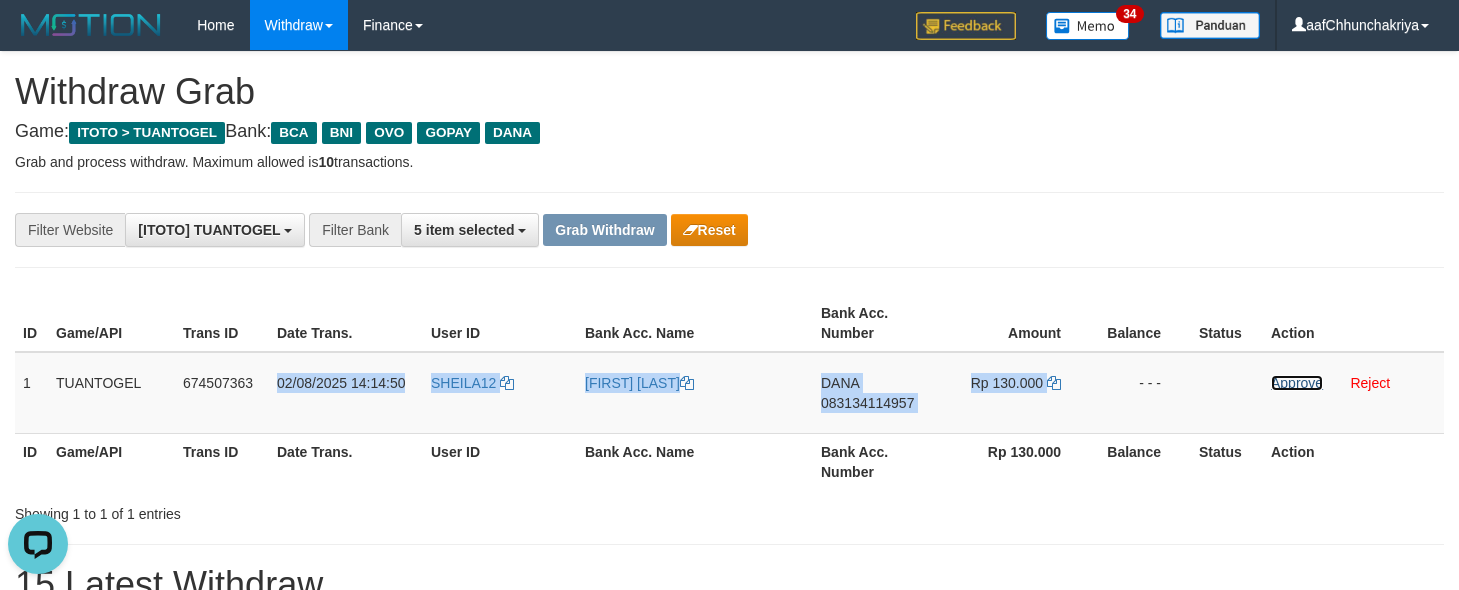 drag, startPoint x: 1285, startPoint y: 387, endPoint x: 846, endPoint y: 223, distance: 468.63312 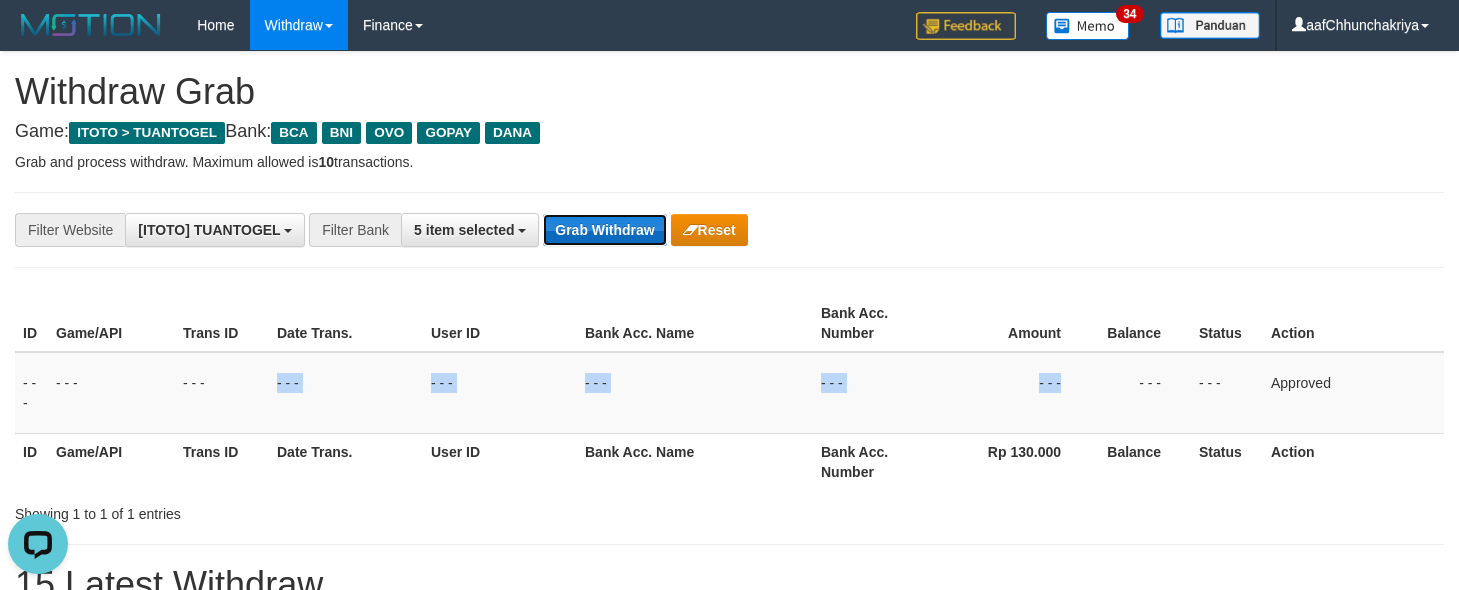 click on "Grab Withdraw" at bounding box center [604, 230] 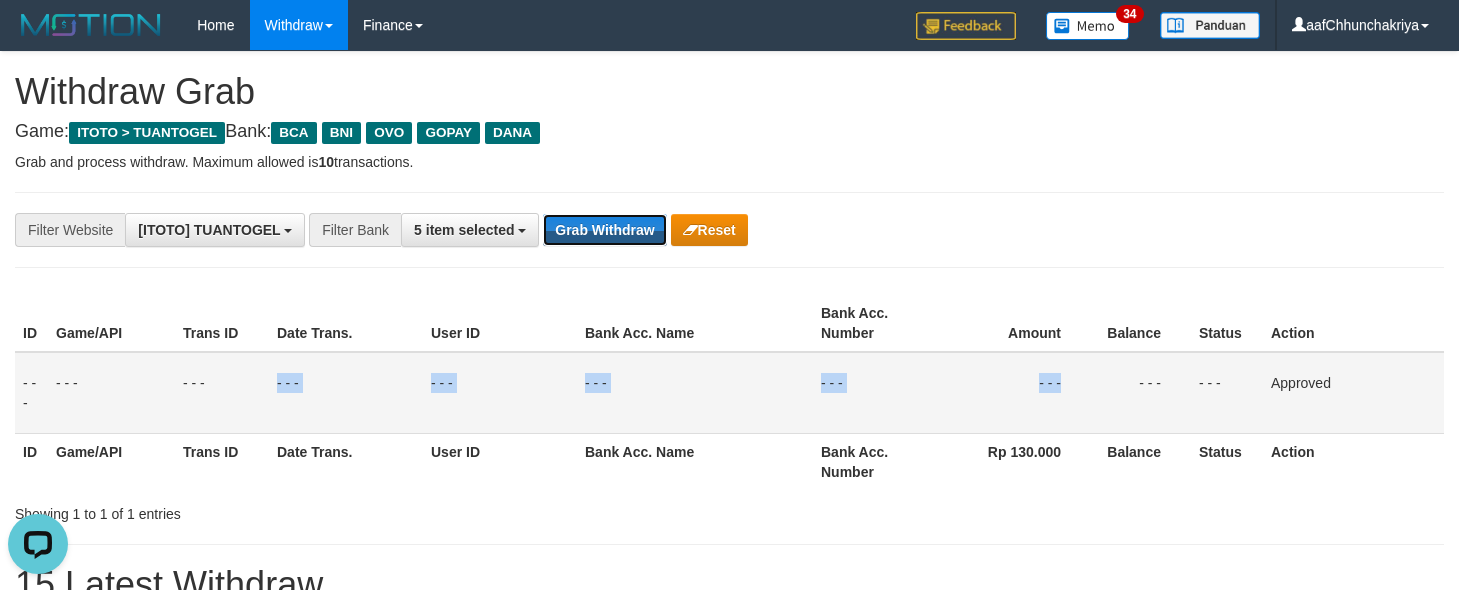 drag, startPoint x: 622, startPoint y: 230, endPoint x: 1166, endPoint y: 375, distance: 562.9929 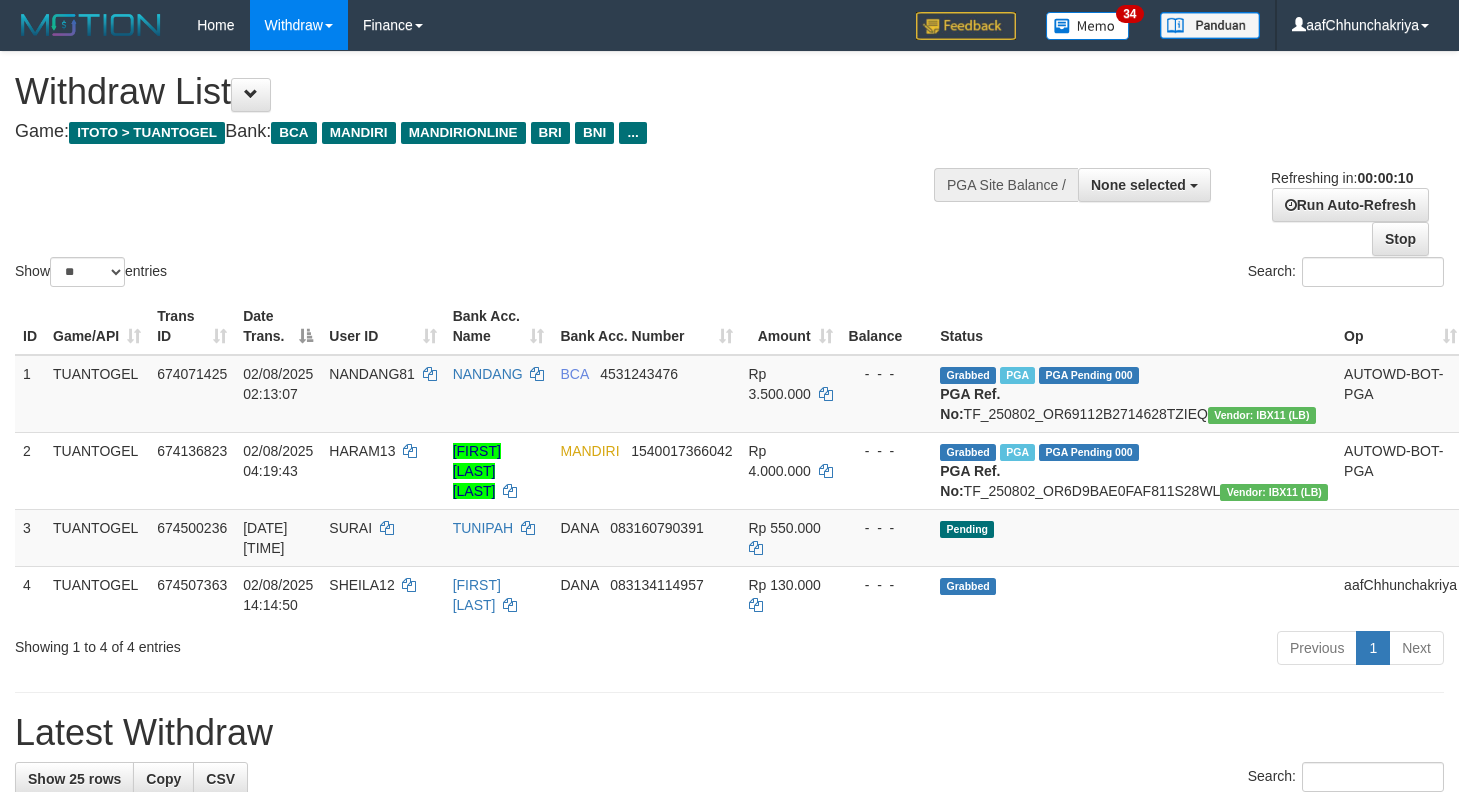 select 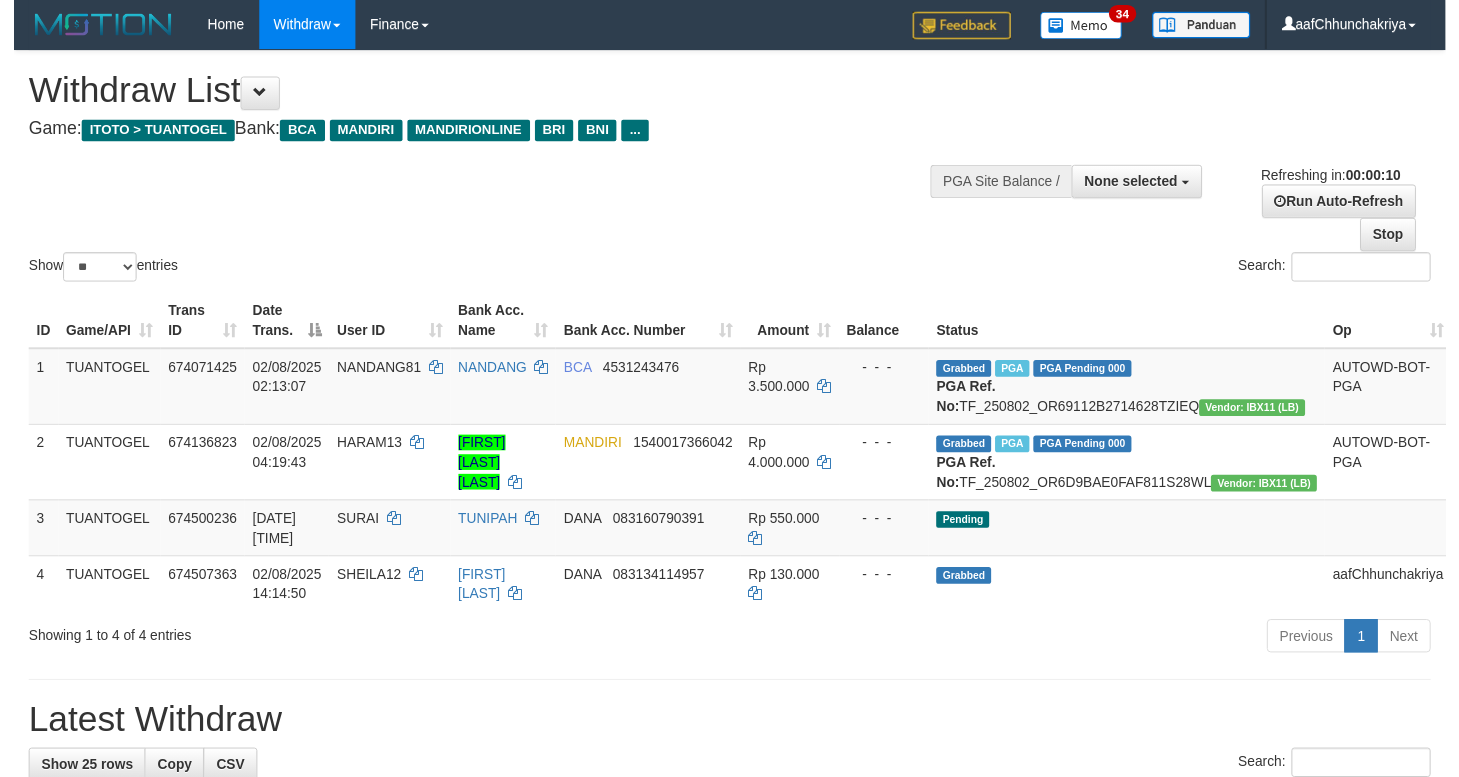 scroll, scrollTop: 0, scrollLeft: 0, axis: both 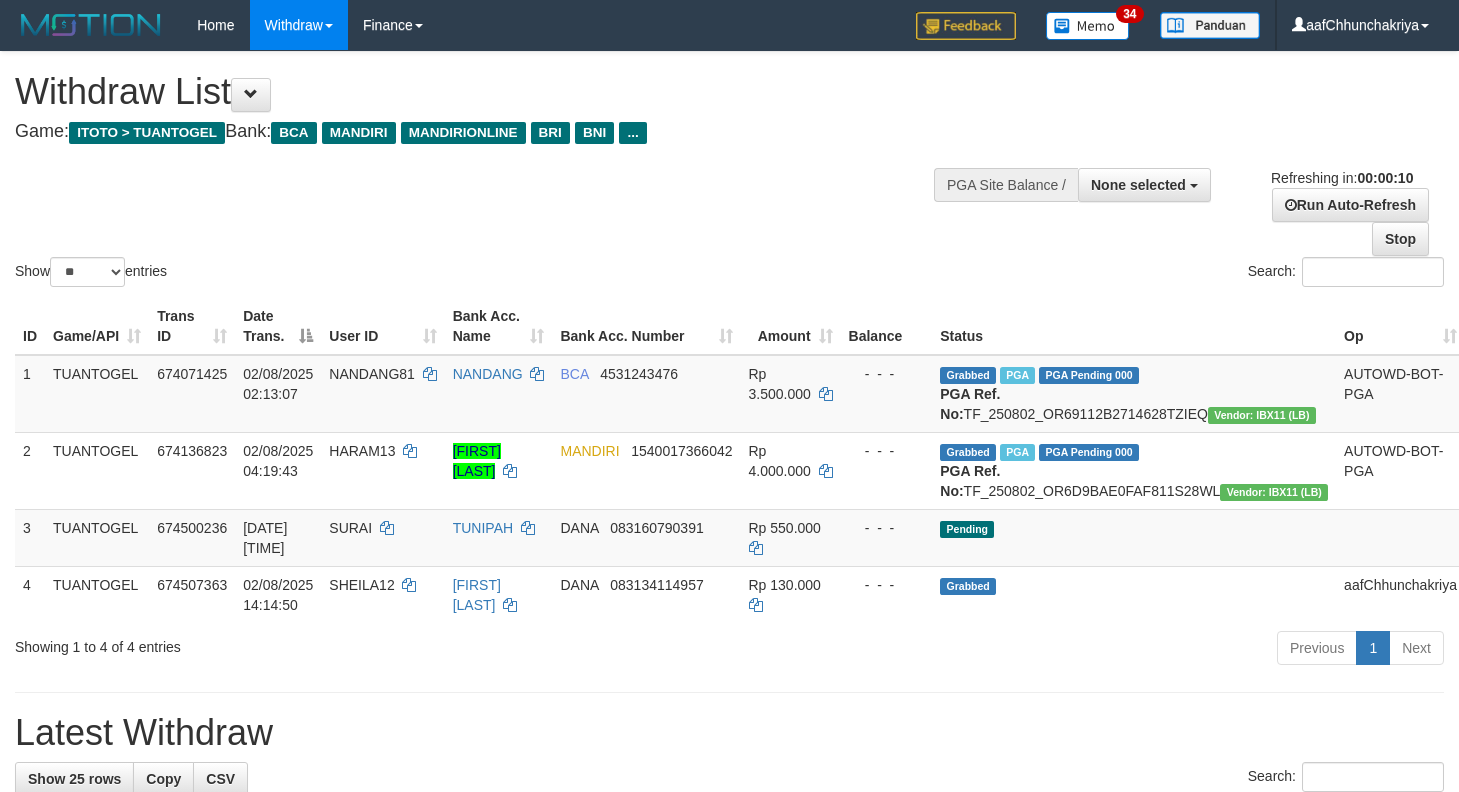select 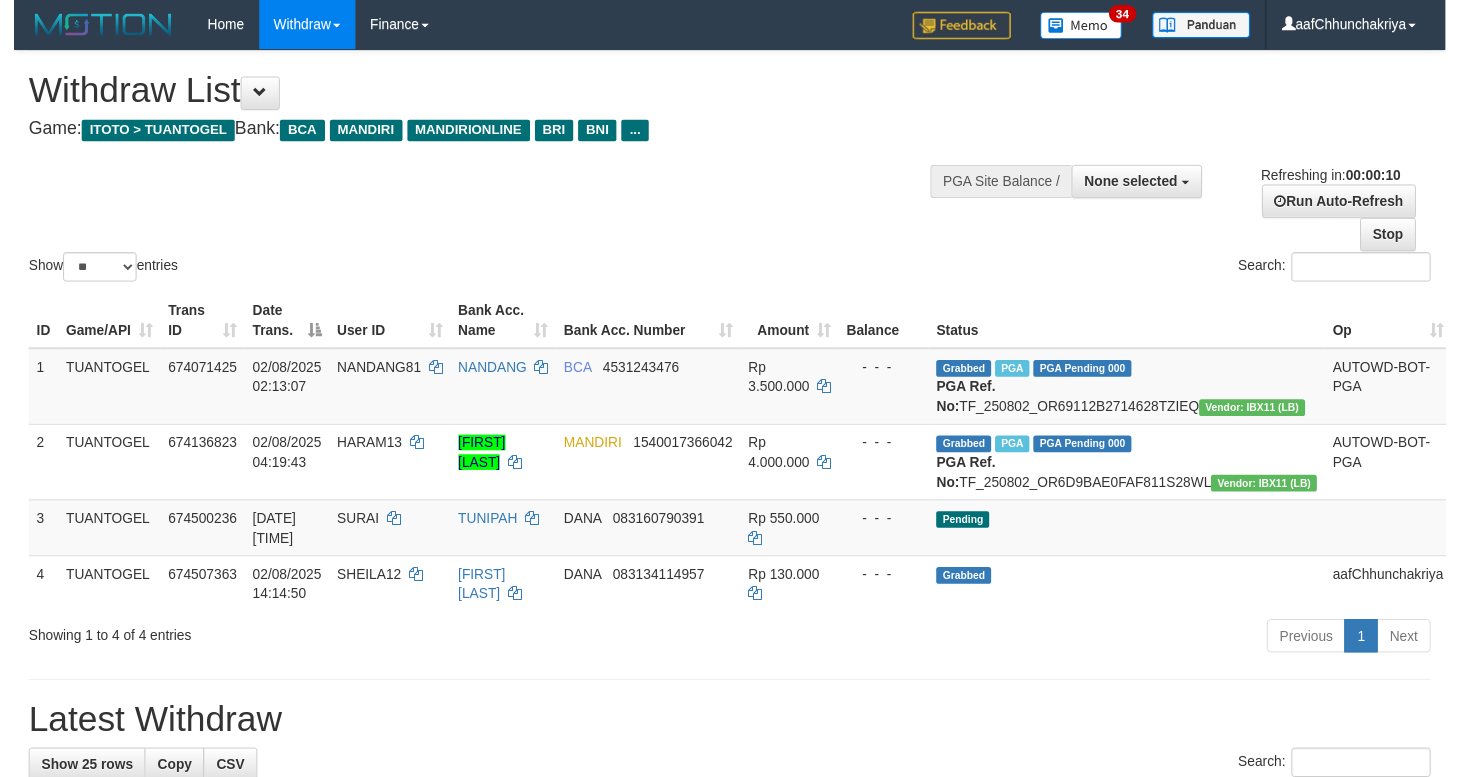 scroll, scrollTop: 0, scrollLeft: 0, axis: both 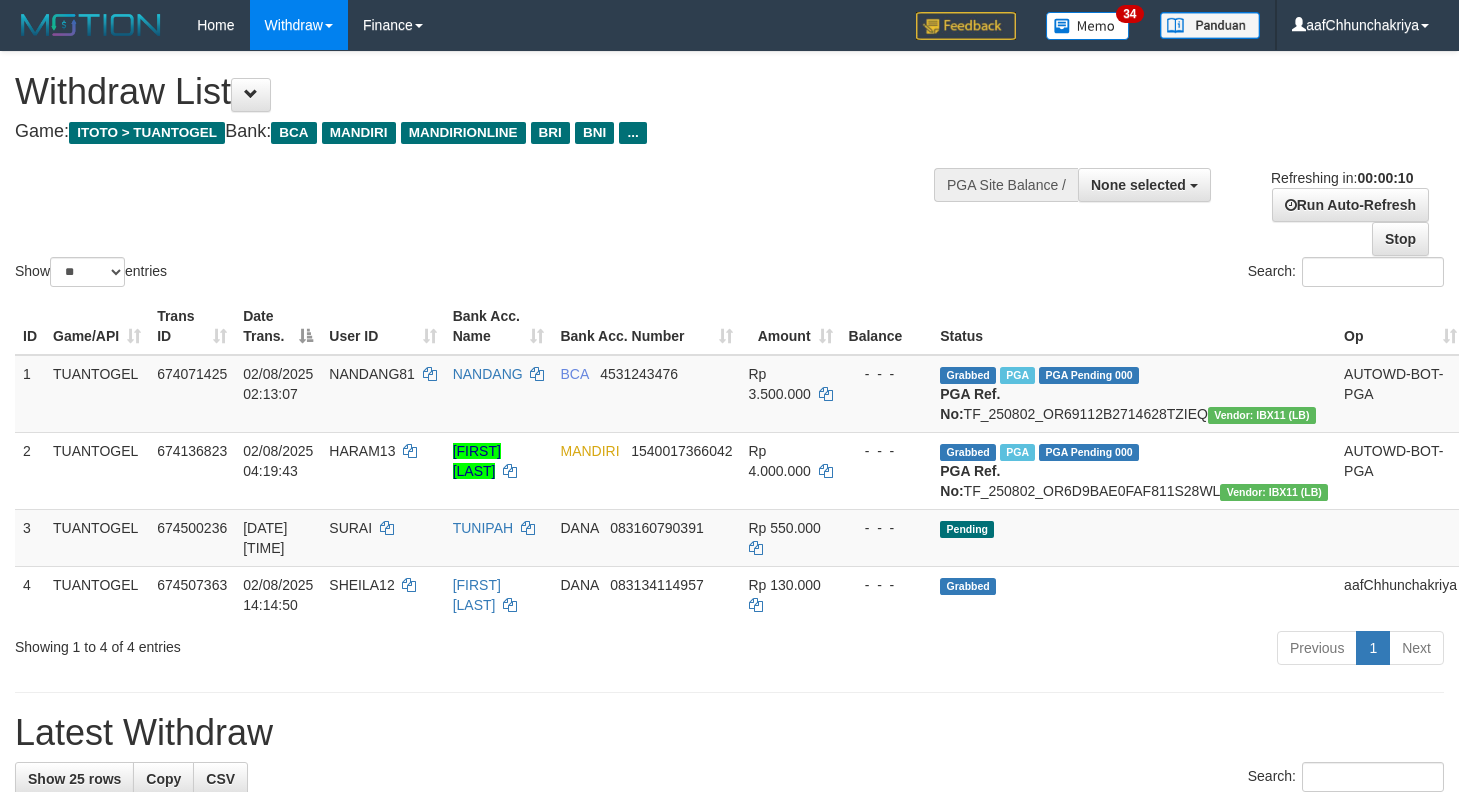 select 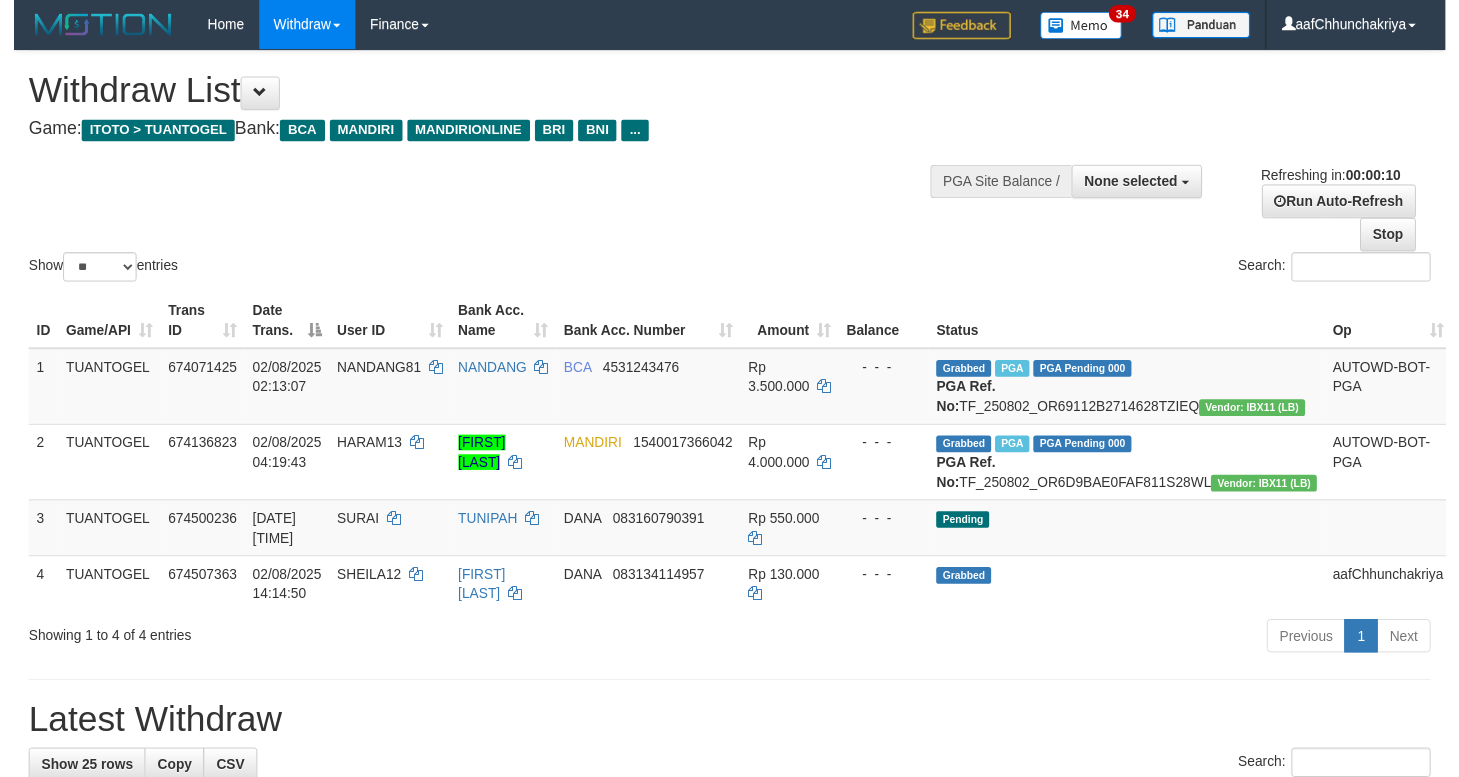 scroll, scrollTop: 0, scrollLeft: 0, axis: both 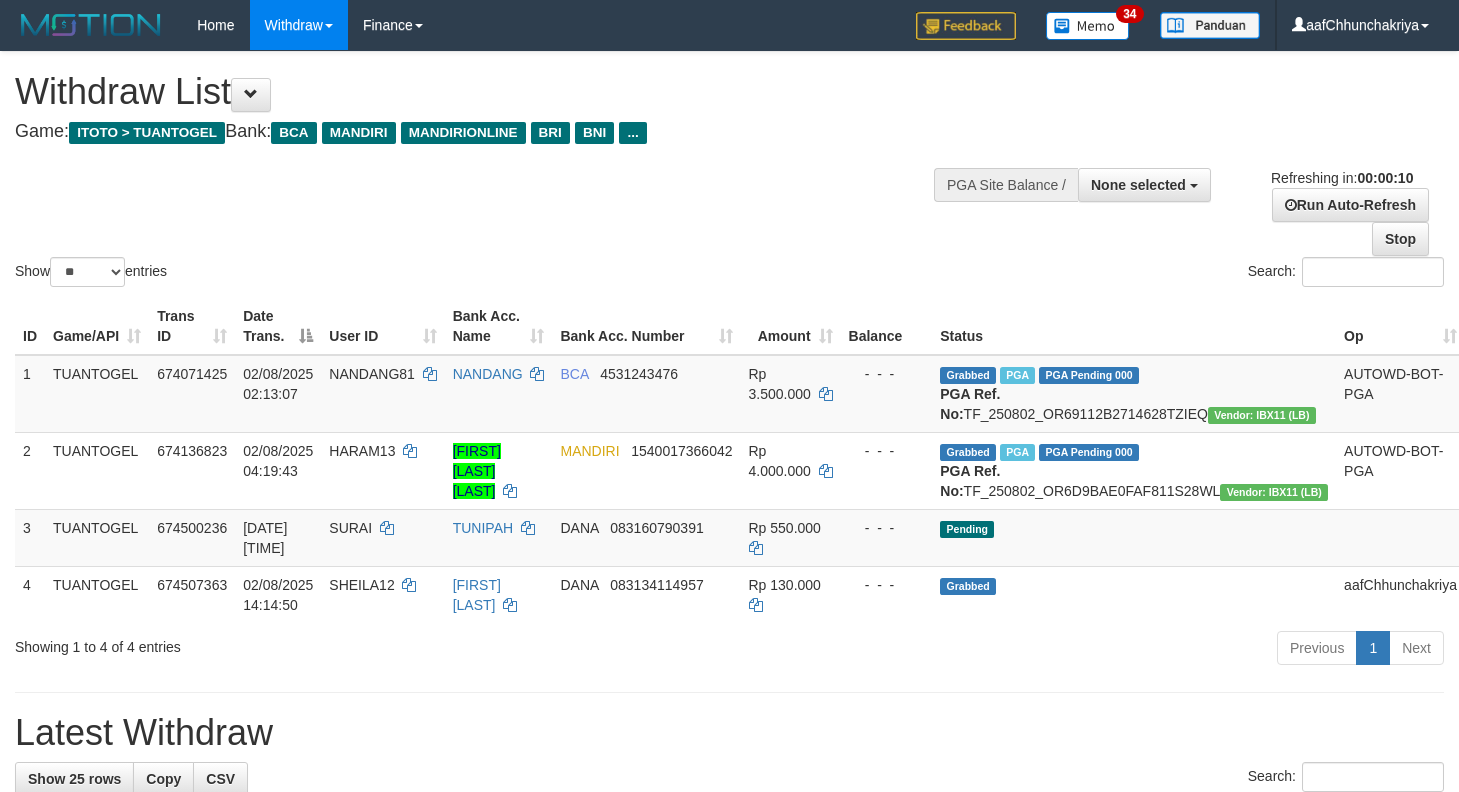 select 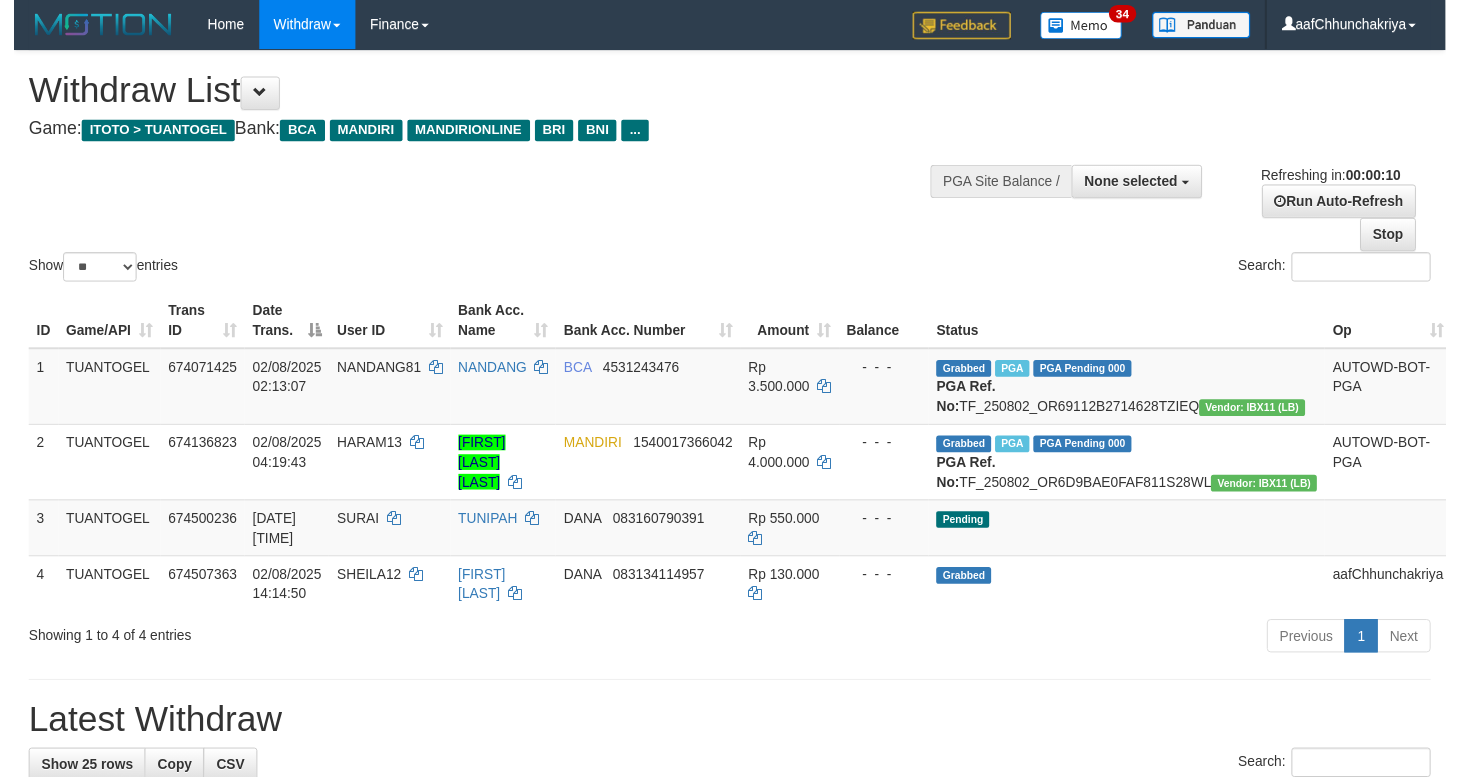 scroll, scrollTop: 0, scrollLeft: 0, axis: both 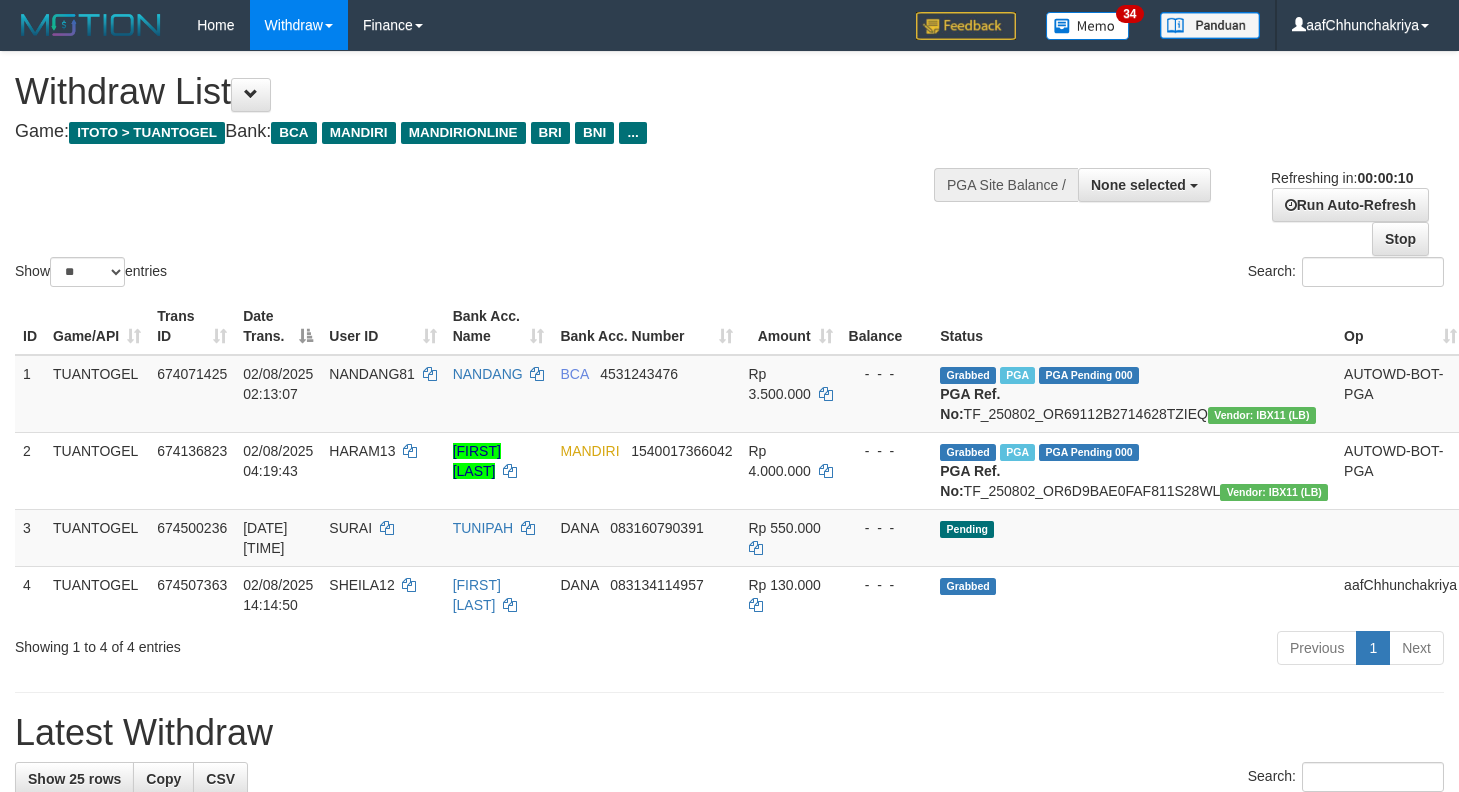 select 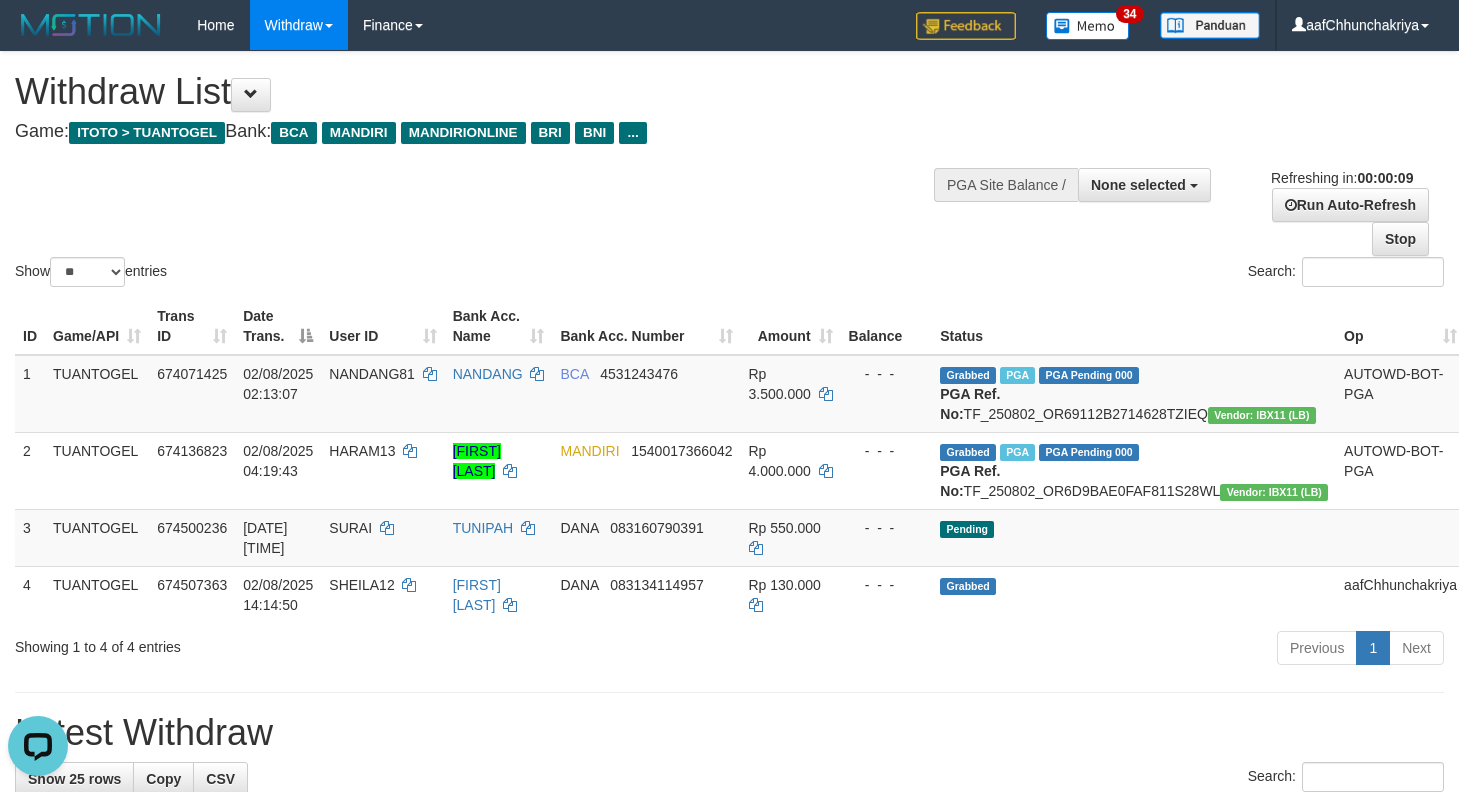 scroll, scrollTop: 0, scrollLeft: 0, axis: both 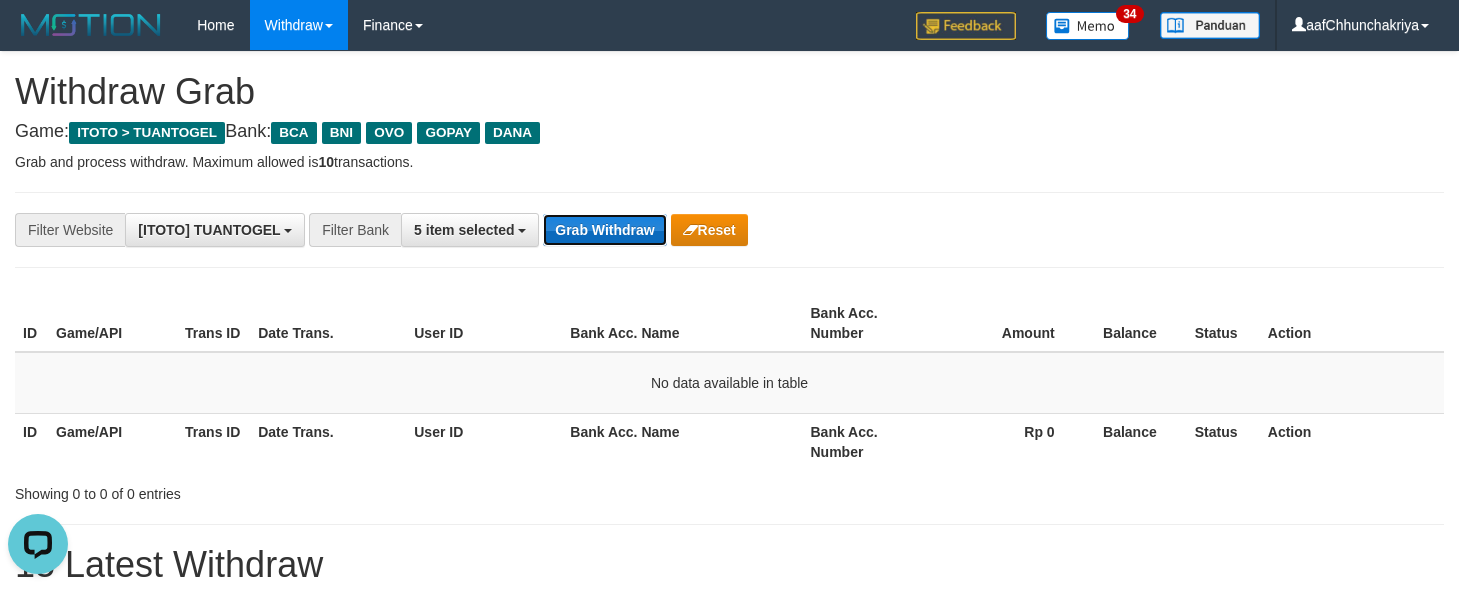 click on "Grab Withdraw" at bounding box center [604, 230] 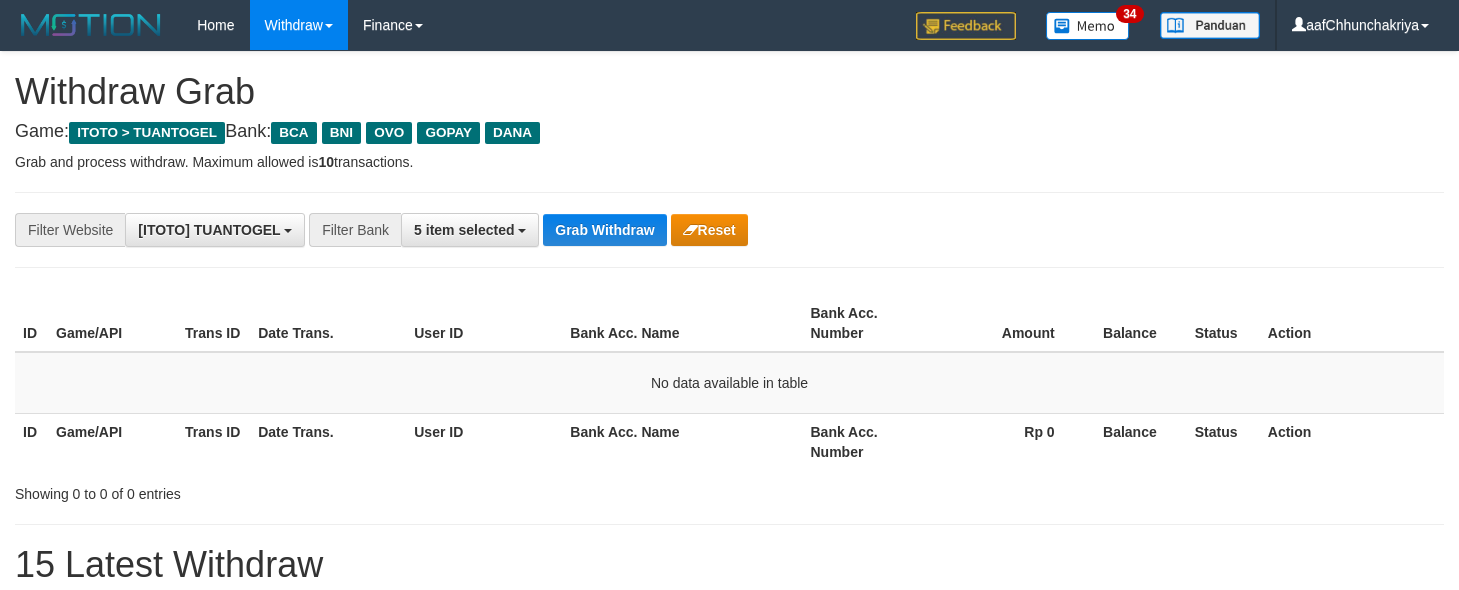 scroll, scrollTop: 0, scrollLeft: 0, axis: both 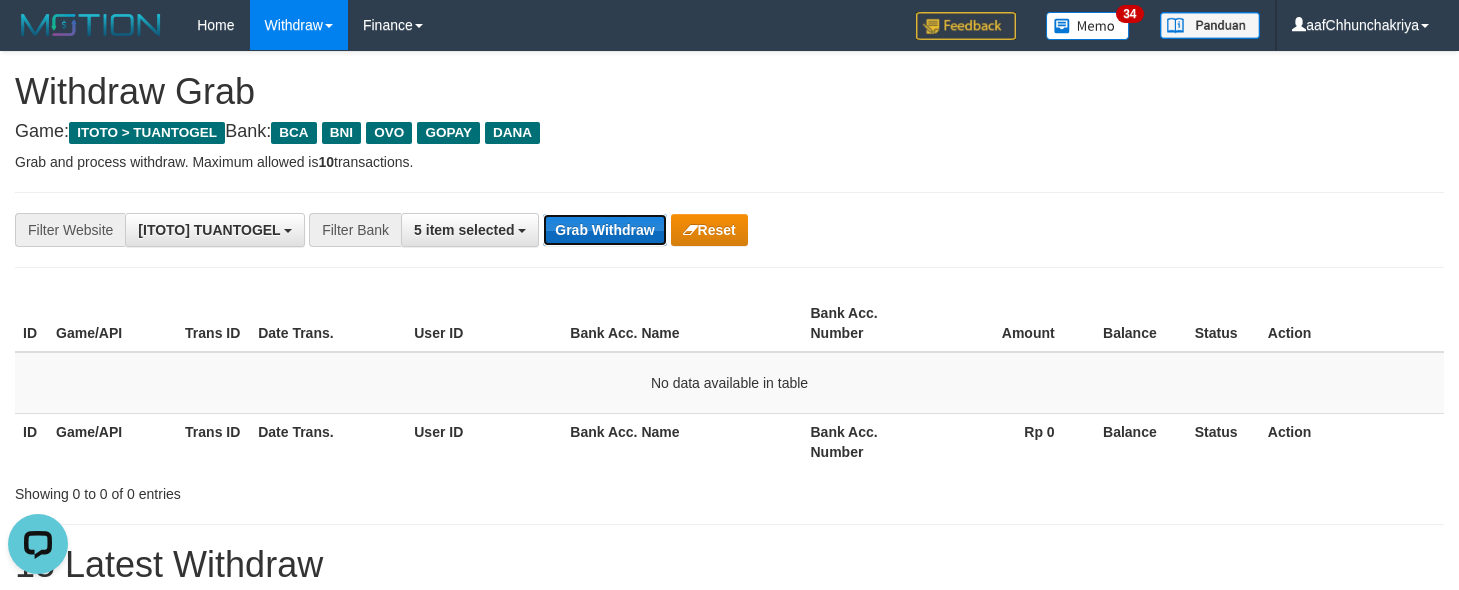 click on "Grab Withdraw" at bounding box center [604, 230] 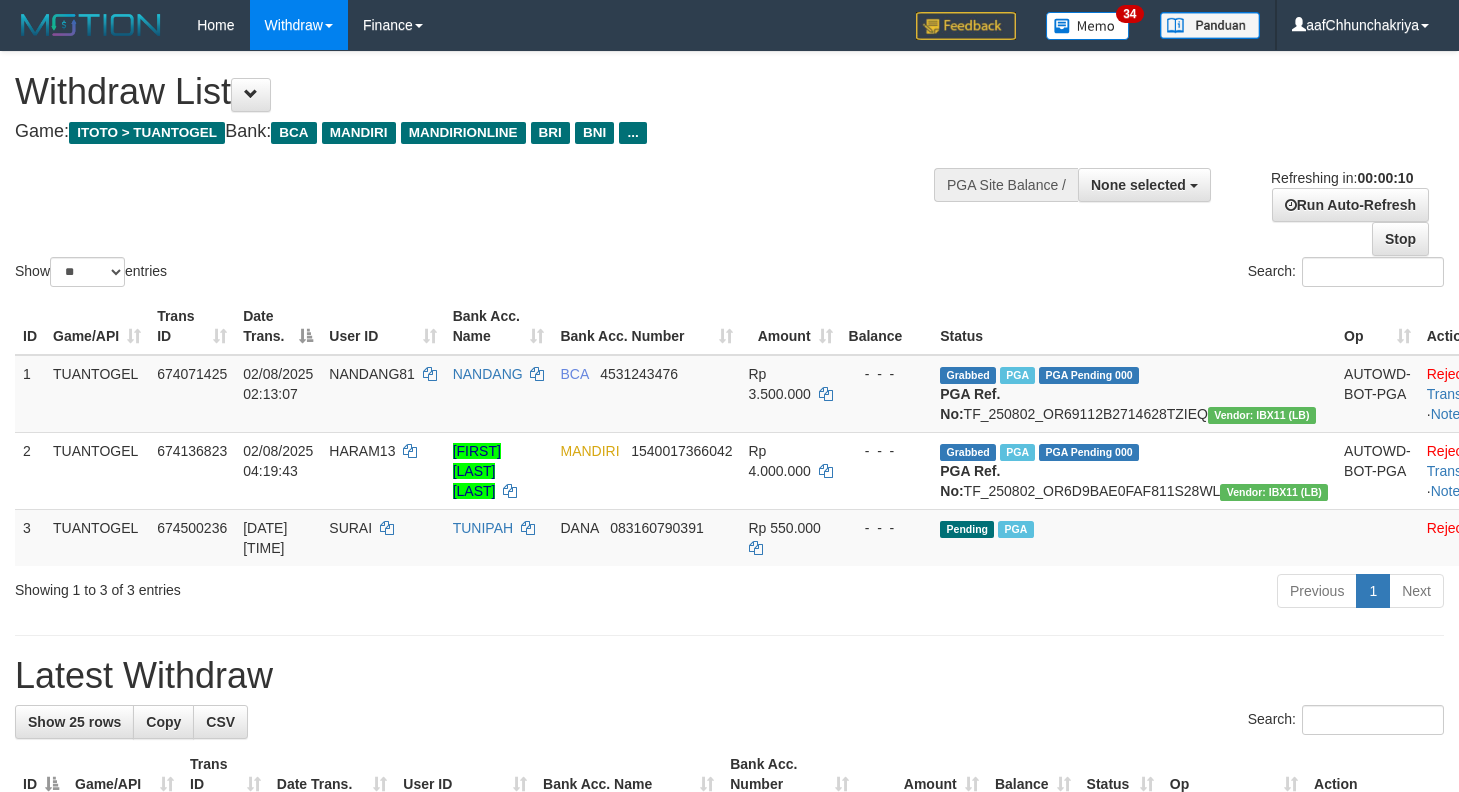 select 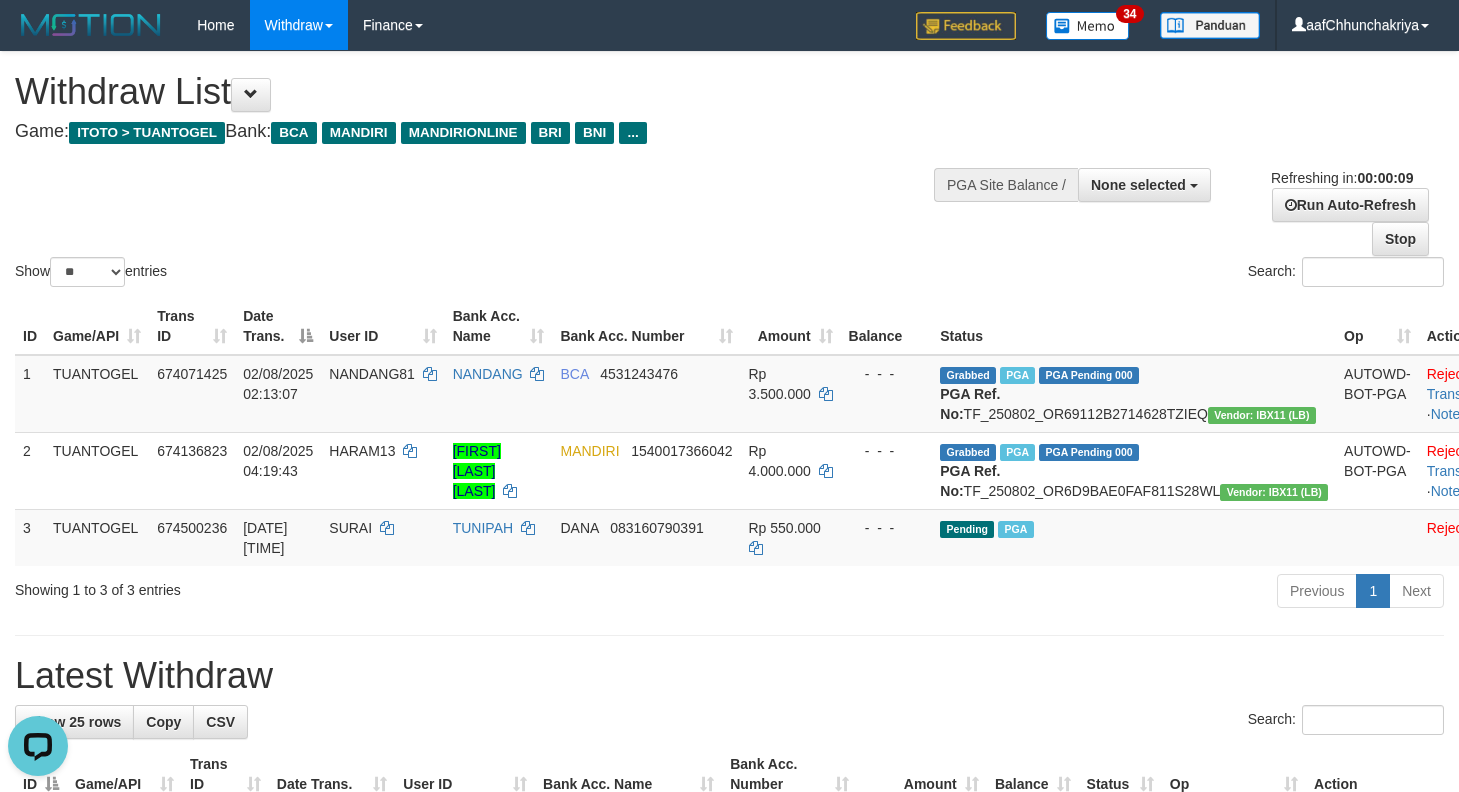 scroll, scrollTop: 0, scrollLeft: 0, axis: both 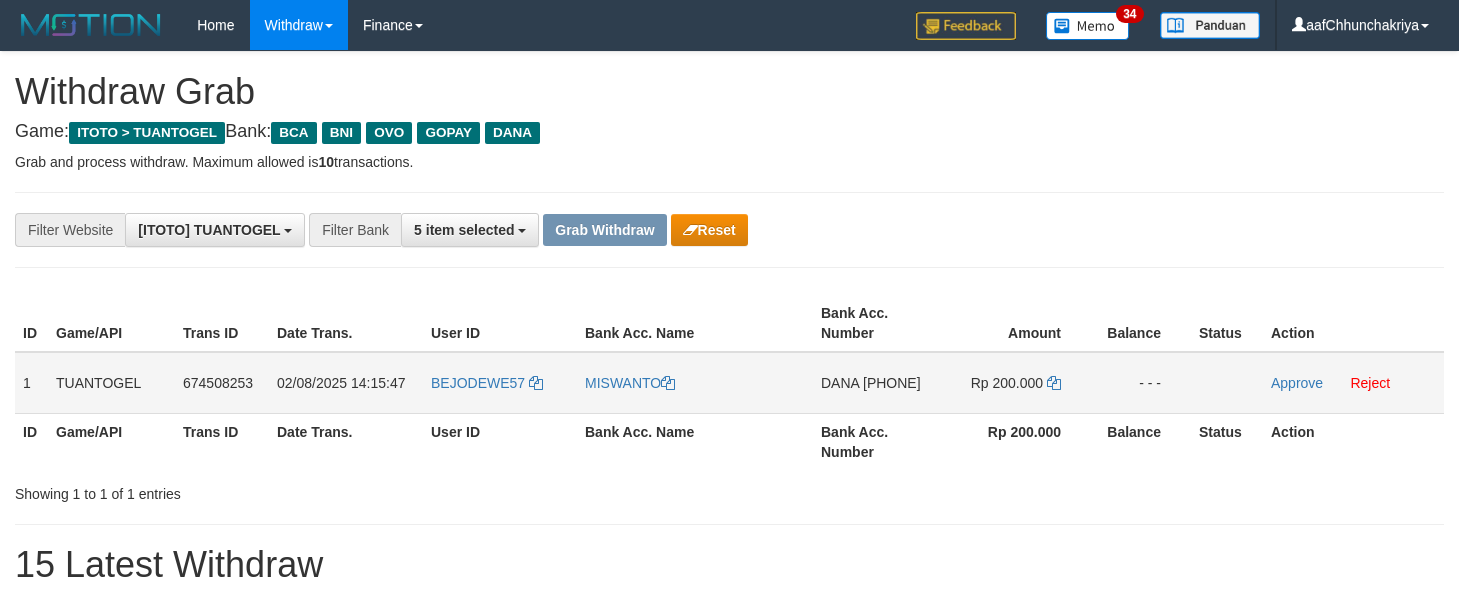 click on "BEJODEWE57" at bounding box center [500, 383] 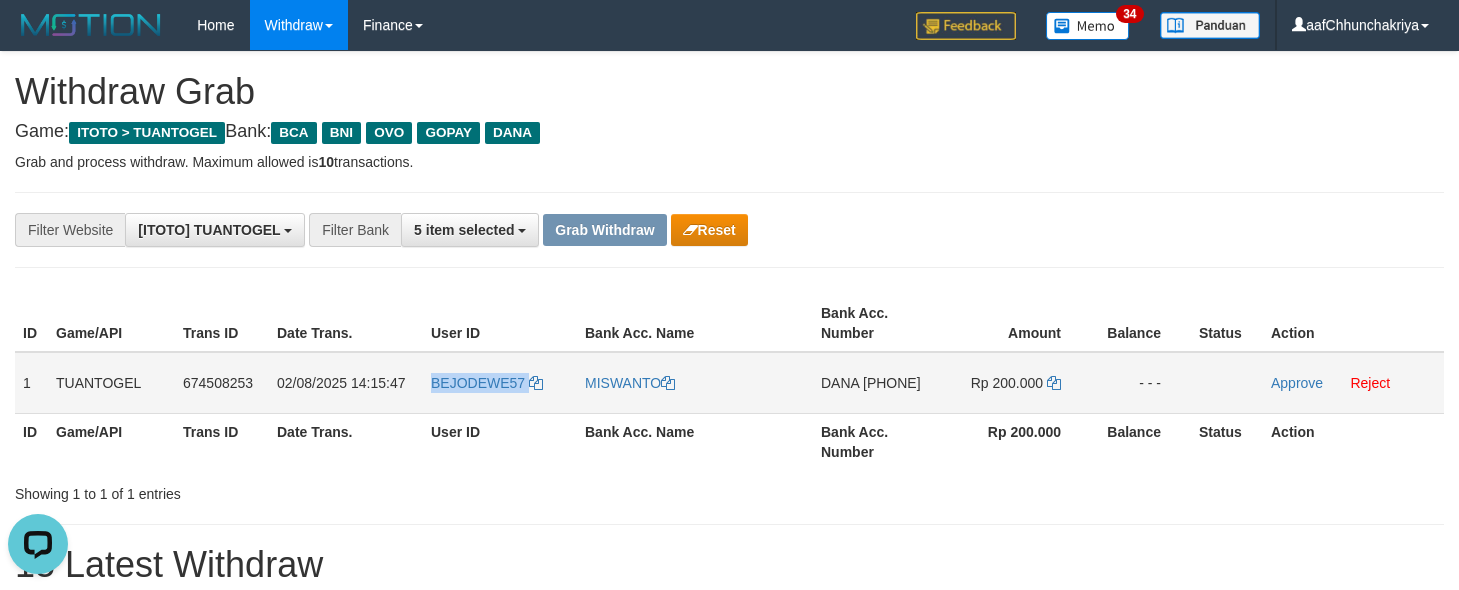 scroll, scrollTop: 0, scrollLeft: 0, axis: both 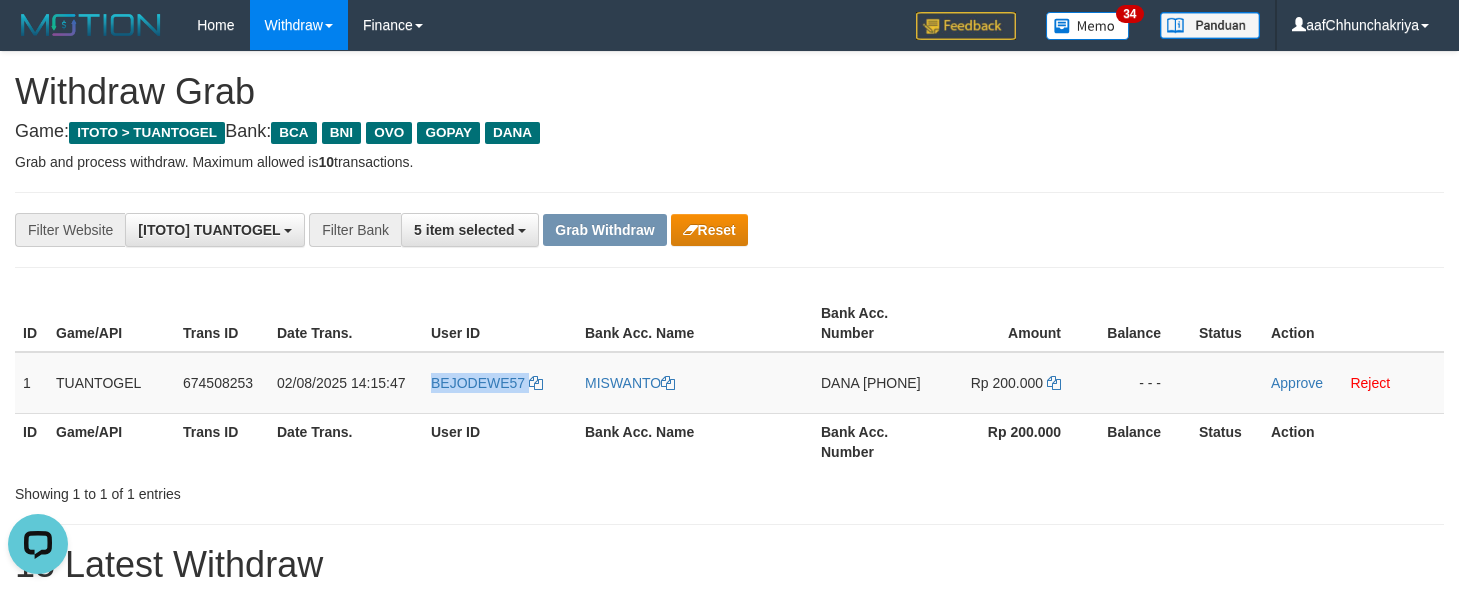 copy on "BEJODEWE57" 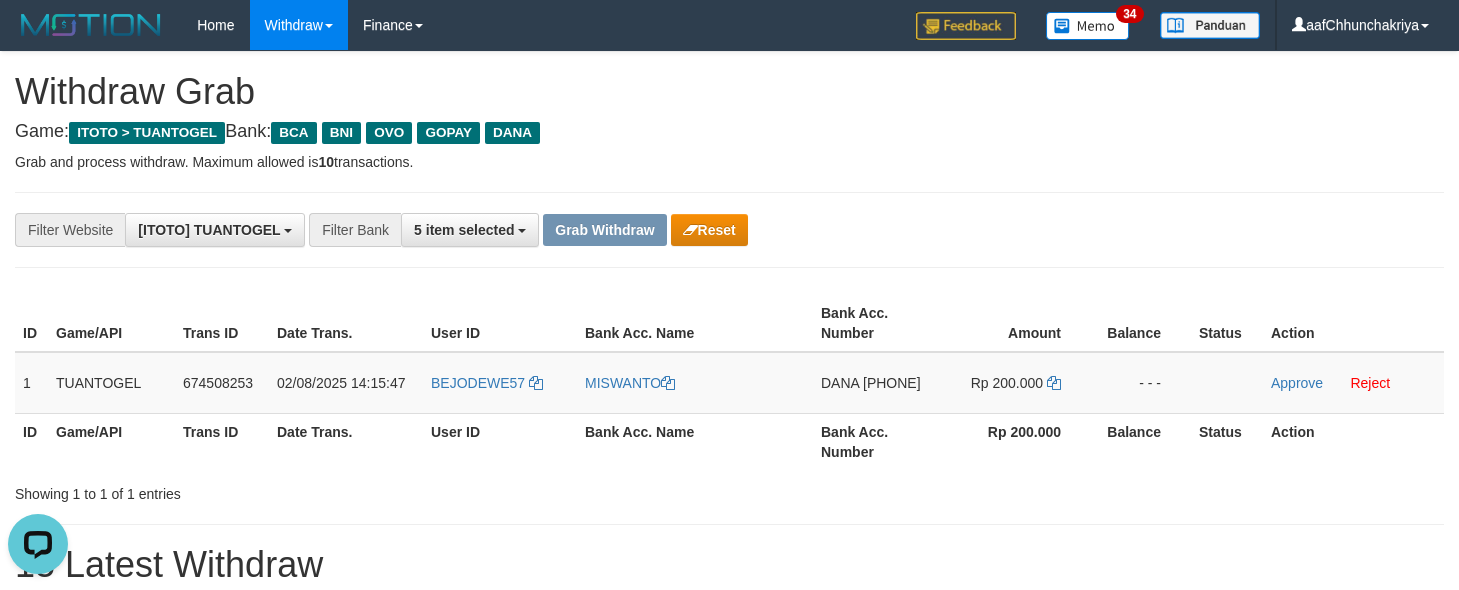 drag, startPoint x: 633, startPoint y: 505, endPoint x: 665, endPoint y: 514, distance: 33.24154 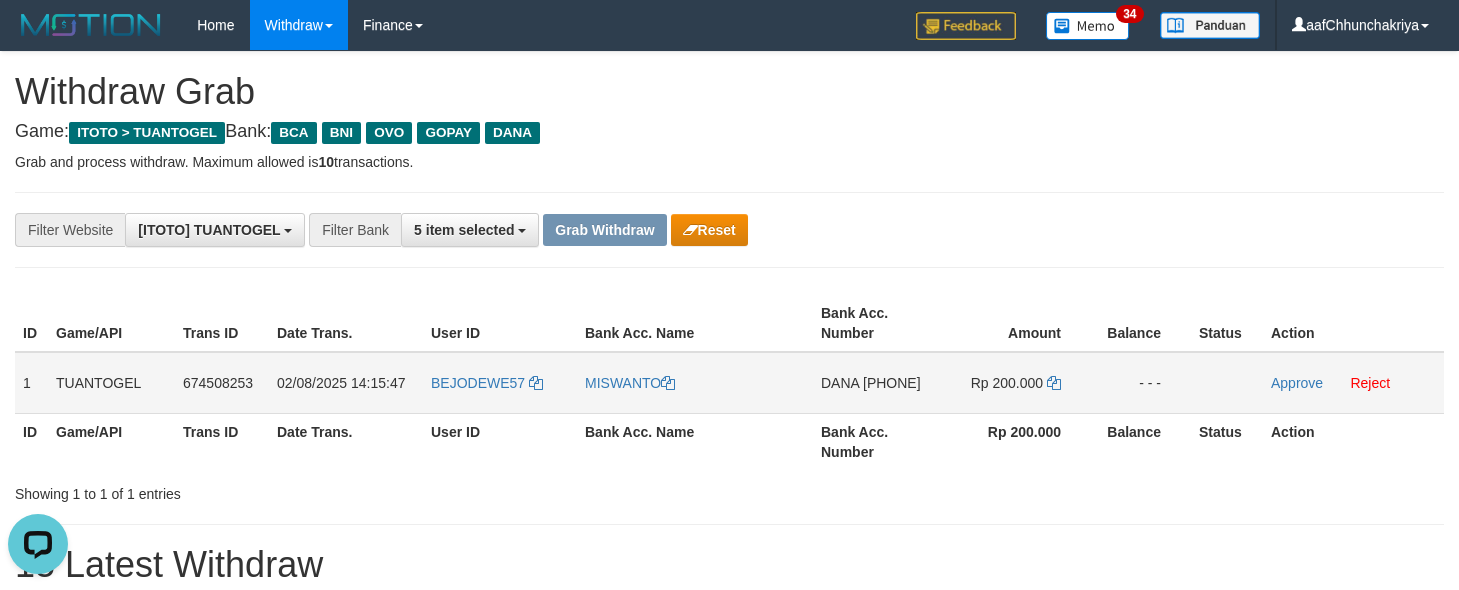 click on "BEJODEWE57" at bounding box center (500, 383) 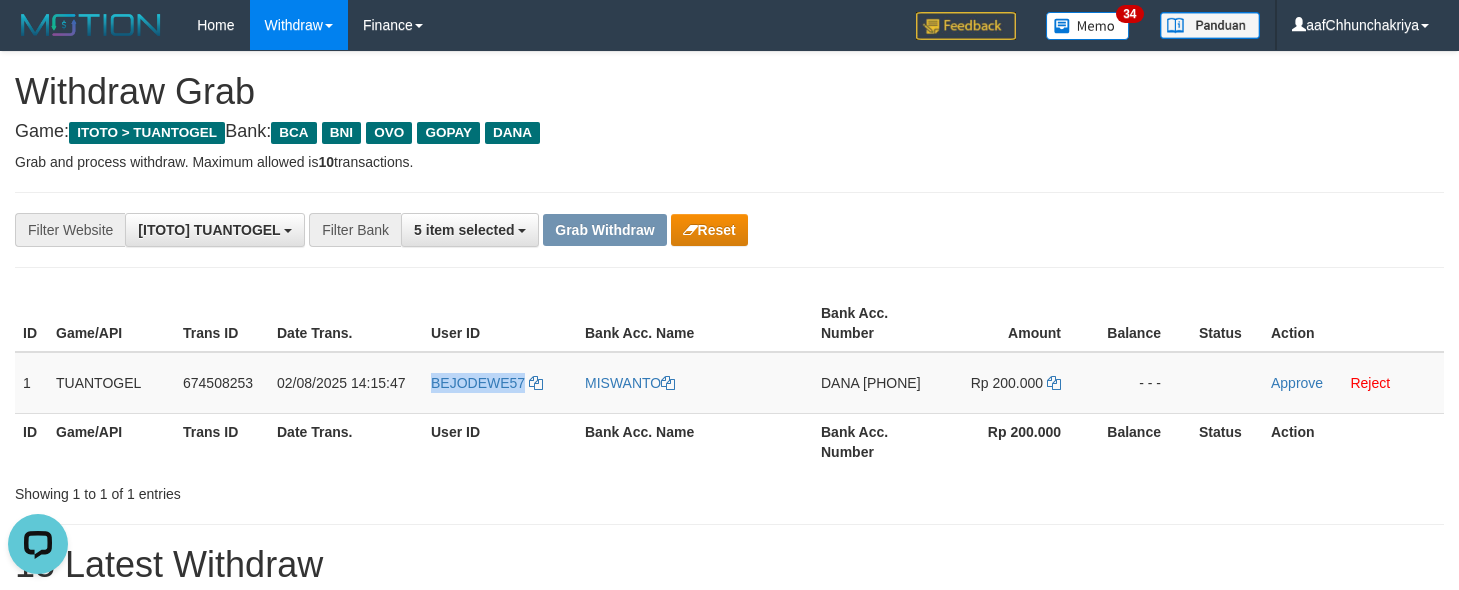 drag, startPoint x: 490, startPoint y: 417, endPoint x: 844, endPoint y: 588, distance: 393.1374 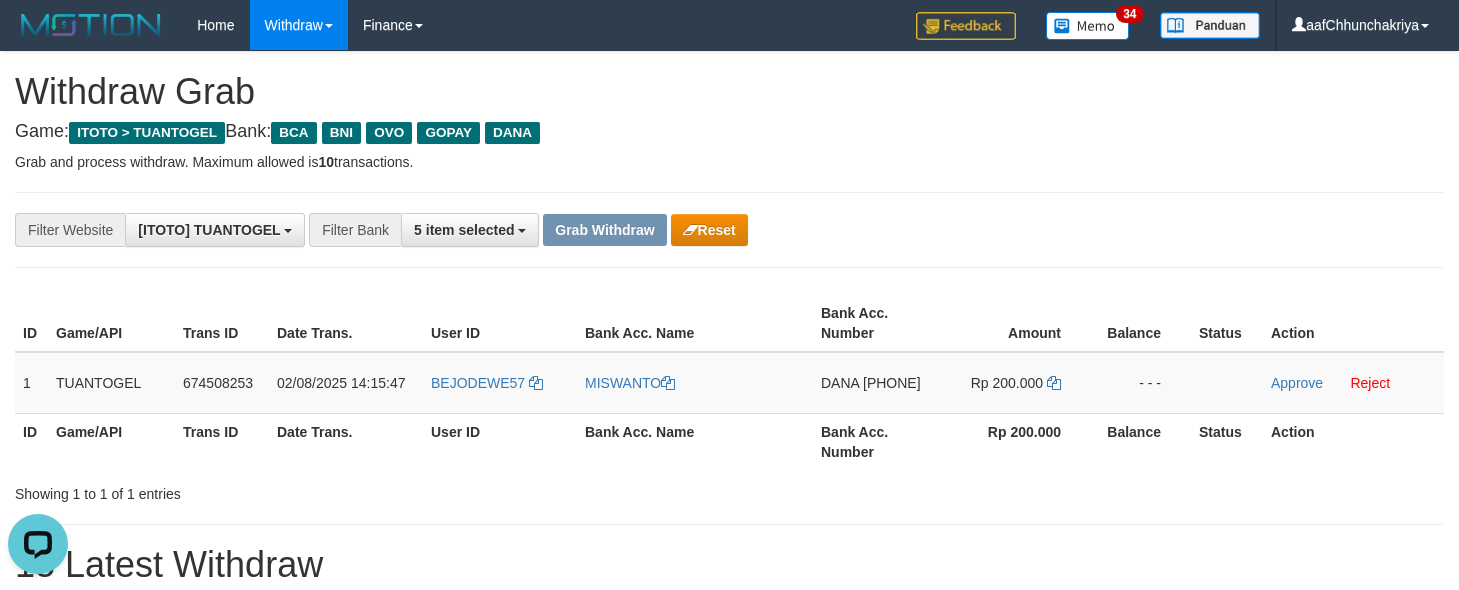 drag, startPoint x: 1061, startPoint y: 155, endPoint x: 1007, endPoint y: 250, distance: 109.27488 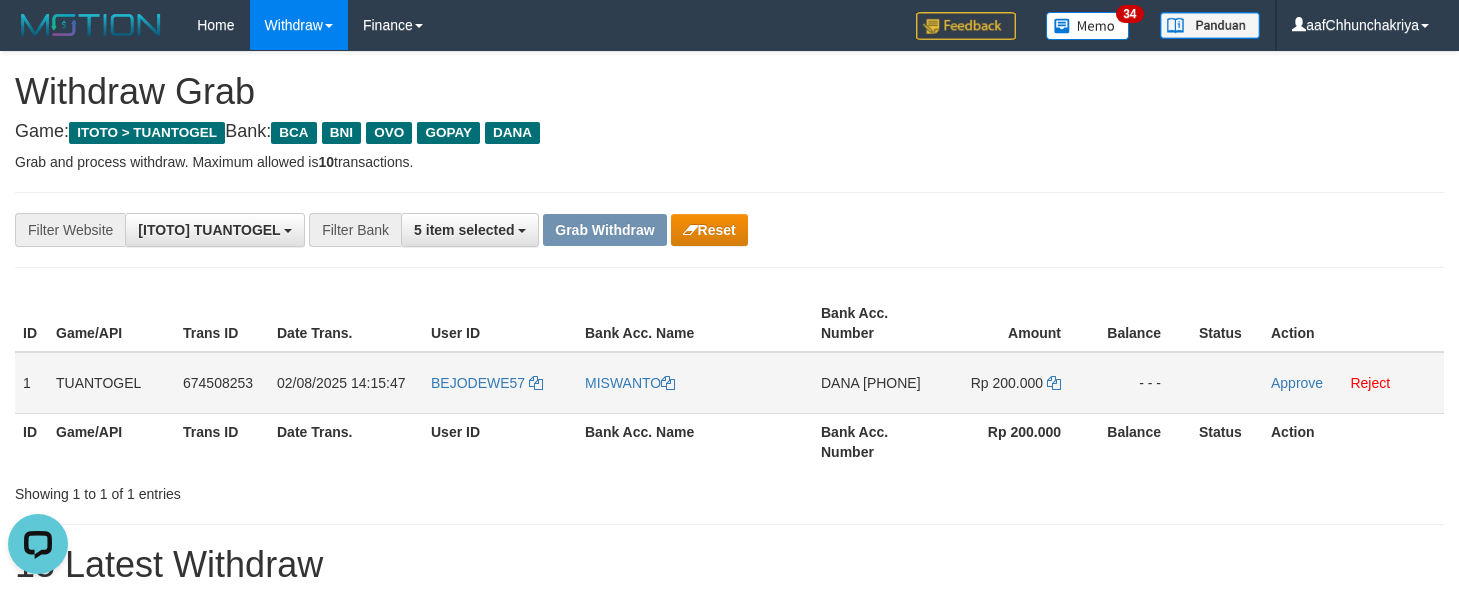 click on "DANA
081352807234" at bounding box center [876, 383] 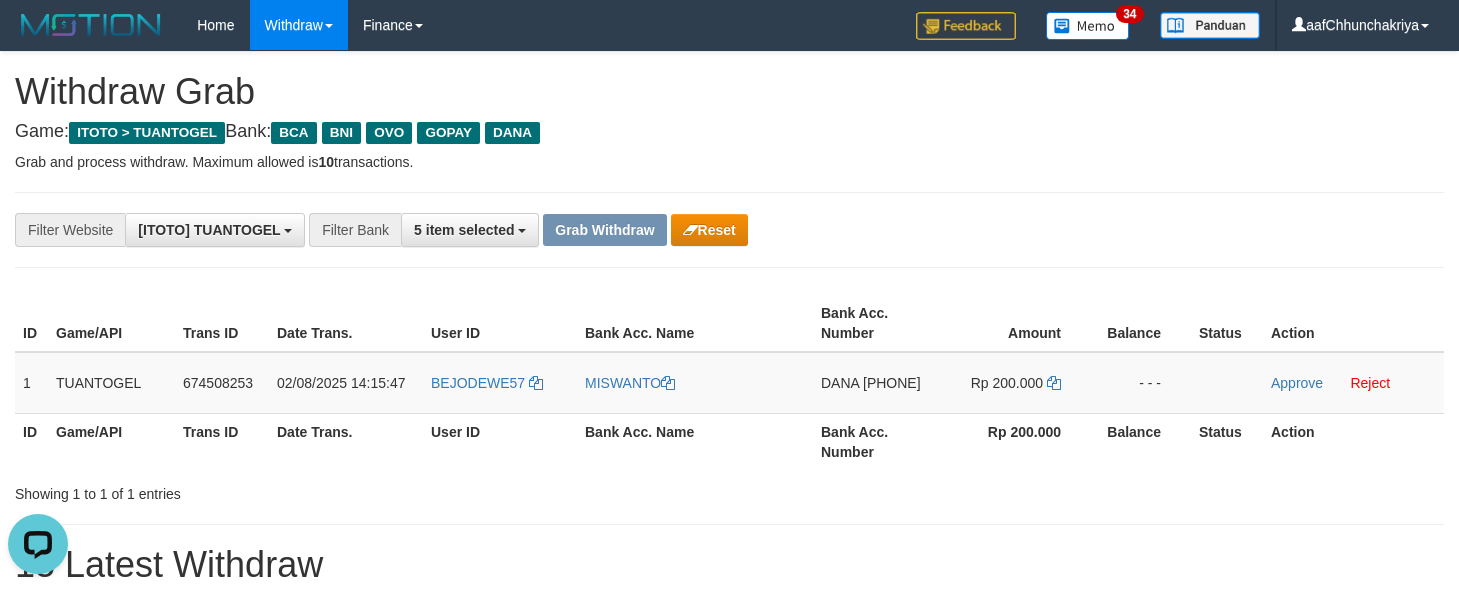 copy on "[PHONE]" 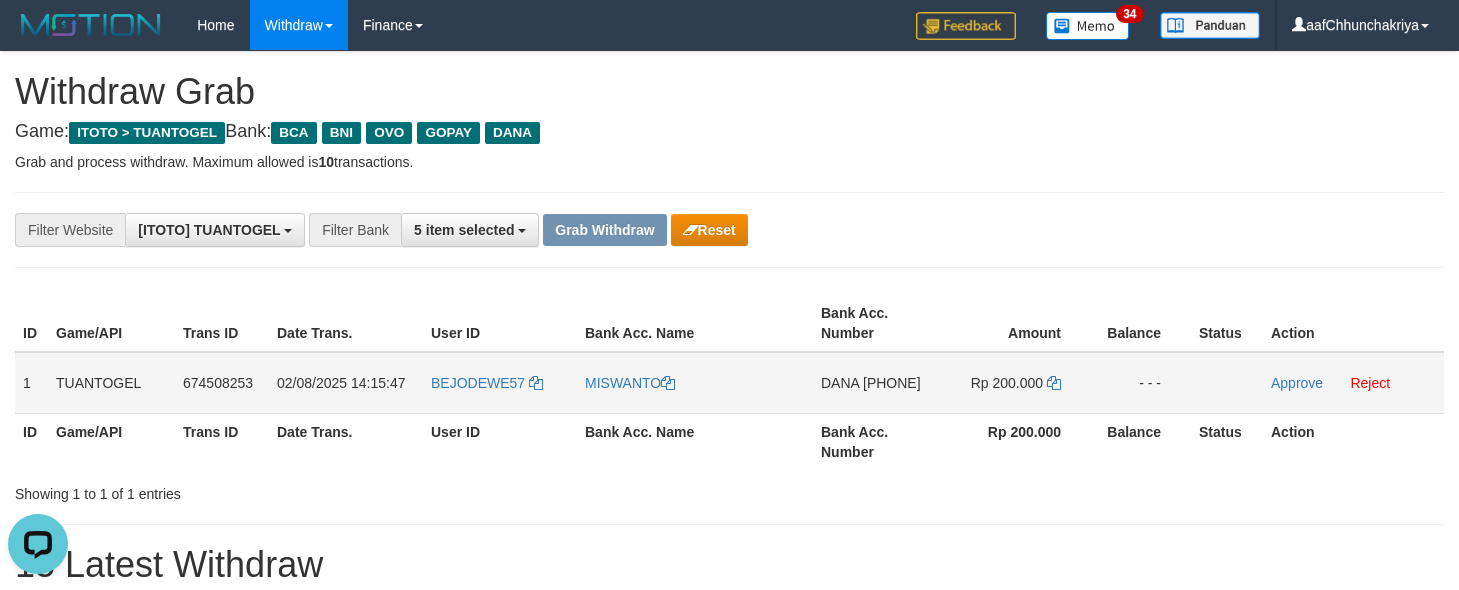 click on "Rp 200.000" at bounding box center [1007, 383] 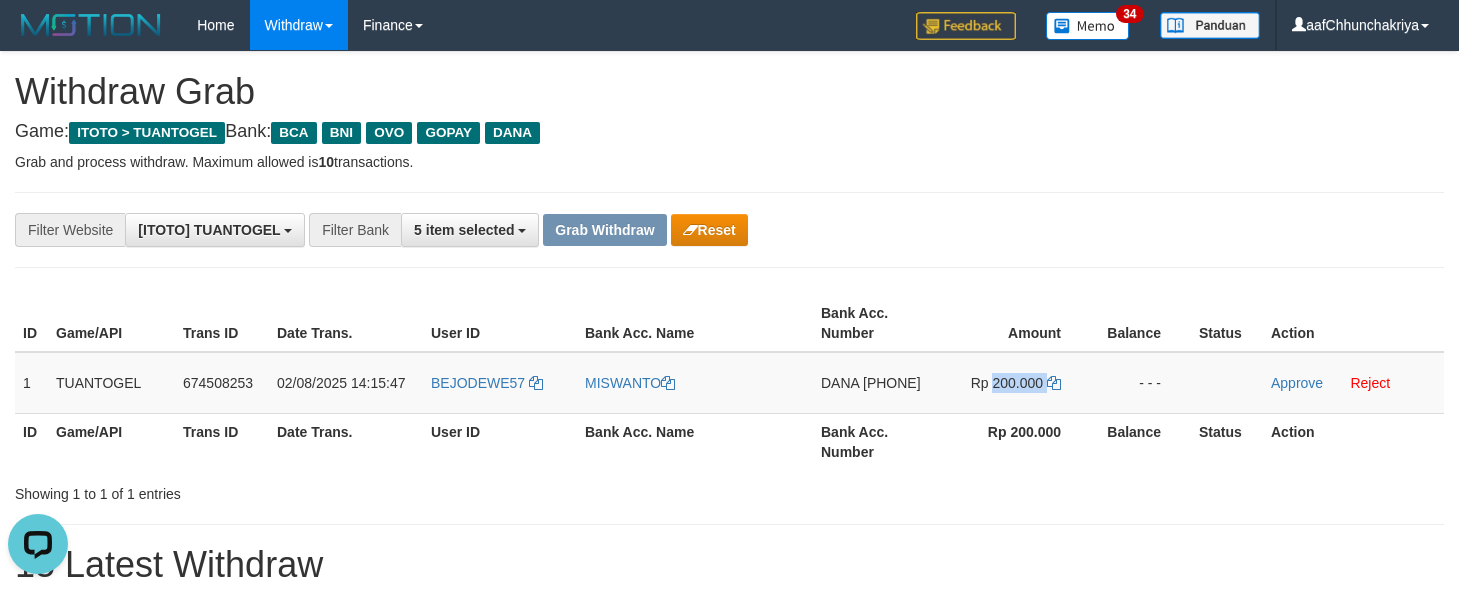 drag, startPoint x: 1009, startPoint y: 375, endPoint x: 1469, endPoint y: 465, distance: 468.72168 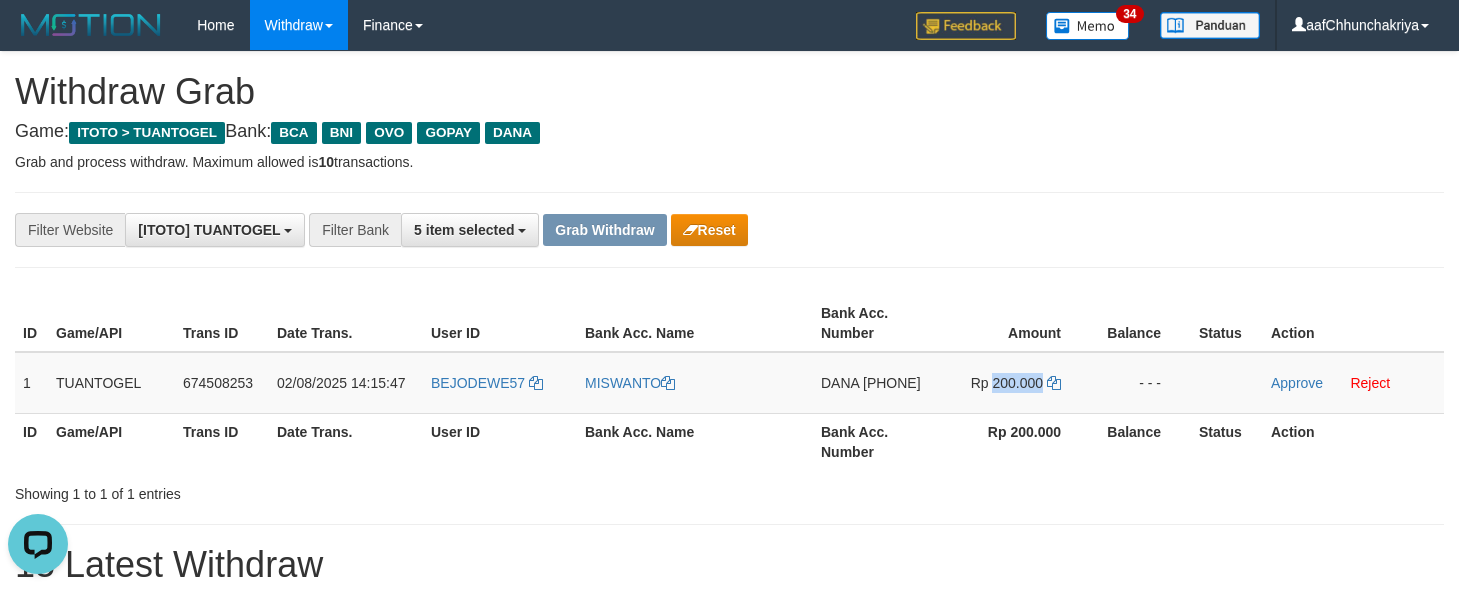 copy on "200.000" 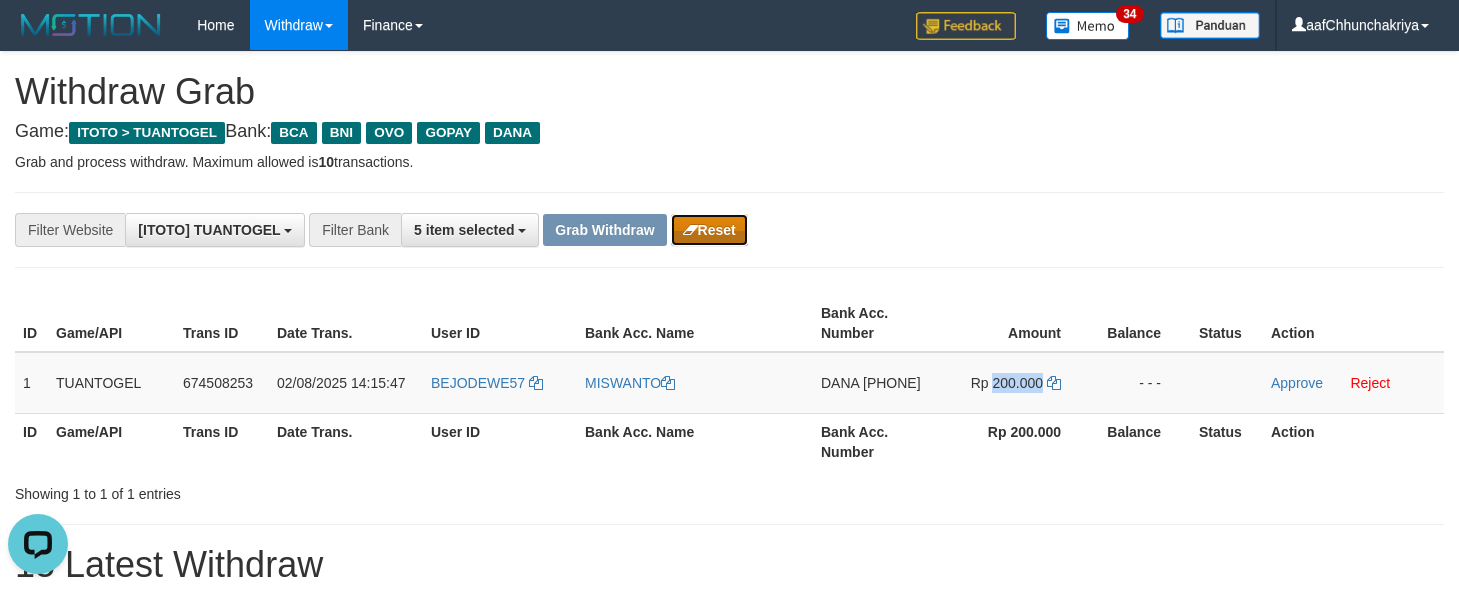 click on "Reset" at bounding box center (709, 230) 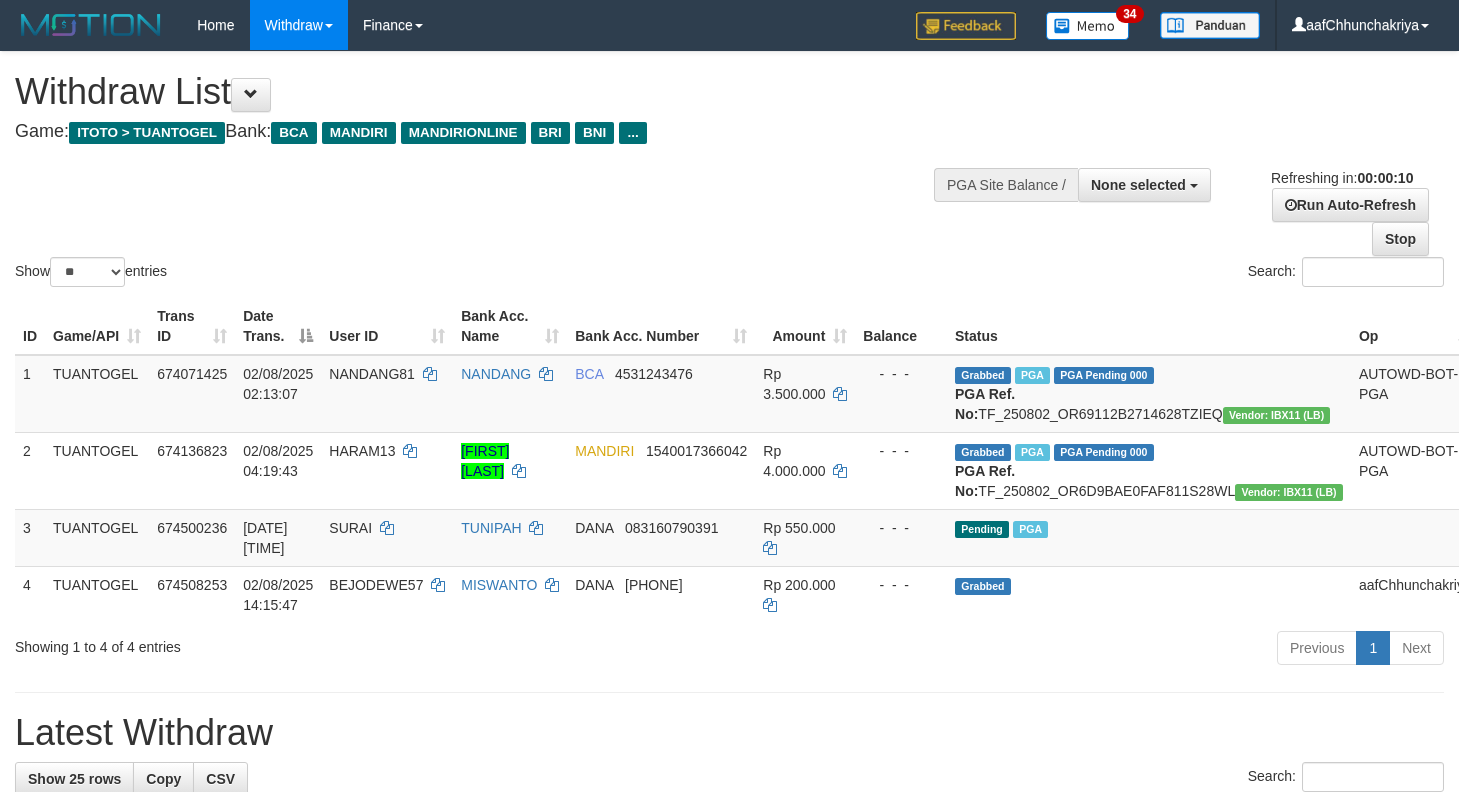 select 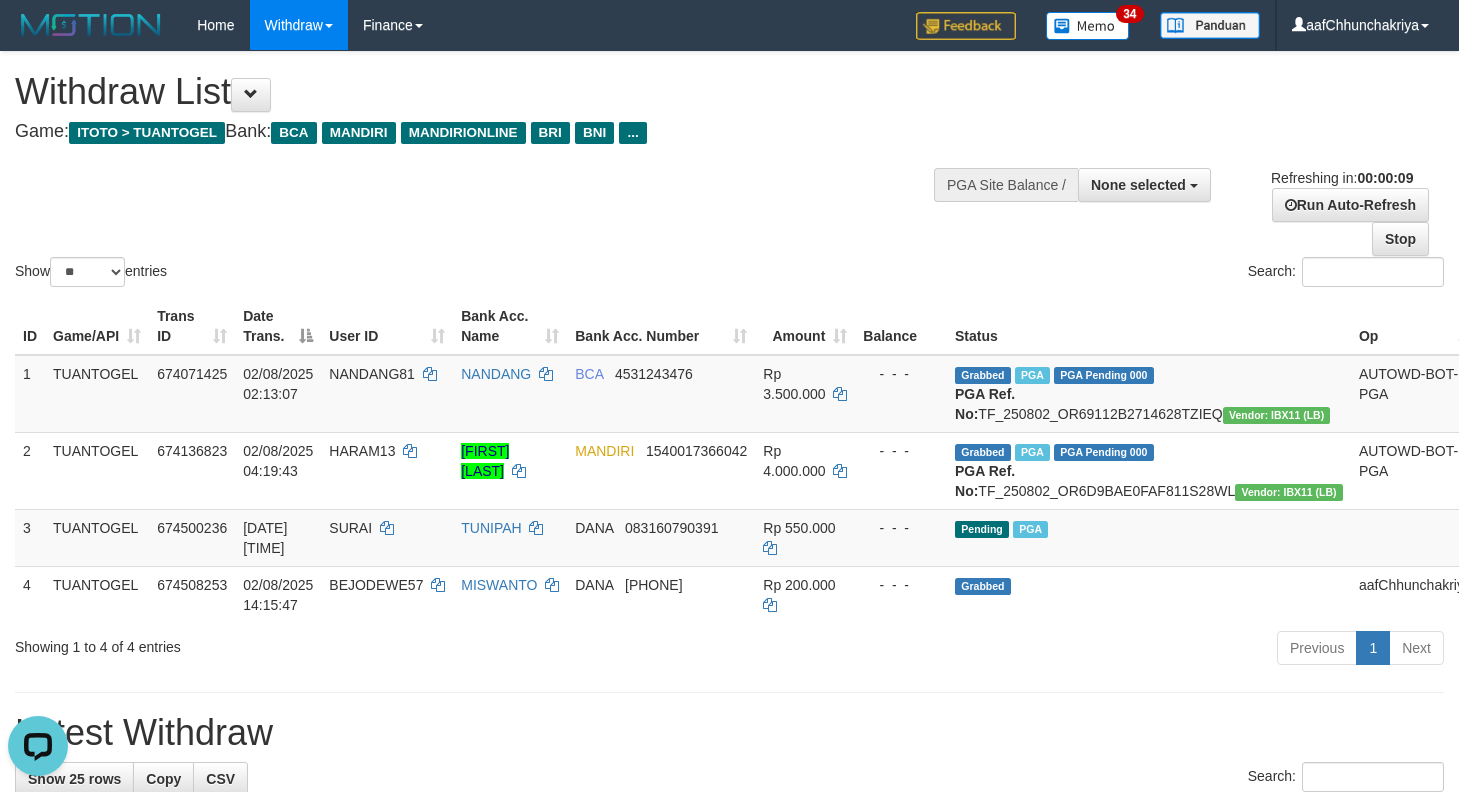scroll, scrollTop: 0, scrollLeft: 0, axis: both 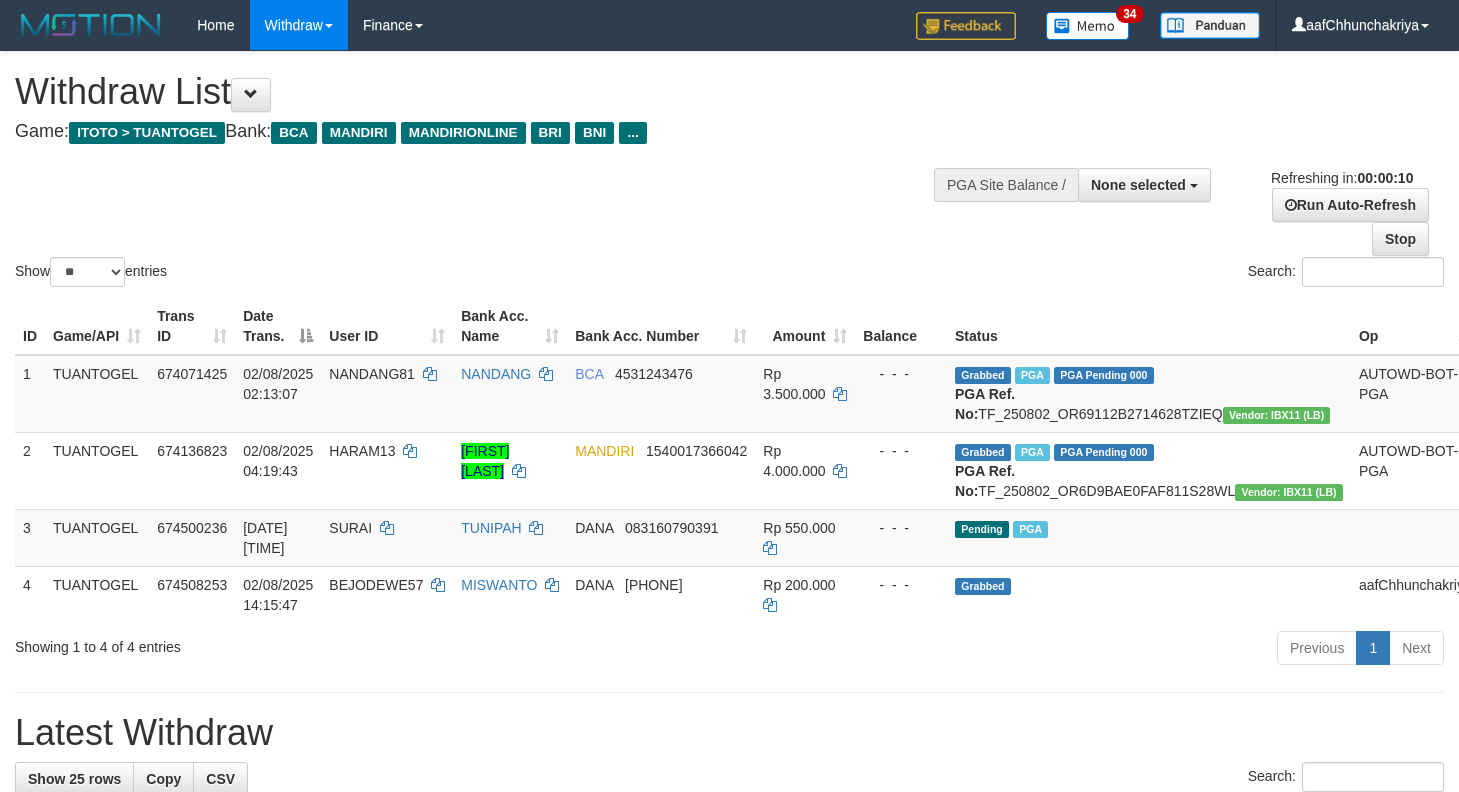 select 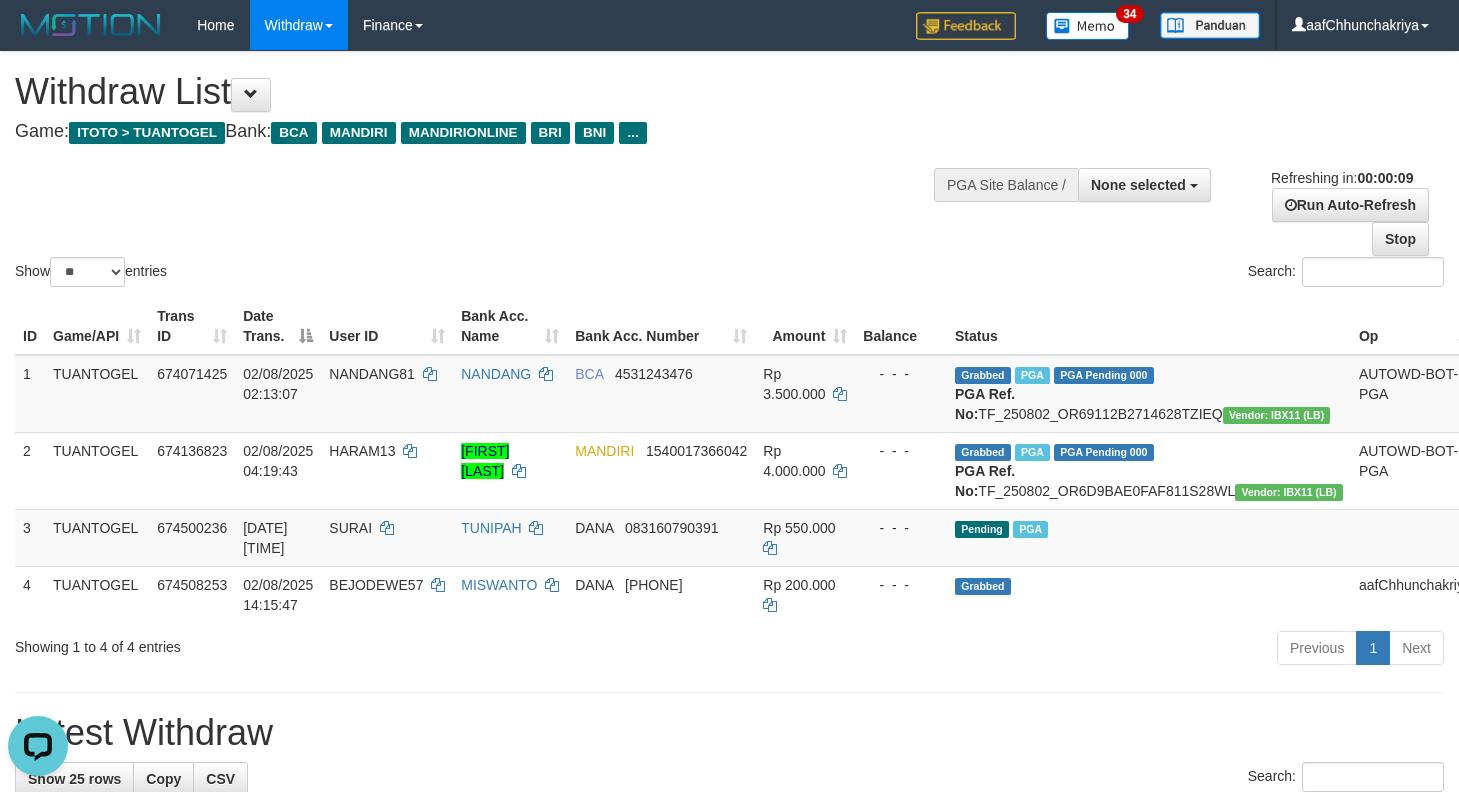 scroll, scrollTop: 0, scrollLeft: 0, axis: both 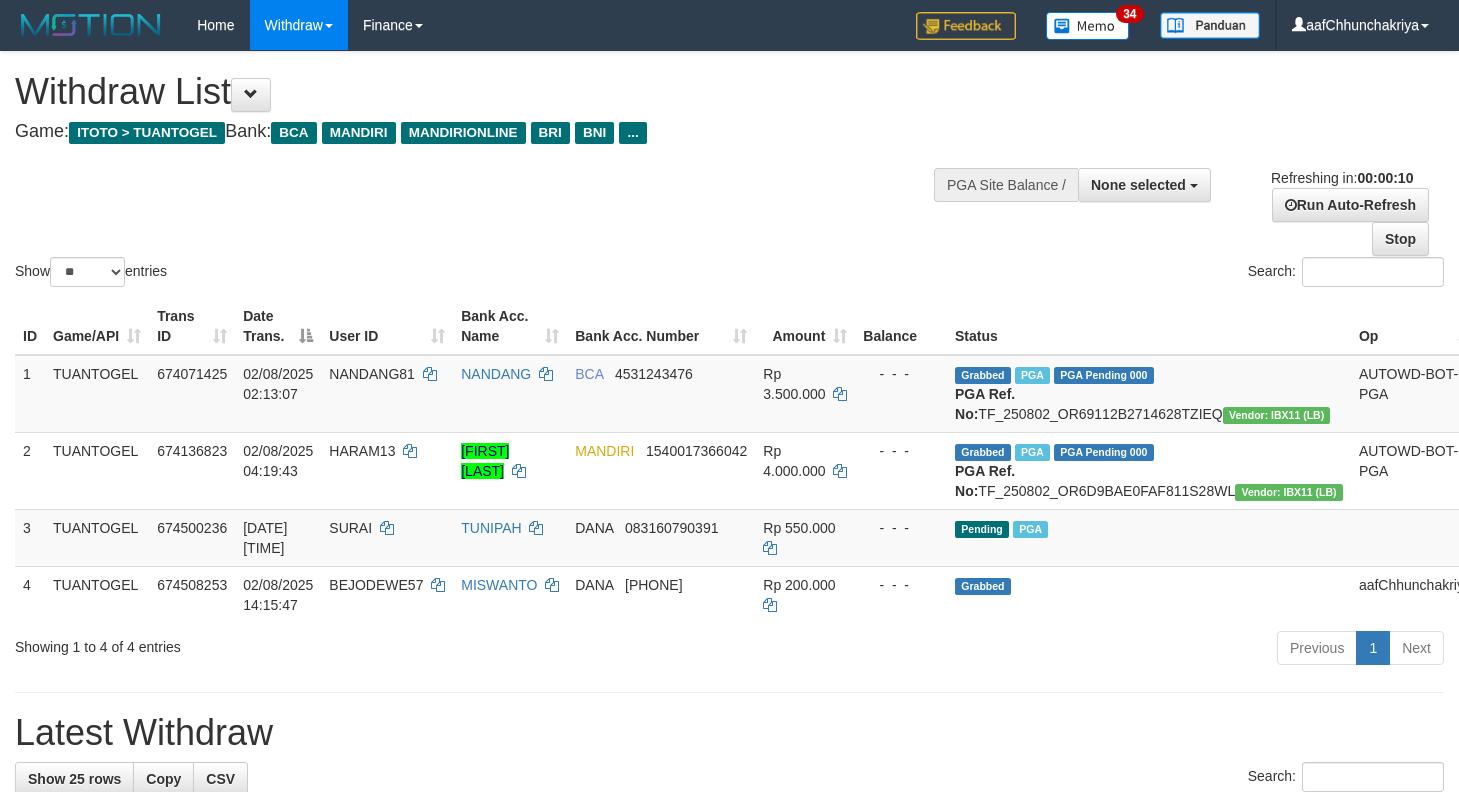 select 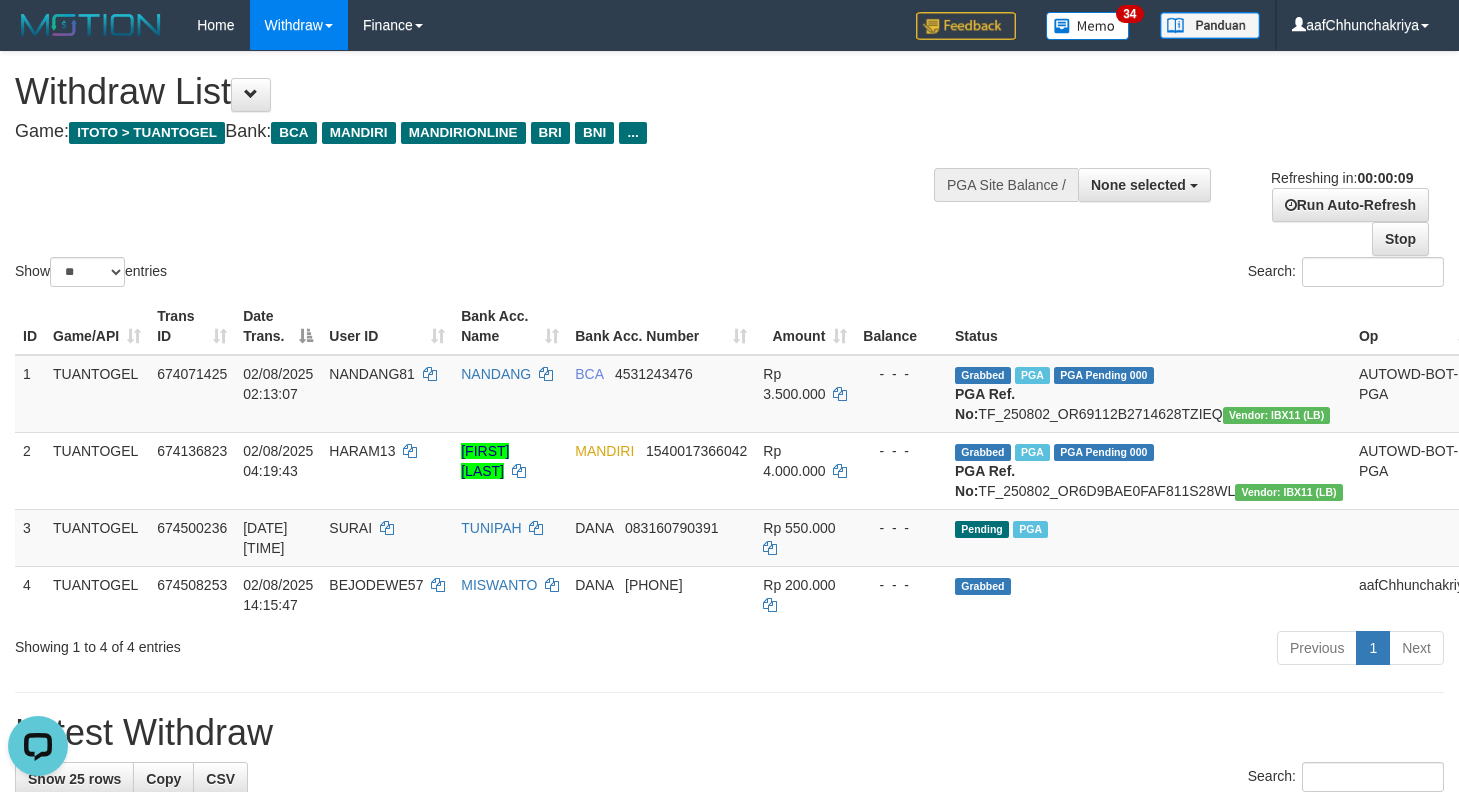 scroll, scrollTop: 0, scrollLeft: 0, axis: both 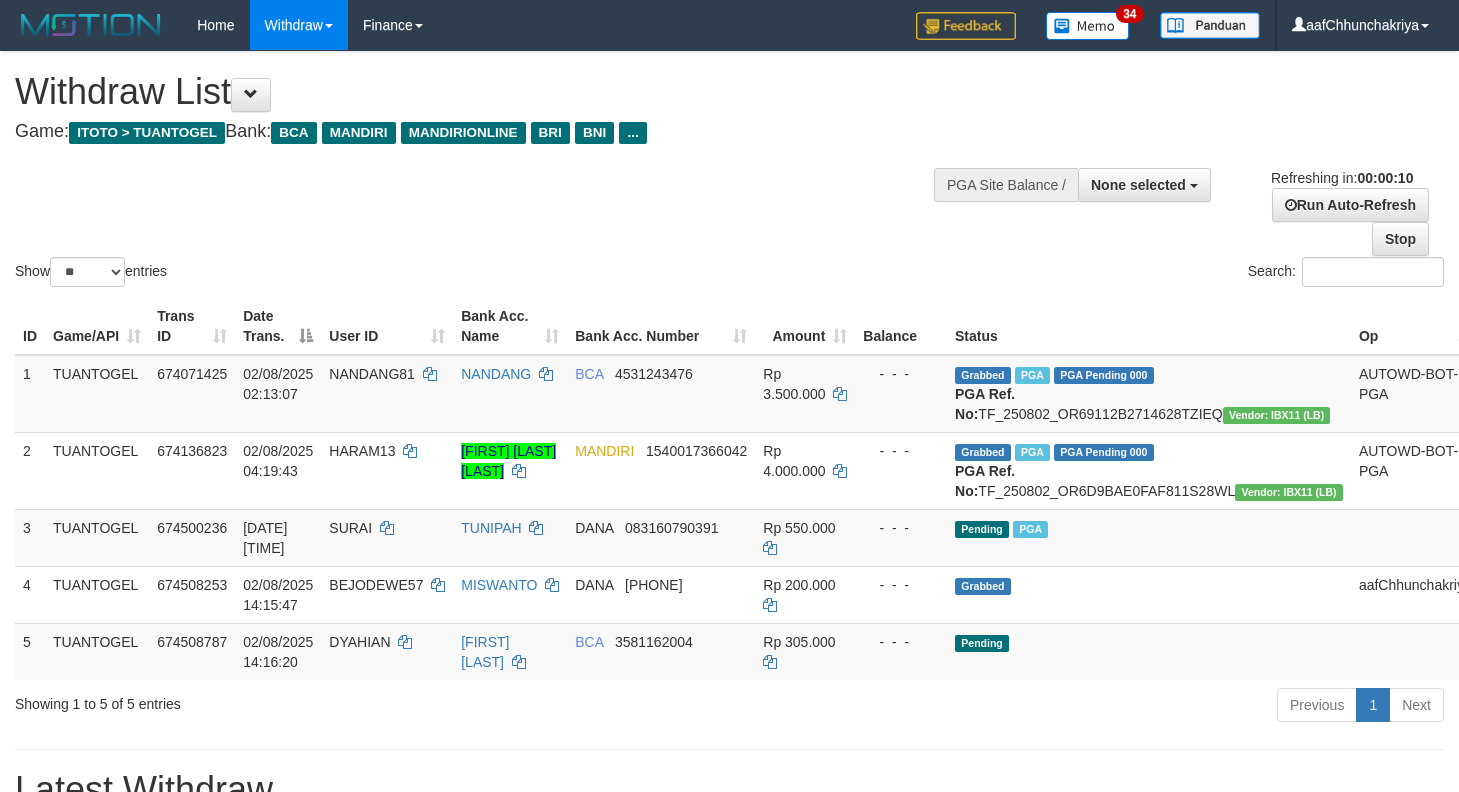 select 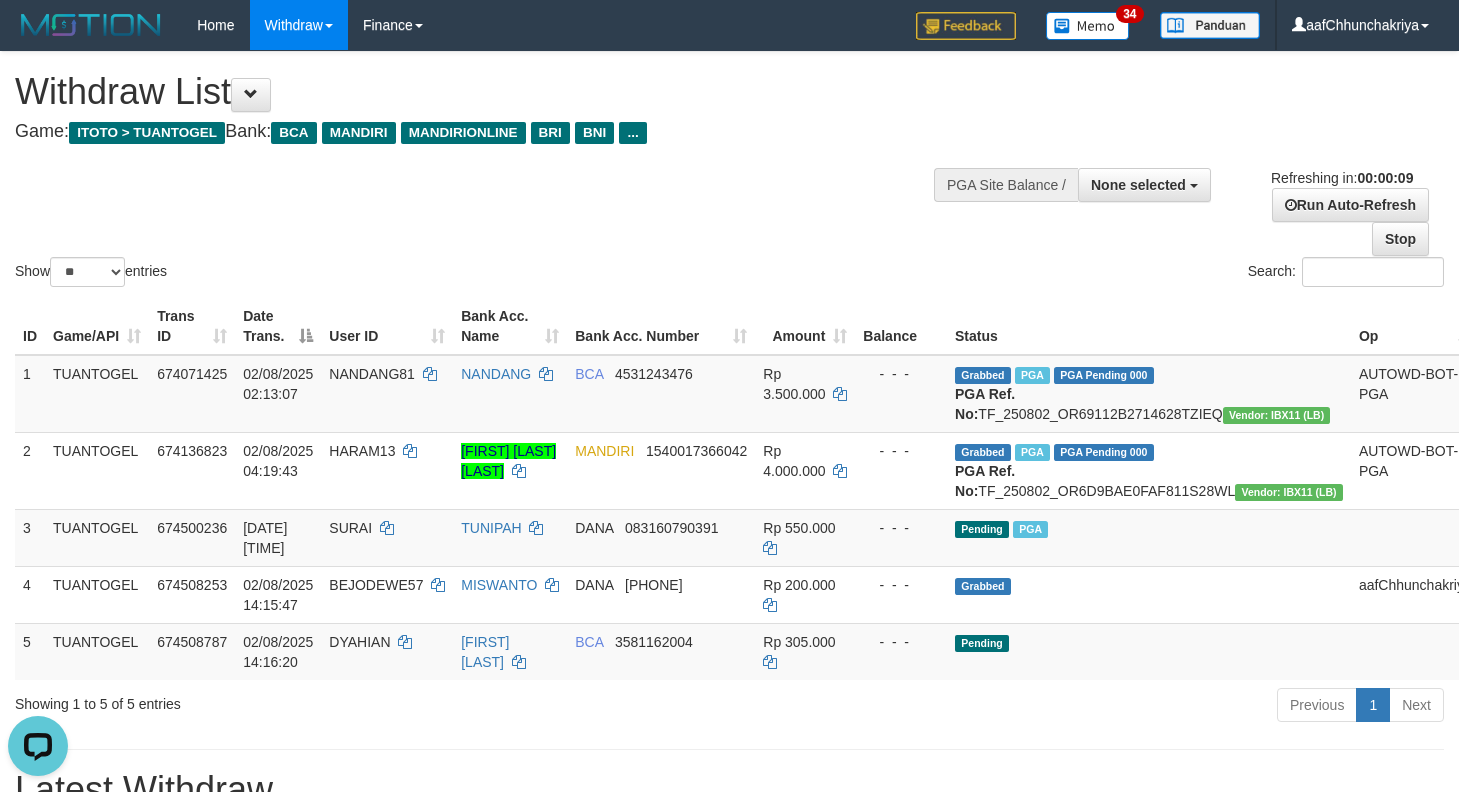 scroll, scrollTop: 0, scrollLeft: 0, axis: both 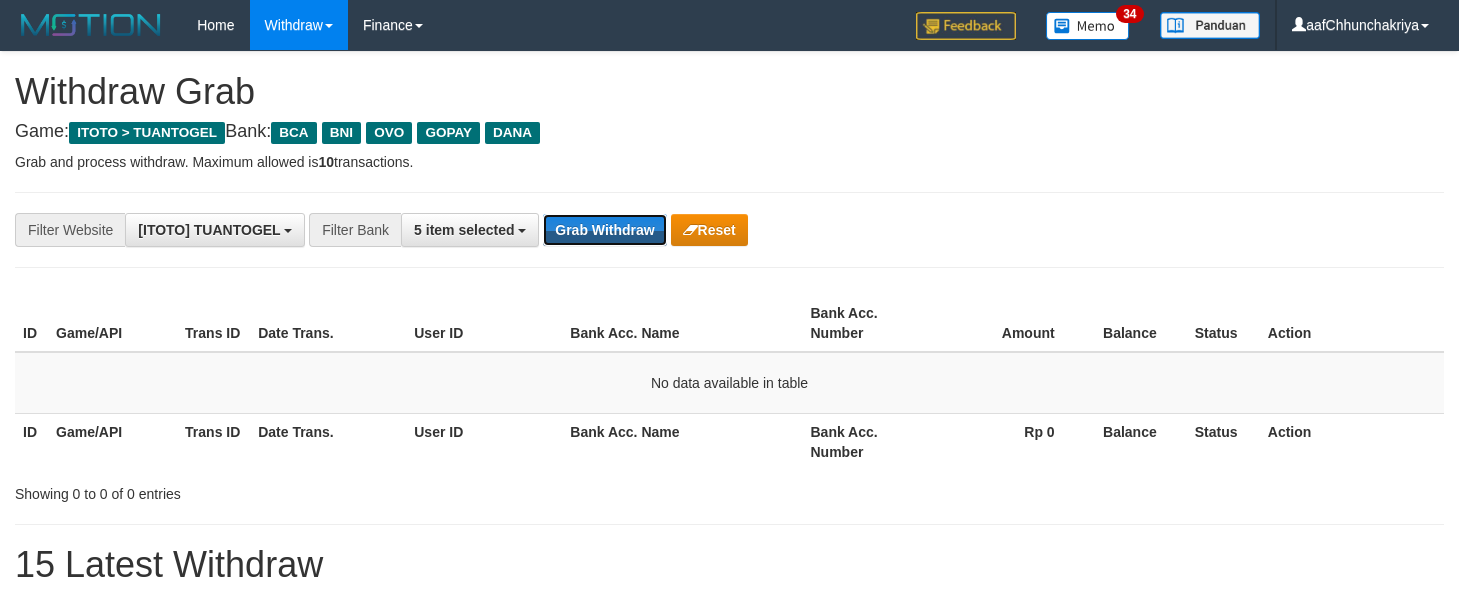 click on "Grab Withdraw" at bounding box center [604, 230] 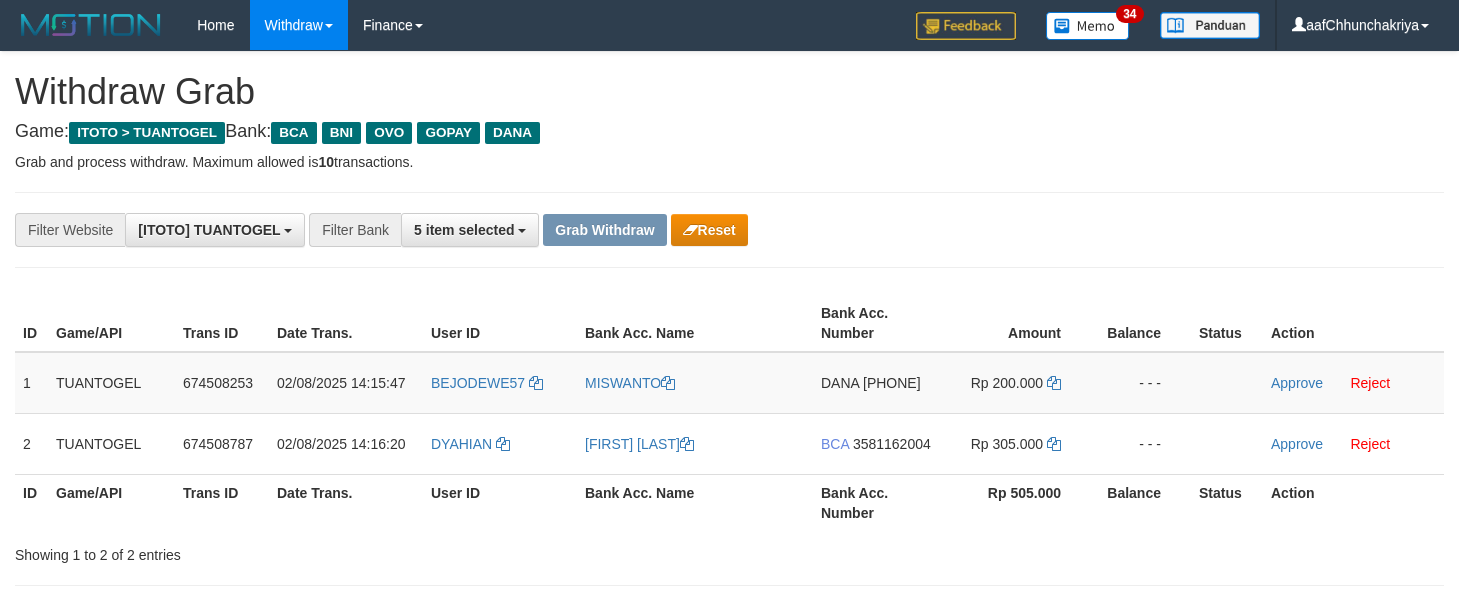 scroll, scrollTop: 0, scrollLeft: 0, axis: both 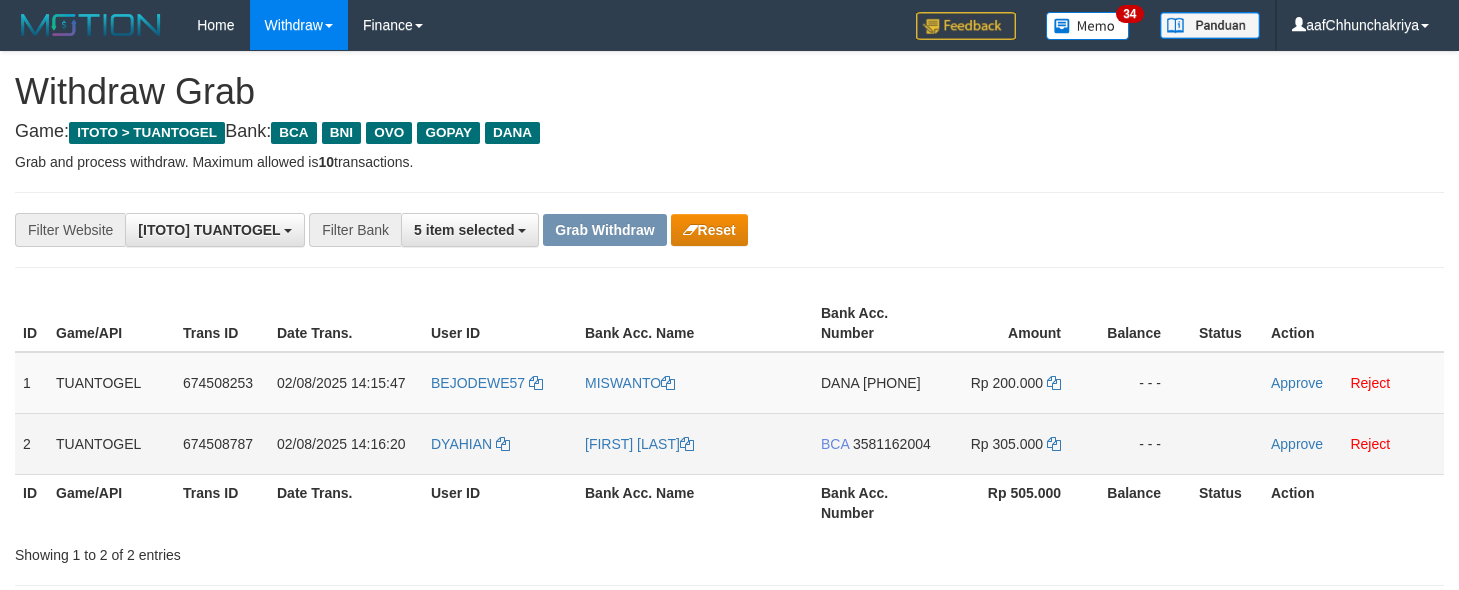 click on "DYAHIAN" at bounding box center [500, 443] 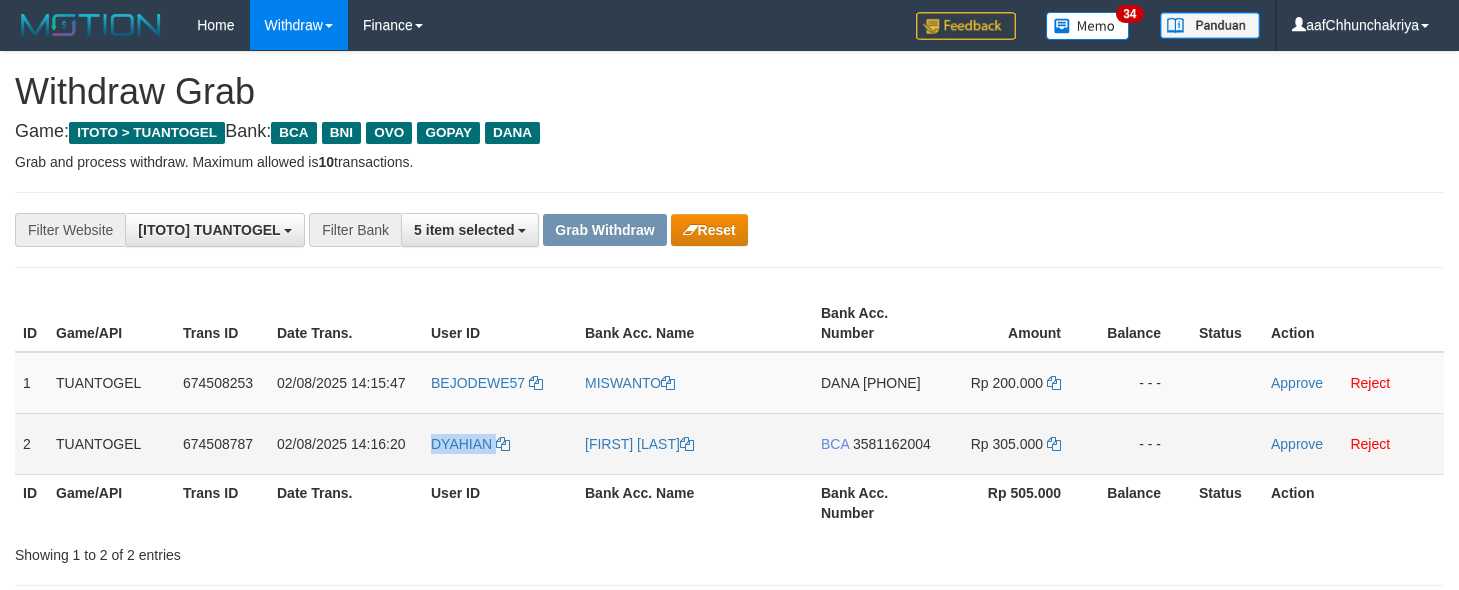 click on "DYAHIAN" at bounding box center (500, 443) 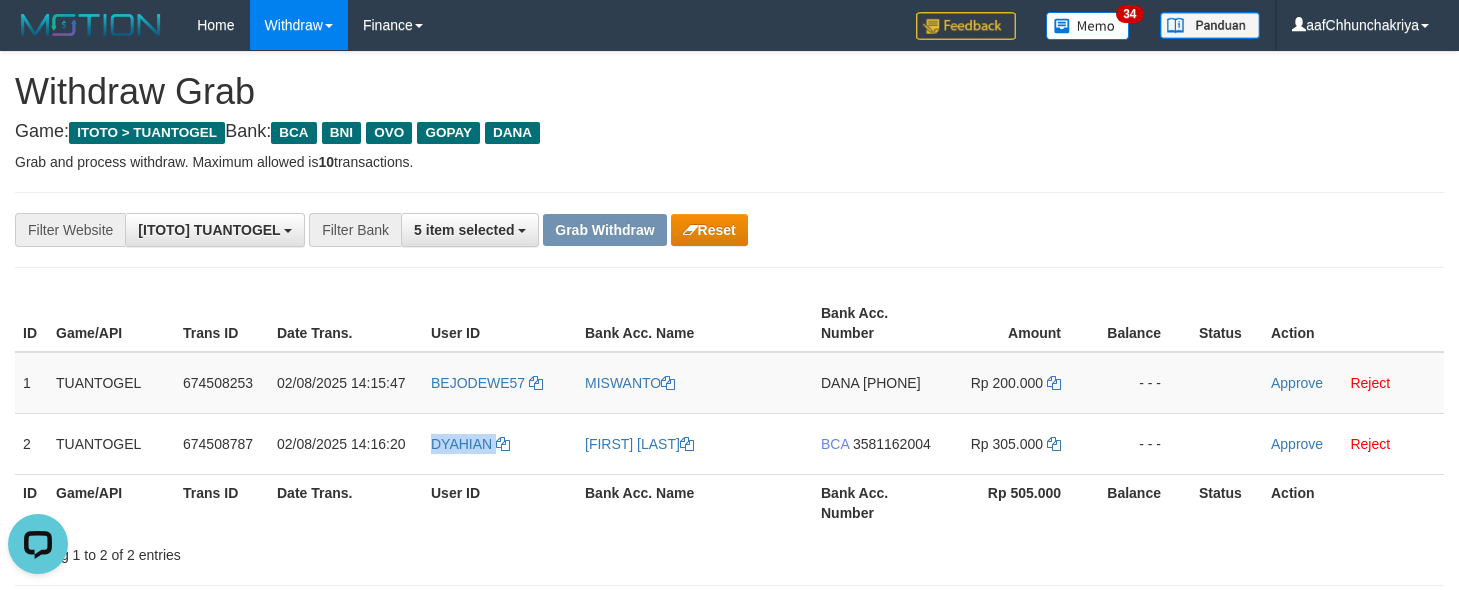 scroll, scrollTop: 0, scrollLeft: 0, axis: both 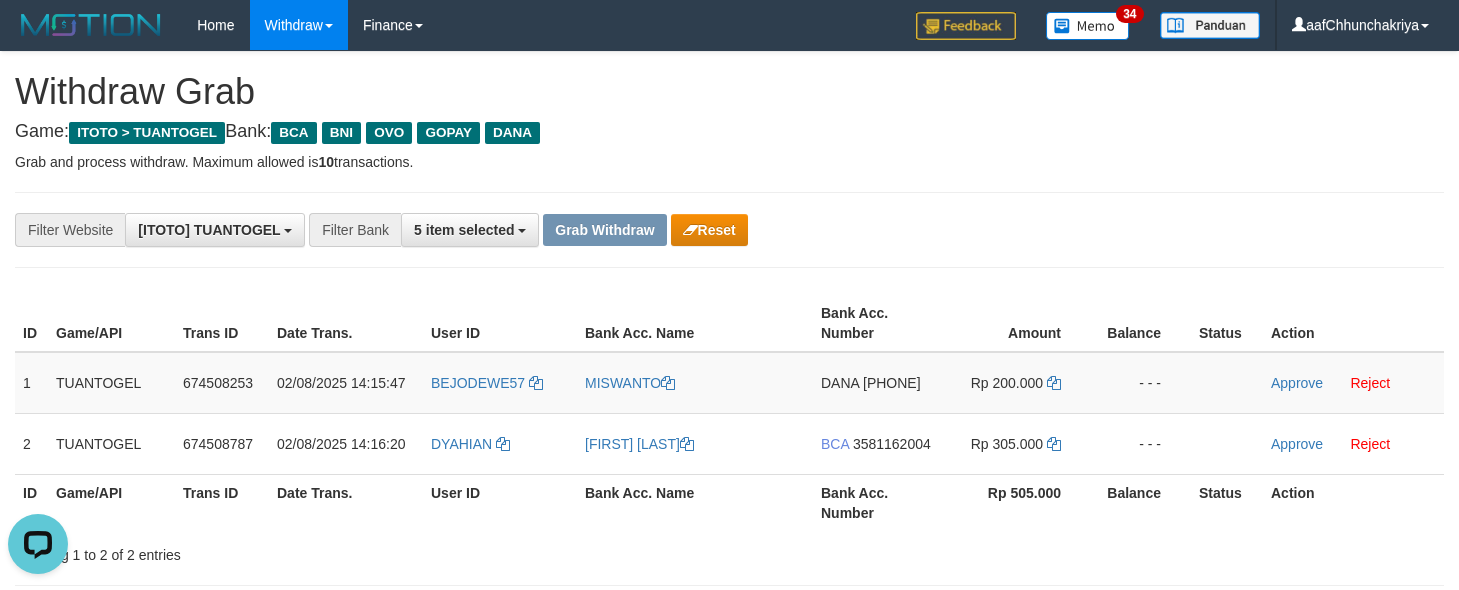 click on "User ID" at bounding box center (500, 502) 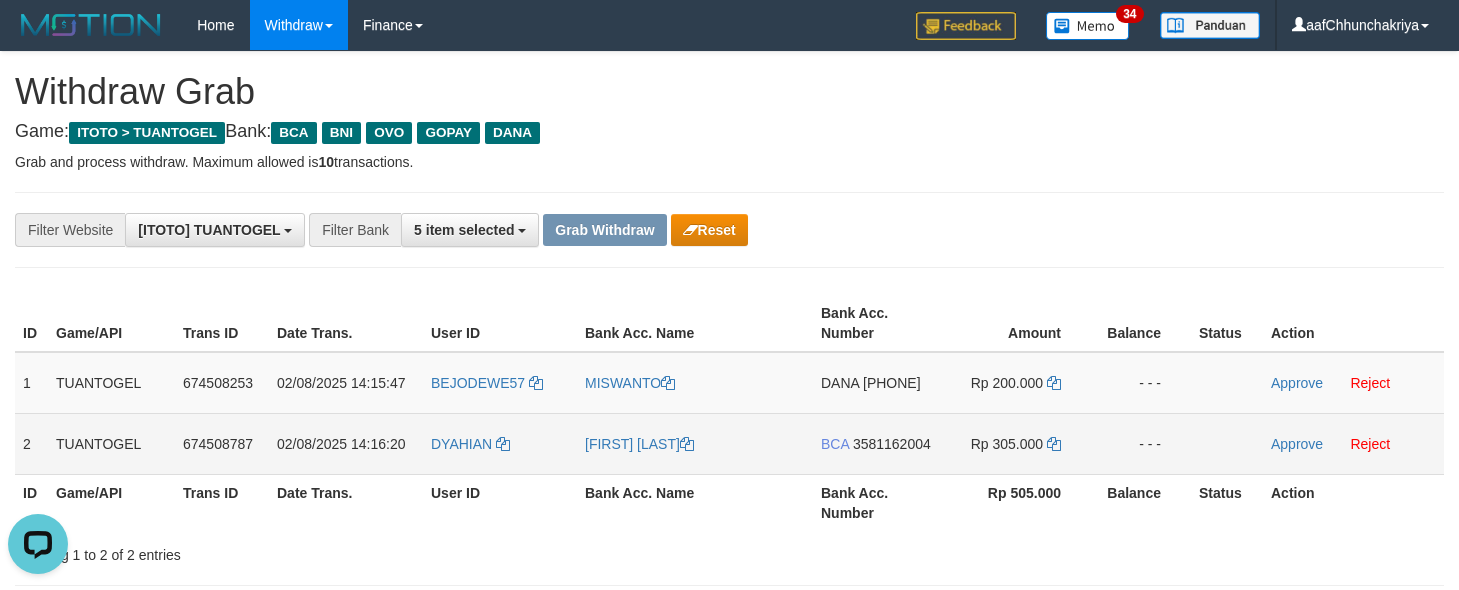 click on "DYAHIAN" at bounding box center (500, 443) 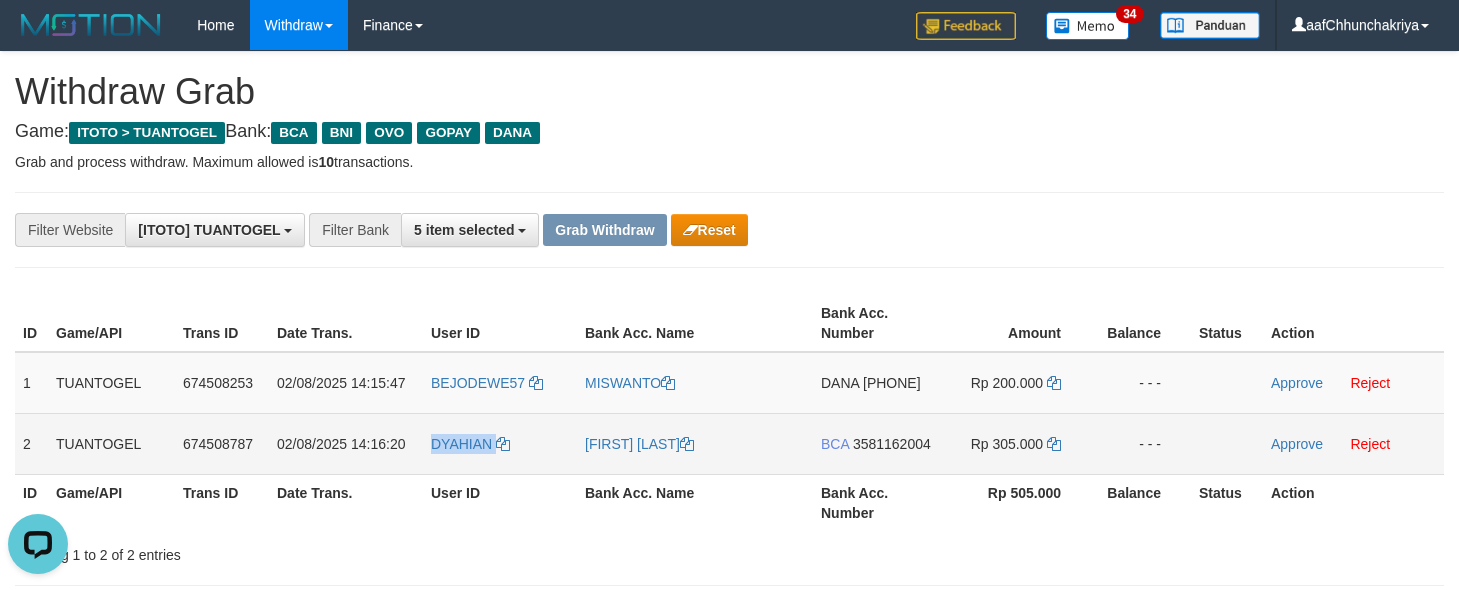 click on "DYAHIAN" at bounding box center (500, 443) 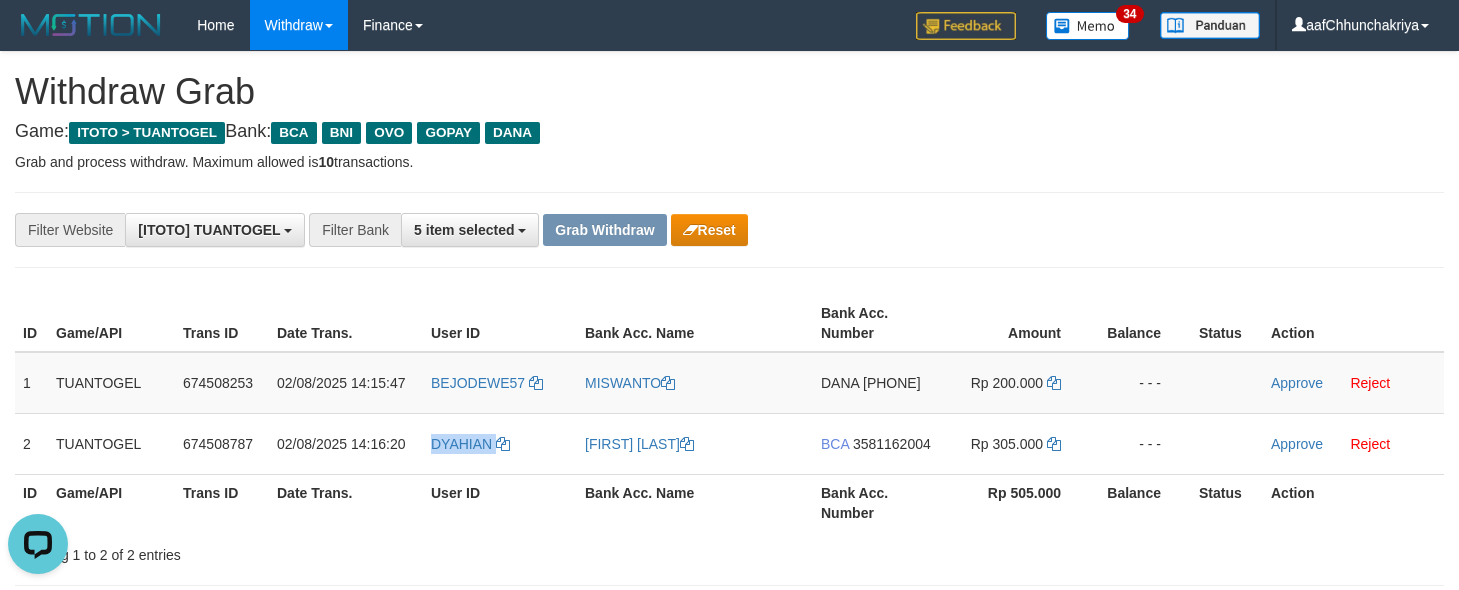 copy on "DYAHIAN" 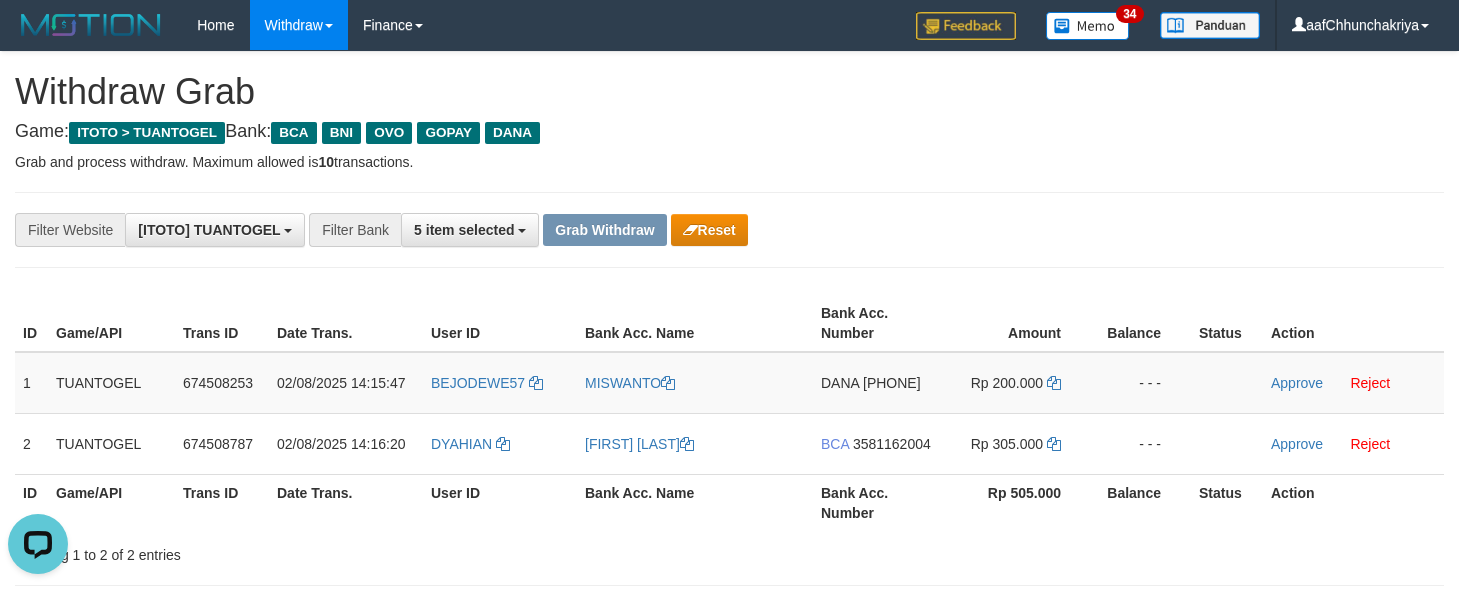 click on "Showing 1 to 2 of 2 entries" at bounding box center [729, 551] 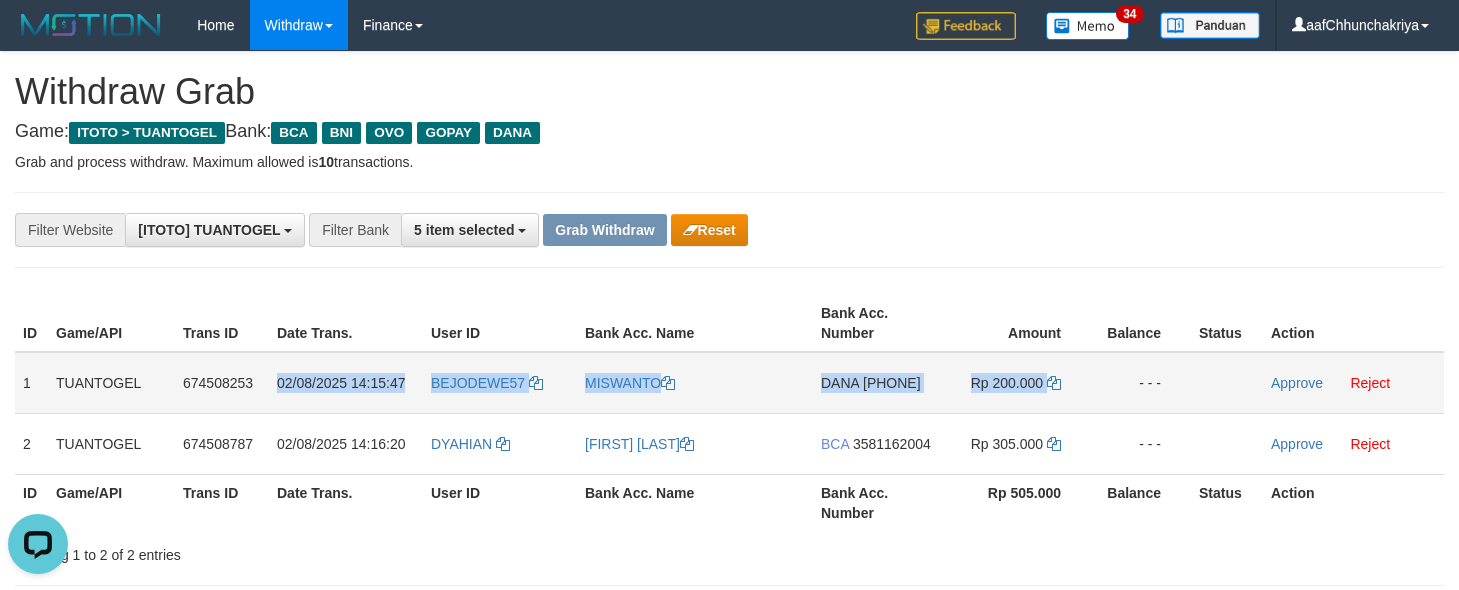 drag, startPoint x: 300, startPoint y: 382, endPoint x: 1131, endPoint y: 385, distance: 831.00543 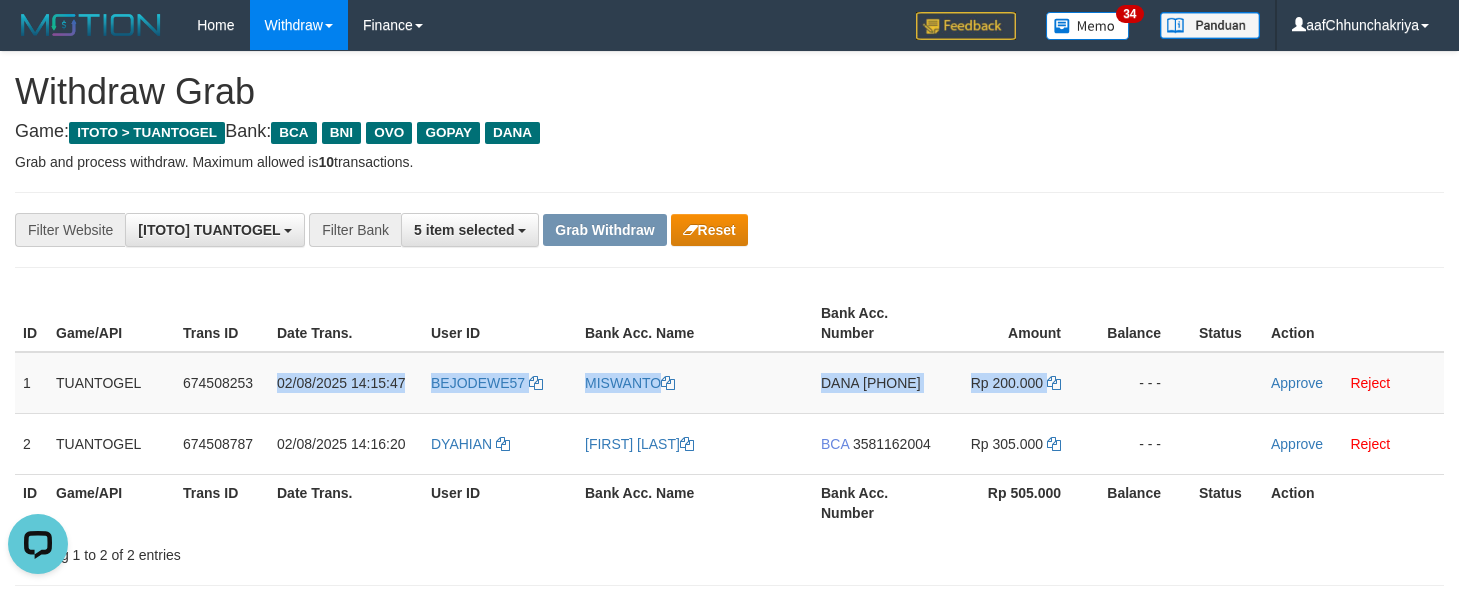 copy on "02/08/2025 14:15:47
BEJODEWE57
MISWANTO
DANA
081352807234
Rp 200.000" 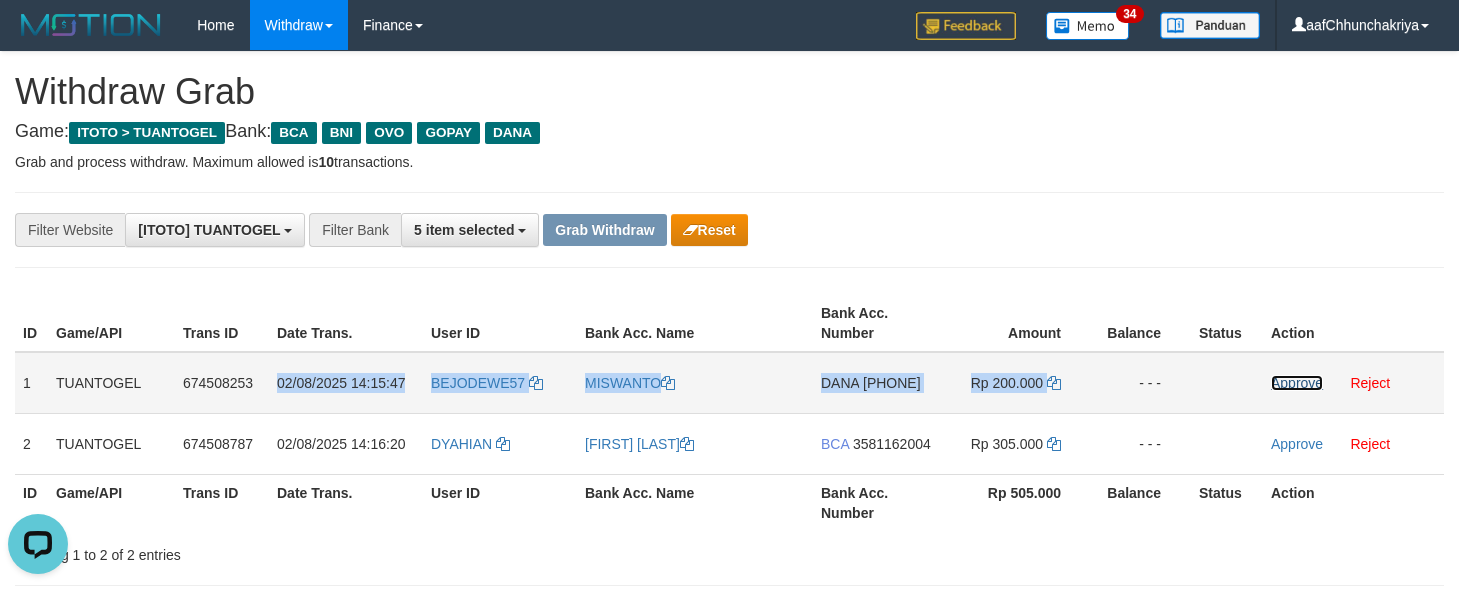 click on "Approve" at bounding box center (1297, 383) 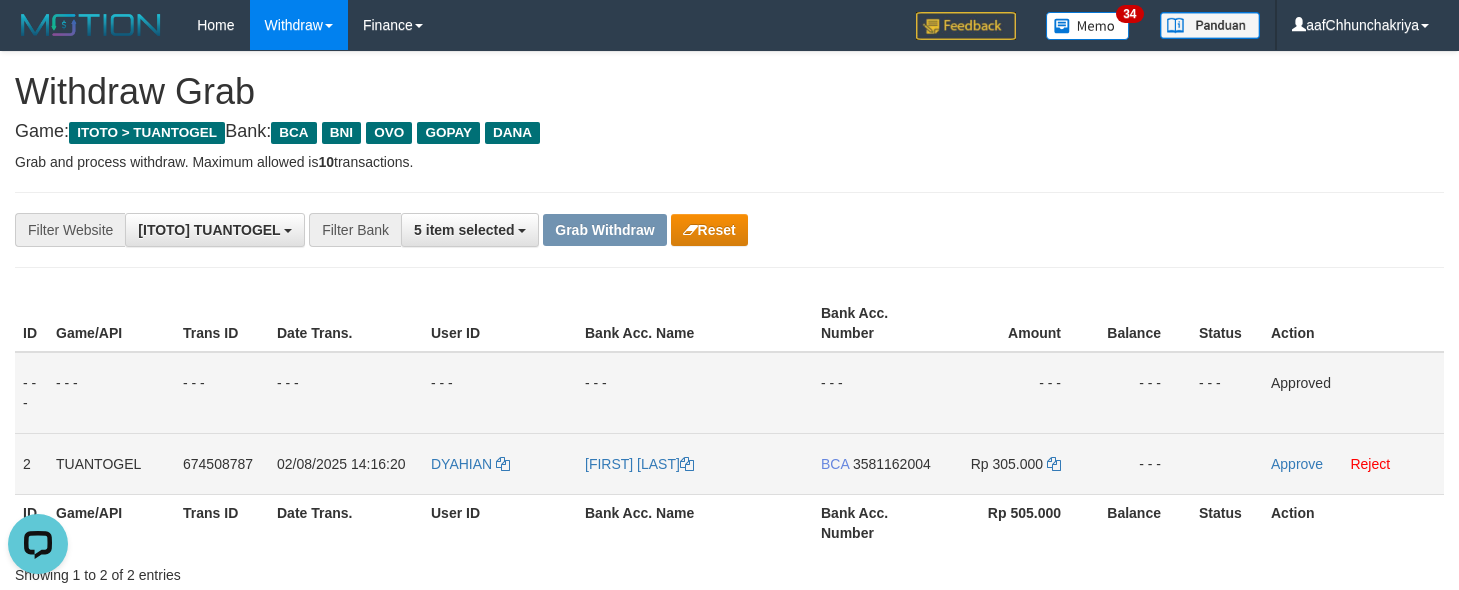 click on "BCA
3581162004" at bounding box center [876, 463] 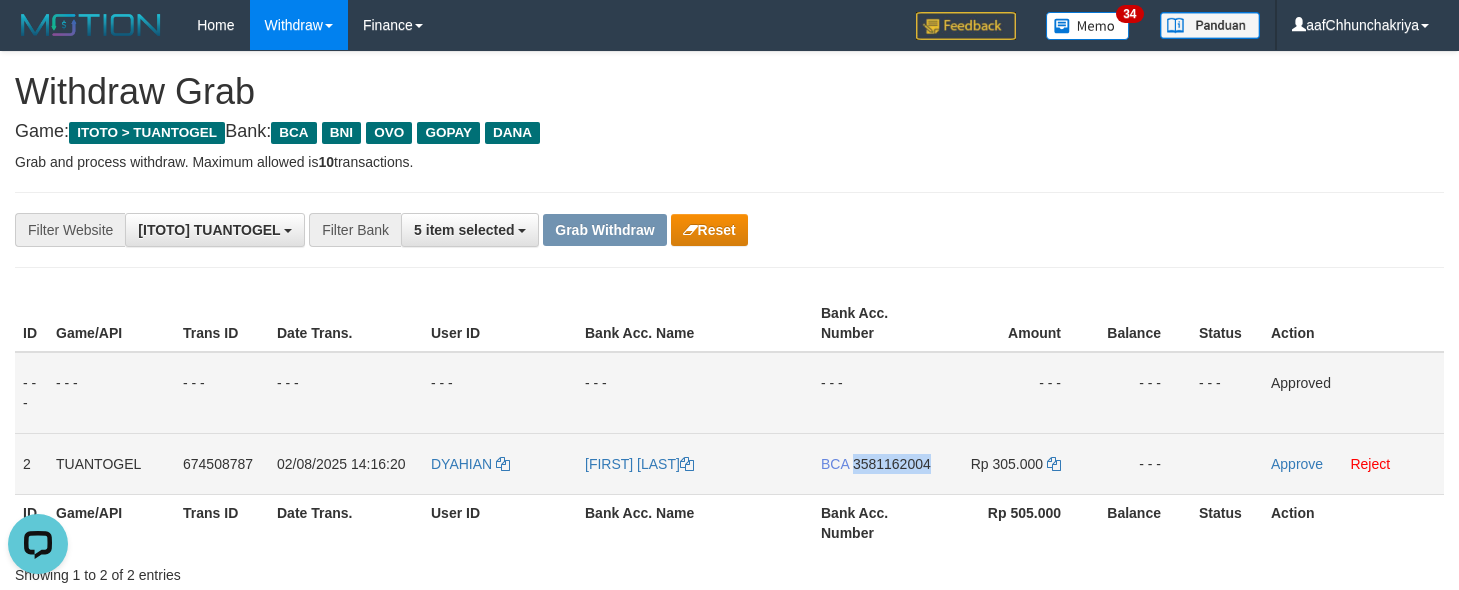 click on "BCA
3581162004" at bounding box center (876, 463) 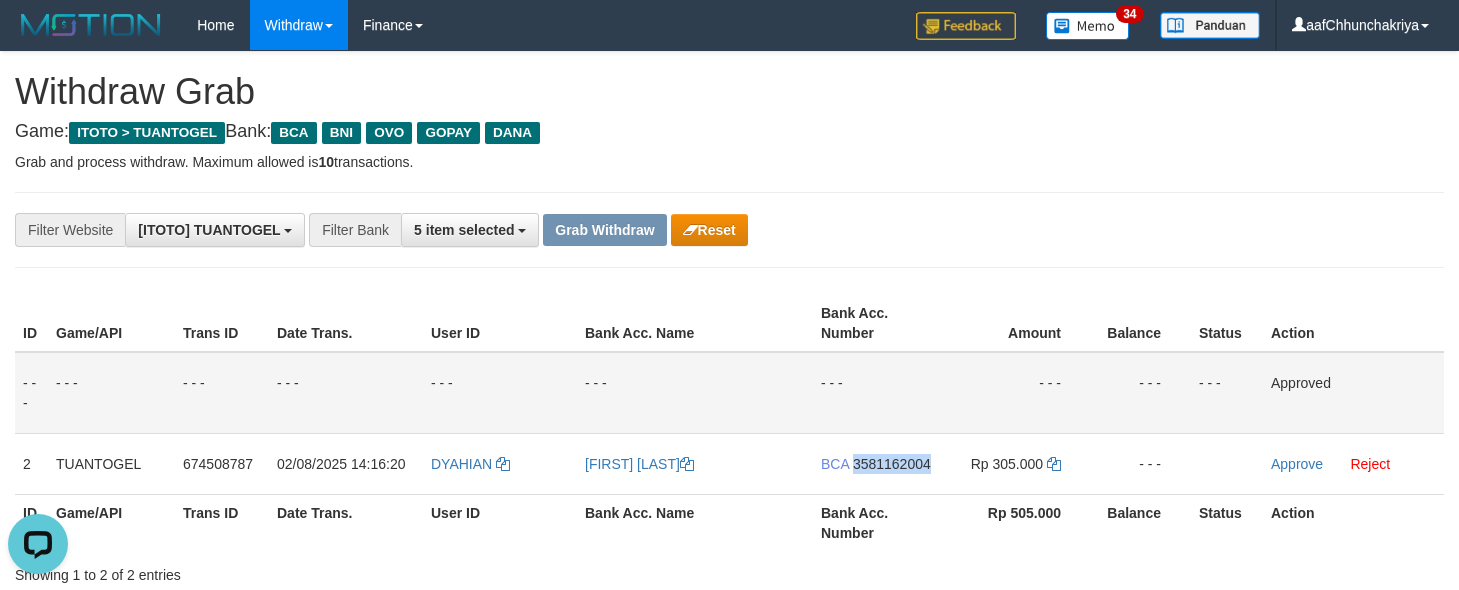 copy on "3581162004" 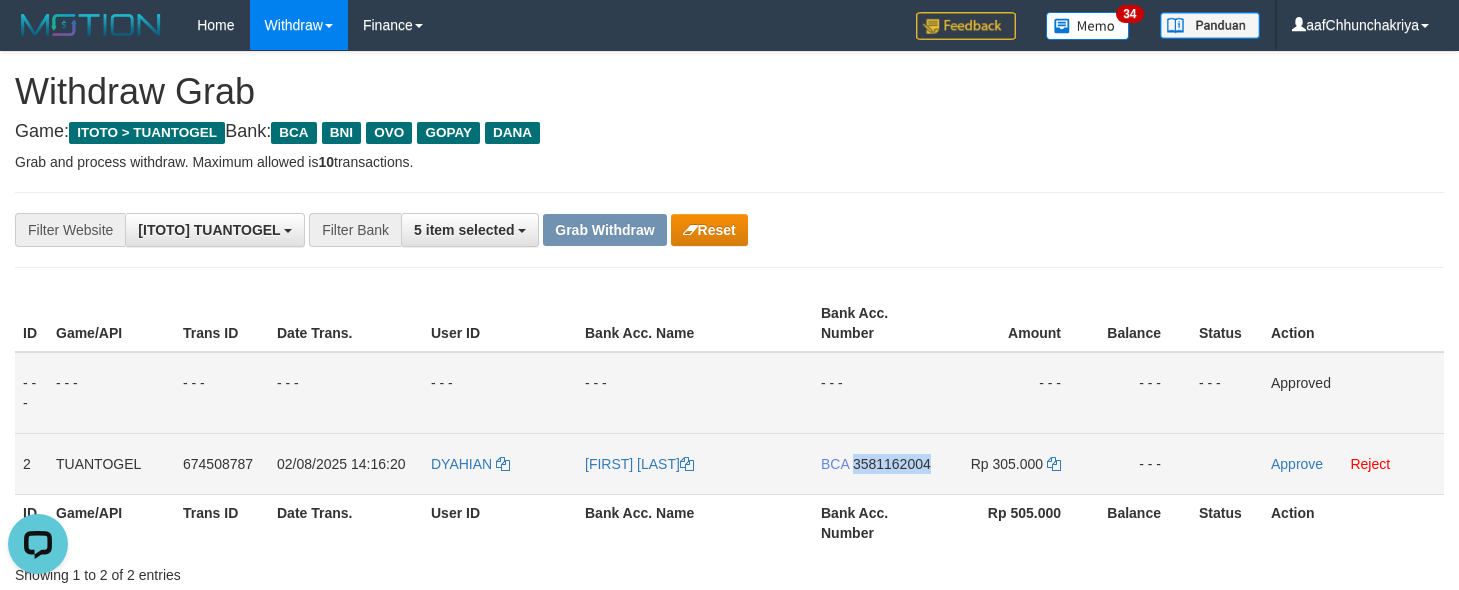 click on "BCA
3581162004" at bounding box center (876, 463) 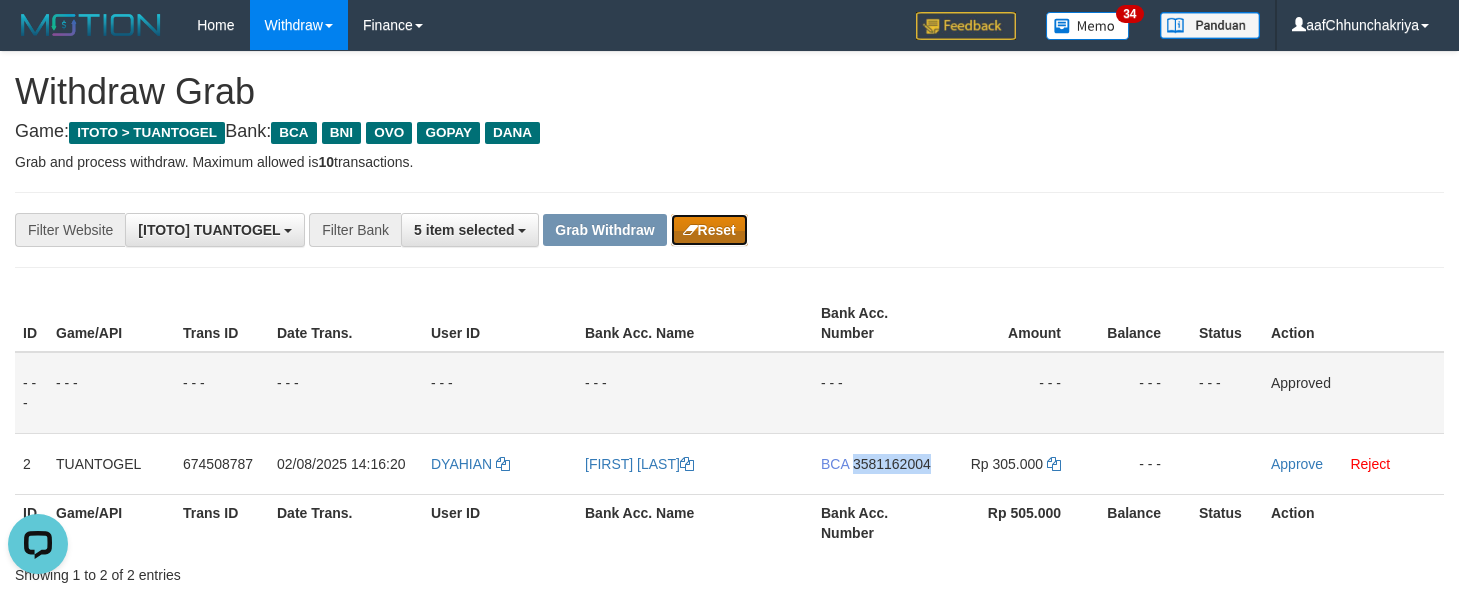 drag, startPoint x: 734, startPoint y: 230, endPoint x: 841, endPoint y: 62, distance: 199.18082 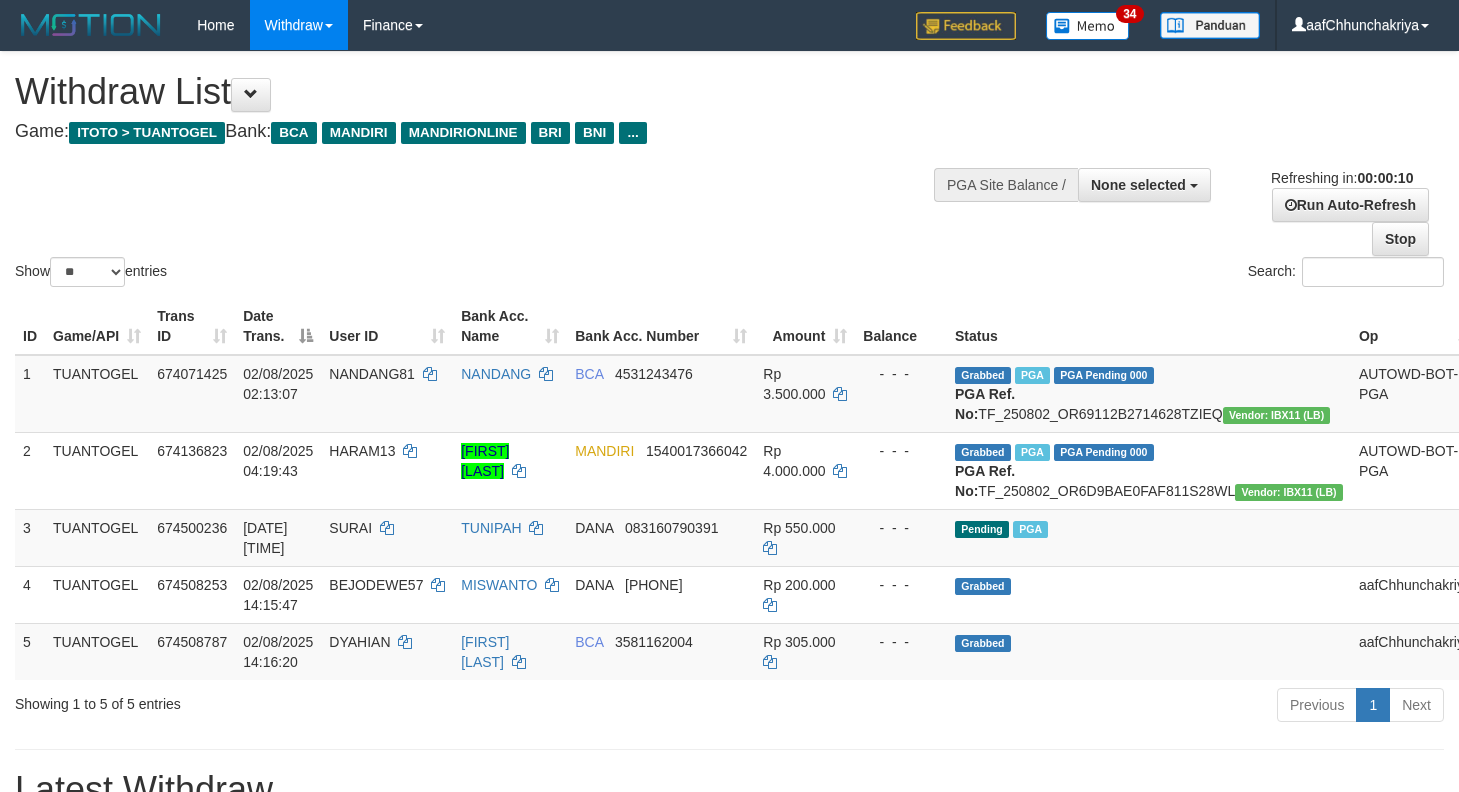 select 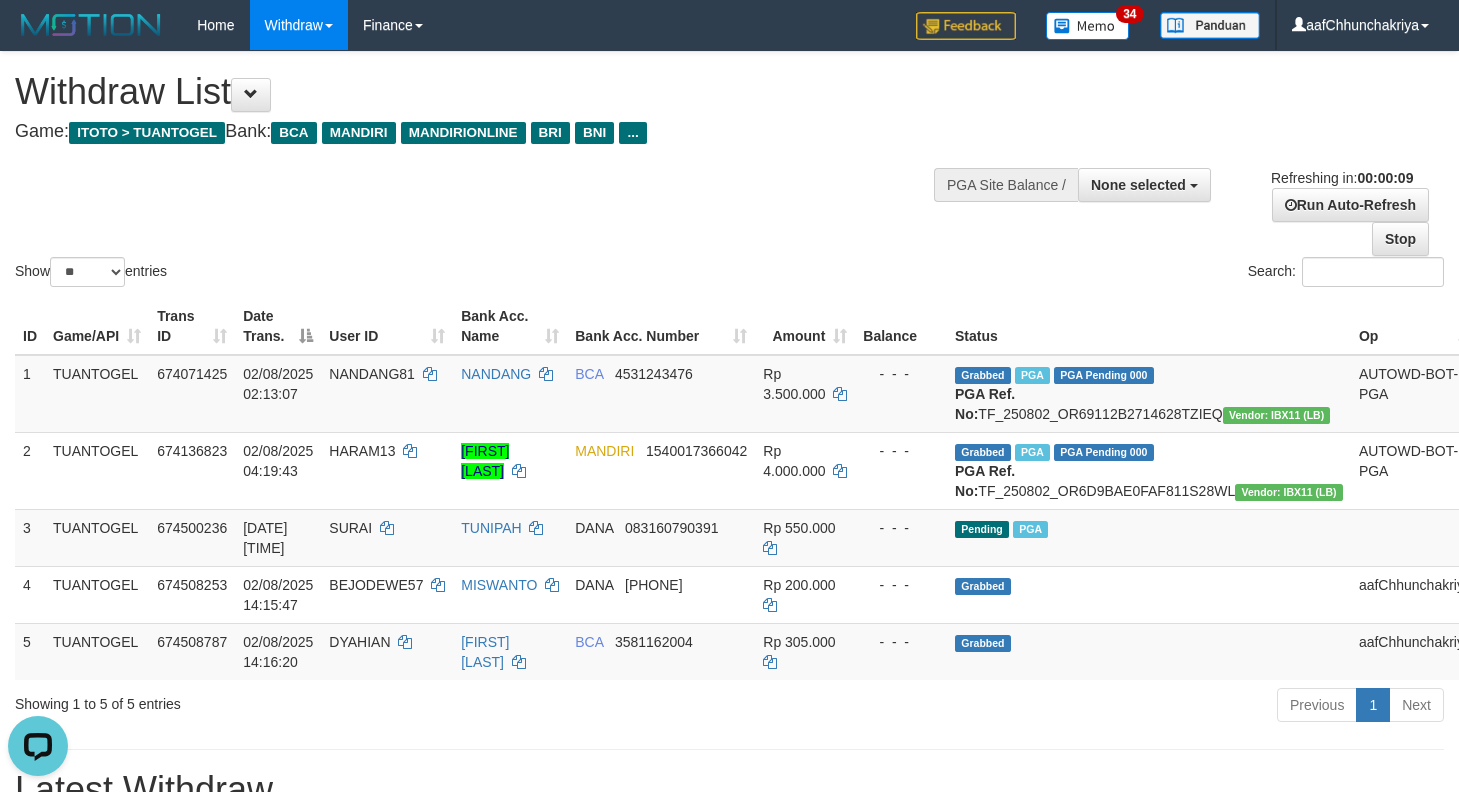 scroll, scrollTop: 0, scrollLeft: 0, axis: both 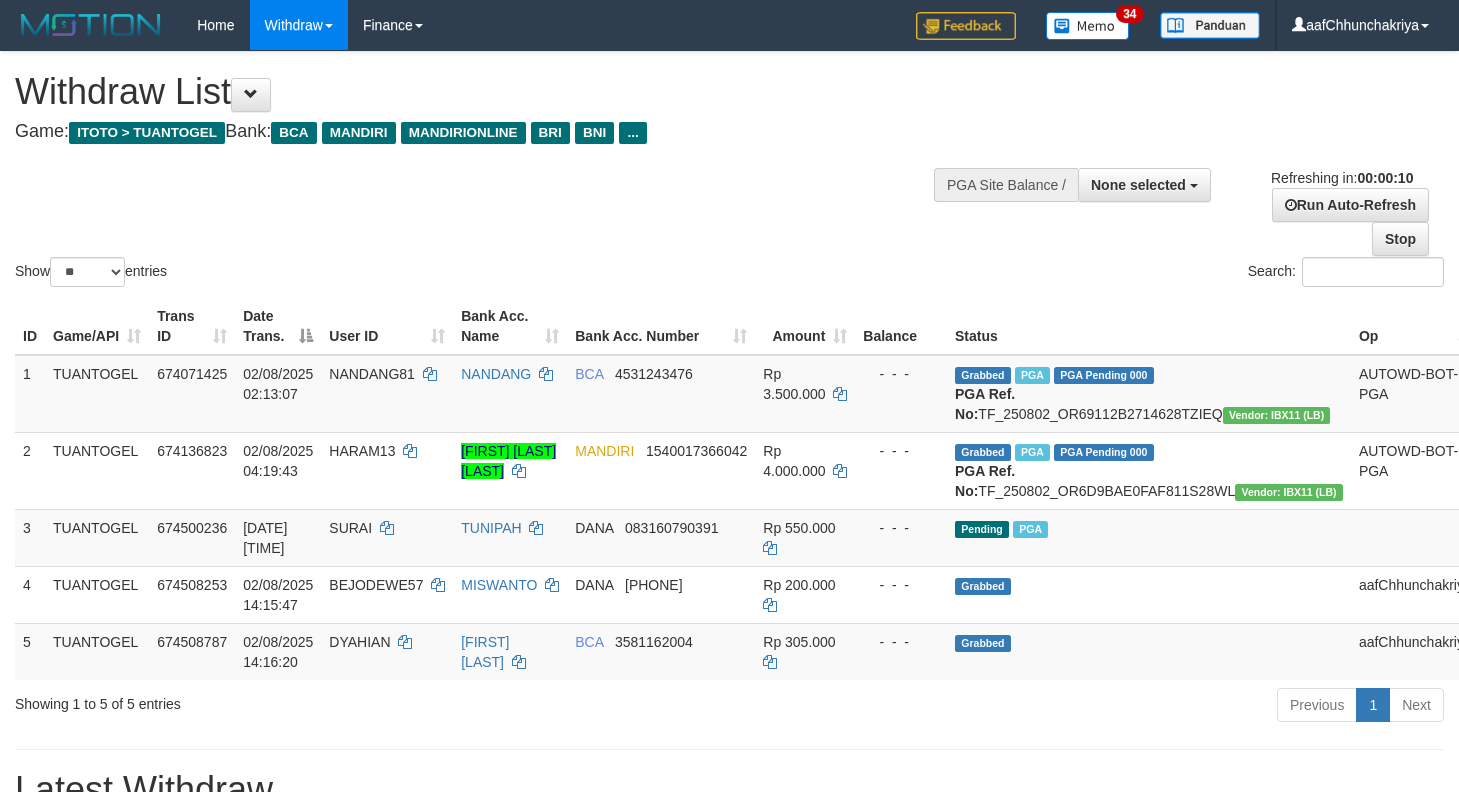 select 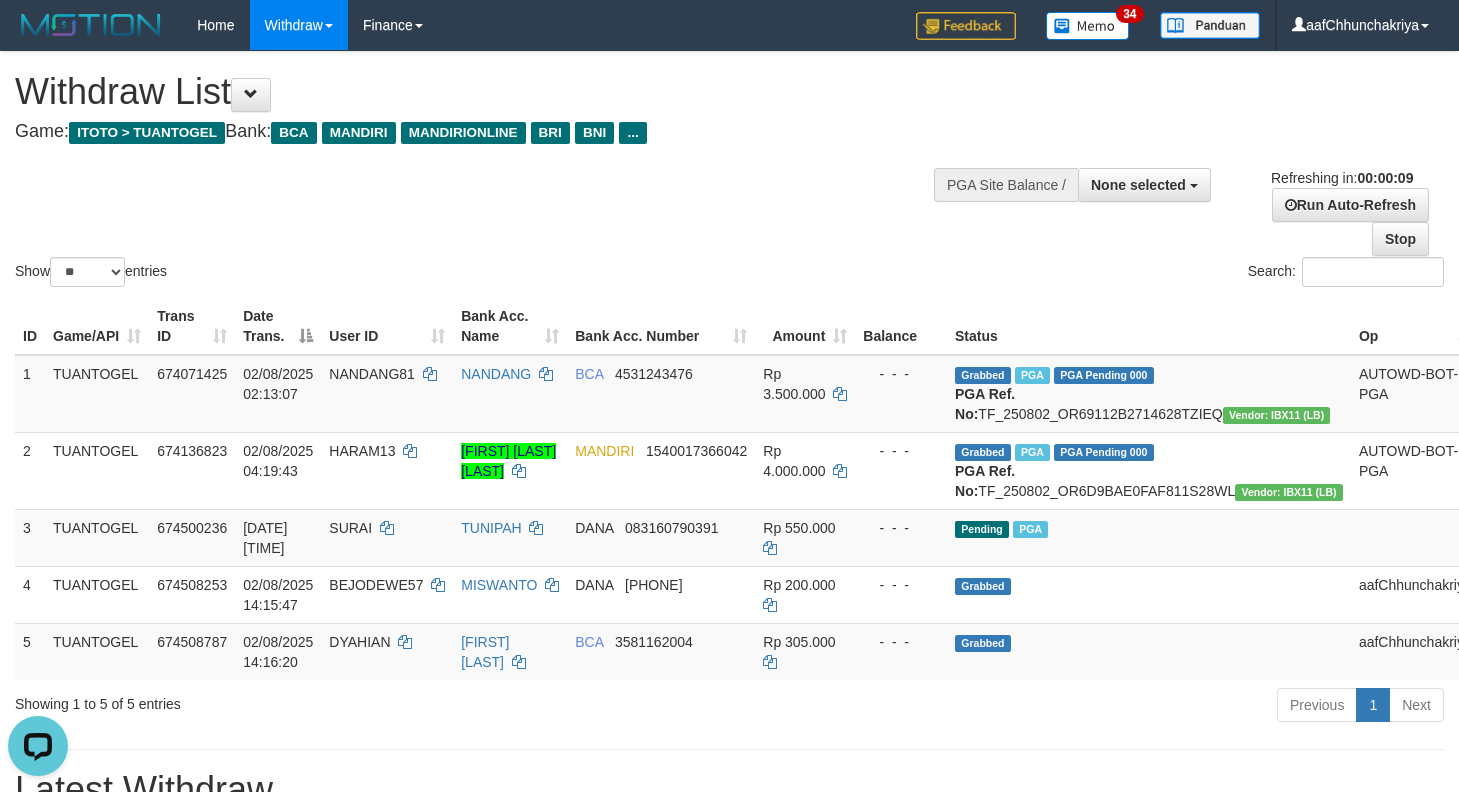scroll, scrollTop: 0, scrollLeft: 0, axis: both 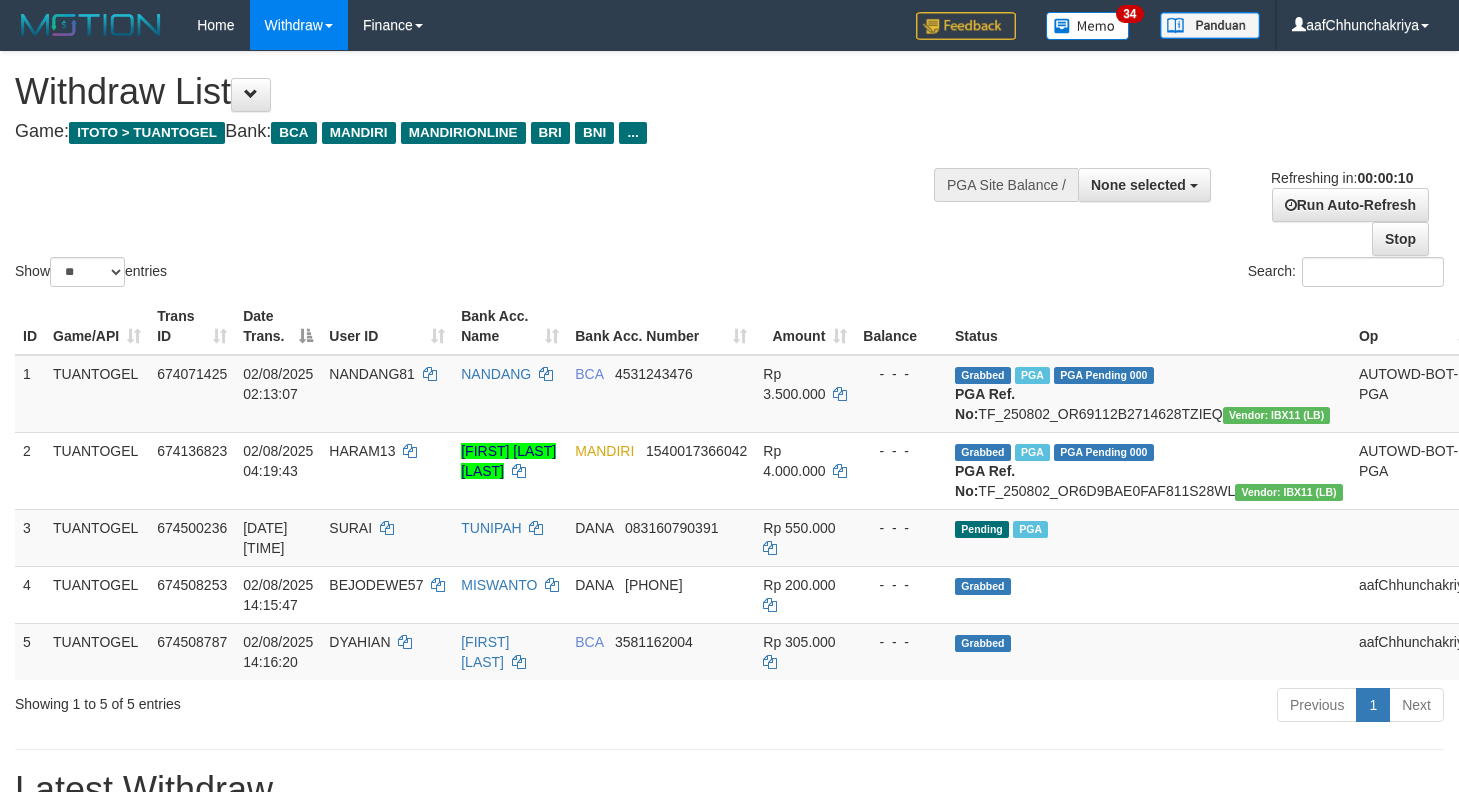 select 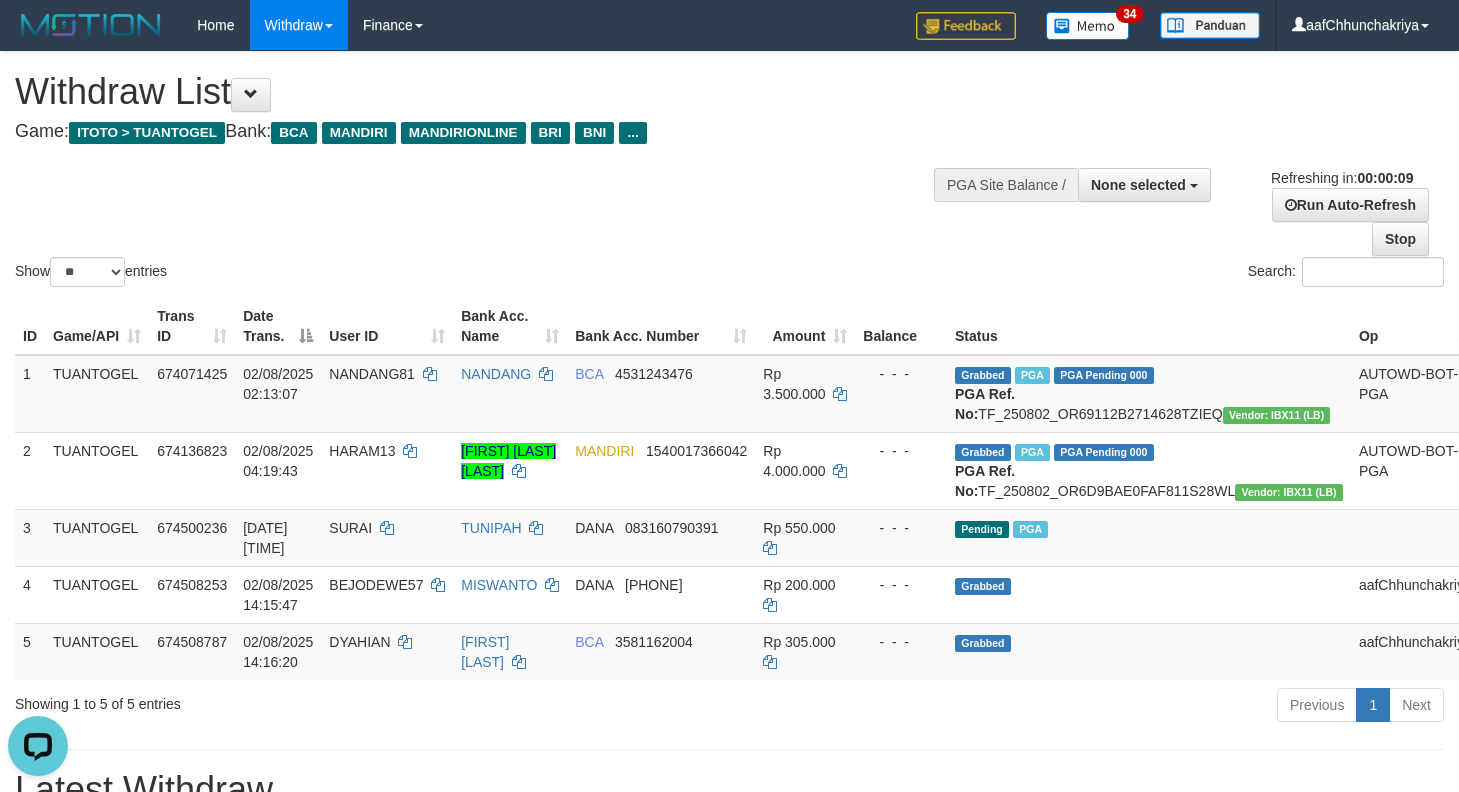scroll, scrollTop: 0, scrollLeft: 0, axis: both 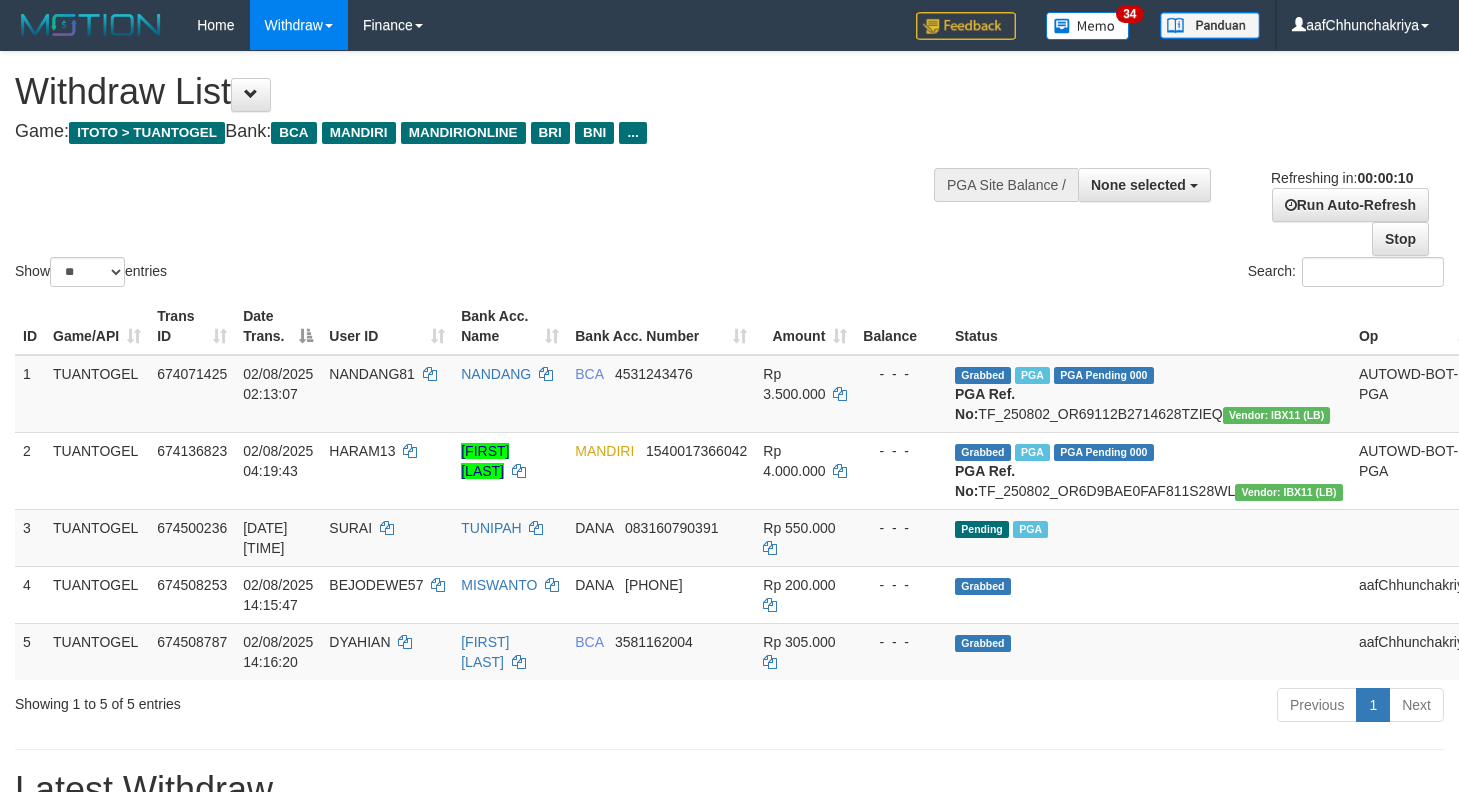 select 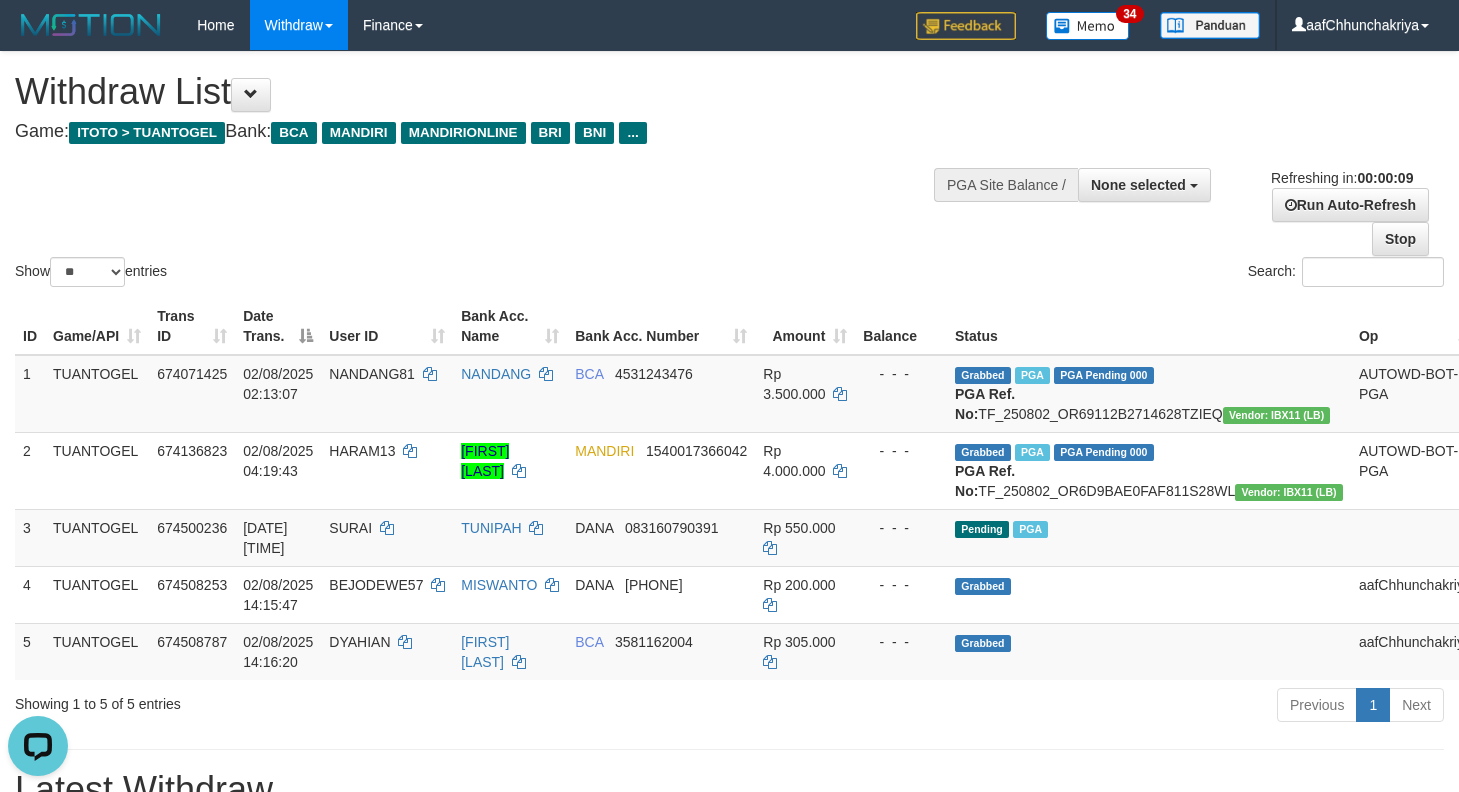 scroll, scrollTop: 0, scrollLeft: 0, axis: both 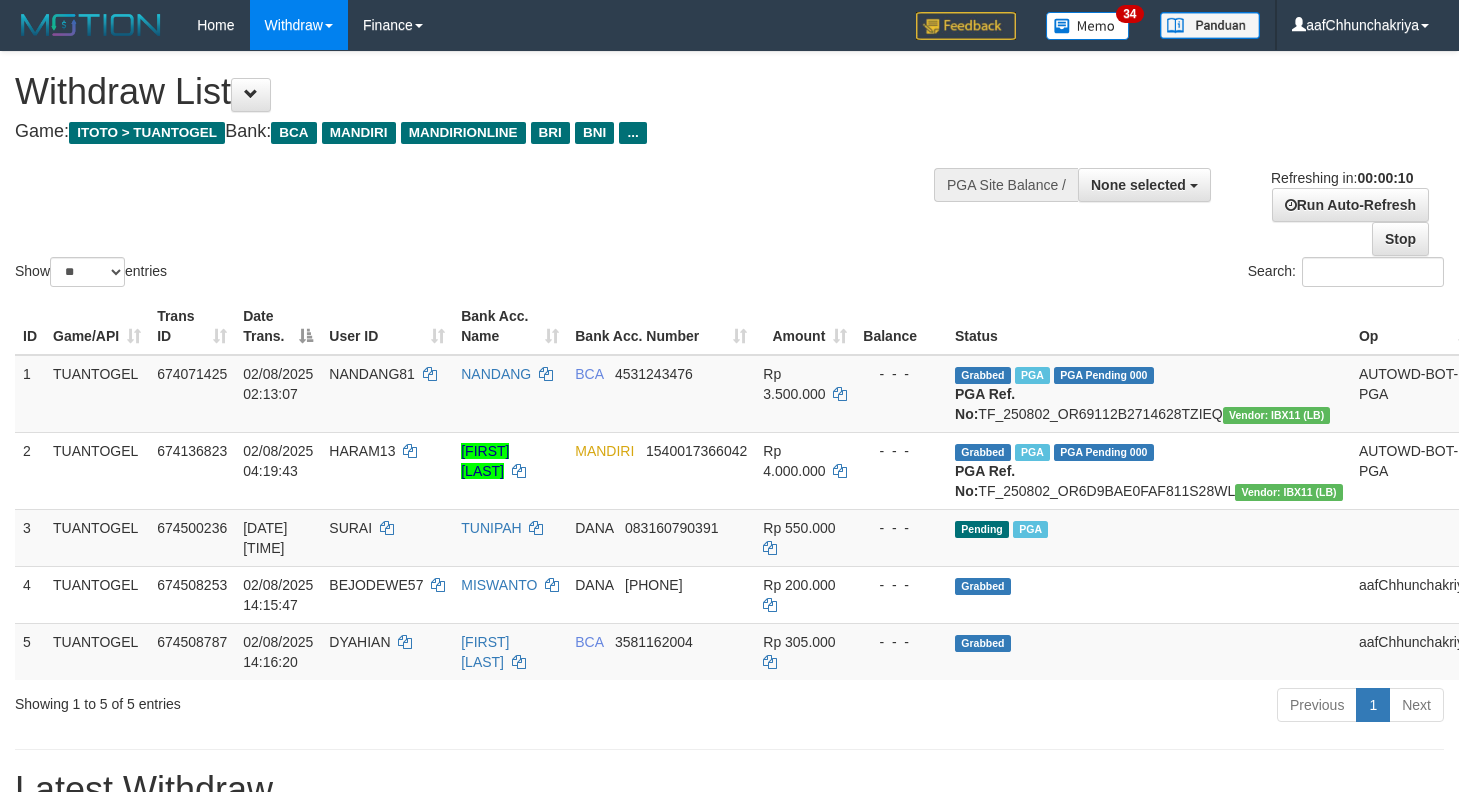 select 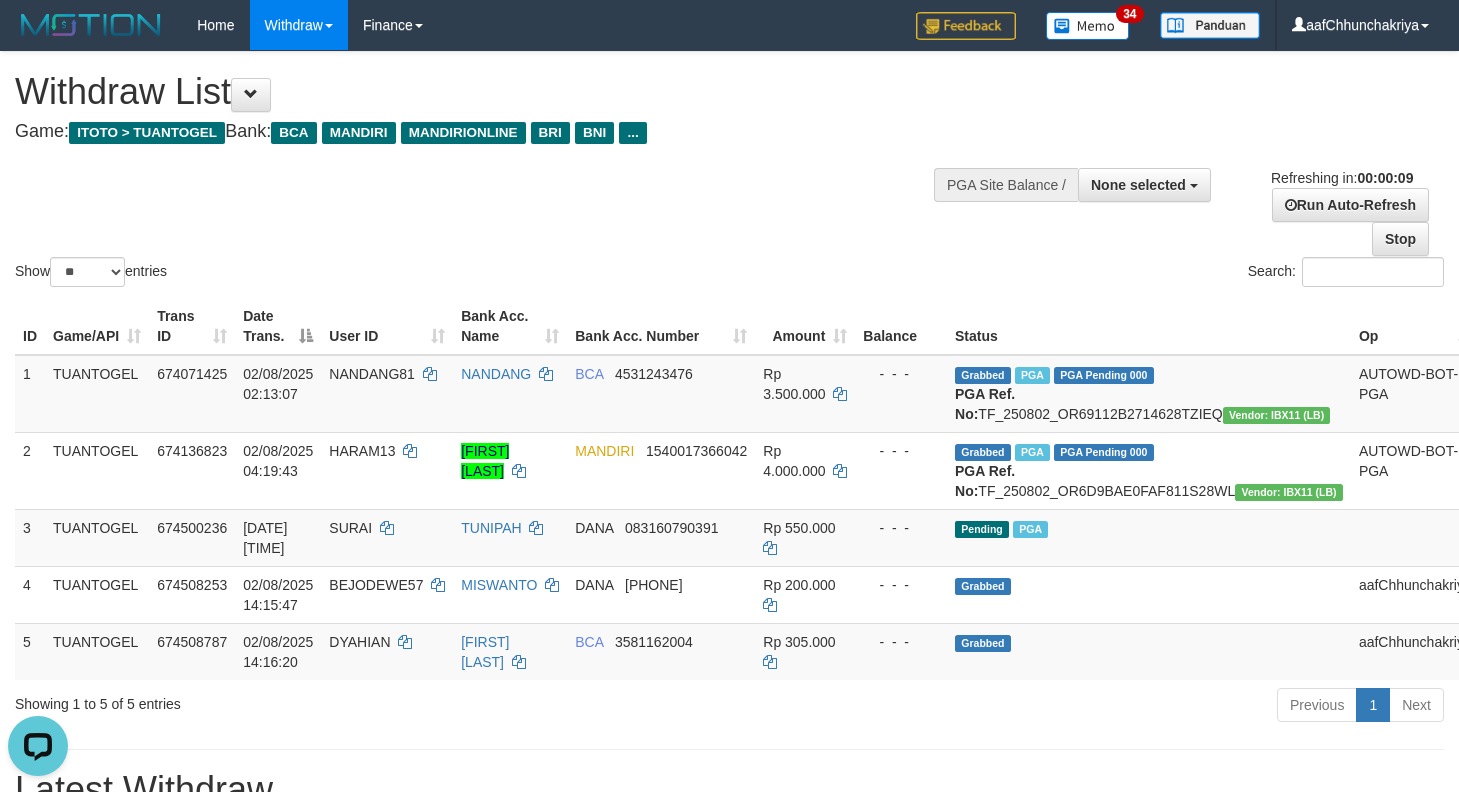scroll, scrollTop: 0, scrollLeft: 0, axis: both 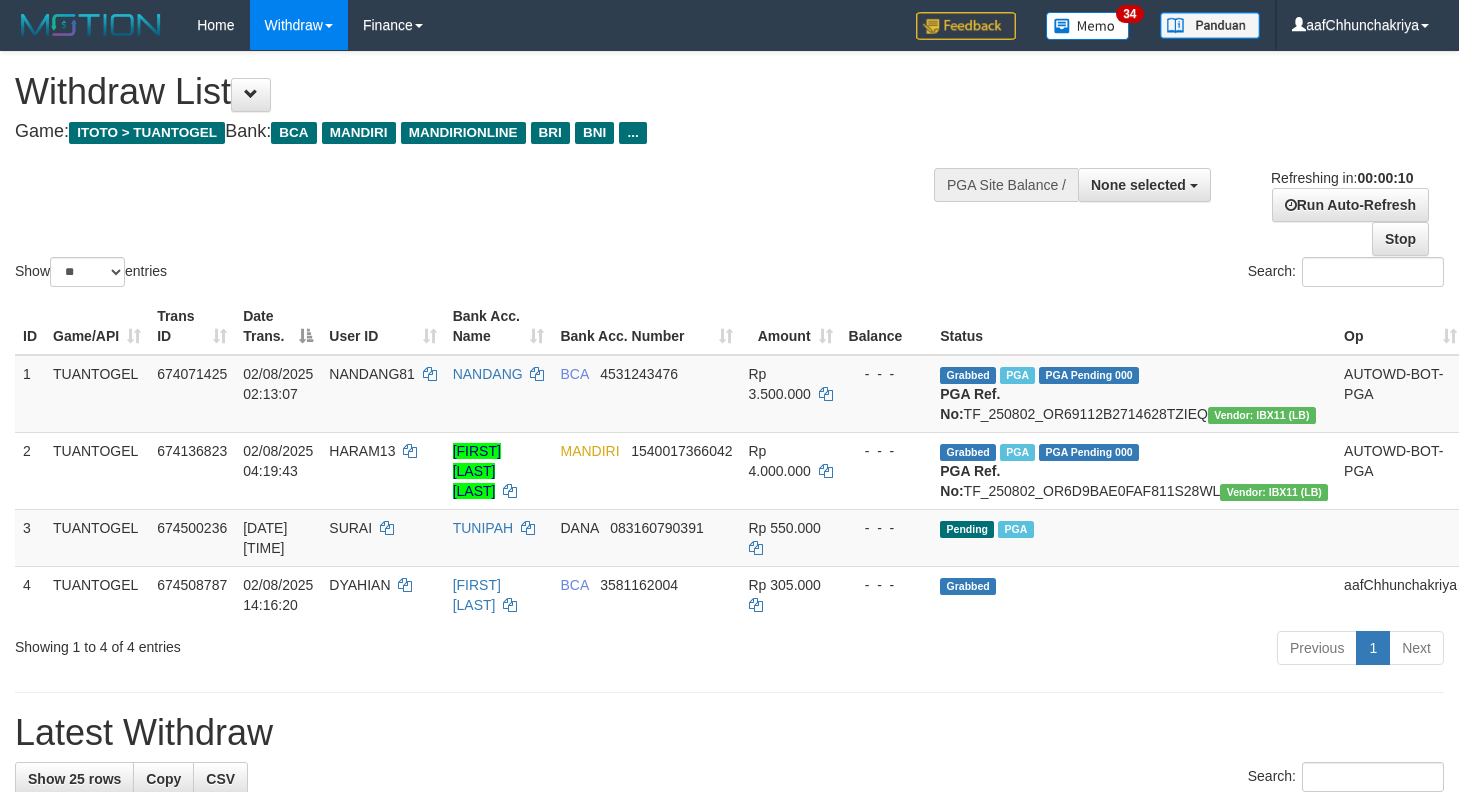 select 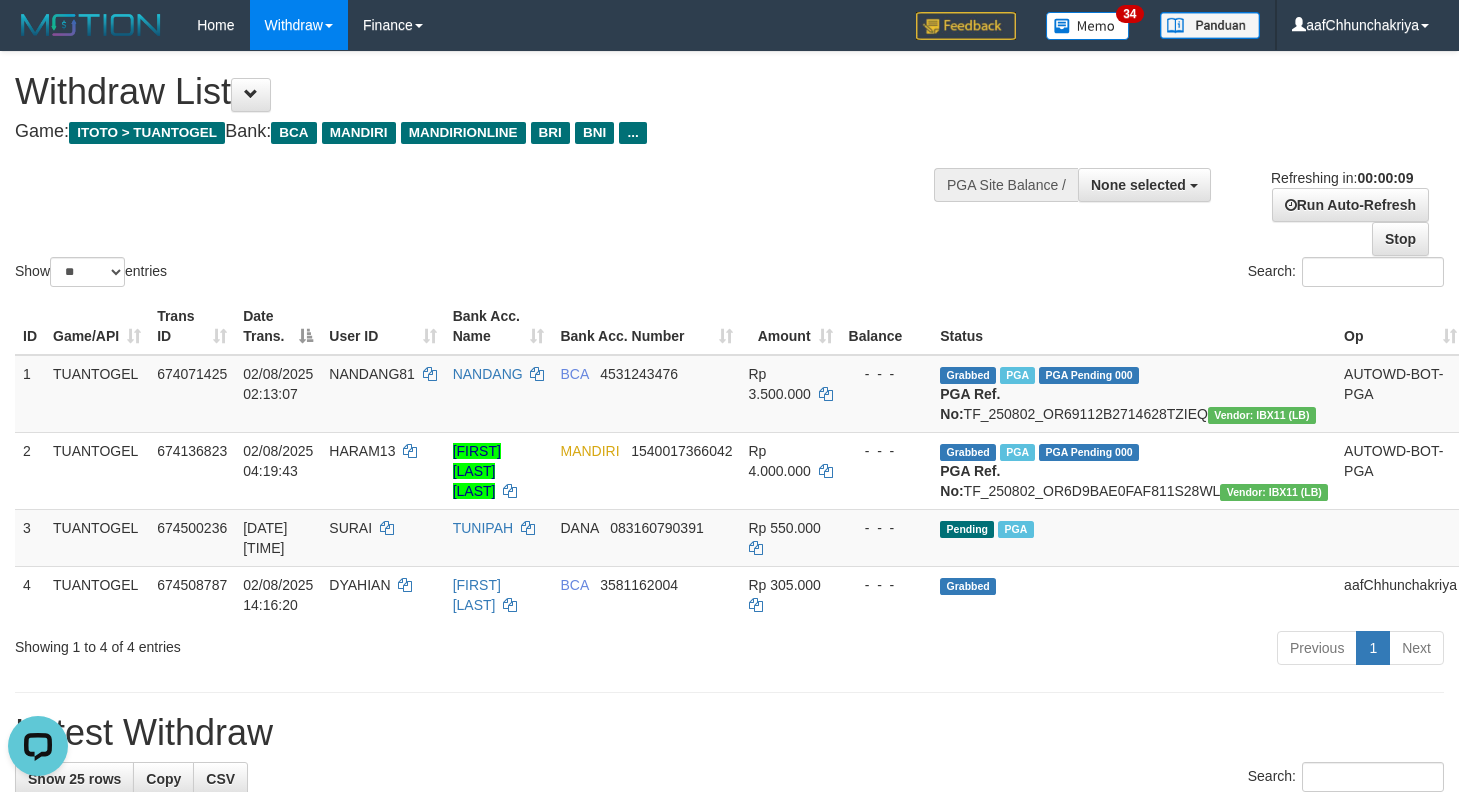 scroll, scrollTop: 0, scrollLeft: 0, axis: both 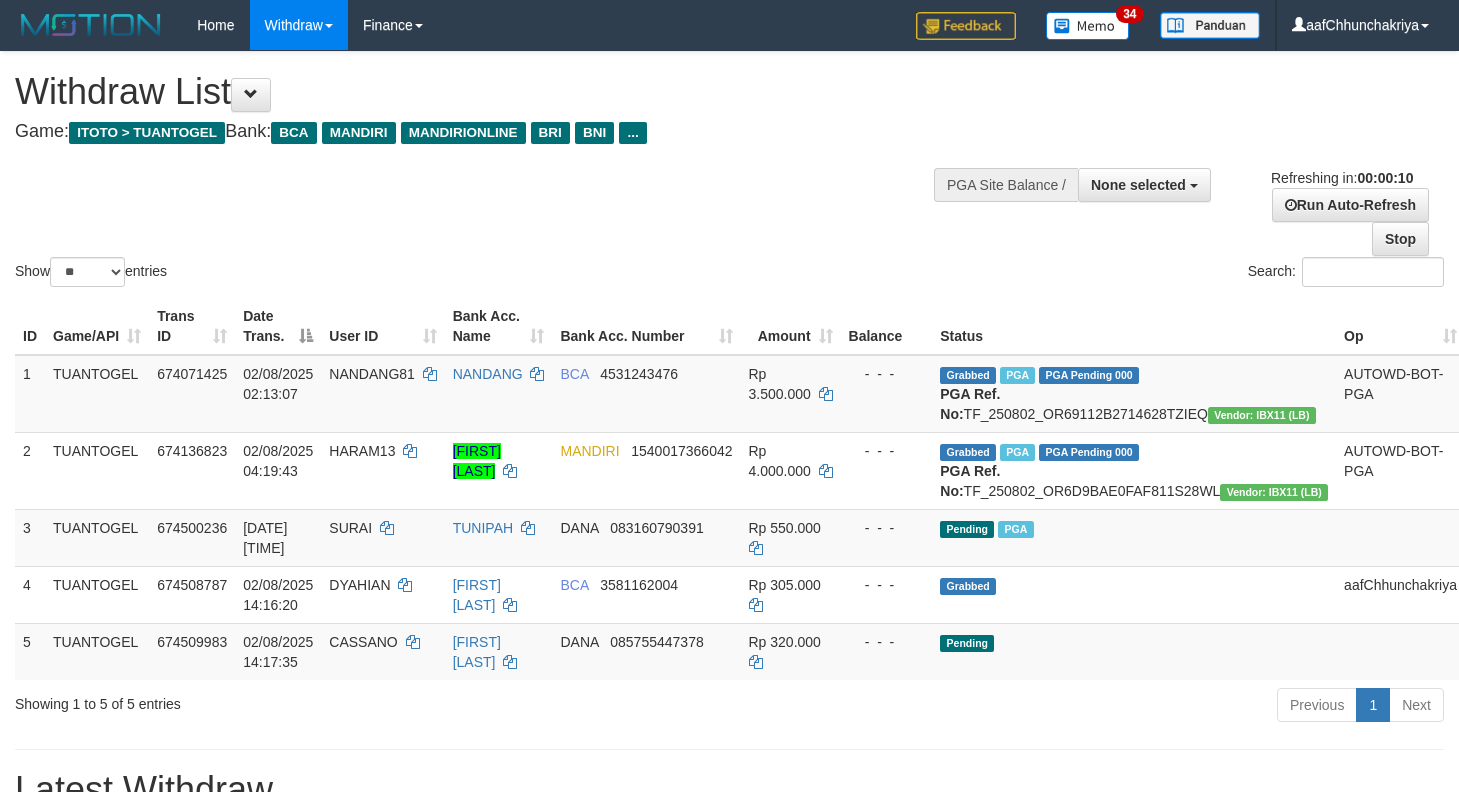 select 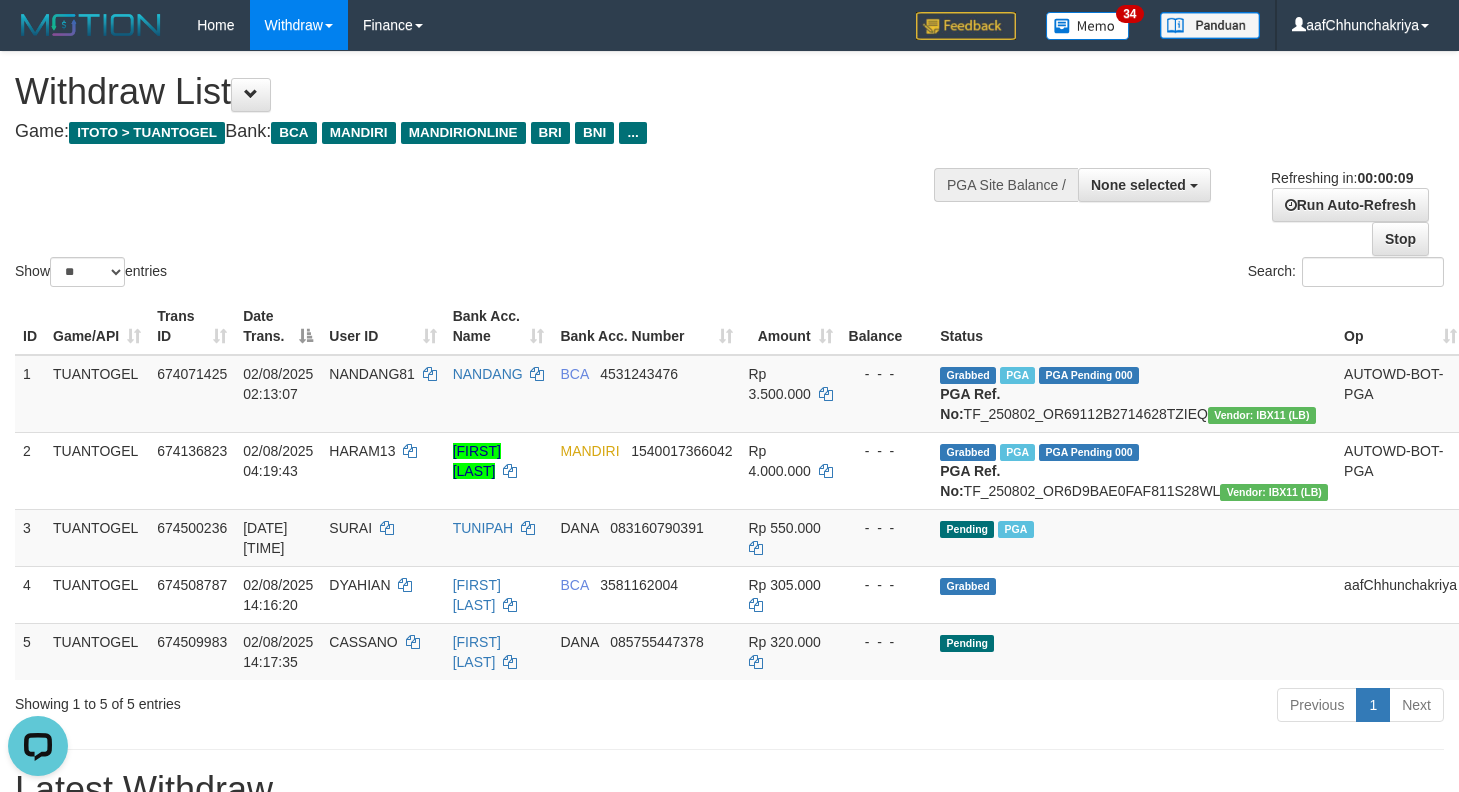 scroll, scrollTop: 0, scrollLeft: 0, axis: both 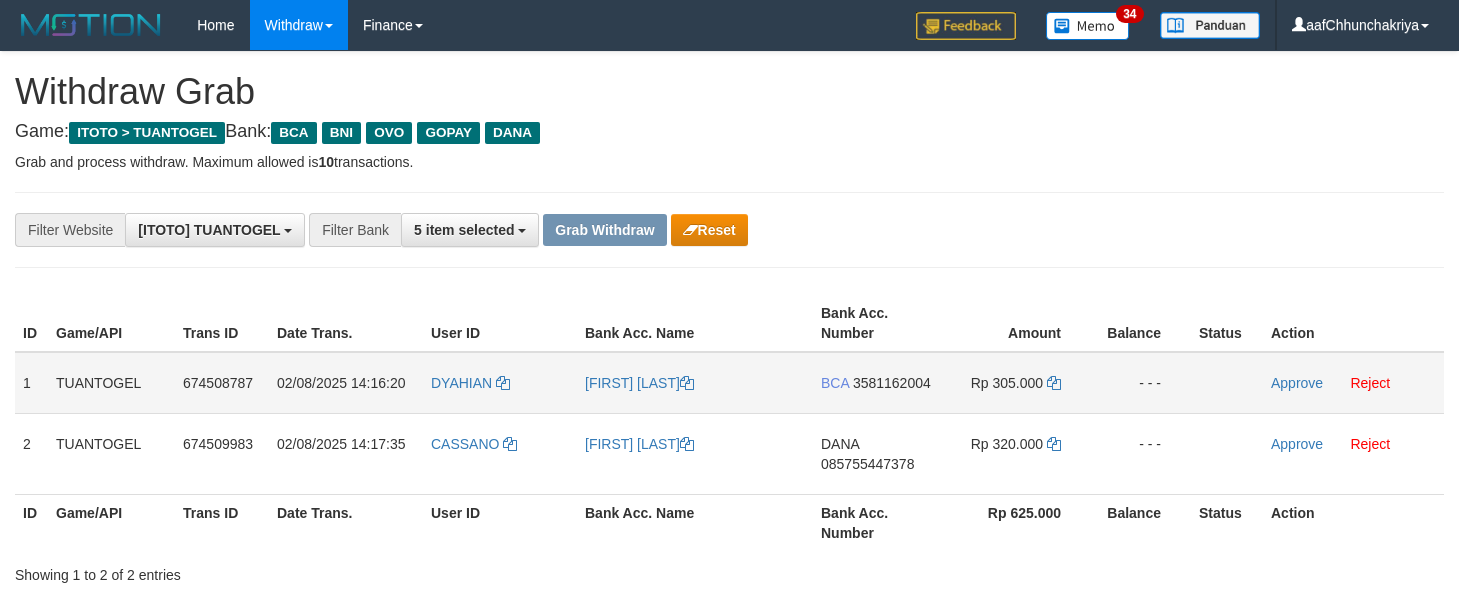 click on "[BANK]
[ACCOUNT_NUMBER]" at bounding box center (876, 383) 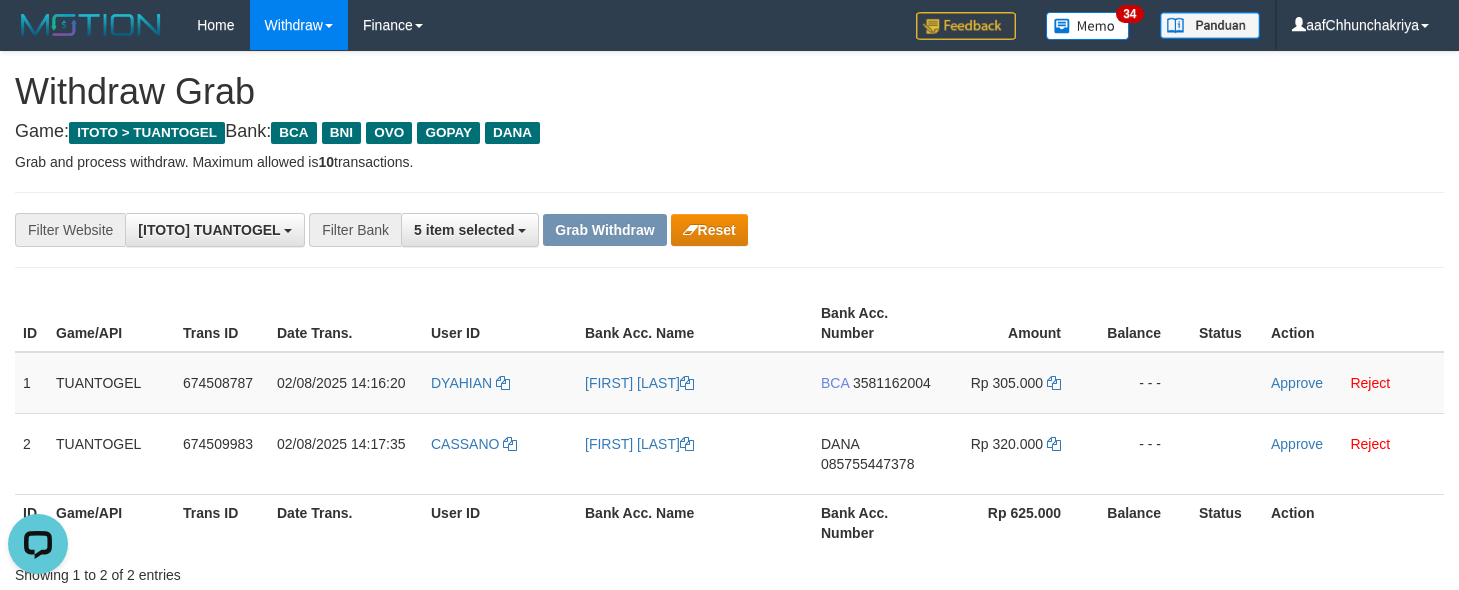 scroll, scrollTop: 0, scrollLeft: 0, axis: both 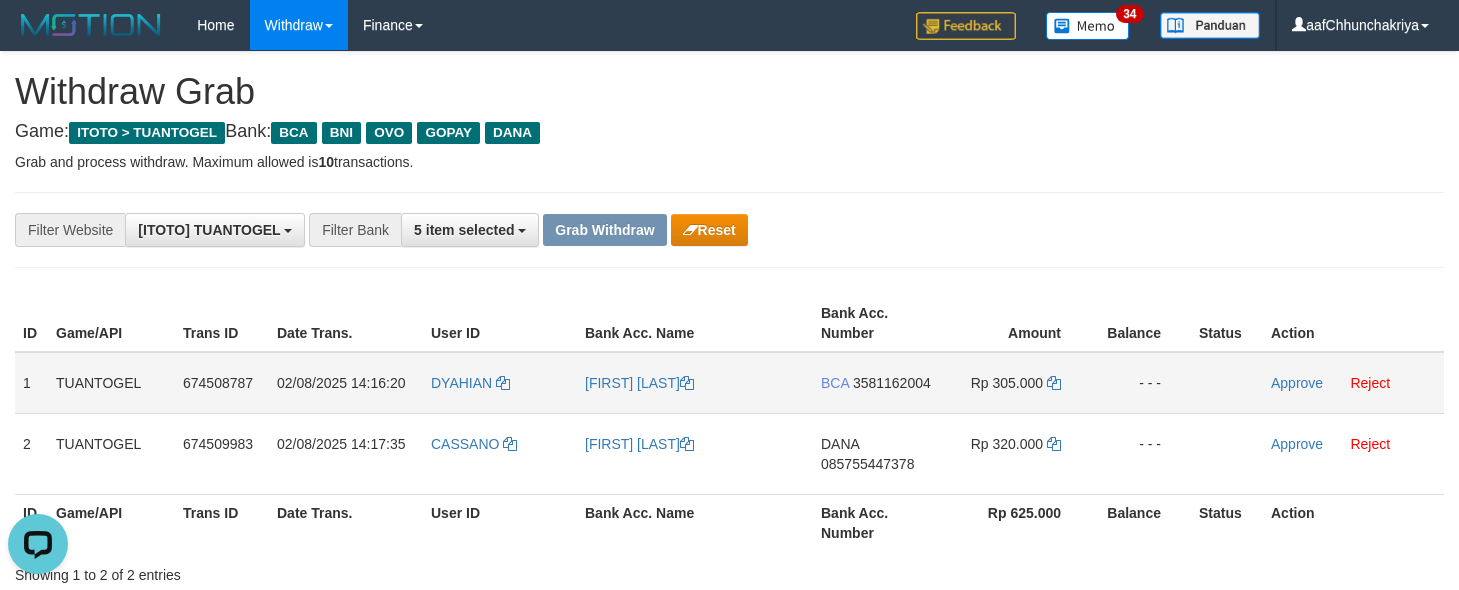 click on "[BANK]
[ACCOUNT_NUMBER]" at bounding box center (876, 383) 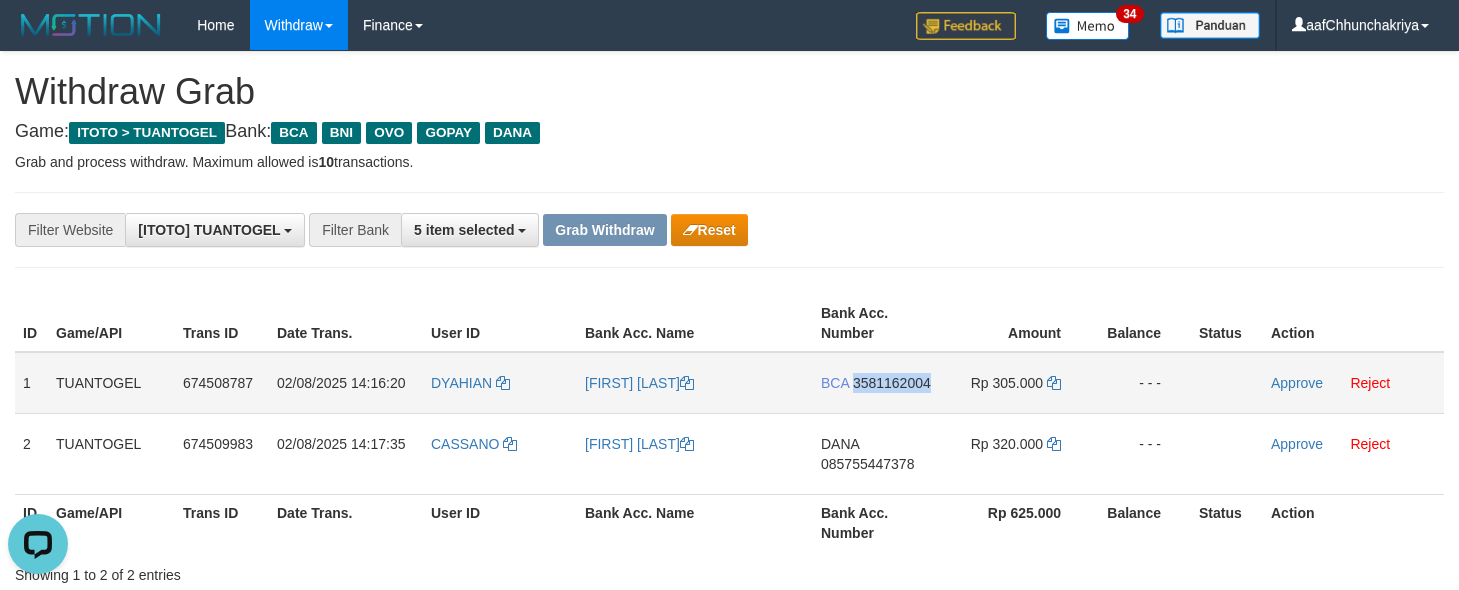 click on "[BANK]
[ACCOUNT_NUMBER]" at bounding box center [876, 383] 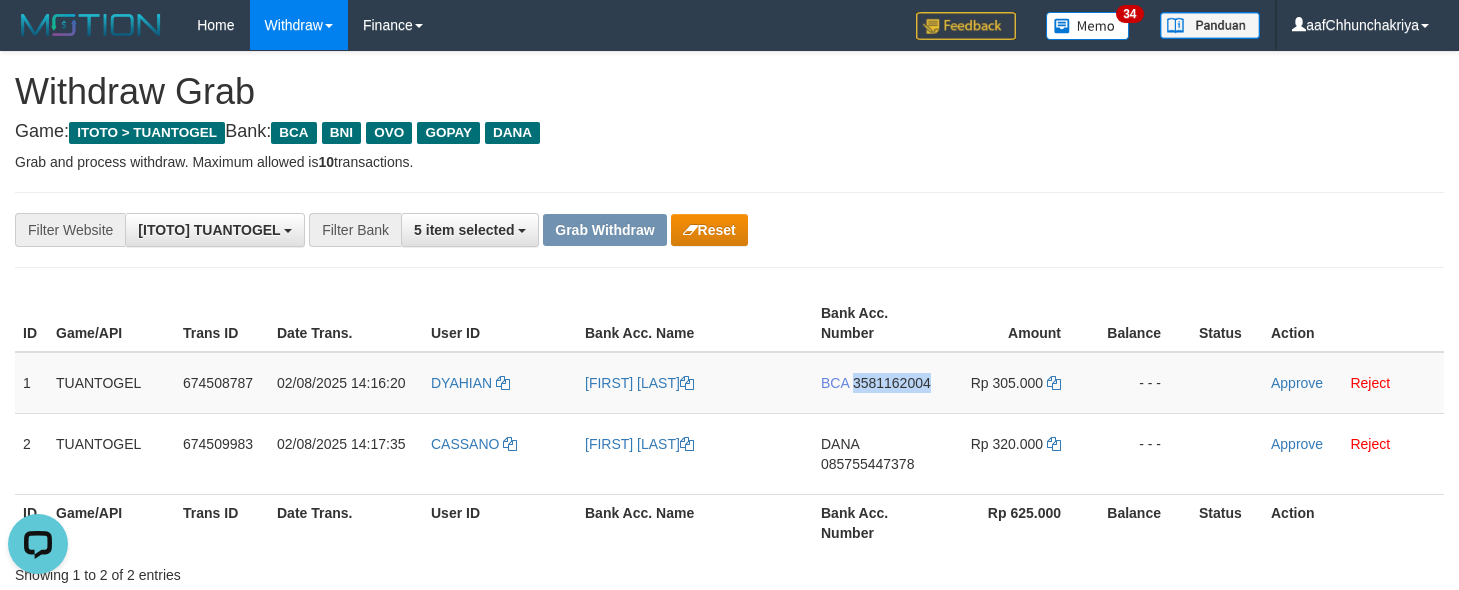 copy on "3581162004" 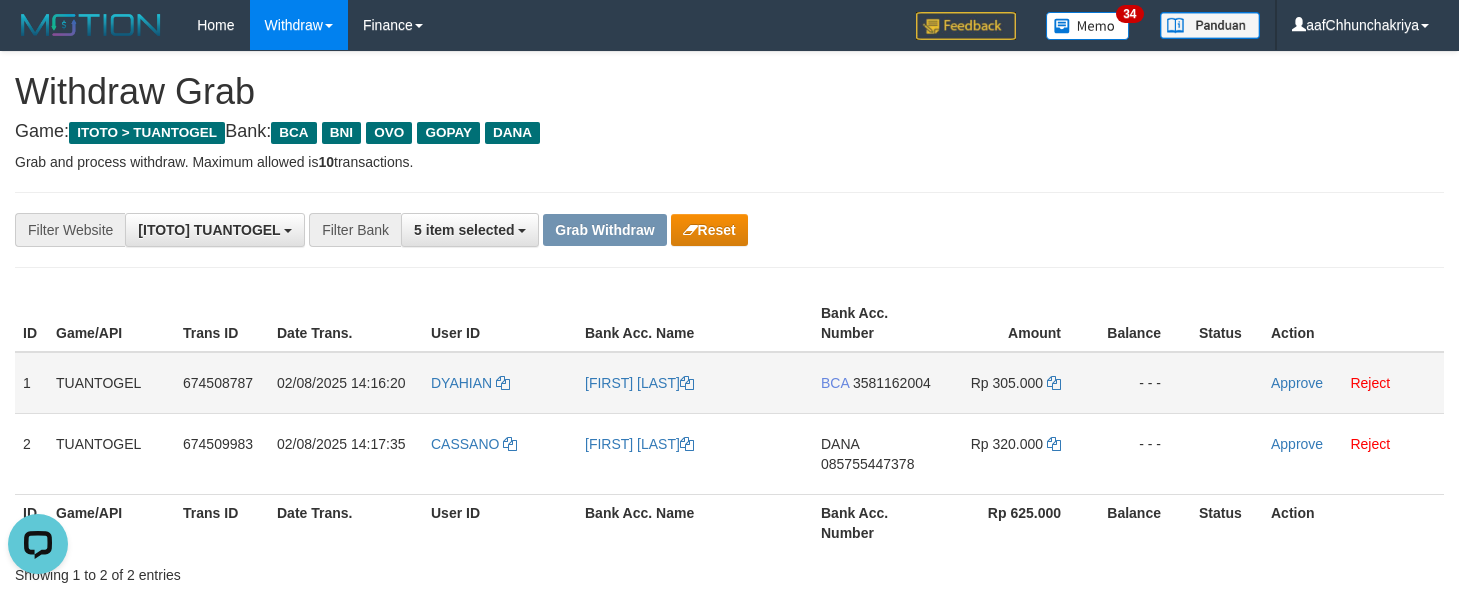 click on "Rp 305.000" at bounding box center (1007, 383) 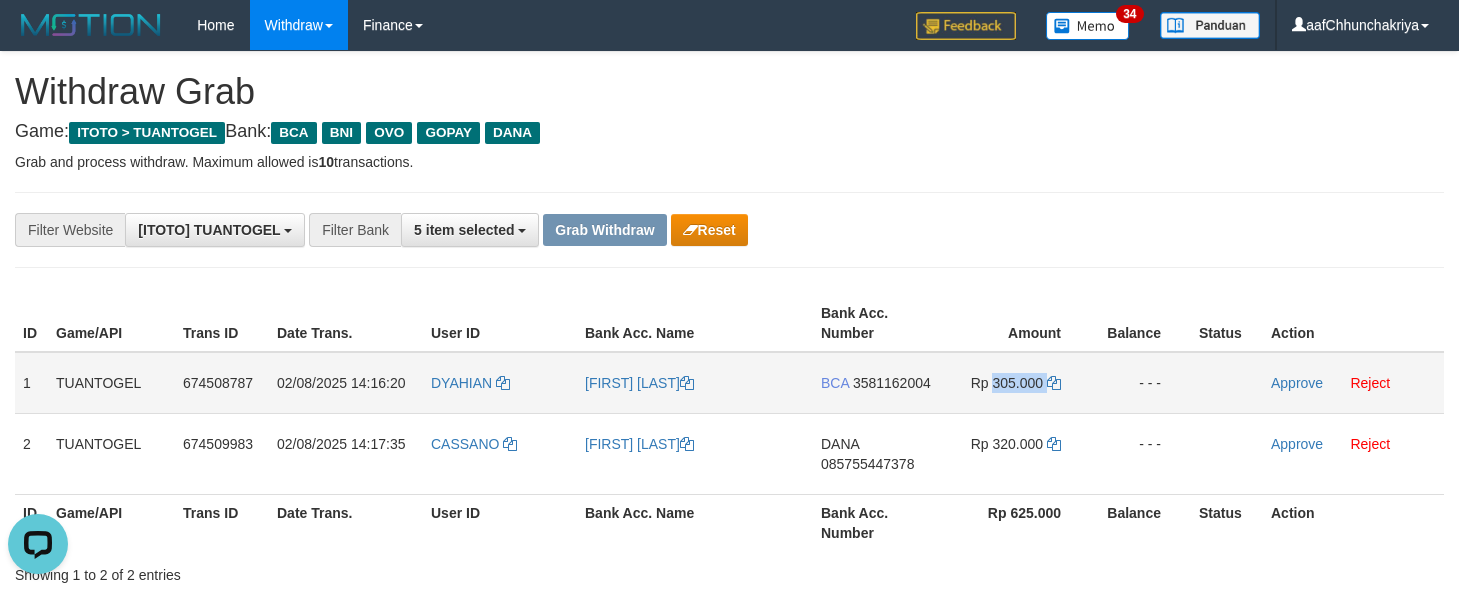 click on "Rp 305.000" at bounding box center (1007, 383) 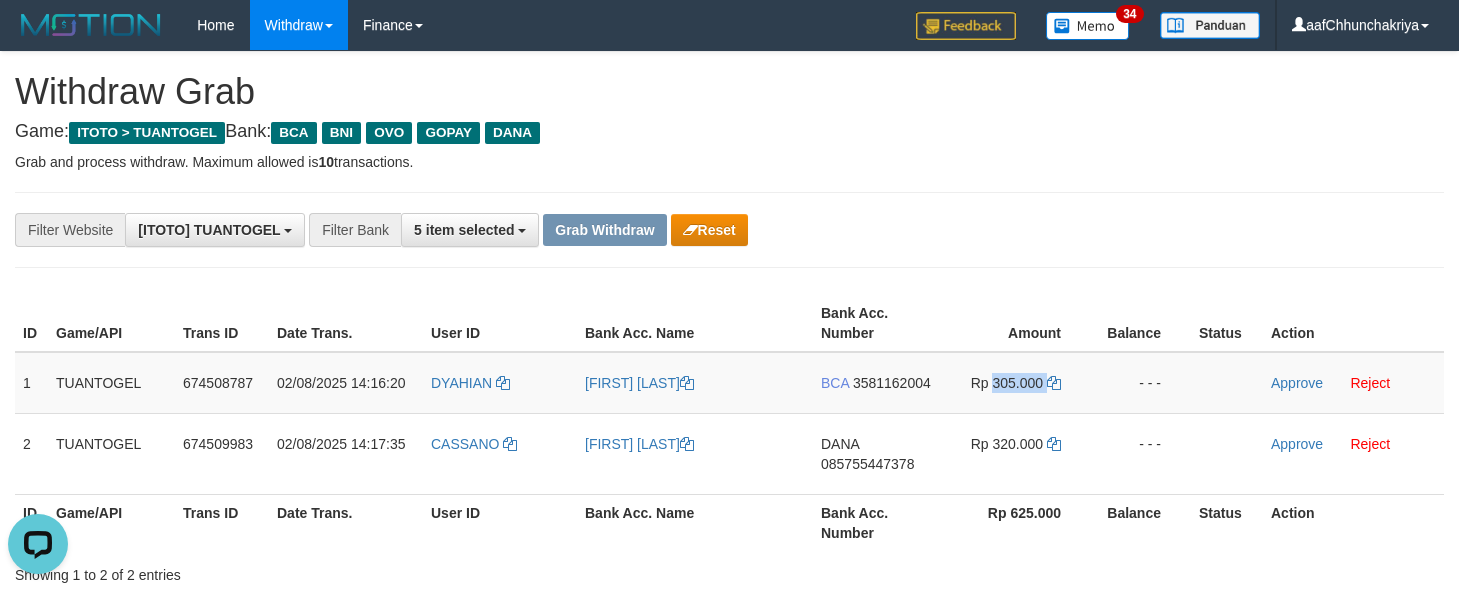 copy on "305.000" 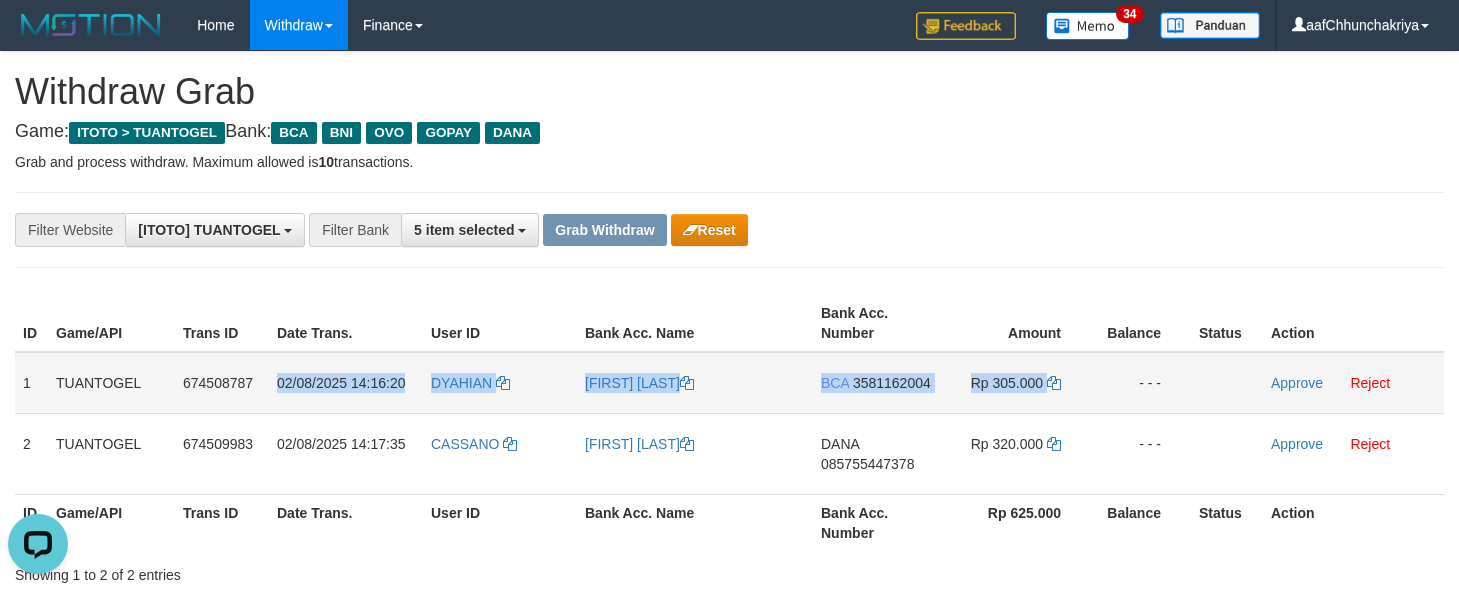 drag, startPoint x: 383, startPoint y: 377, endPoint x: 1064, endPoint y: 391, distance: 681.1439 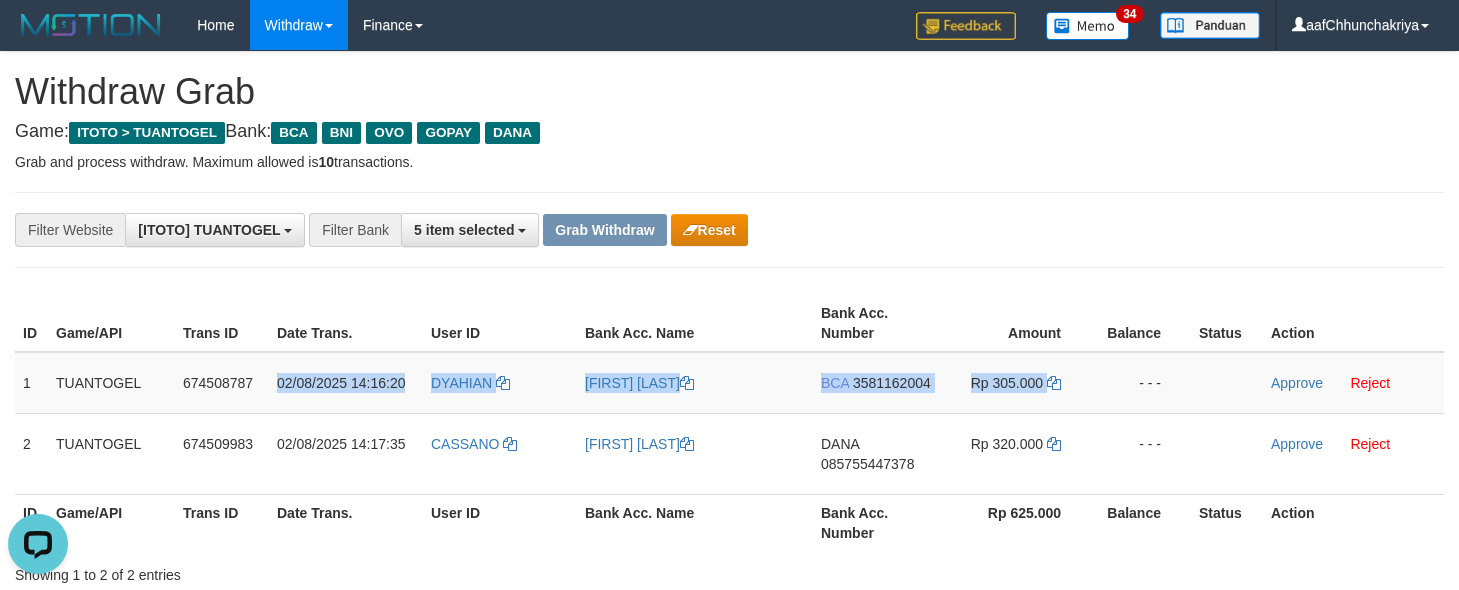 copy on "02/08/2025 14:16:20
DYAHIAN
MUHAMAD SETIAWAN
BCA
3581162004
Rp 305.000" 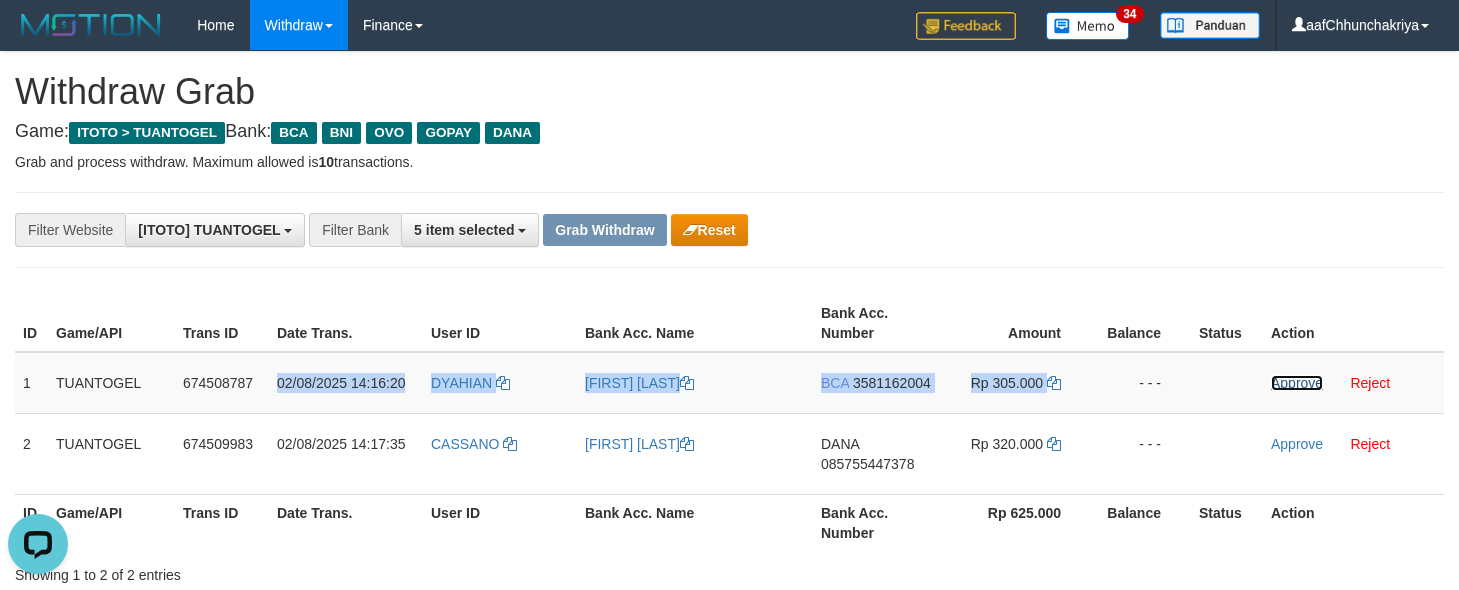 drag, startPoint x: 1282, startPoint y: 384, endPoint x: 839, endPoint y: 215, distance: 474.14133 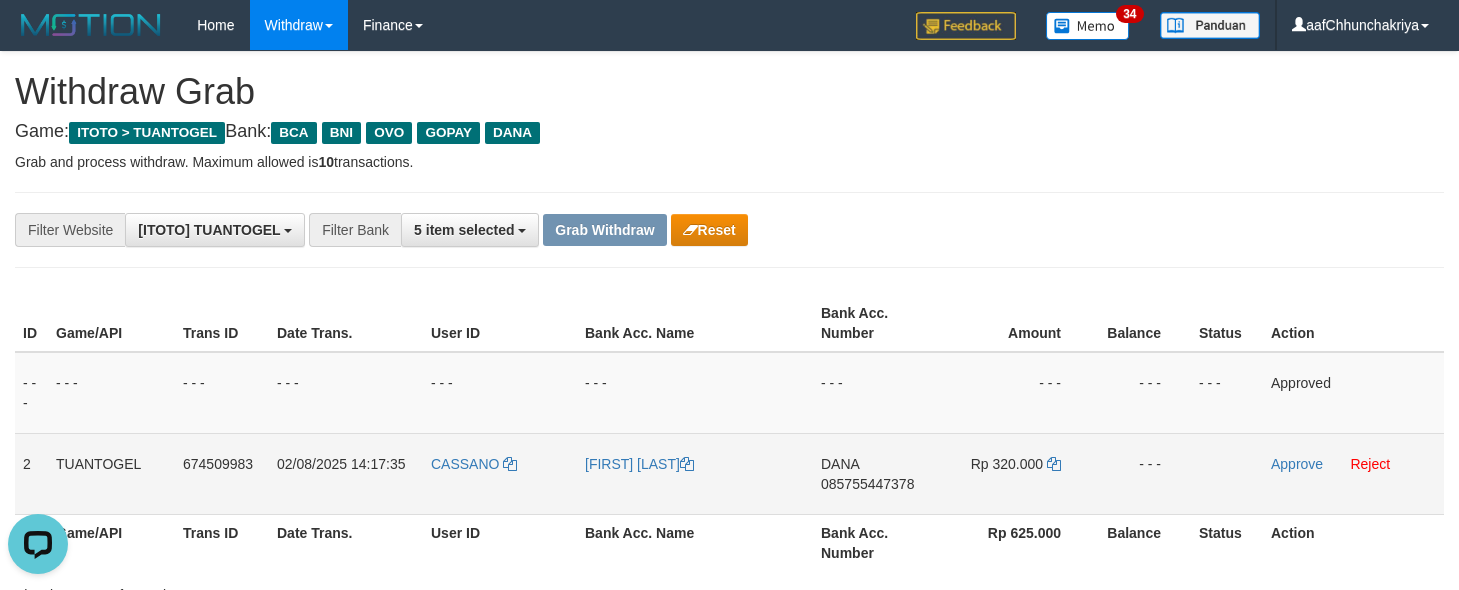click on "DANA
085755447378" at bounding box center (876, 473) 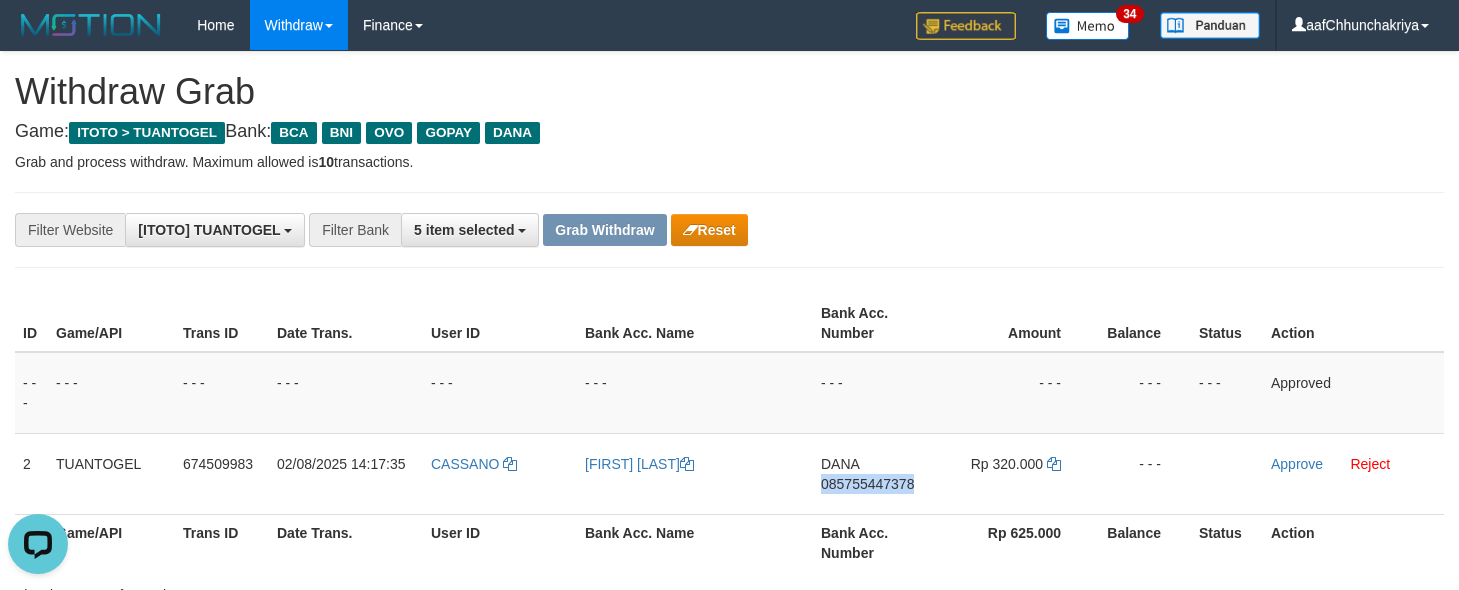 drag, startPoint x: 882, startPoint y: 500, endPoint x: 1467, endPoint y: 434, distance: 588.7113 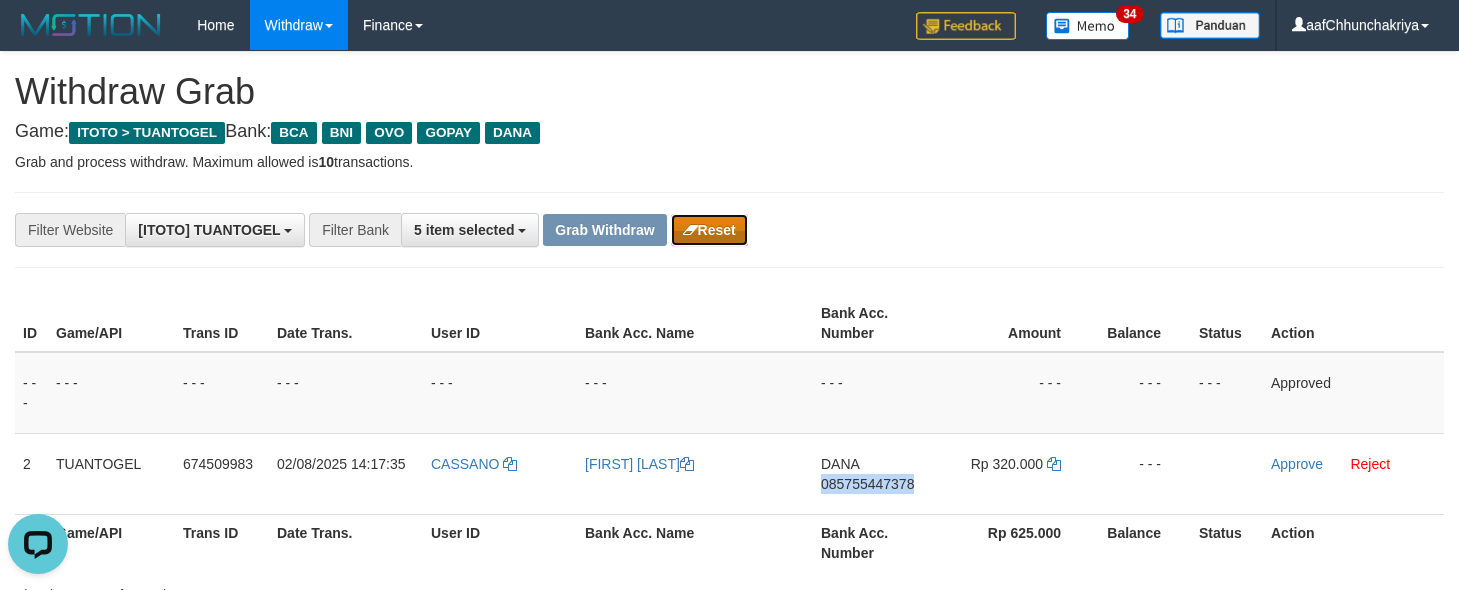 click on "Reset" at bounding box center [709, 230] 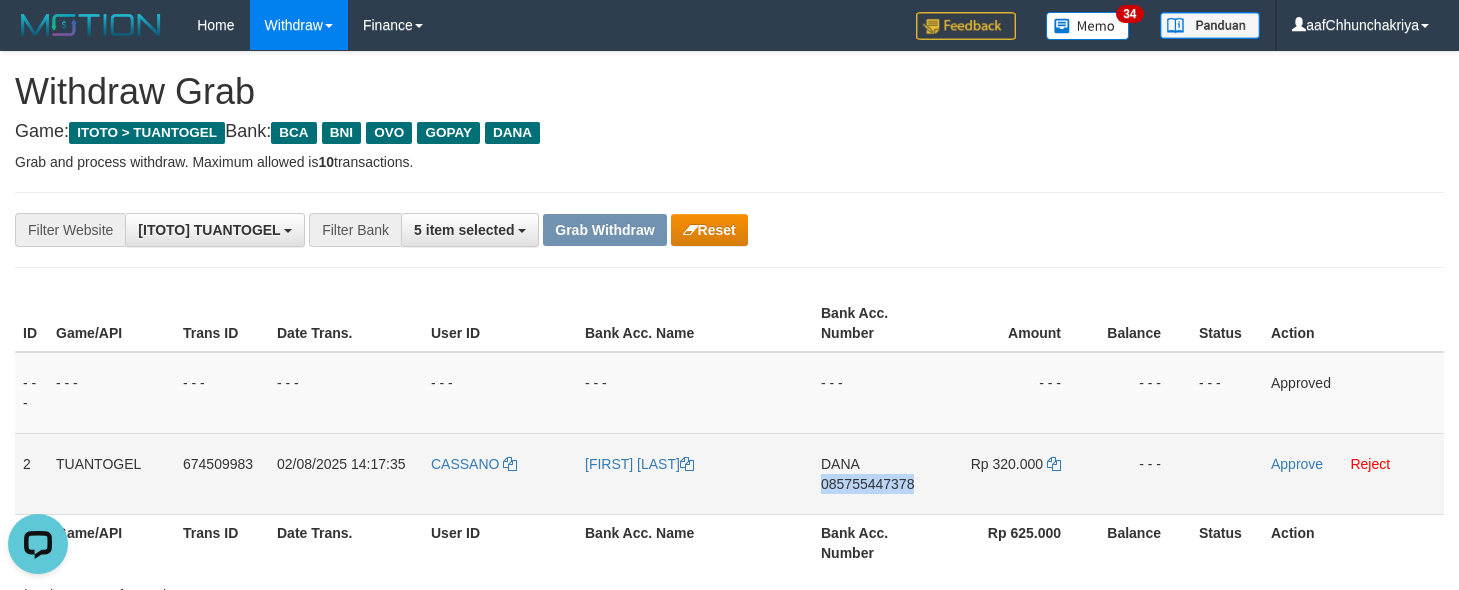 click on "DANA
085755447378" at bounding box center (876, 473) 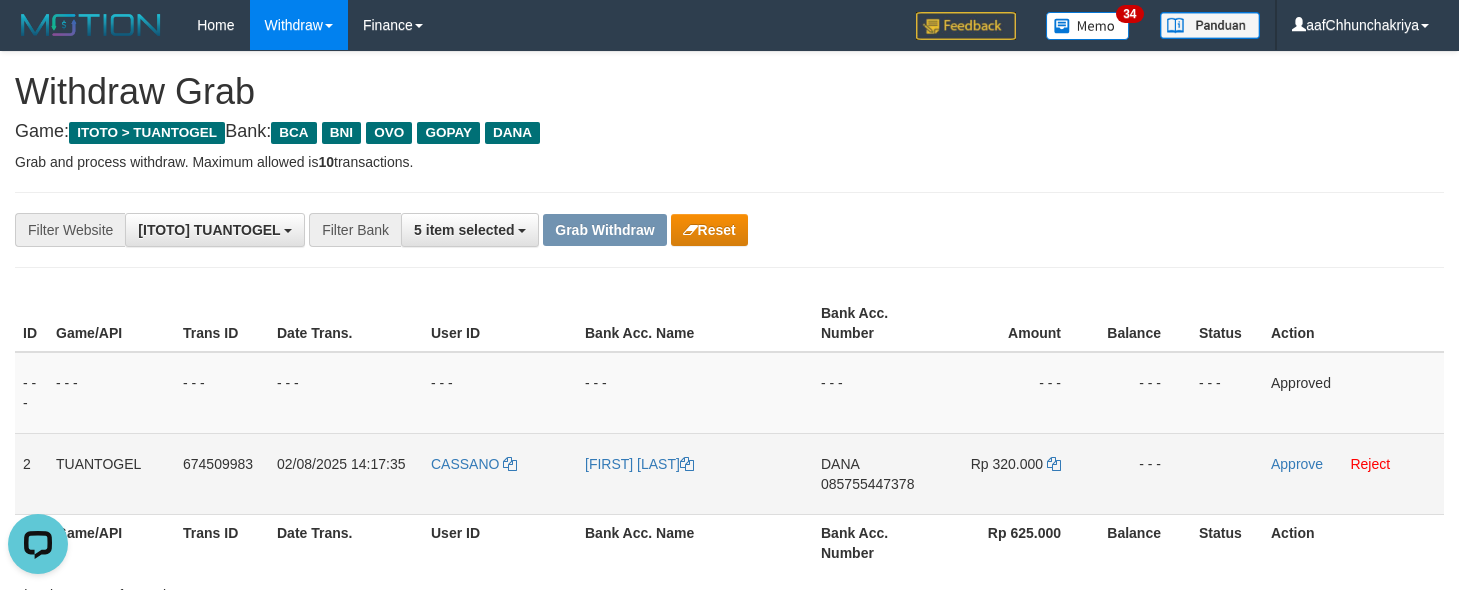 click on "Rp 320.000" at bounding box center (1015, 473) 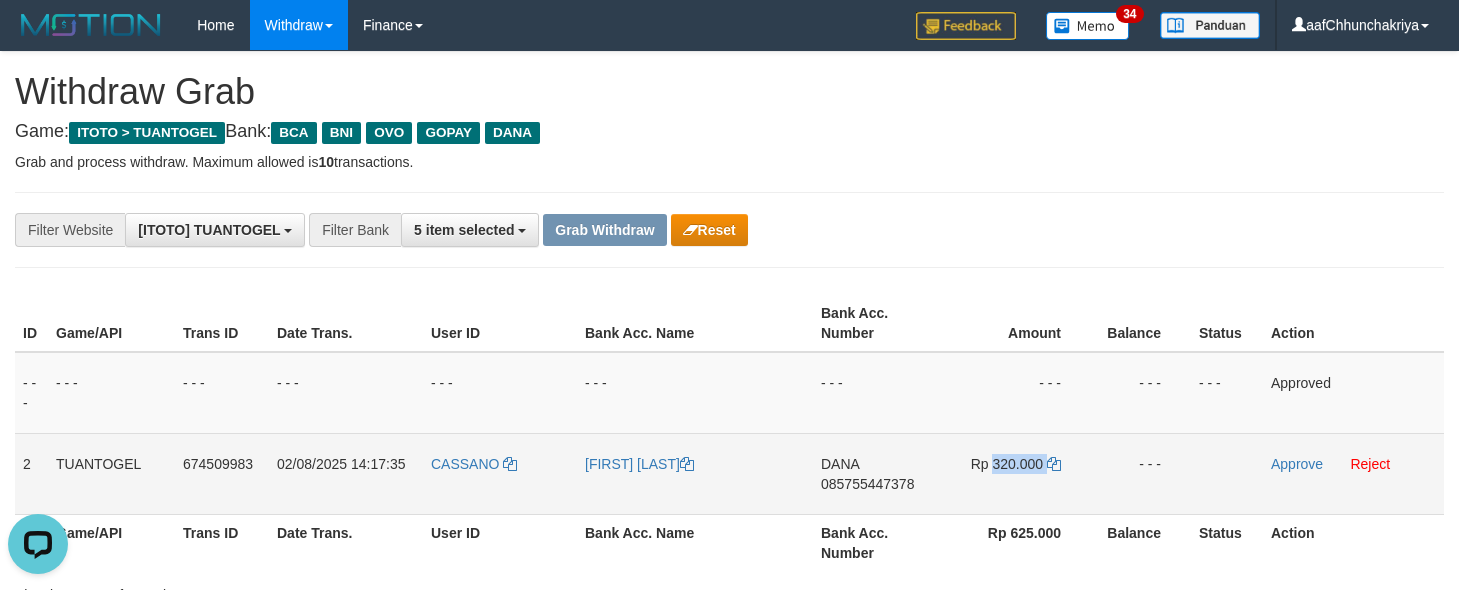 click on "Rp 320.000" at bounding box center (1015, 473) 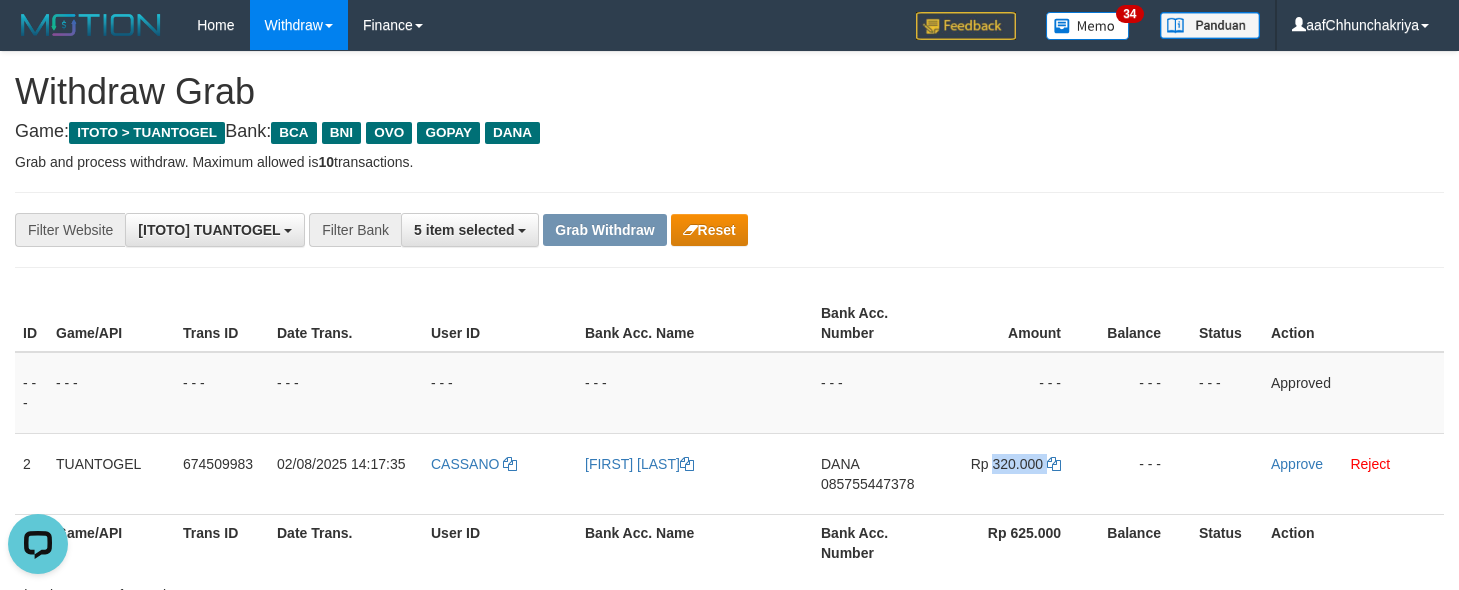 copy on "320.000" 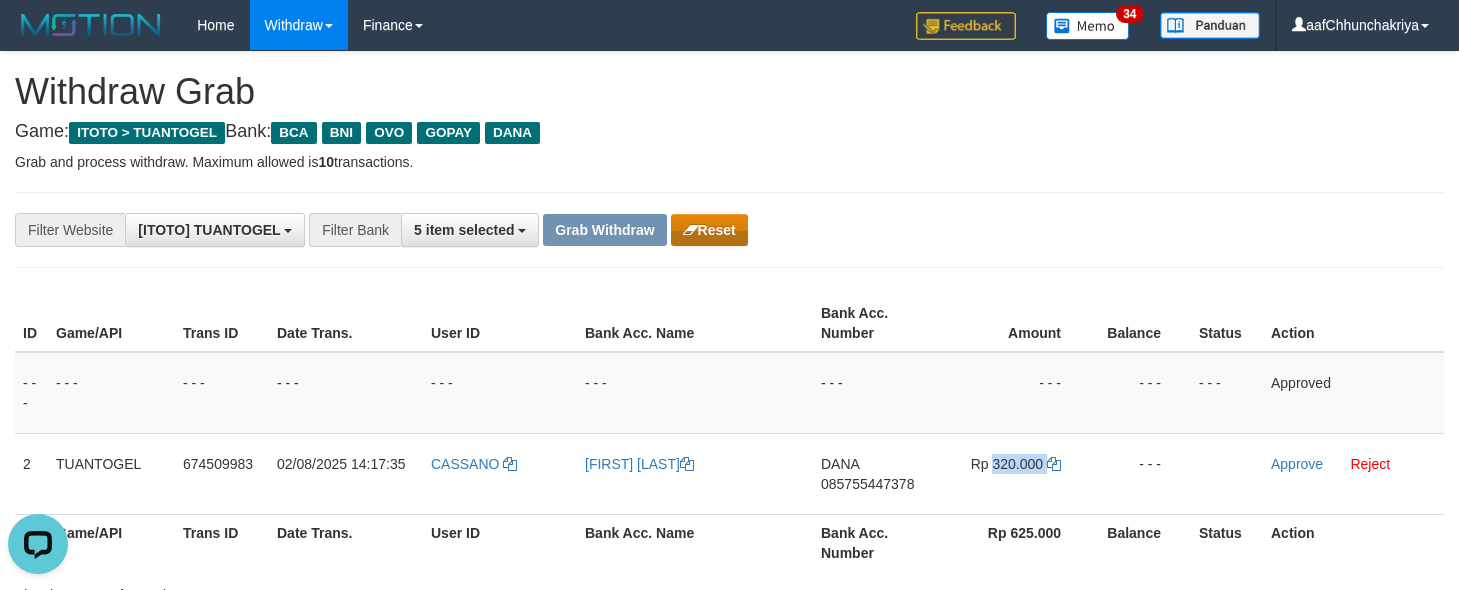drag, startPoint x: 690, startPoint y: 252, endPoint x: 696, endPoint y: 240, distance: 13.416408 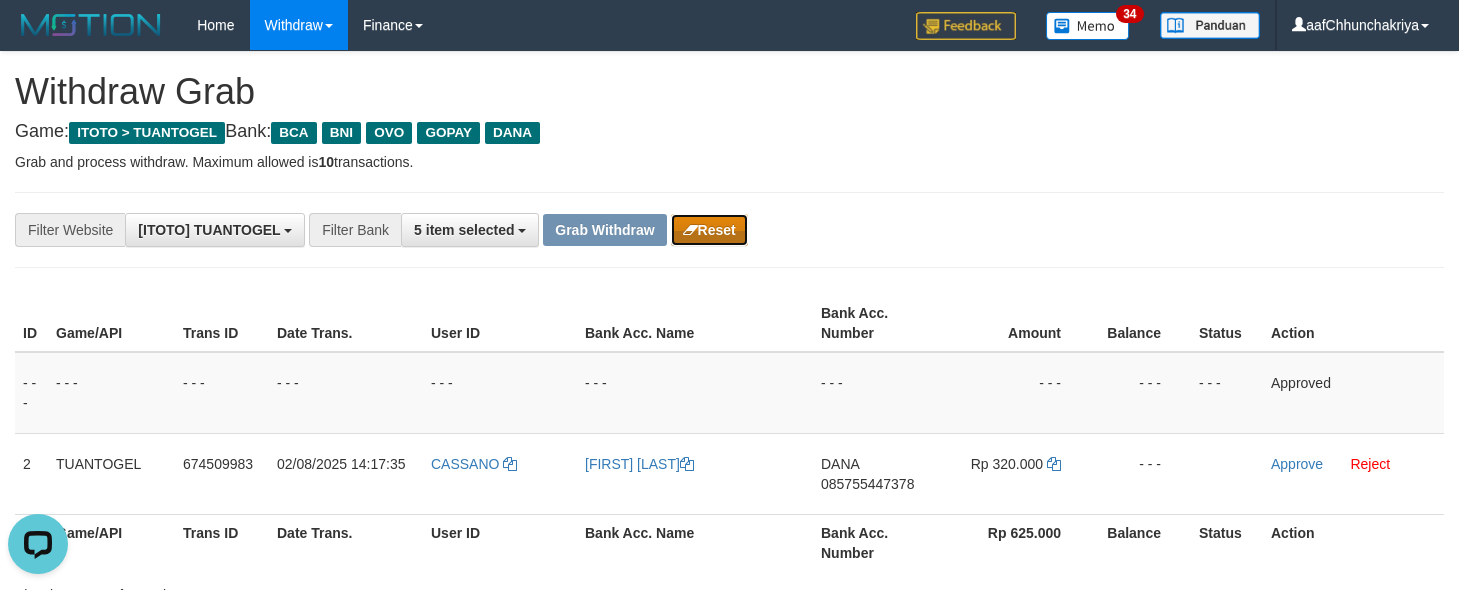 click on "Reset" at bounding box center [709, 230] 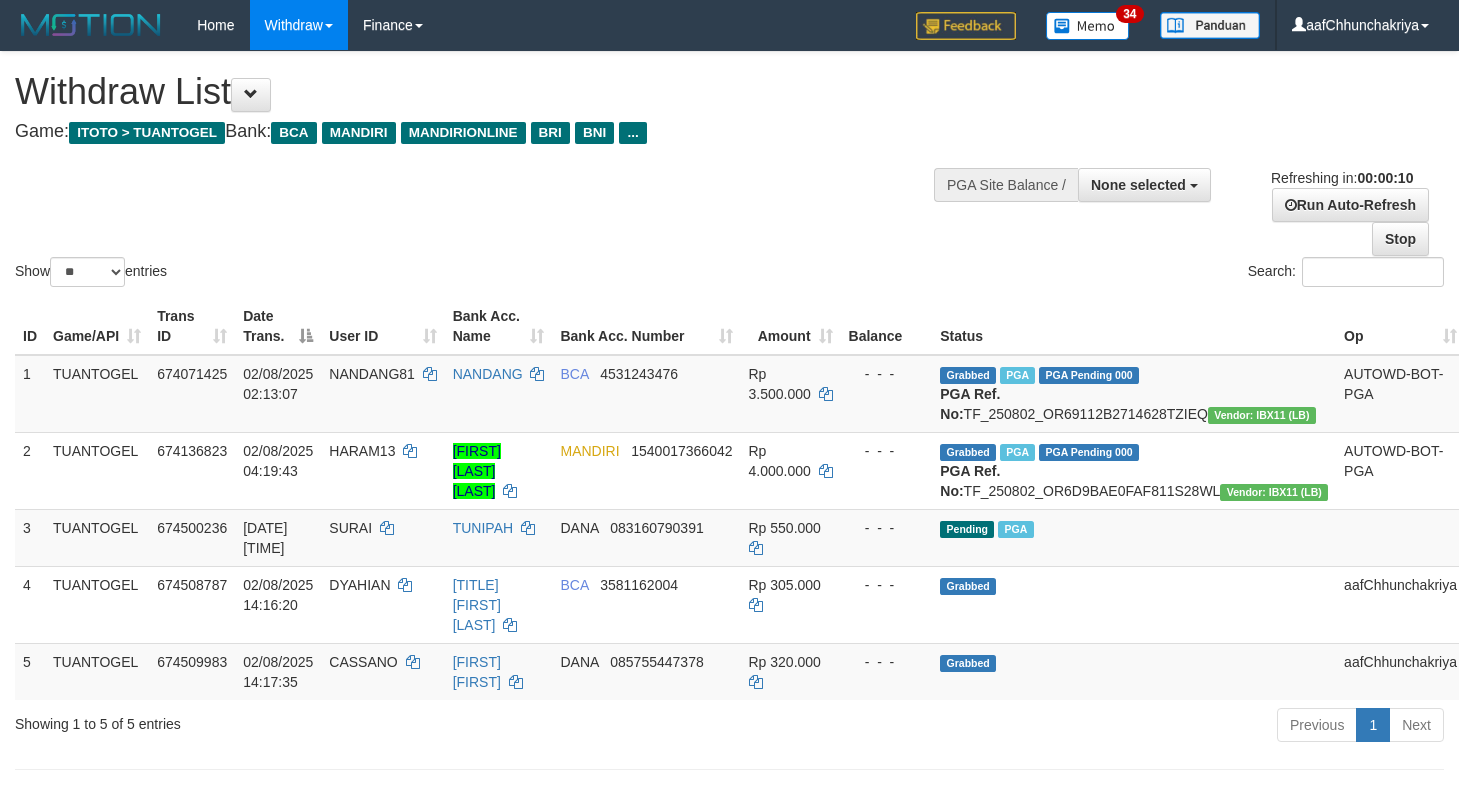select 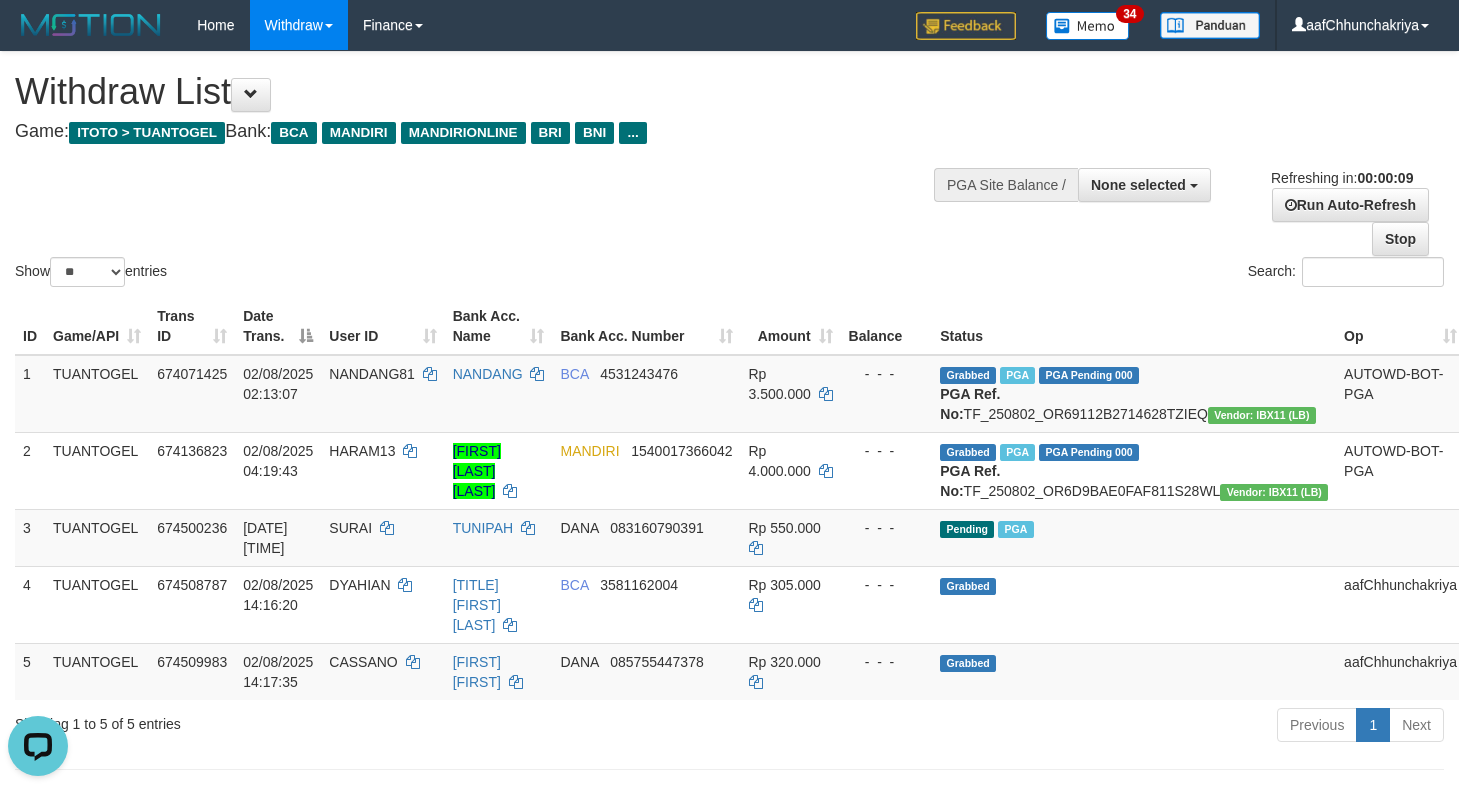scroll, scrollTop: 0, scrollLeft: 0, axis: both 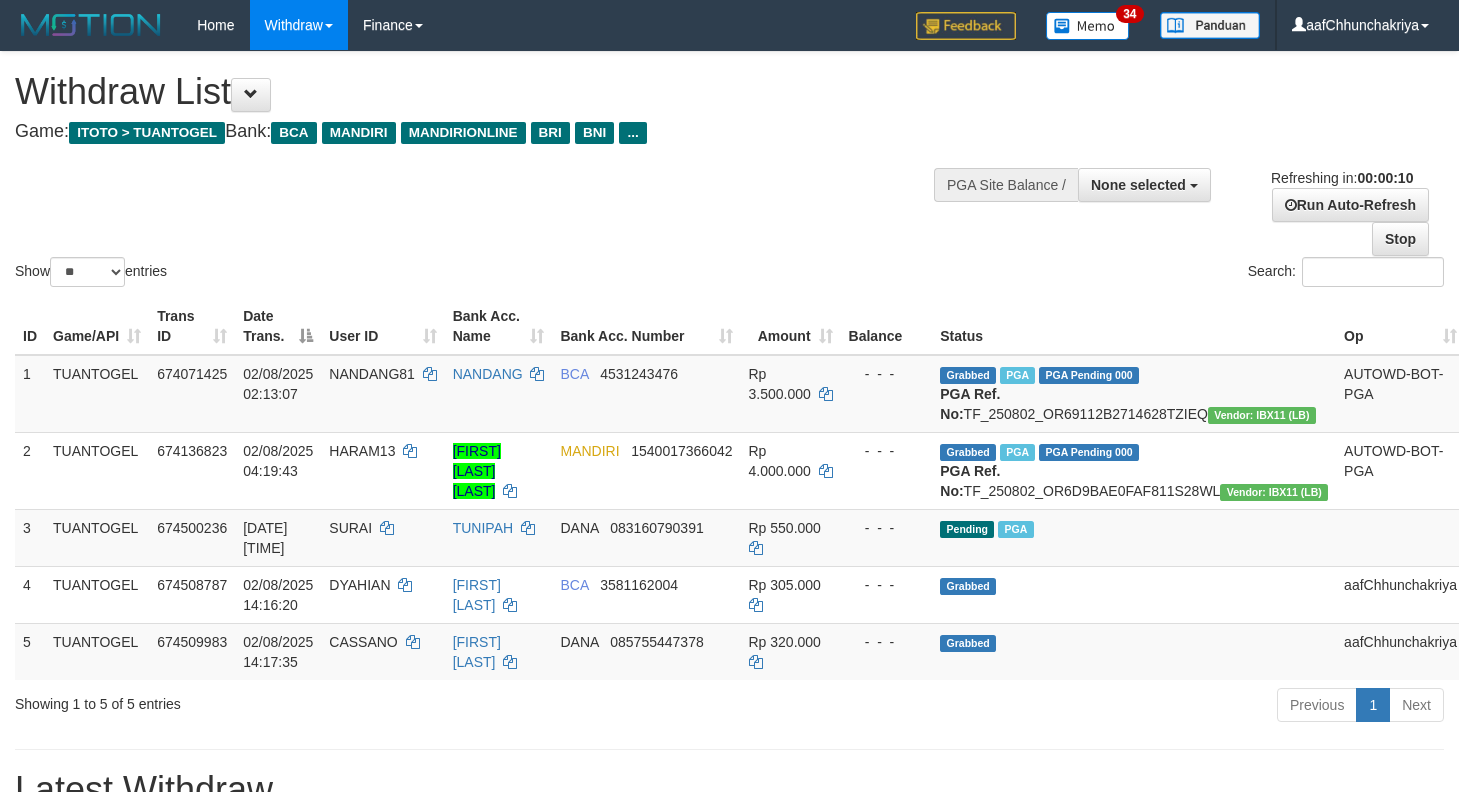 select 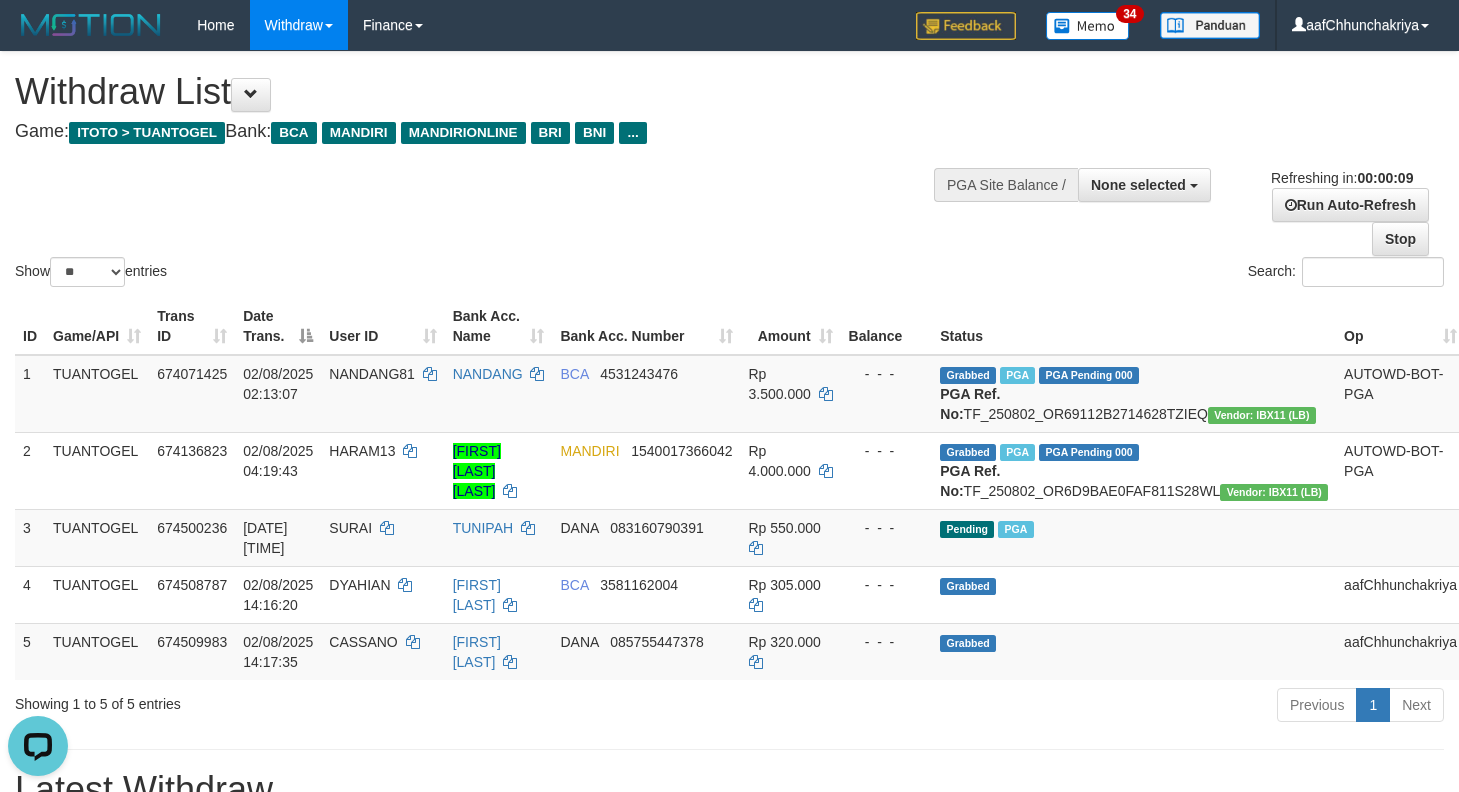 scroll, scrollTop: 0, scrollLeft: 0, axis: both 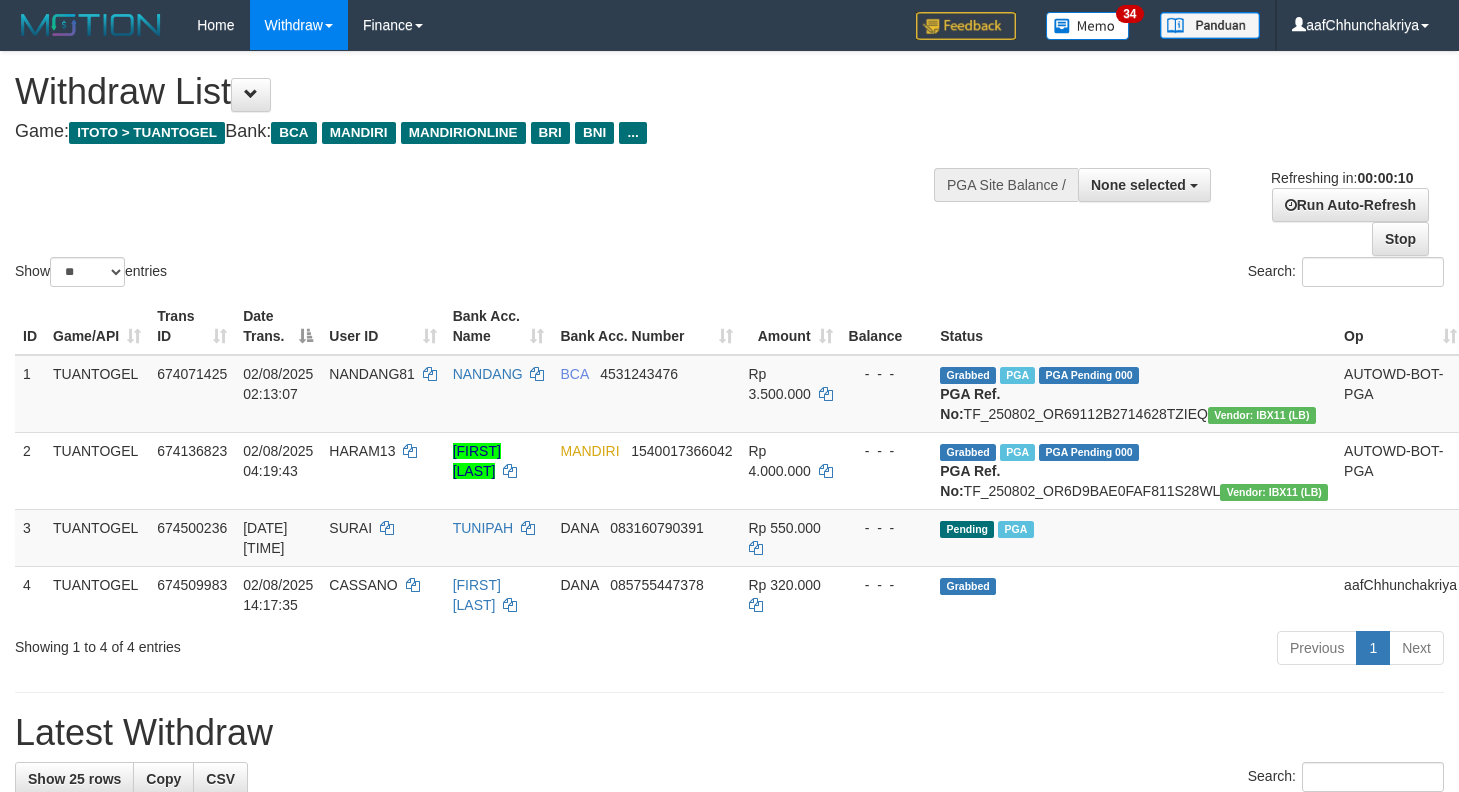 select 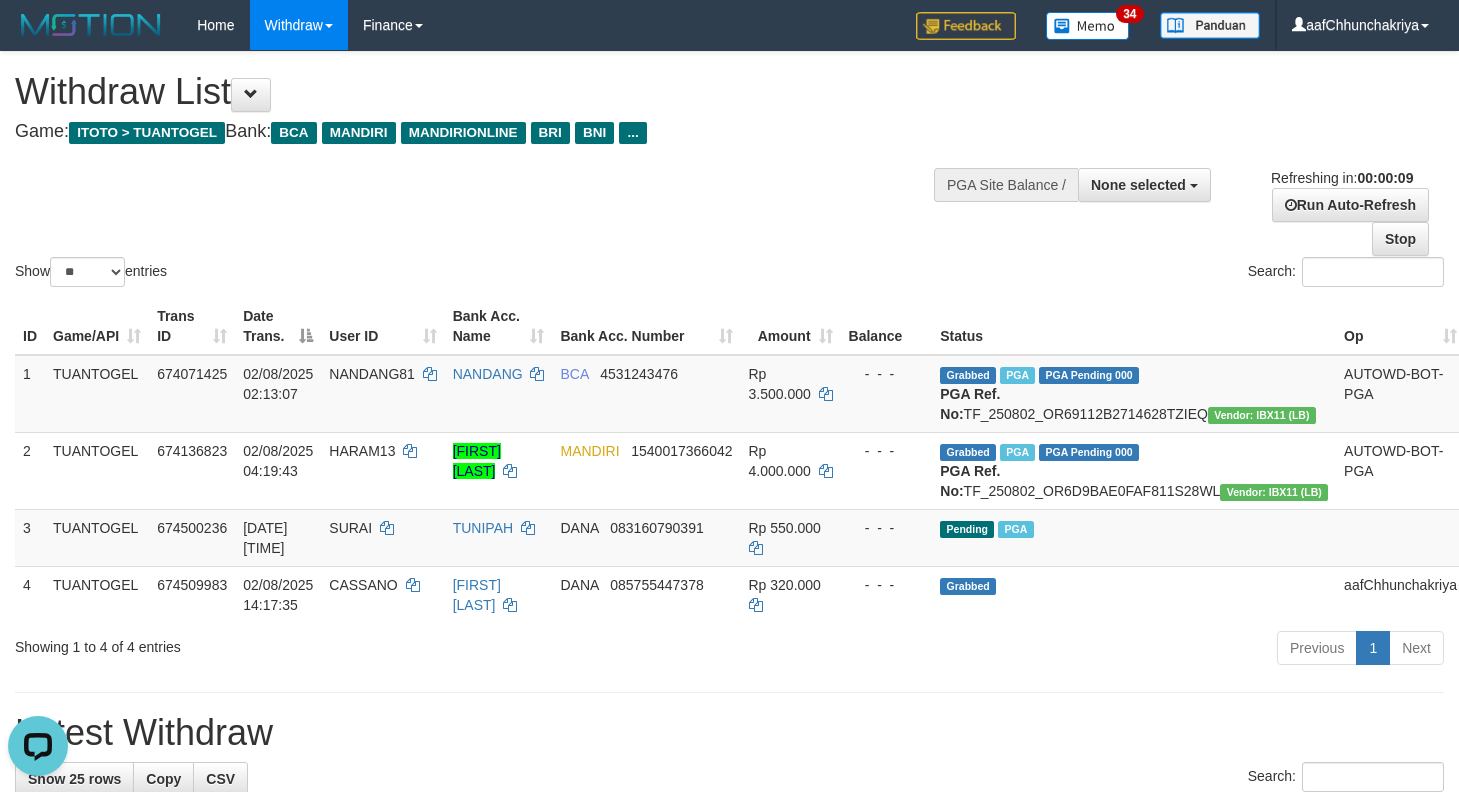 scroll, scrollTop: 0, scrollLeft: 0, axis: both 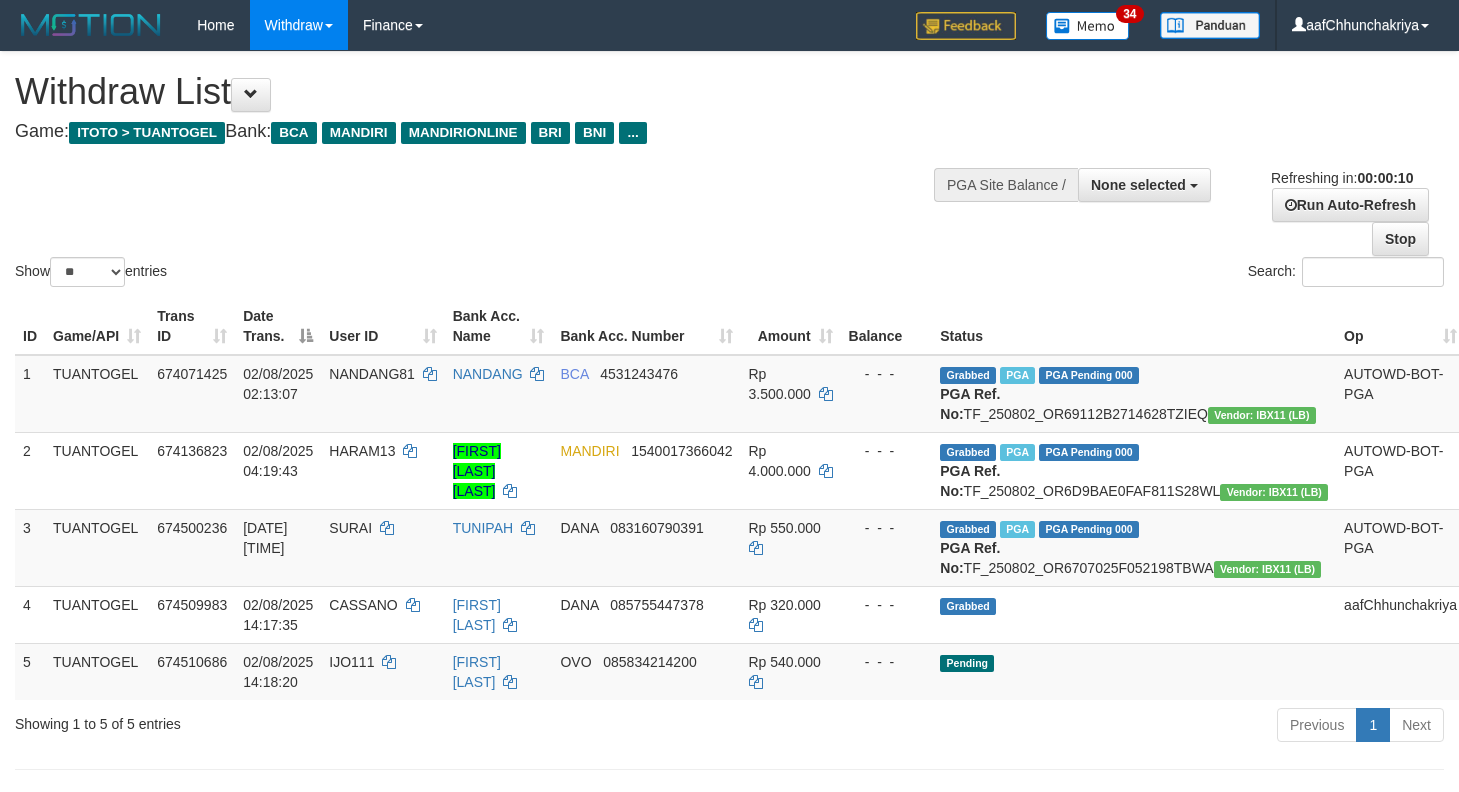 select 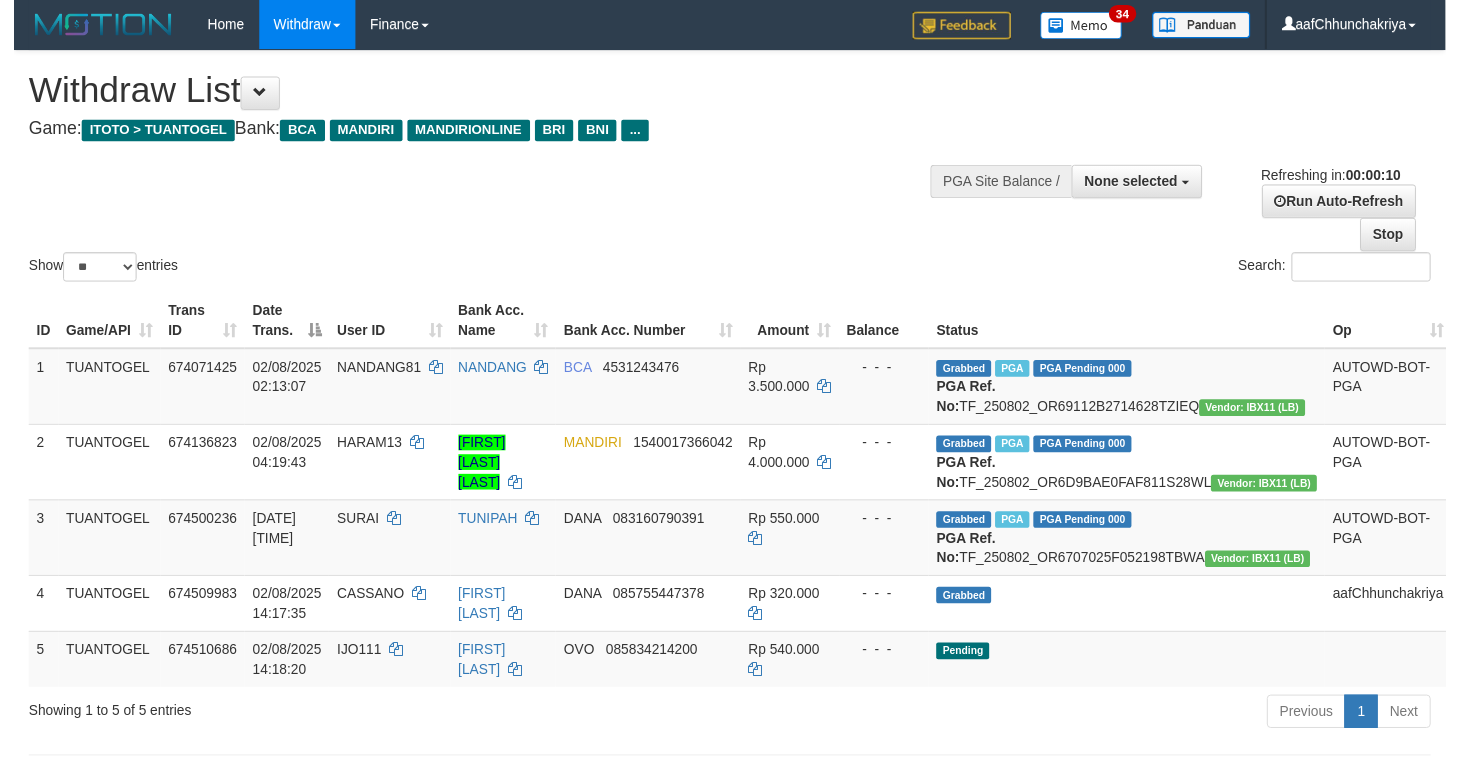 scroll, scrollTop: 0, scrollLeft: 0, axis: both 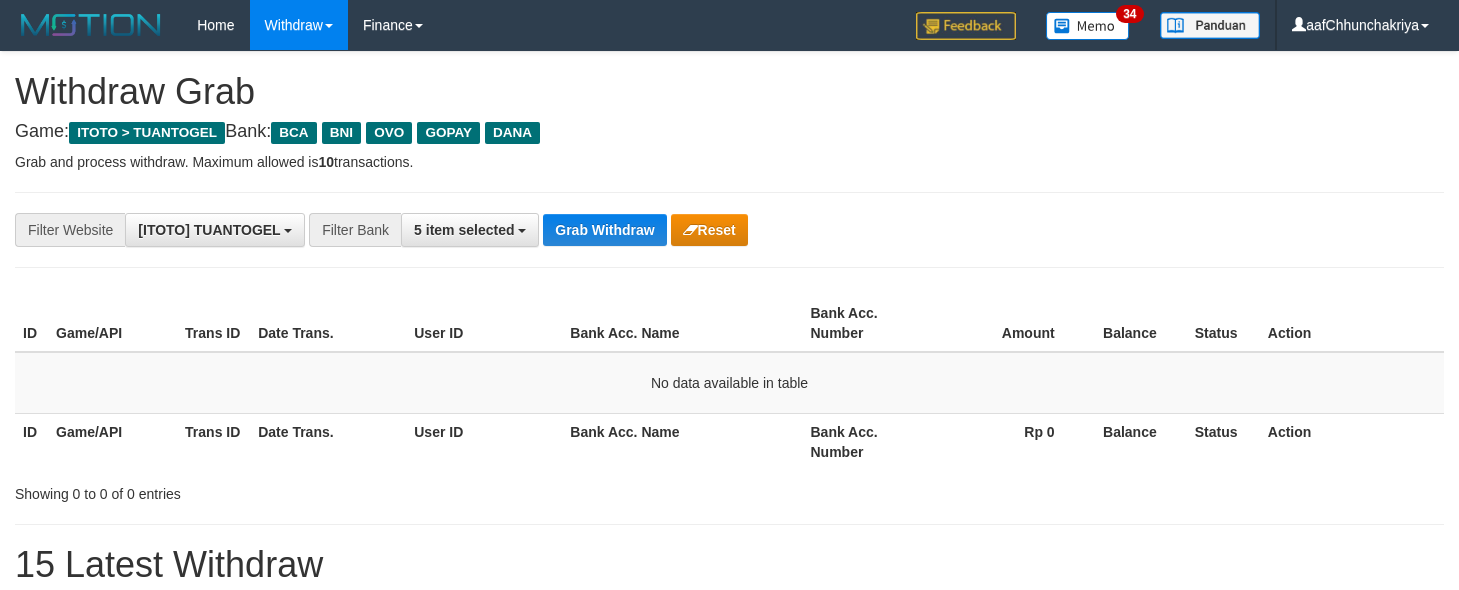 click on "Grab Withdraw" at bounding box center [604, 230] 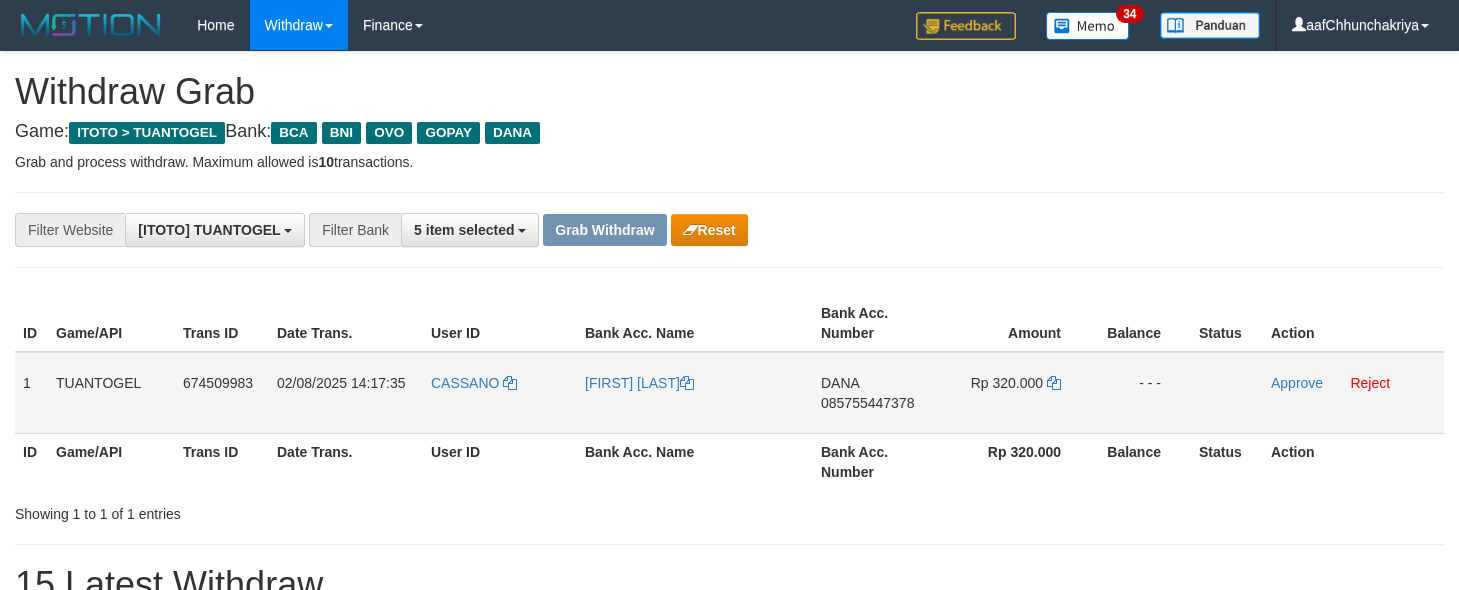 scroll, scrollTop: 0, scrollLeft: 0, axis: both 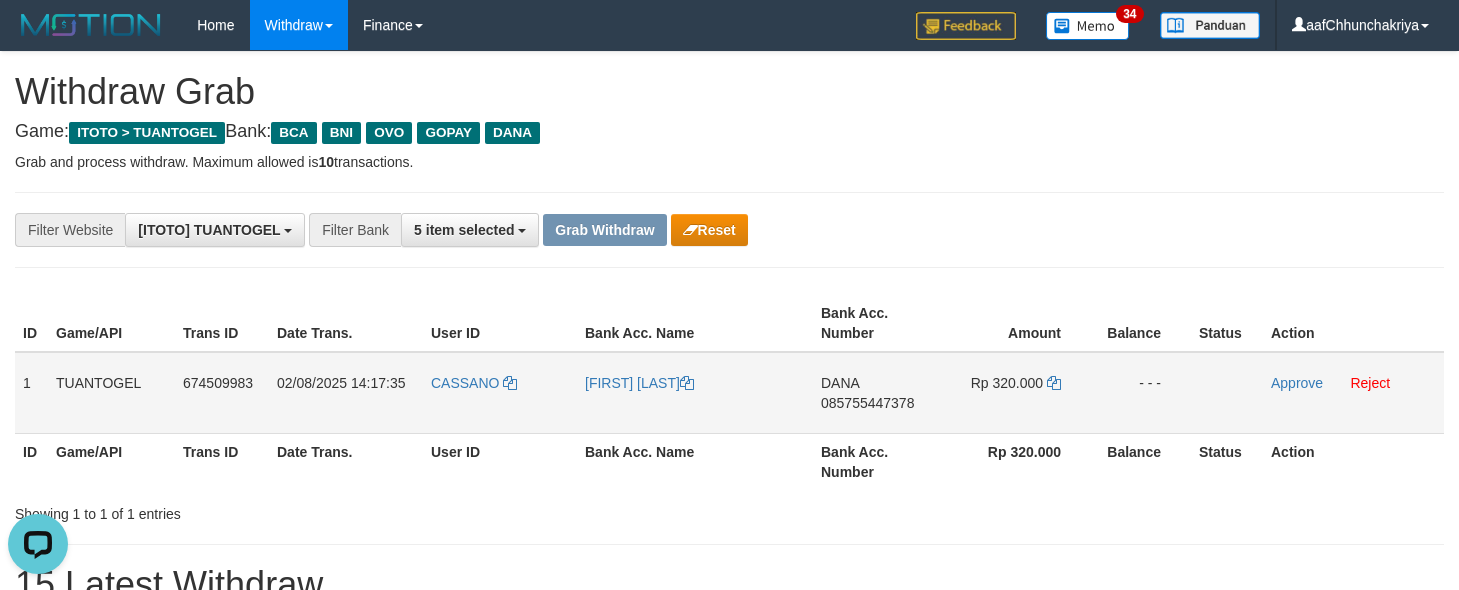 click on "CASSANO" at bounding box center [500, 393] 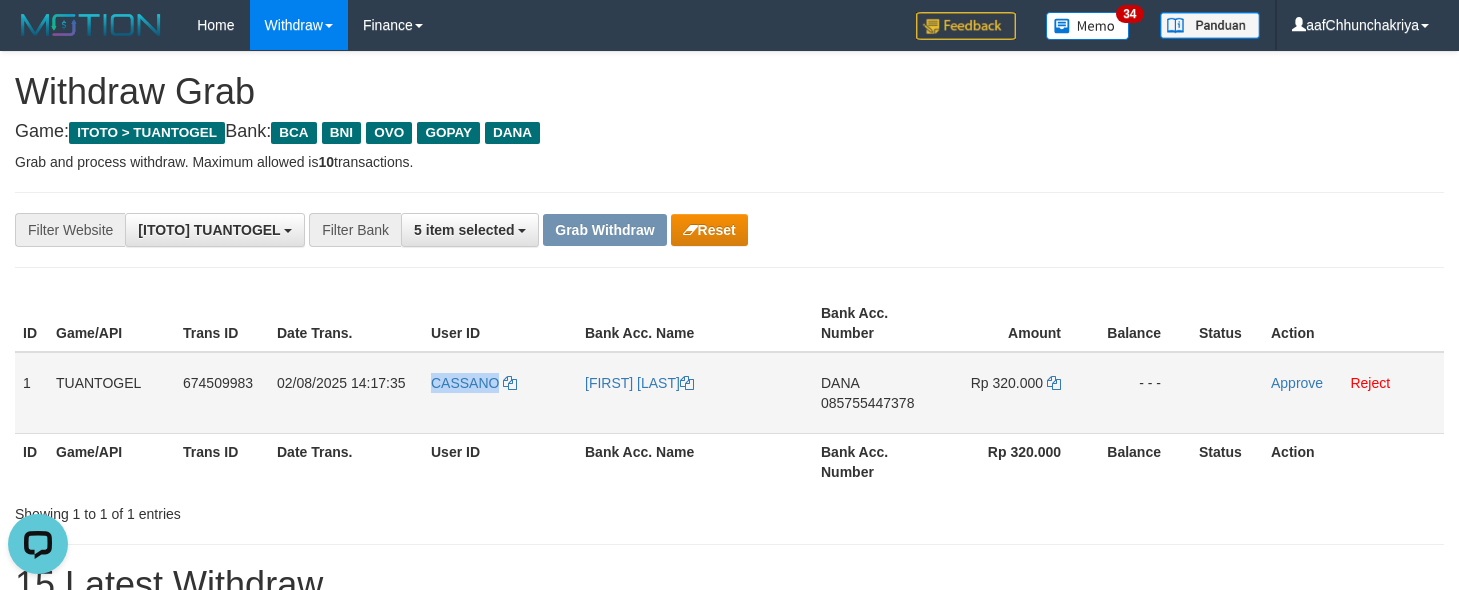 click on "CASSANO" at bounding box center [500, 393] 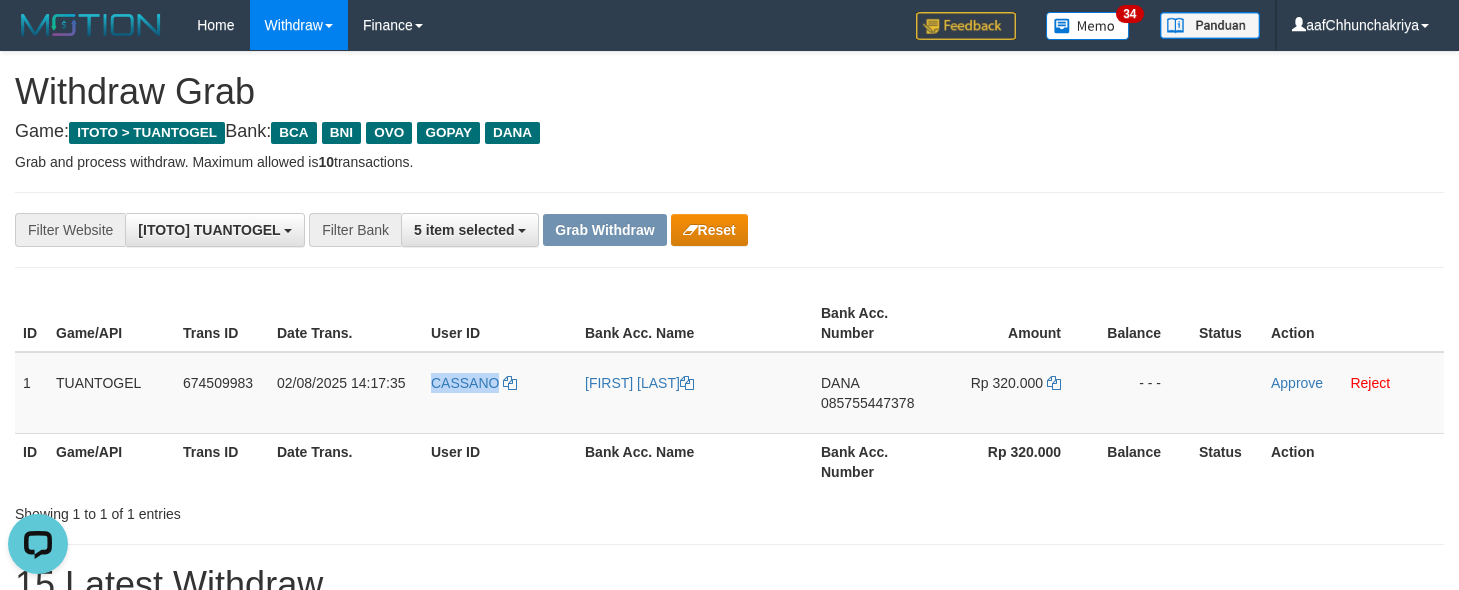 copy on "CASSANO" 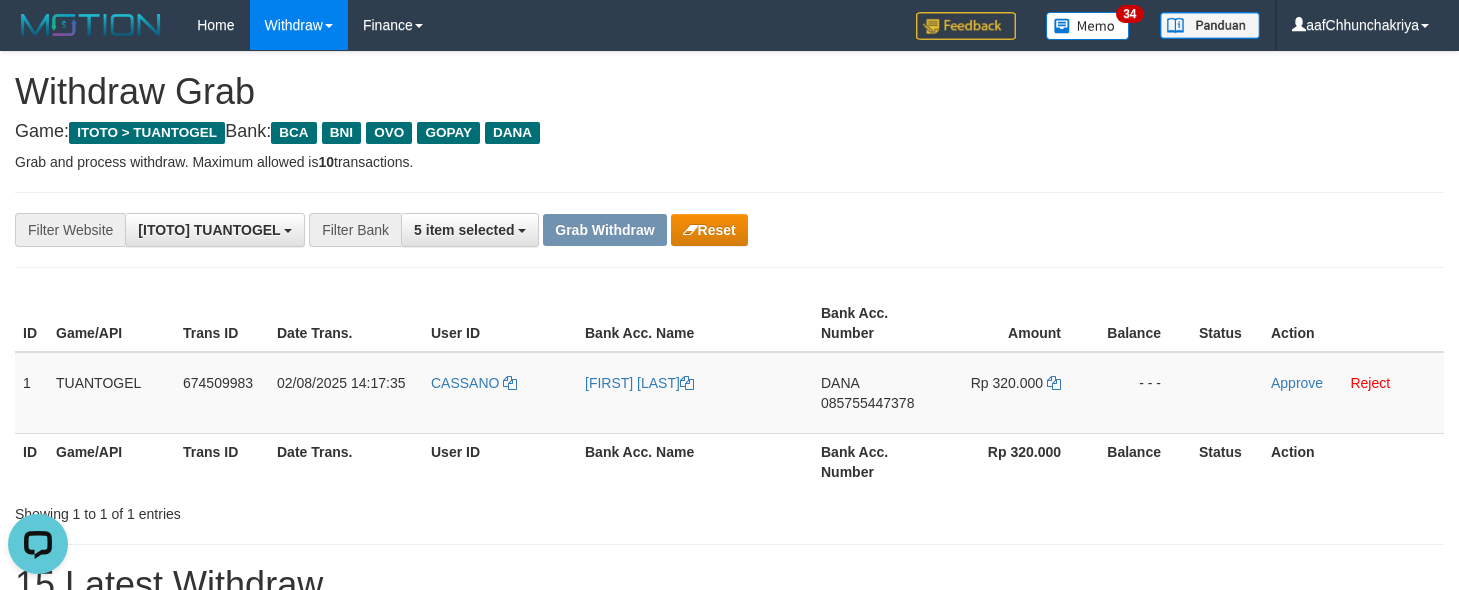 click at bounding box center [729, 544] 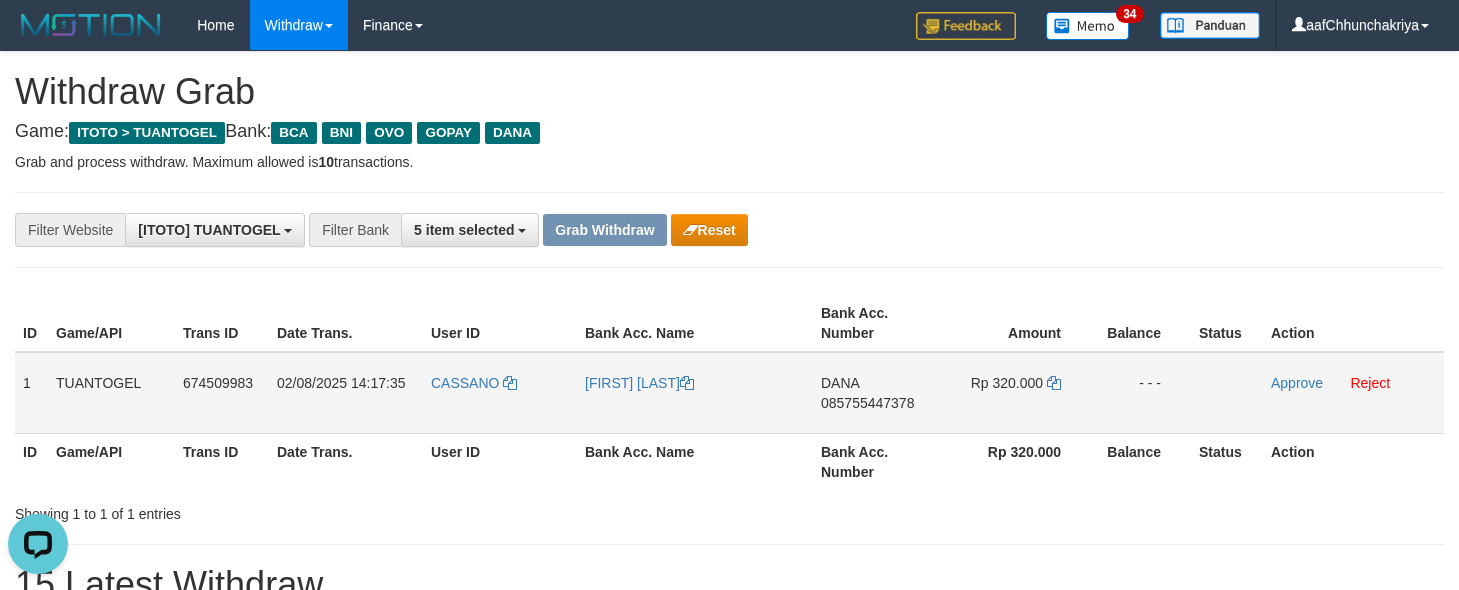 click on "CASSANO" at bounding box center (500, 393) 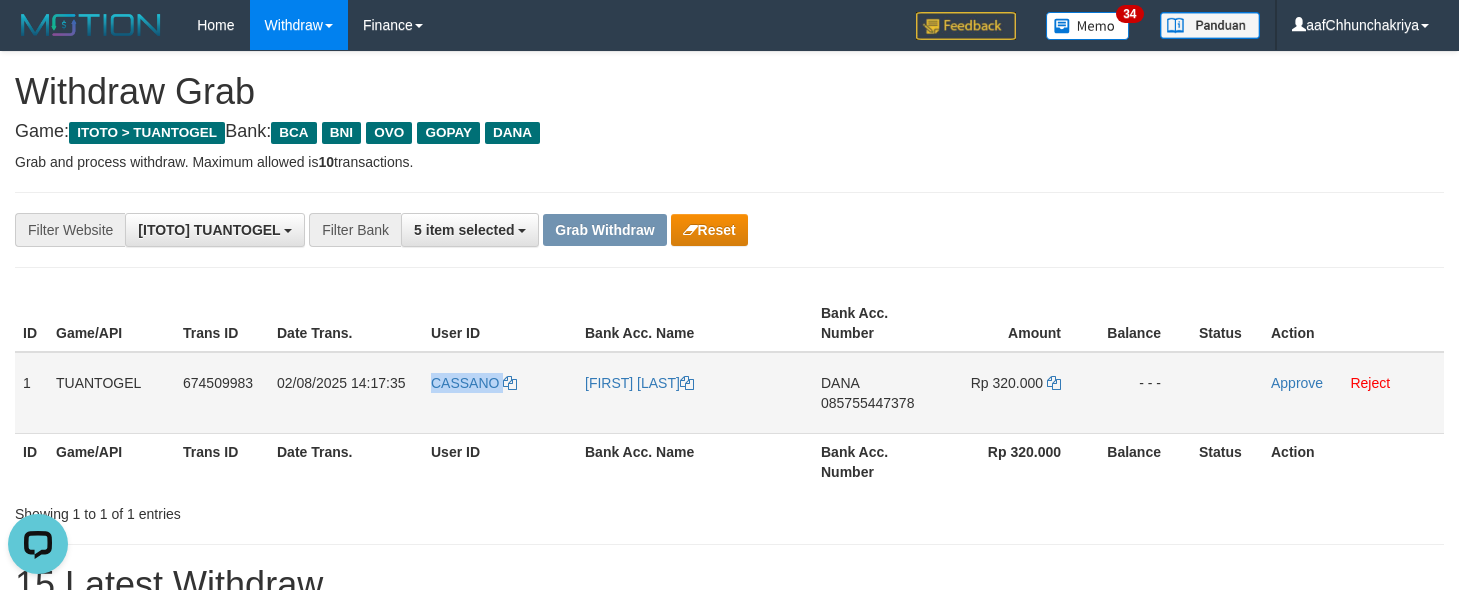 click on "CASSANO" at bounding box center (500, 393) 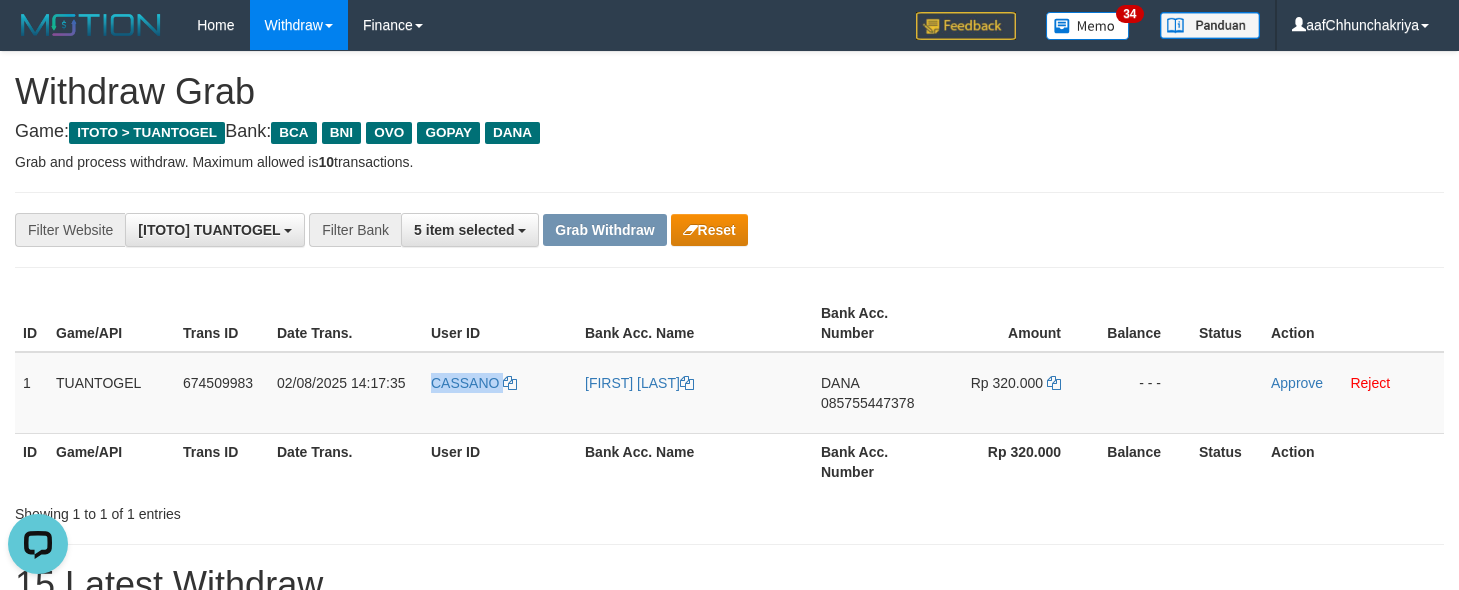 copy on "CASSANO" 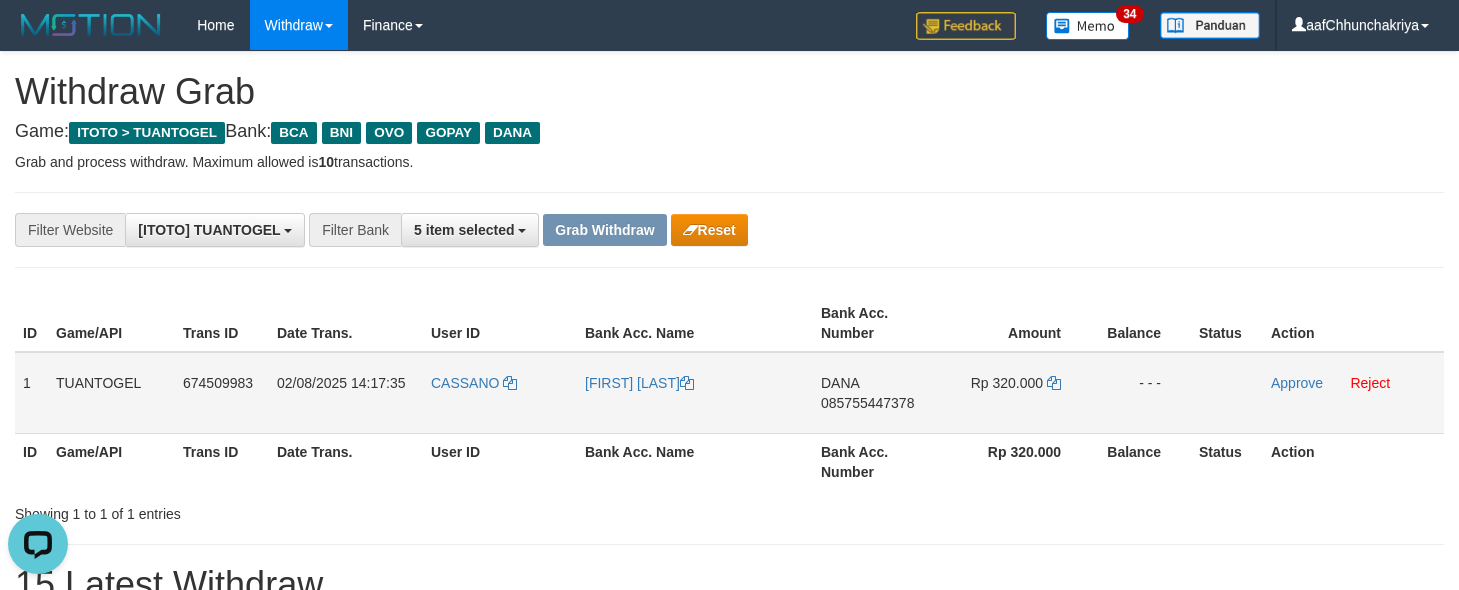 click on "DANA
085755447378" at bounding box center (876, 393) 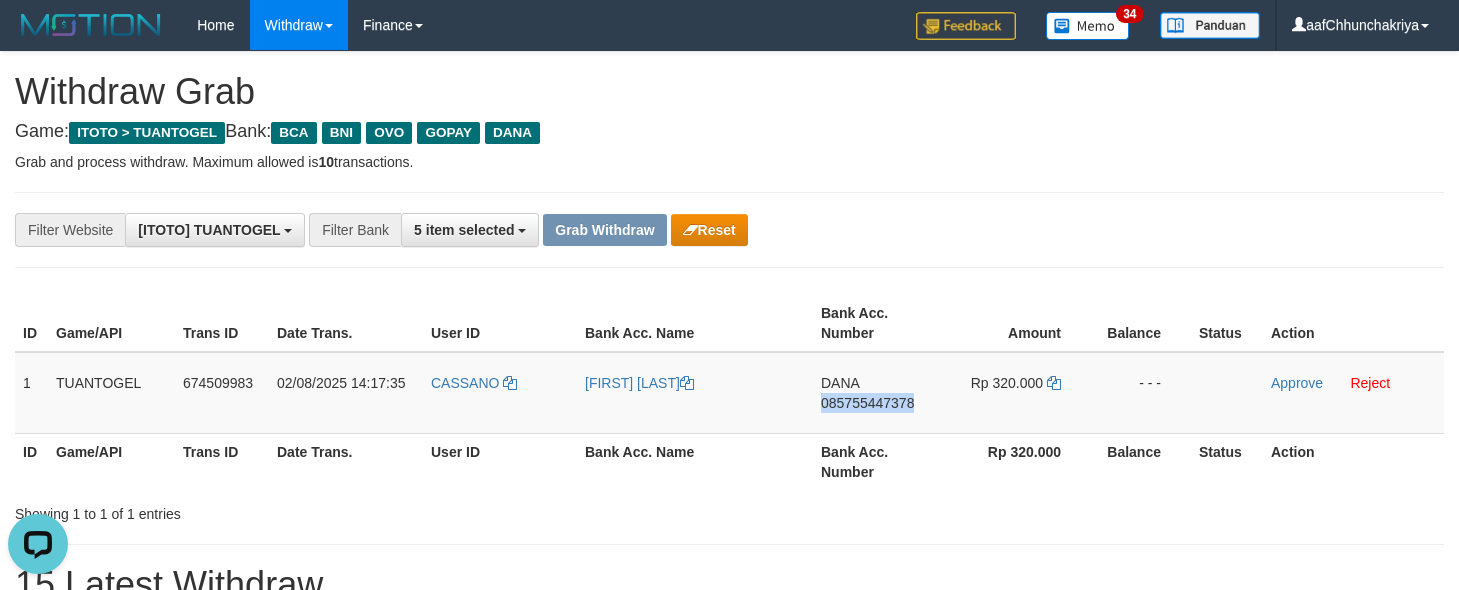 drag, startPoint x: 846, startPoint y: 420, endPoint x: 1242, endPoint y: 327, distance: 406.7739 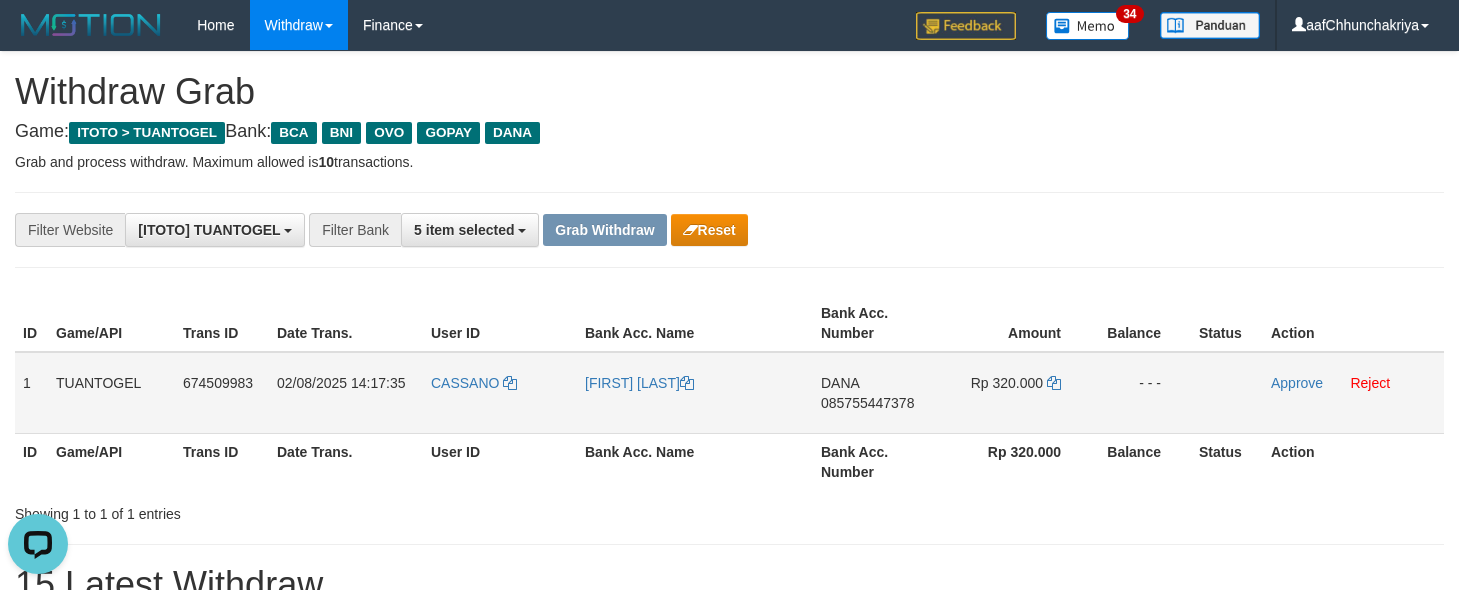 click on "Rp 320.000" at bounding box center (1007, 383) 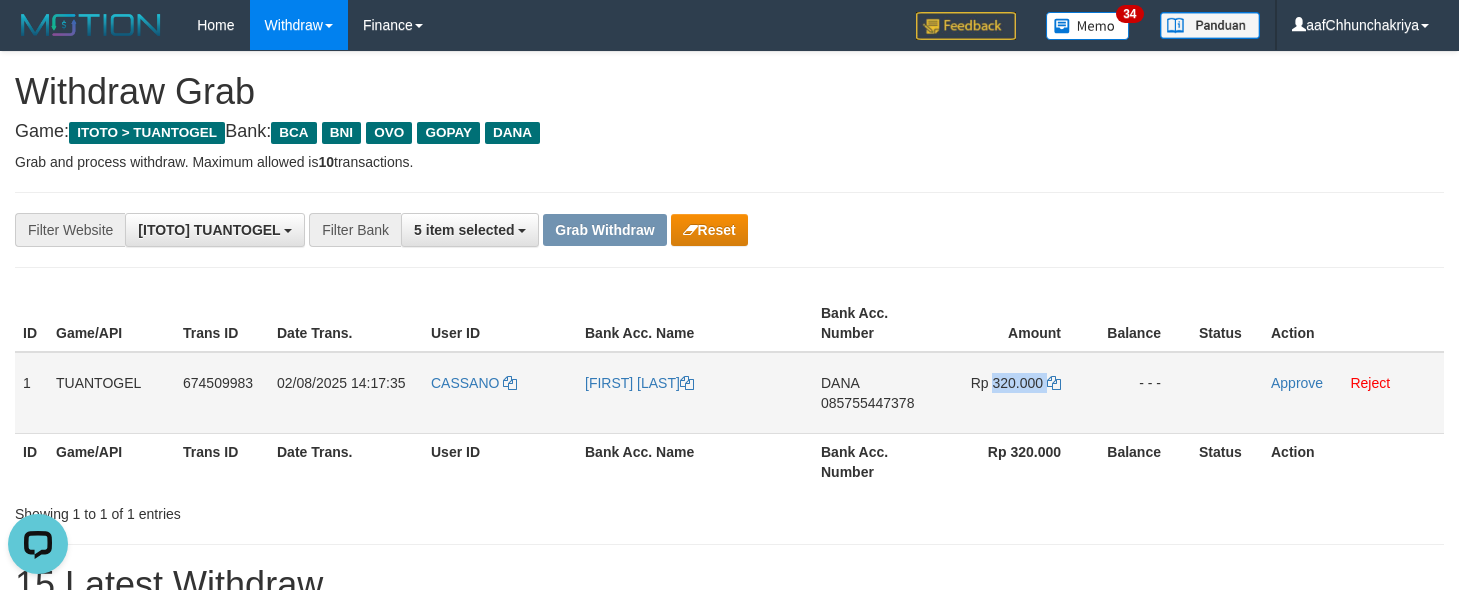 click on "Rp 320.000" at bounding box center [1015, 393] 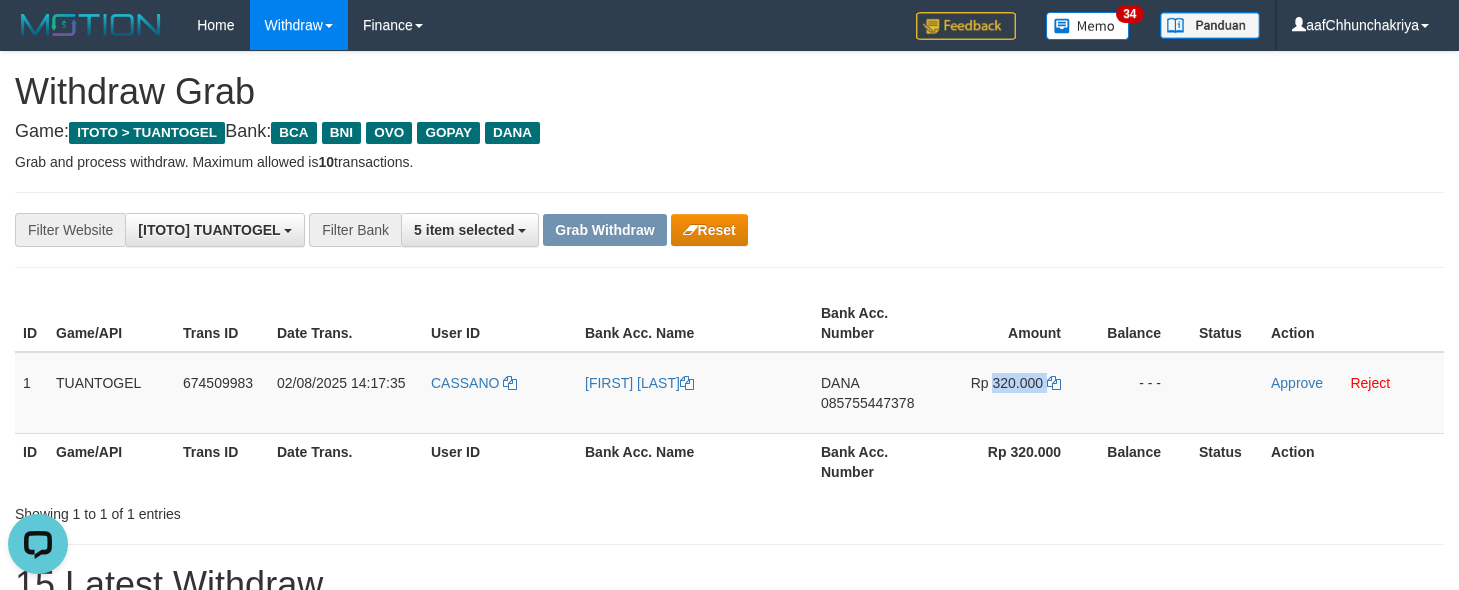 copy on "320.000" 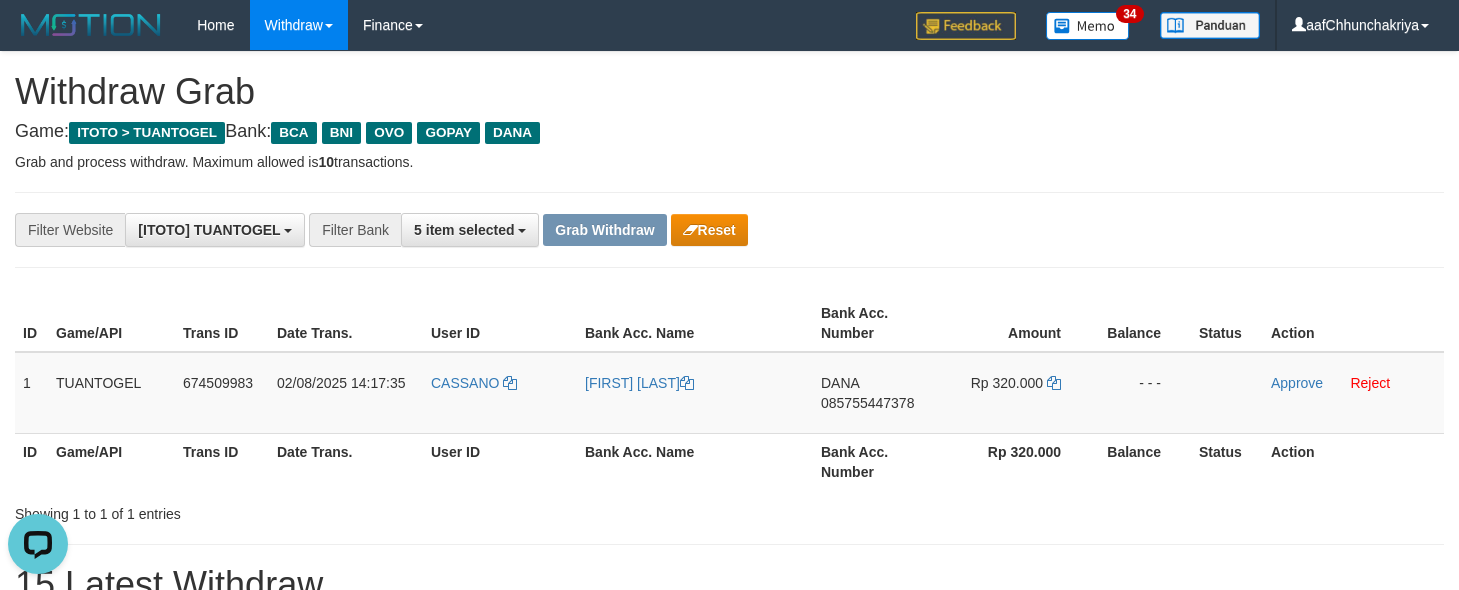 click on "Showing 1 to 1 of 1 entries" at bounding box center [729, 510] 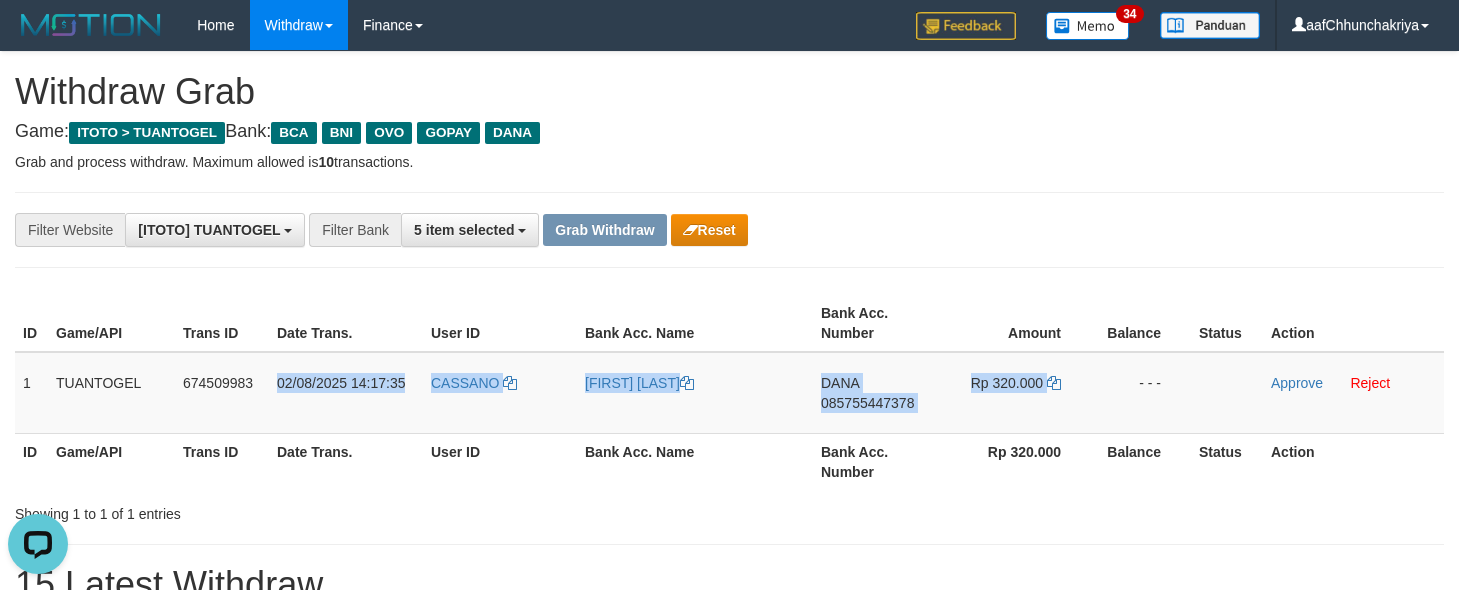 drag, startPoint x: 277, startPoint y: 377, endPoint x: 1471, endPoint y: 415, distance: 1194.6045 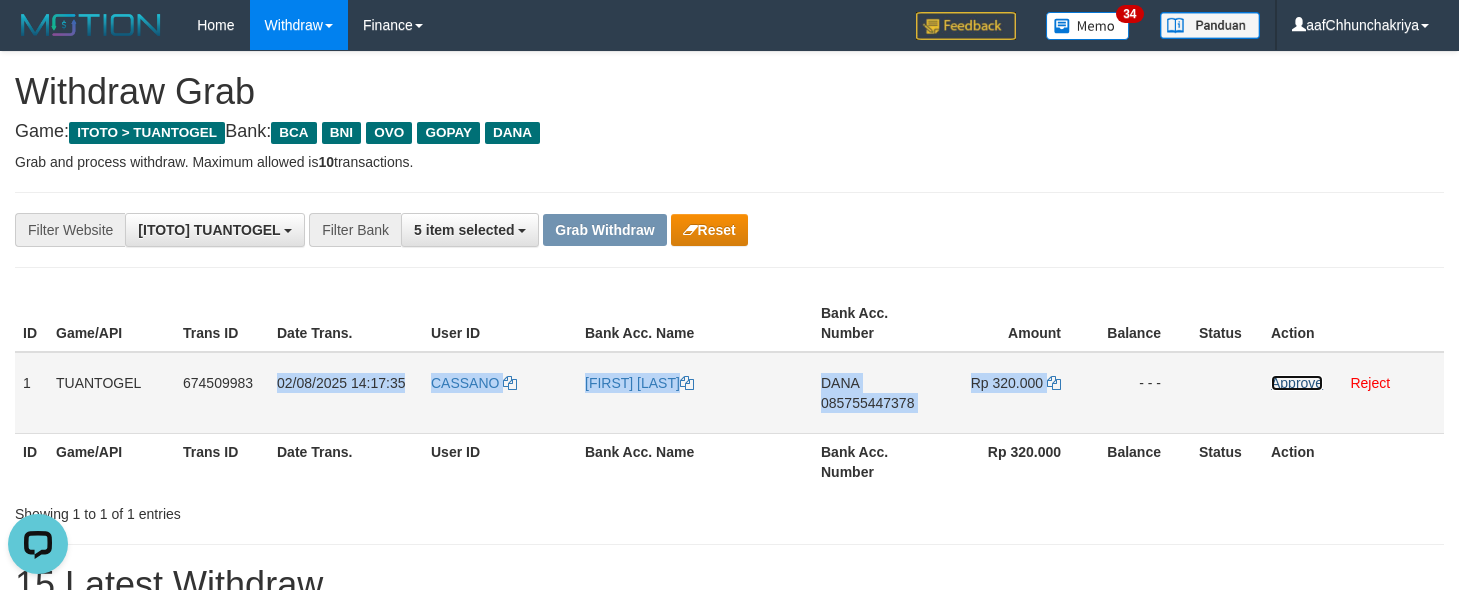 click on "Approve" at bounding box center [1297, 383] 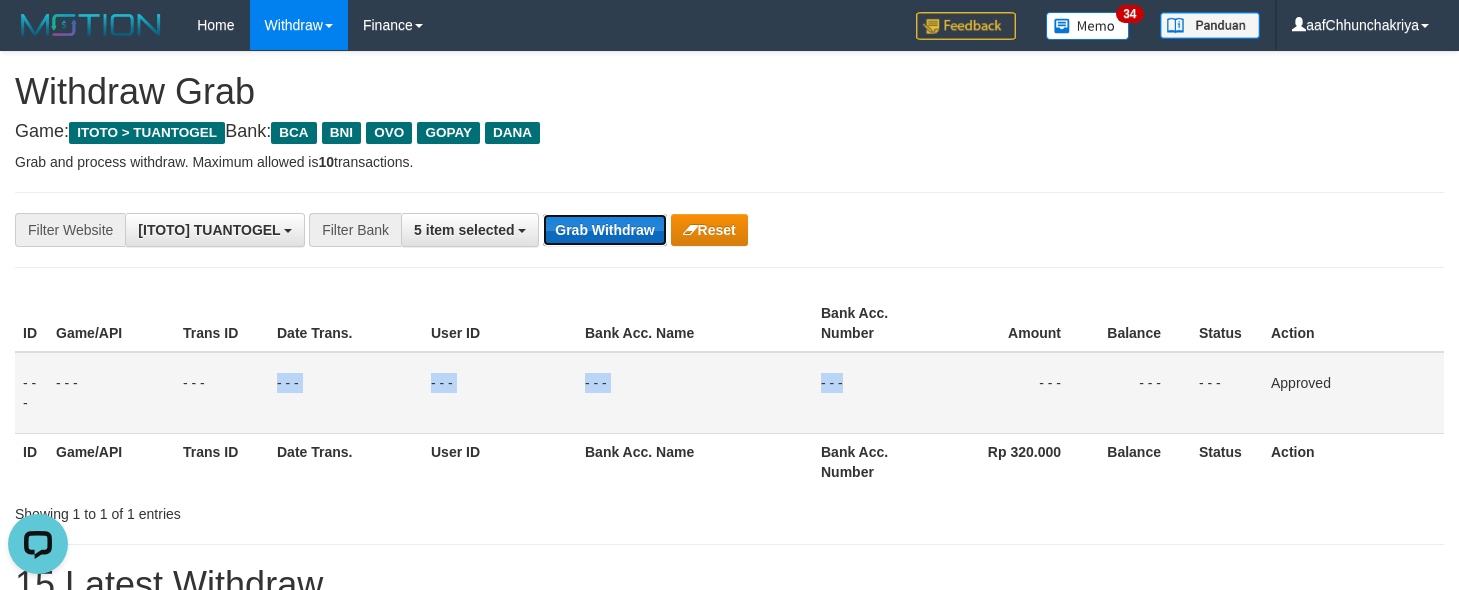 click on "Grab Withdraw" at bounding box center (604, 230) 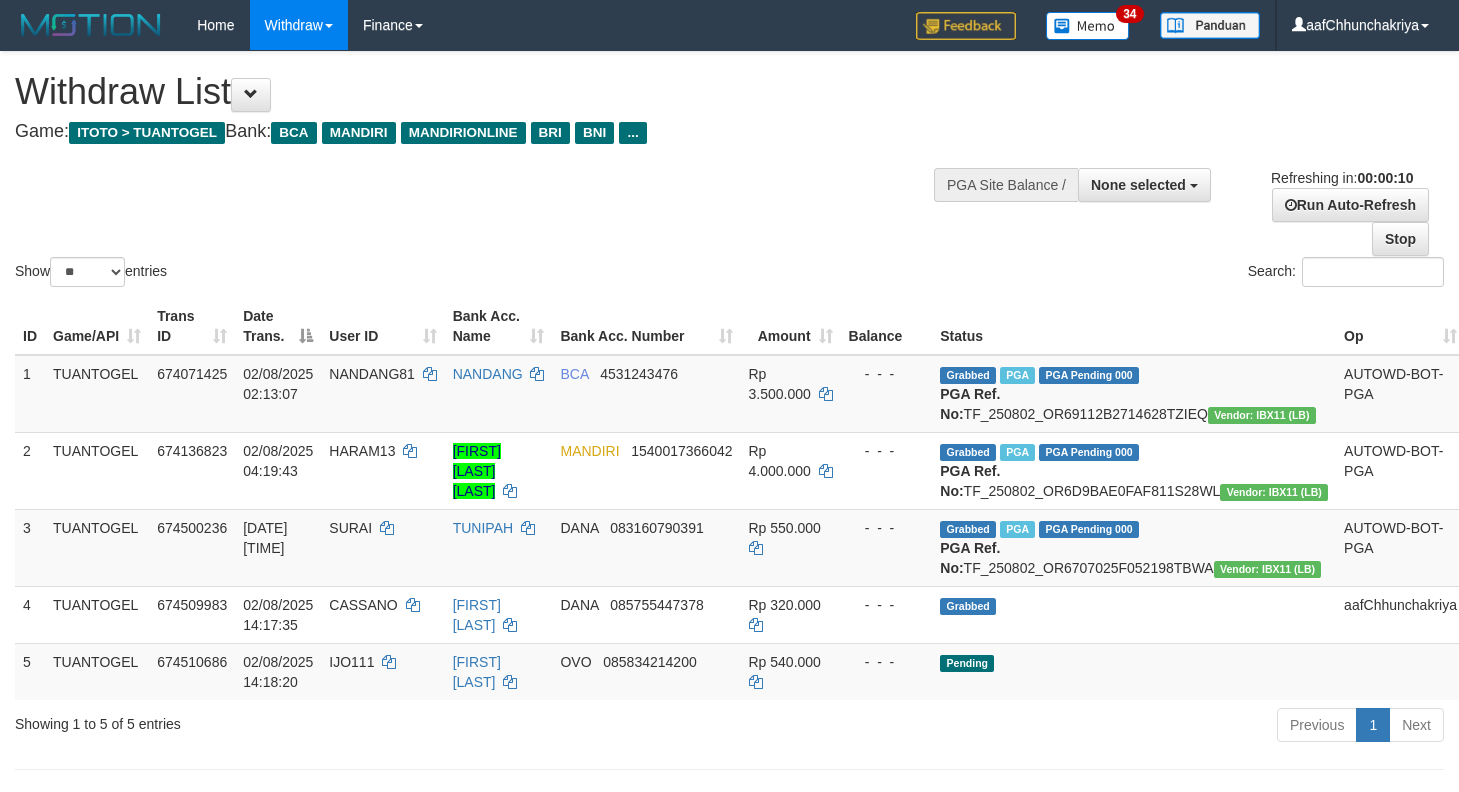 select 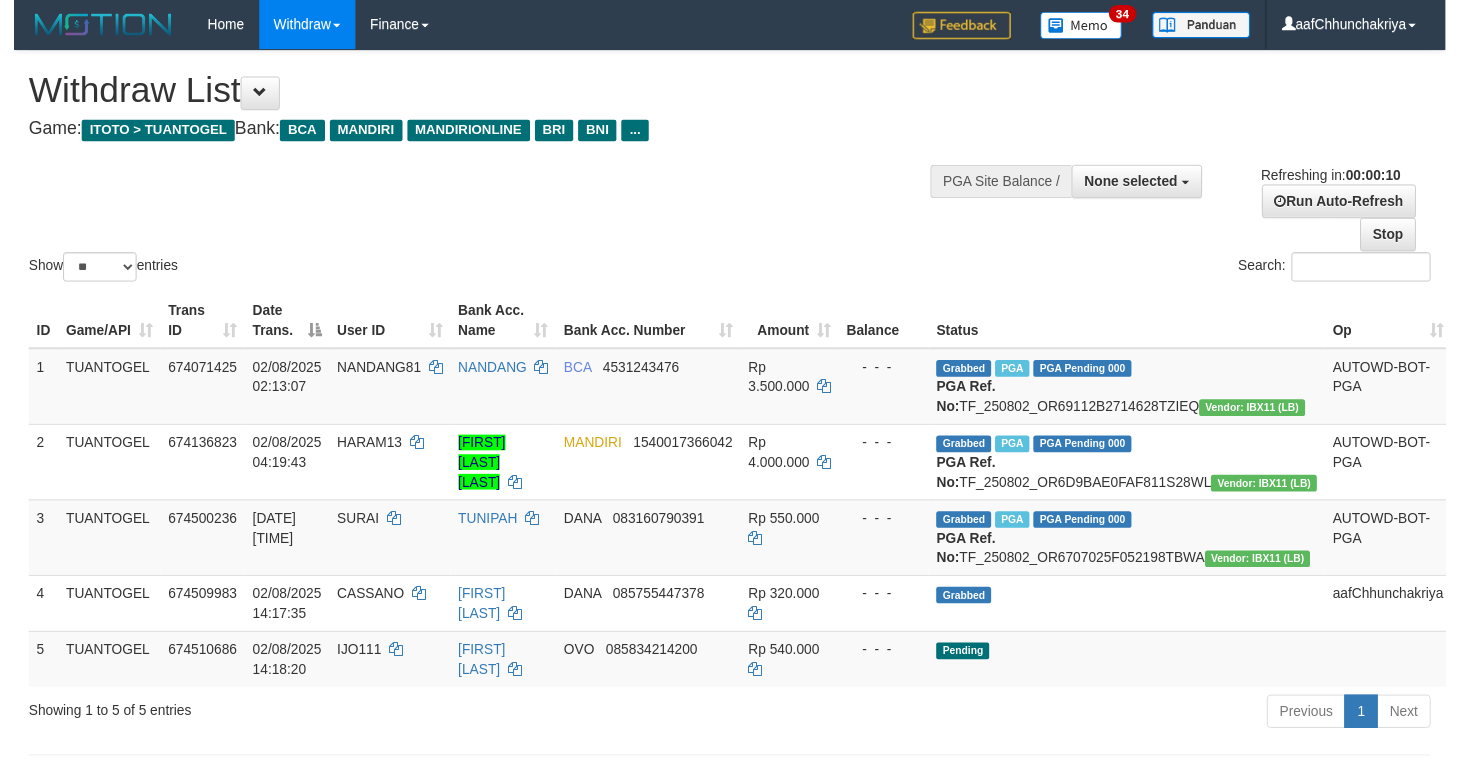 scroll, scrollTop: 0, scrollLeft: 0, axis: both 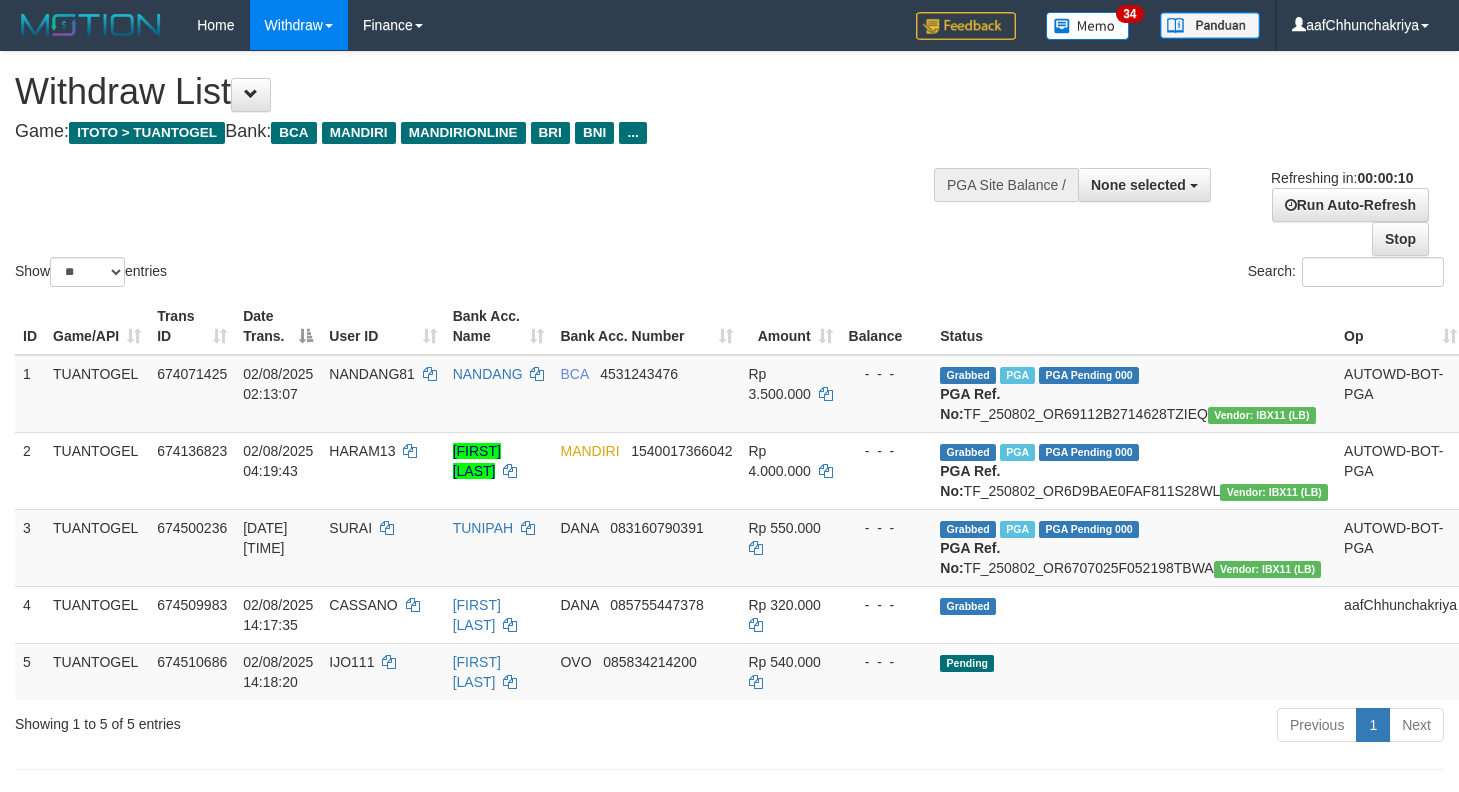select 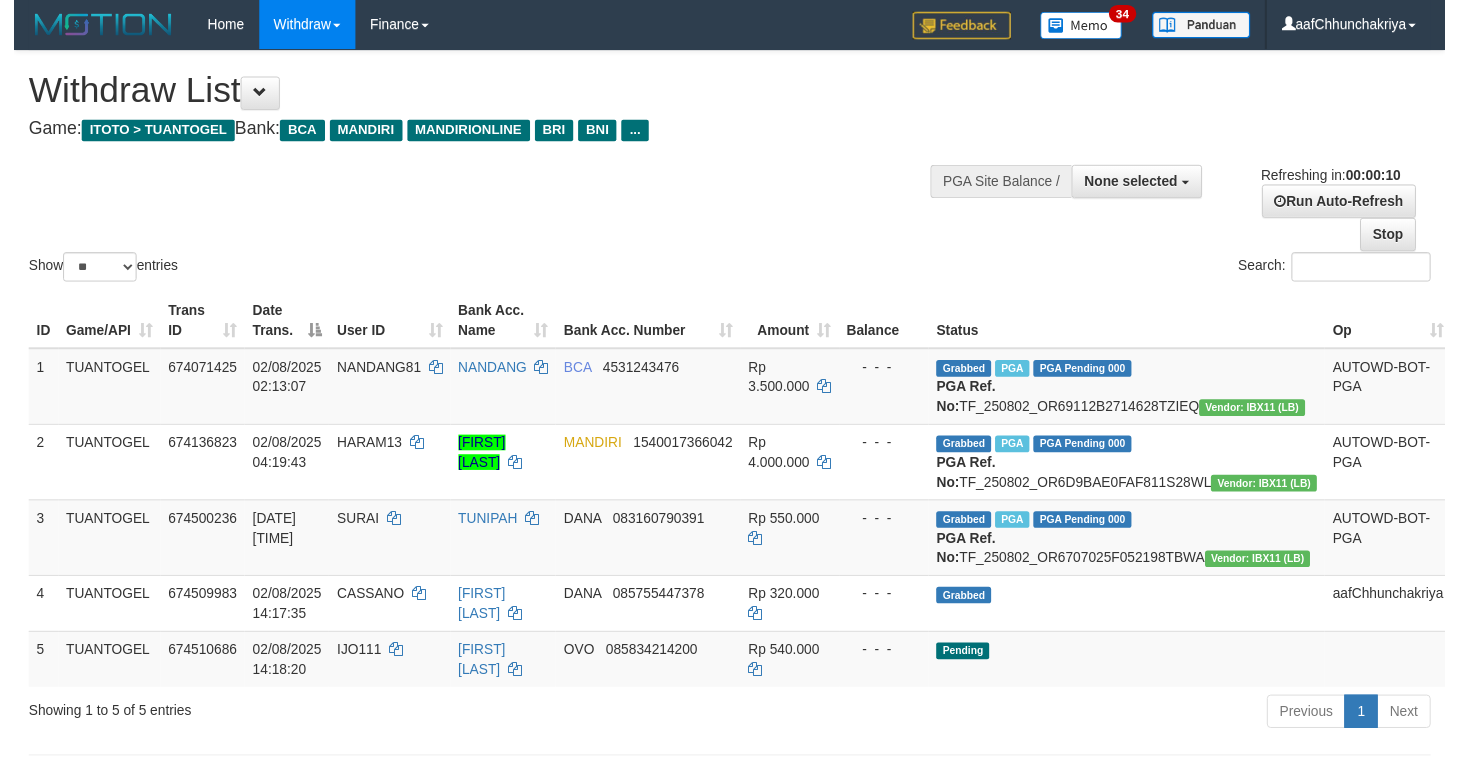 scroll, scrollTop: 0, scrollLeft: 0, axis: both 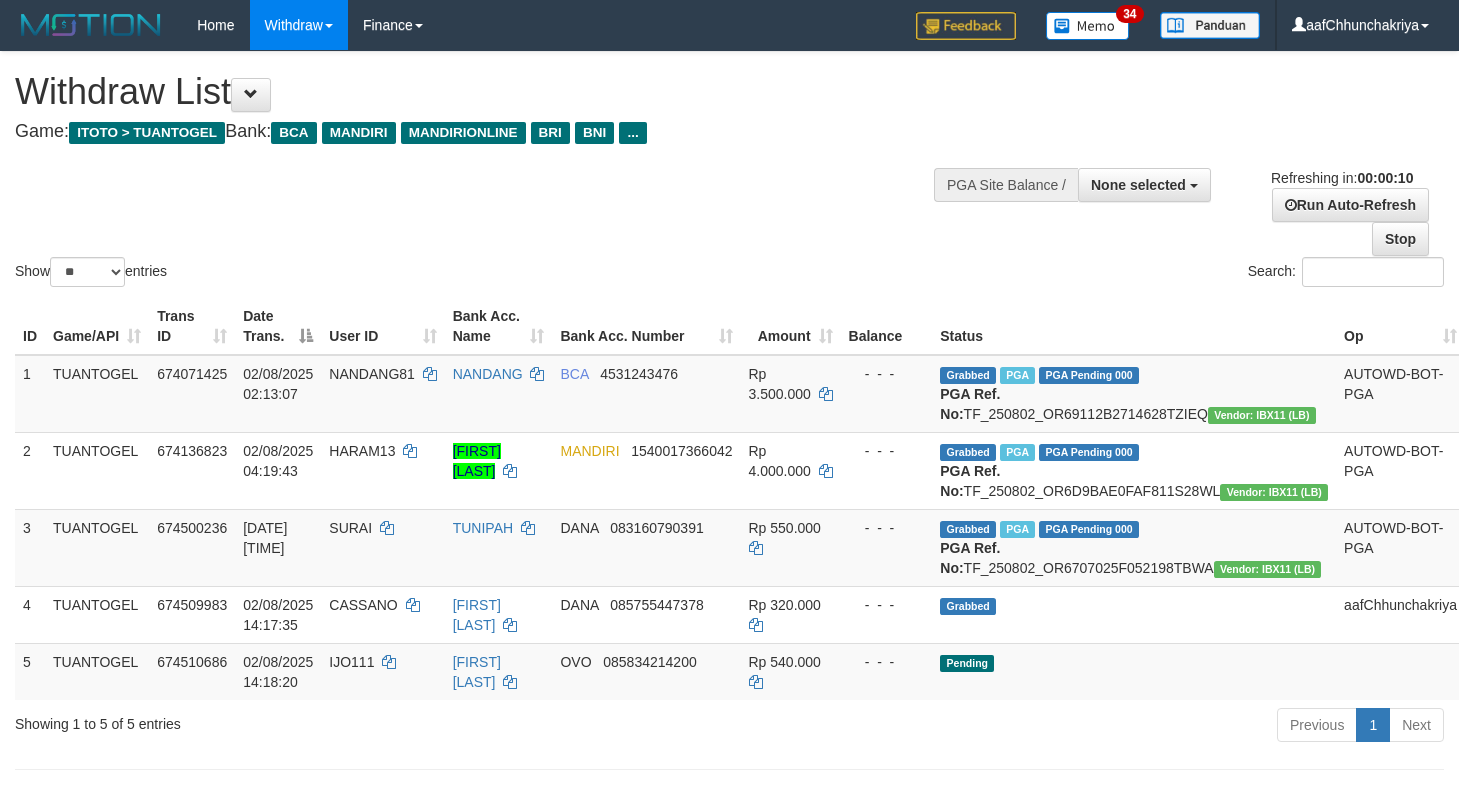 select 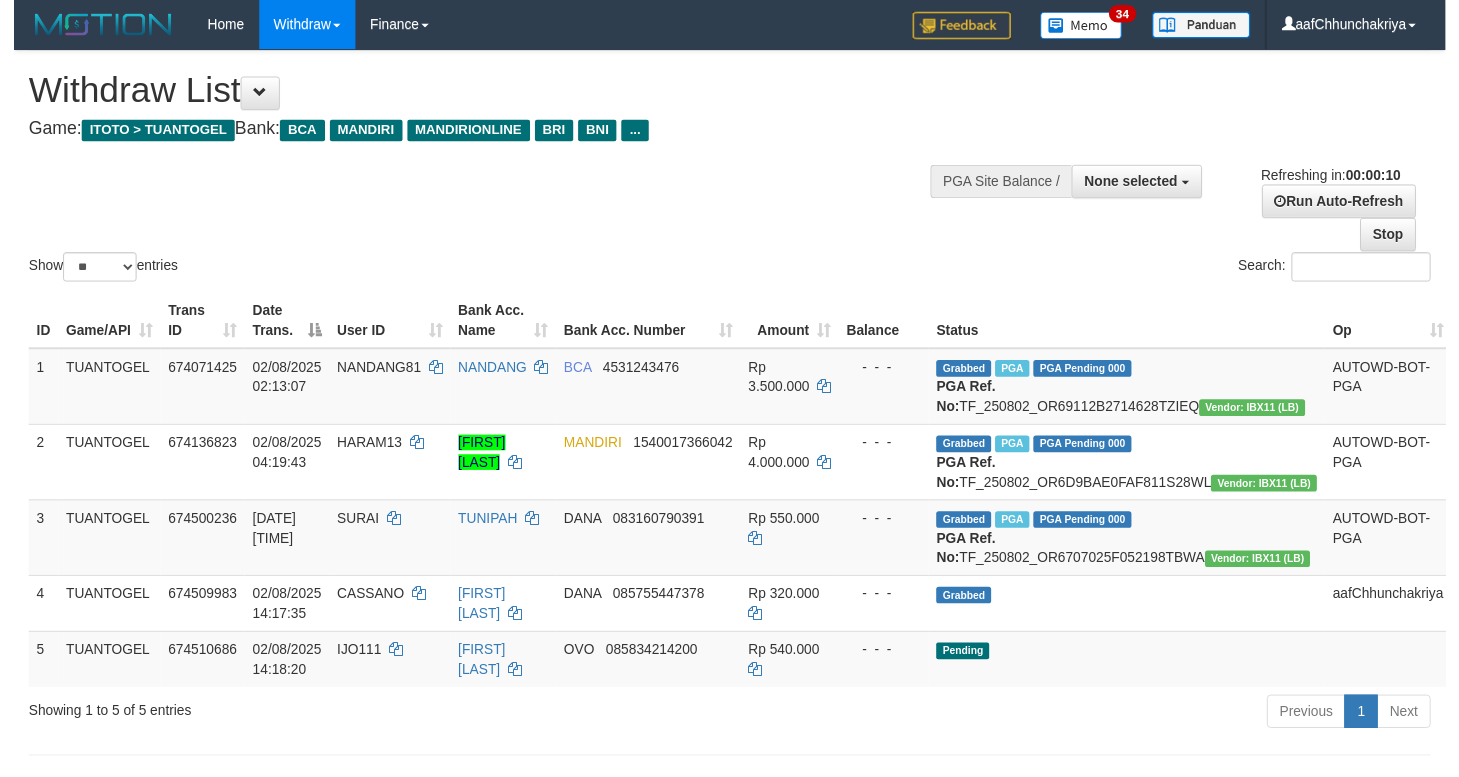 scroll, scrollTop: 0, scrollLeft: 0, axis: both 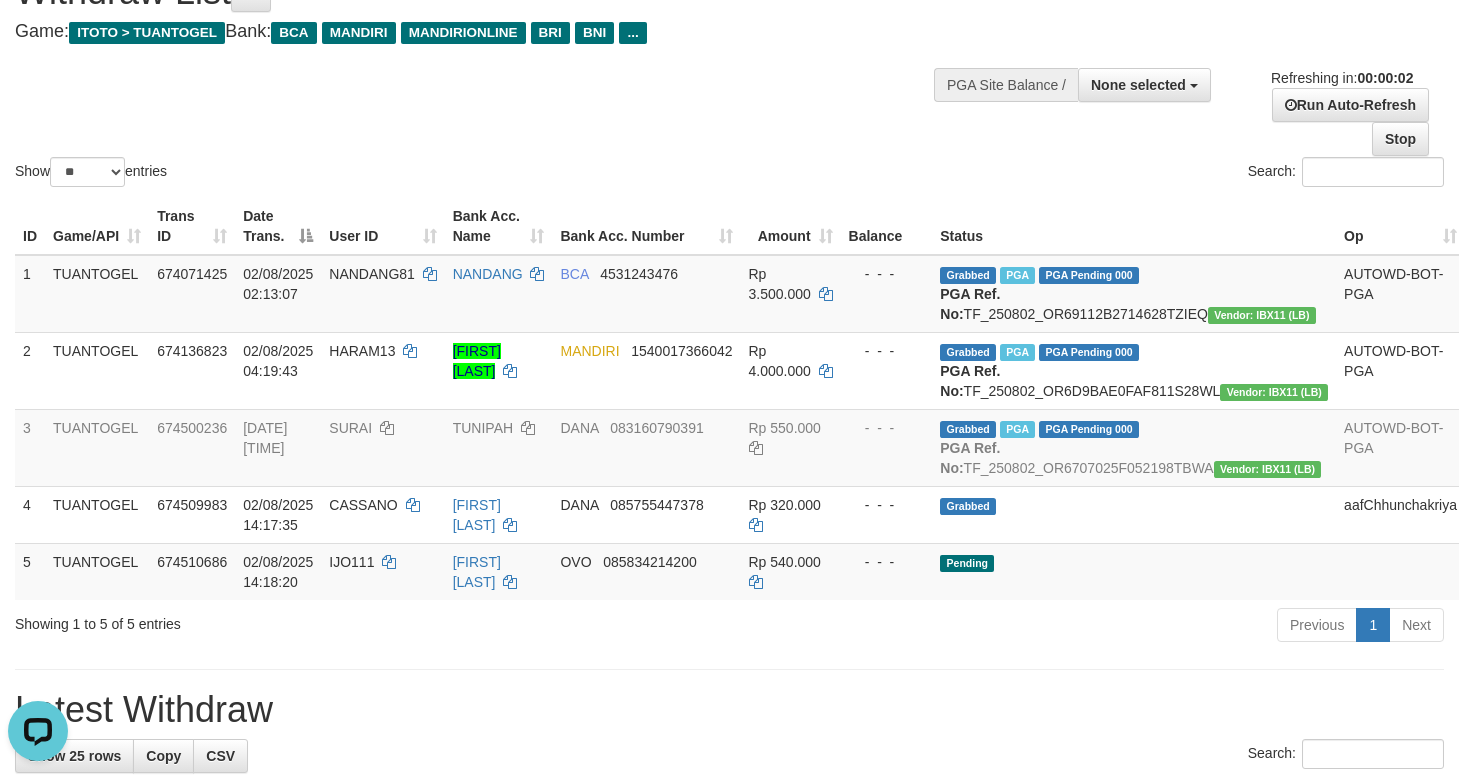 click on "Showing 1 to 5 of 5 entries" at bounding box center [304, 620] 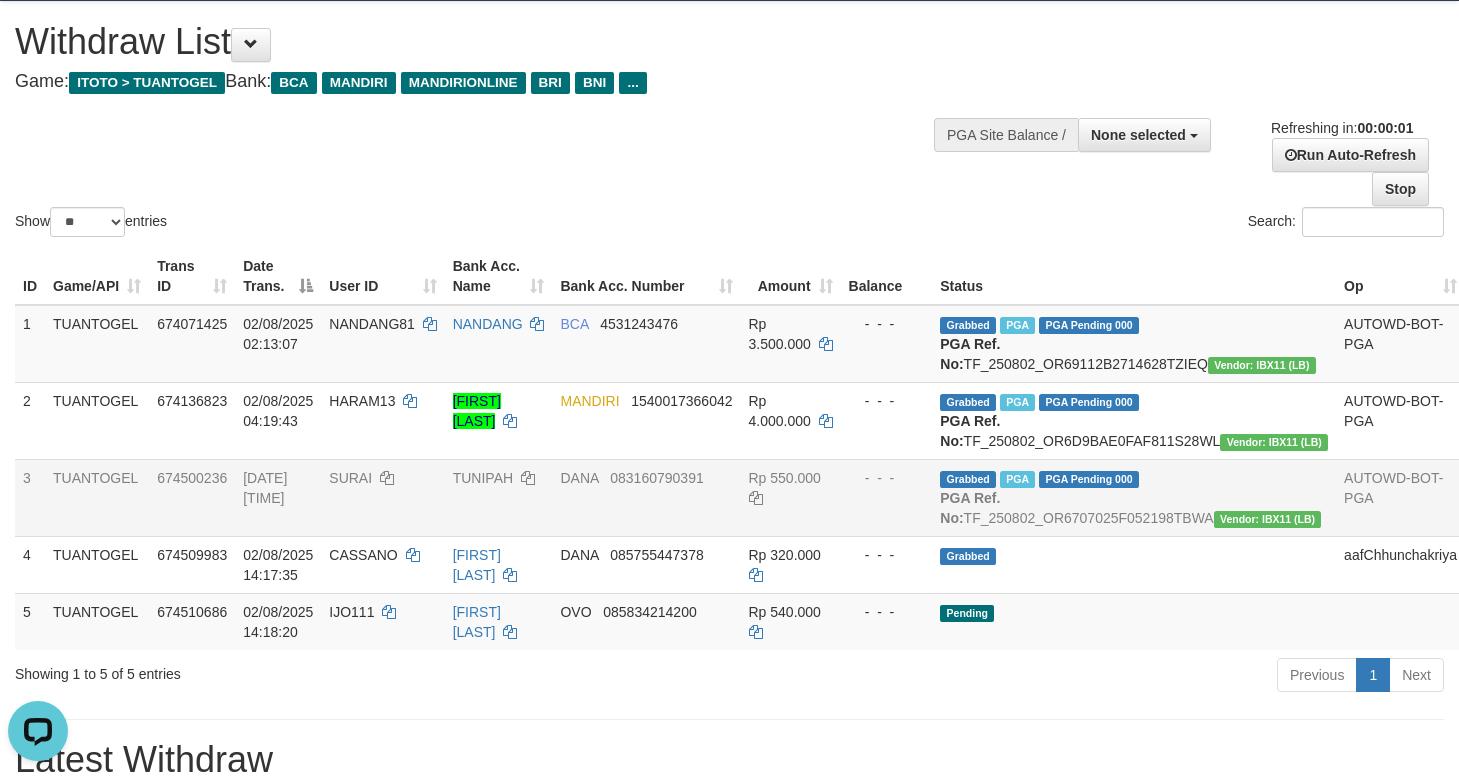 scroll, scrollTop: 0, scrollLeft: 0, axis: both 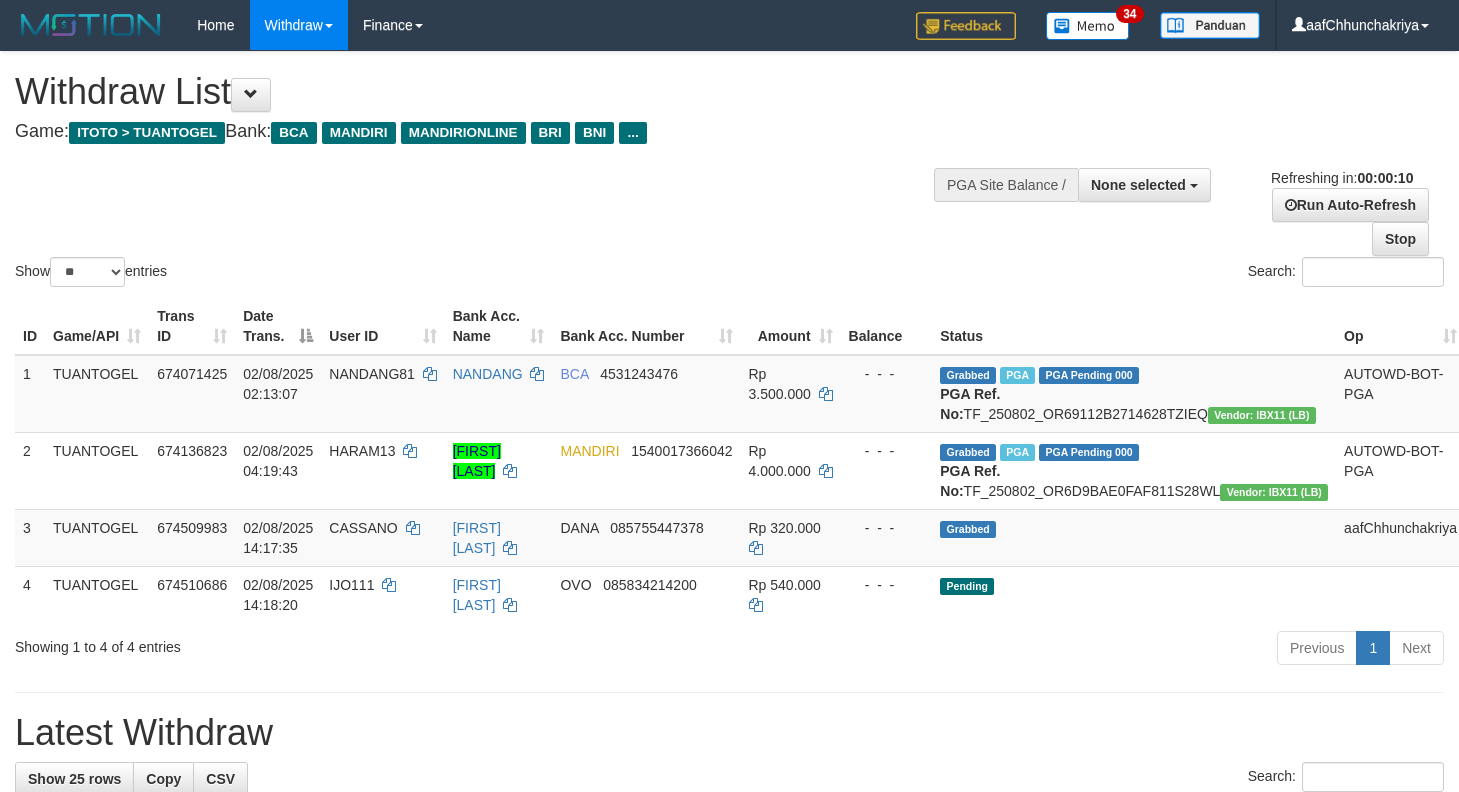 select 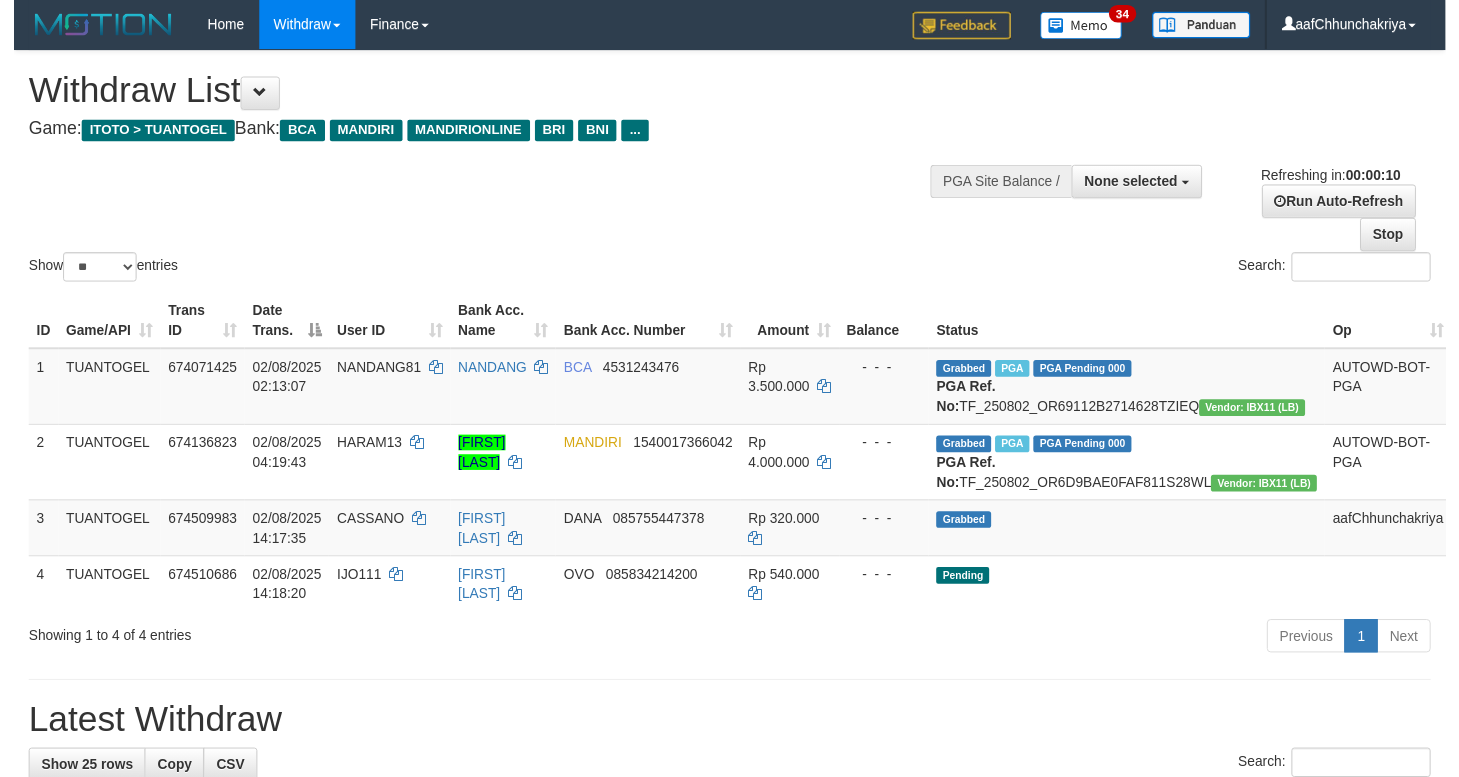 scroll, scrollTop: 0, scrollLeft: 0, axis: both 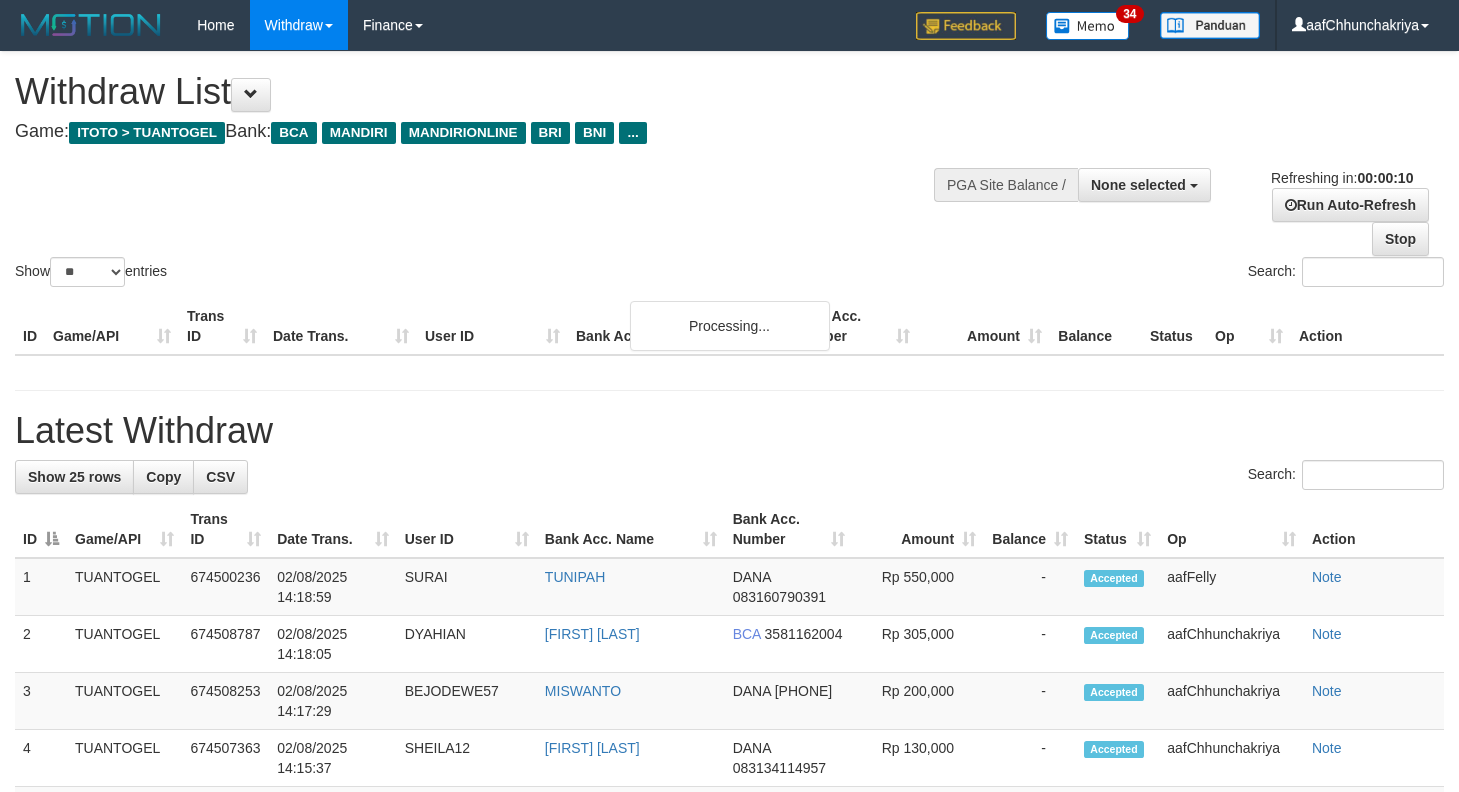 select 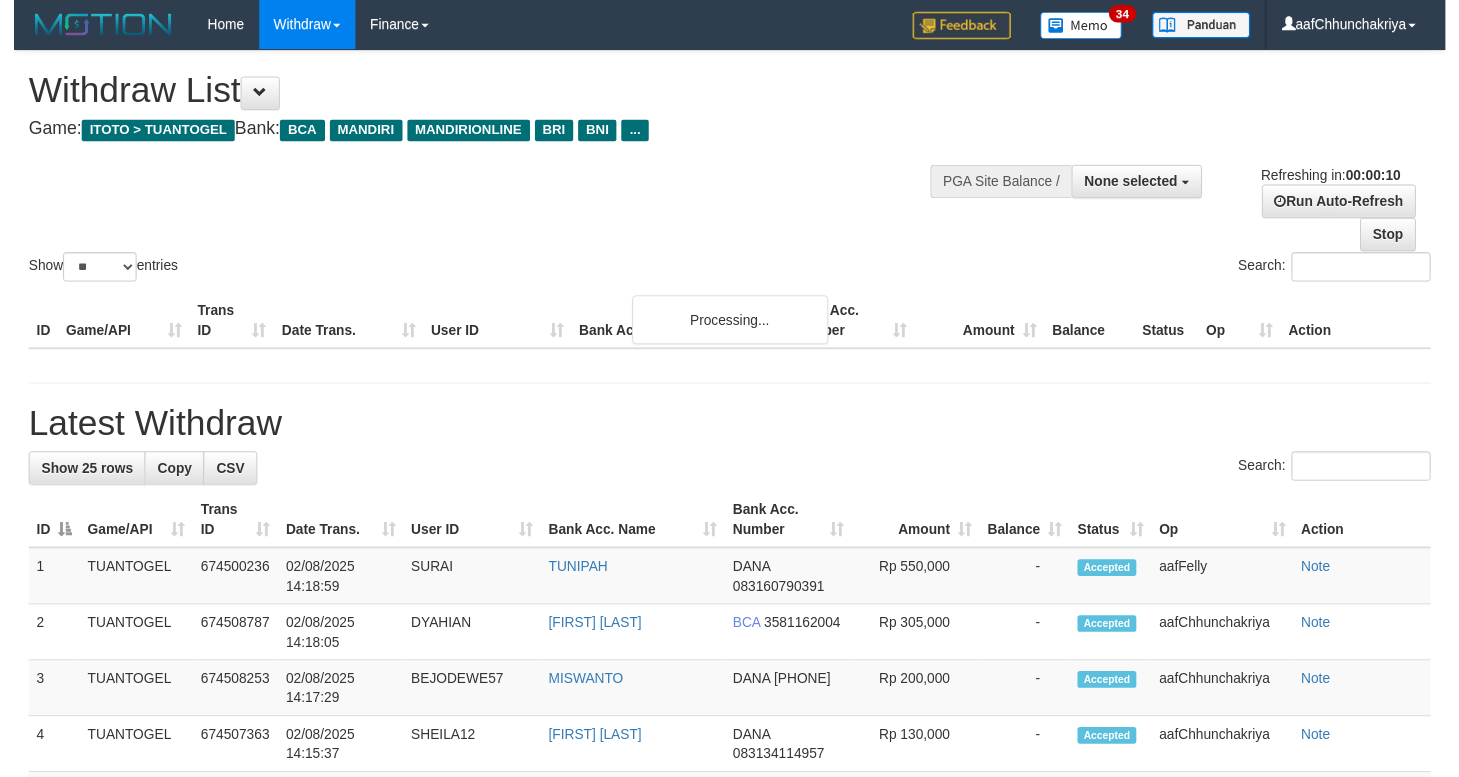 scroll, scrollTop: 0, scrollLeft: 0, axis: both 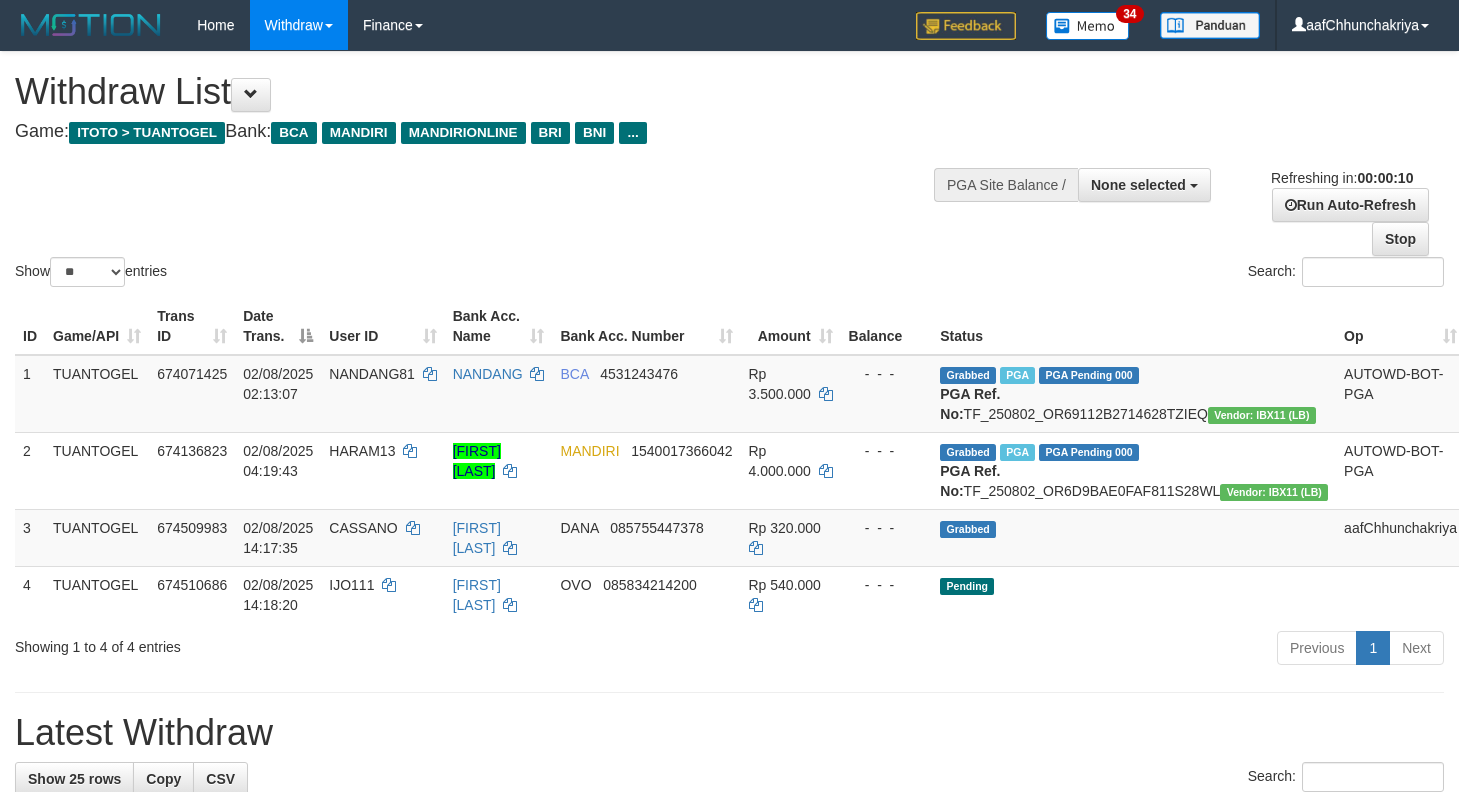 select 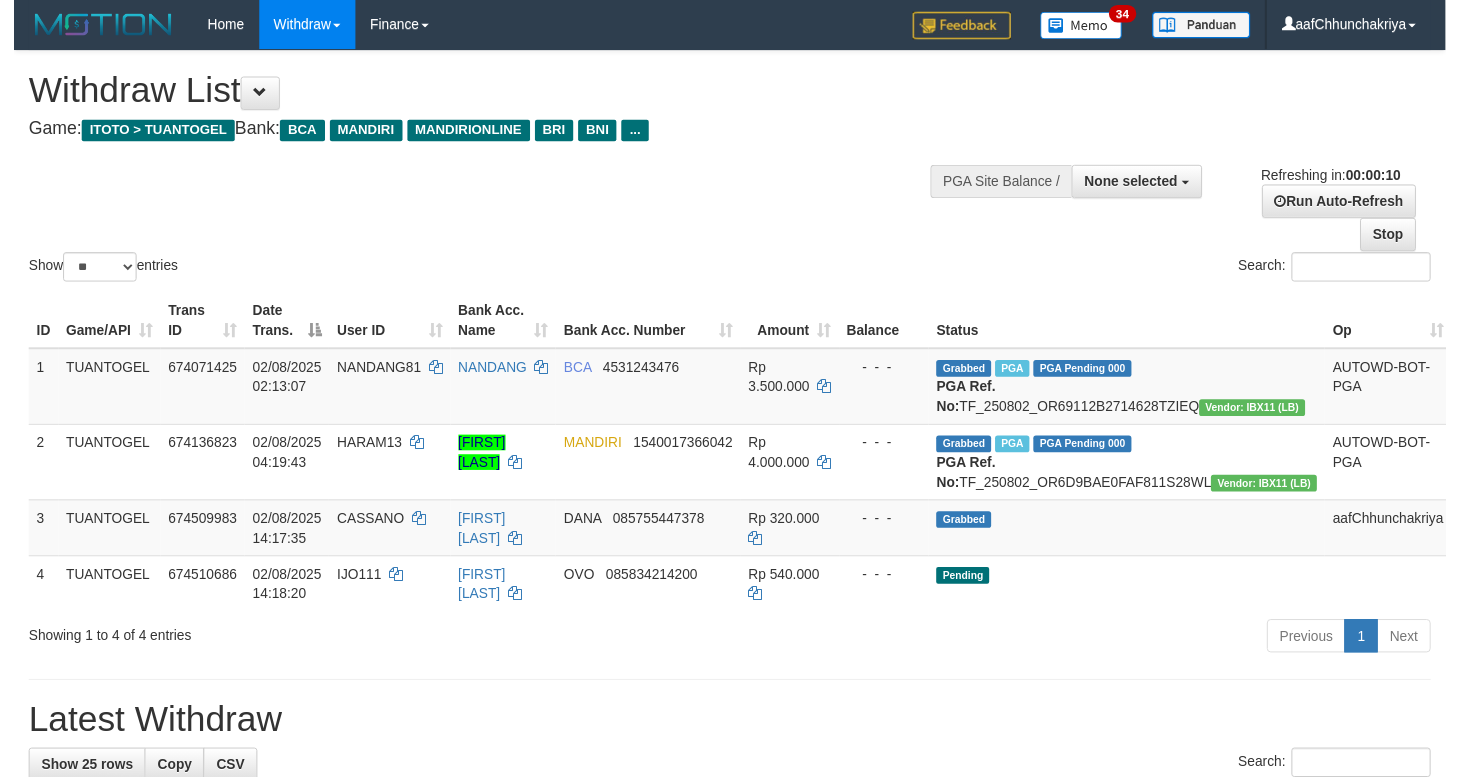 scroll, scrollTop: 0, scrollLeft: 0, axis: both 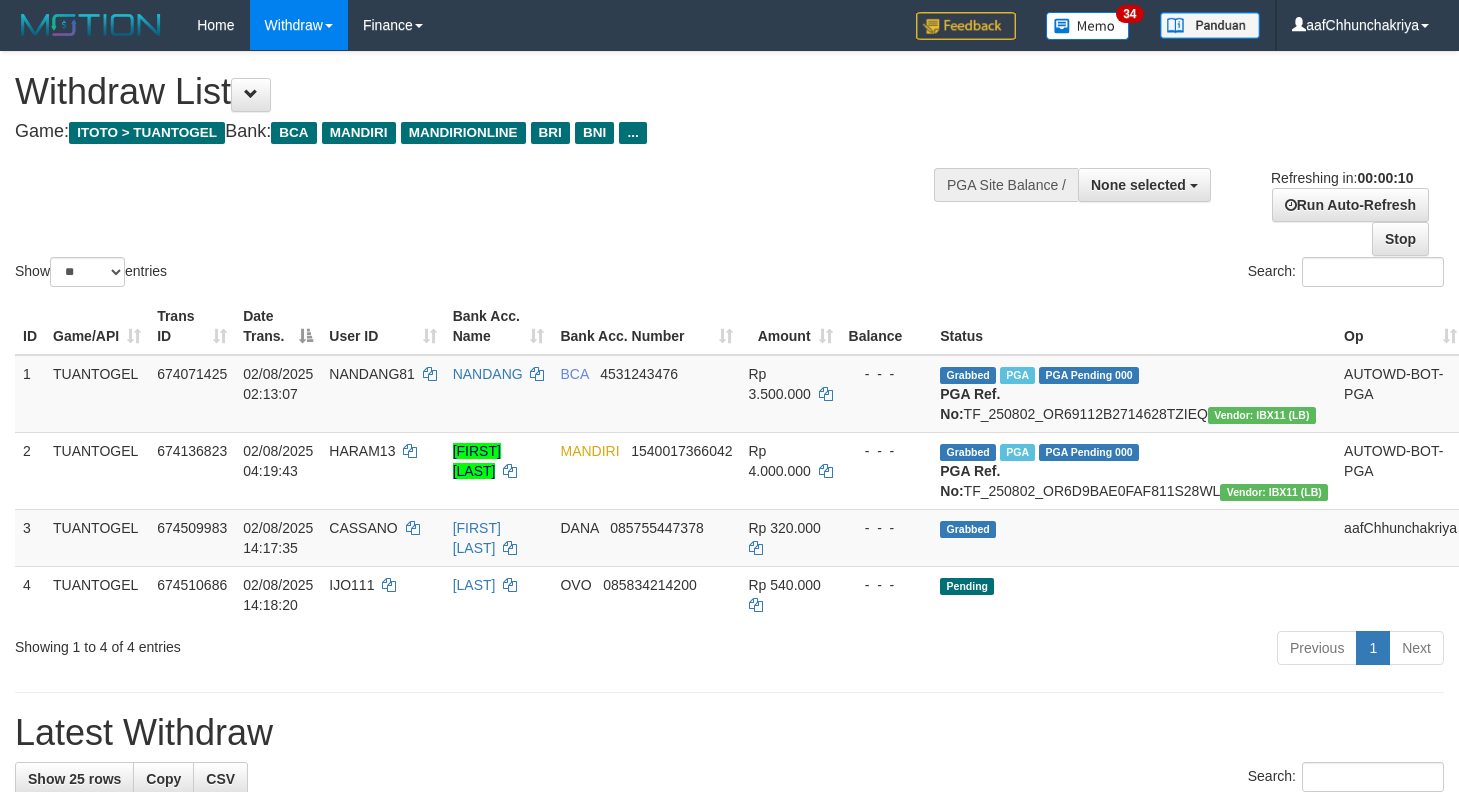 select 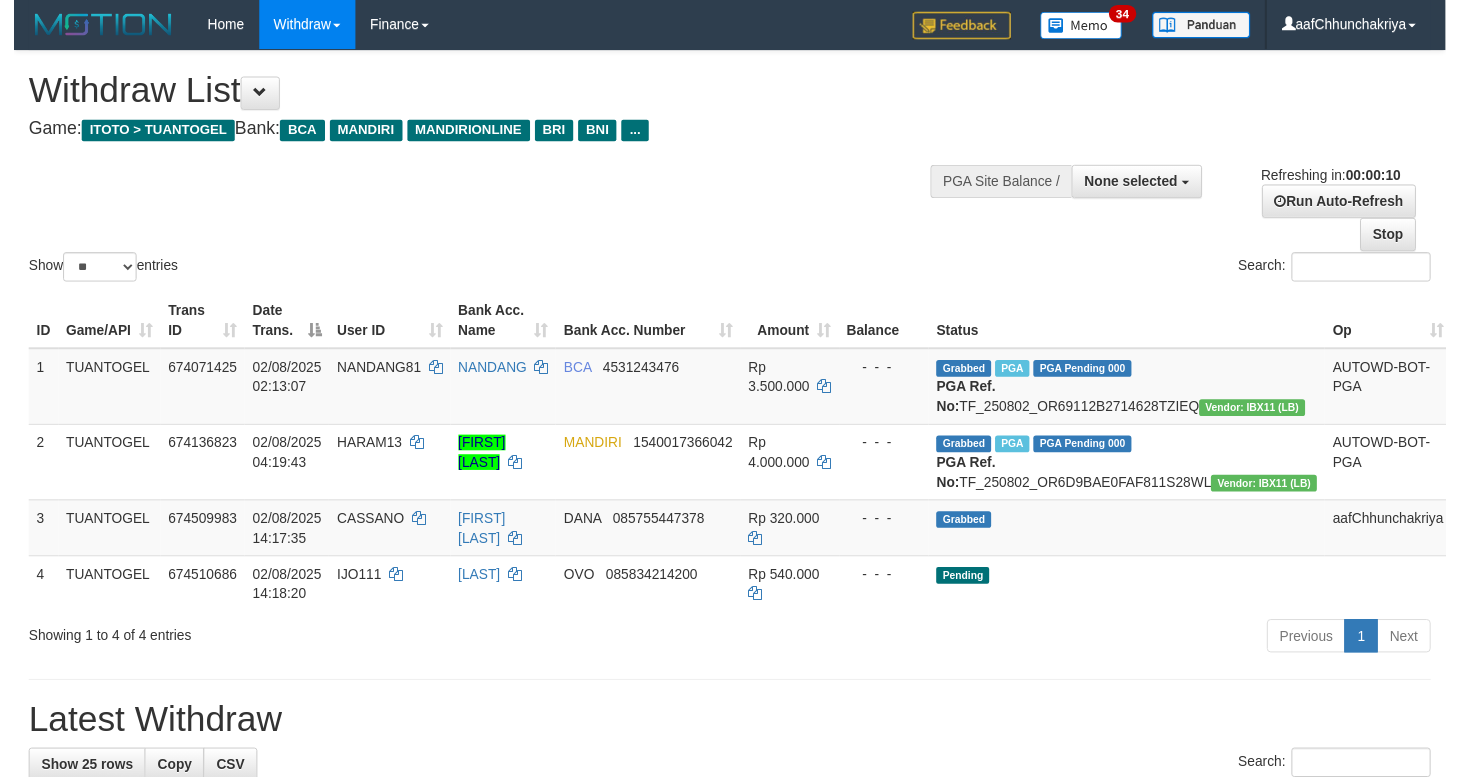 scroll, scrollTop: 0, scrollLeft: 0, axis: both 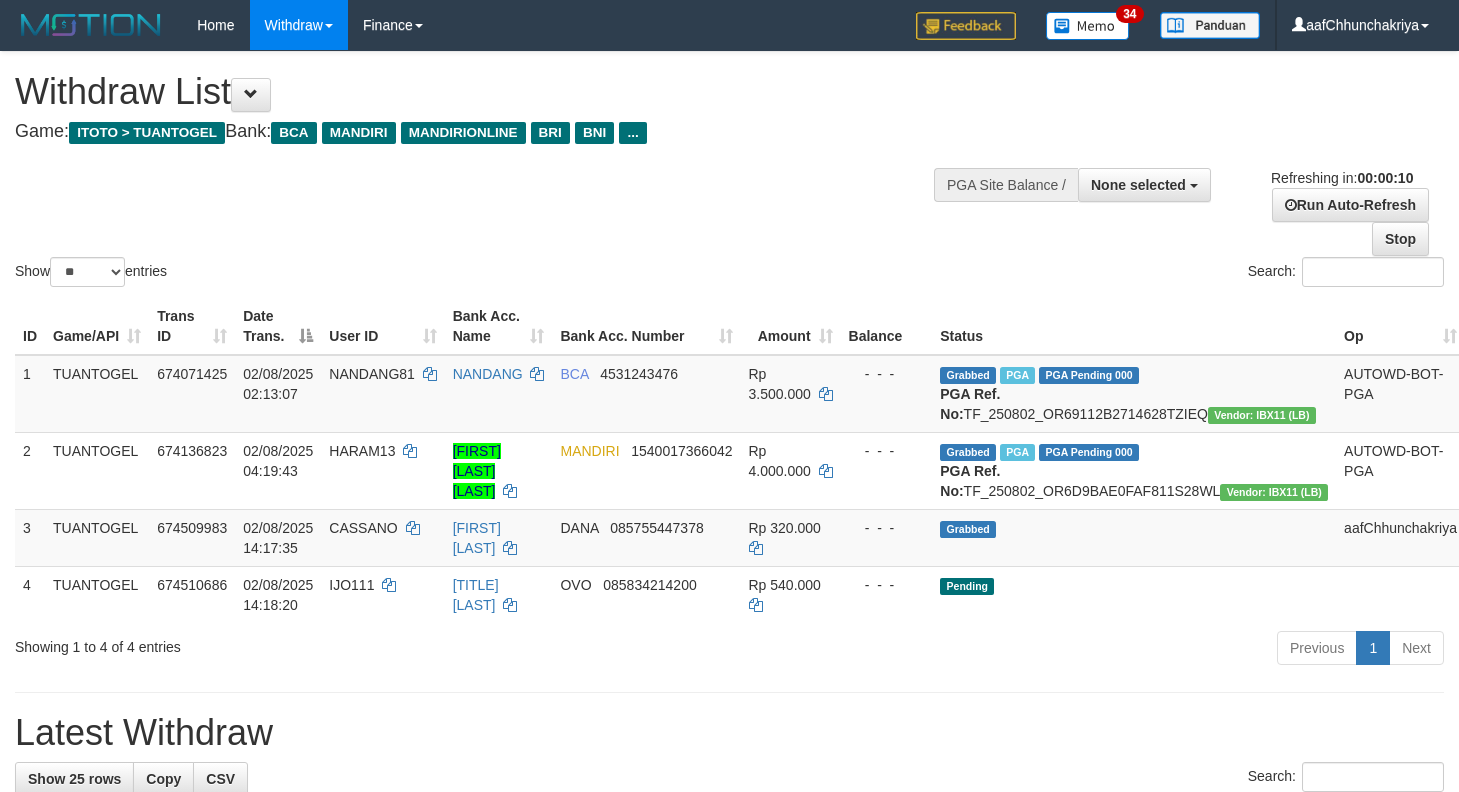 select 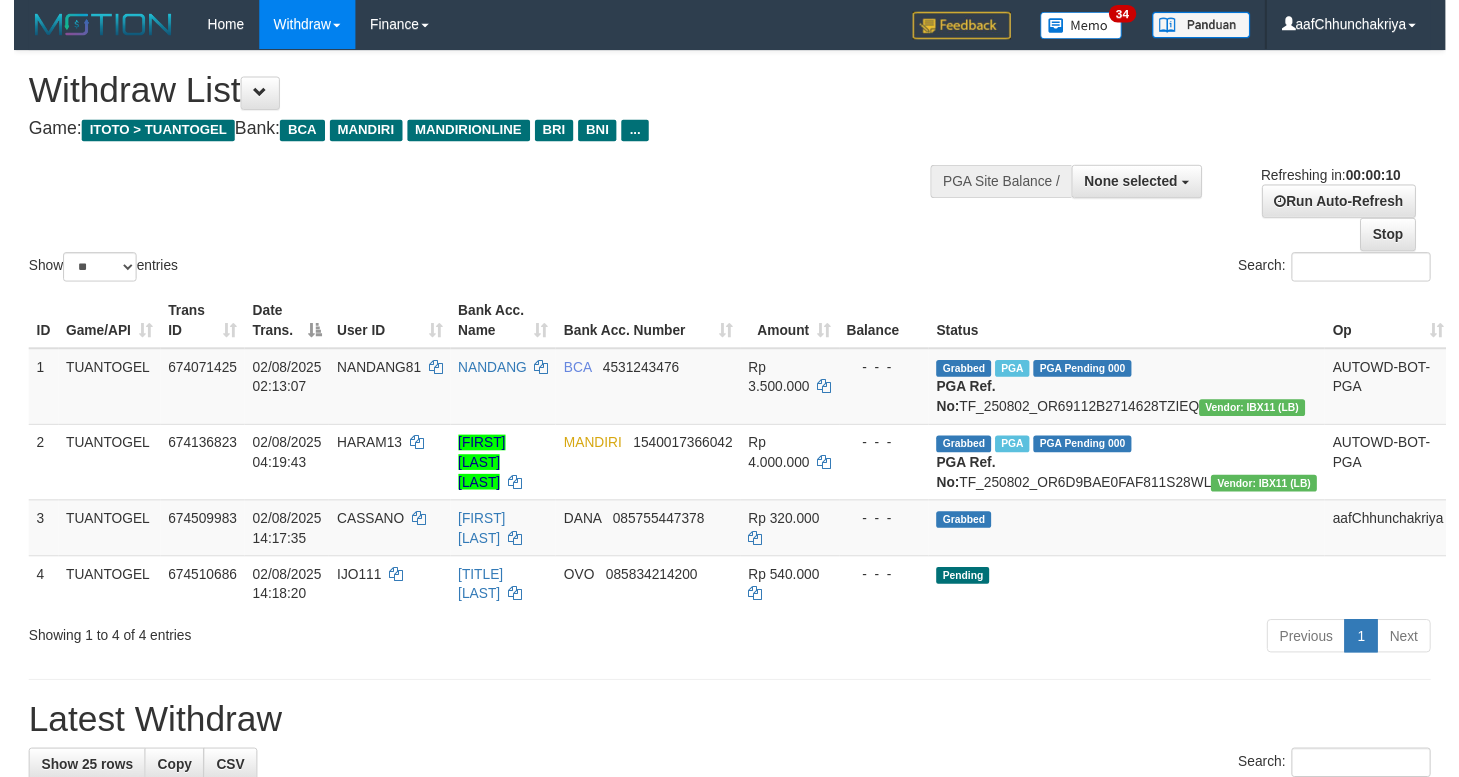 scroll, scrollTop: 0, scrollLeft: 0, axis: both 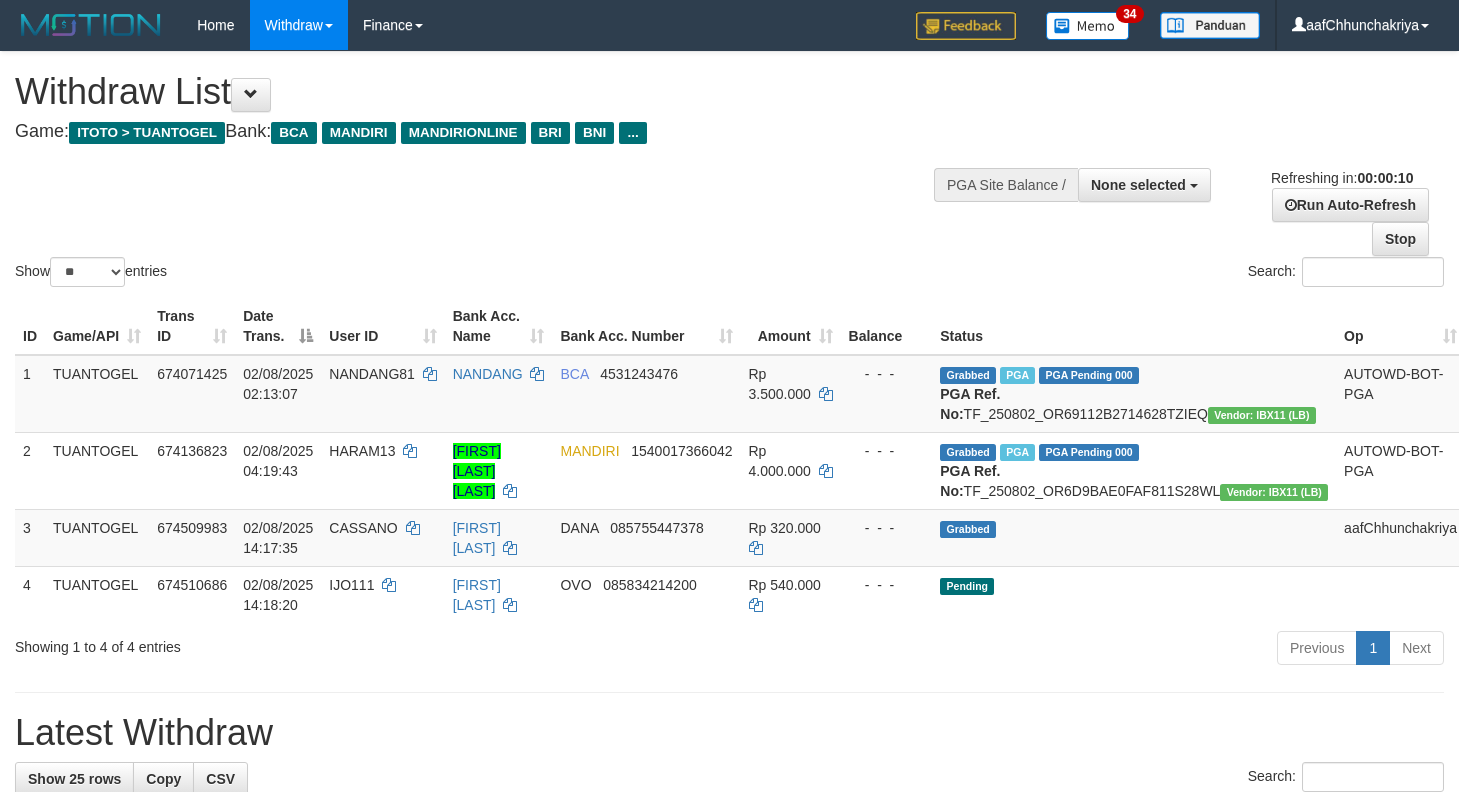 select 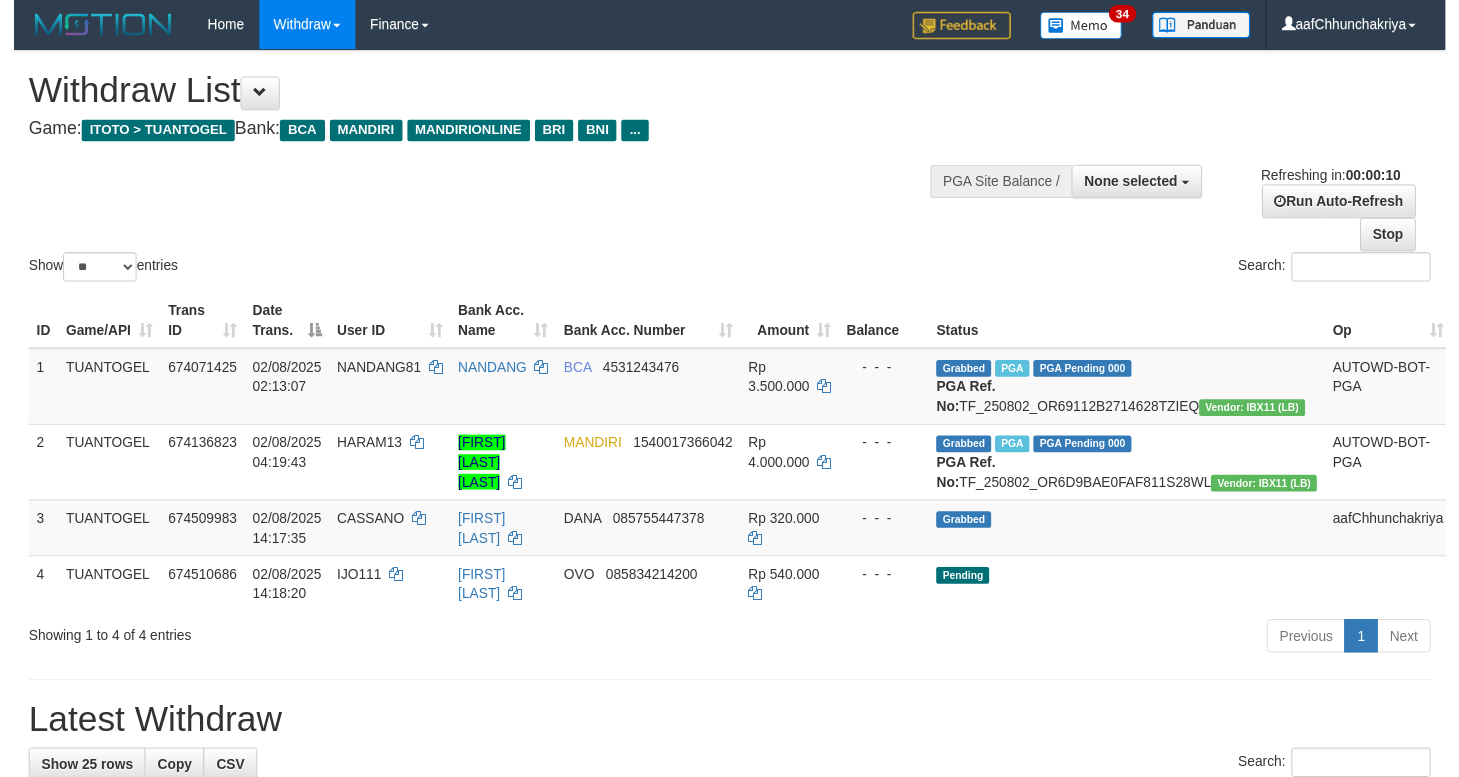 scroll, scrollTop: 0, scrollLeft: 0, axis: both 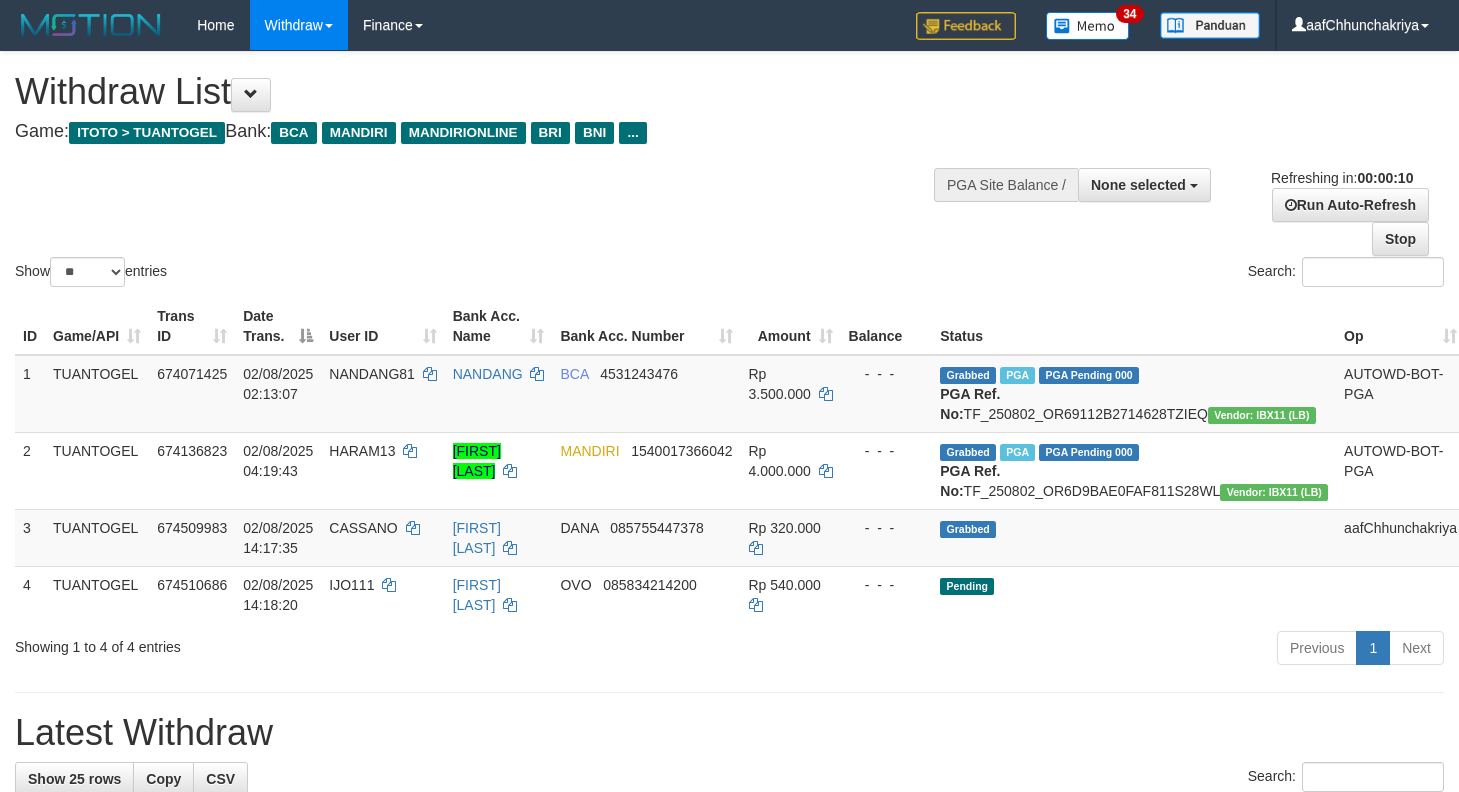 select 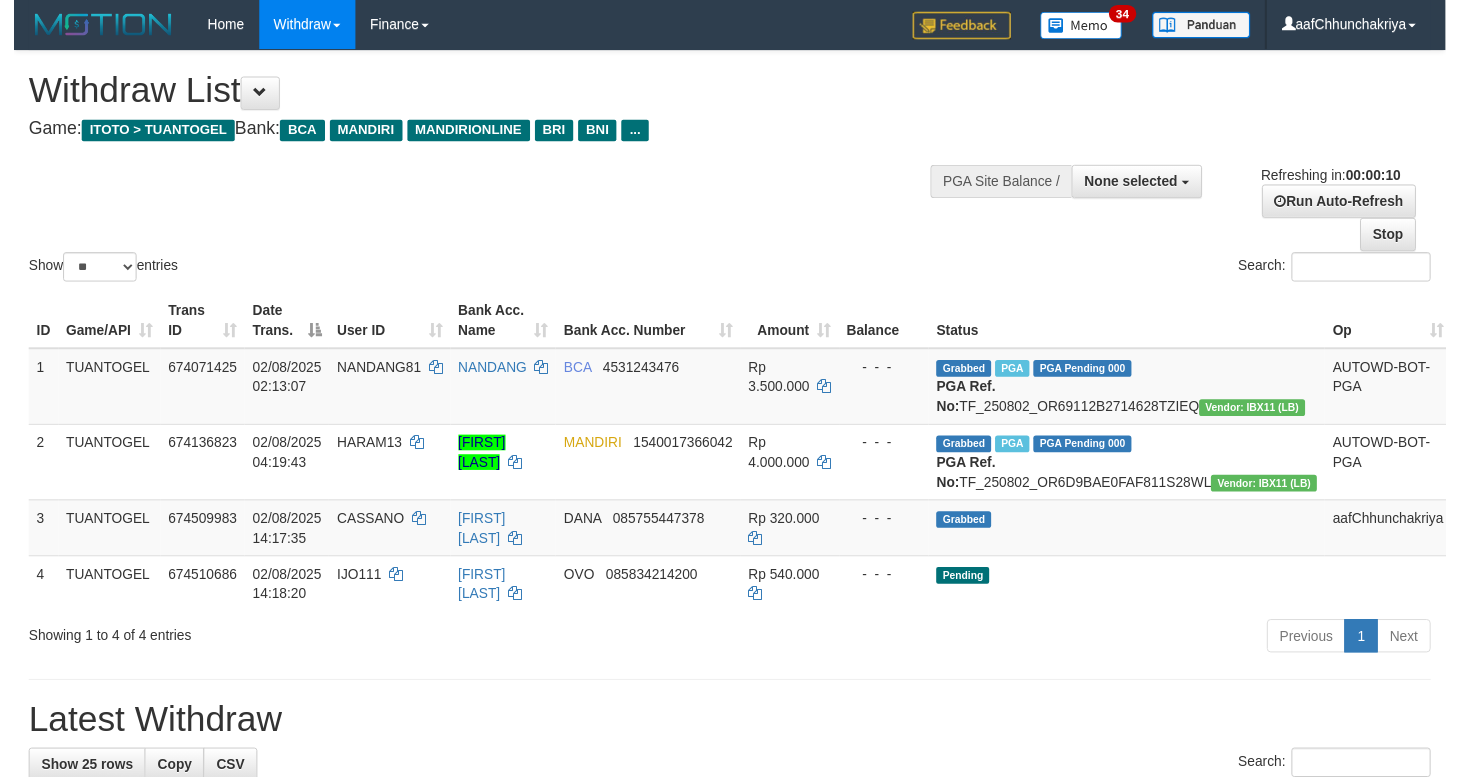 scroll, scrollTop: 0, scrollLeft: 0, axis: both 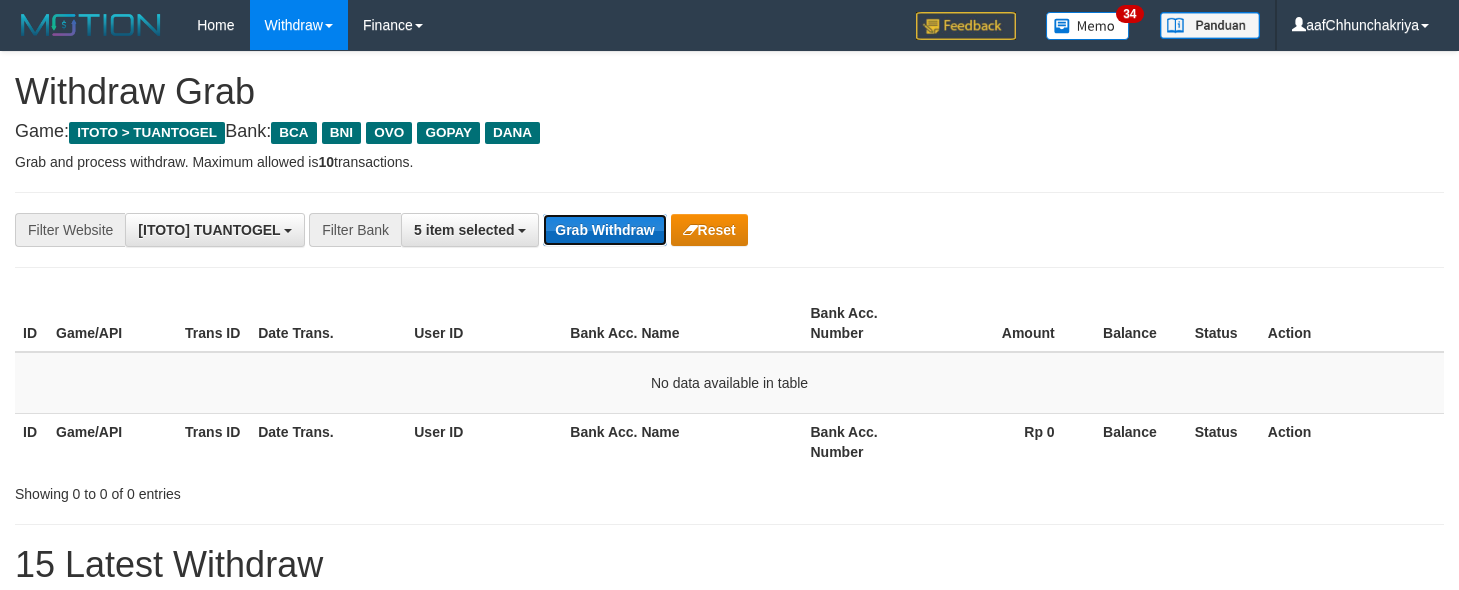 click on "Grab Withdraw" at bounding box center [604, 230] 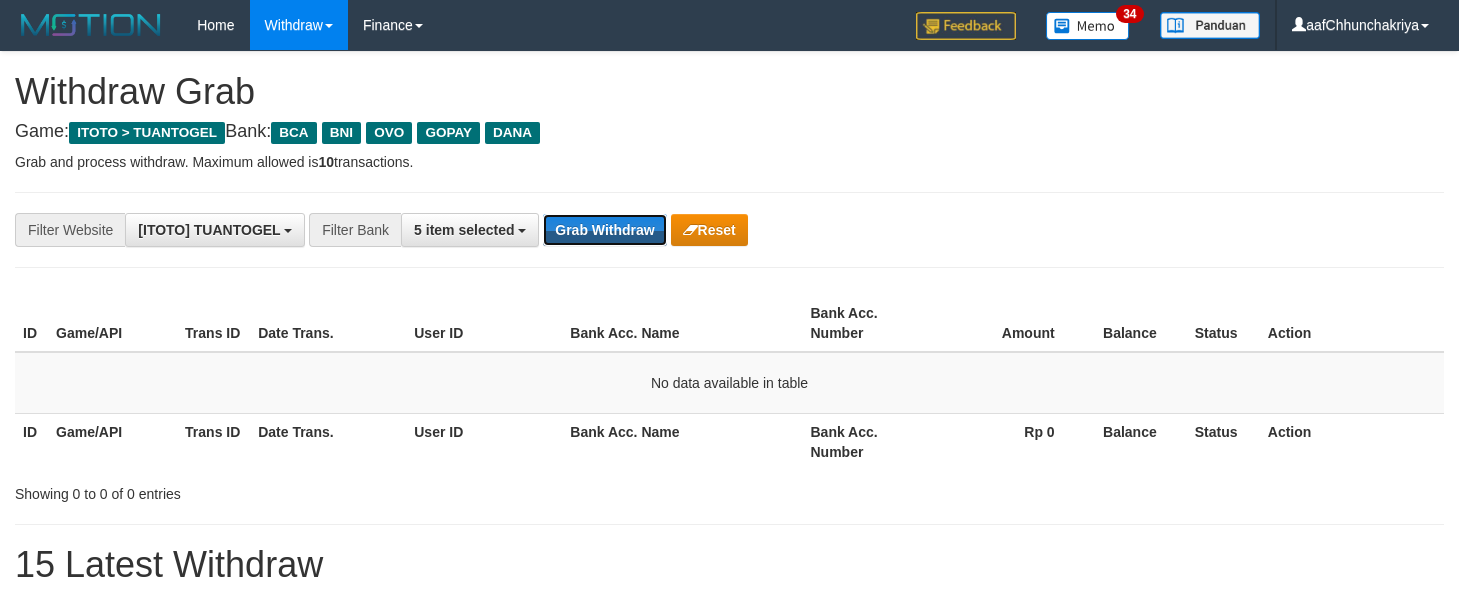 drag, startPoint x: 617, startPoint y: 233, endPoint x: 1445, endPoint y: 572, distance: 894.7095 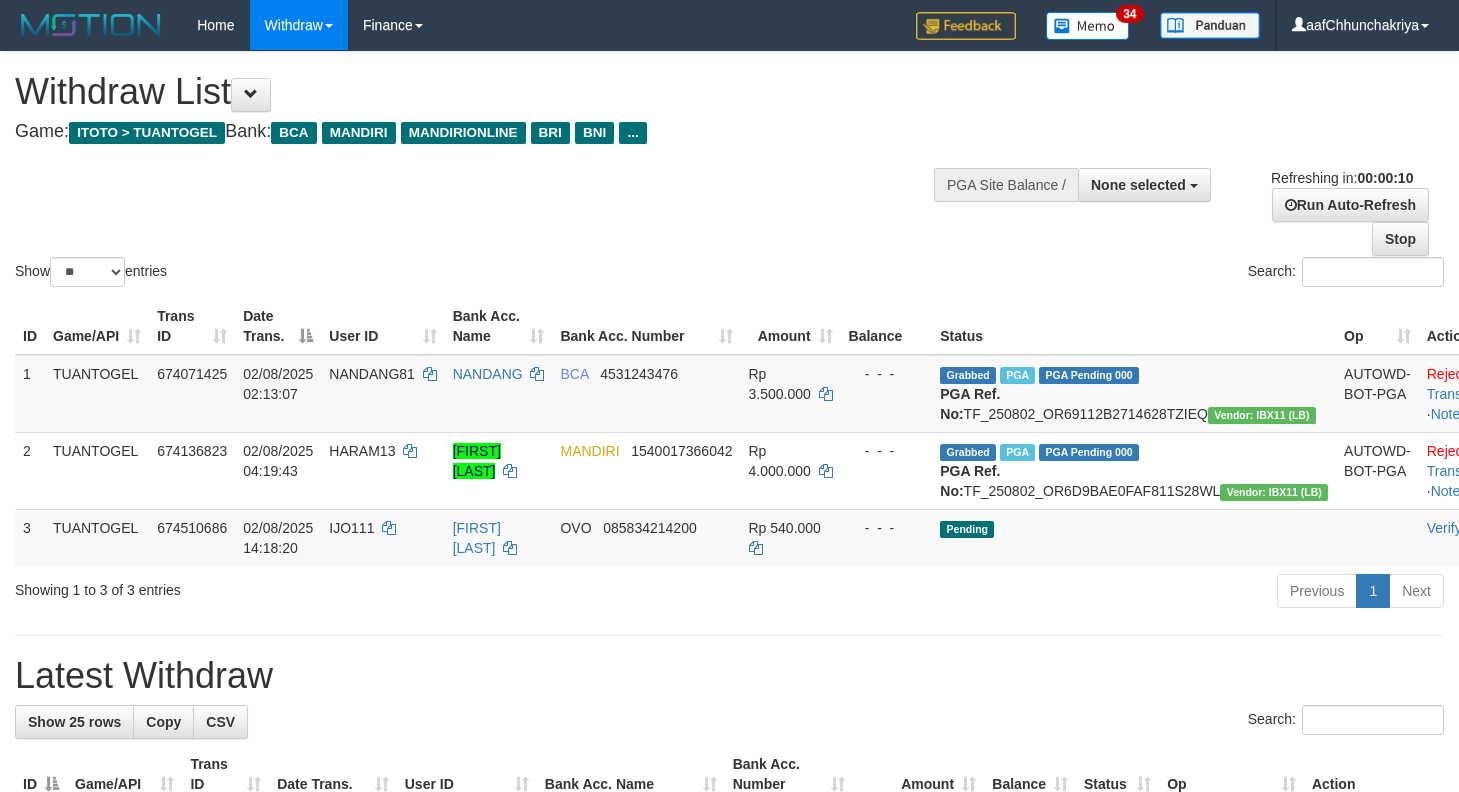 select 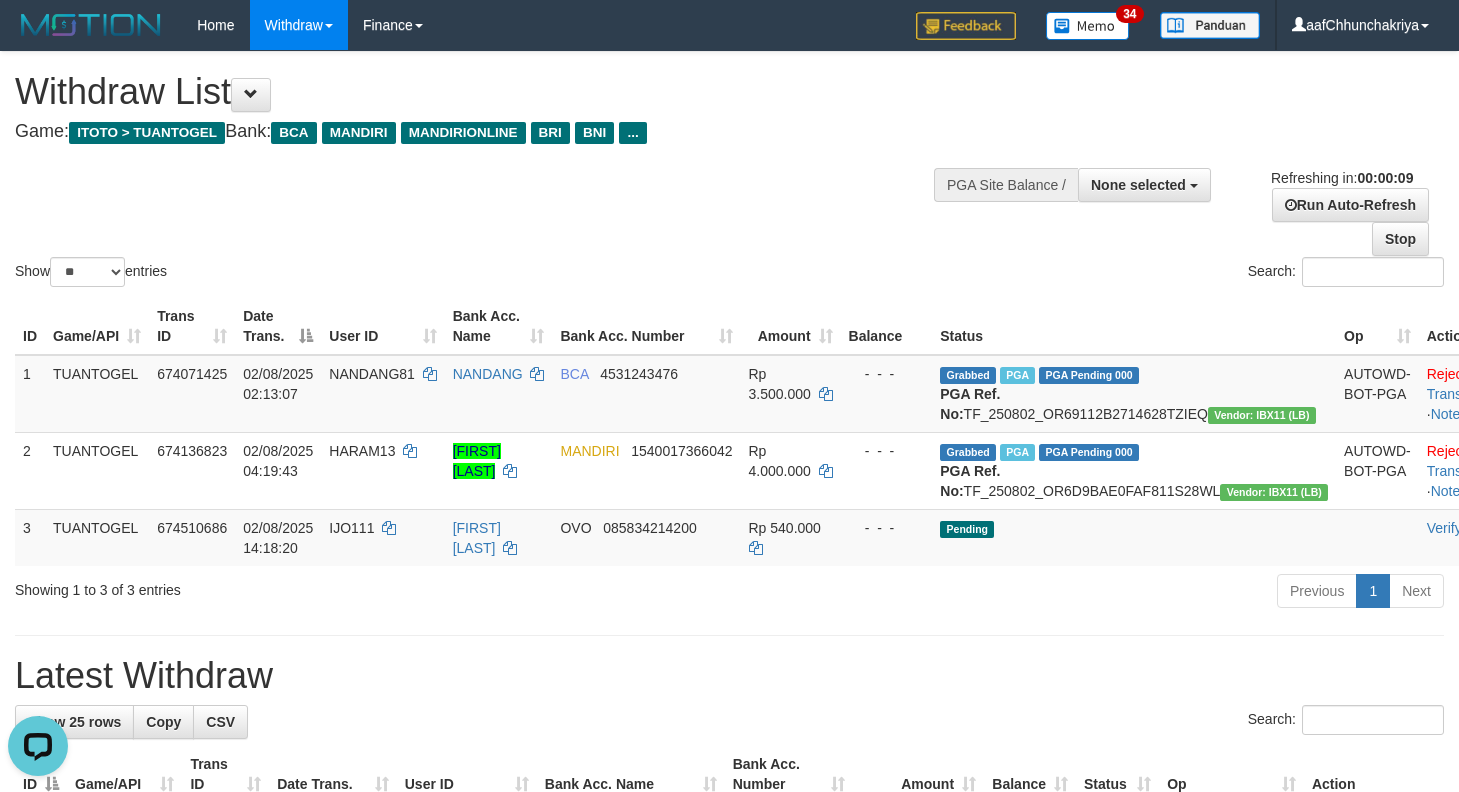 scroll, scrollTop: 0, scrollLeft: 0, axis: both 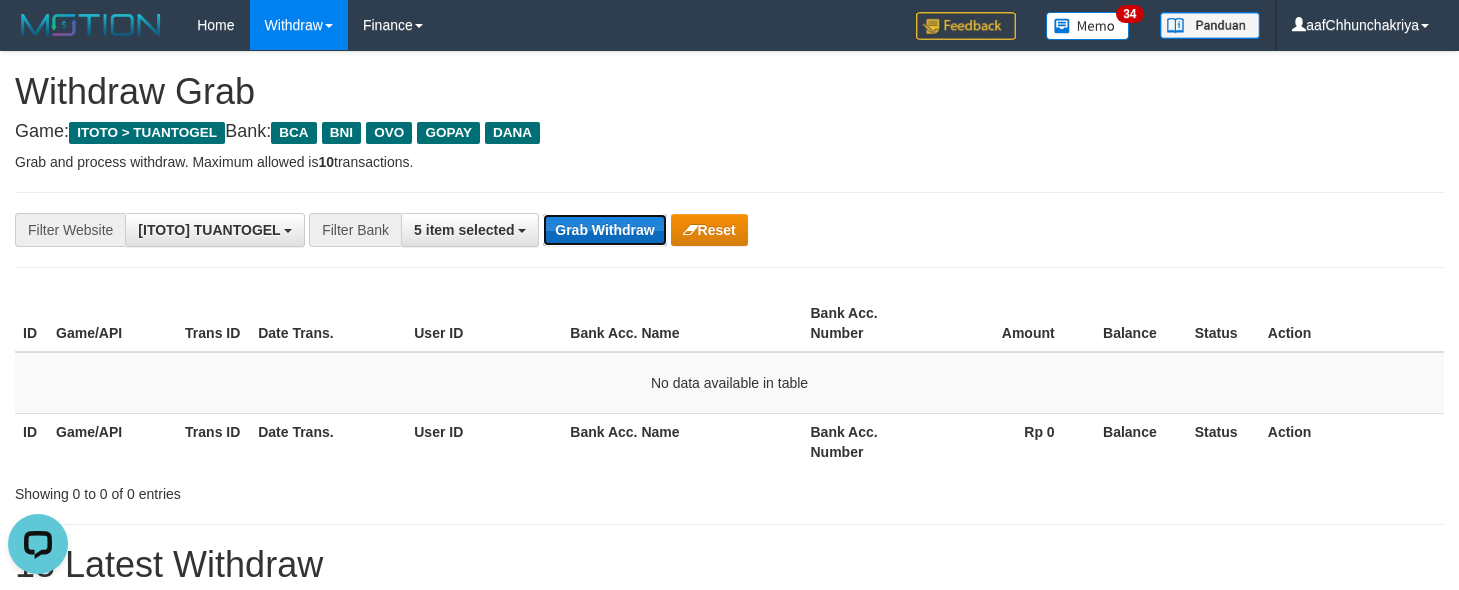 click on "Grab Withdraw" at bounding box center [604, 230] 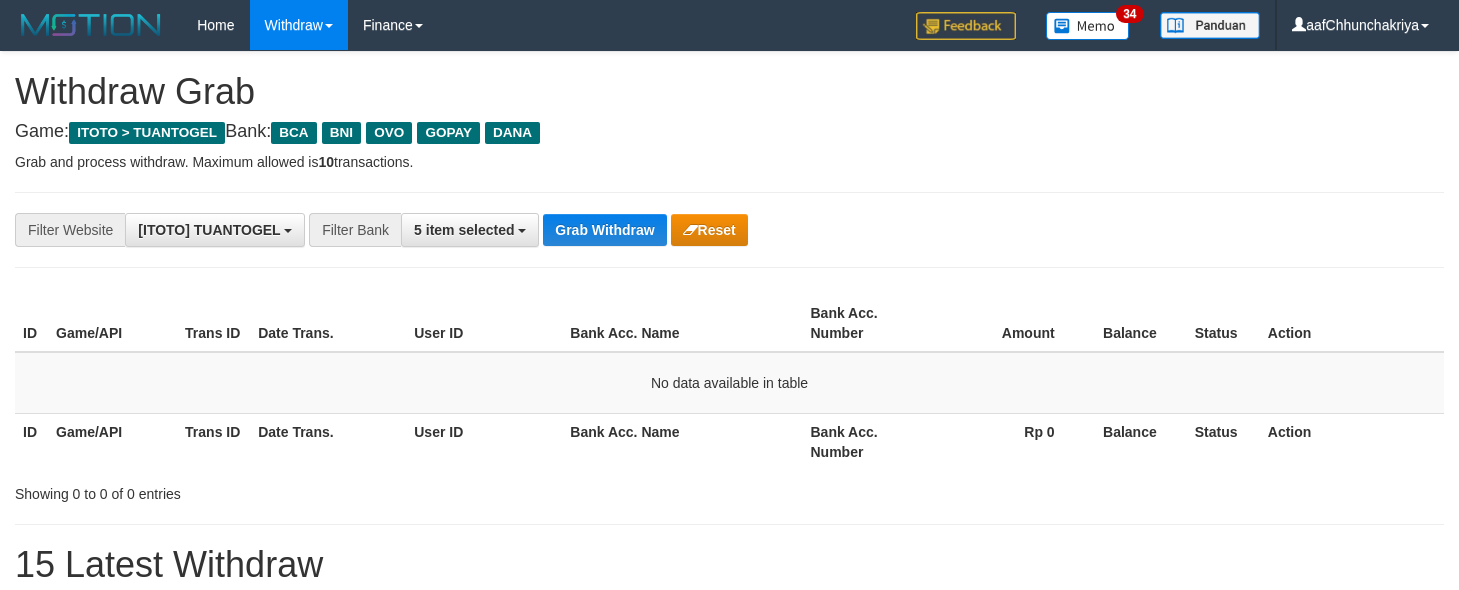 scroll, scrollTop: 0, scrollLeft: 0, axis: both 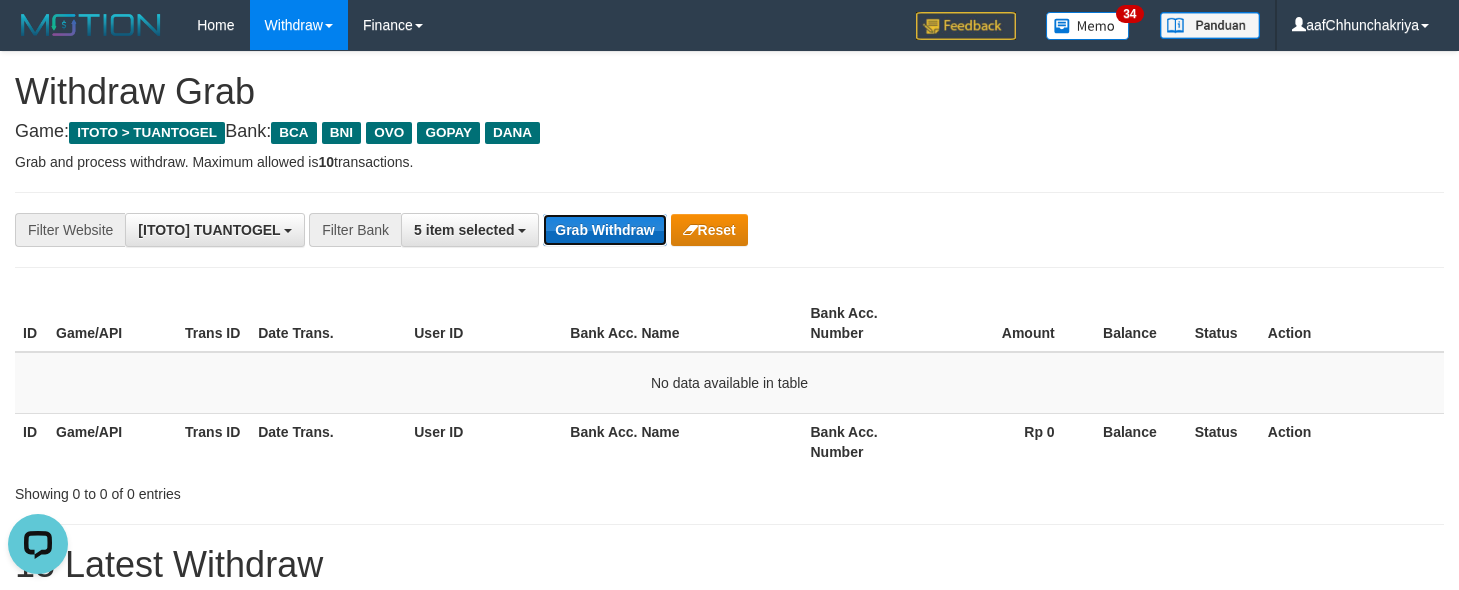 click on "Grab Withdraw" at bounding box center [604, 230] 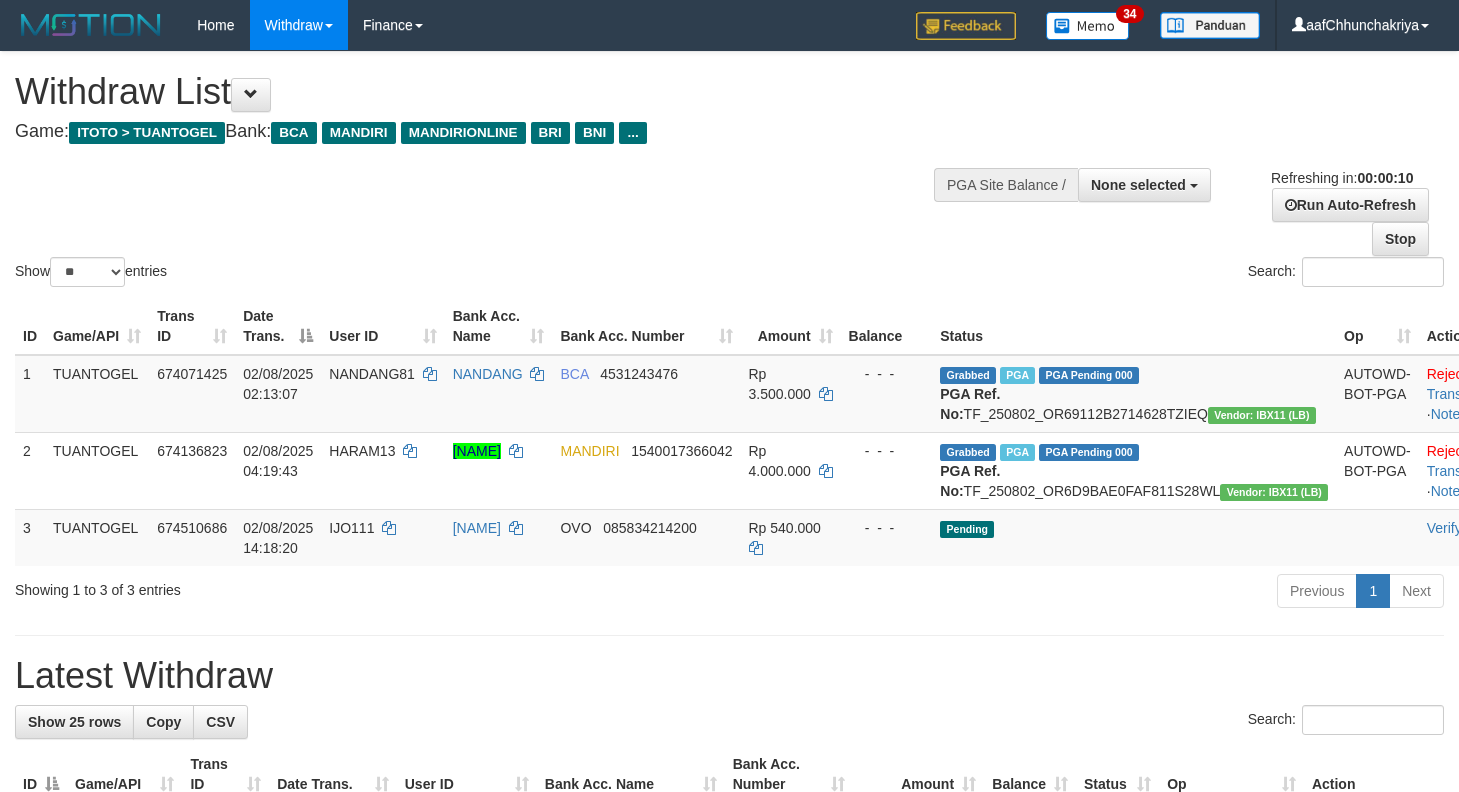 select 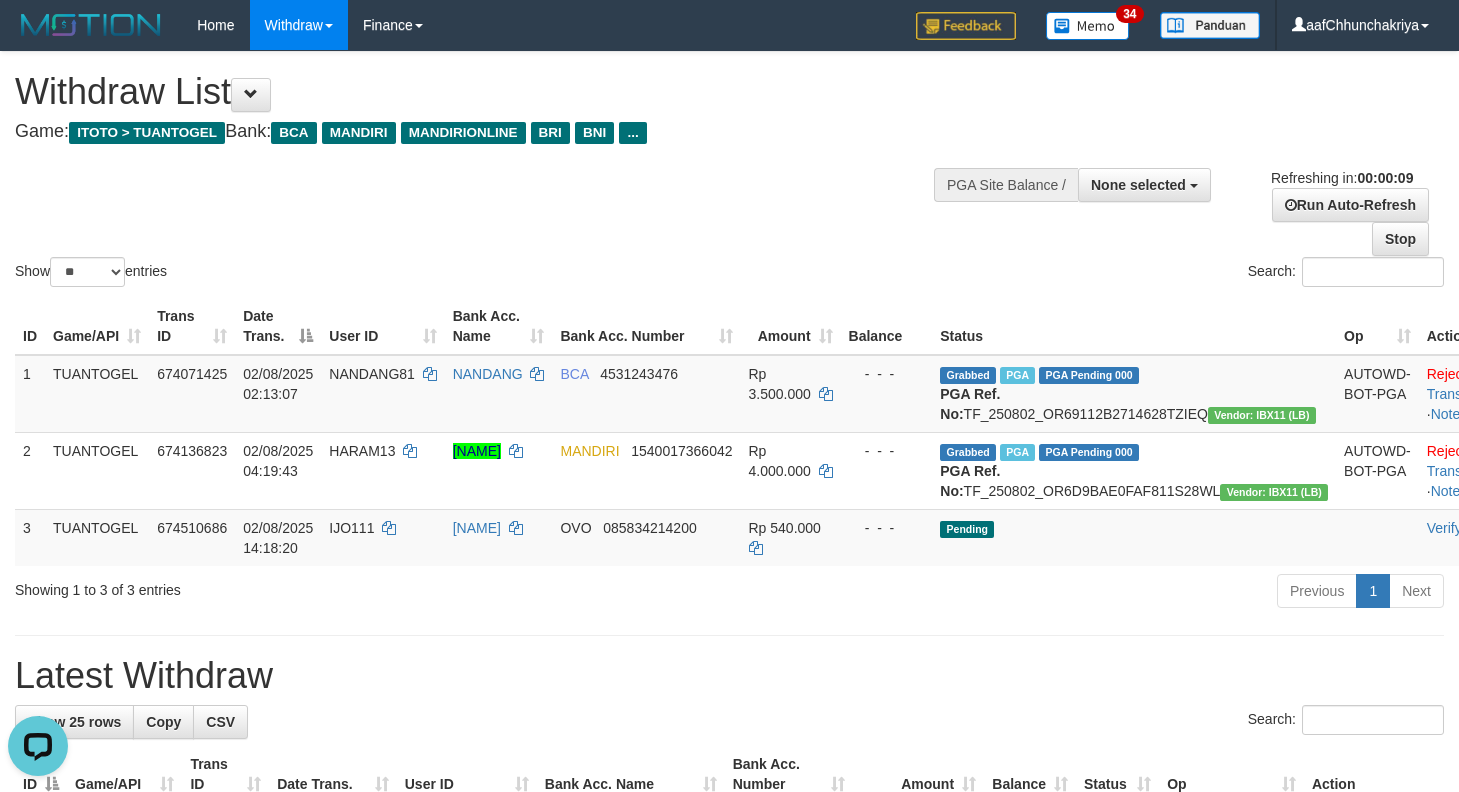 scroll, scrollTop: 0, scrollLeft: 0, axis: both 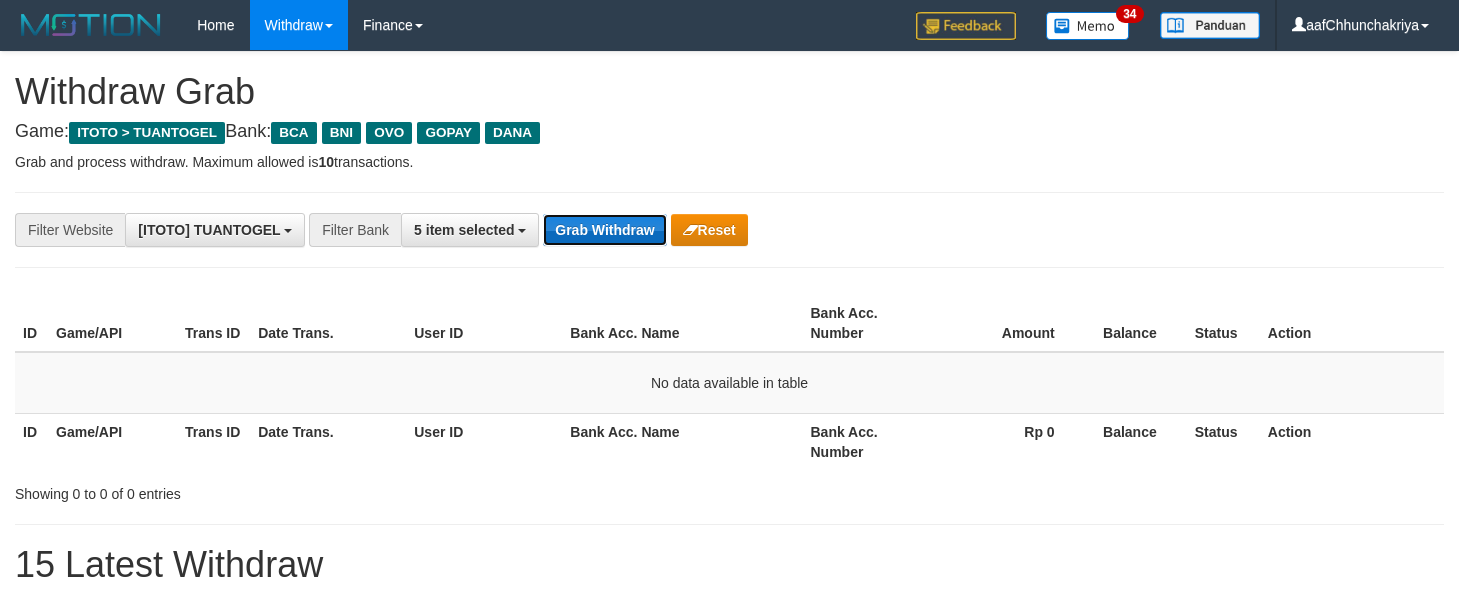 click on "Grab Withdraw" at bounding box center [604, 230] 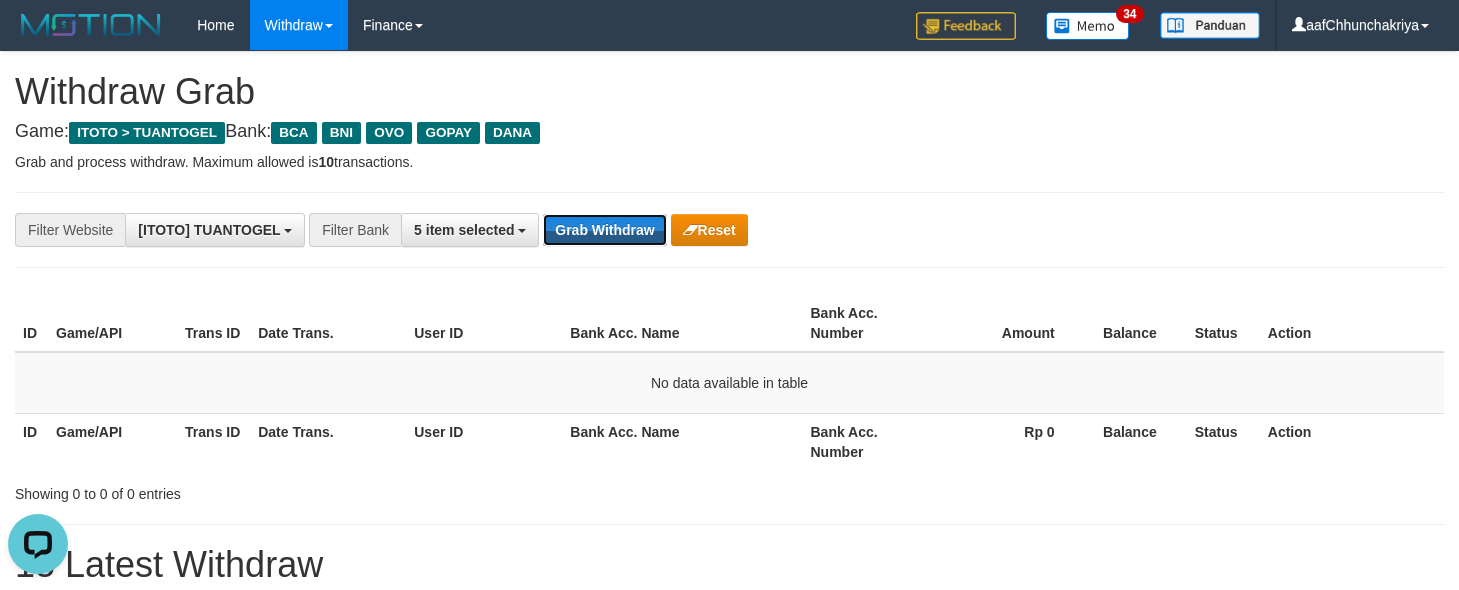 scroll, scrollTop: 0, scrollLeft: 0, axis: both 